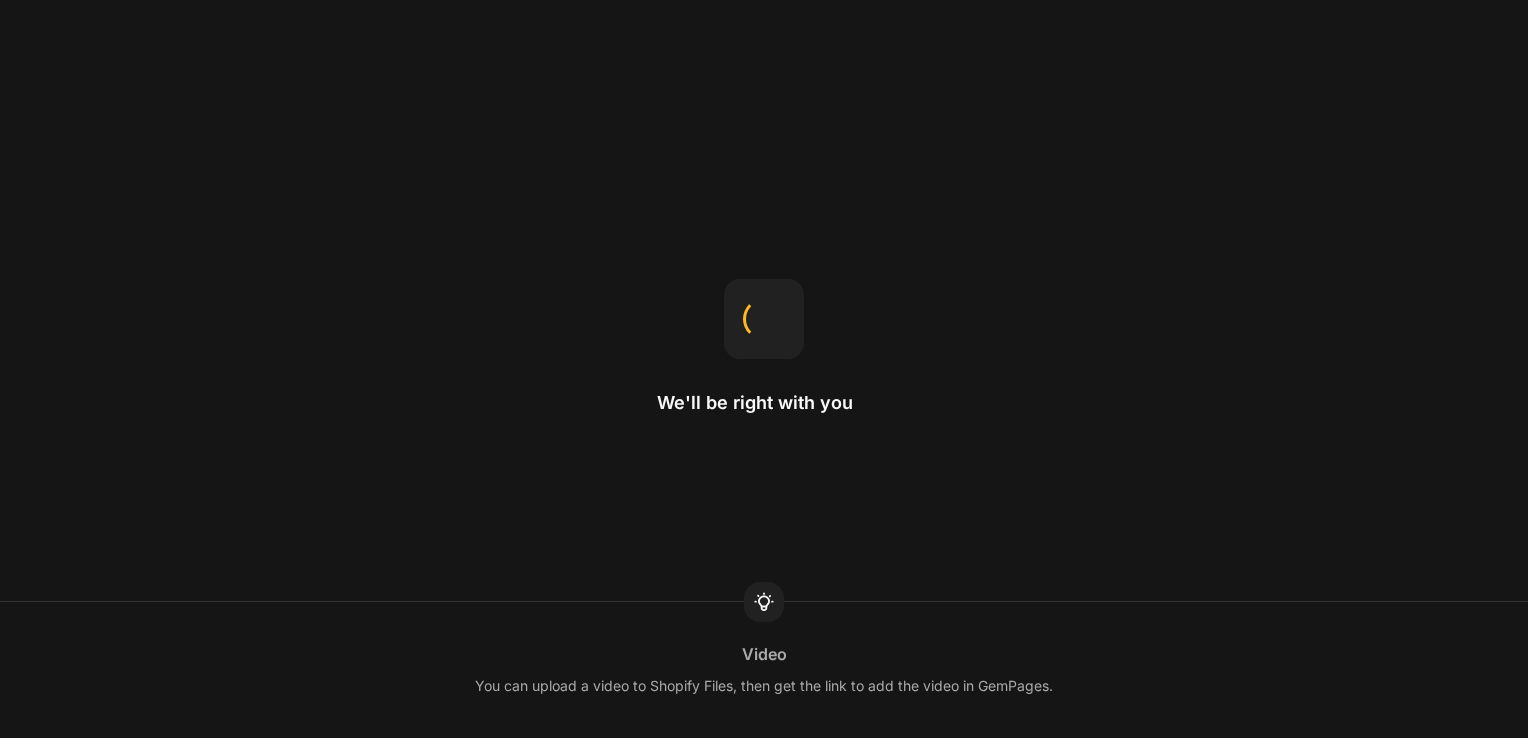 scroll, scrollTop: 0, scrollLeft: 0, axis: both 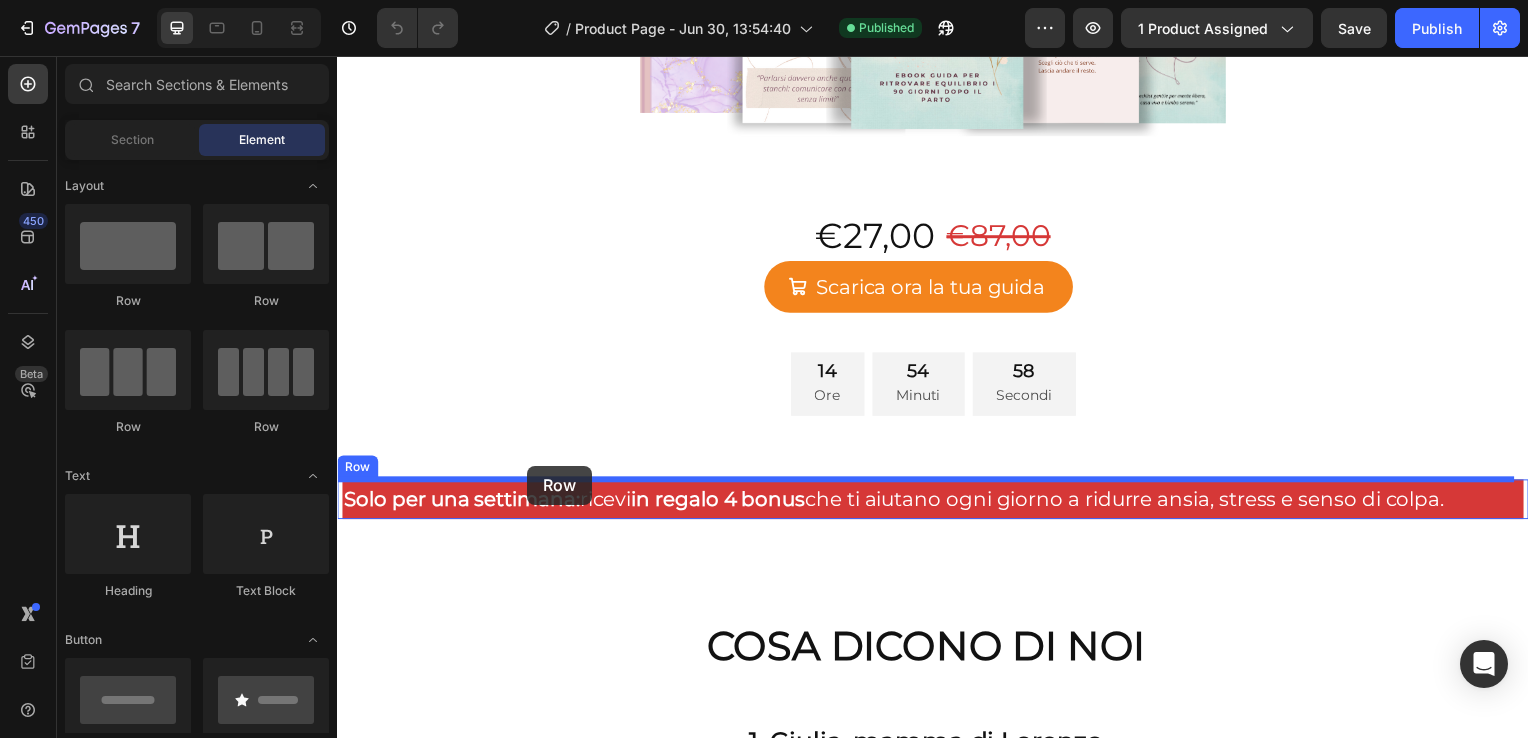 drag, startPoint x: 509, startPoint y: 294, endPoint x: 528, endPoint y: 469, distance: 176.02841 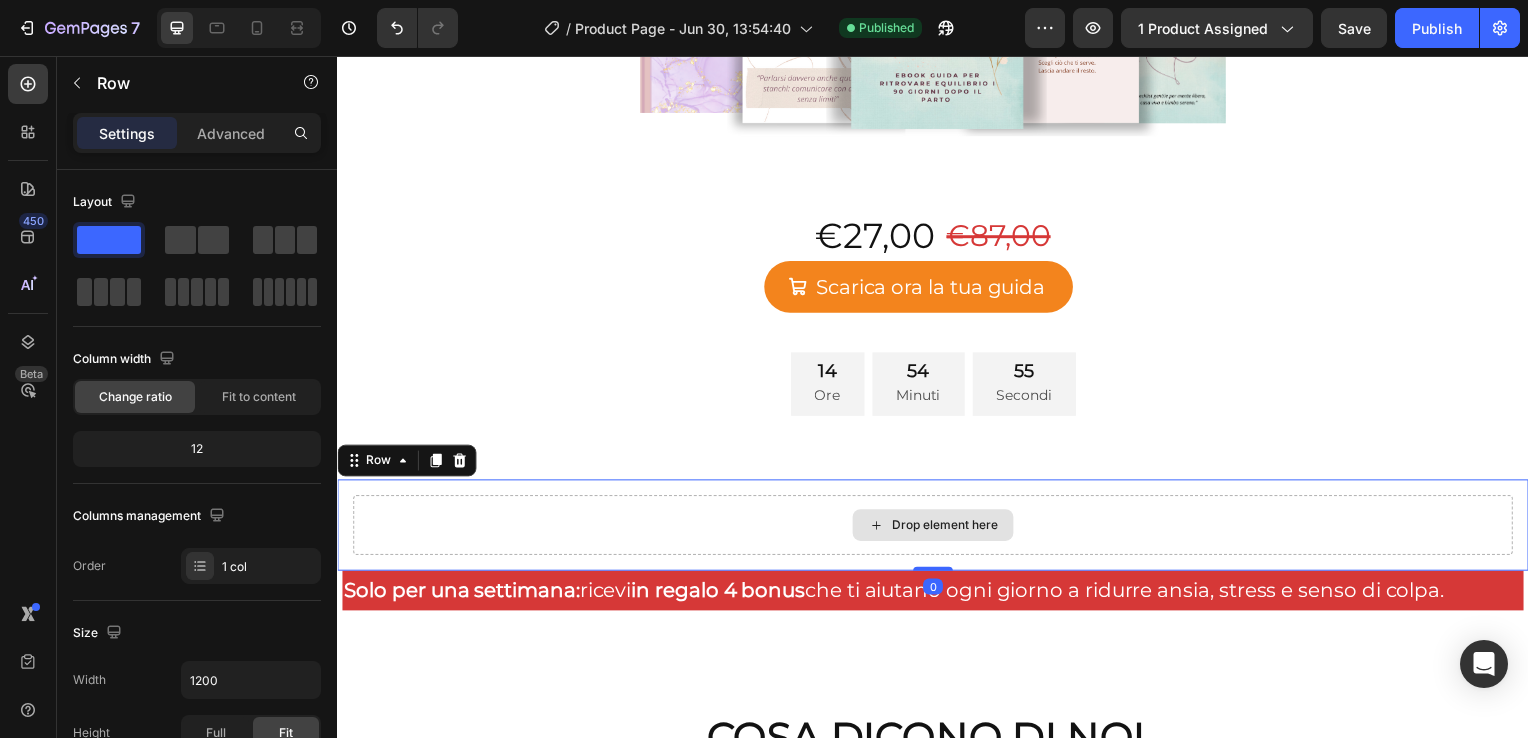 click on "Drop element here" at bounding box center [937, 529] 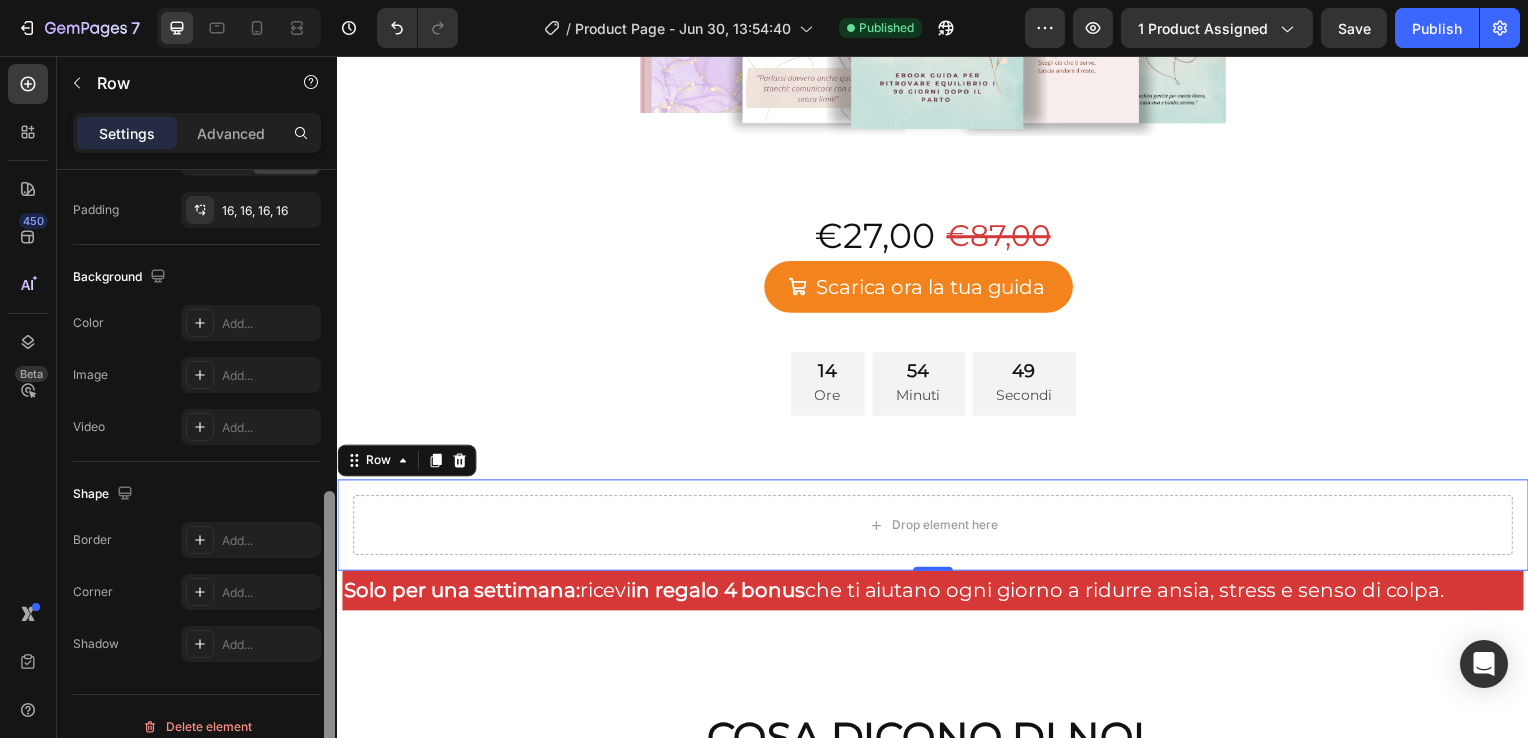 scroll, scrollTop: 592, scrollLeft: 0, axis: vertical 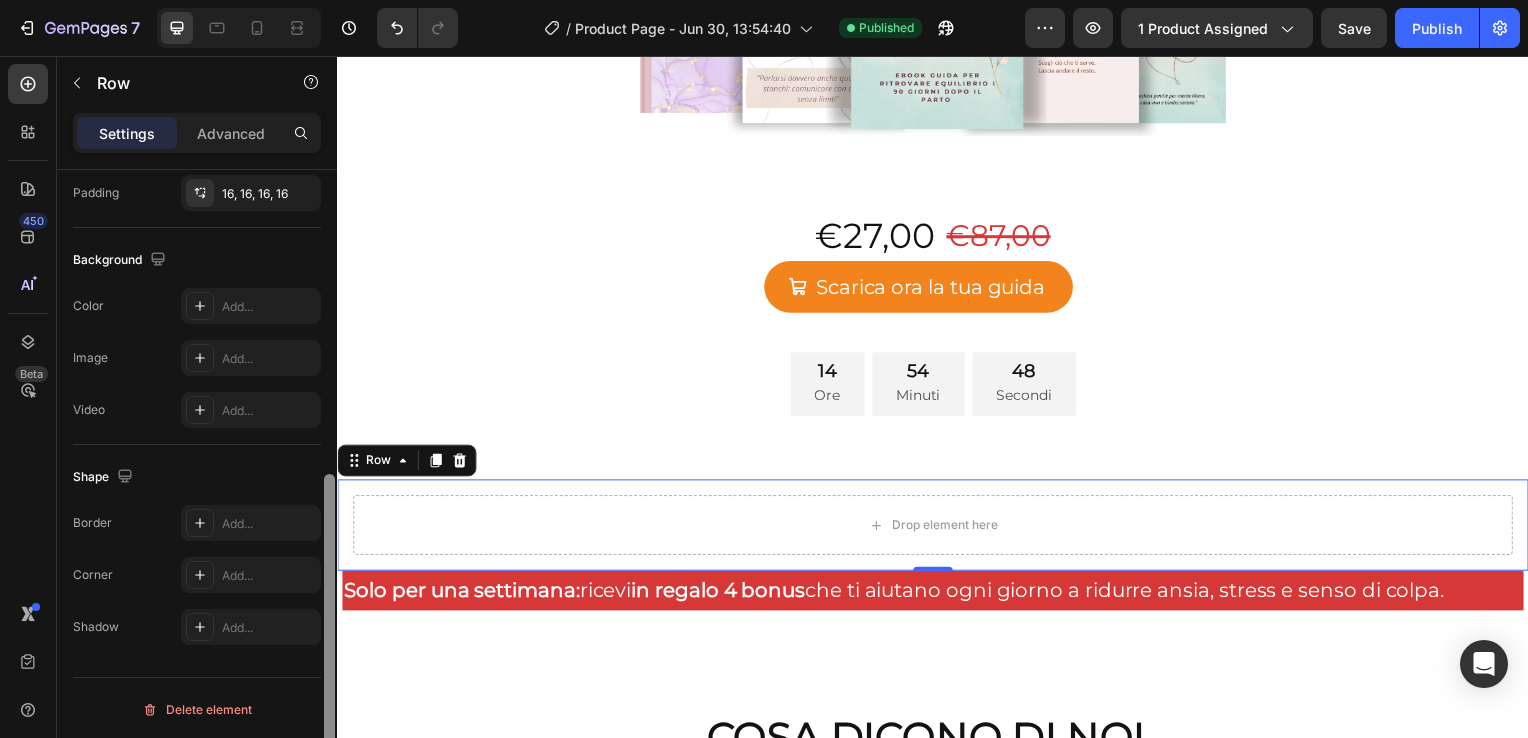 drag, startPoint x: 324, startPoint y: 217, endPoint x: 323, endPoint y: 545, distance: 328.00153 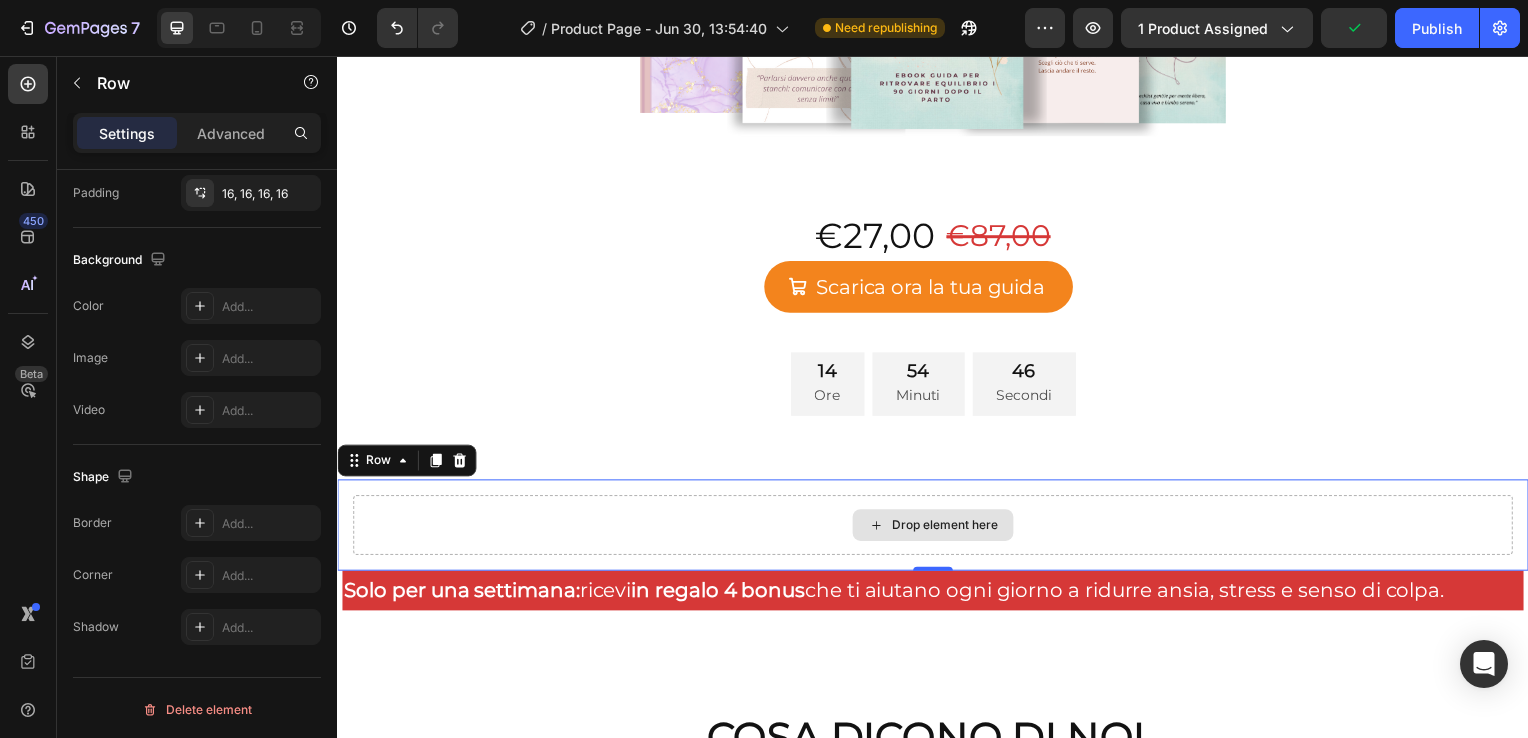 click on "Drop element here" at bounding box center (937, 529) 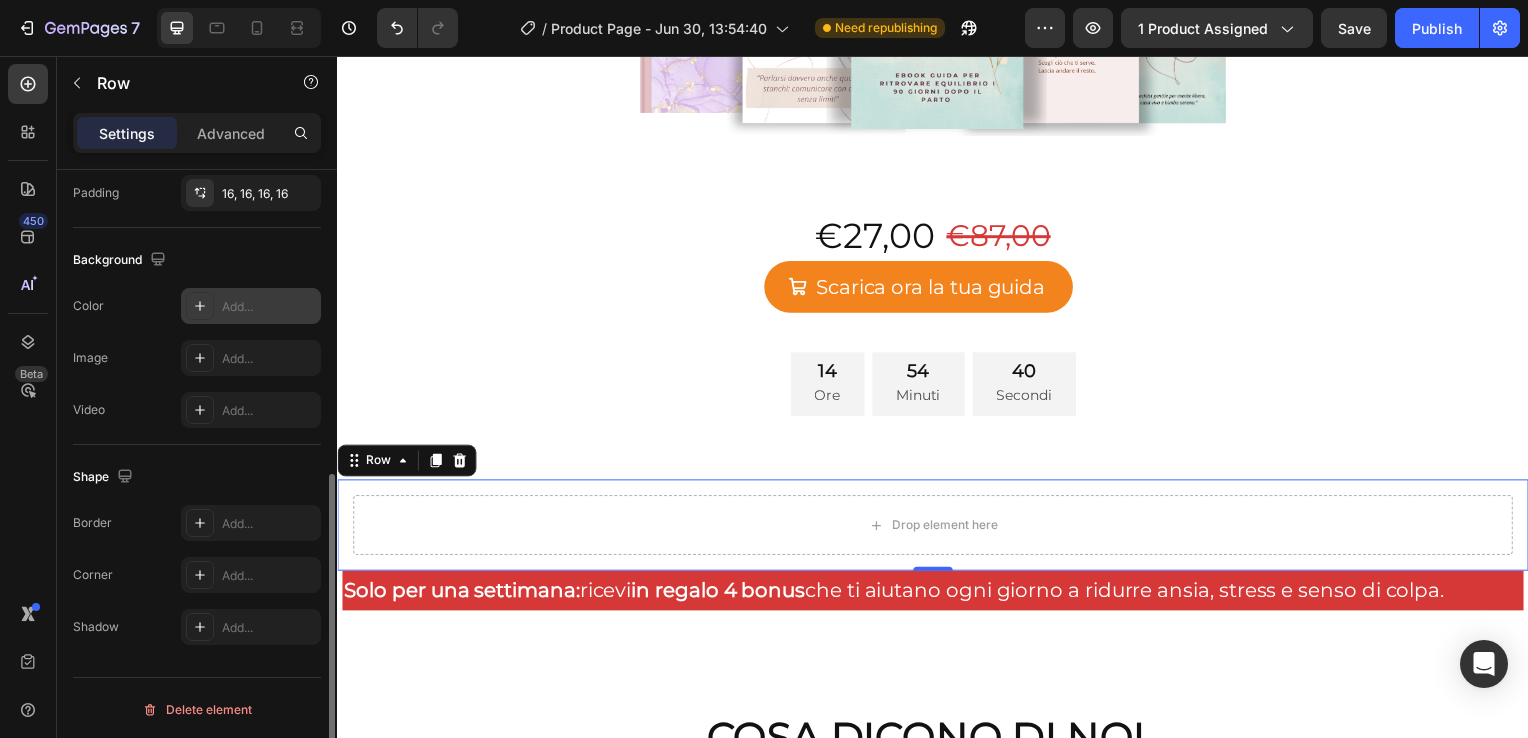 click on "Add..." at bounding box center (269, 307) 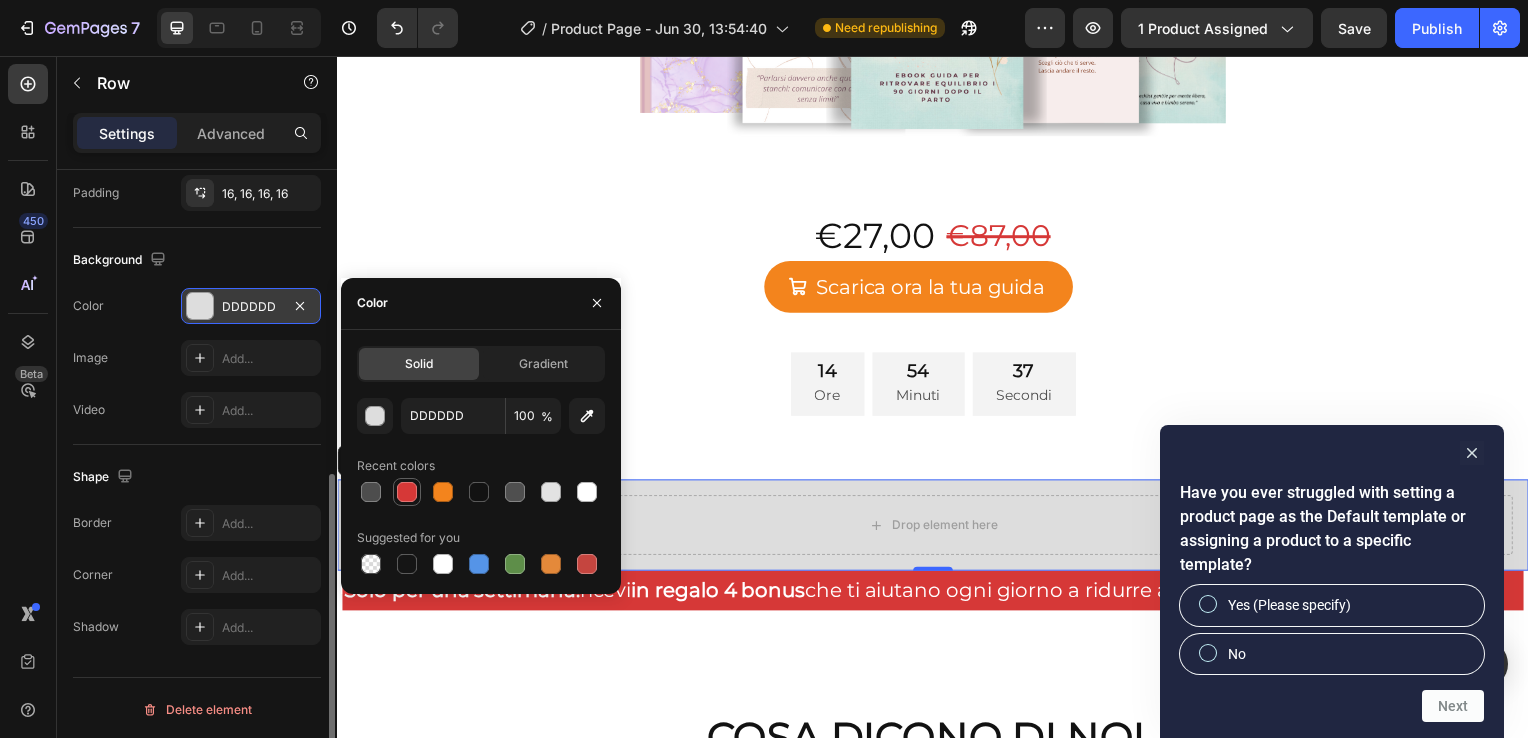 click at bounding box center [407, 492] 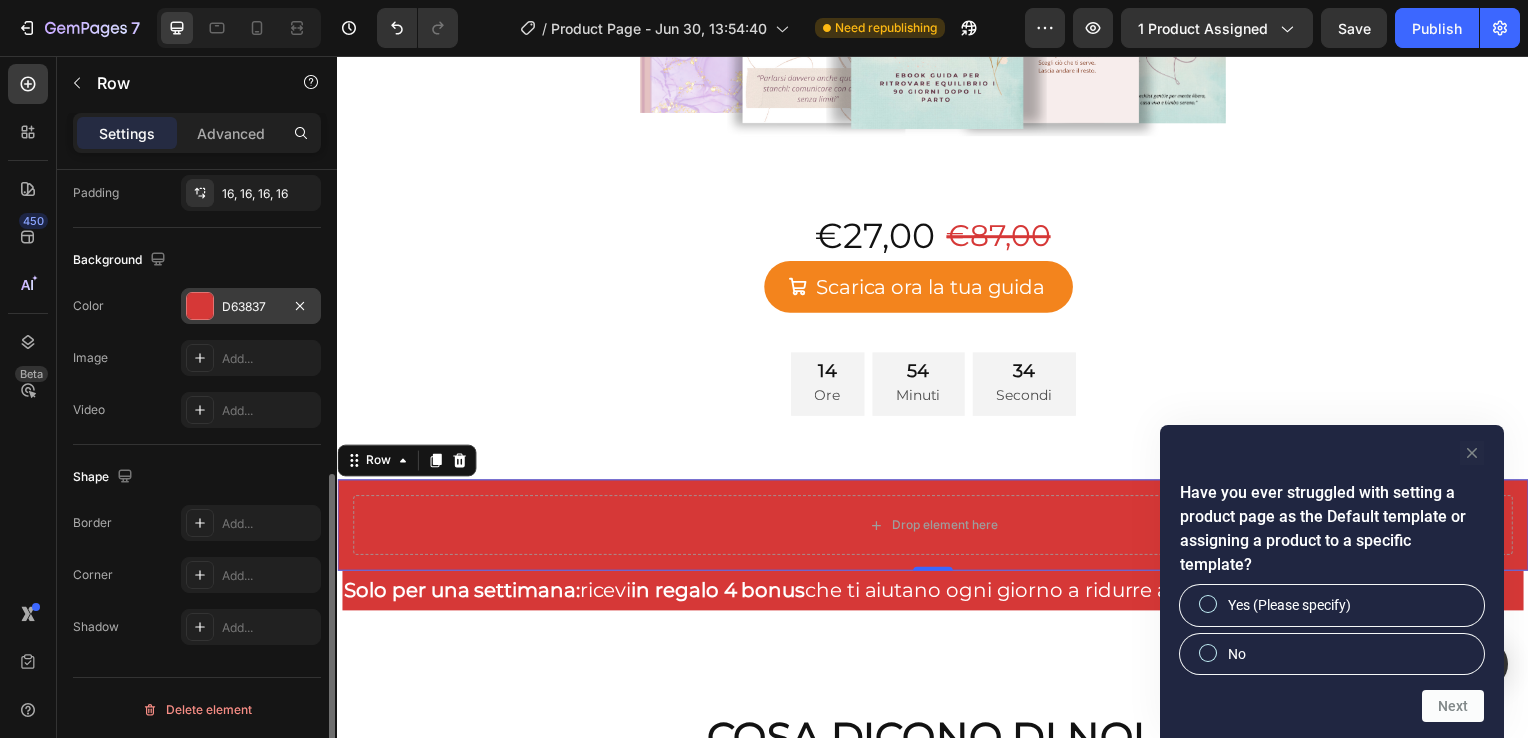 click 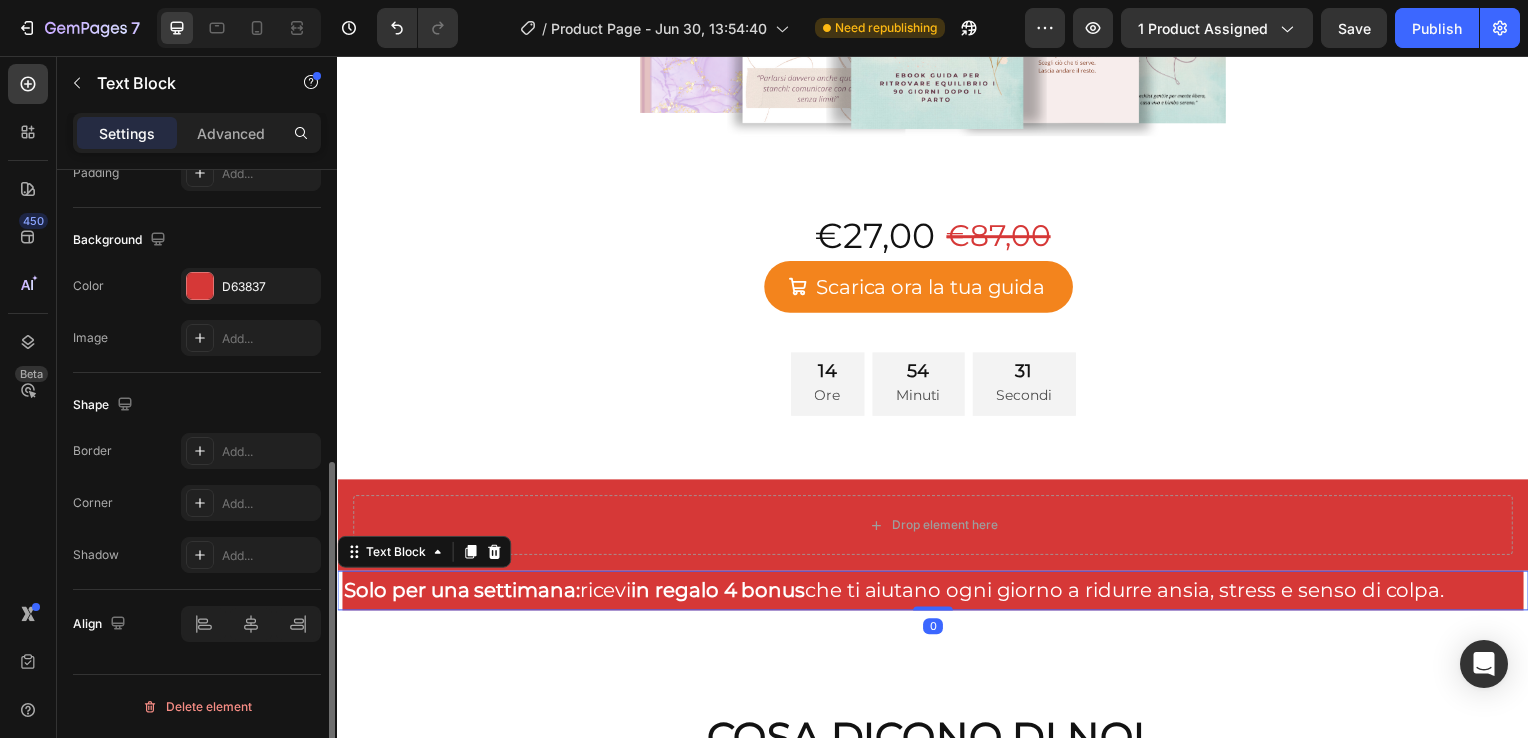 scroll, scrollTop: 0, scrollLeft: 0, axis: both 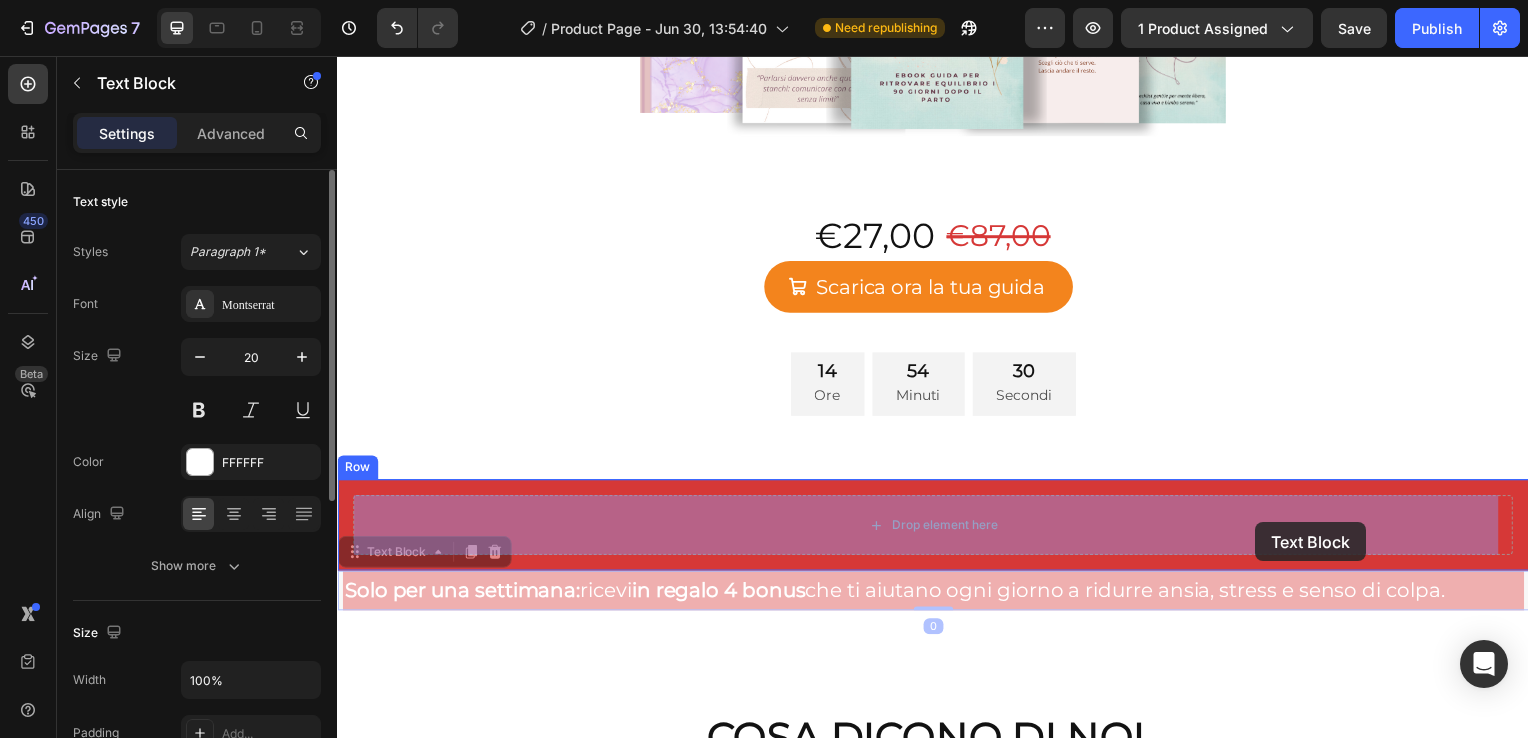 drag, startPoint x: 1263, startPoint y: 599, endPoint x: 1262, endPoint y: 526, distance: 73.00685 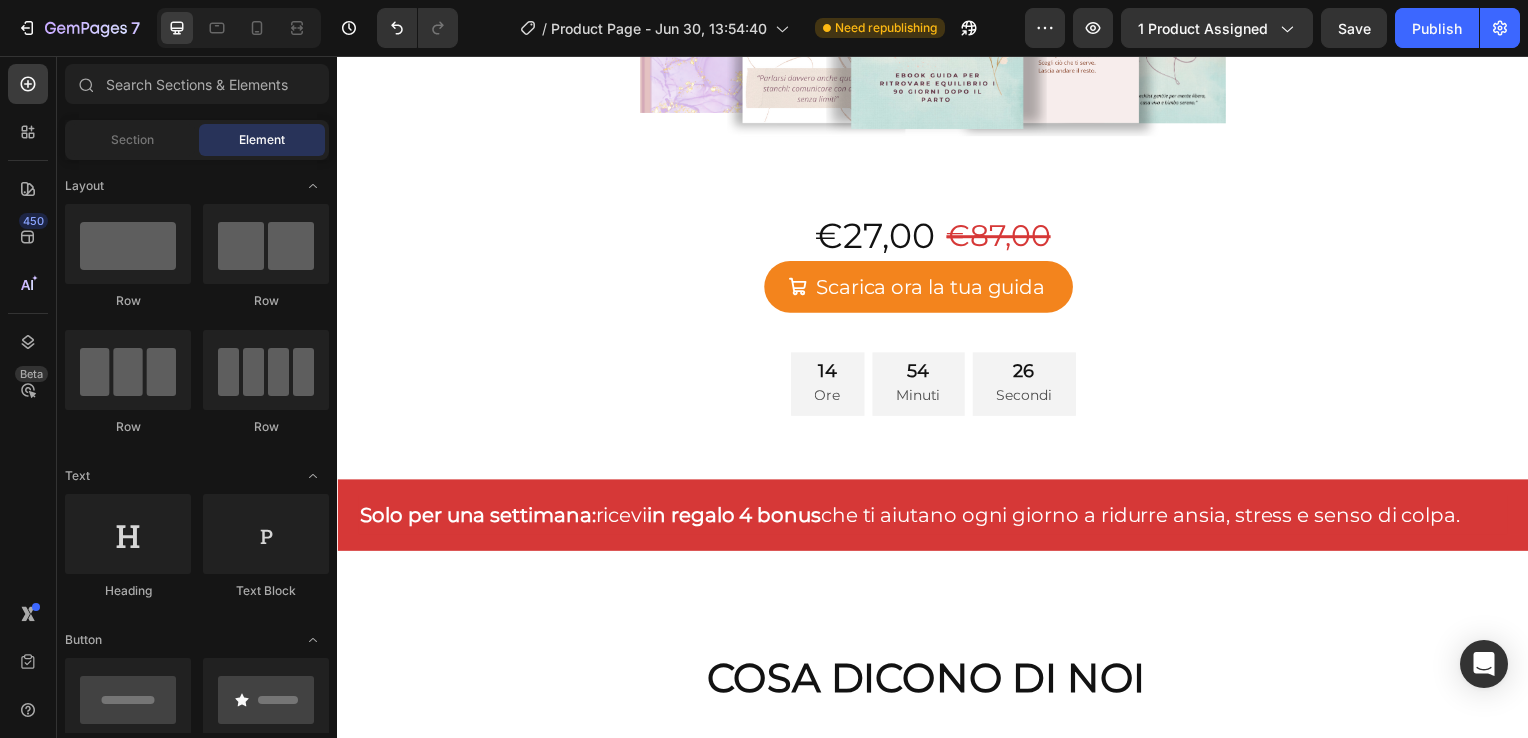 click on "Image Image Image Row €27,00 Product Price Product Price €87,00 Product Price Product Price Row
Scarica ora la tua guida Add to Cart
Scarica ora la tua guida Add to Cart
Scarica ora la tua guida Add to Cart Product Row Section 2/25 14 Ore 54 Minuti 26 Secondi Countdown Timer Section 3/25 Solo per una settimana:  ricevi  in regalo 4 bonus  che ti aiutano ogni giorno a ridurre ansia, stress e senso di colpa. Text Block Row Solo per una settimana:  ricevi  in regalo 4 bonus  che ti aiutano ogni giorno a ridurre ansia, stress e senso di colpa. Text Block COSA DICONO DI NOI Heading Solo per una settimana:  ricevi  in regalo 4 bonus  che ti aiutano ogni giorno  a ridurre ansia, stress e senso di colpa. Text Block Row Row Section 4/25
COSA DICONO DI NOI Heading COSA DICONO DI NOI Heading COSA DICONO DI NOI Heading 1. Giulia, mamma di Lorenzo  (3 settimane) Heading Image   Text Block Chiara, mamma di Tommaso  Image" at bounding box center [937, 5365] 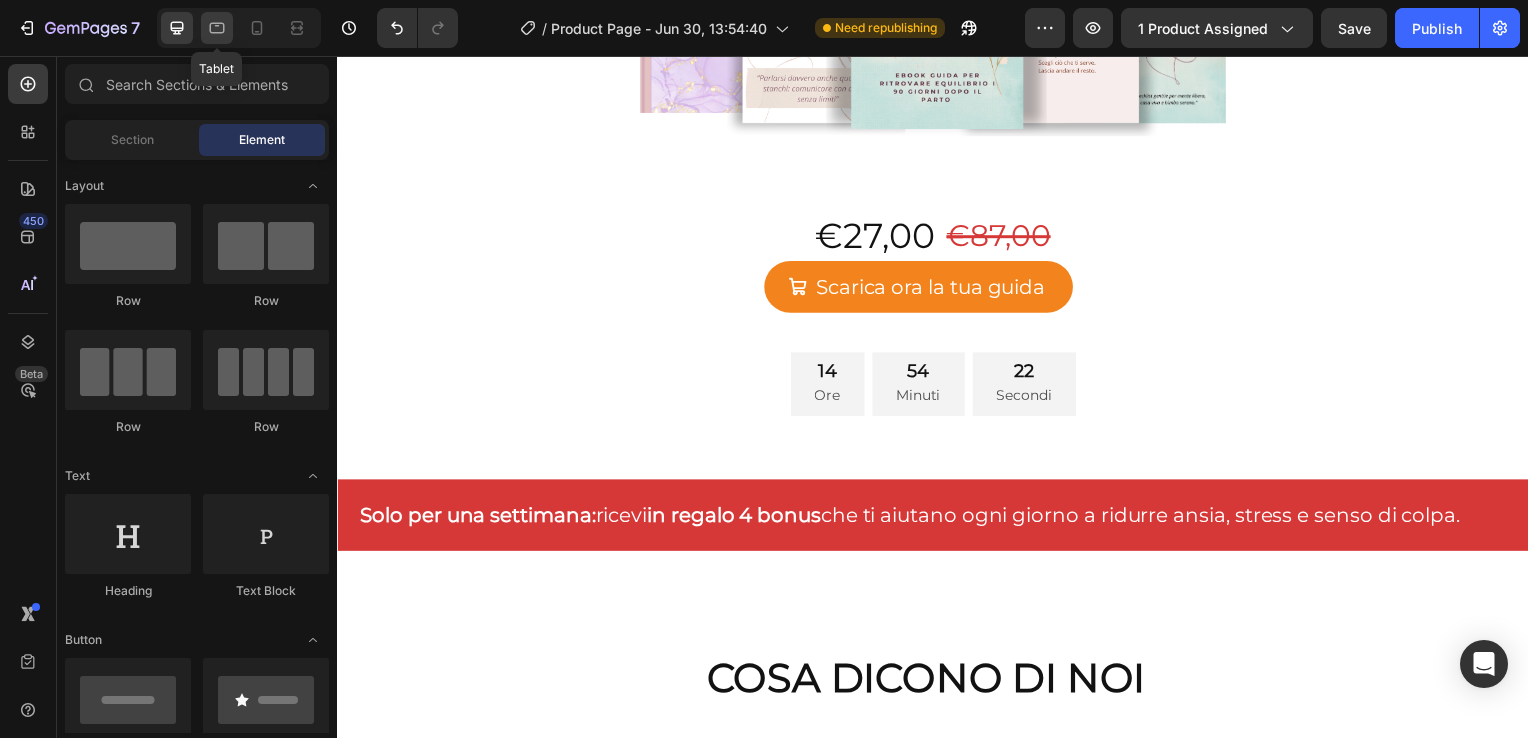 click 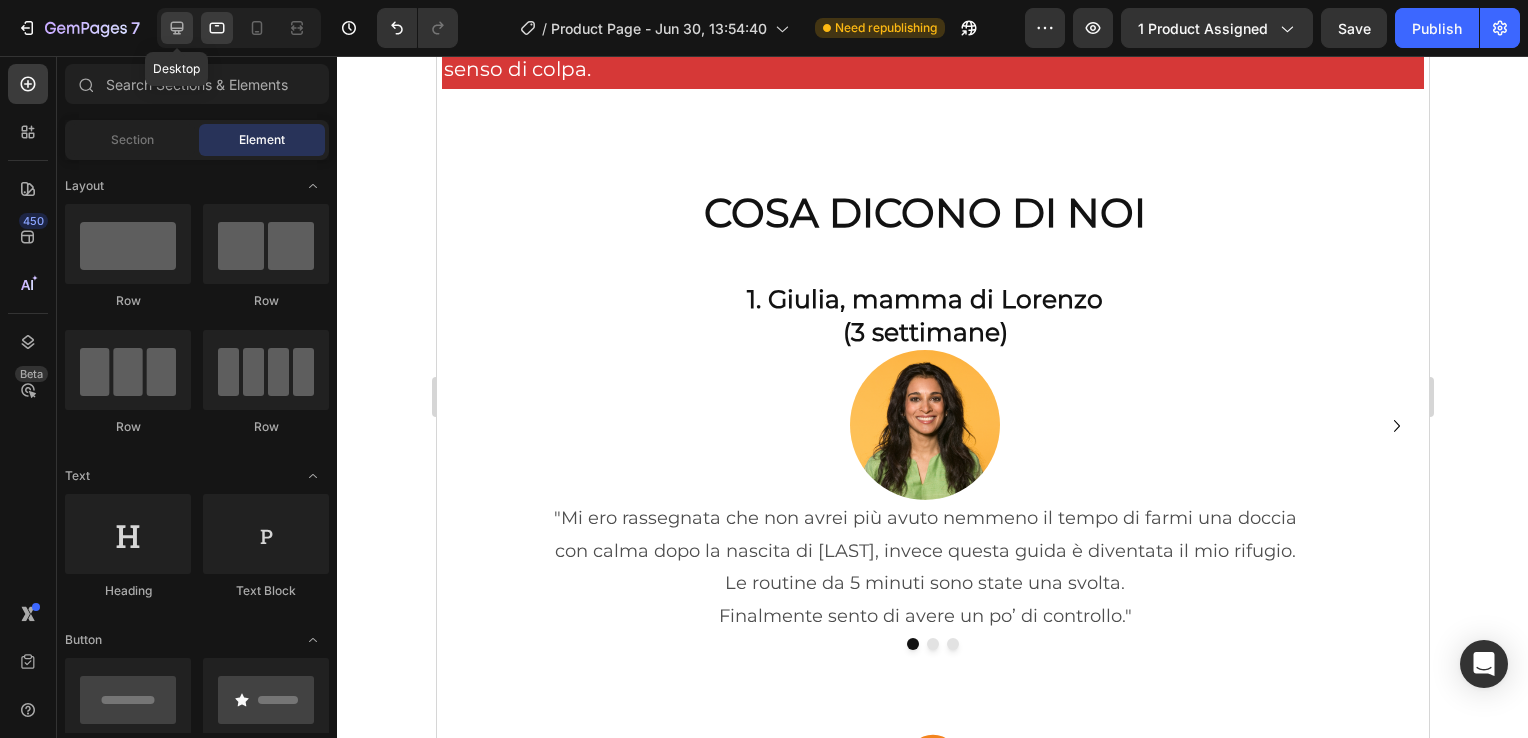click 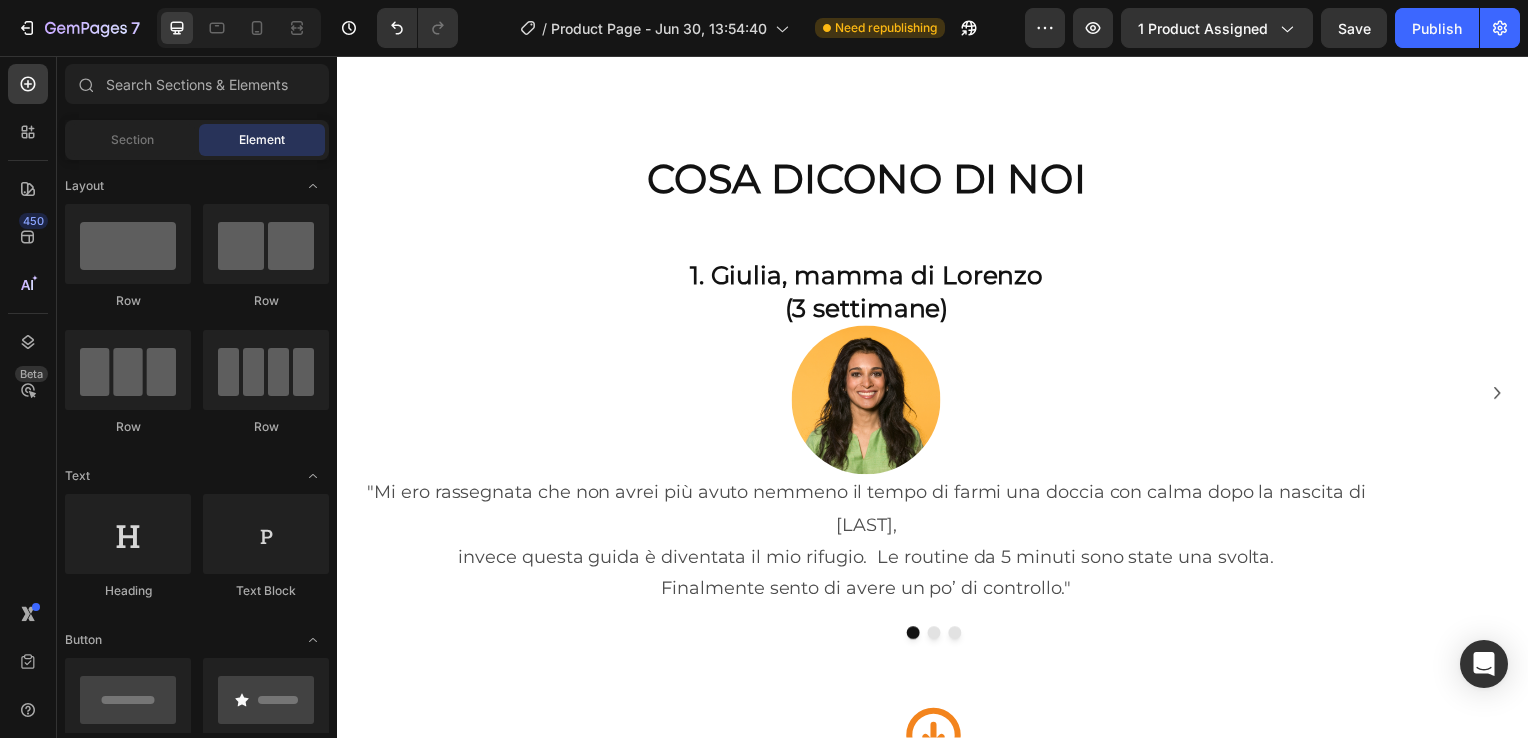 scroll, scrollTop: 696, scrollLeft: 0, axis: vertical 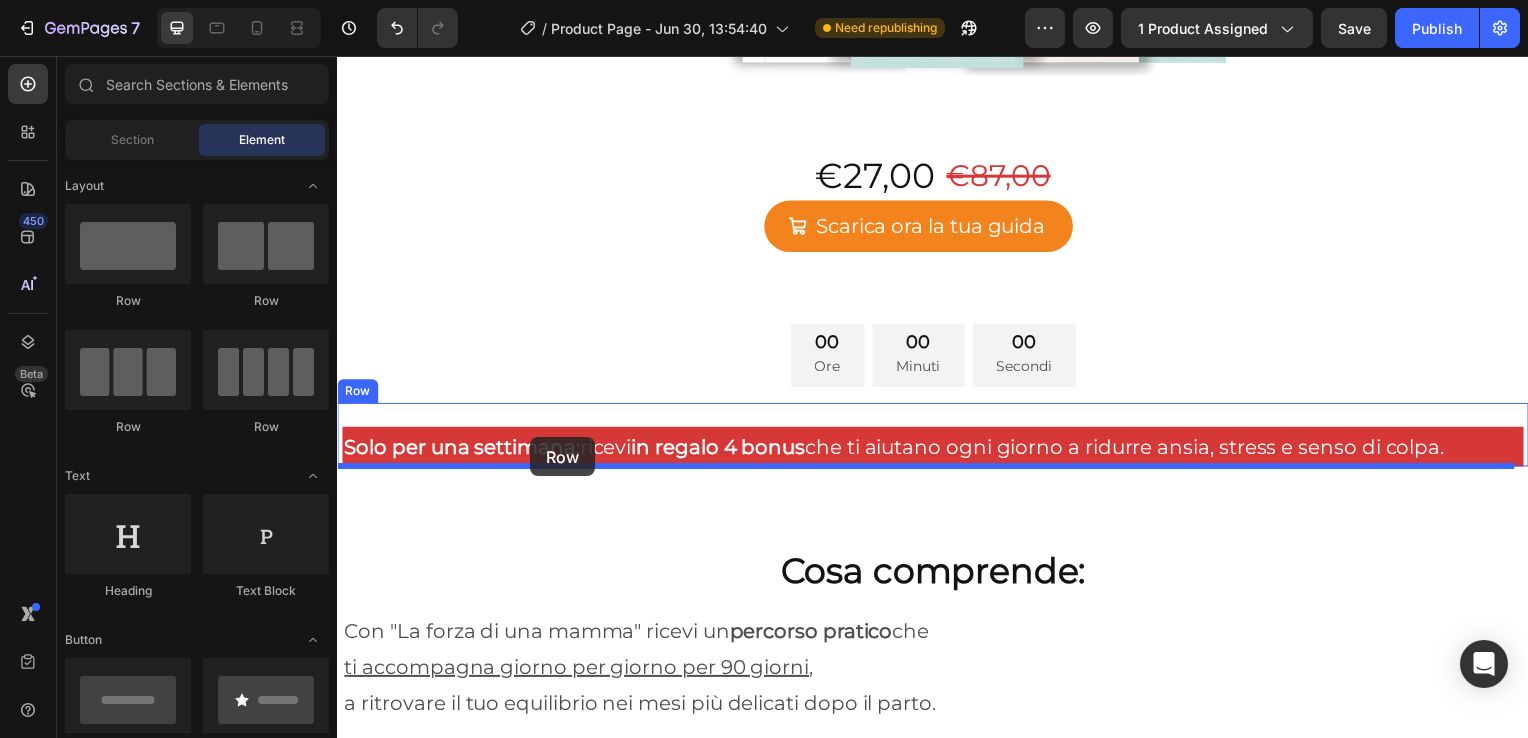 drag, startPoint x: 496, startPoint y: 309, endPoint x: 531, endPoint y: 440, distance: 135.59499 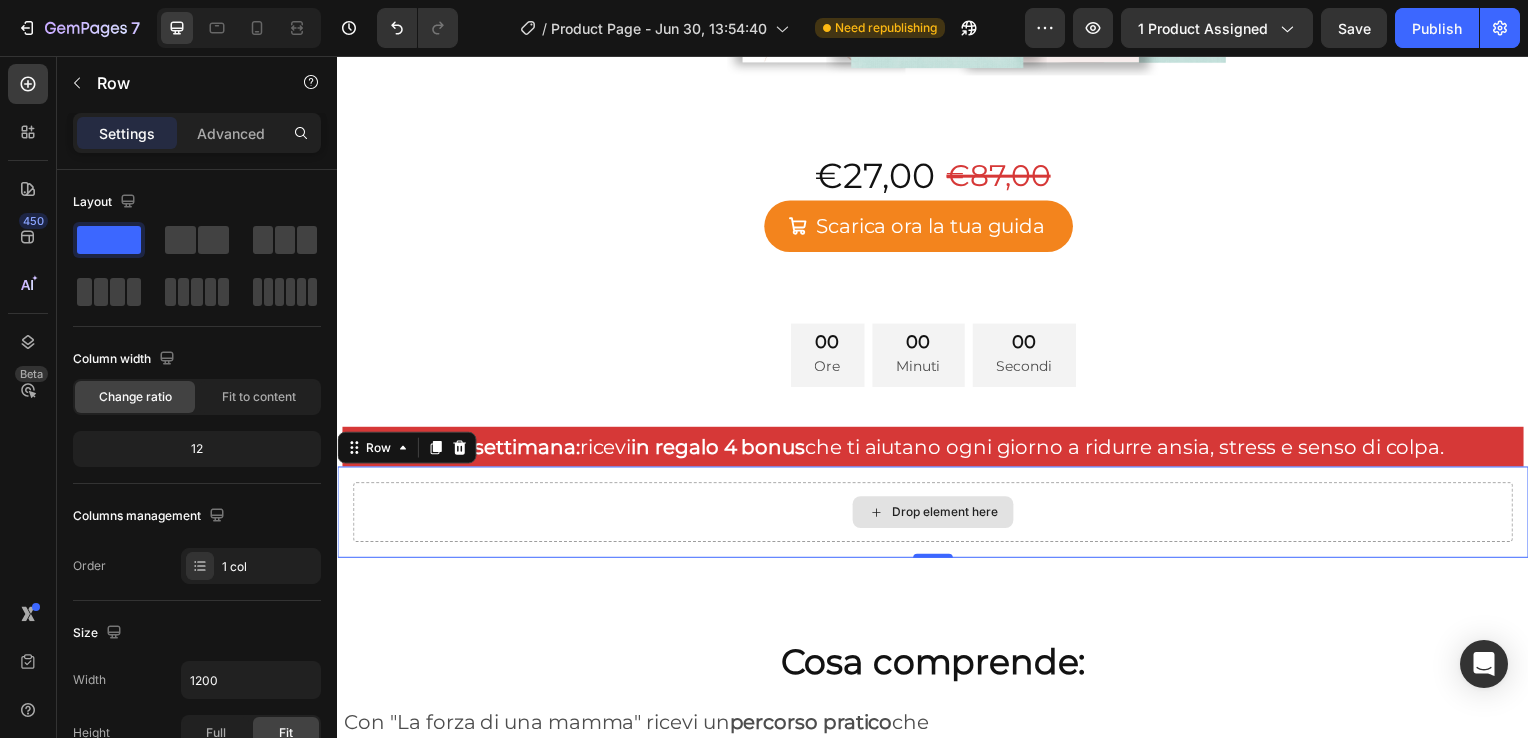 click on "Drop element here" at bounding box center [937, 516] 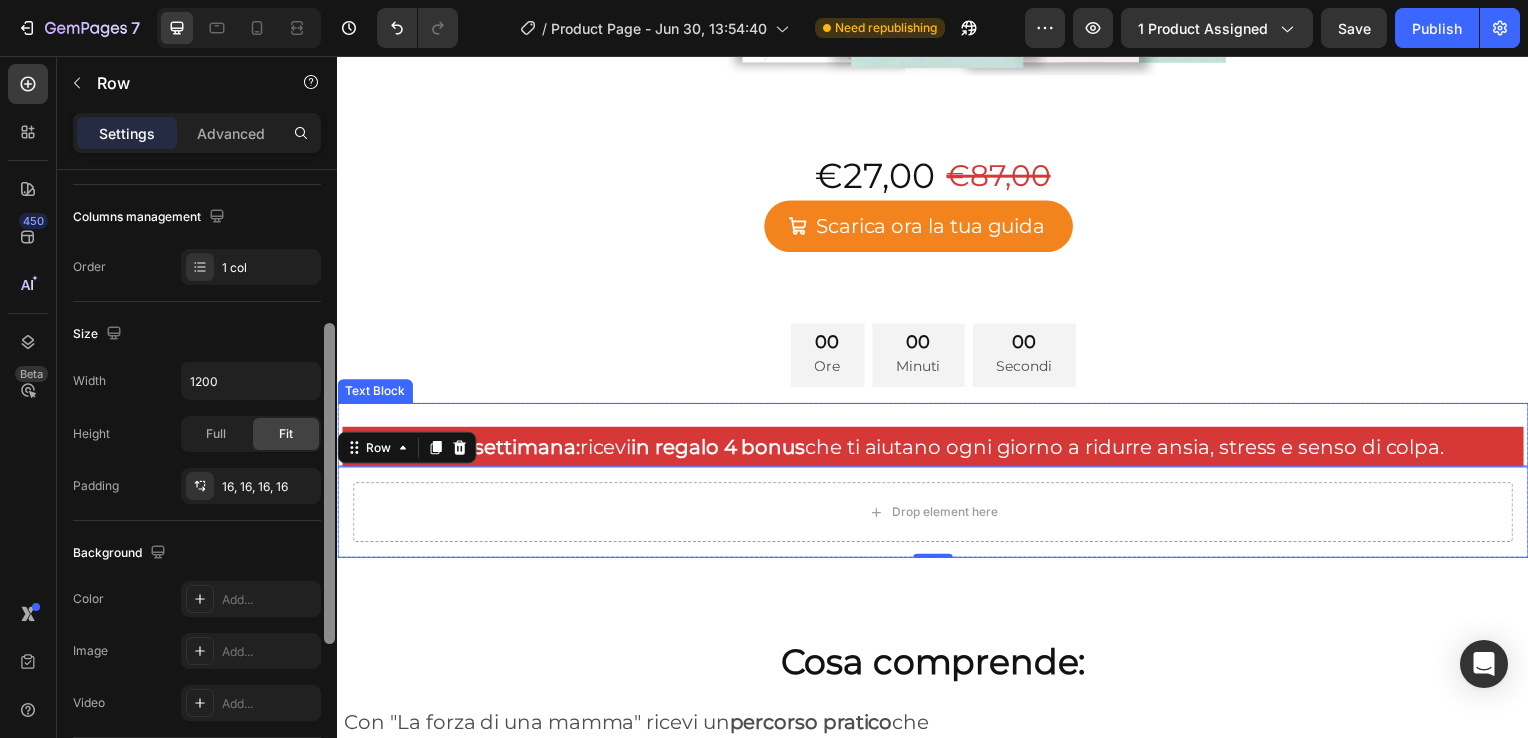 drag, startPoint x: 665, startPoint y: 271, endPoint x: 344, endPoint y: 411, distance: 350.2014 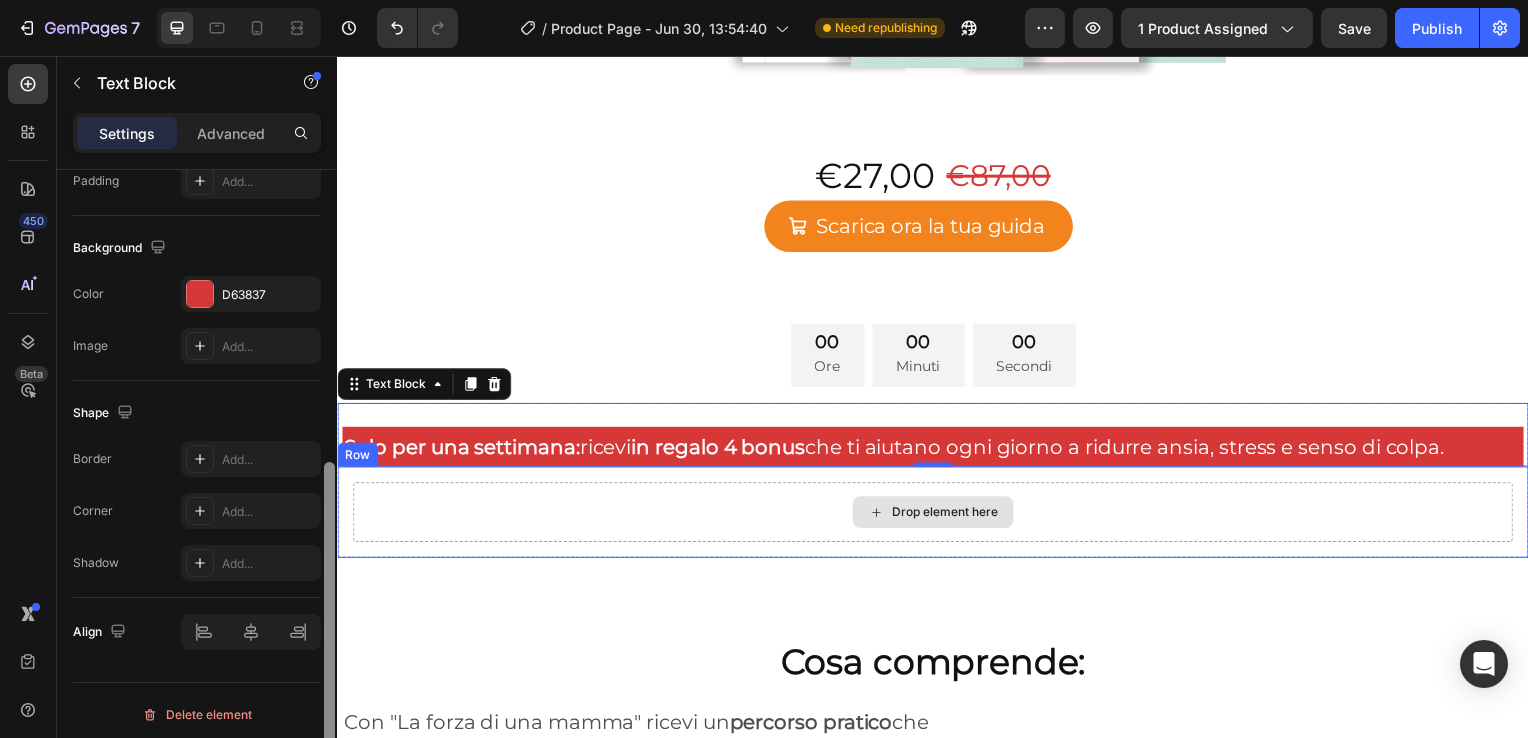 scroll, scrollTop: 556, scrollLeft: 0, axis: vertical 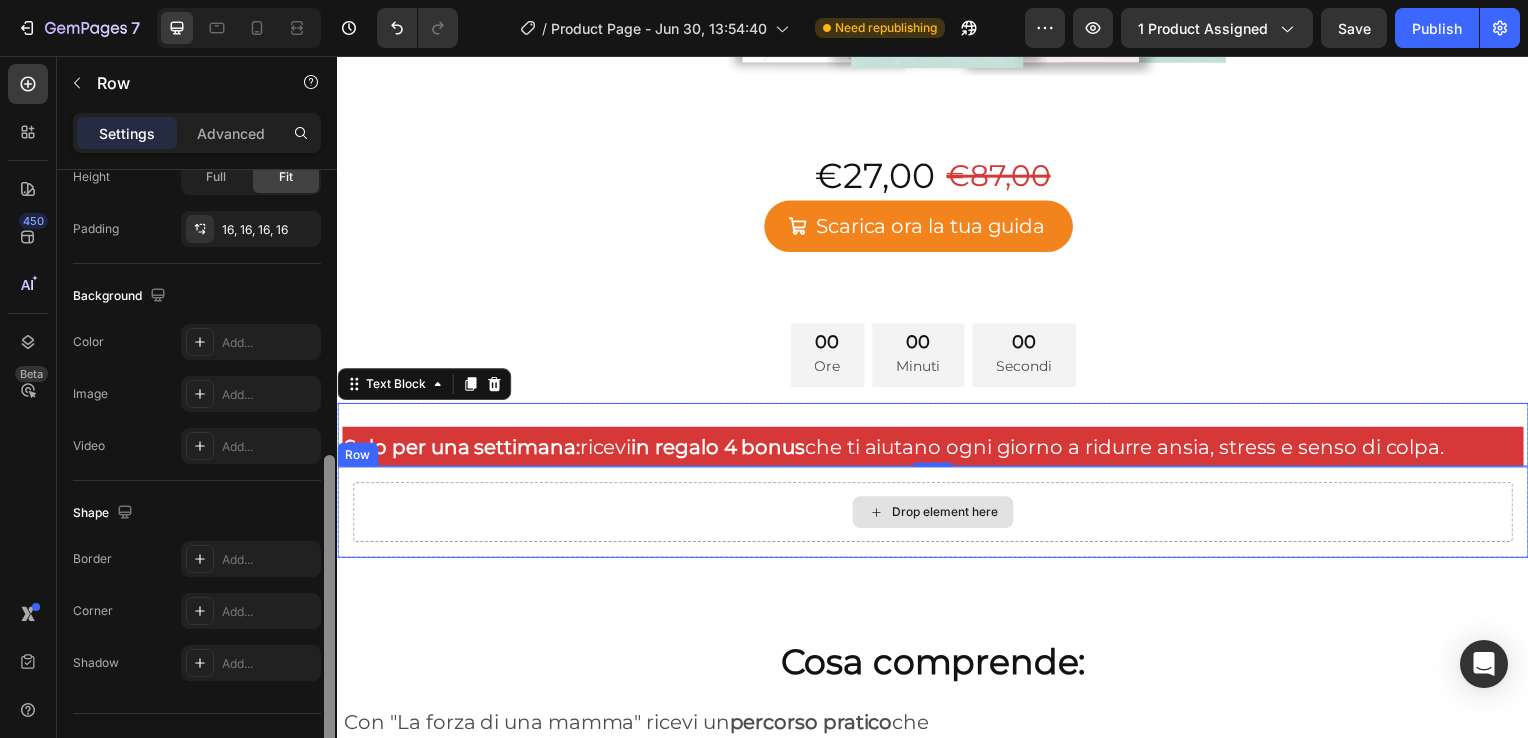 click on "Drop element here" at bounding box center [937, 516] 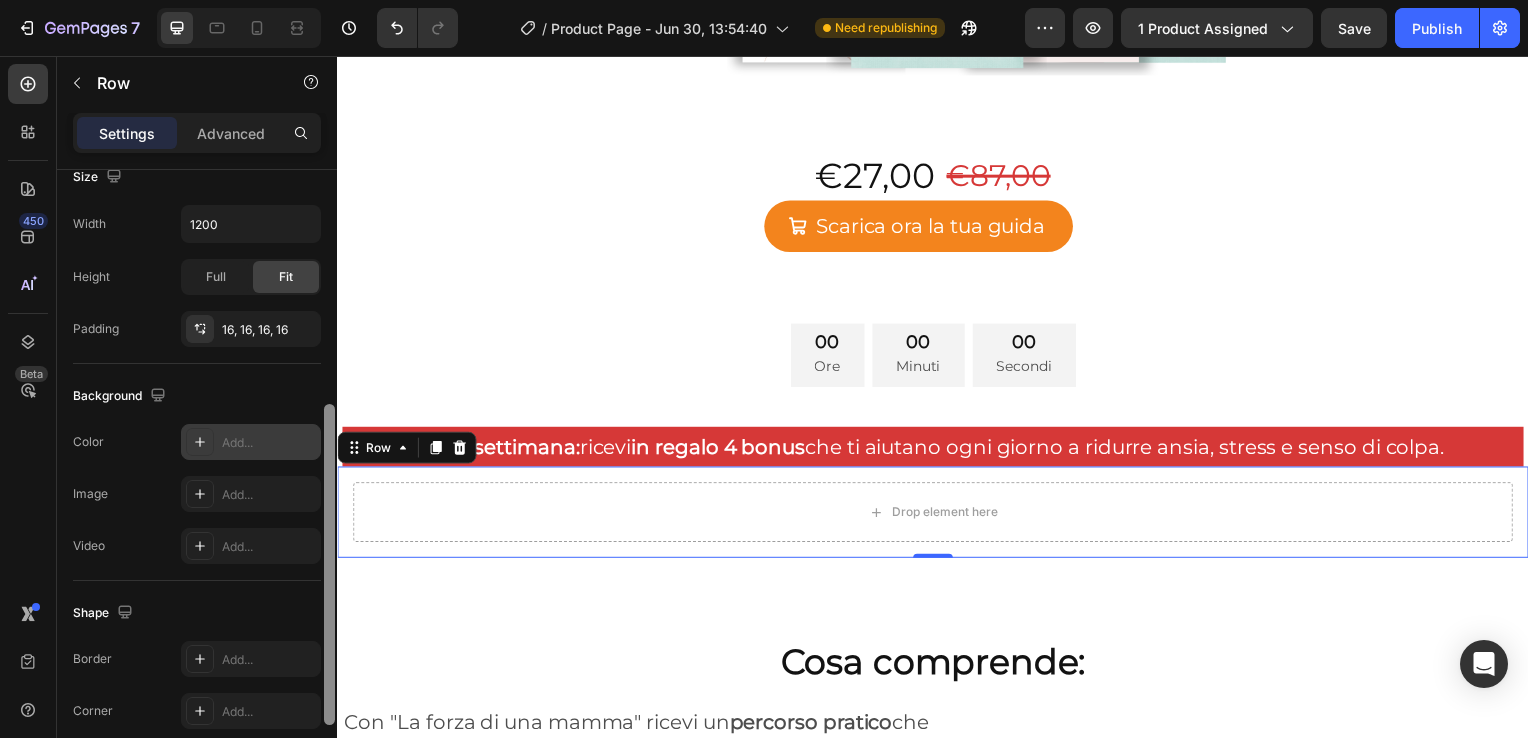 scroll, scrollTop: 460, scrollLeft: 0, axis: vertical 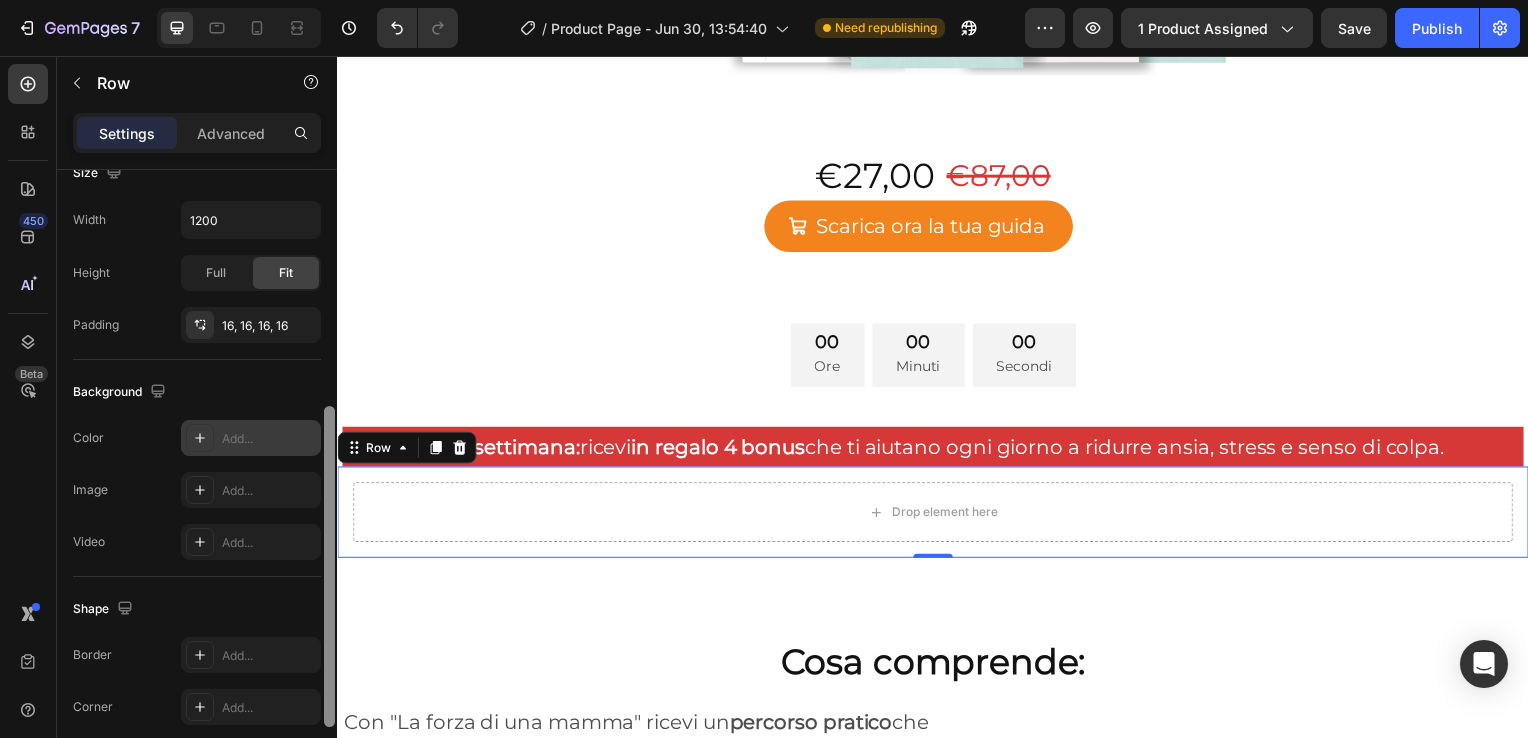 click on "Add..." at bounding box center [251, 438] 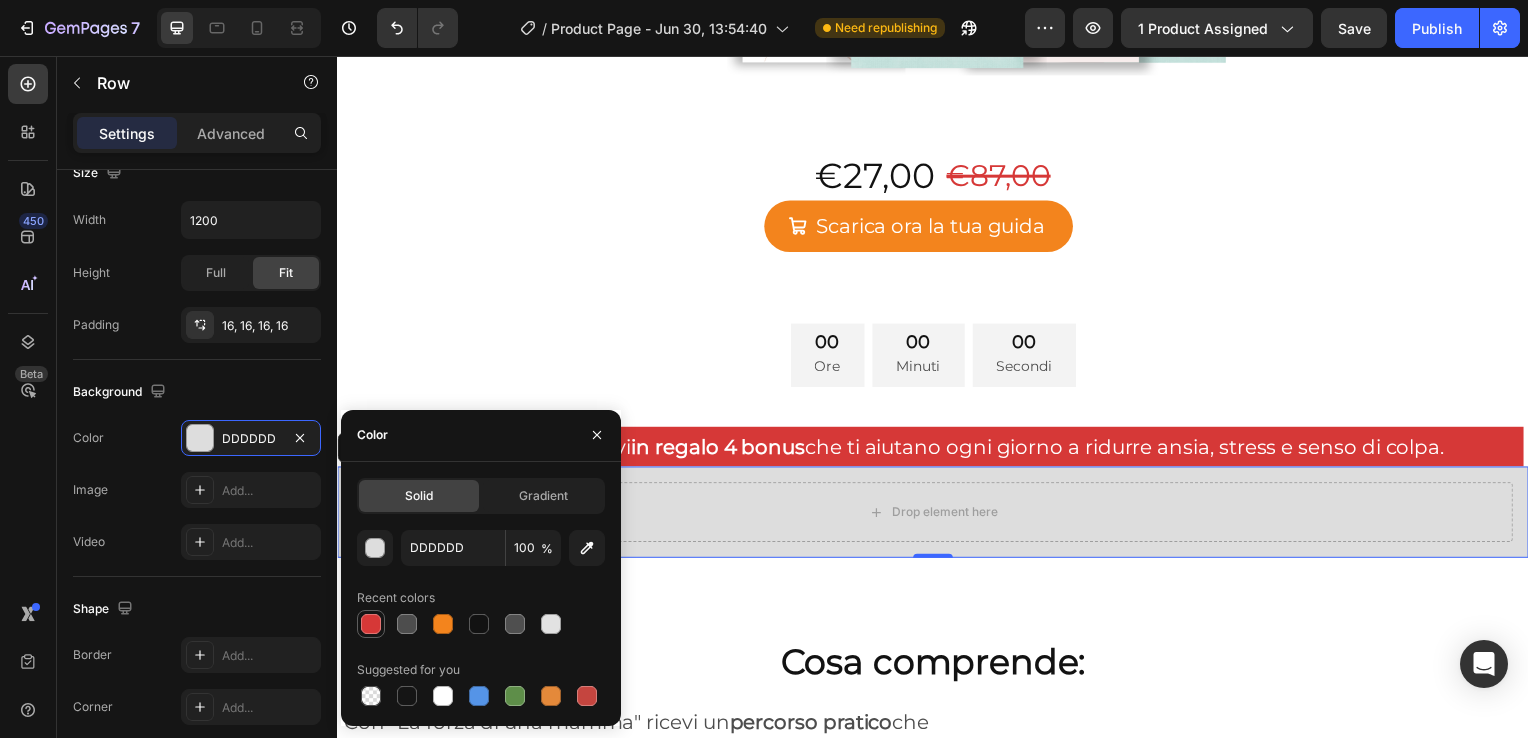 click at bounding box center [371, 624] 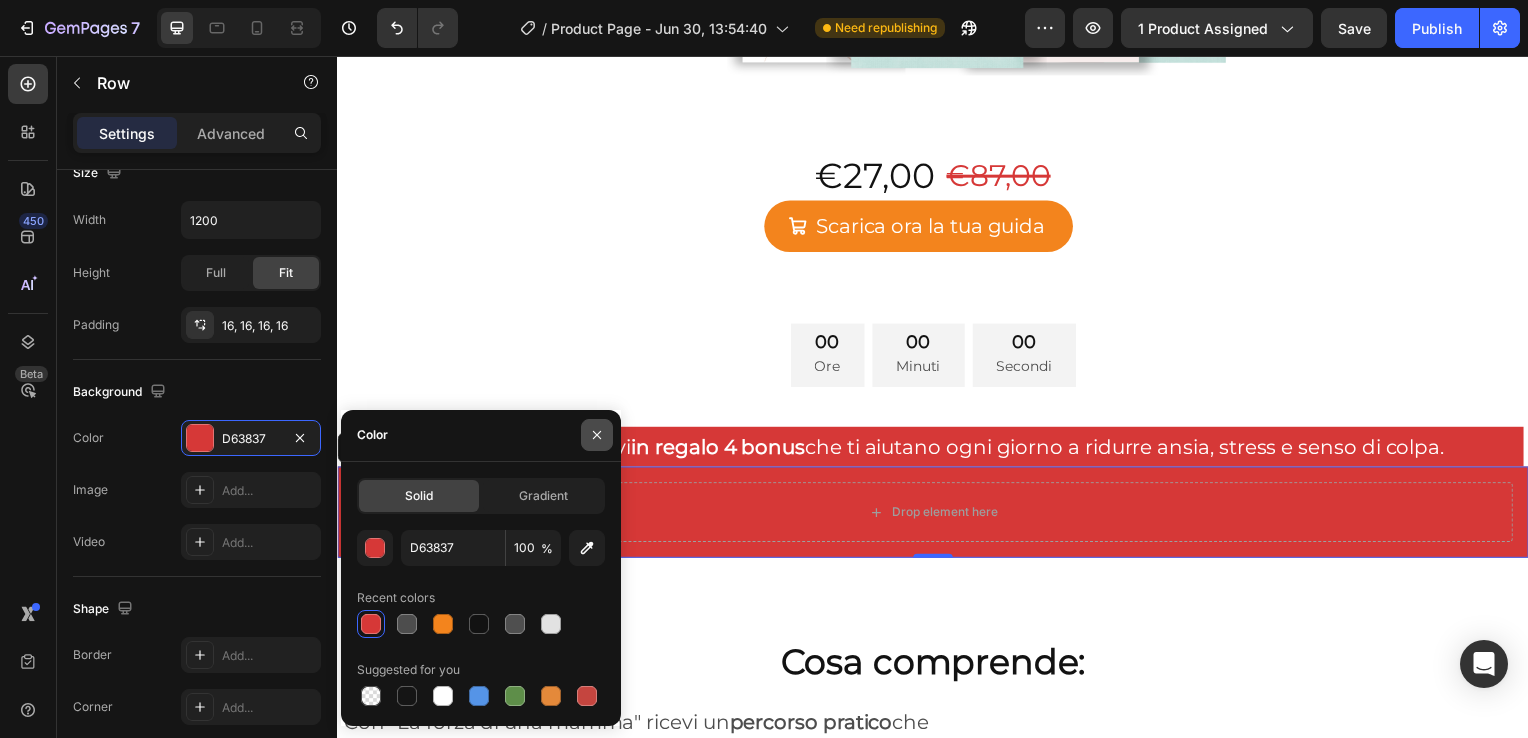 click at bounding box center [597, 435] 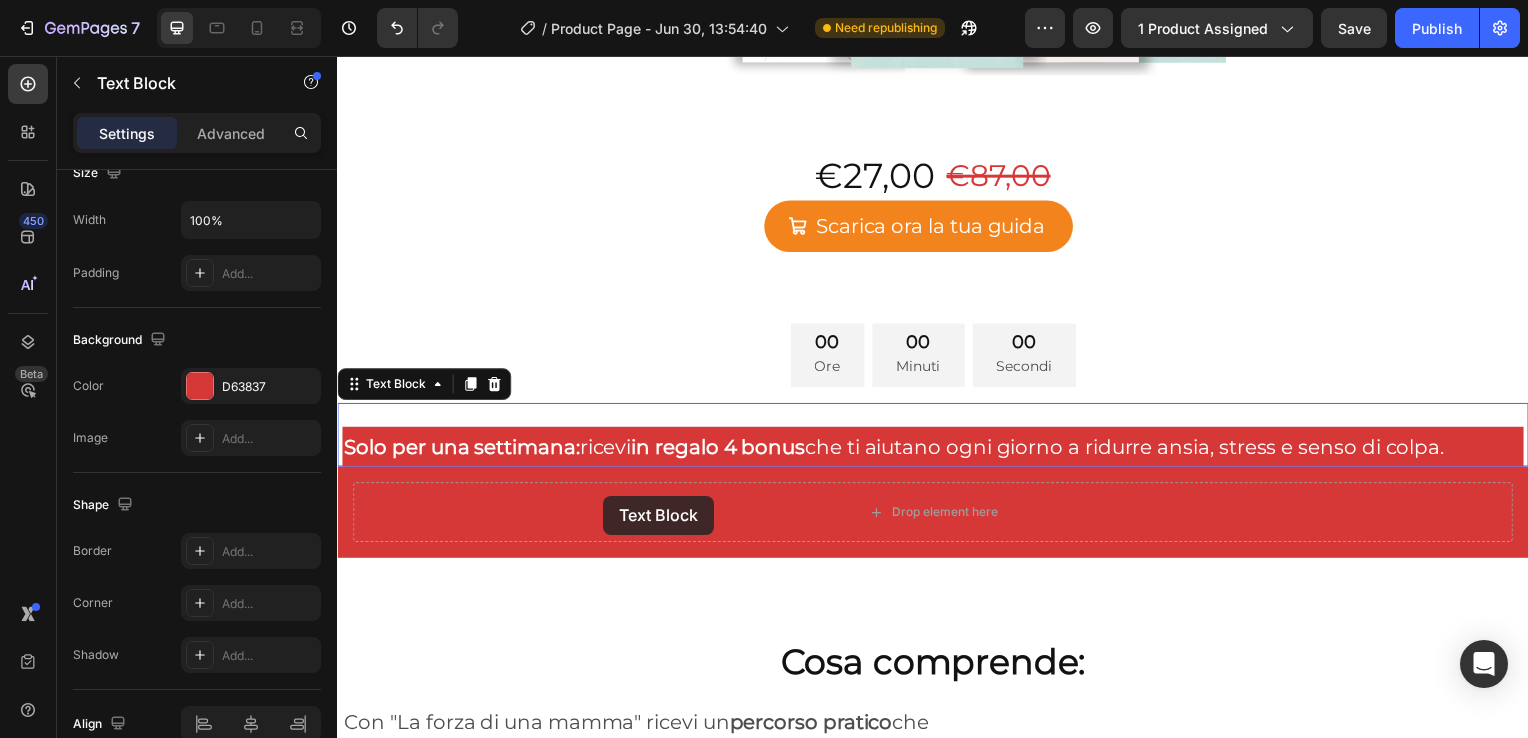 scroll, scrollTop: 0, scrollLeft: 0, axis: both 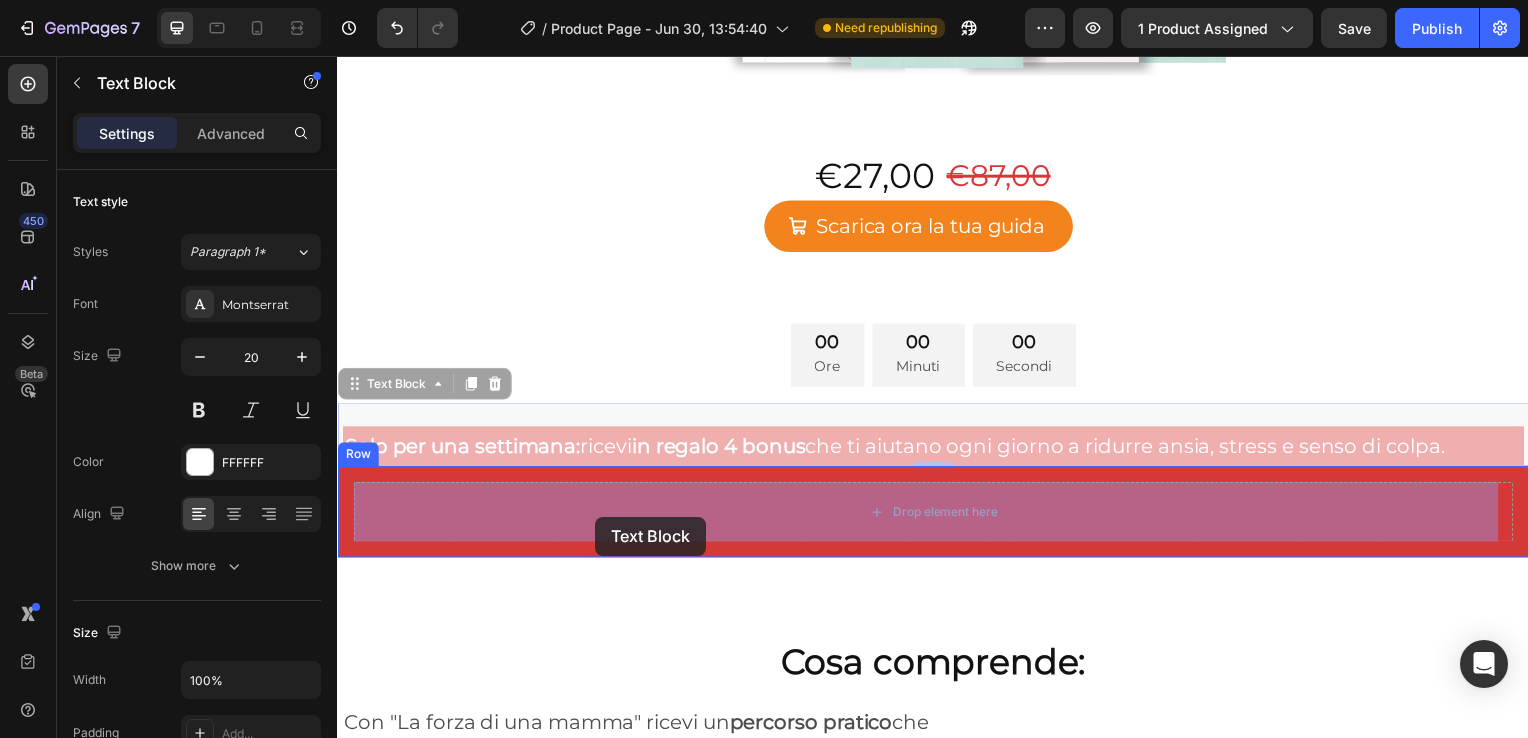 drag, startPoint x: 626, startPoint y: 459, endPoint x: 597, endPoint y: 520, distance: 67.54258 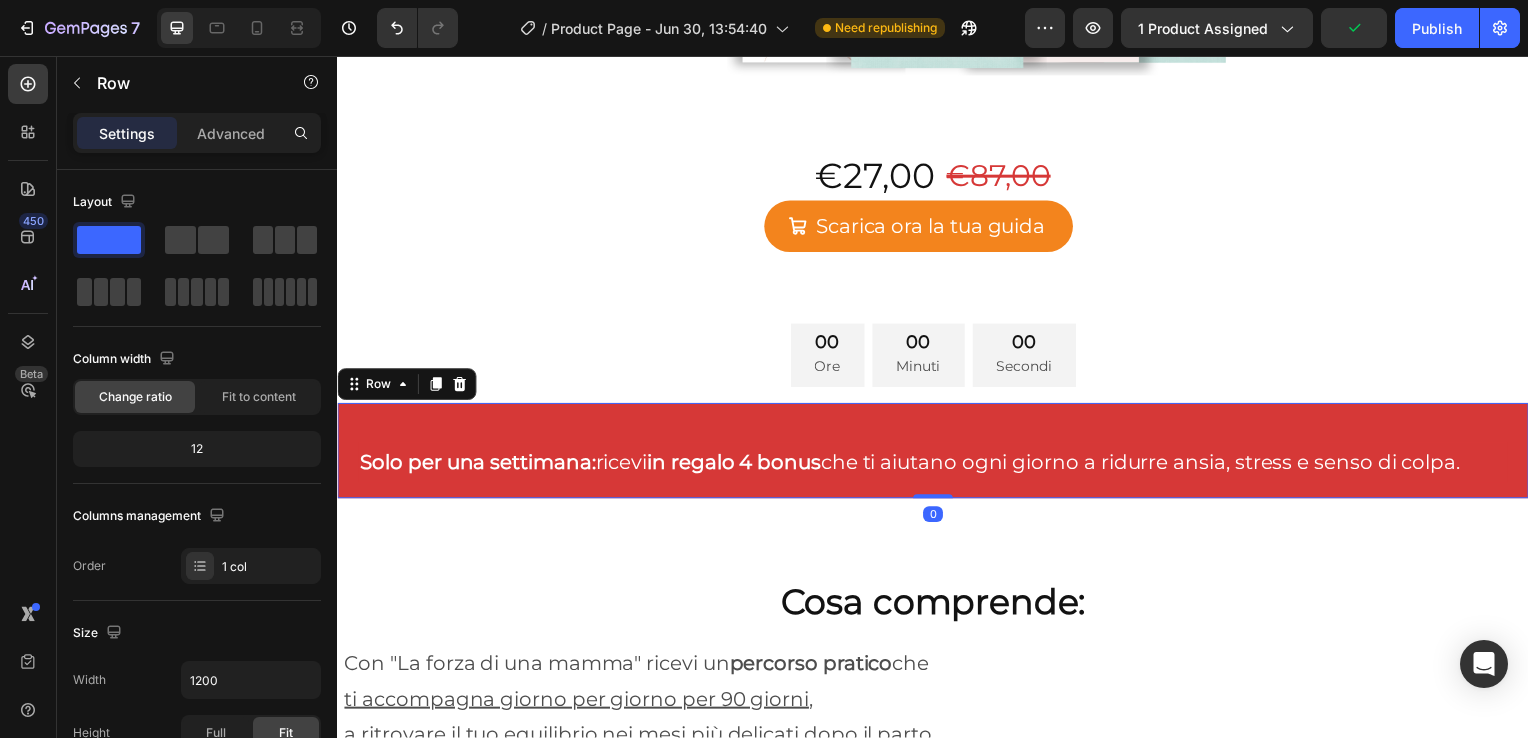 click on "Solo per una settimana:  ricevi  in regalo 4 bonus  che ti aiutano ogni giorno a ridurre ansia, stress e senso di colpa. Text Block Row   0" at bounding box center (937, 454) 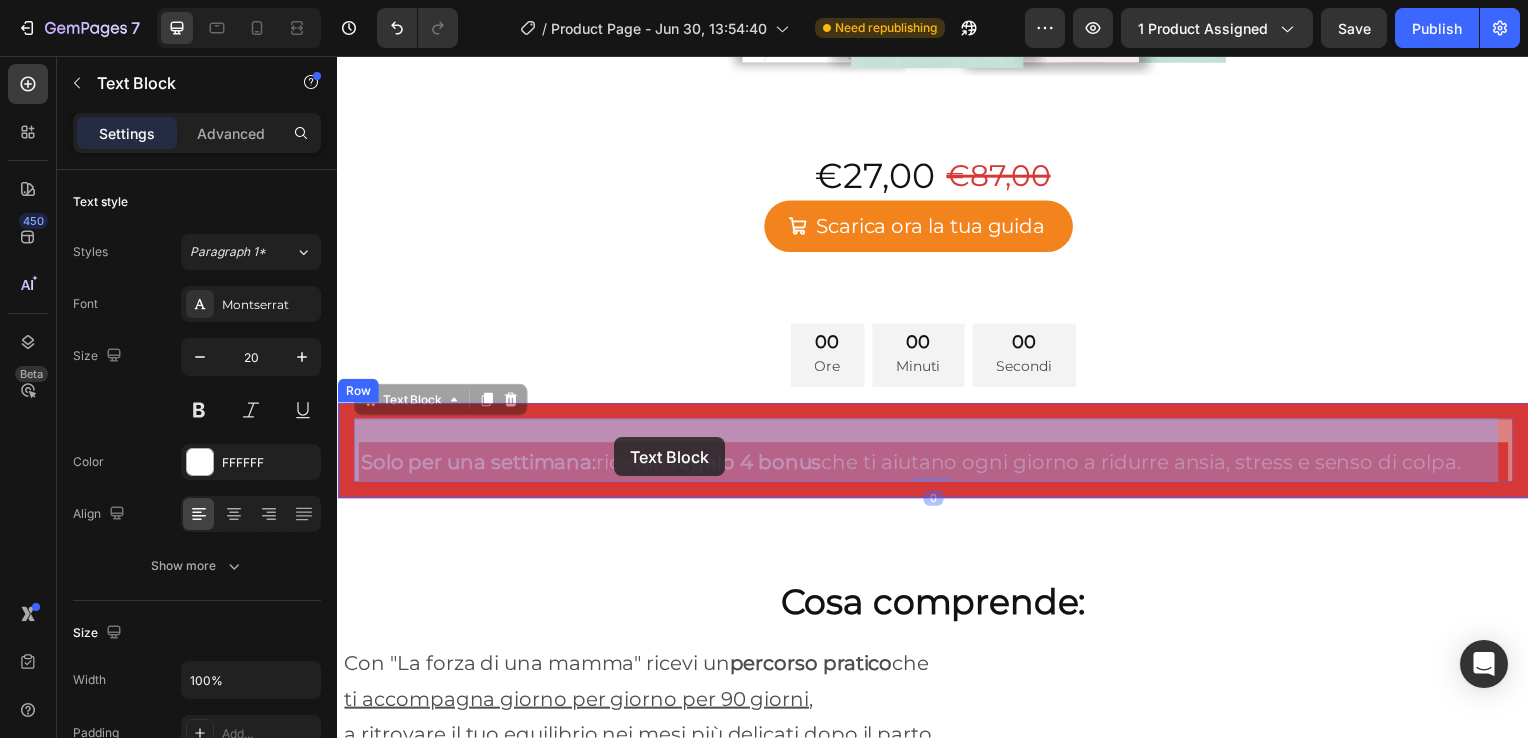 drag, startPoint x: 617, startPoint y: 472, endPoint x: 615, endPoint y: 440, distance: 32.06244 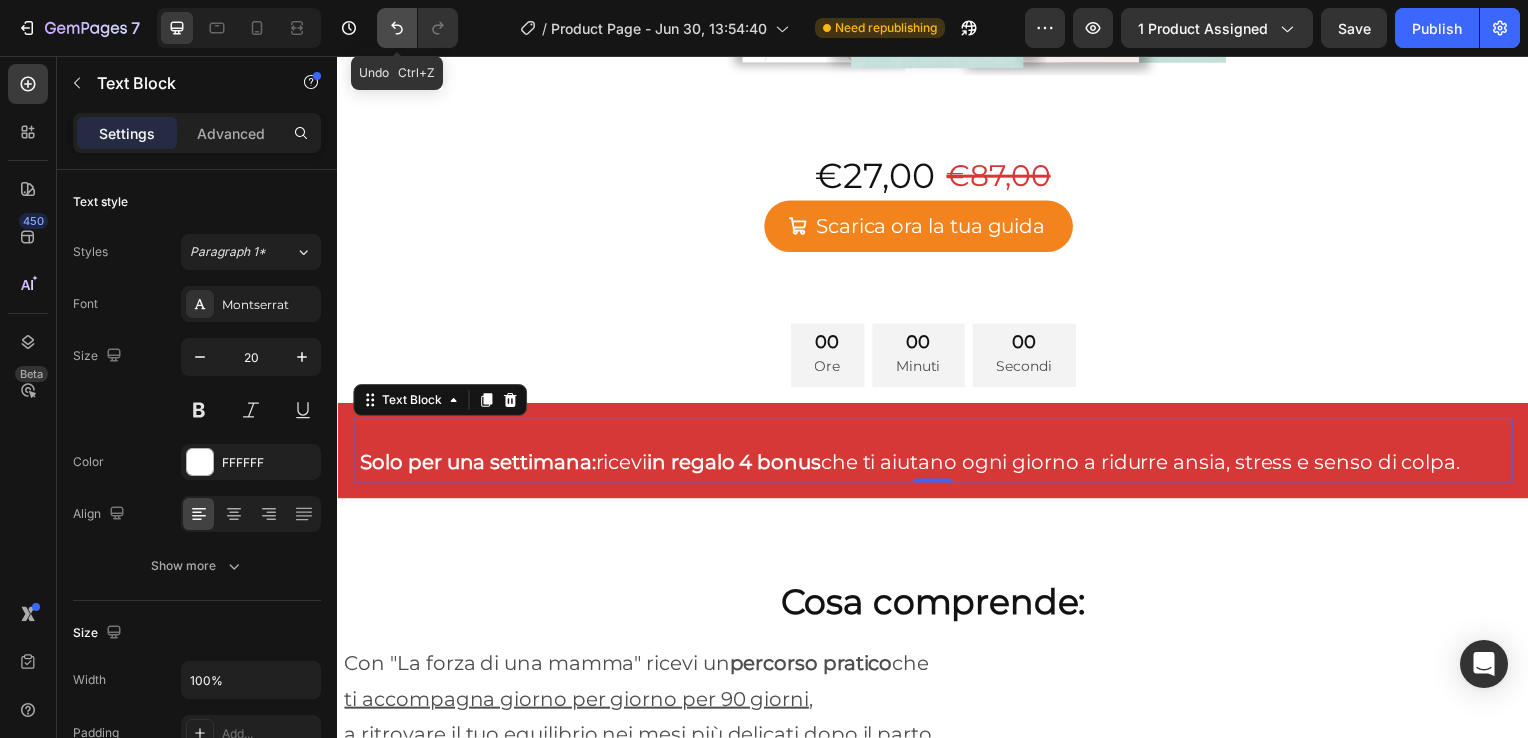 click 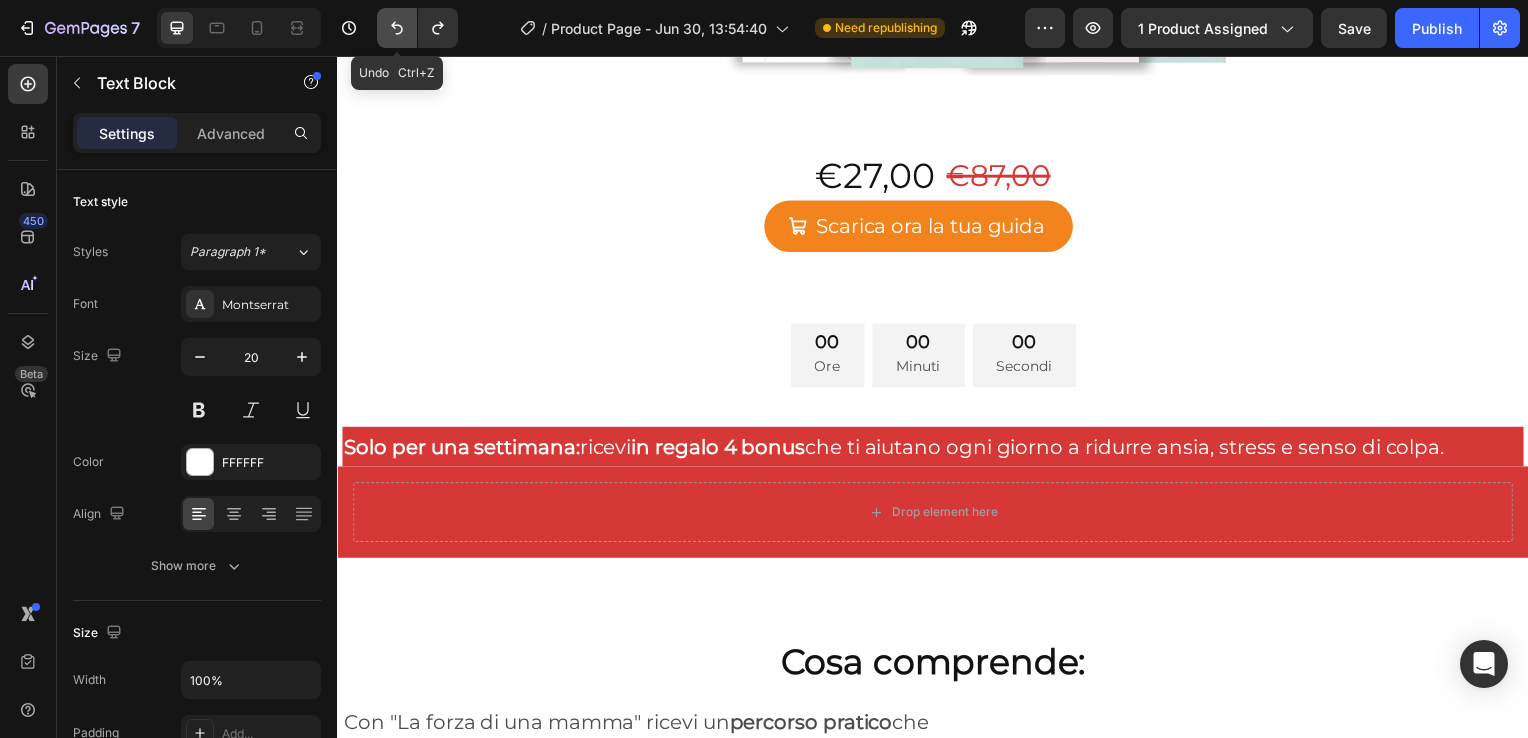 click 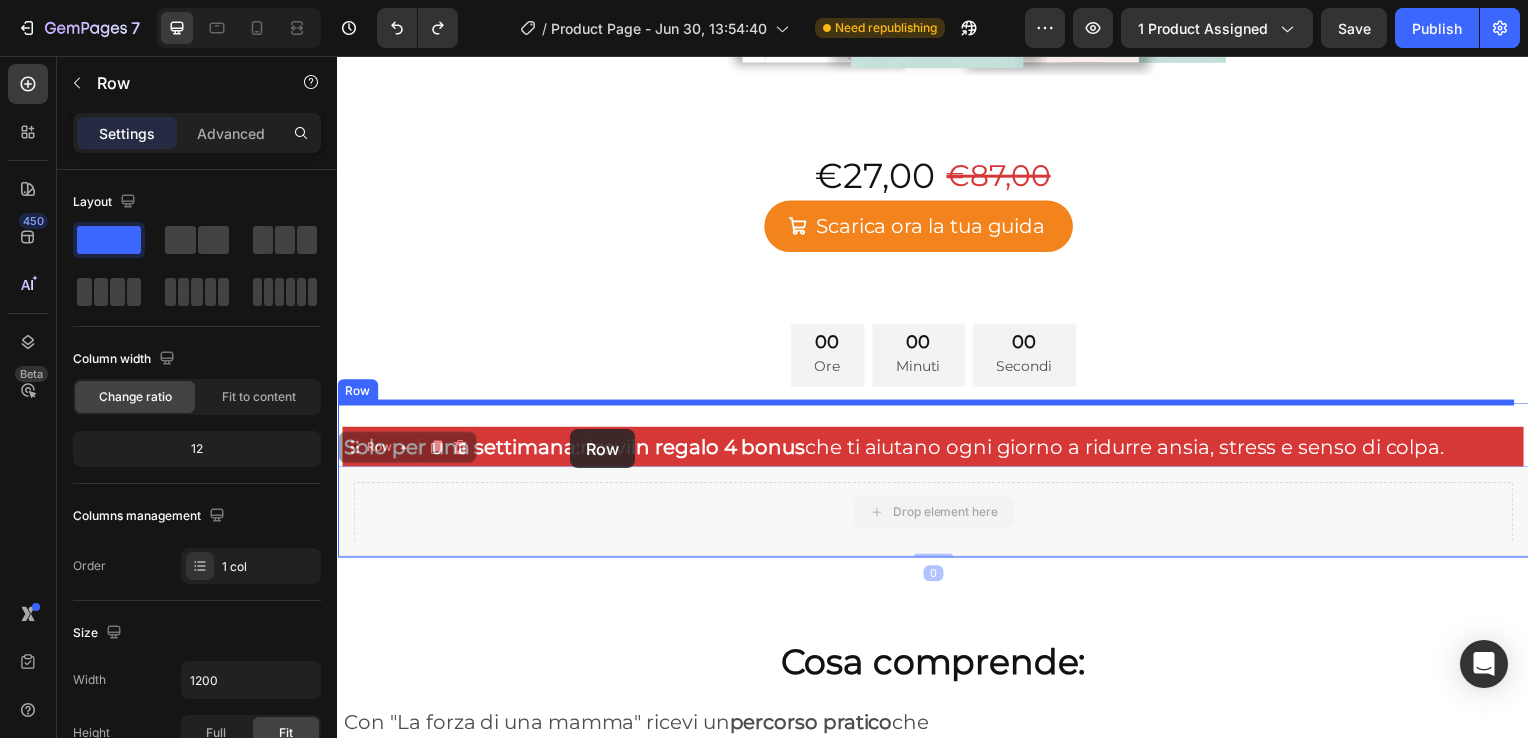 drag, startPoint x: 581, startPoint y: 530, endPoint x: 572, endPoint y: 432, distance: 98.4124 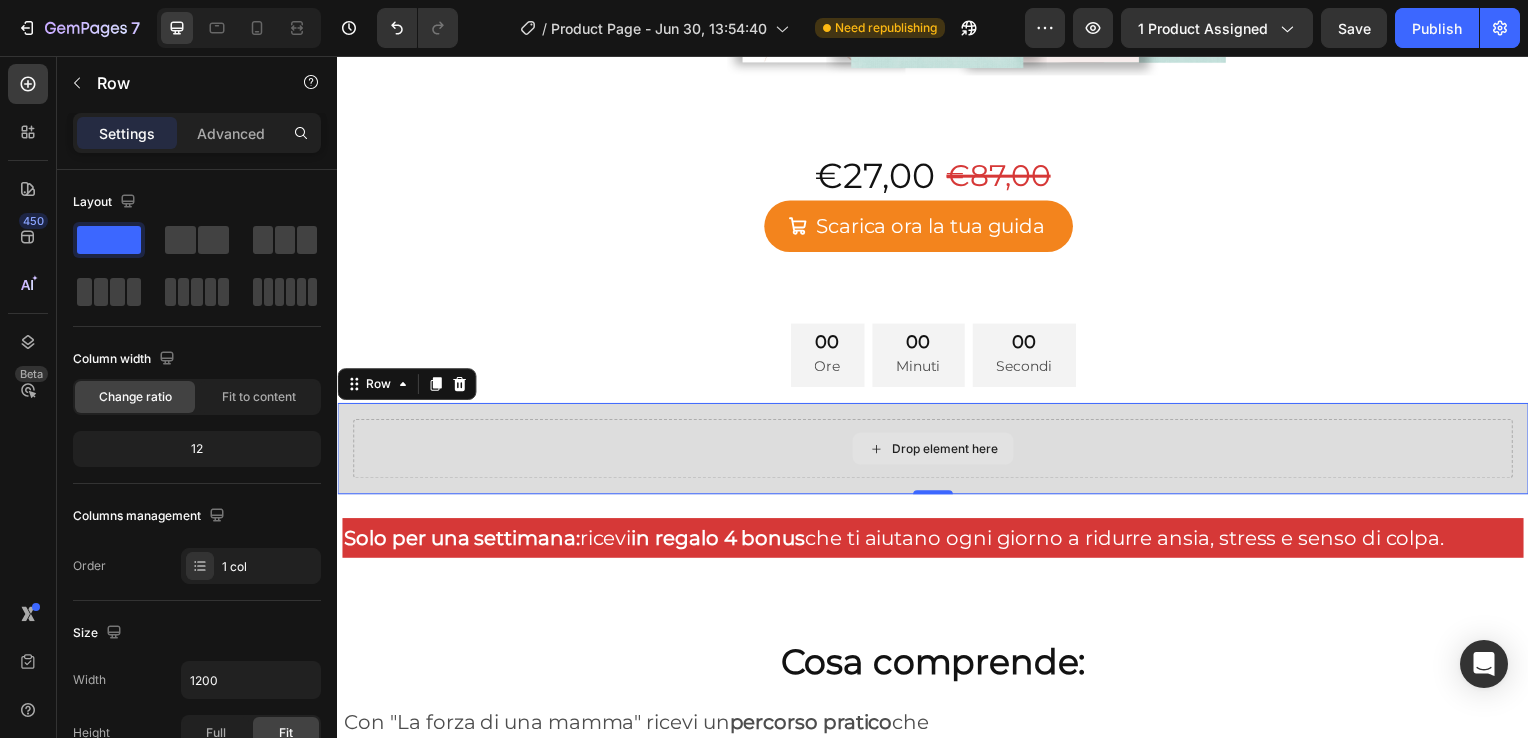 click on "Drop element here" at bounding box center [937, 452] 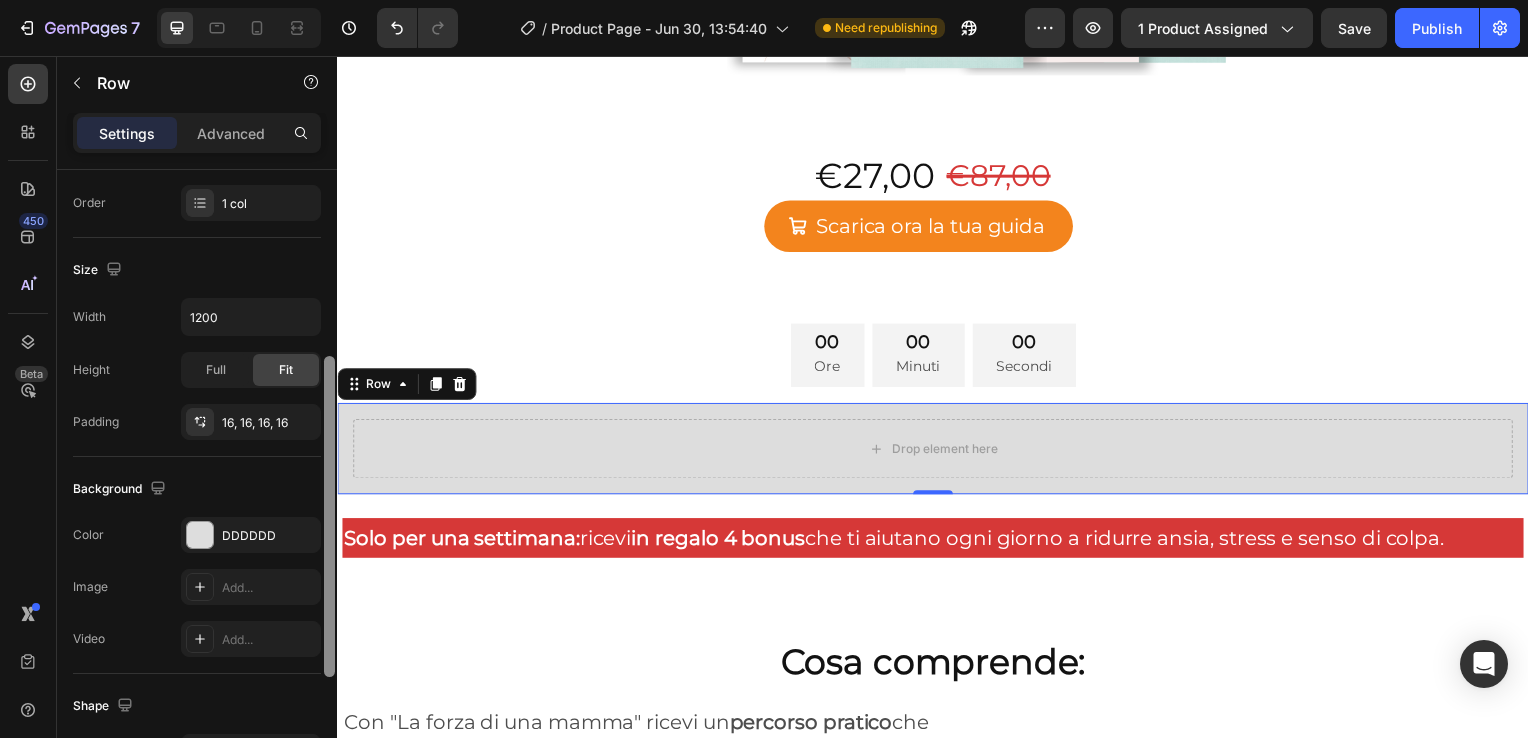 scroll, scrollTop: 375, scrollLeft: 0, axis: vertical 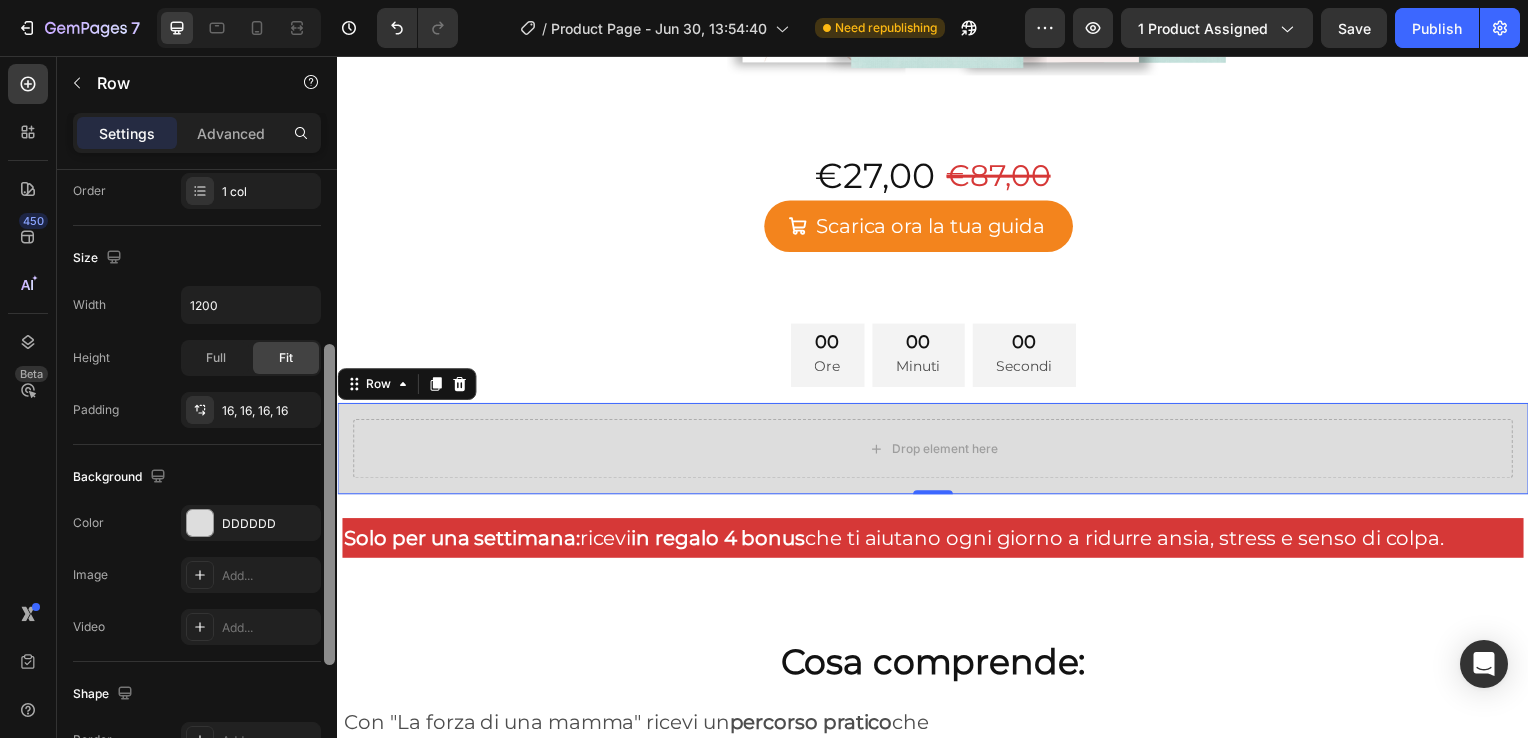 drag, startPoint x: 330, startPoint y: 284, endPoint x: 315, endPoint y: 477, distance: 193.58203 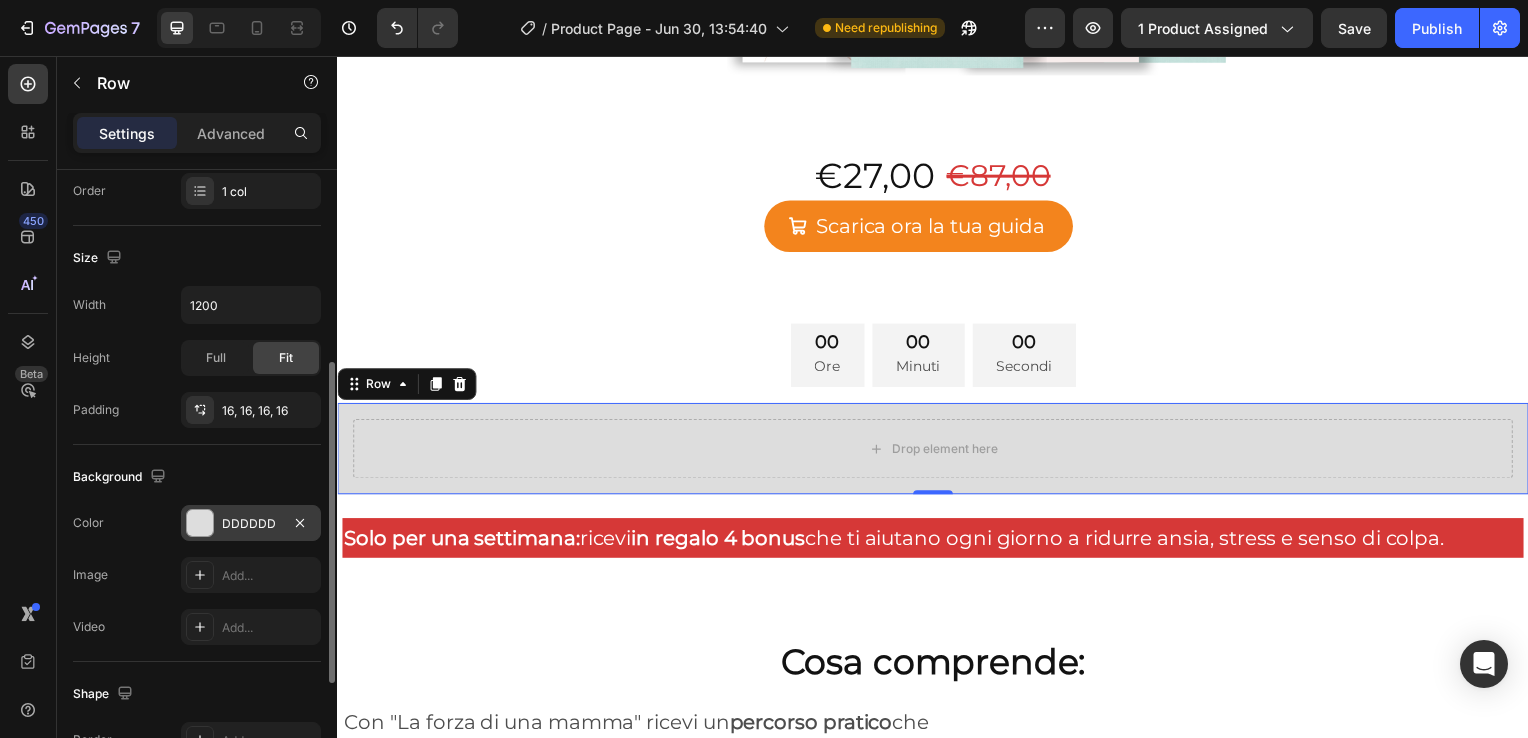 click on "DDDDDD" at bounding box center (251, 524) 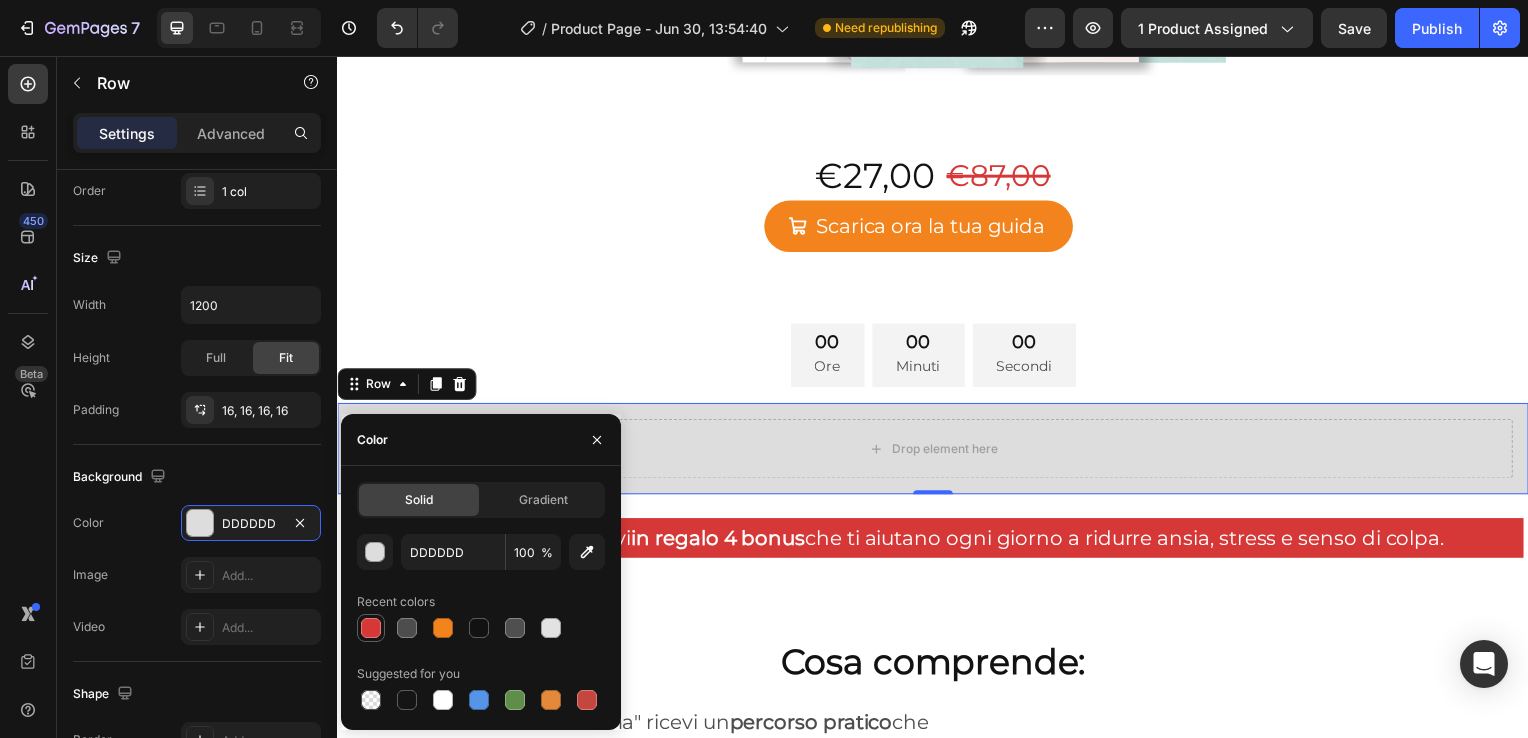 click at bounding box center [371, 628] 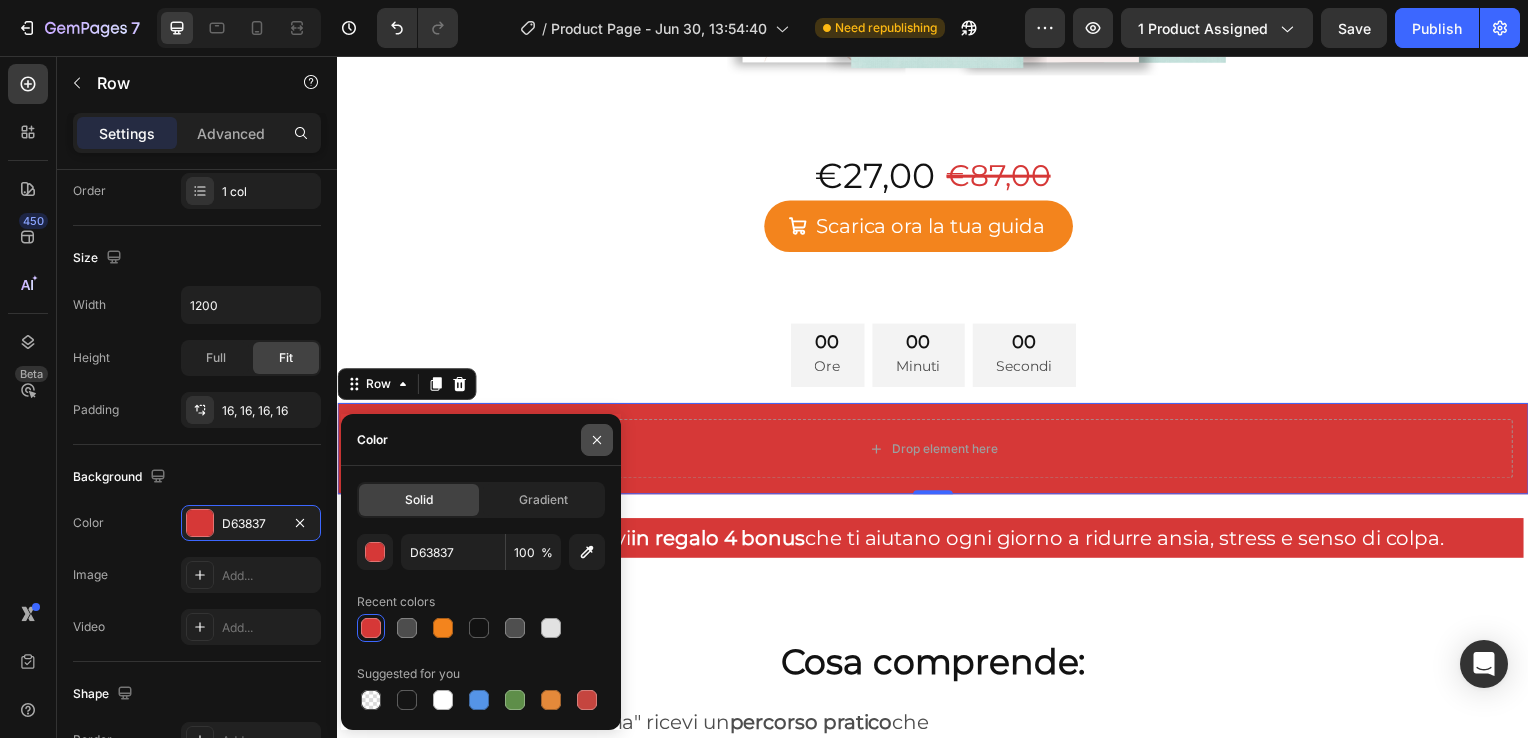 click 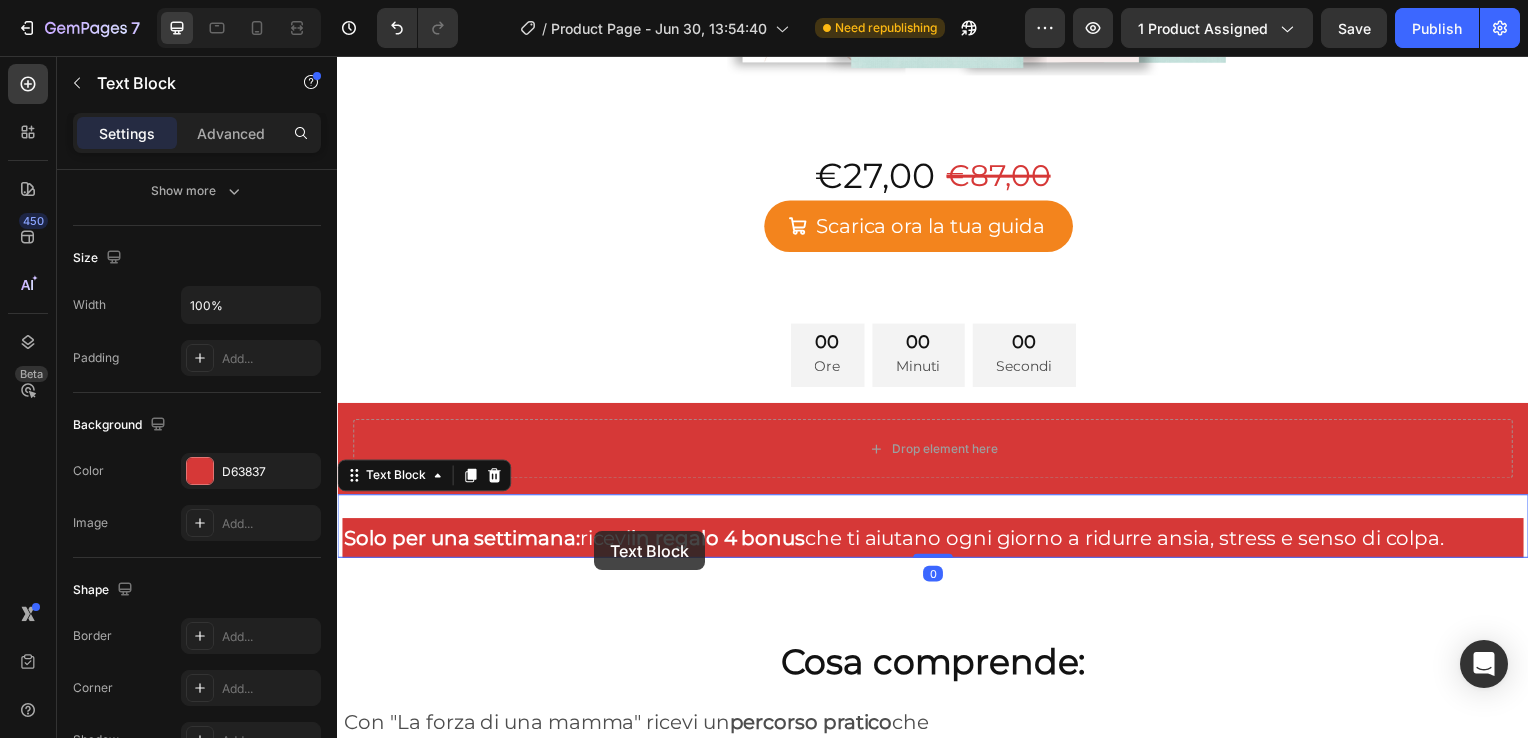 scroll, scrollTop: 0, scrollLeft: 0, axis: both 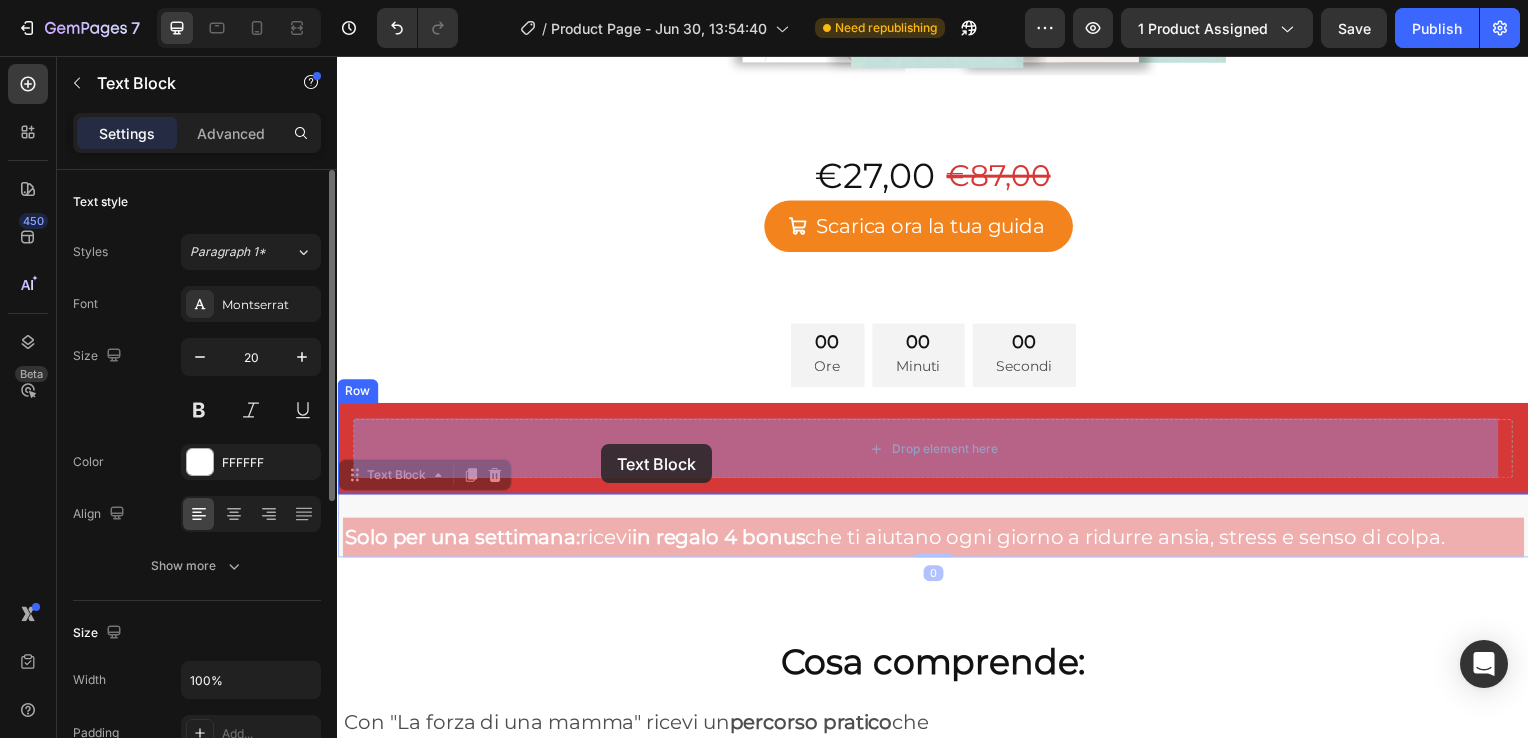 drag, startPoint x: 594, startPoint y: 544, endPoint x: 603, endPoint y: 446, distance: 98.4124 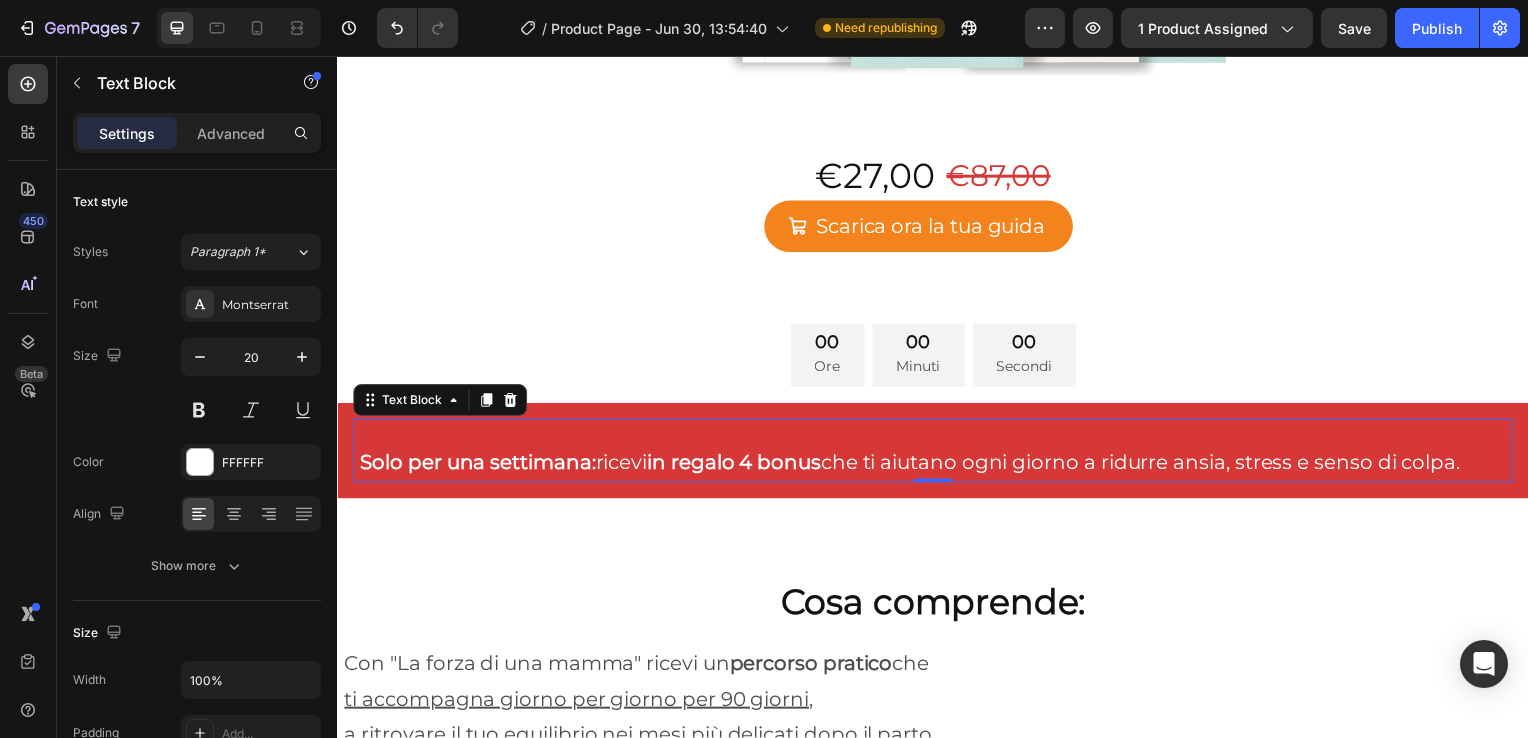 click on "Solo per una settimana:" at bounding box center (478, 466) 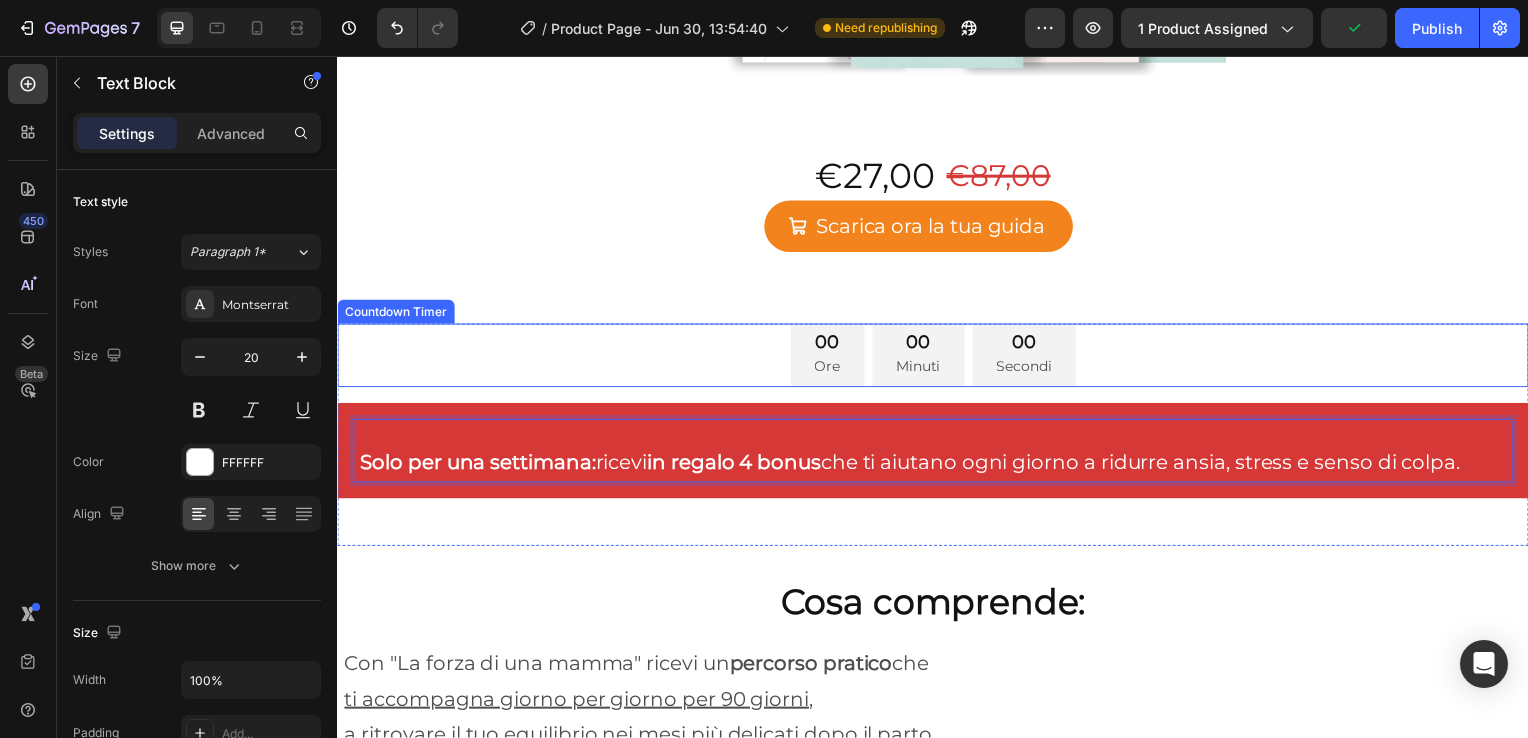 click on "“La forza di una mamma” è la  guida pratica e concreta per accompagnarti nei primi mesi dopo il parto,  aiutandoti a gestire il caos emotivo, a creare momenti di benessere e a migliorare la comunicazione con il partner, senza sensi di colpa. Heading “La forza di una mamma” è la  guida pratica e concreta per accompagnarti nei primi mesi dopo il parto,  aiutandoti a gestire il caos emotivo, a creare momenti di benessere e a migliorare la comunicazione con il partner, senza sensi di colpa. Heading “La forza di una mamma” è la  guida pratica e concreta per accompagnarti nei primi mesi dopo il parto,  aiutandoti a gestire il caos emotivo, a creare momenti di benessere e a migliorare la comunicazione con il partner, senza sensi di colpa. Heading Row Image Image Image Image Image Row Image Image Image Image Image Row Image Image Image Image Row €27,00 Product Price Product Price €87,00 Product Price Product Price Row
Scarica ora la tua guida Add to Cart Scarica ora la tua guida Row" at bounding box center [937, -127] 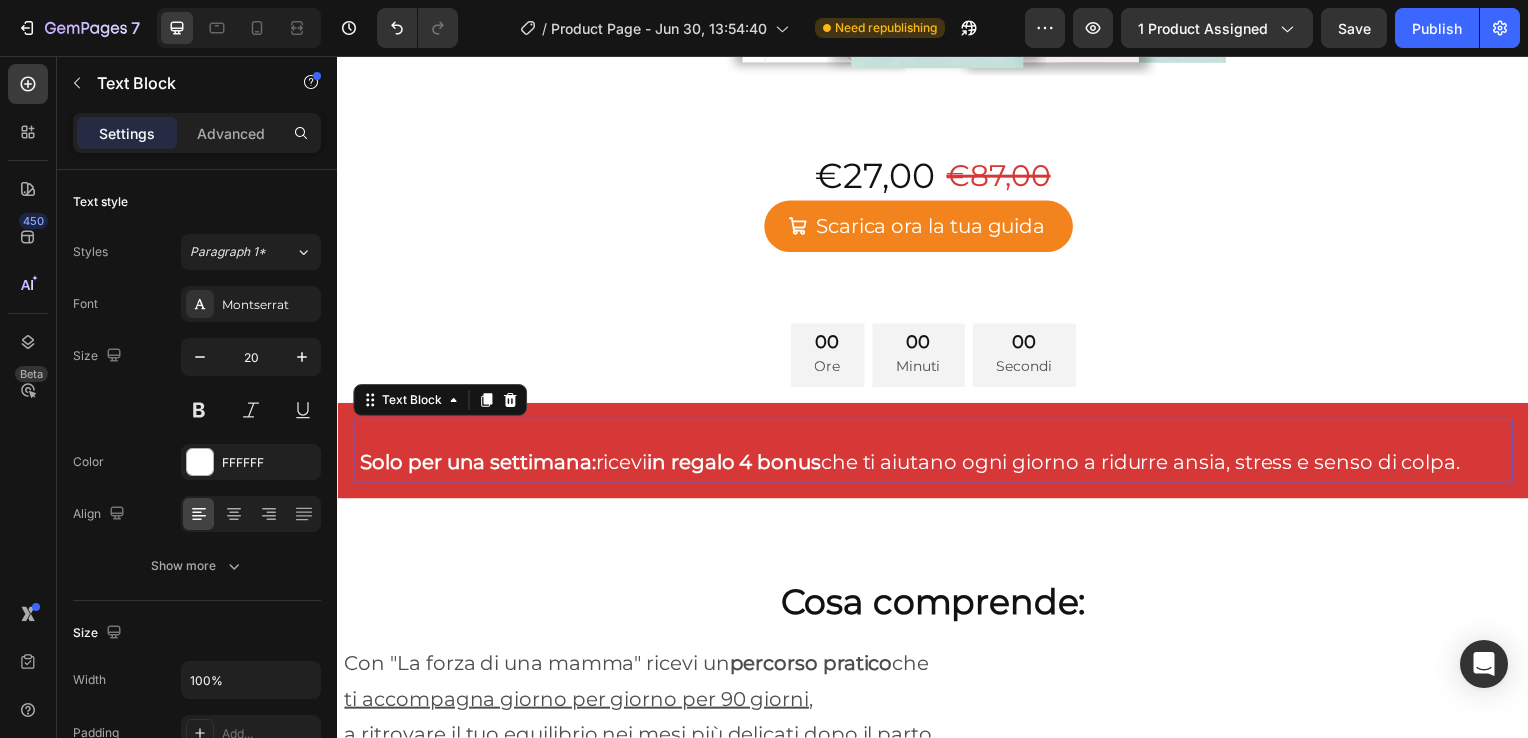 click on "Solo per una settimana:  ricevi  in regalo 4 bonus  che ti aiutano ogni giorno a ridurre ansia, stress e senso di colpa." at bounding box center [937, 466] 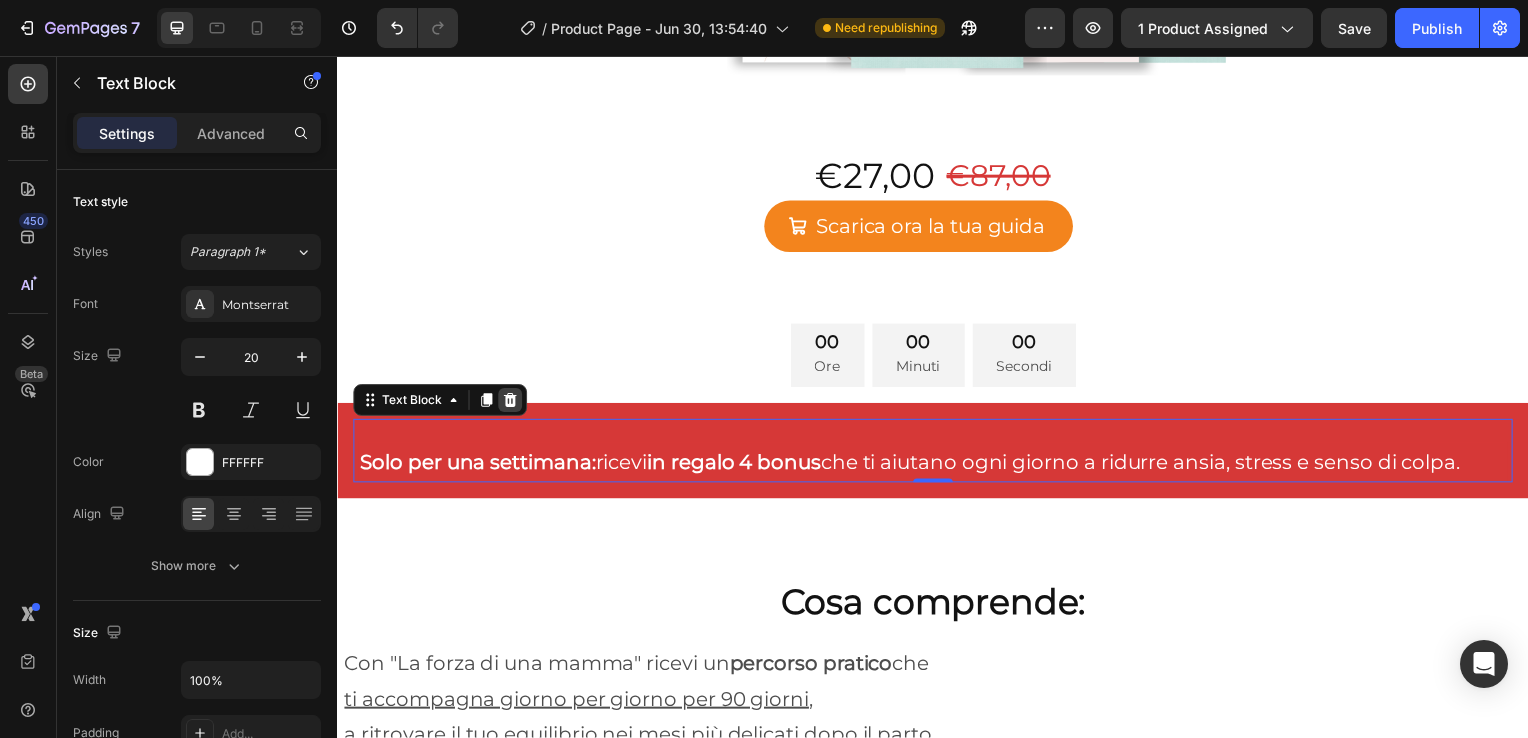 click 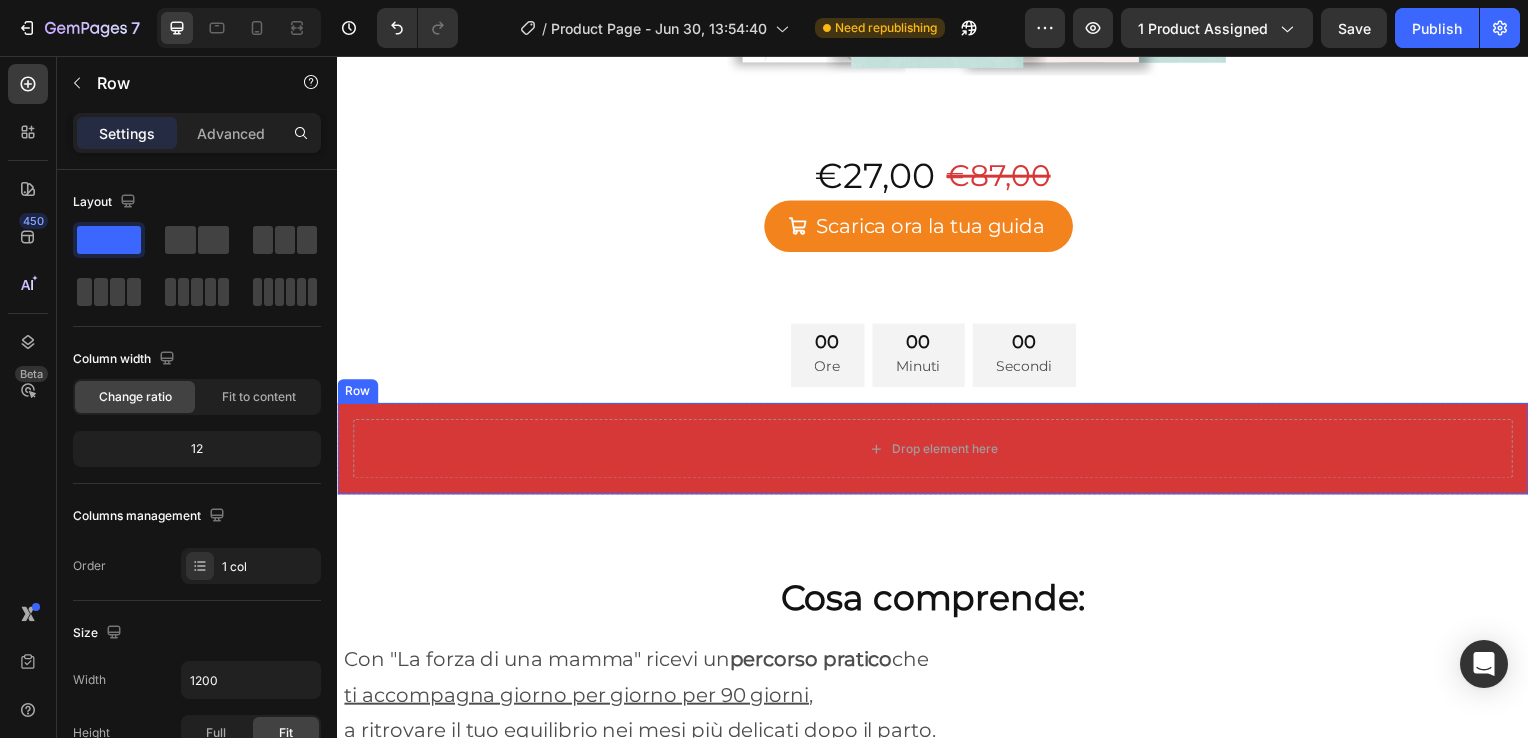 click on "Drop element here Row" at bounding box center (937, 452) 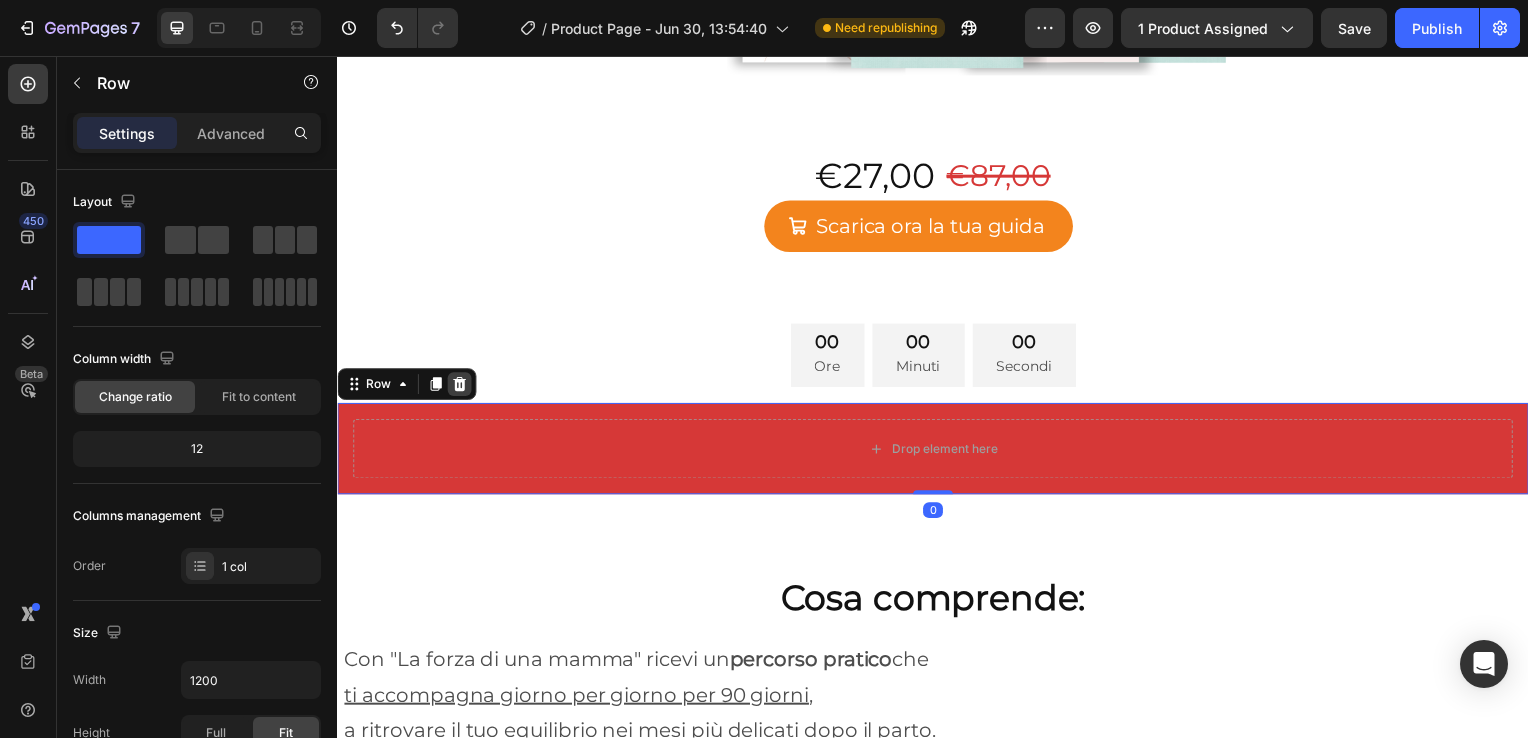 click 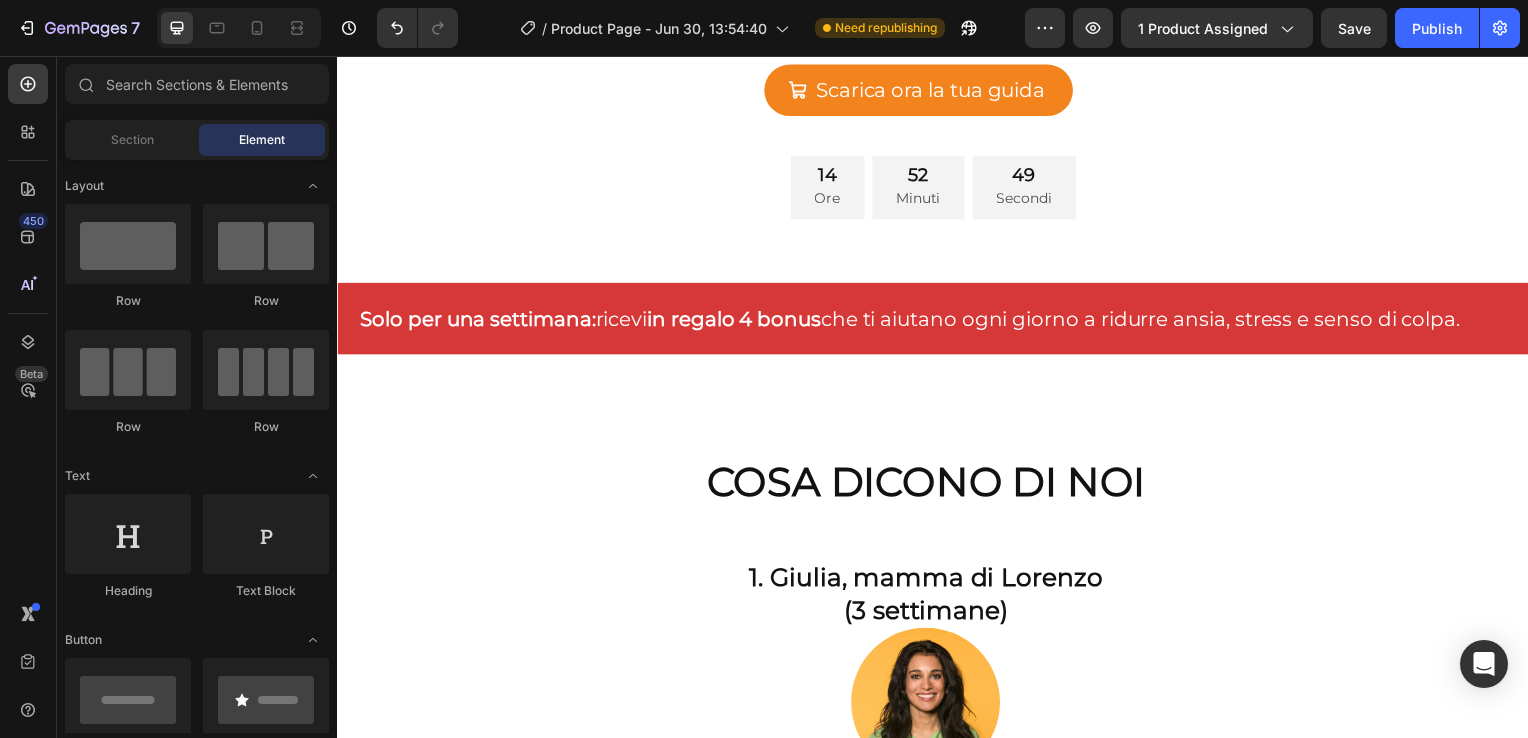 scroll, scrollTop: 881, scrollLeft: 0, axis: vertical 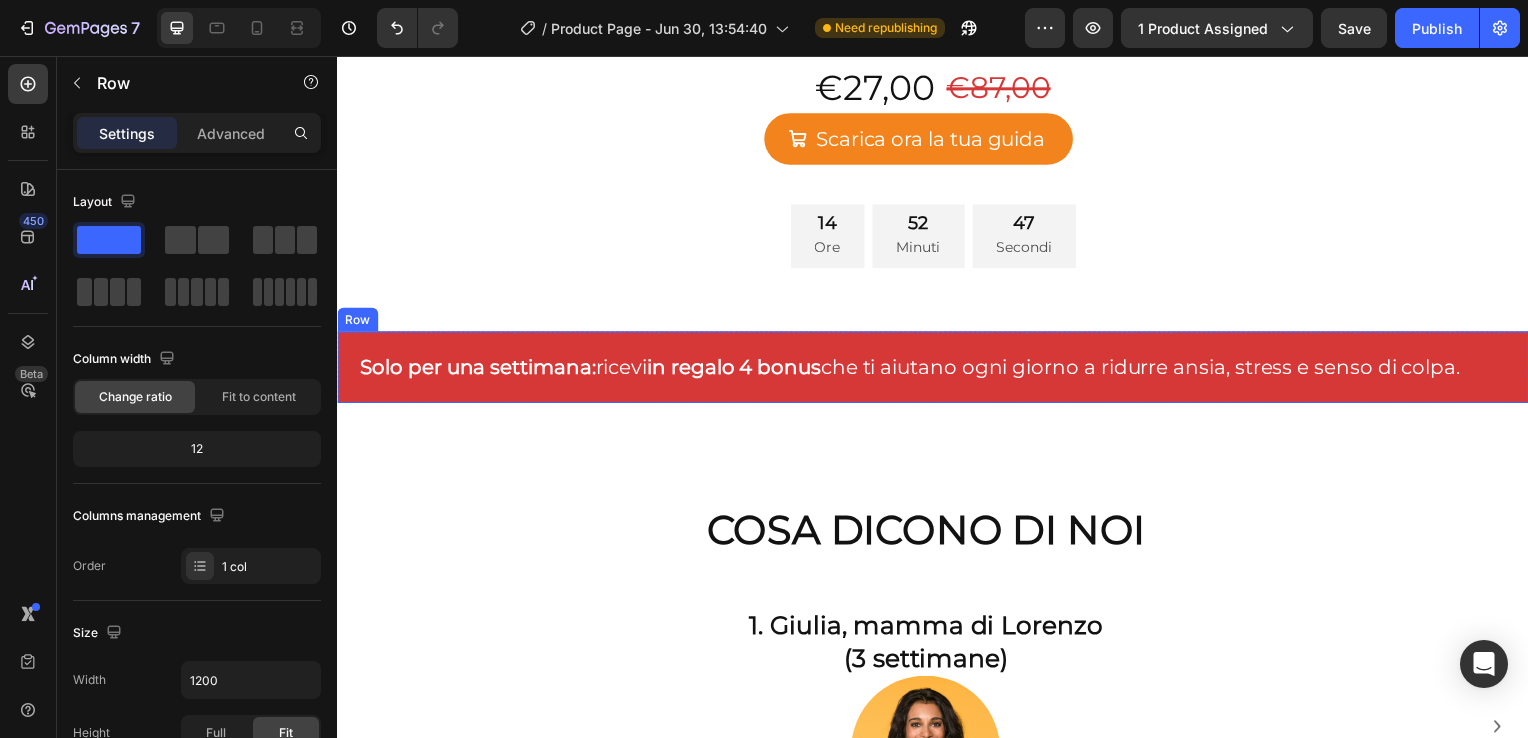 click on "Solo per una settimana:  ricevi  in regalo 4 bonus  che ti aiutano ogni giorno a ridurre ansia, stress e senso di colpa. Text Block Row" at bounding box center [937, 370] 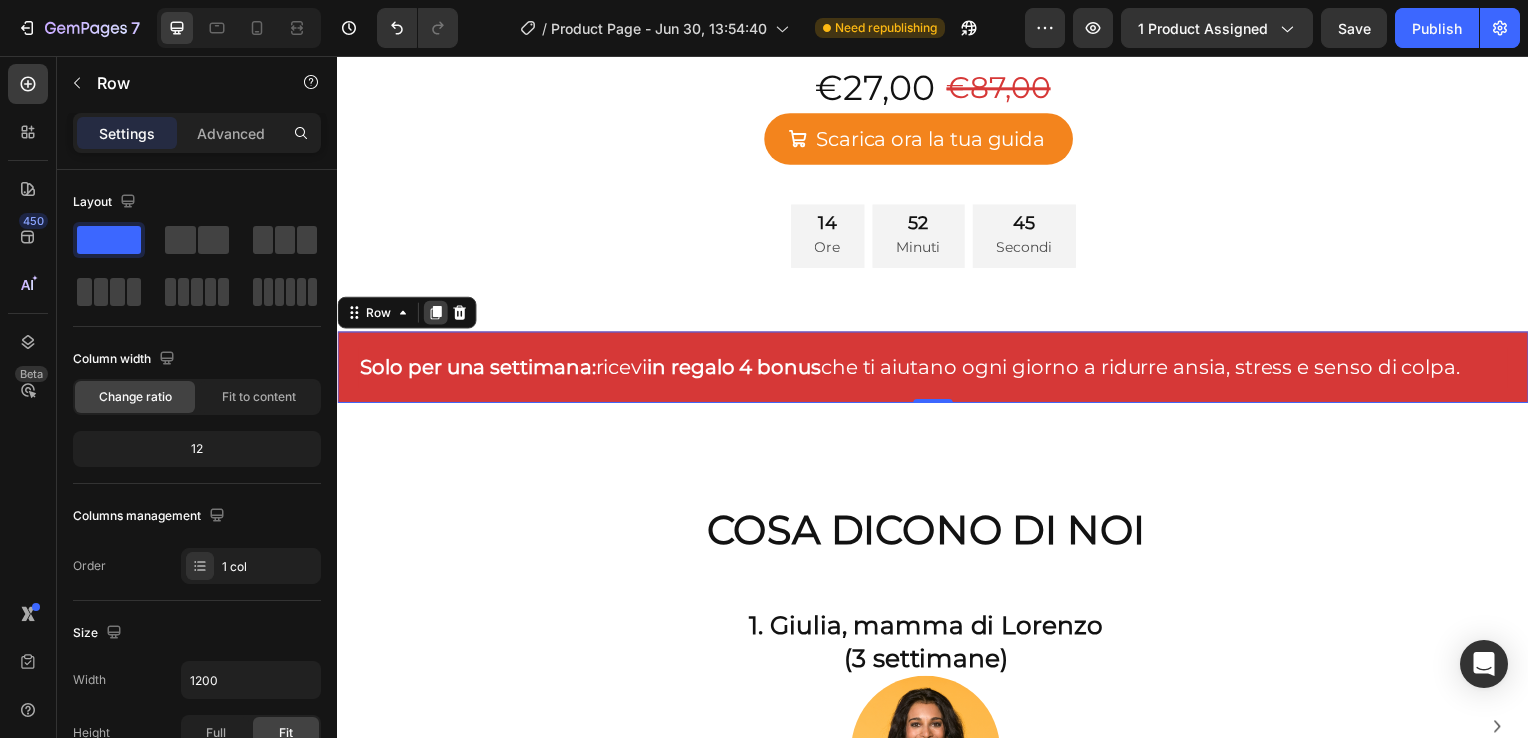 click 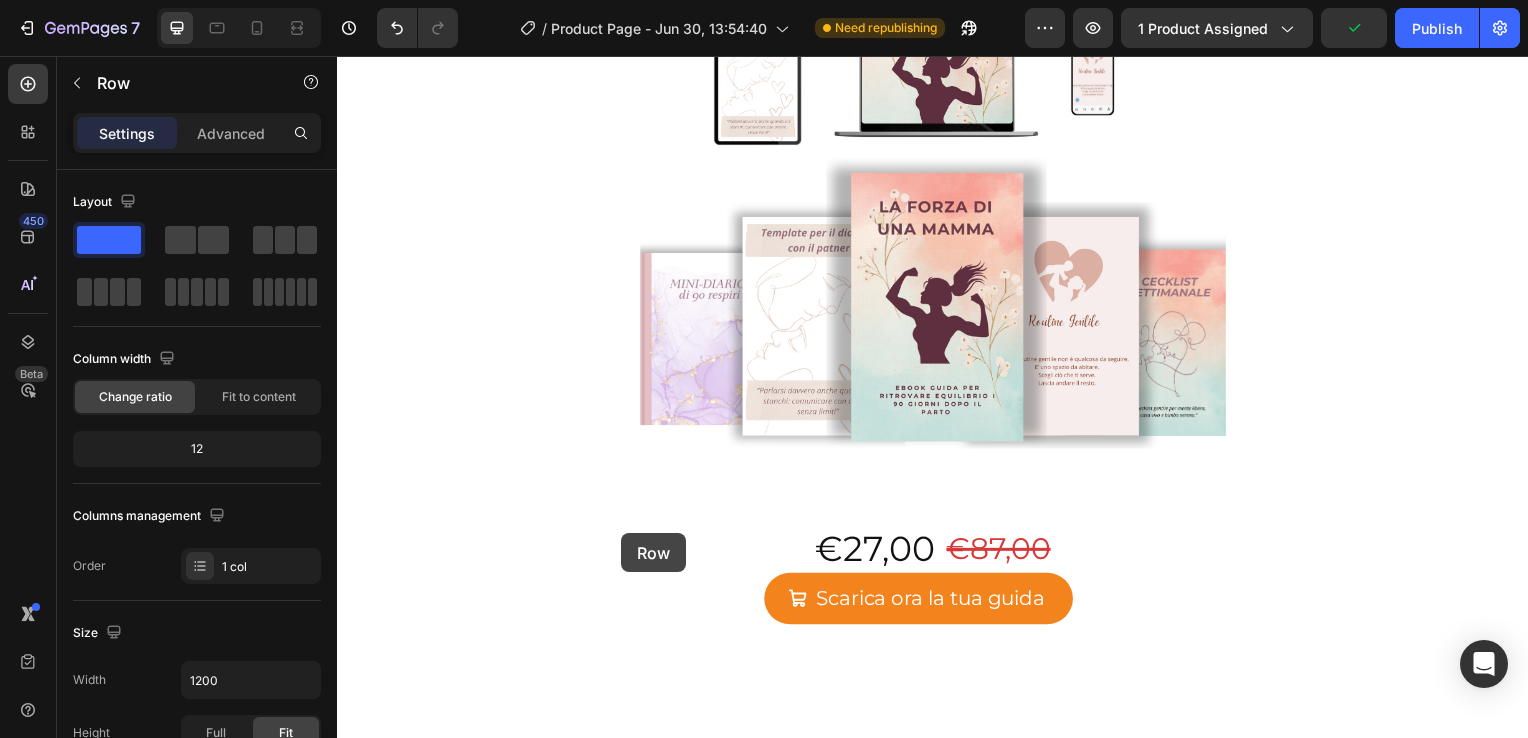 scroll, scrollTop: 7034, scrollLeft: 0, axis: vertical 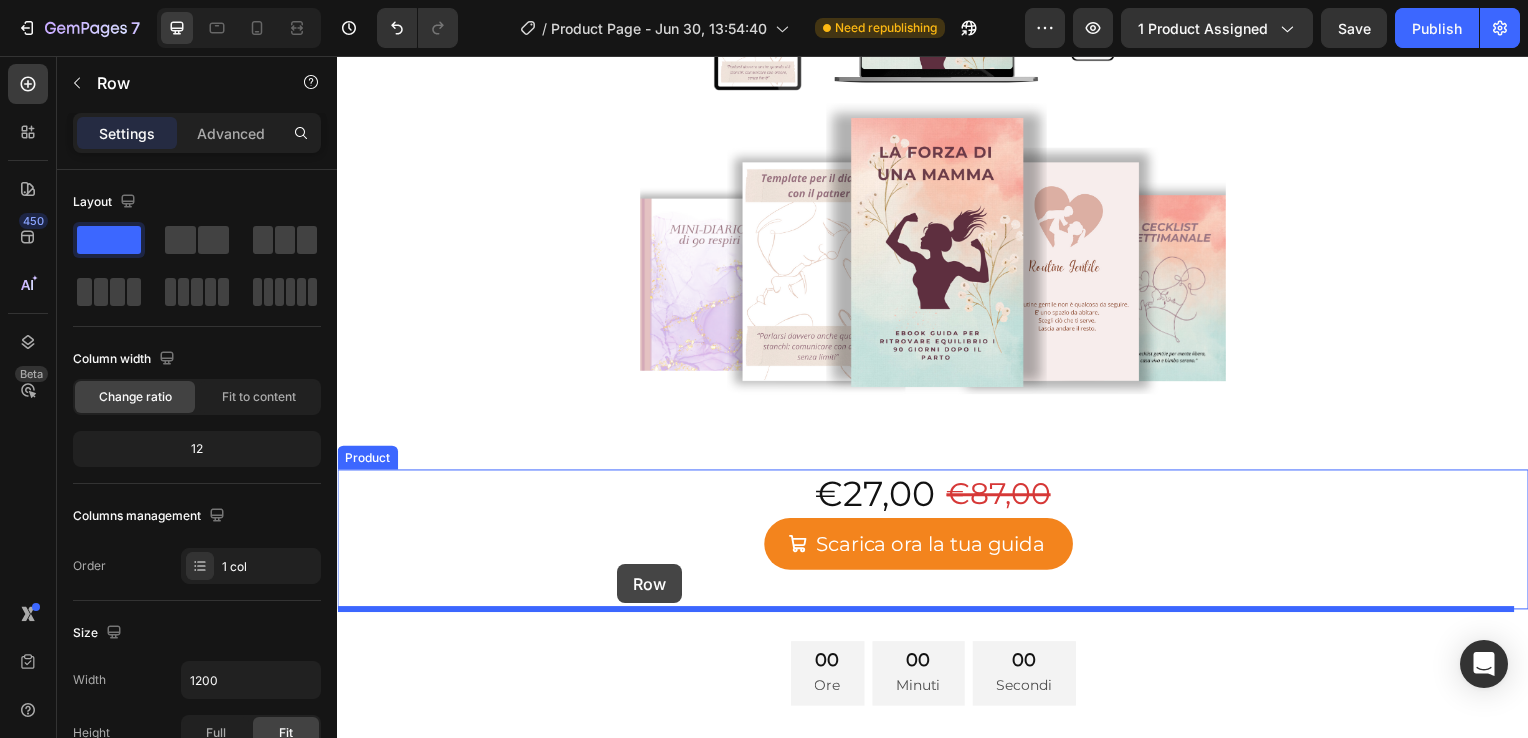 drag, startPoint x: 505, startPoint y: 413, endPoint x: 619, endPoint y: 568, distance: 192.40842 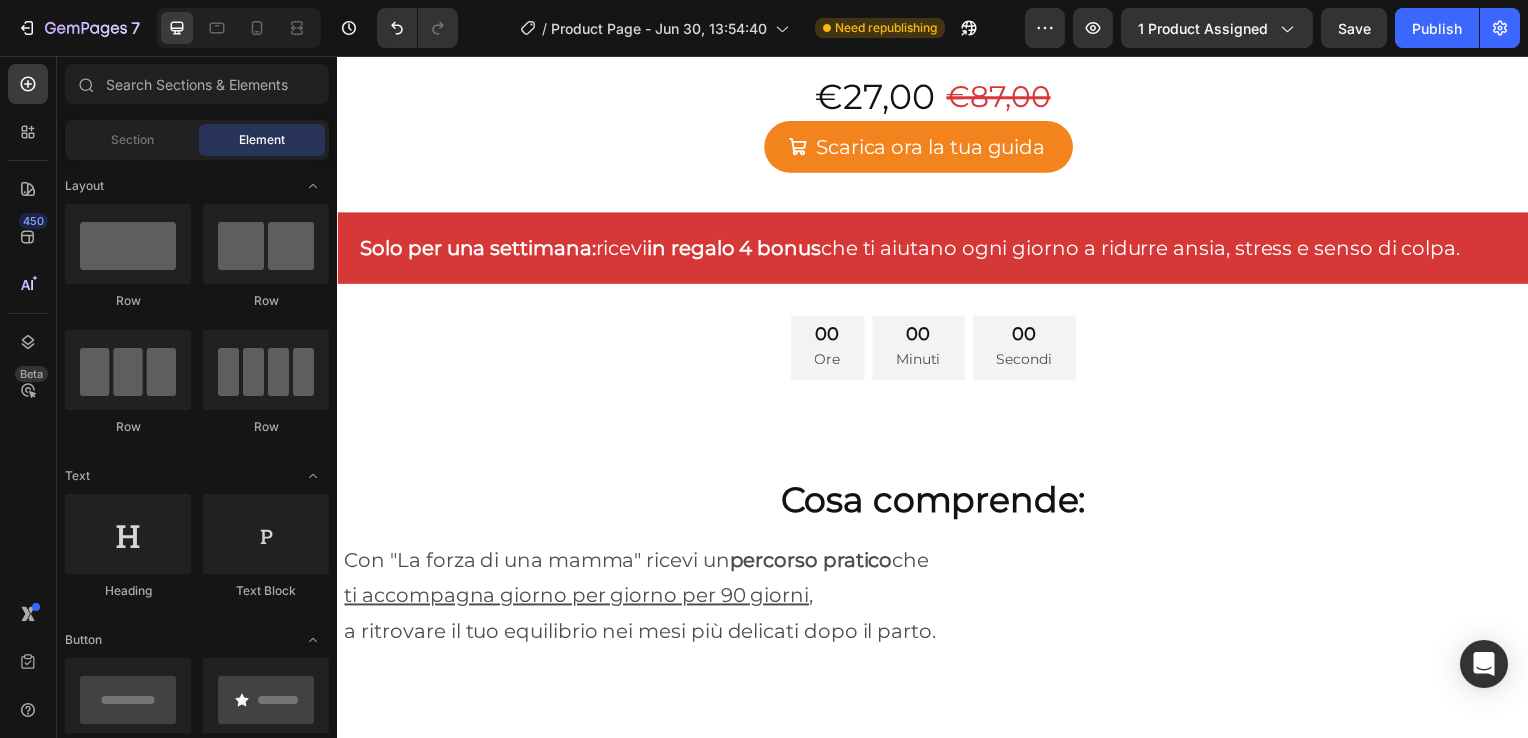 scroll, scrollTop: 7451, scrollLeft: 0, axis: vertical 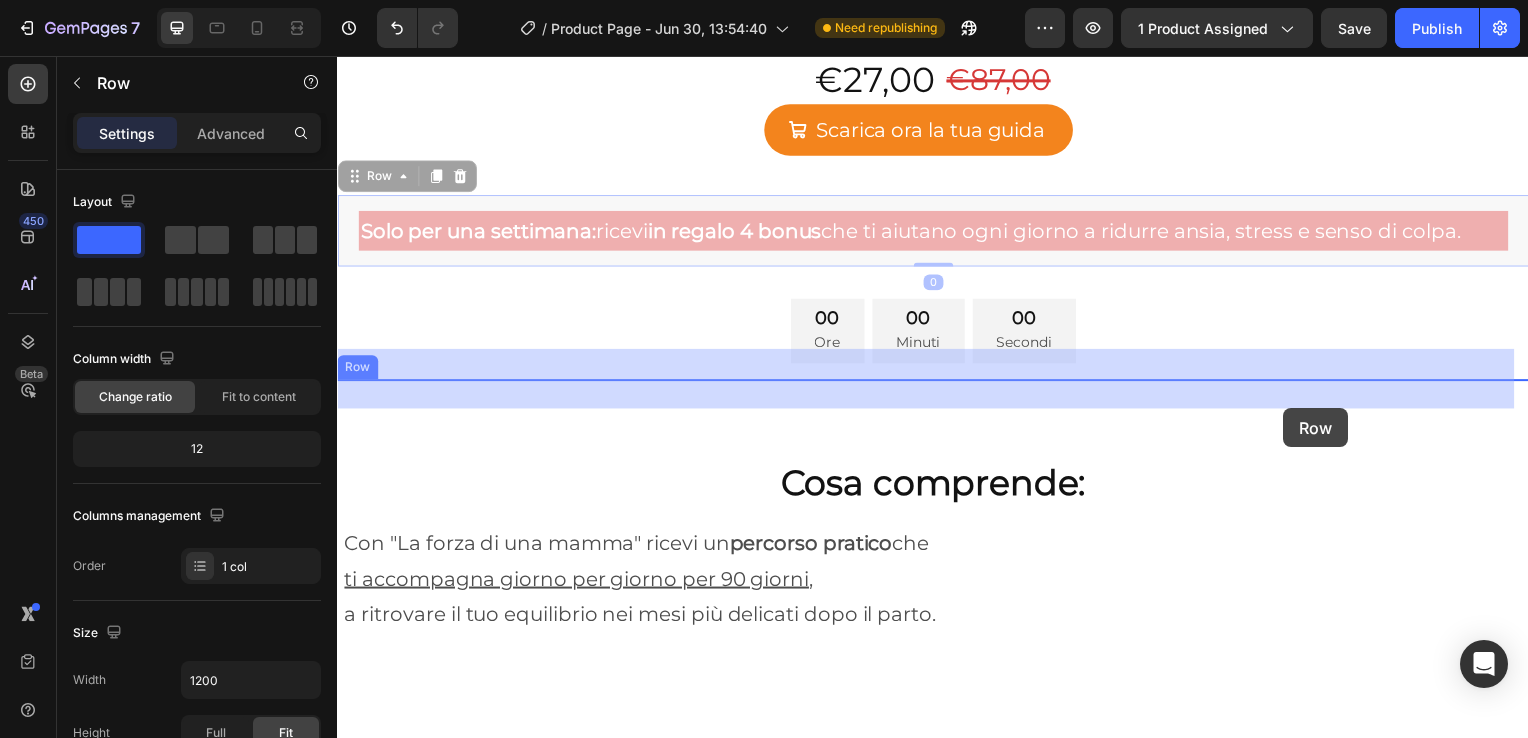 drag, startPoint x: 1379, startPoint y: 208, endPoint x: 1288, endPoint y: 411, distance: 222.46349 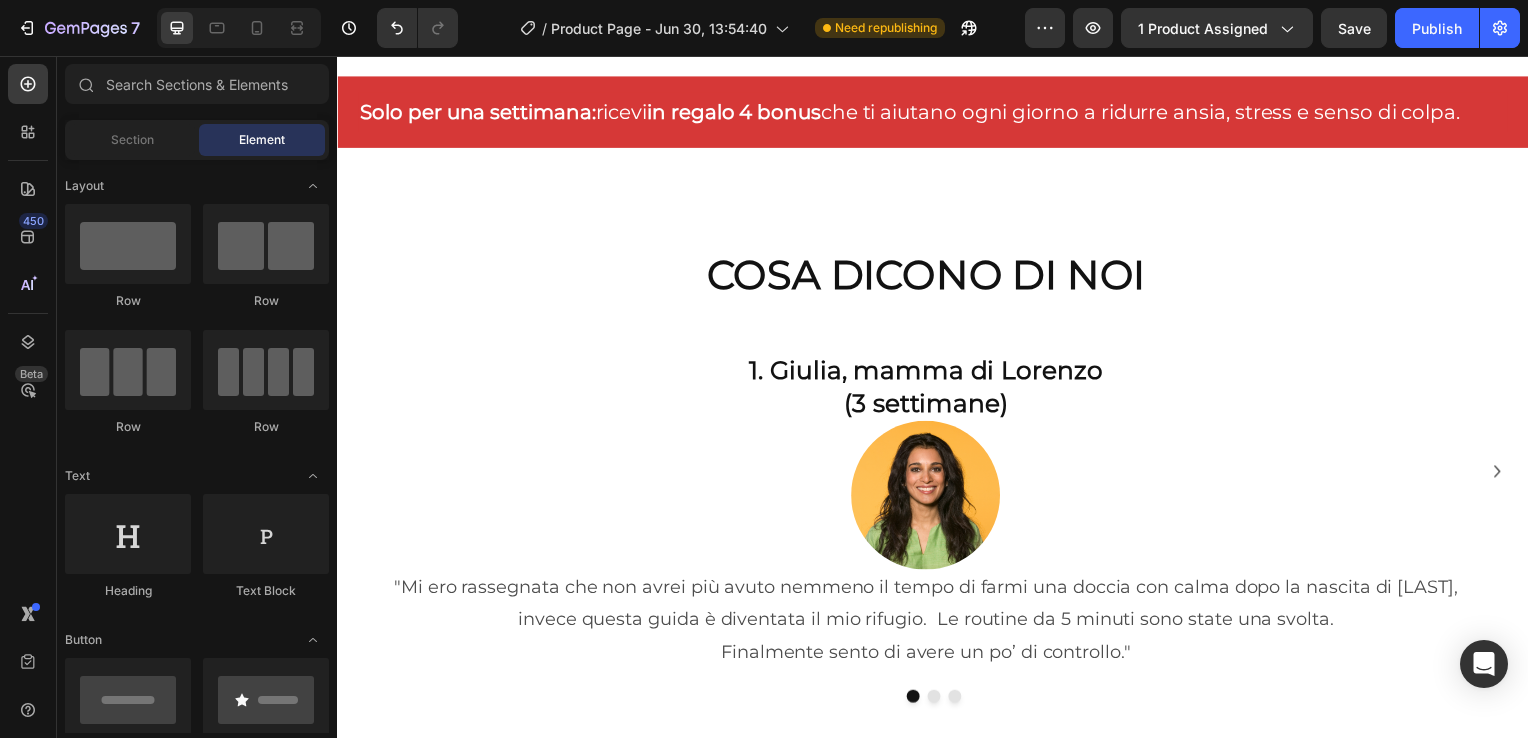 scroll, scrollTop: 723, scrollLeft: 0, axis: vertical 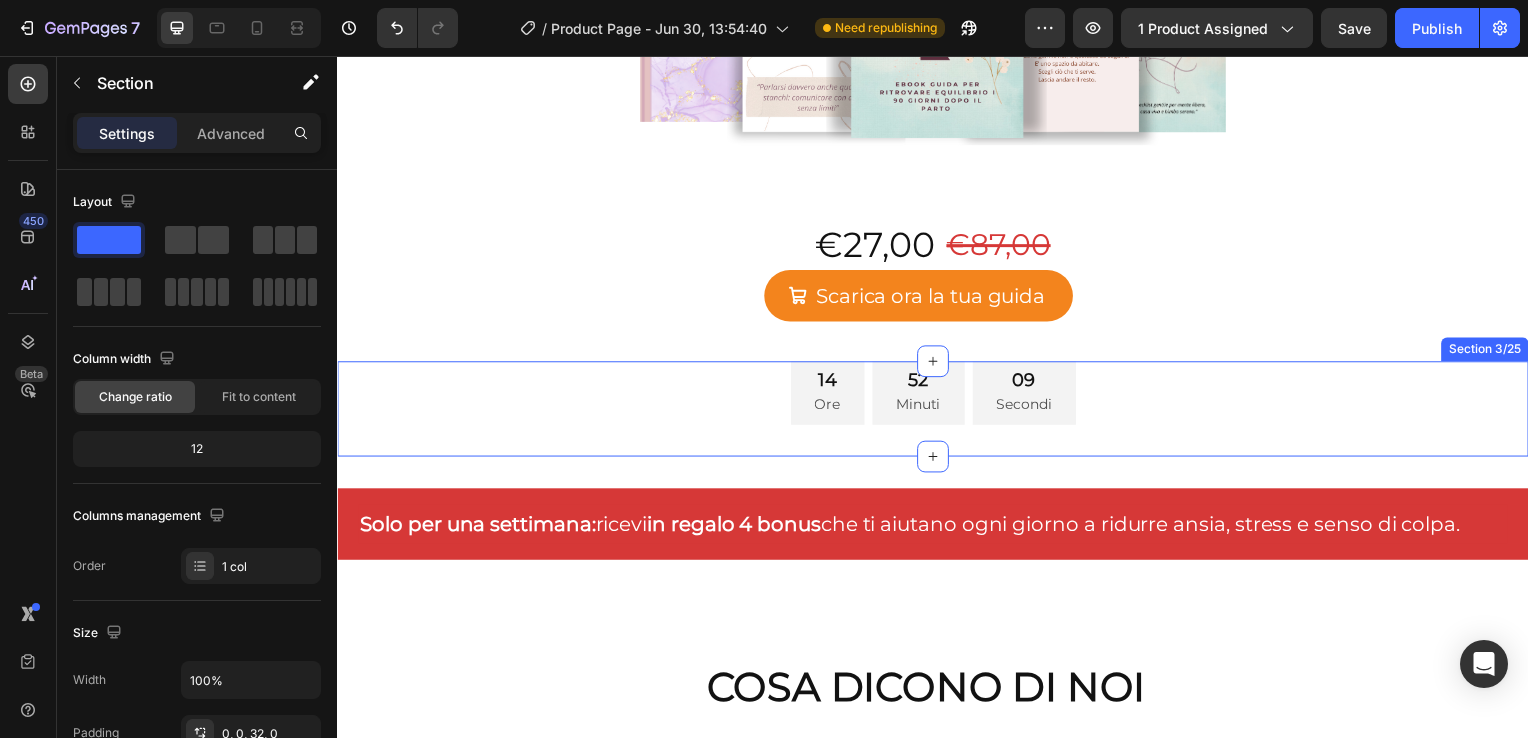 click on "14 Ore 52 Minuti 09 Secondi Countdown Timer Section 3/25" at bounding box center (937, 412) 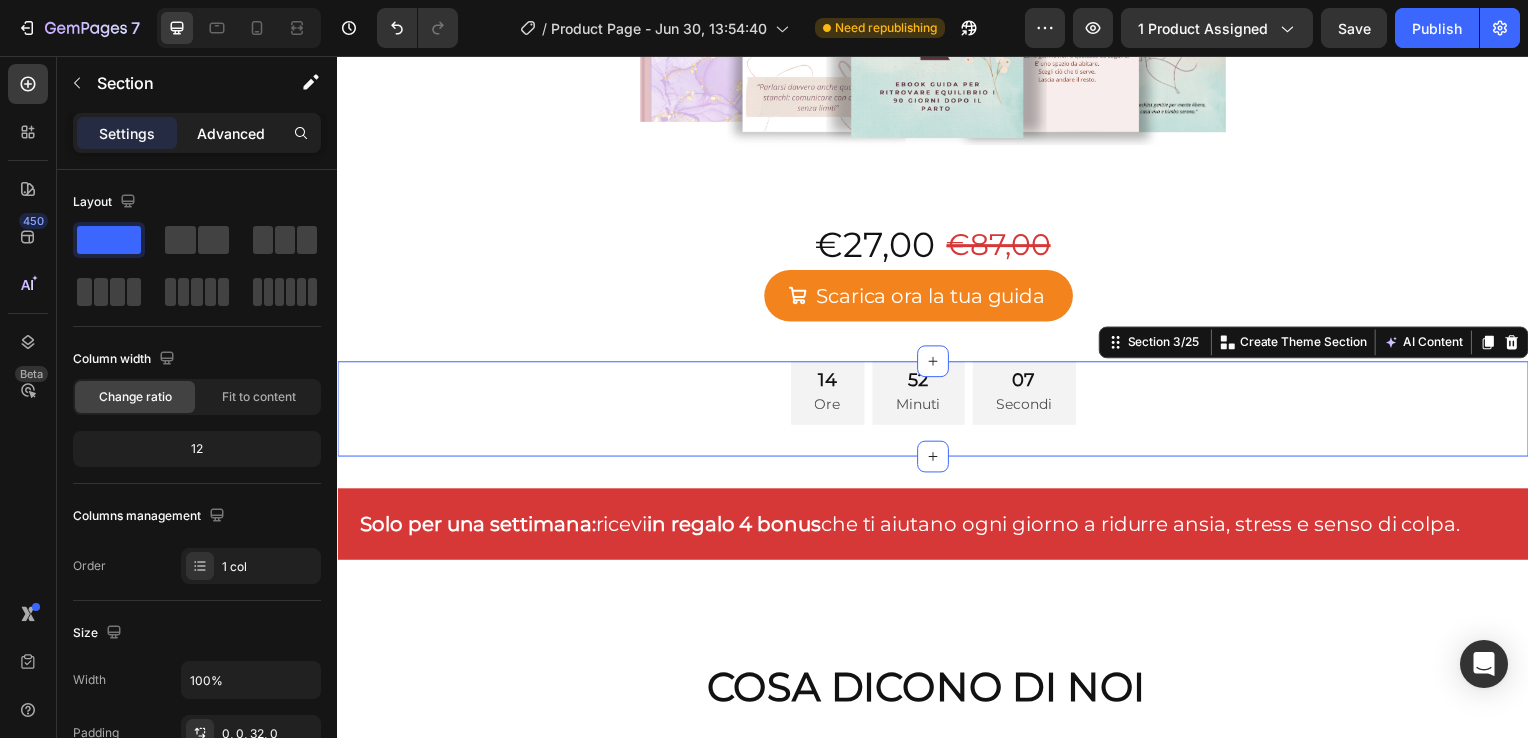 click on "Advanced" at bounding box center [231, 133] 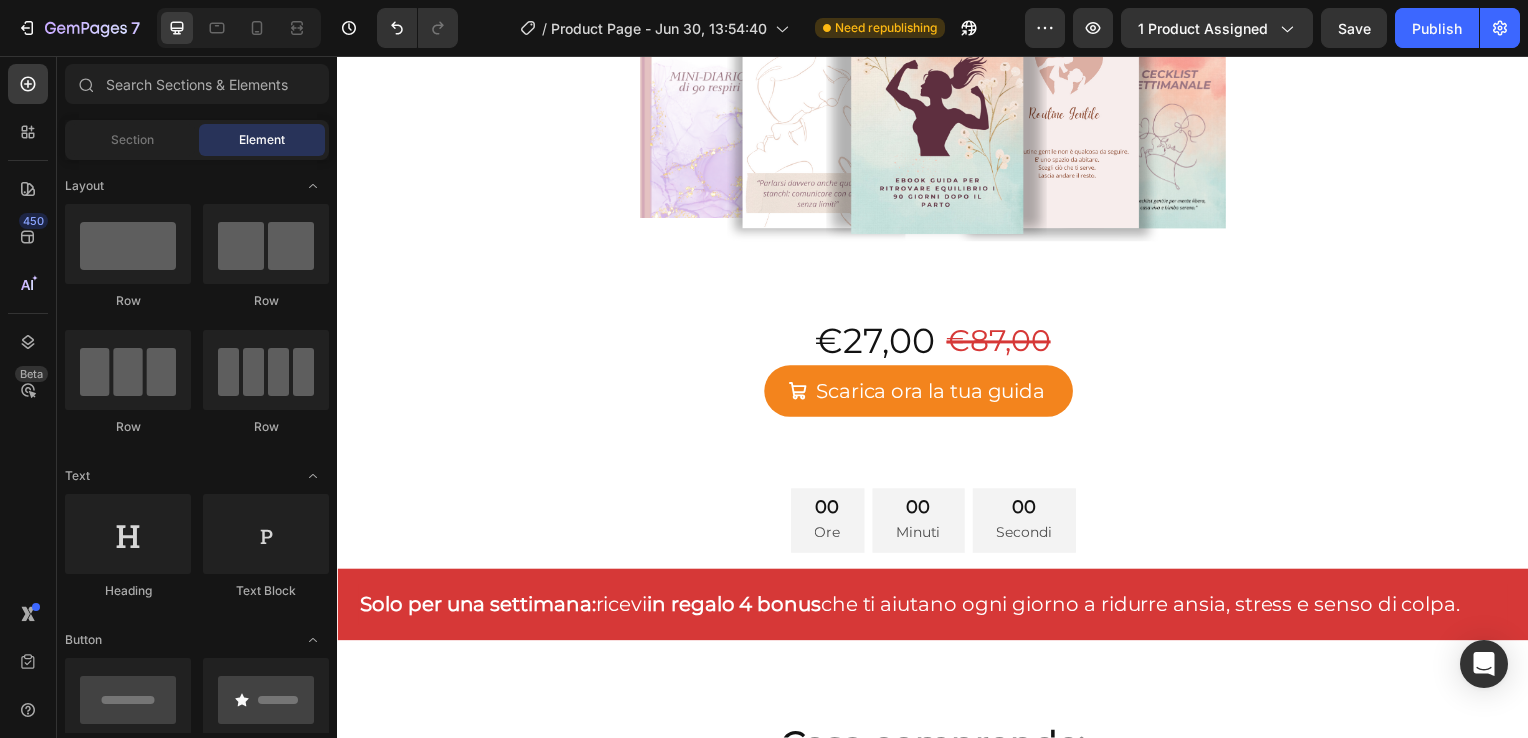 scroll, scrollTop: 7200, scrollLeft: 0, axis: vertical 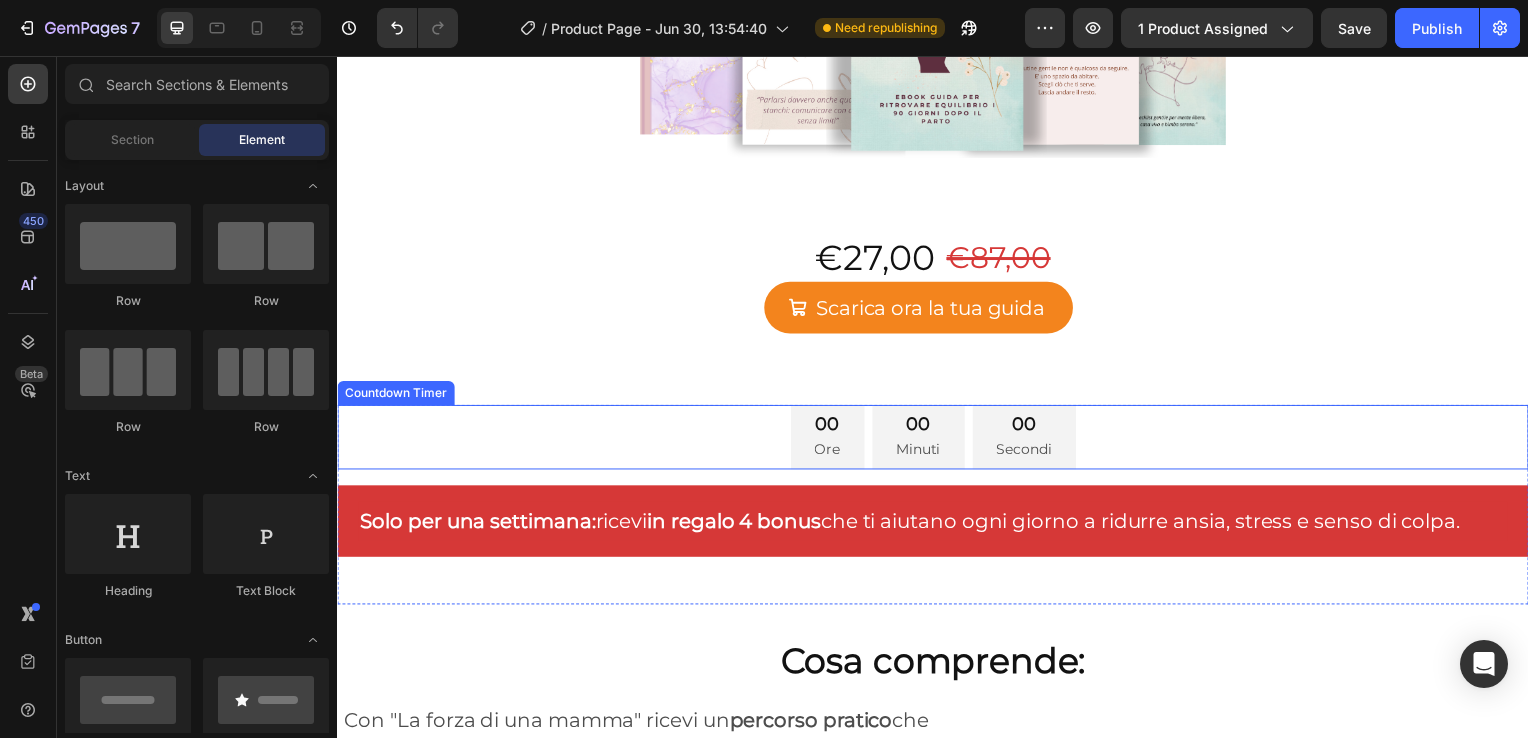 click on "00 Ore 00 Minuti 00 Secondi" at bounding box center (937, 440) 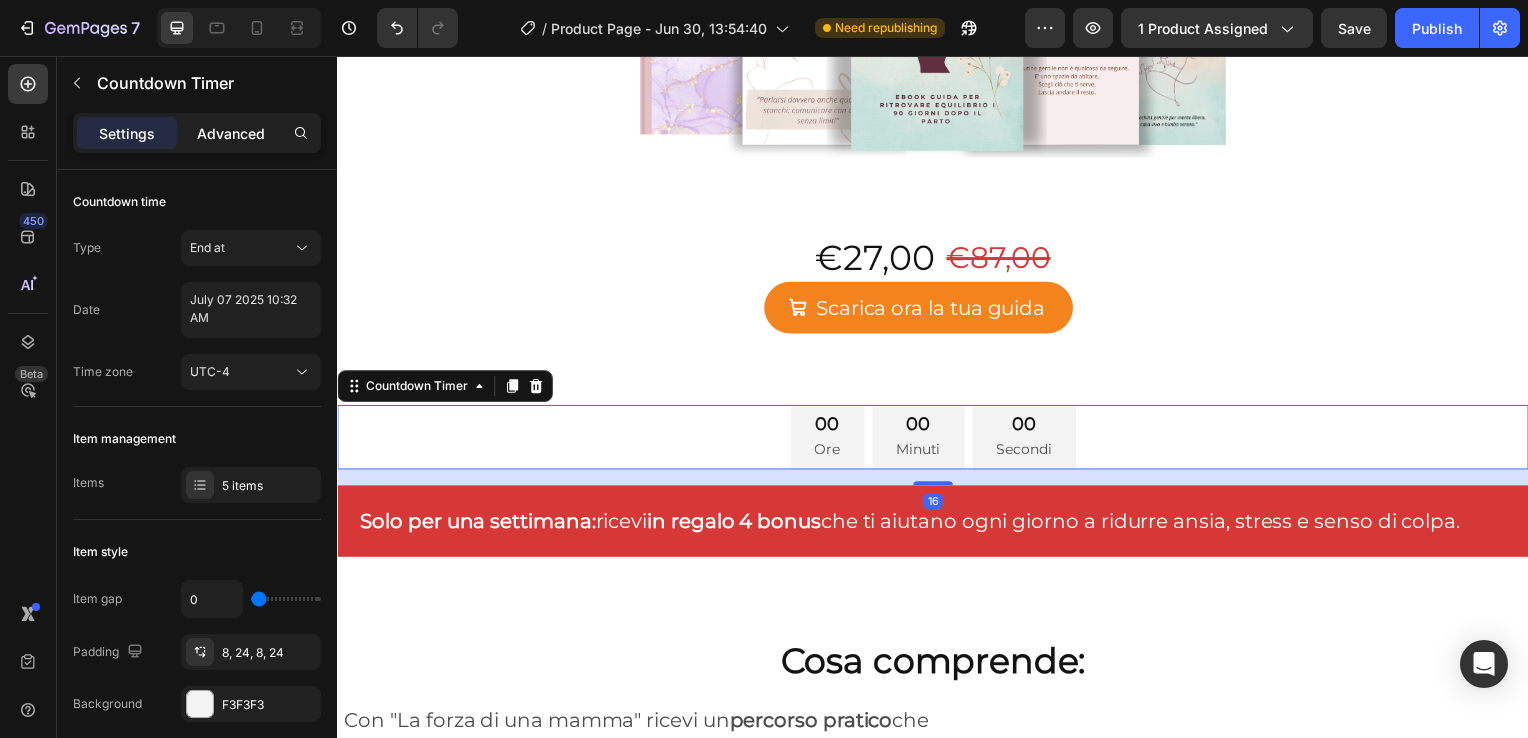 click on "Advanced" at bounding box center [231, 133] 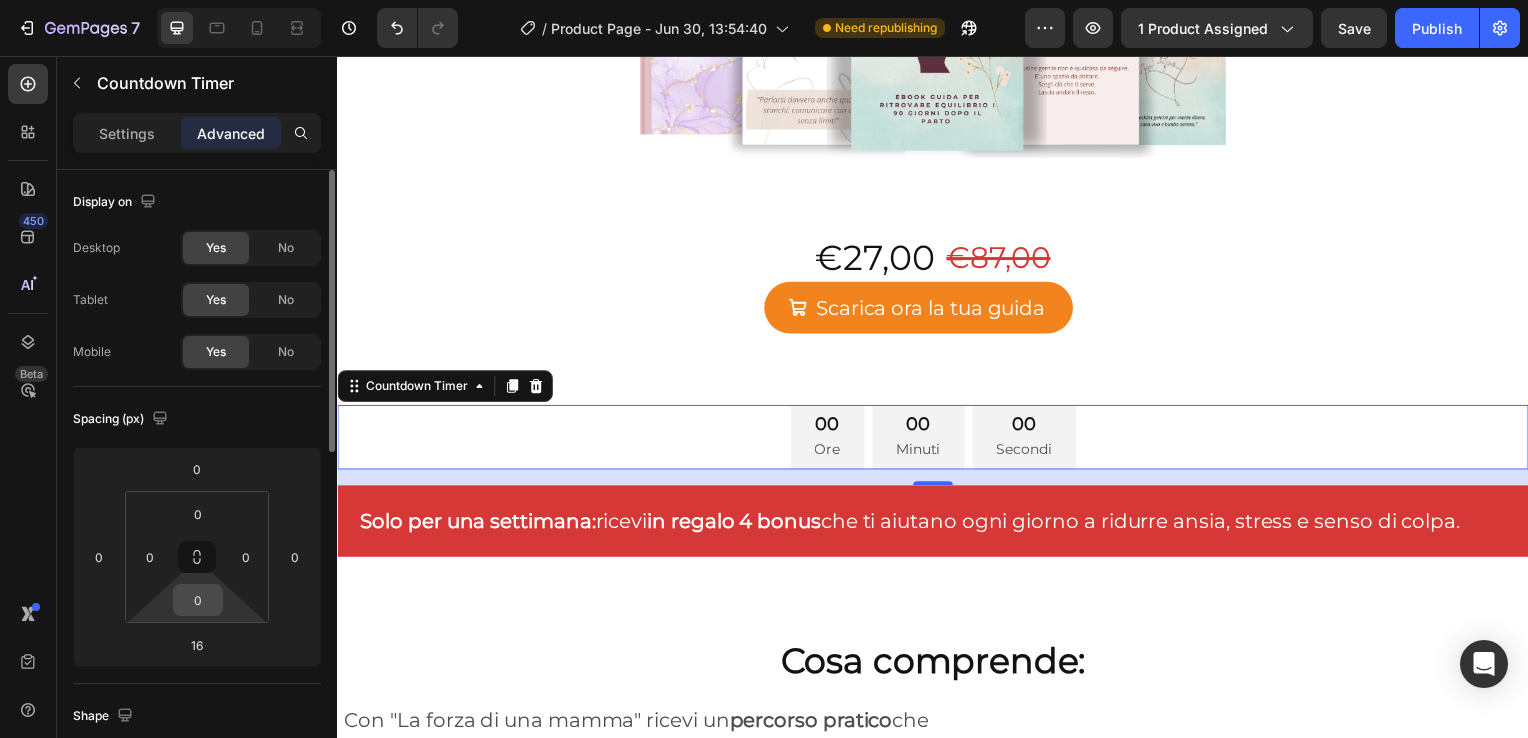 click on "0" at bounding box center [198, 600] 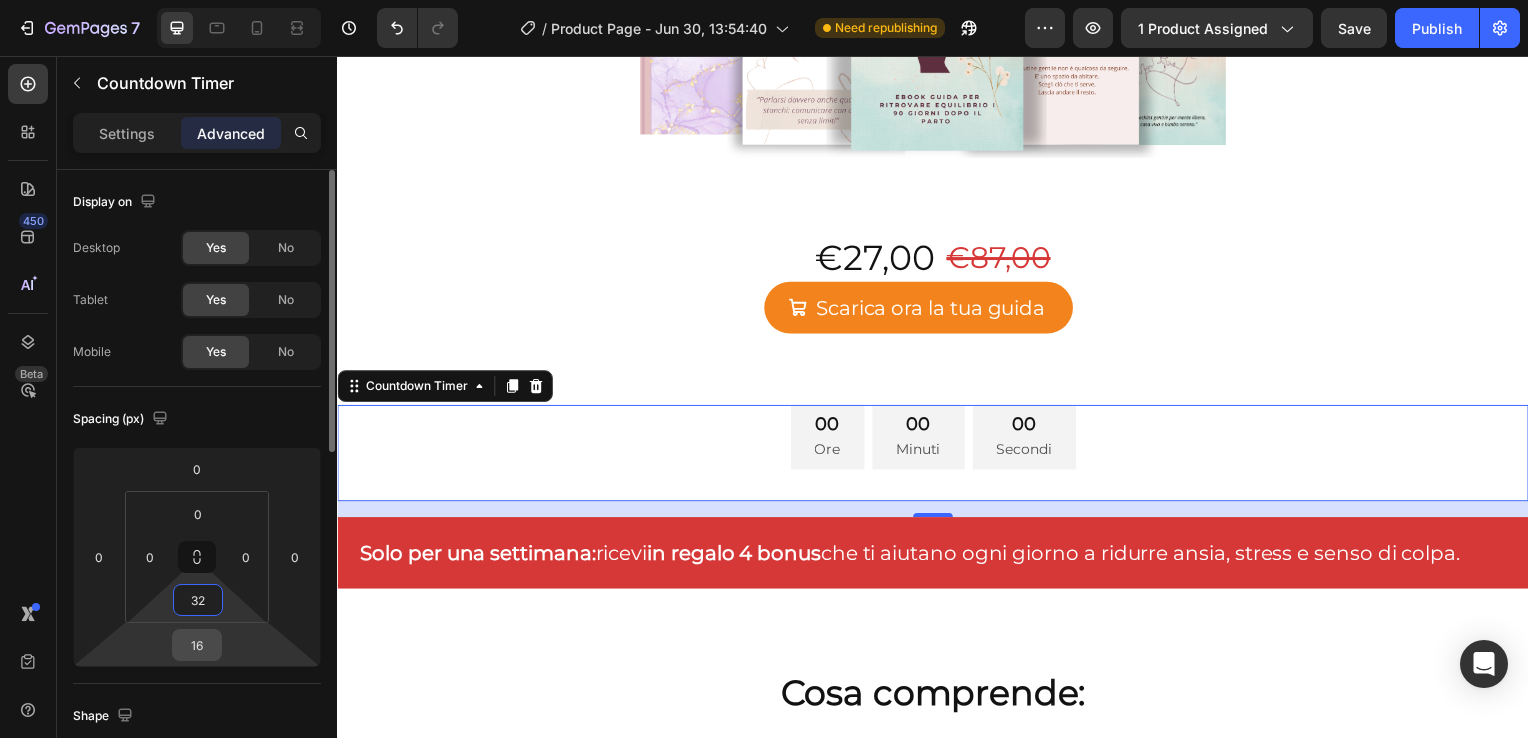 type on "32" 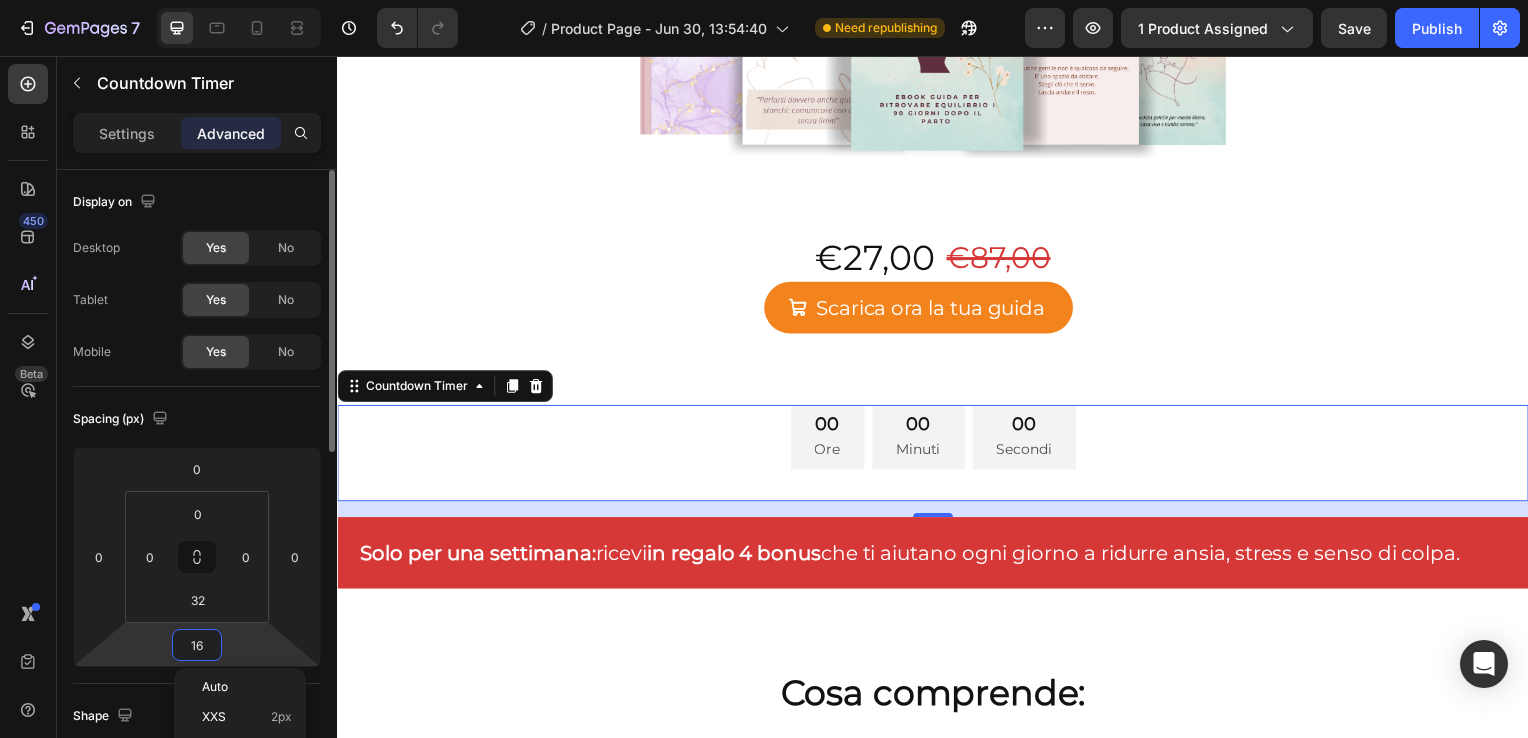 type on "0" 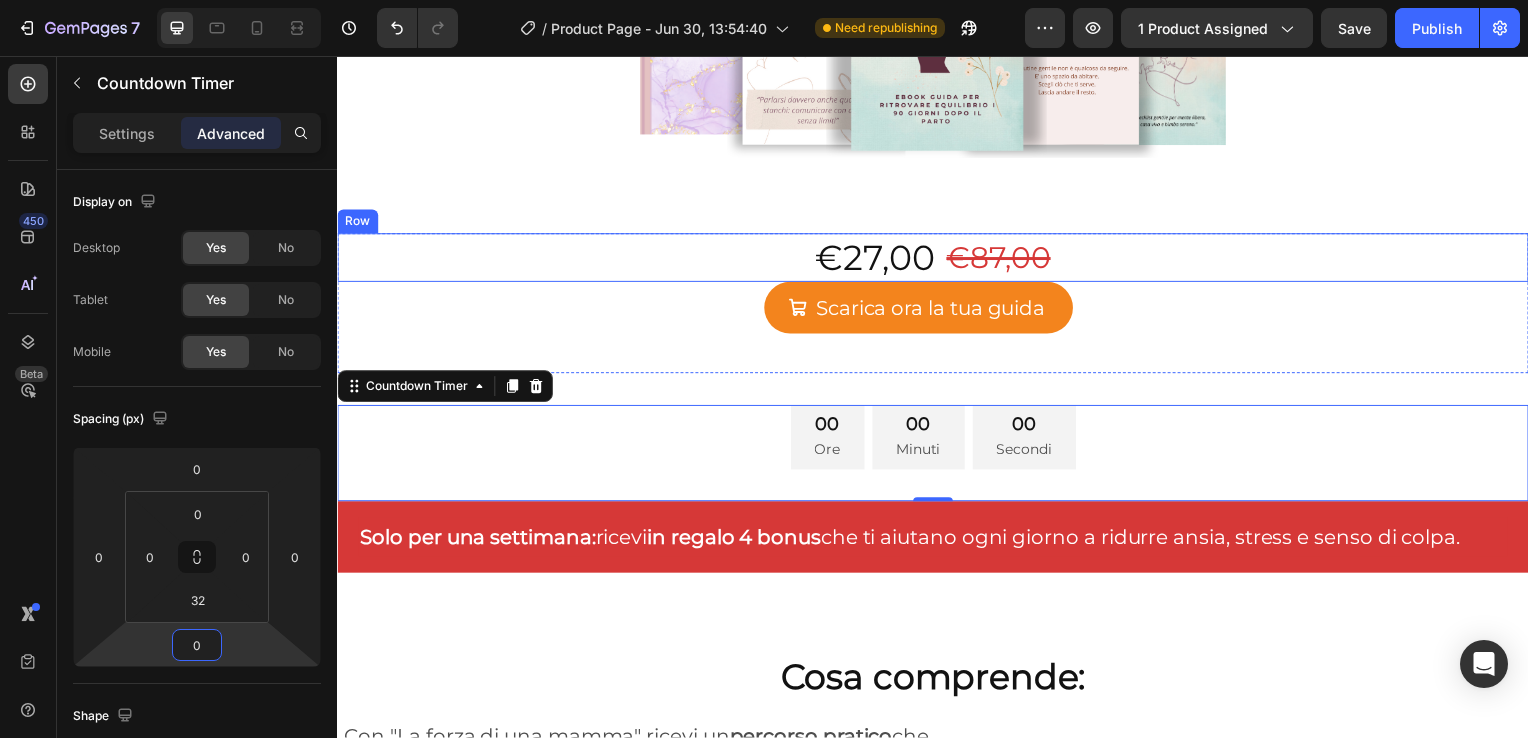 click on "€27,00 Product Price Product Price €87,00 Product Price Product Price Row" at bounding box center [937, 260] 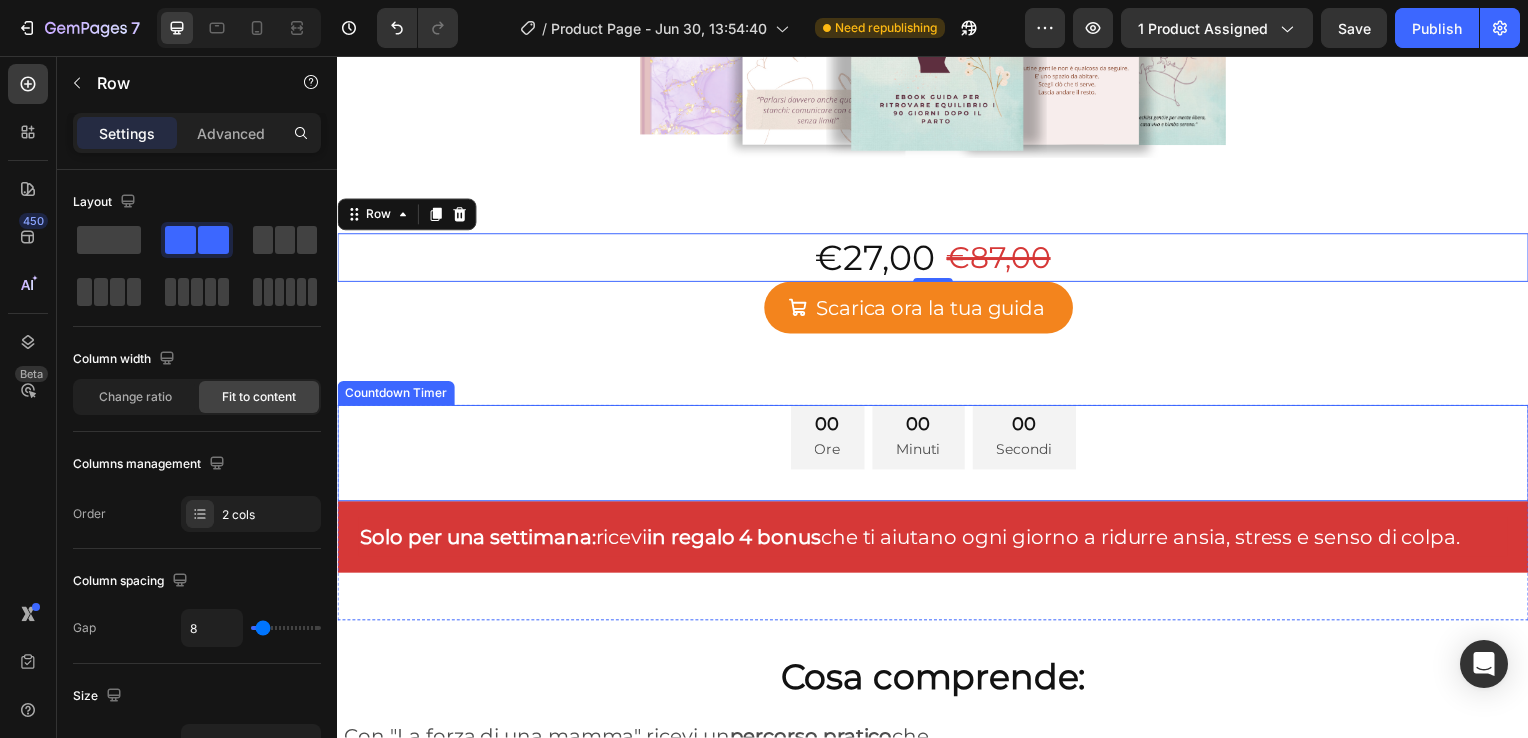 click on "00 Ore 00 Minuti 00 Secondi" at bounding box center [937, 440] 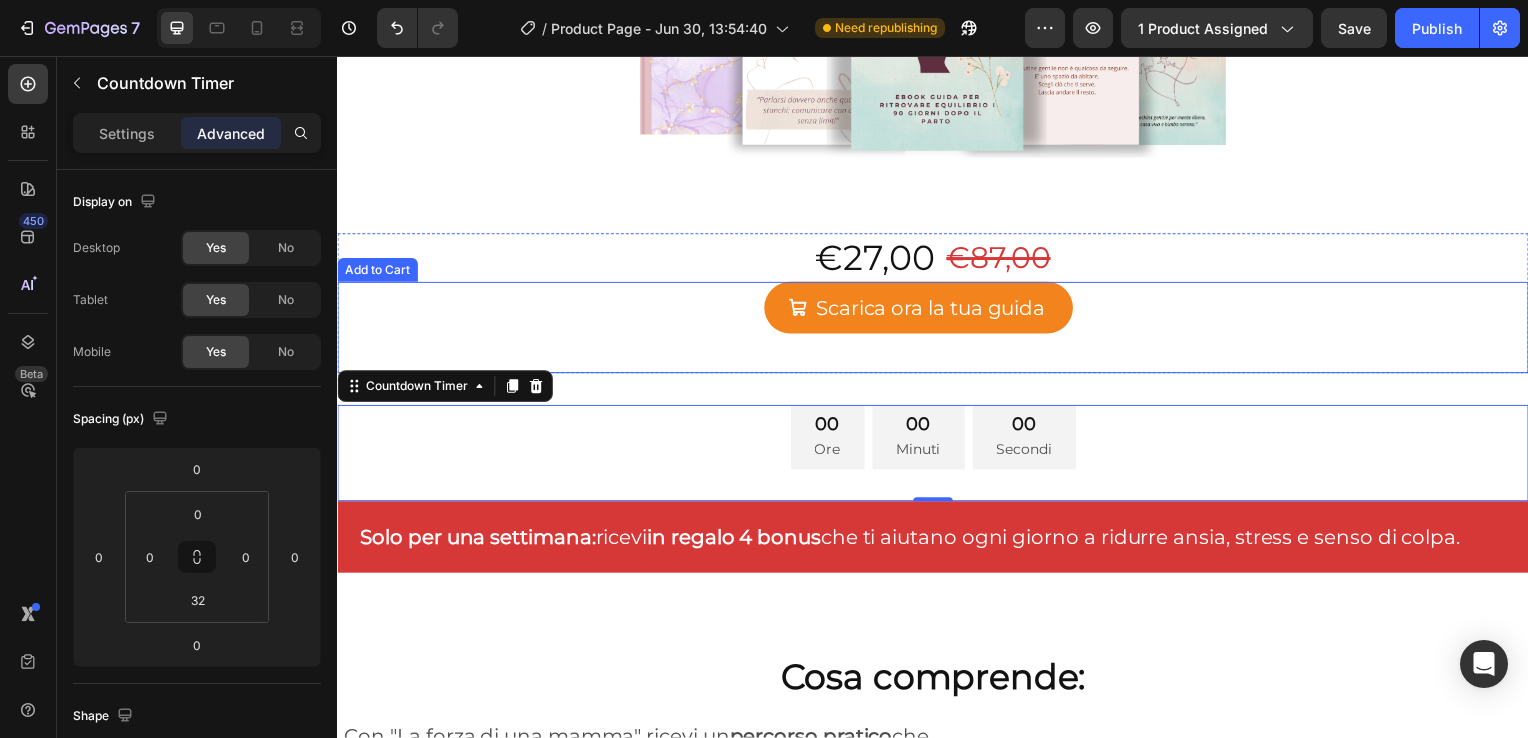 click on "Scarica ora la tua guida Add to Cart" at bounding box center (937, 330) 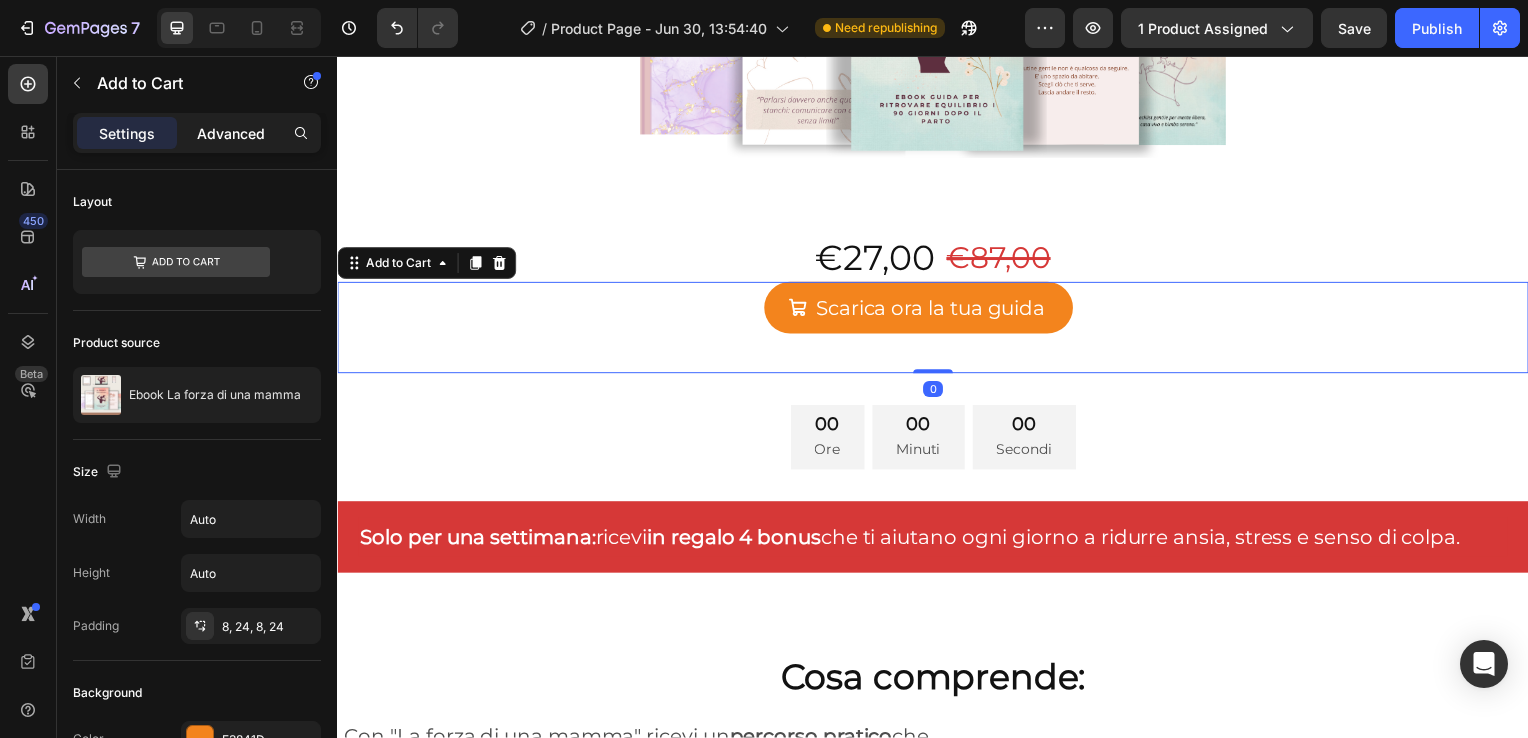 click on "Advanced" 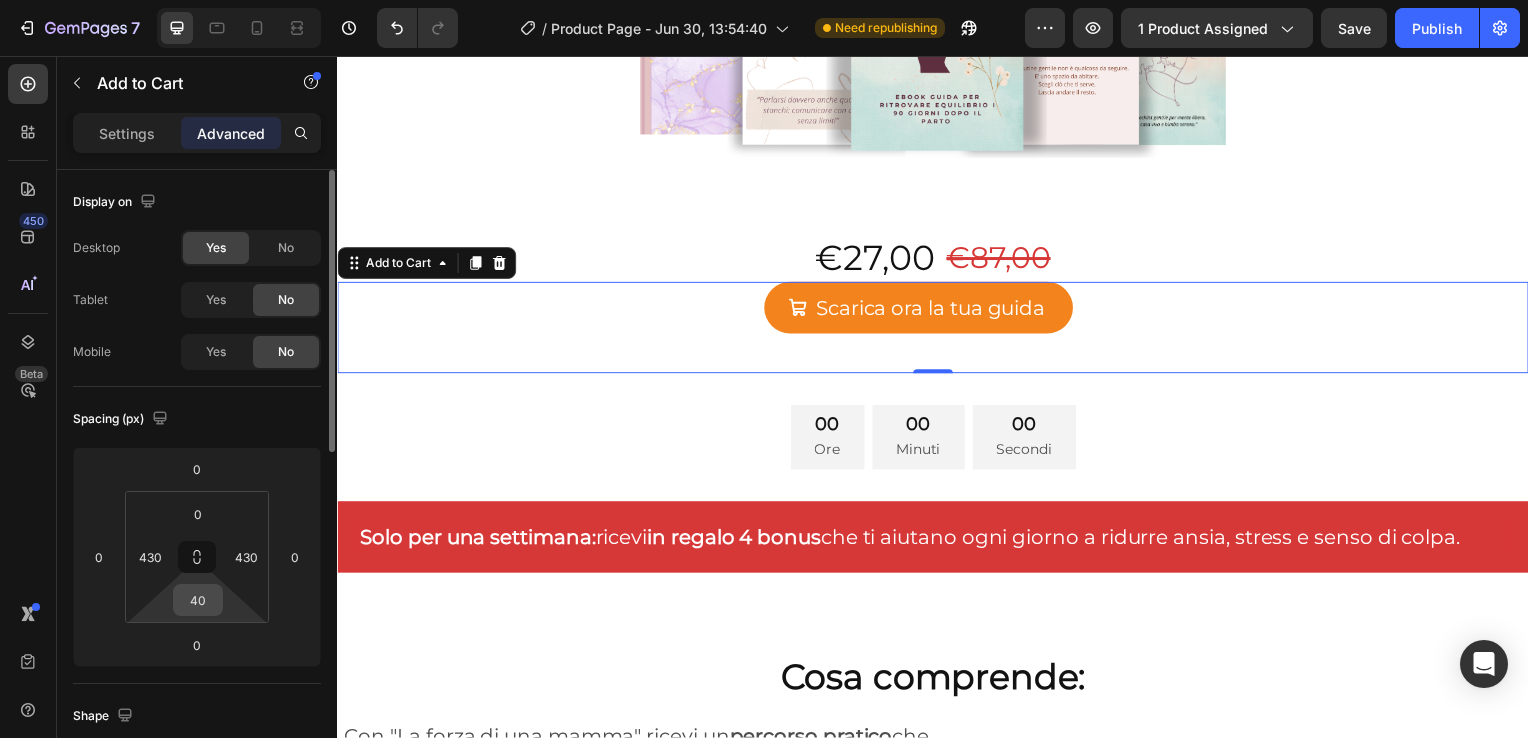 click on "40" at bounding box center [198, 600] 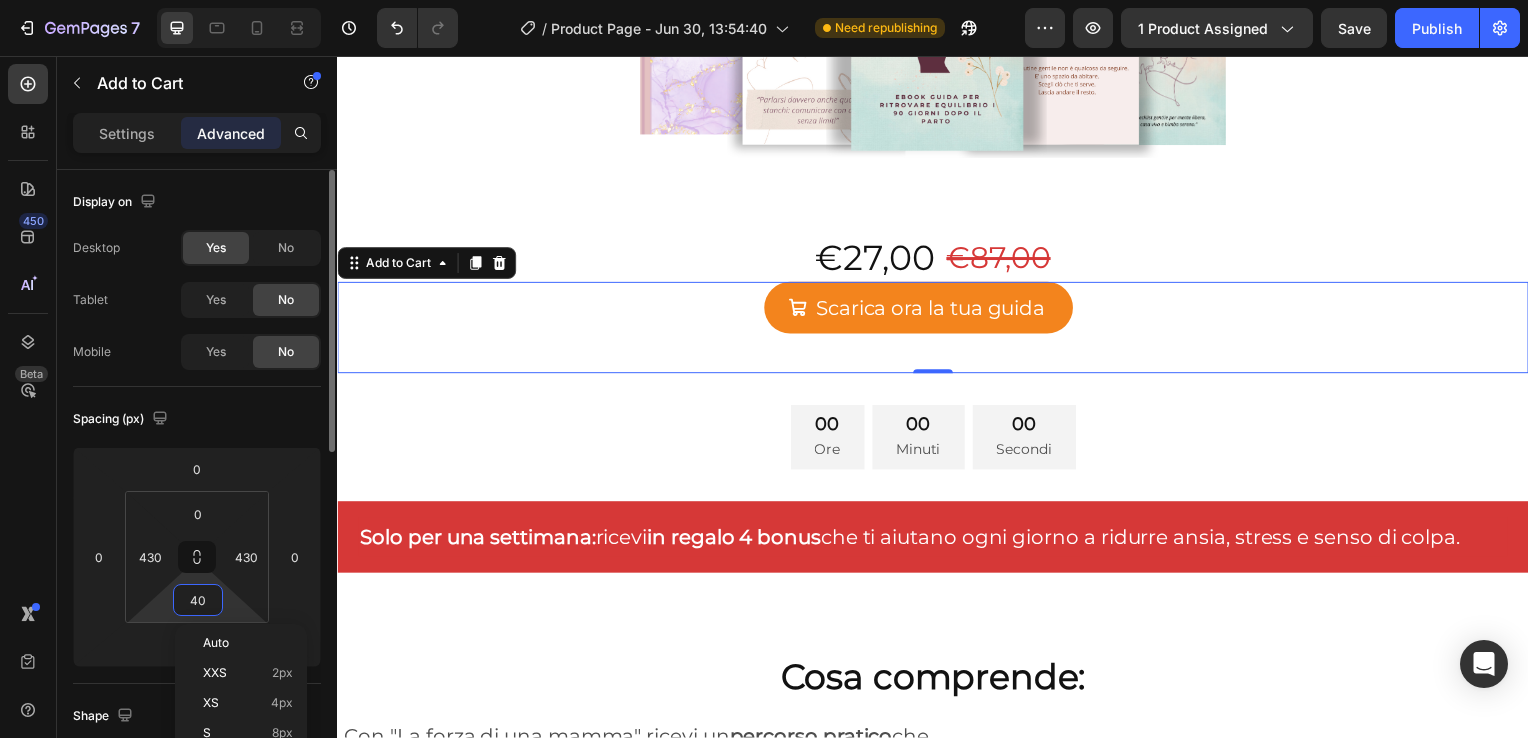 type on "0" 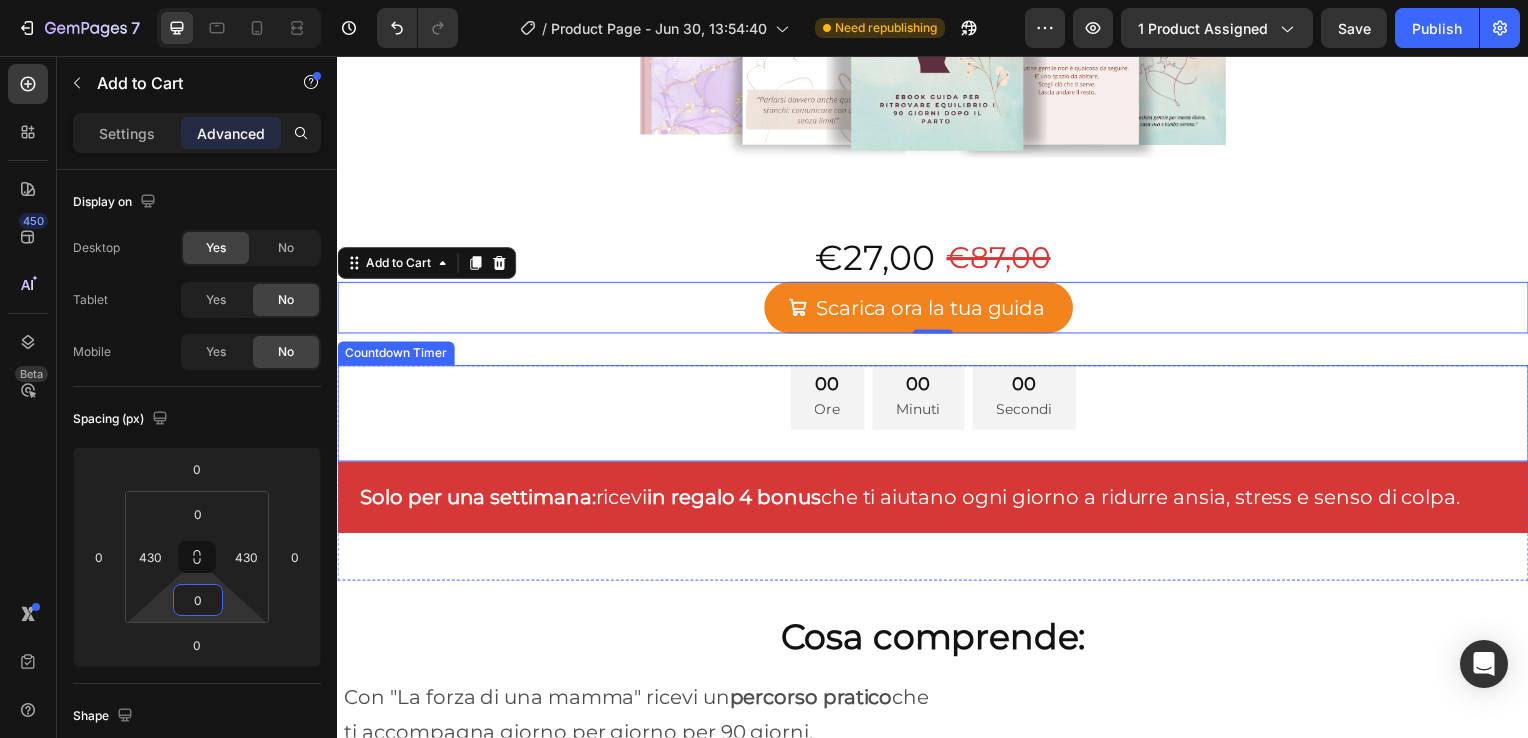 click on "00 Ore 00 Minuti 00 Secondi" at bounding box center [937, 400] 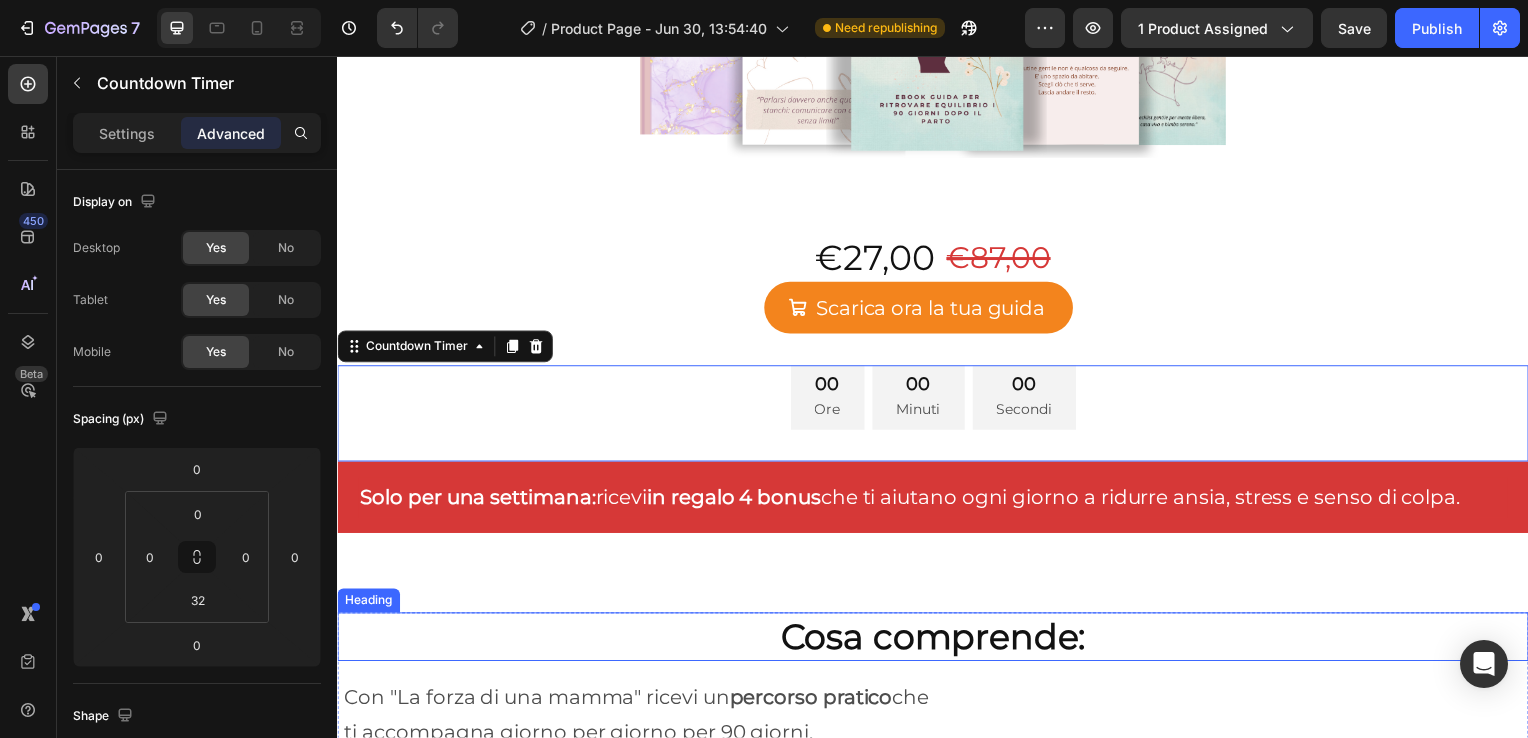 click on "Cosa comprende:" at bounding box center [937, 642] 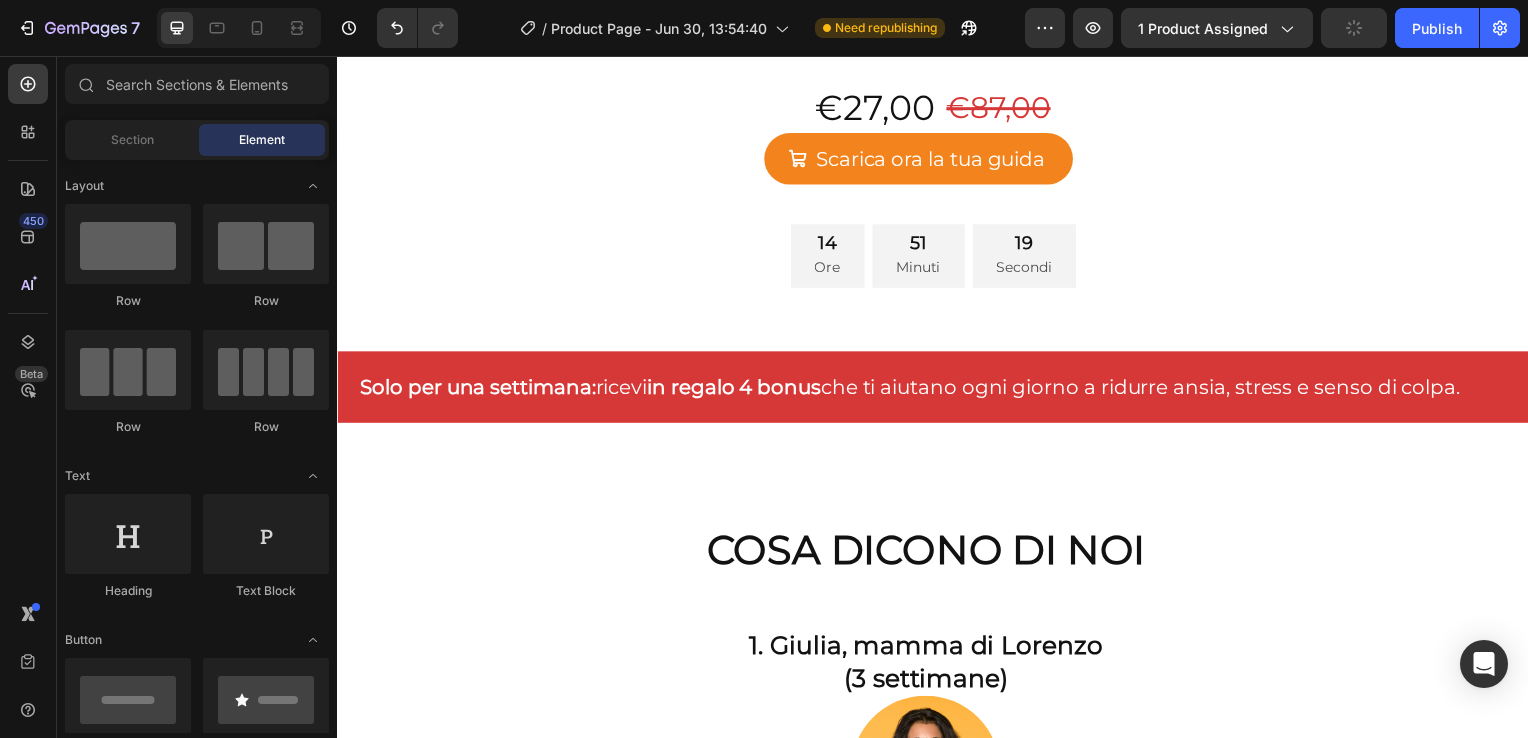 scroll, scrollTop: 712, scrollLeft: 0, axis: vertical 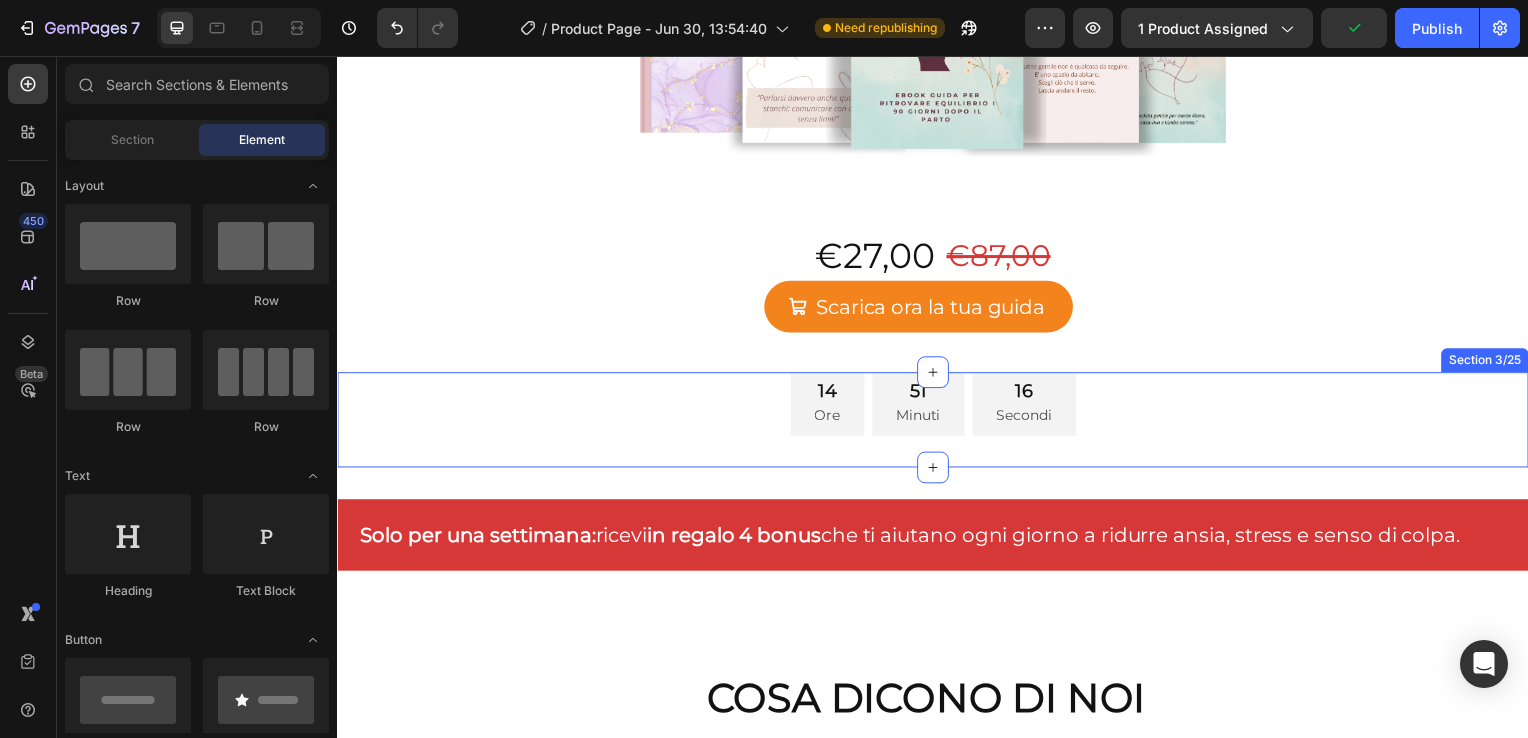 click on "14 Ore 51 Minuti 16 Secondi Countdown Timer Section 3/25" at bounding box center (937, 423) 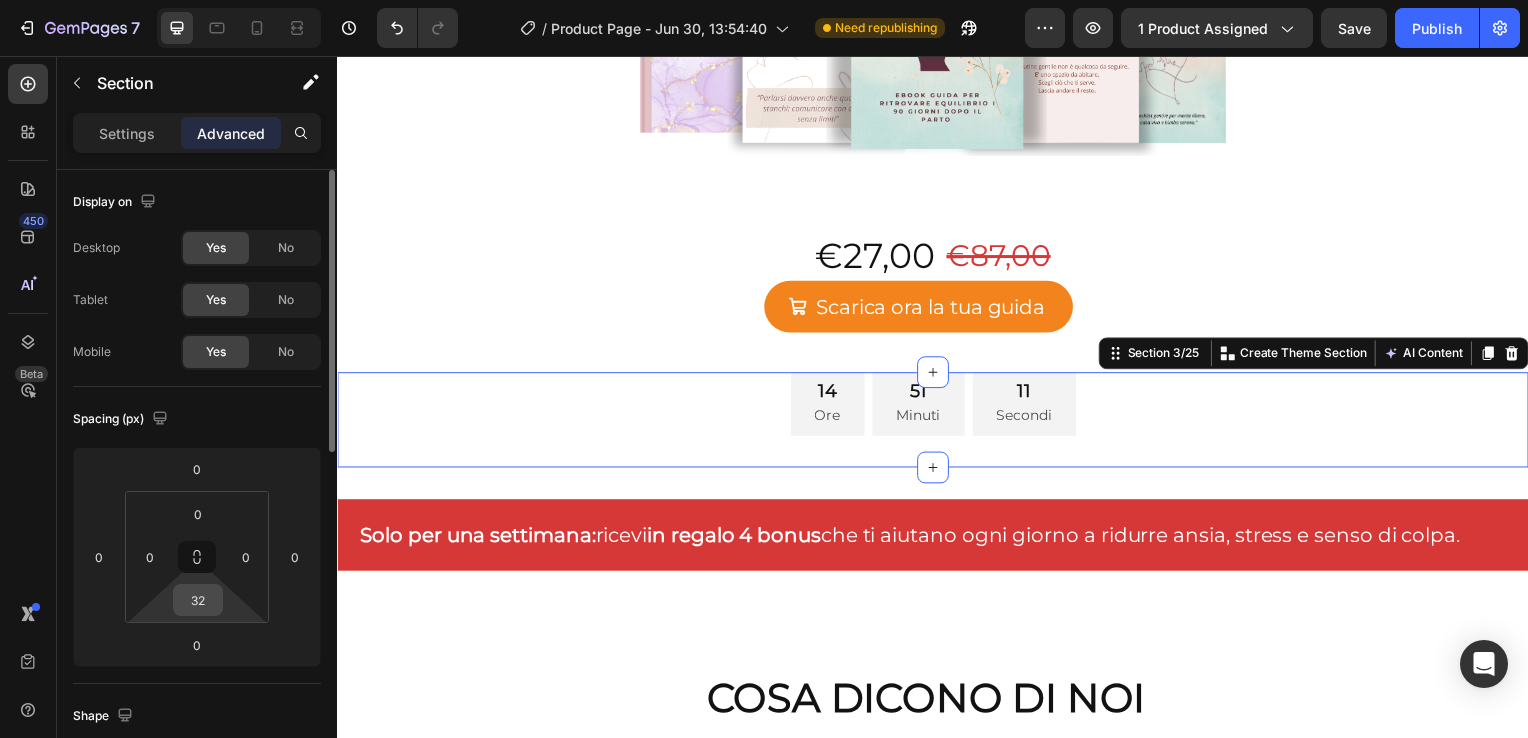 click on "32" at bounding box center [198, 600] 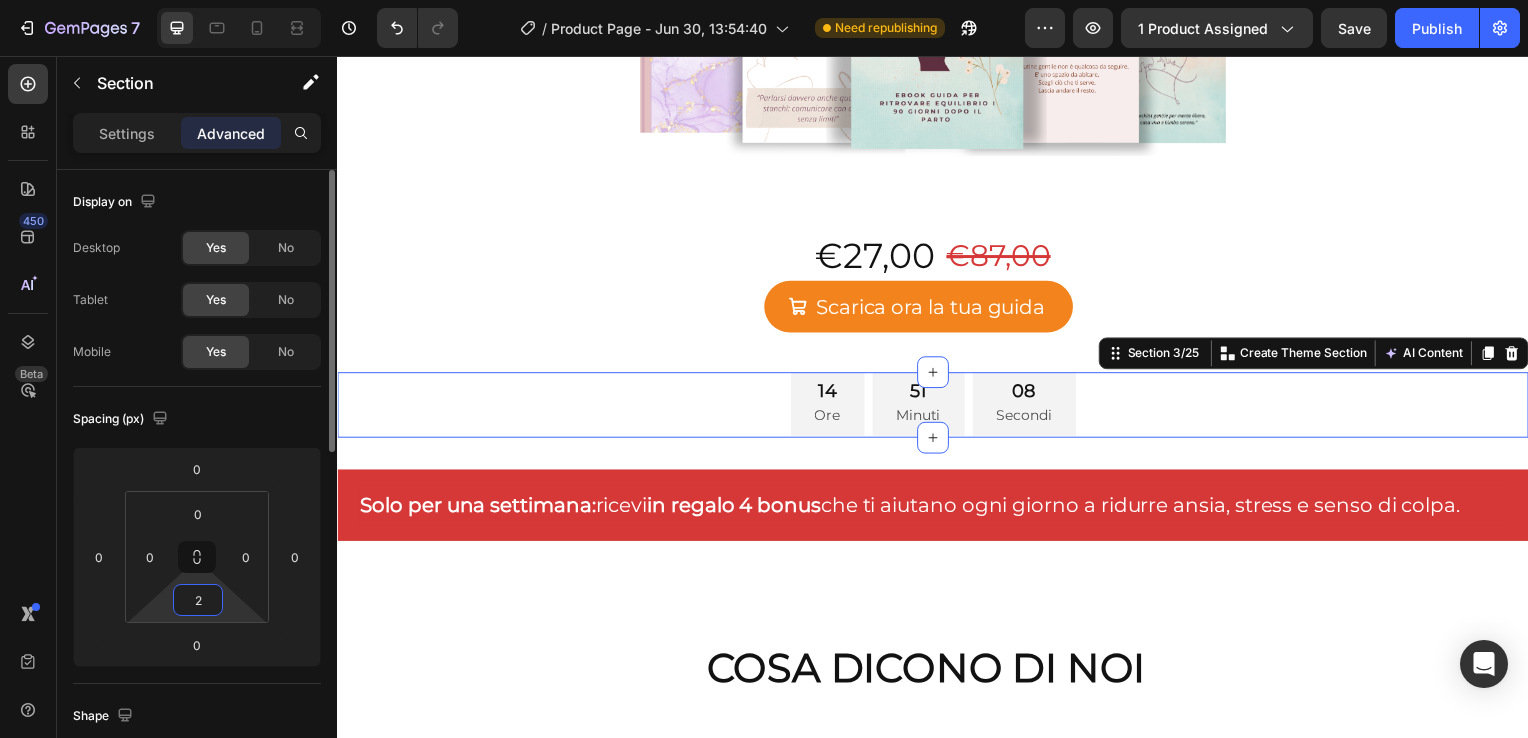 type on "20" 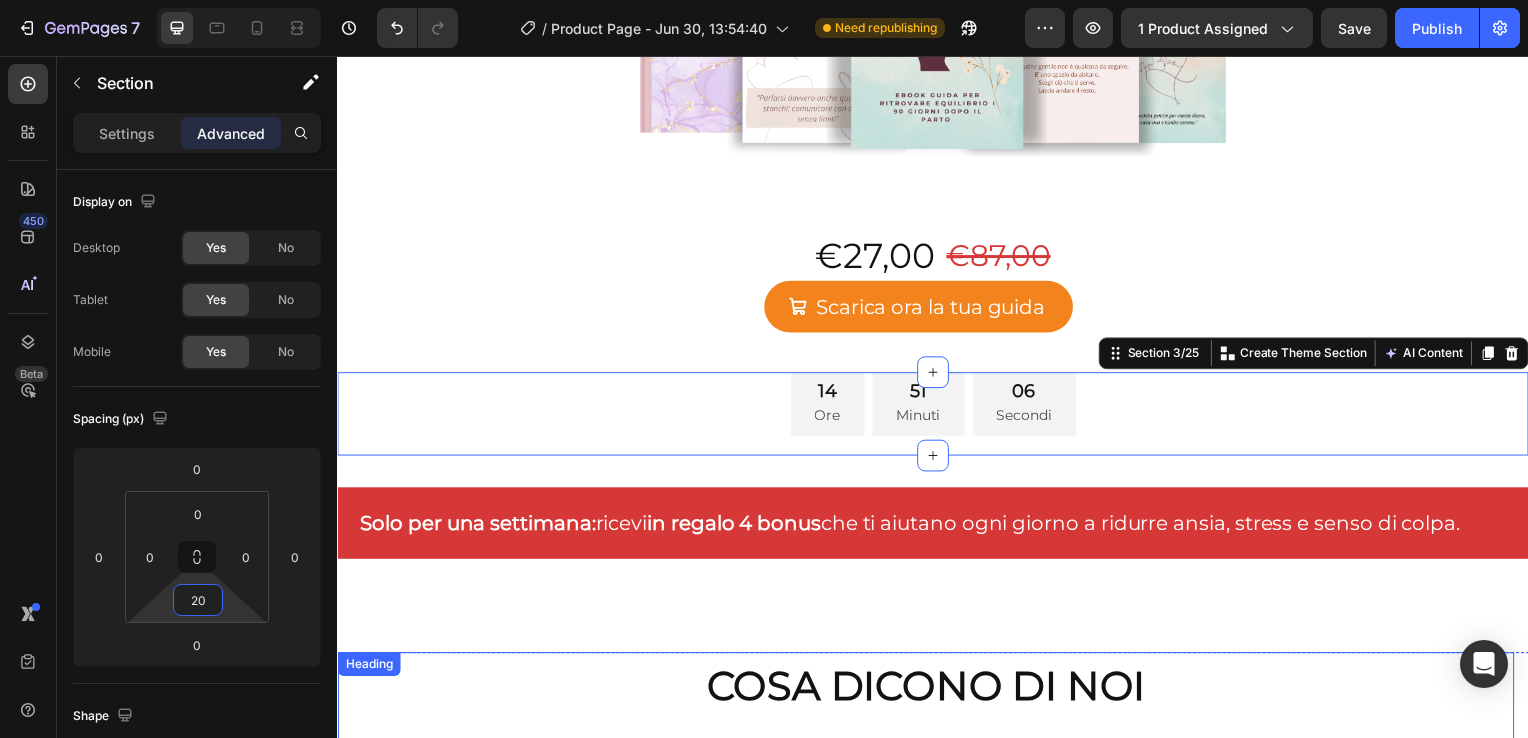 click on "COSA DICONO DI NOI" at bounding box center [929, 690] 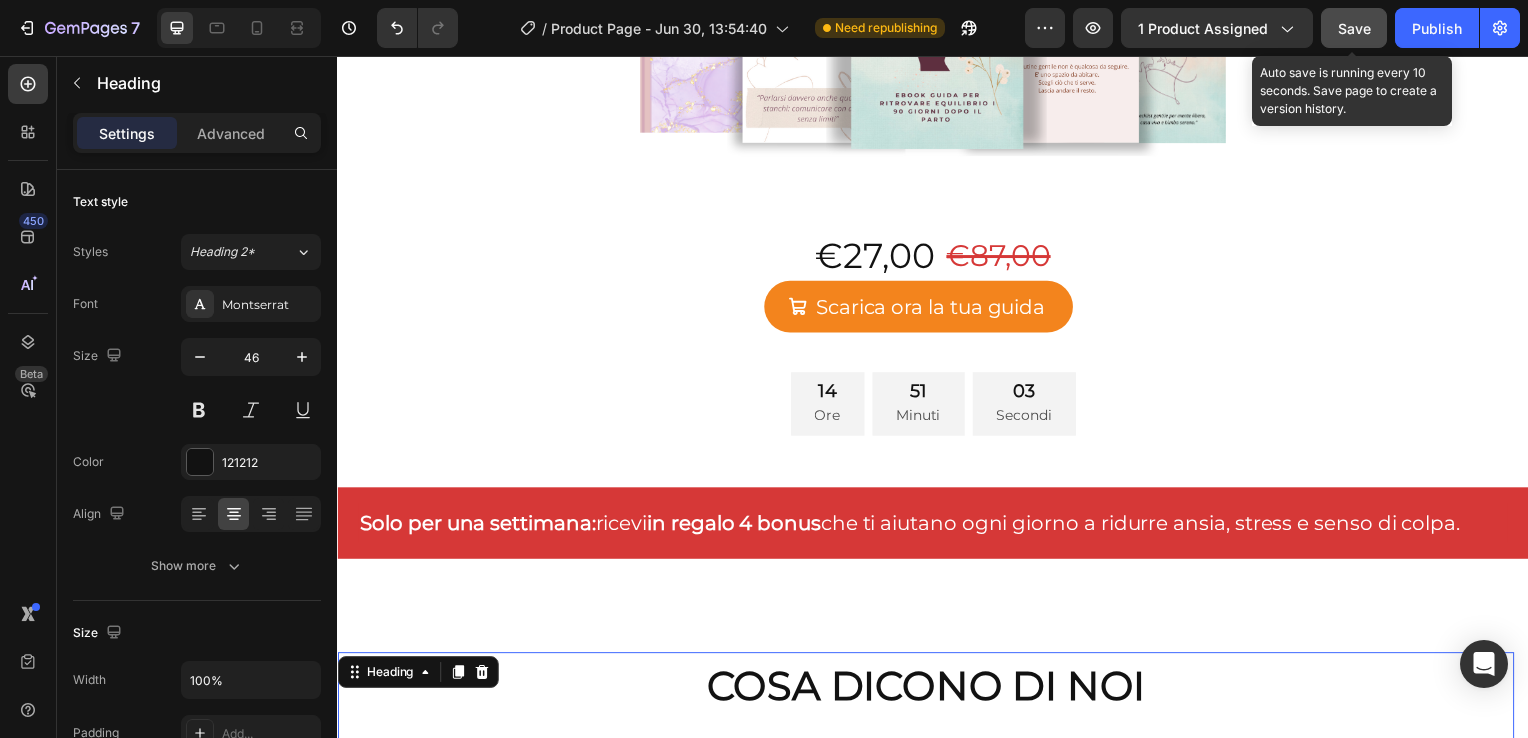 click on "Save" 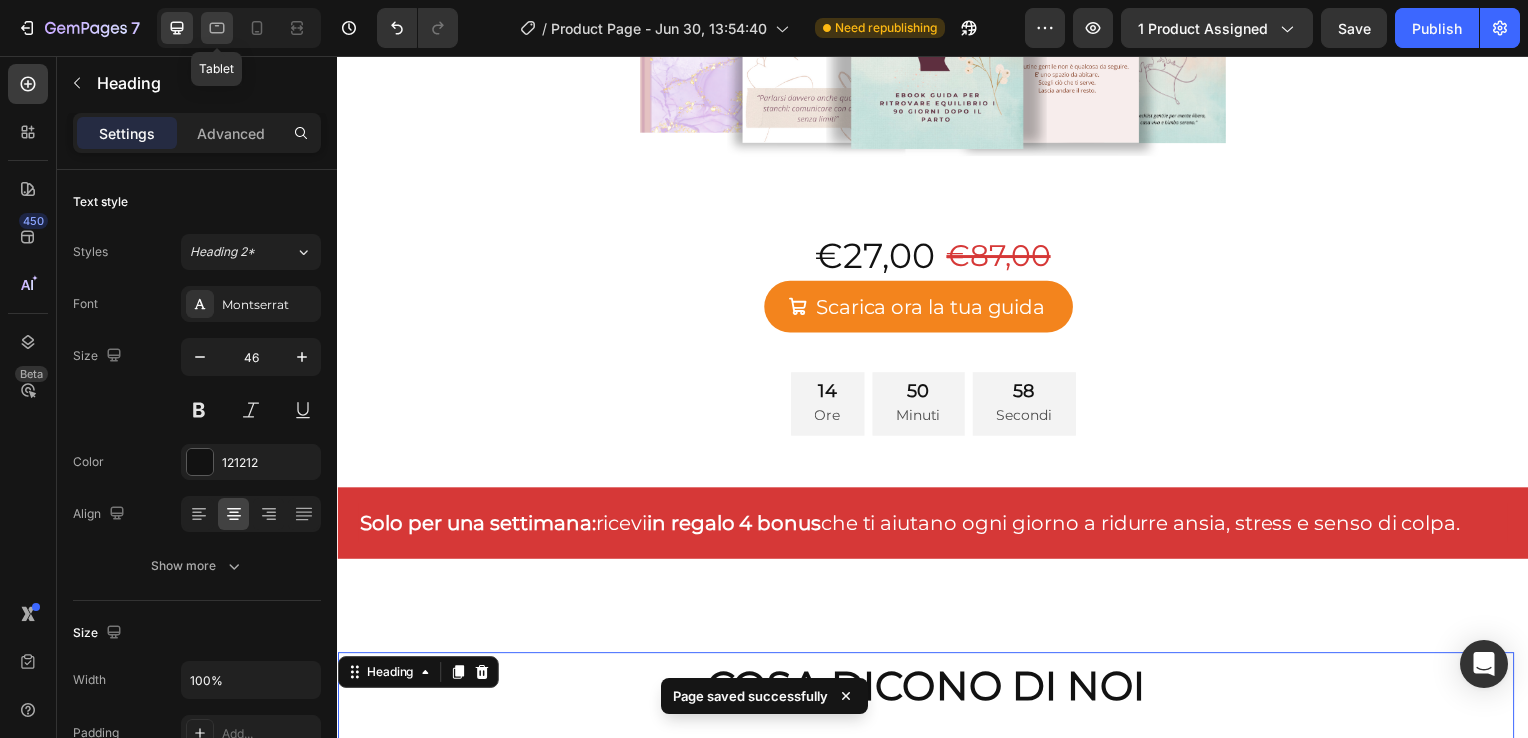 click 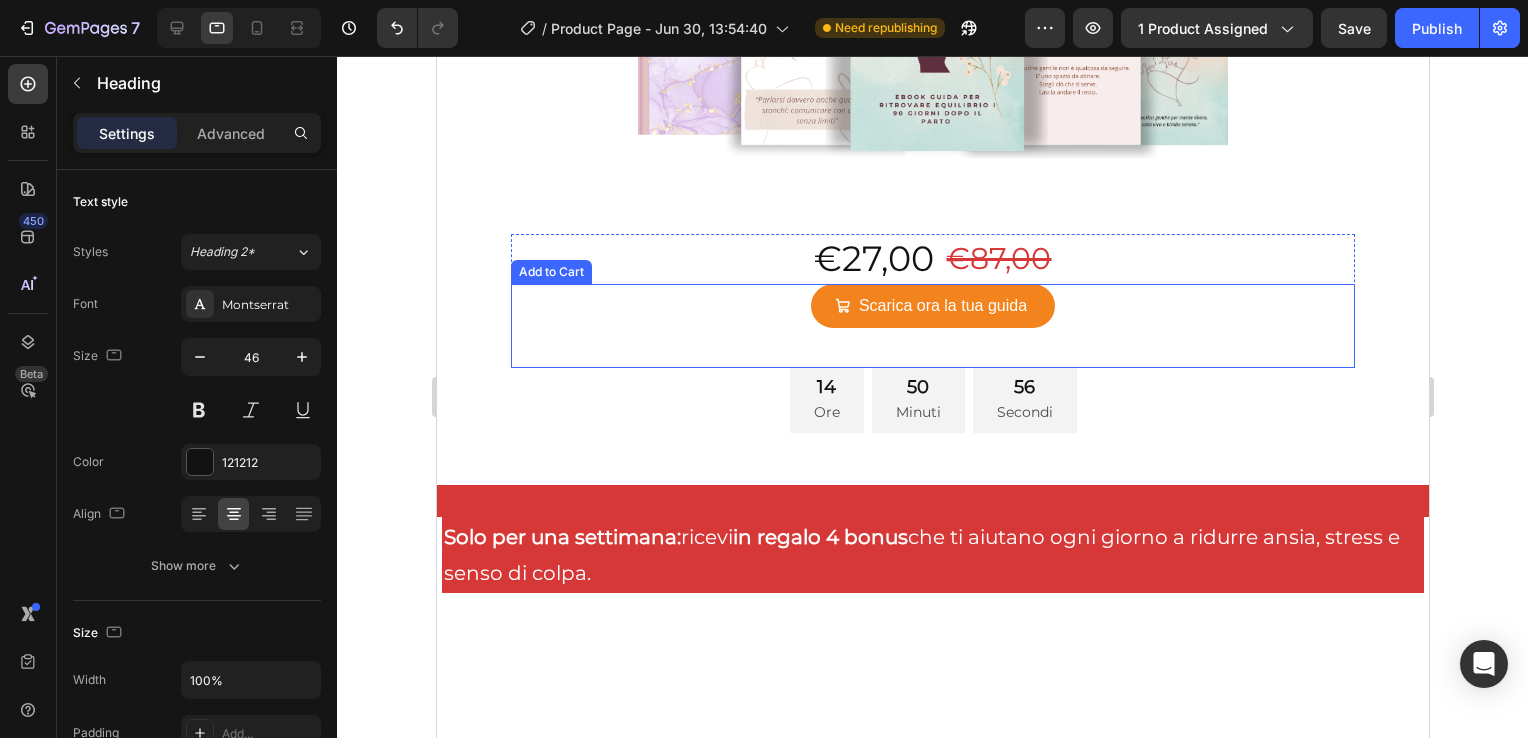 scroll, scrollTop: 643, scrollLeft: 0, axis: vertical 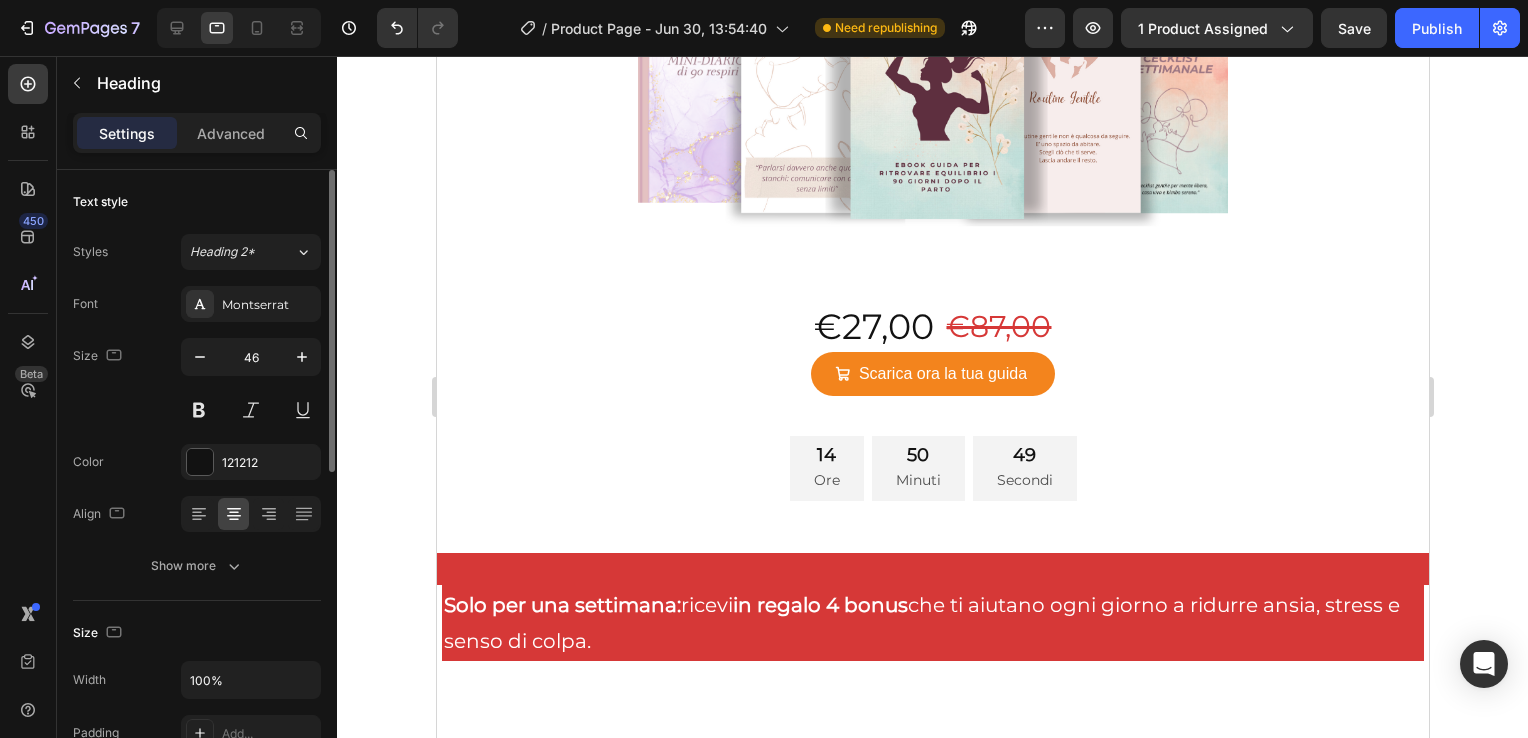 click on "Text style Styles Heading 2* Font Montserrat Size 46 Color 121212 Align Show more" 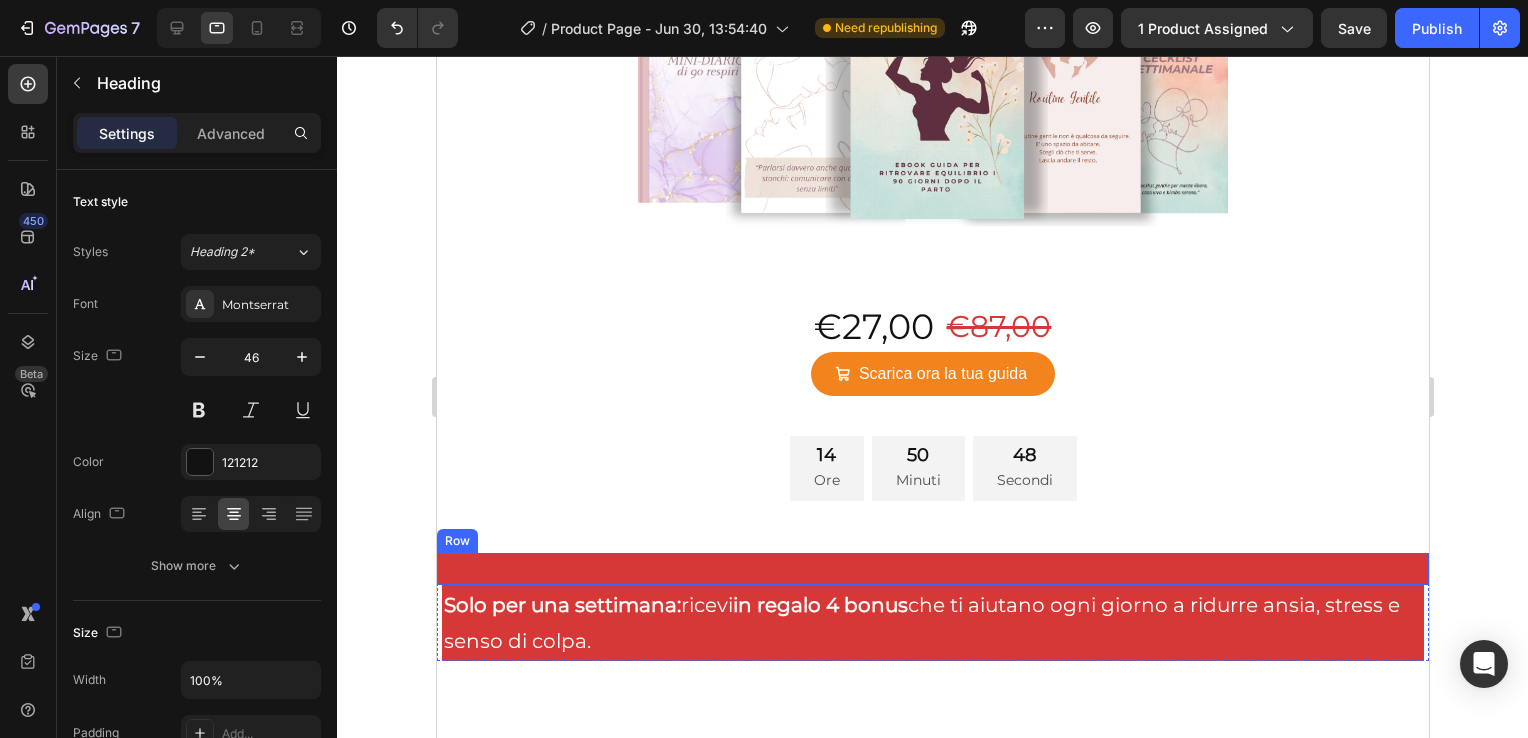 click on "Solo per una settimana:  ricevi  in regalo 4 bonus  che ti aiutano ogni giorno a ridurre ansia, stress e senso di colpa. Text Block Row" at bounding box center [932, 569] 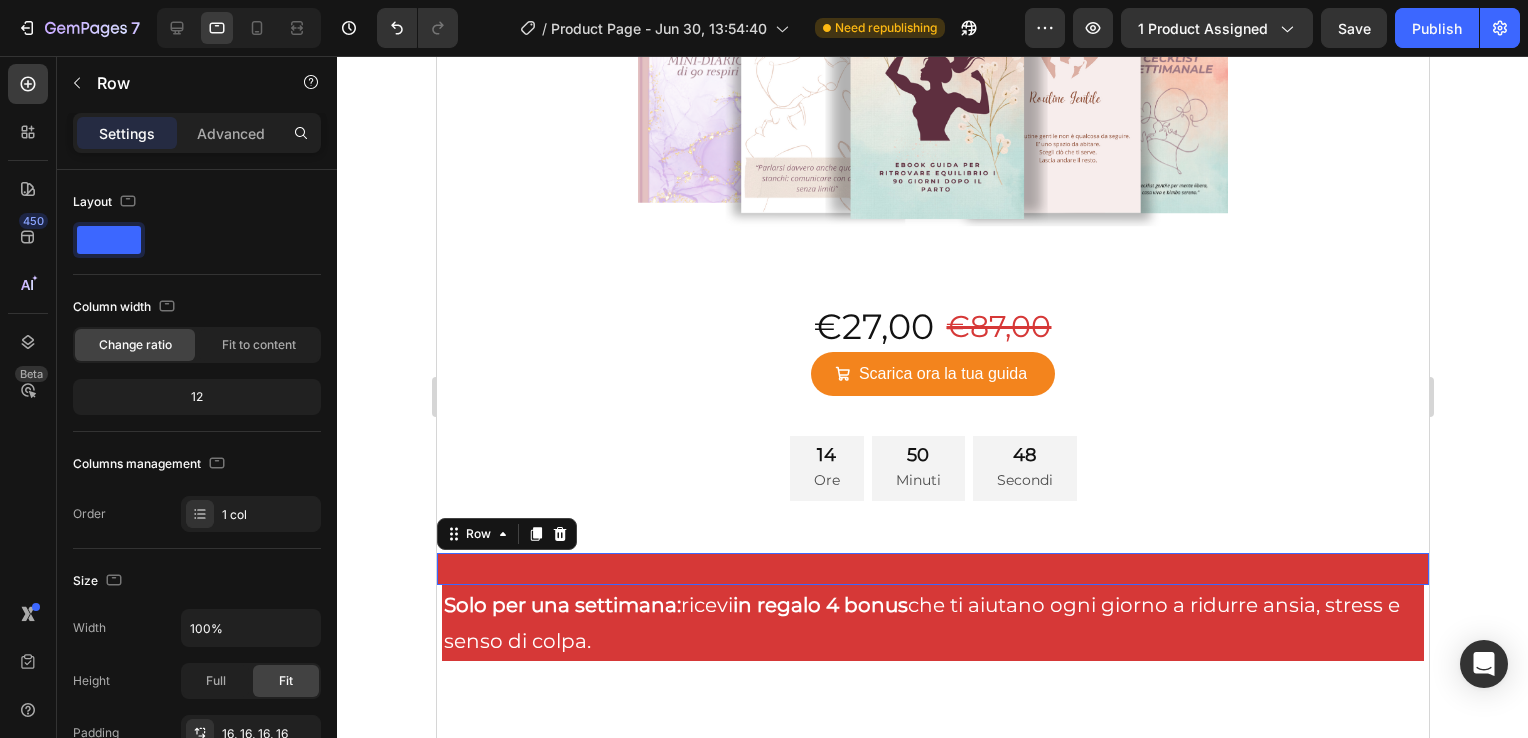 click on "Solo per una settimana:  ricevi  in regalo 4 bonus  che ti aiutano ogni giorno a ridurre ansia, stress e senso di colpa. Text Block Row   0" at bounding box center (932, 569) 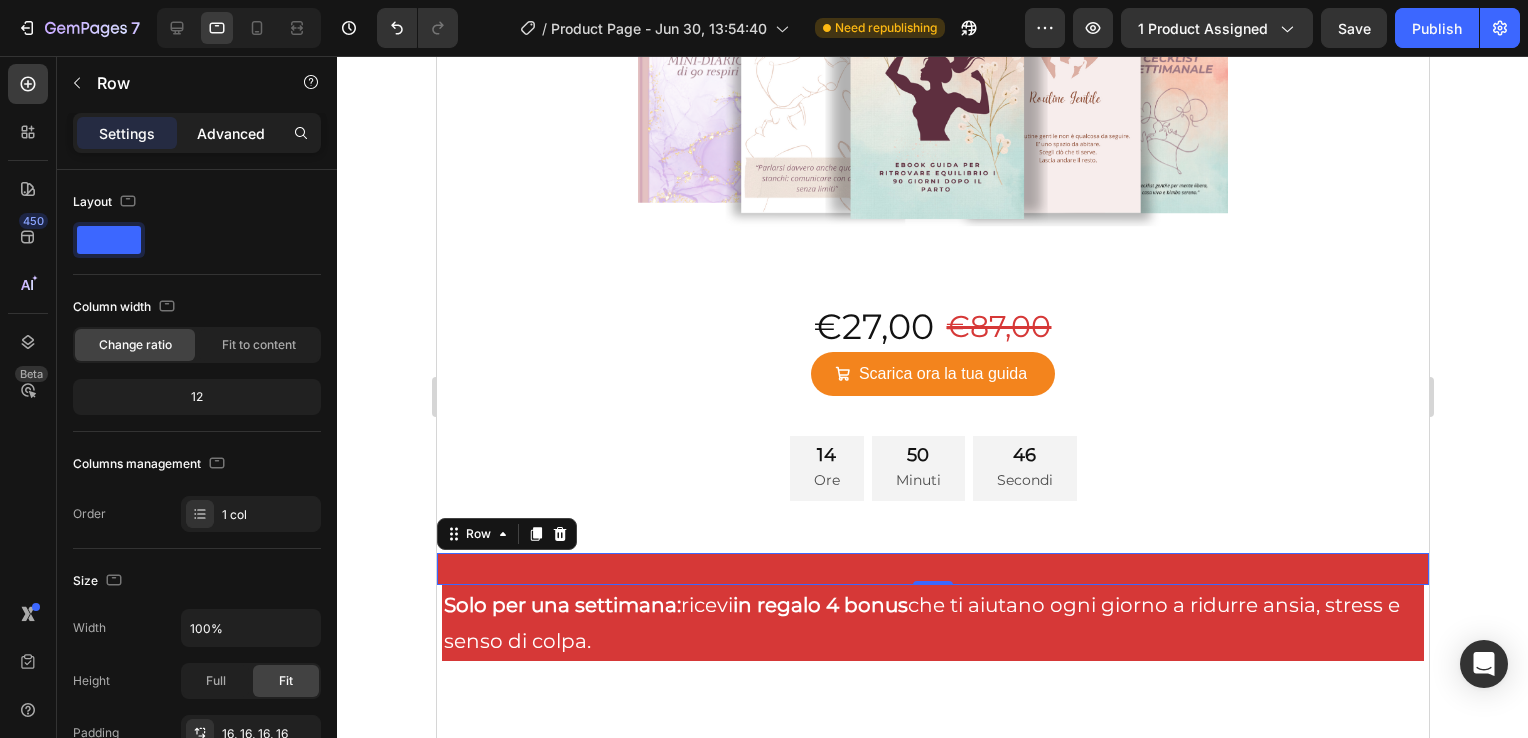 click on "Advanced" 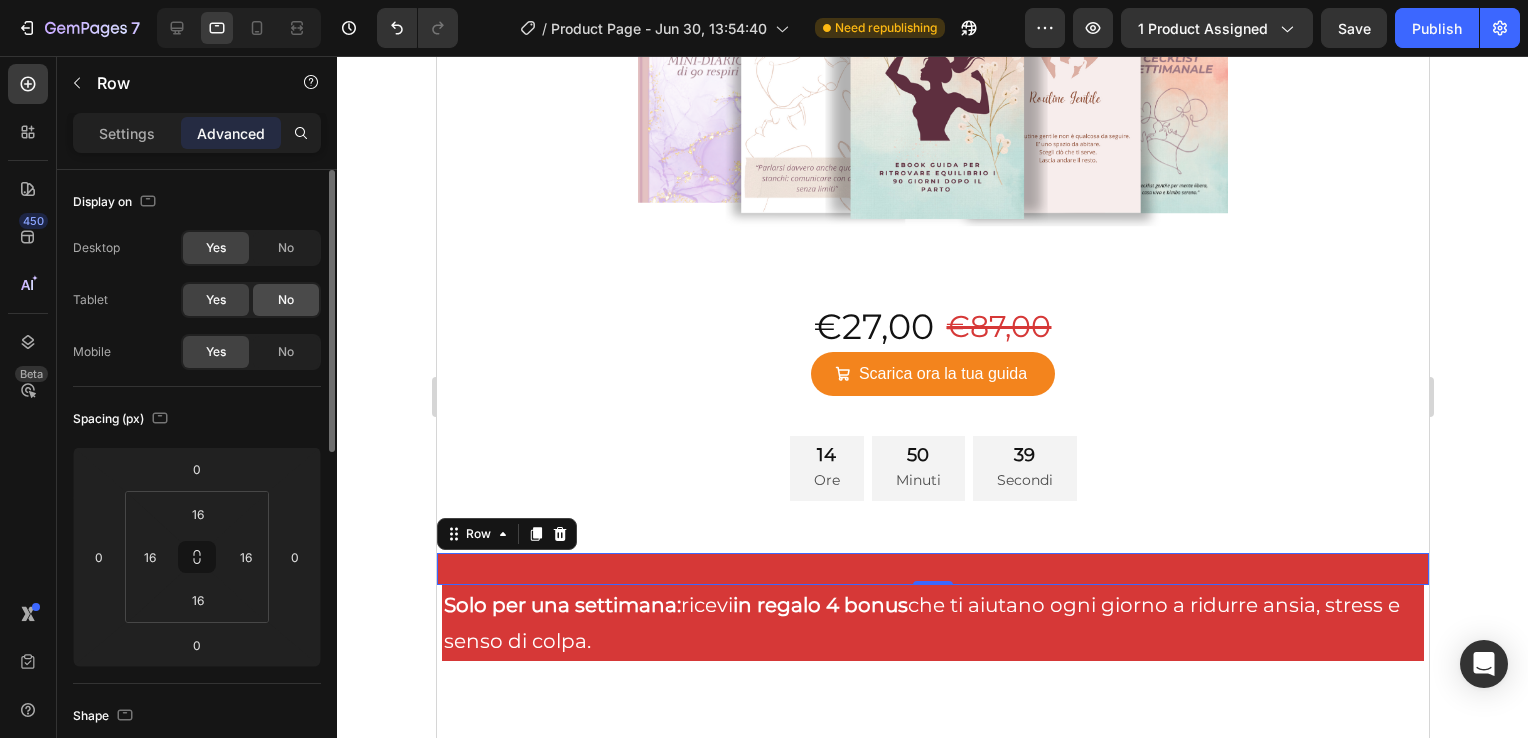 click on "No" 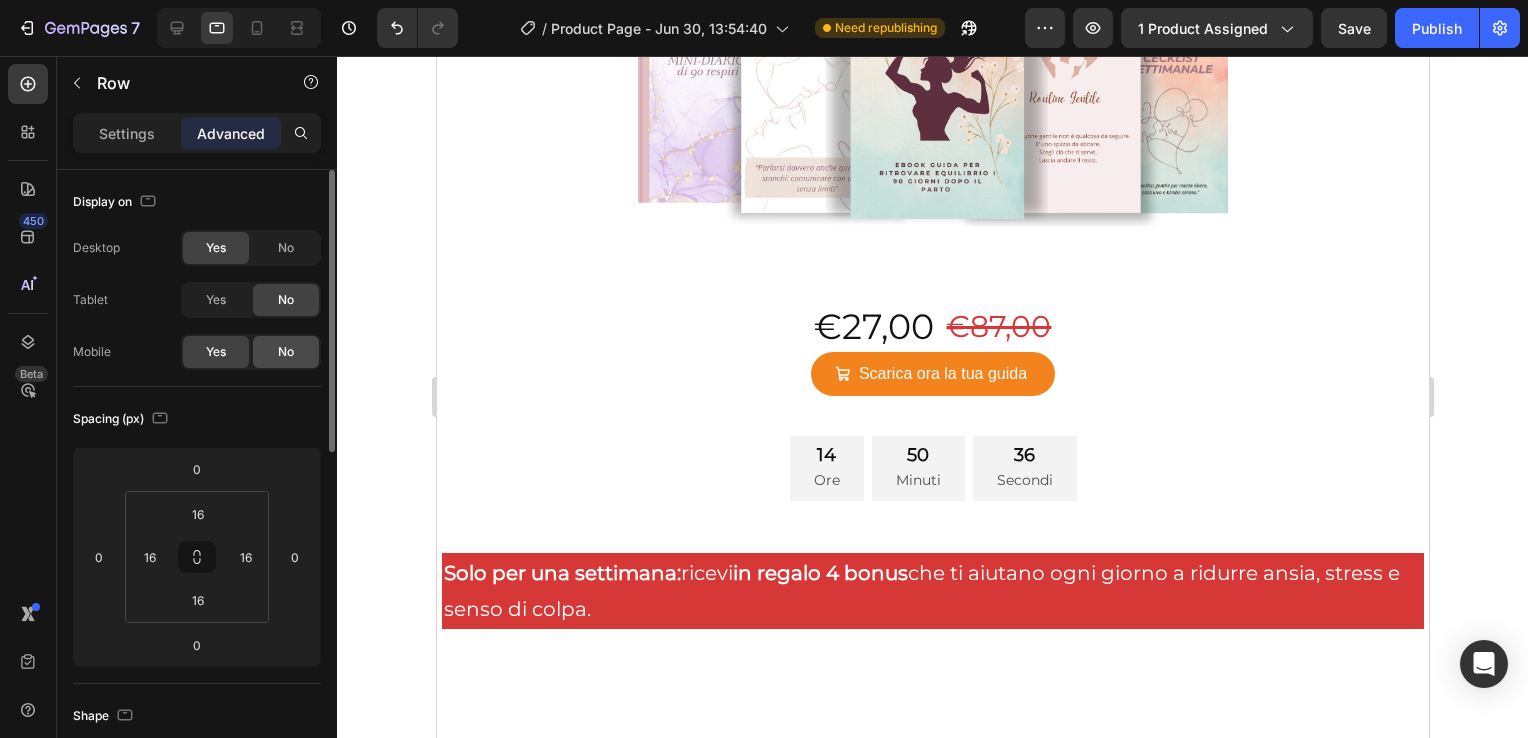 click on "No" 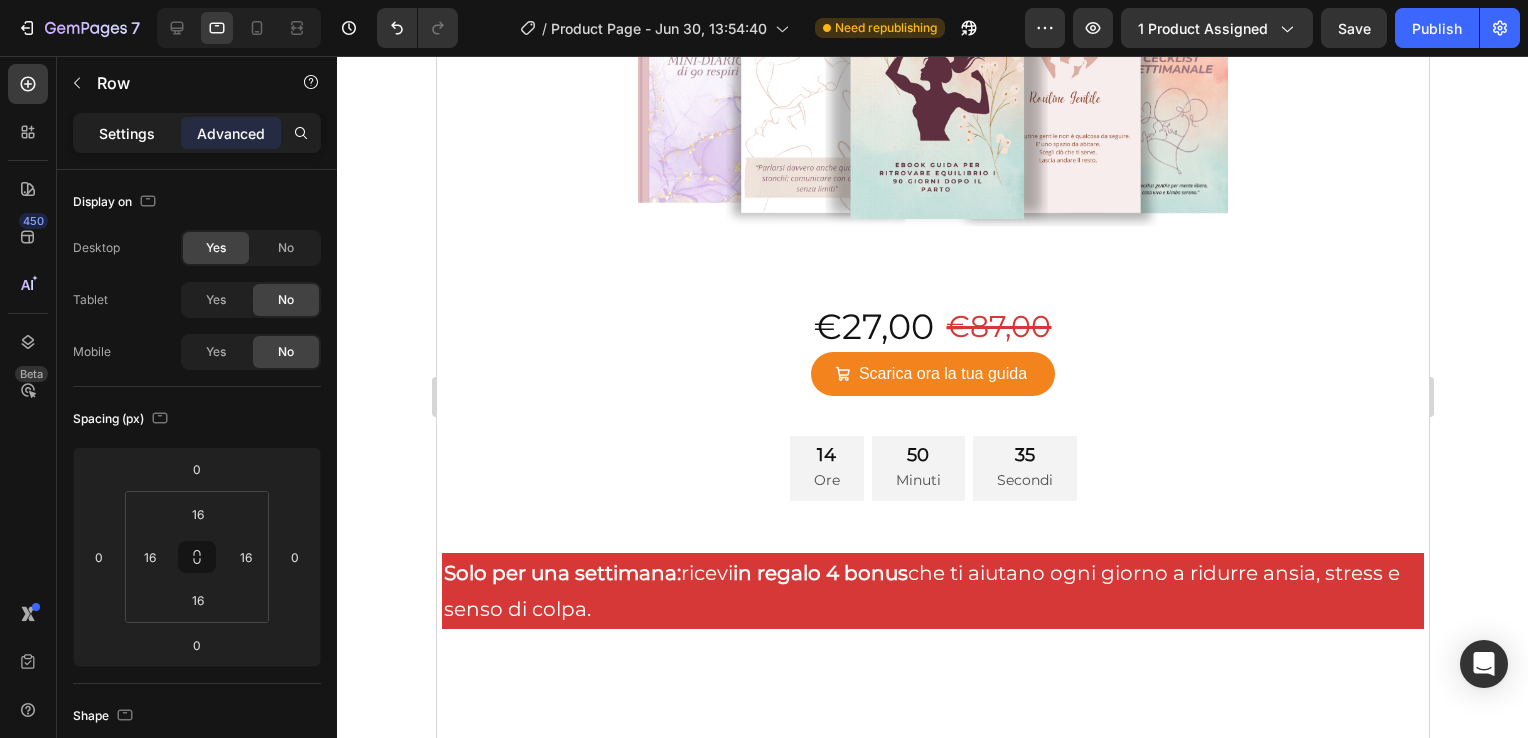 click on "Settings" 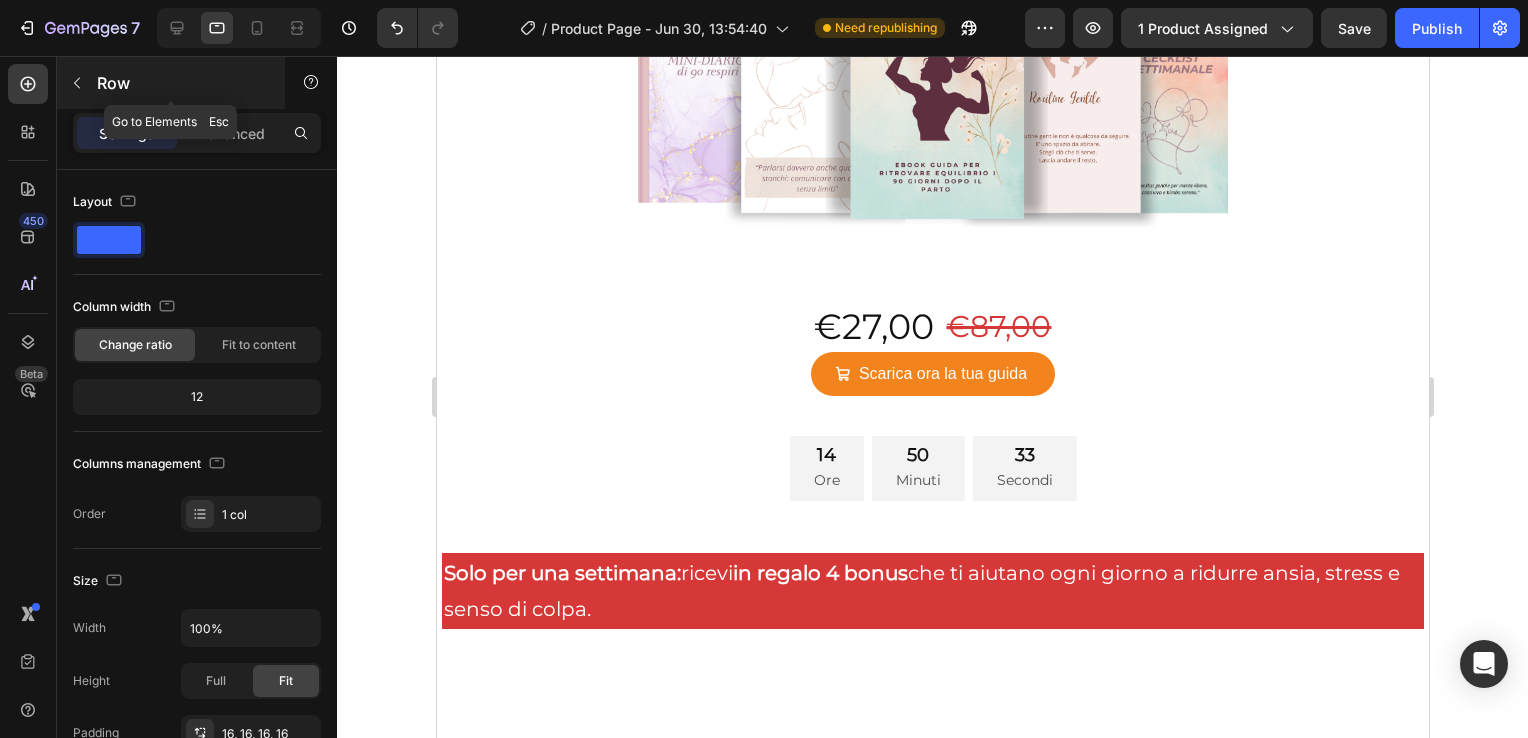 click 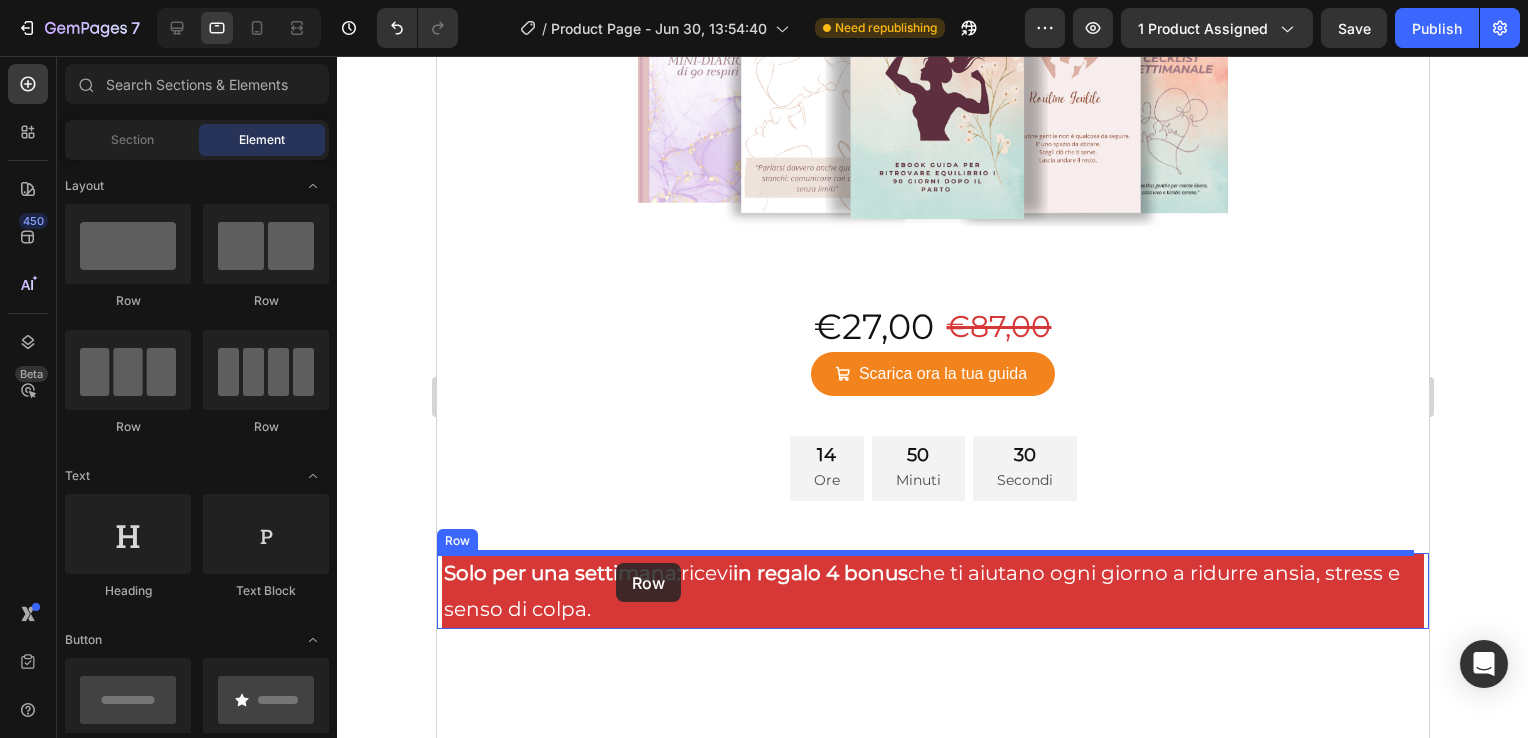 drag, startPoint x: 592, startPoint y: 334, endPoint x: 615, endPoint y: 563, distance: 230.15213 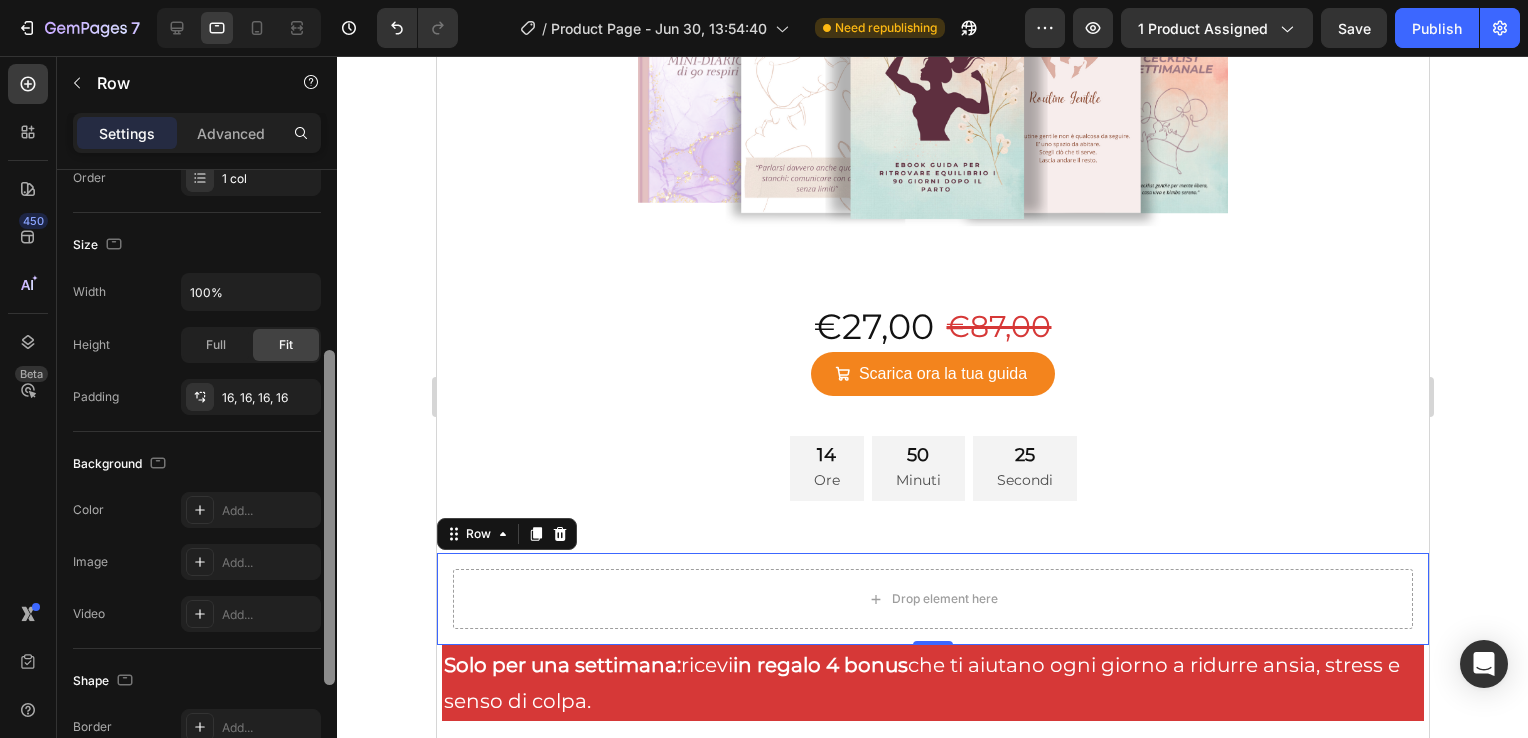 scroll, scrollTop: 348, scrollLeft: 0, axis: vertical 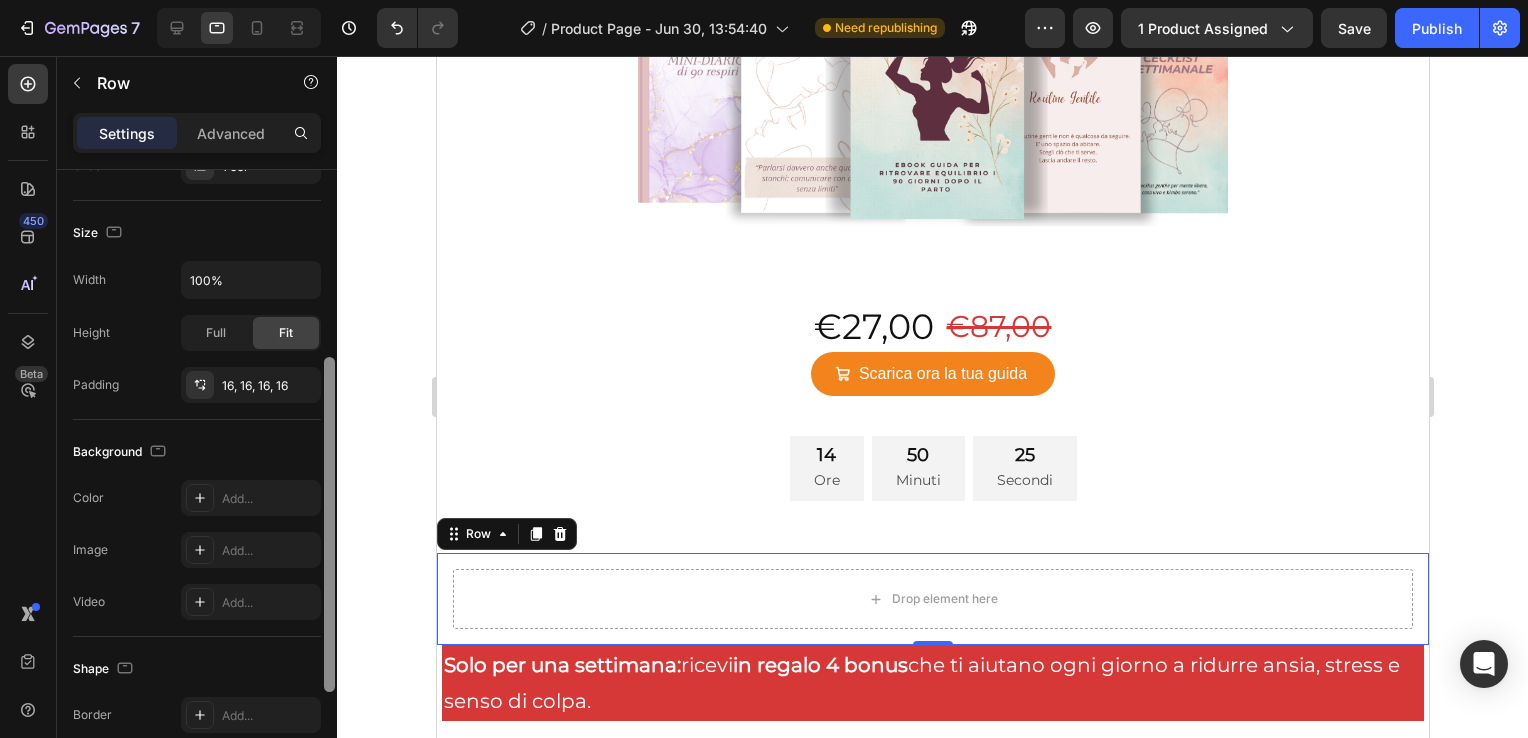 drag, startPoint x: 329, startPoint y: 317, endPoint x: 331, endPoint y: 504, distance: 187.0107 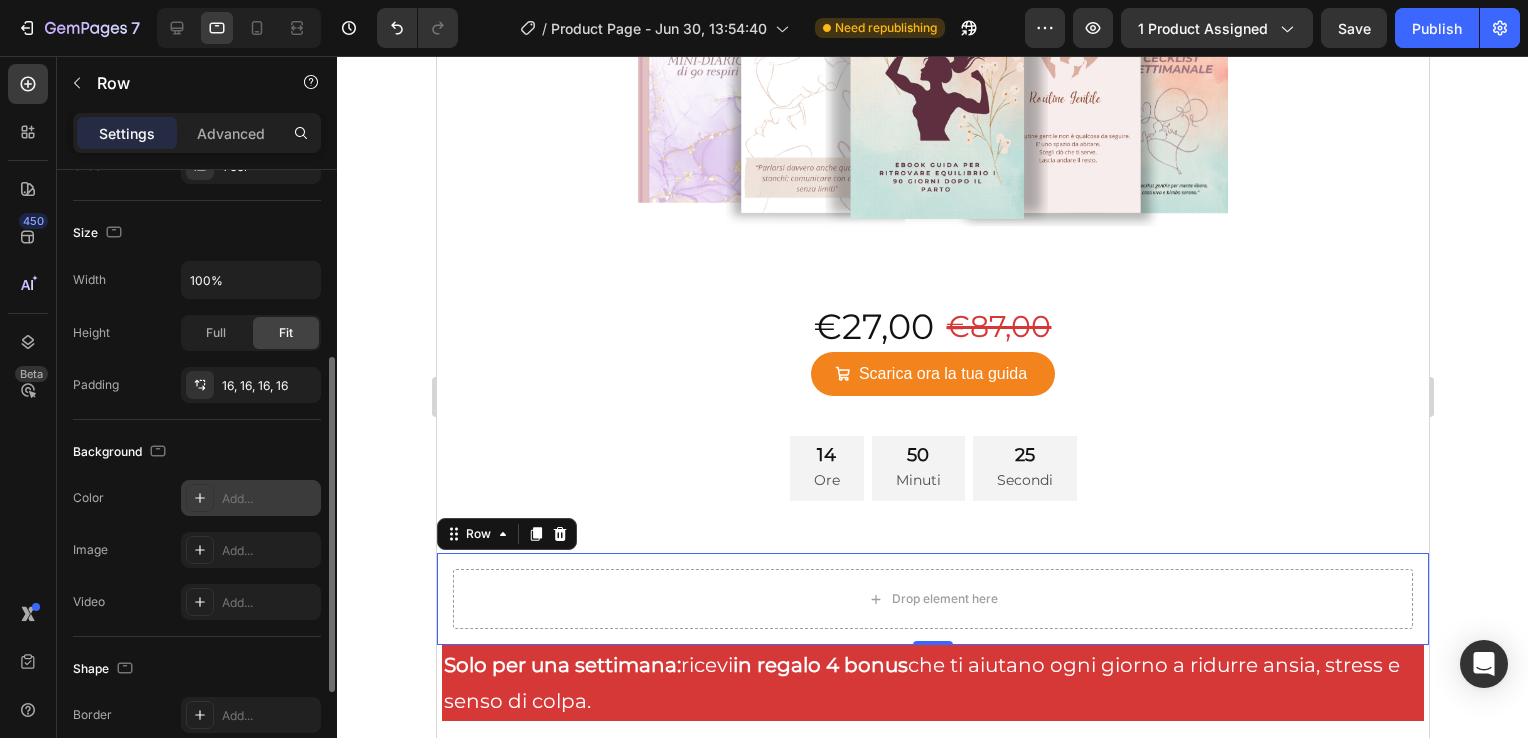 click on "Add..." at bounding box center [269, 499] 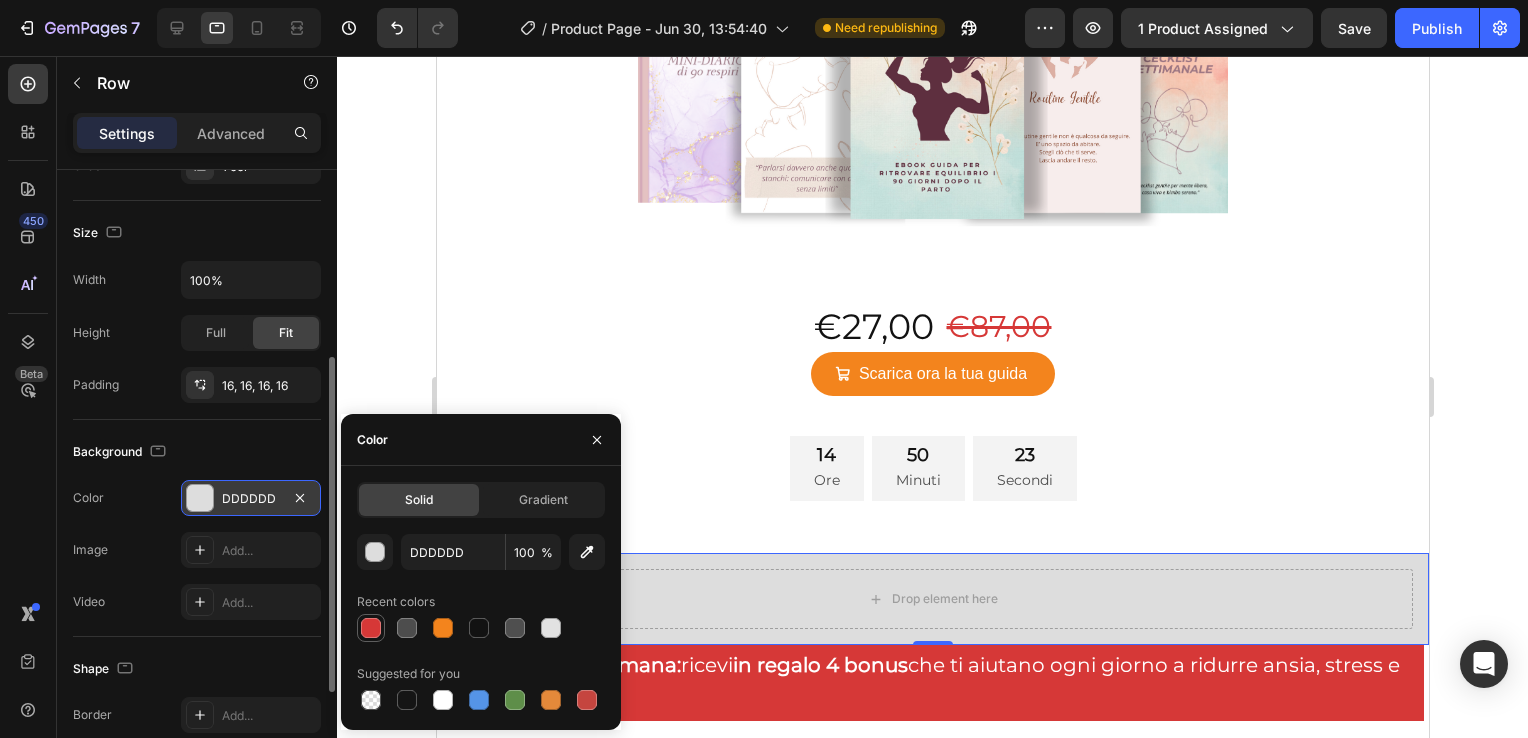 click at bounding box center [371, 628] 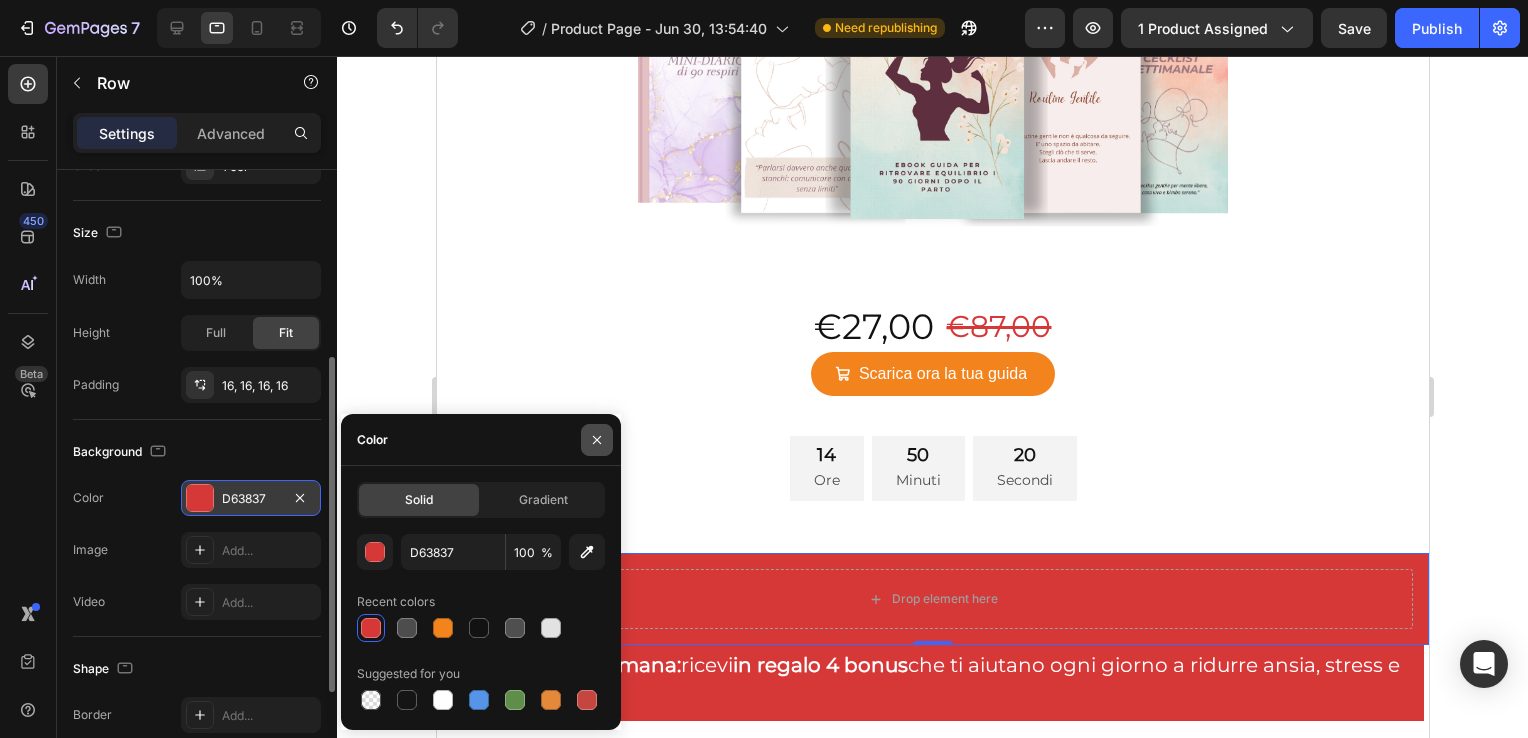 click at bounding box center (597, 440) 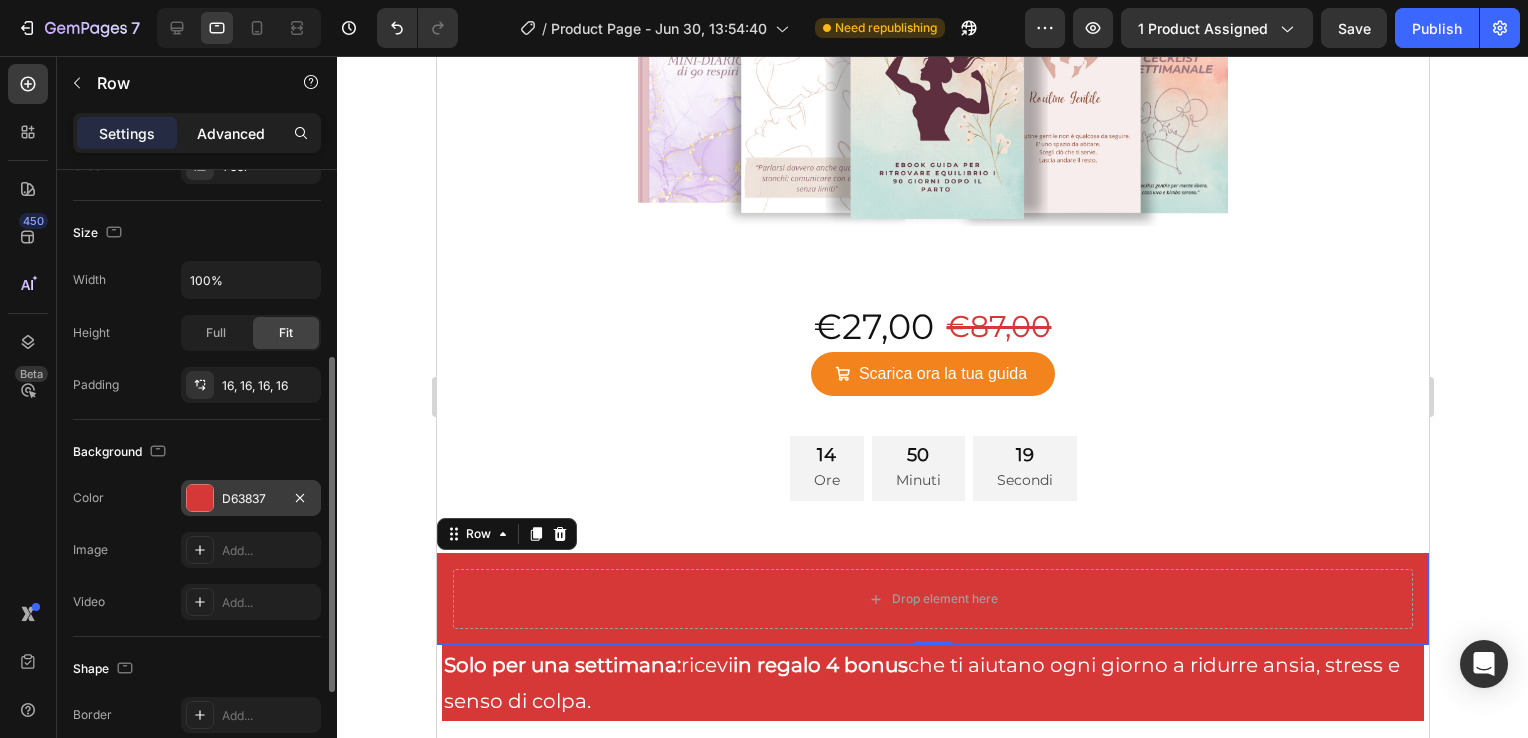click on "Advanced" at bounding box center [231, 133] 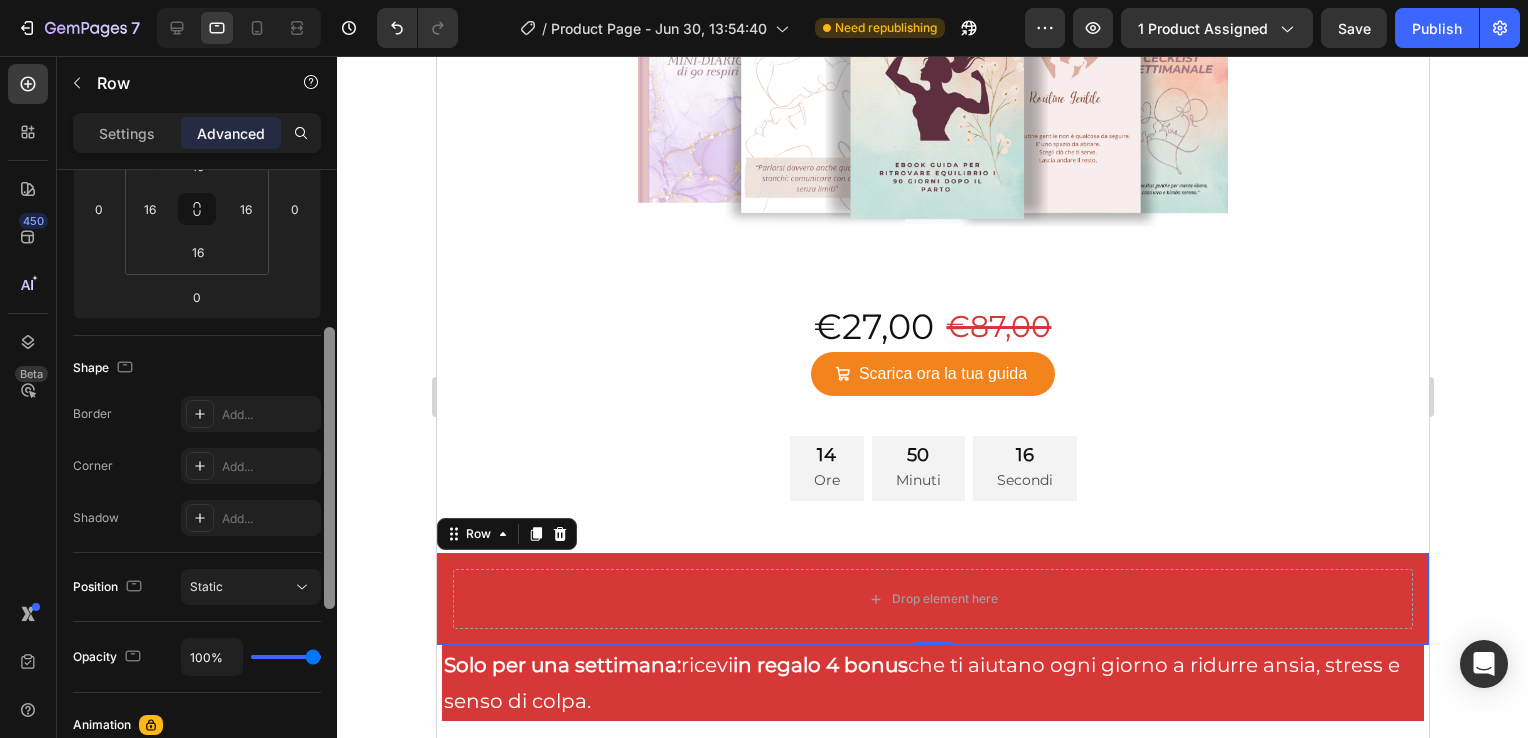 scroll, scrollTop: 760, scrollLeft: 0, axis: vertical 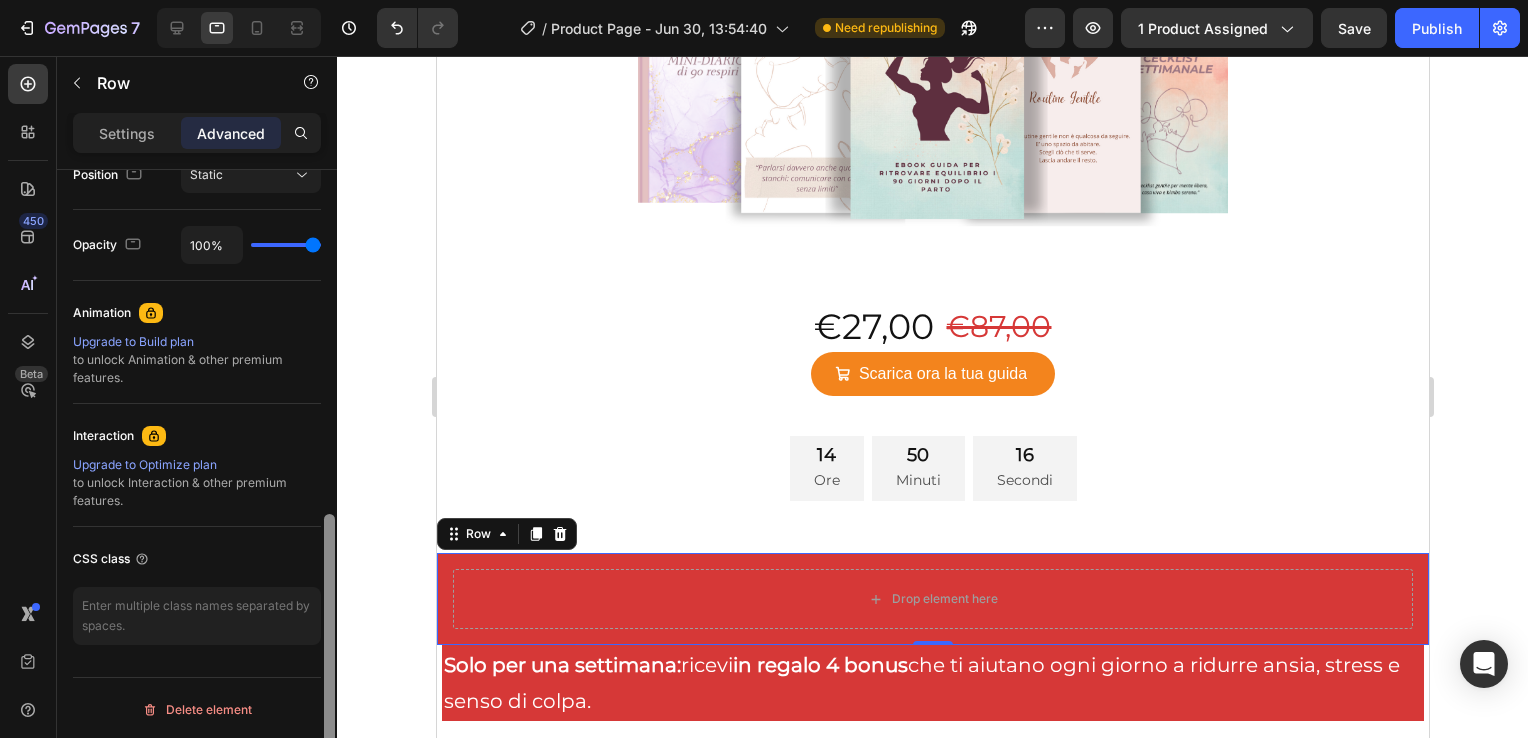 click at bounding box center [329, 483] 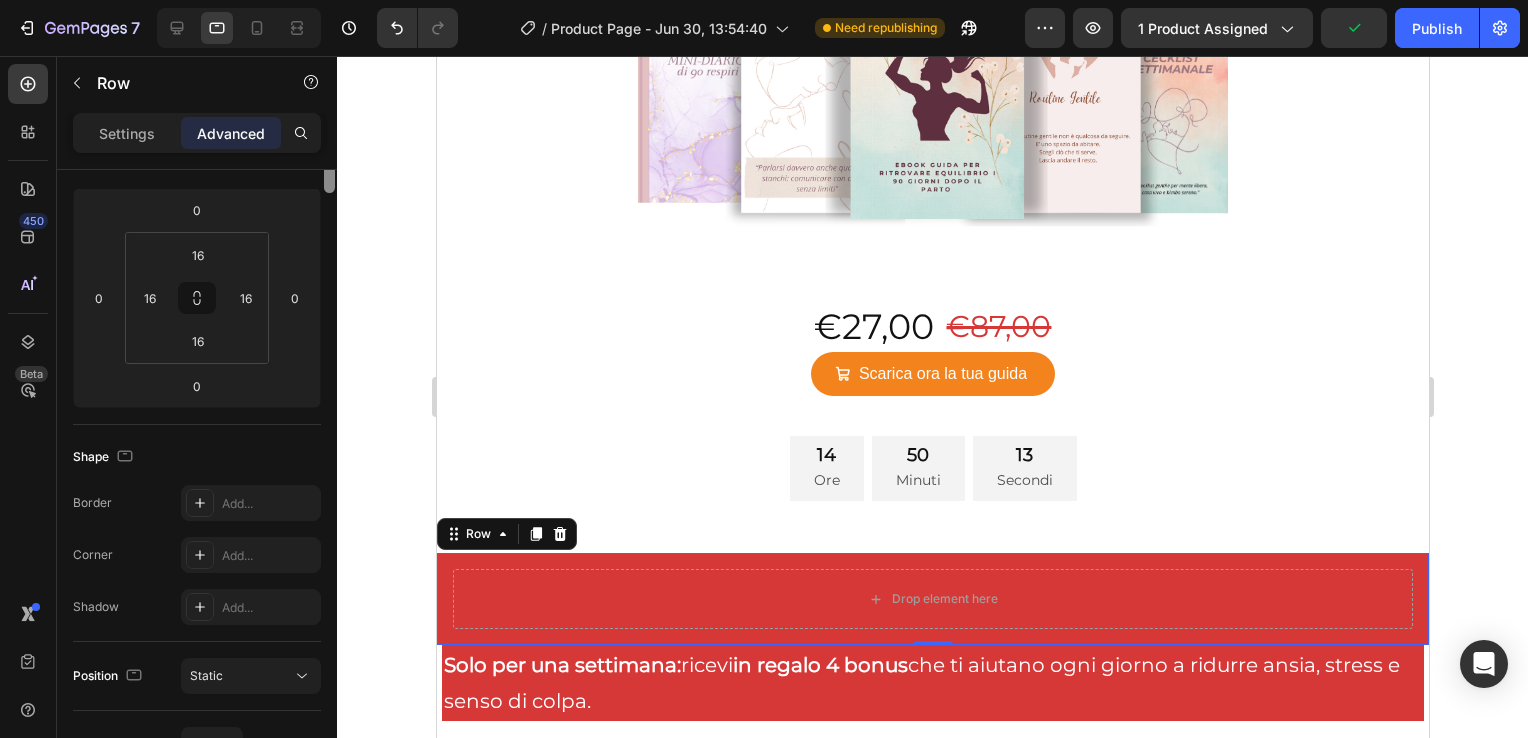 scroll, scrollTop: 0, scrollLeft: 0, axis: both 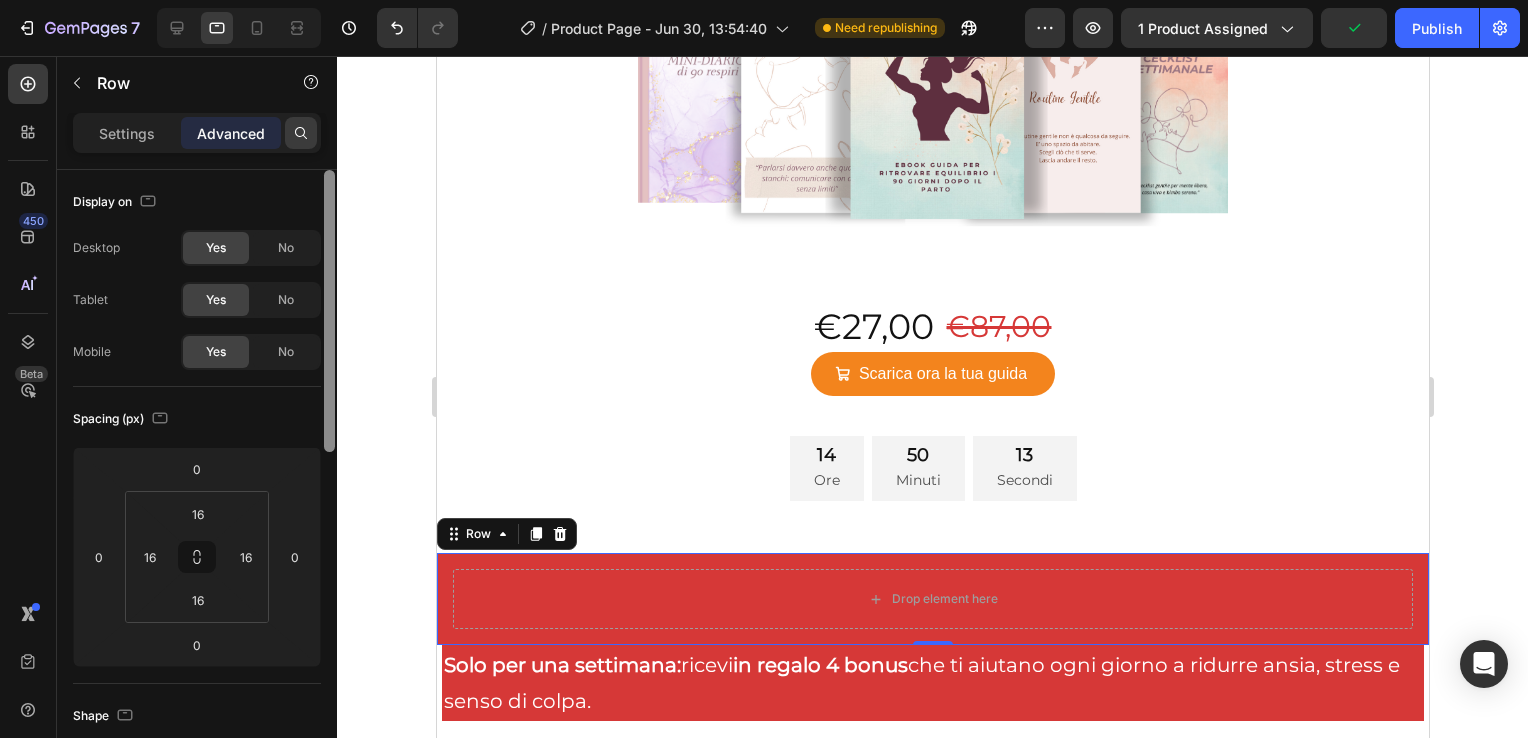 drag, startPoint x: 328, startPoint y: 555, endPoint x: 285, endPoint y: 141, distance: 416.2271 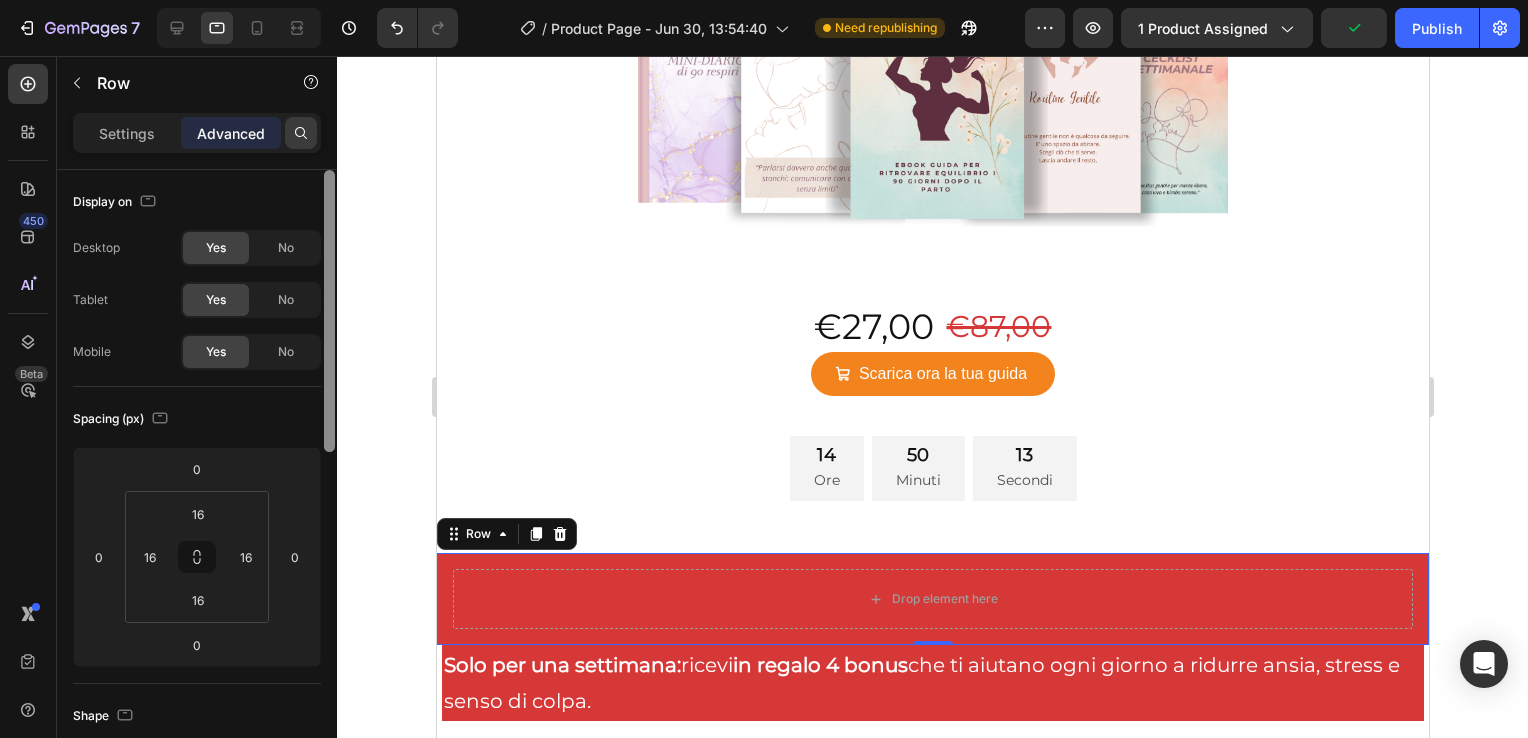 click on "Settings Advanced Display on Desktop Yes No Tablet Yes No Mobile Yes No Spacing (px) 0 0 0 0 16 16 16 16 Shape Border Add... Corner Add... Shadow Add... Position Static Opacity 100% Animation Upgrade to Build plan  to unlock Animation & other premium features. Interaction Upgrade to Optimize plan  to unlock Interaction & other premium features. CSS class Delete element" at bounding box center (197, 454) 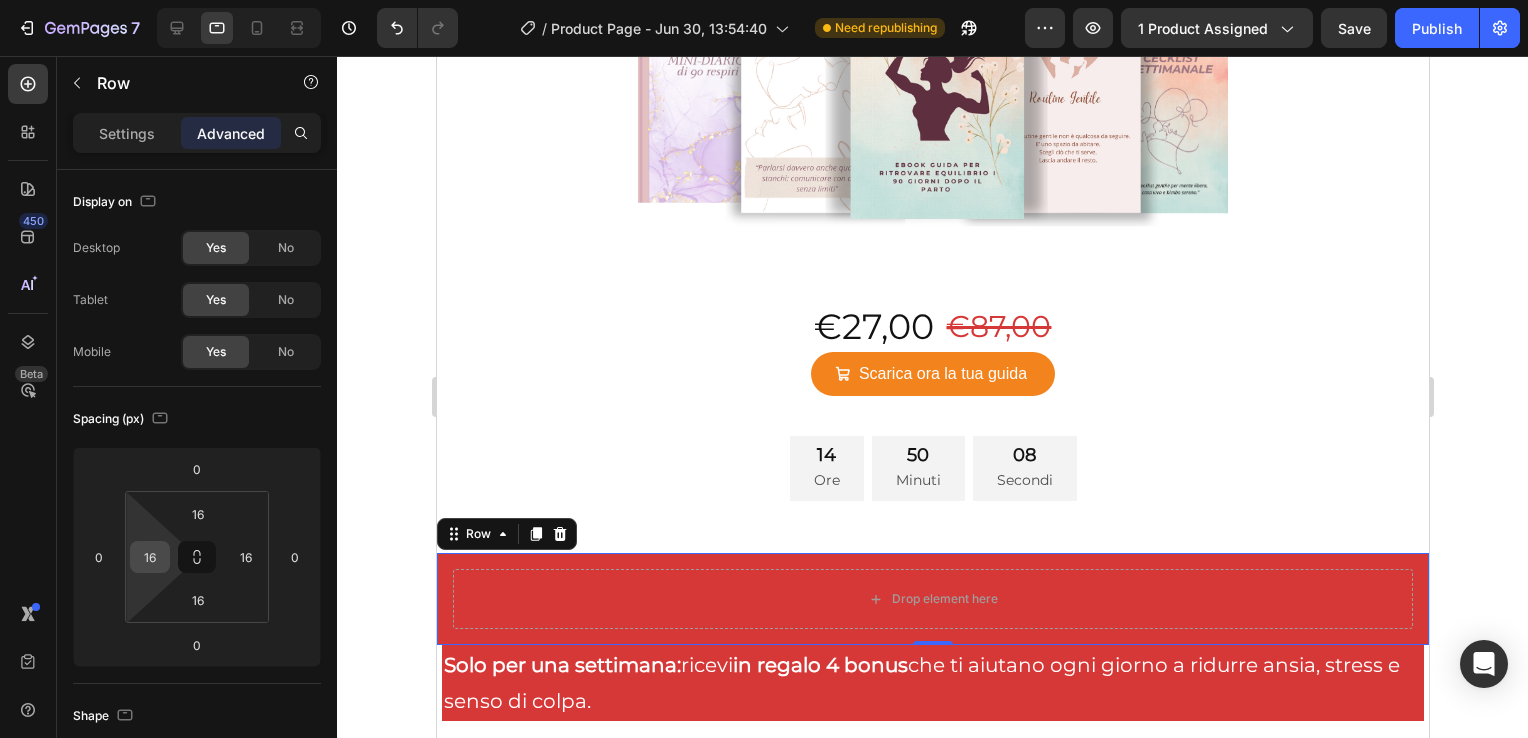 click on "16" at bounding box center [150, 557] 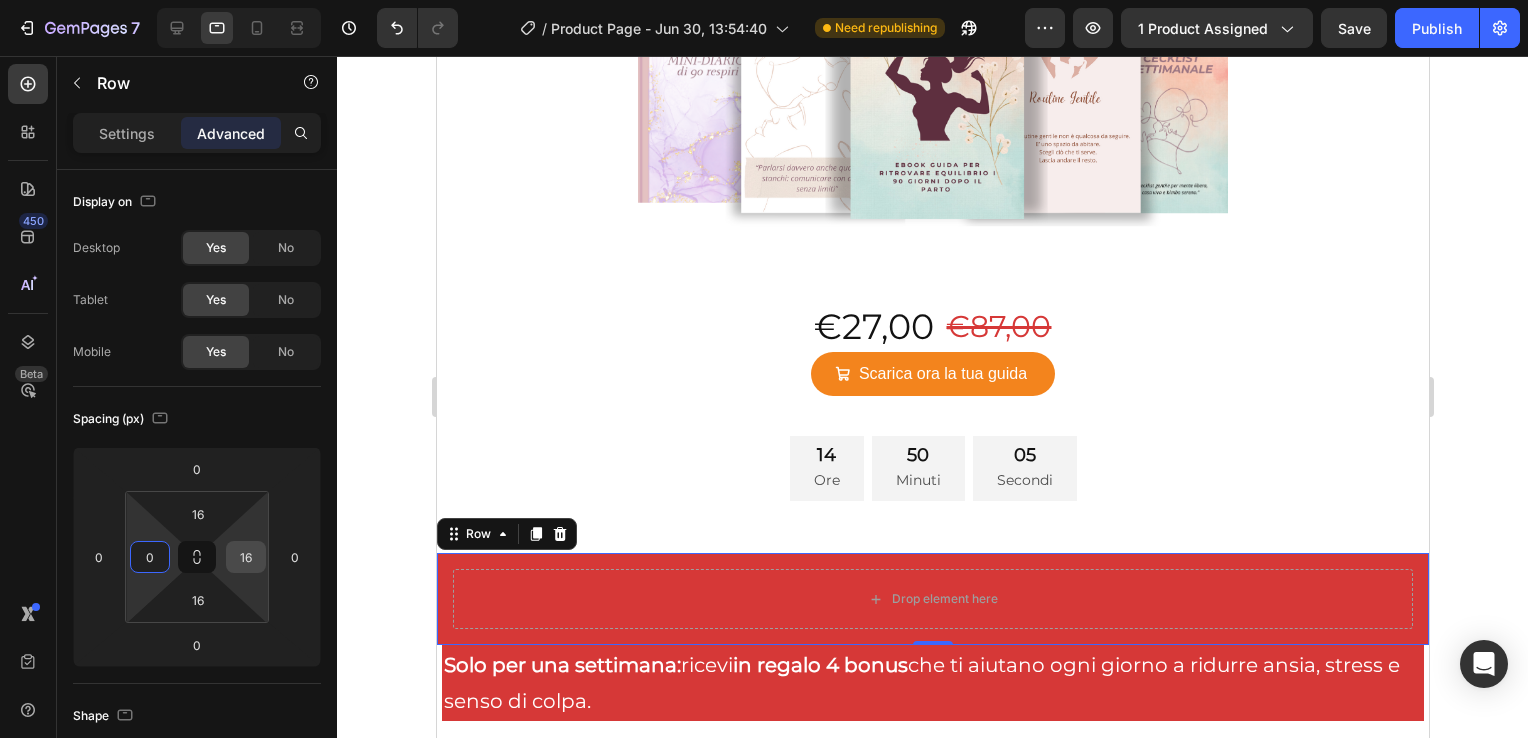 type on "0" 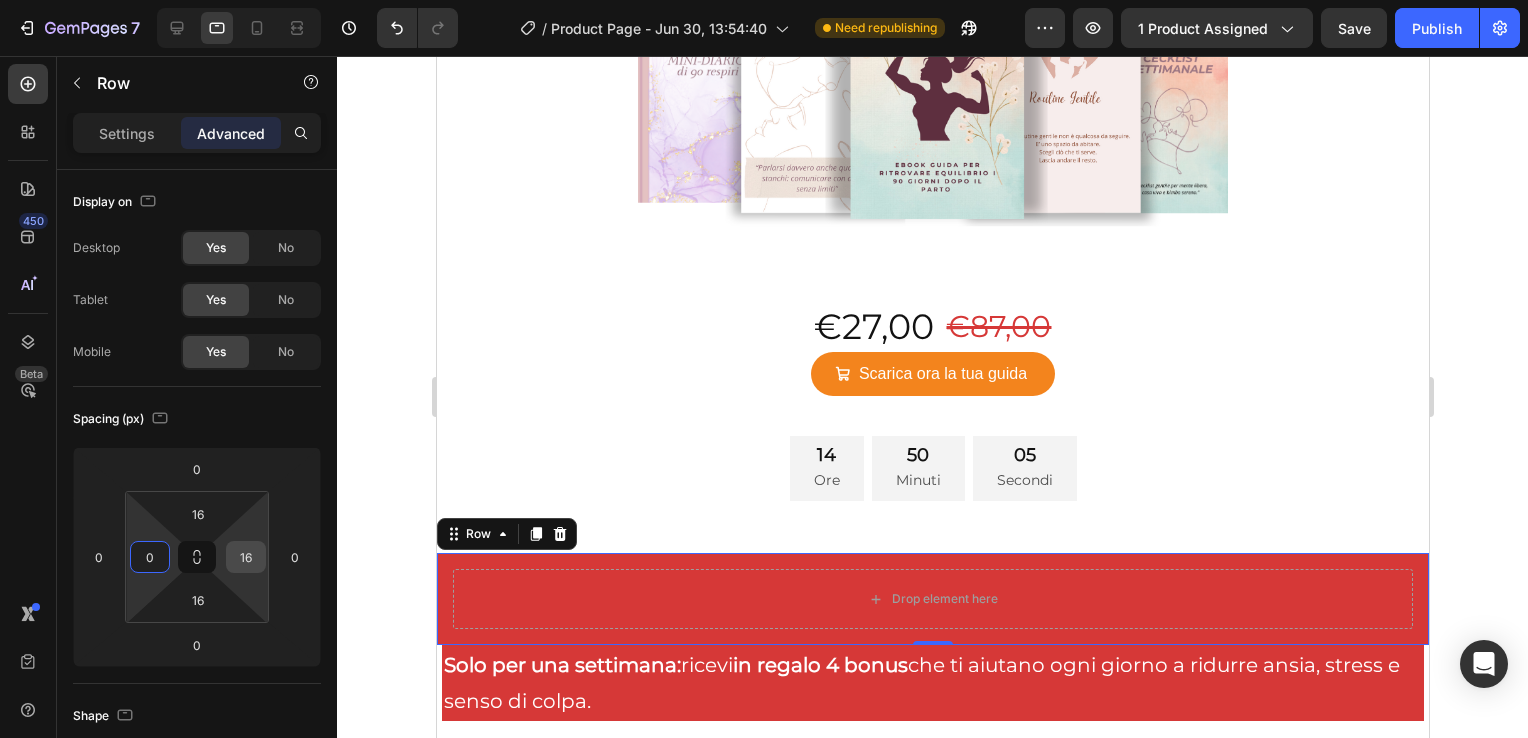 click on "16" at bounding box center (246, 557) 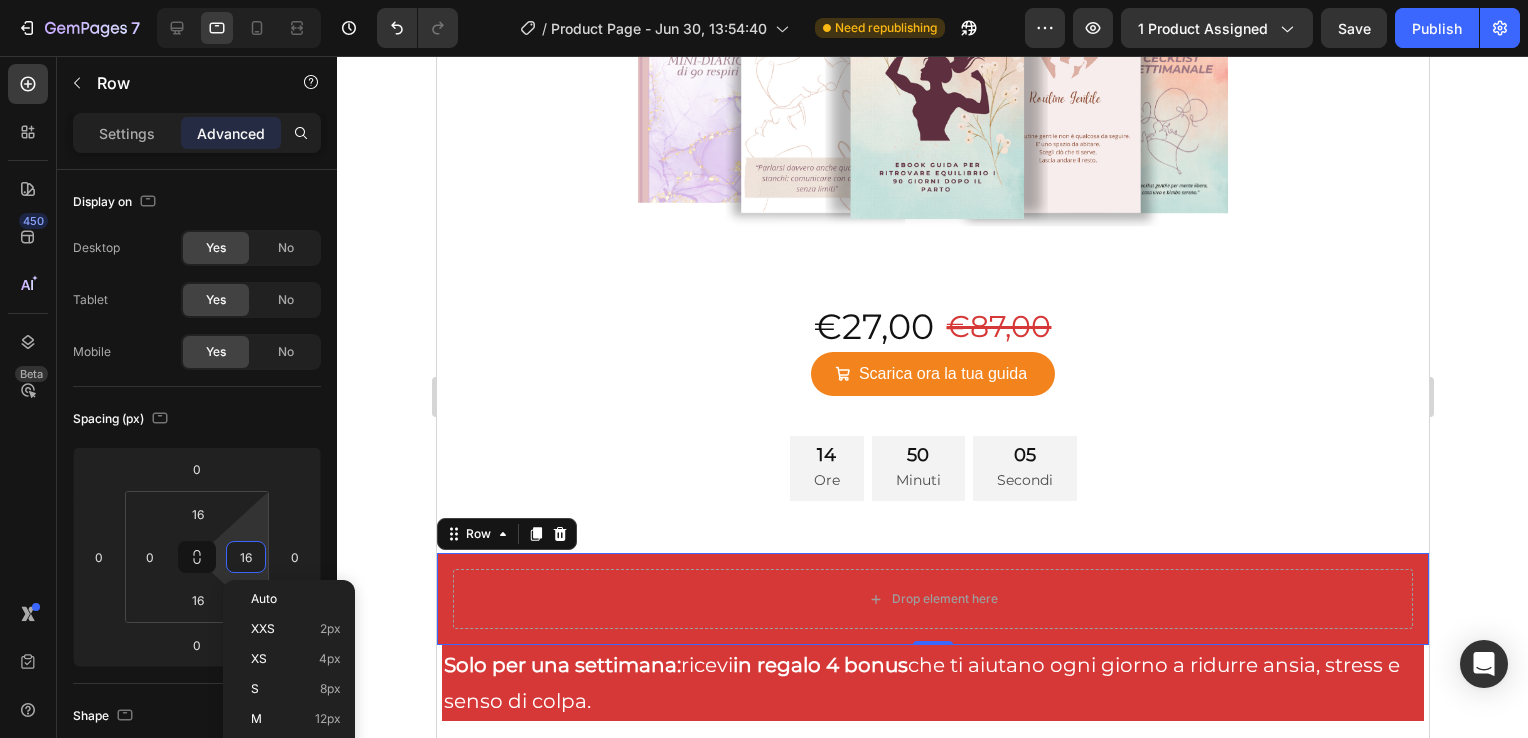 click on "16" at bounding box center (246, 557) 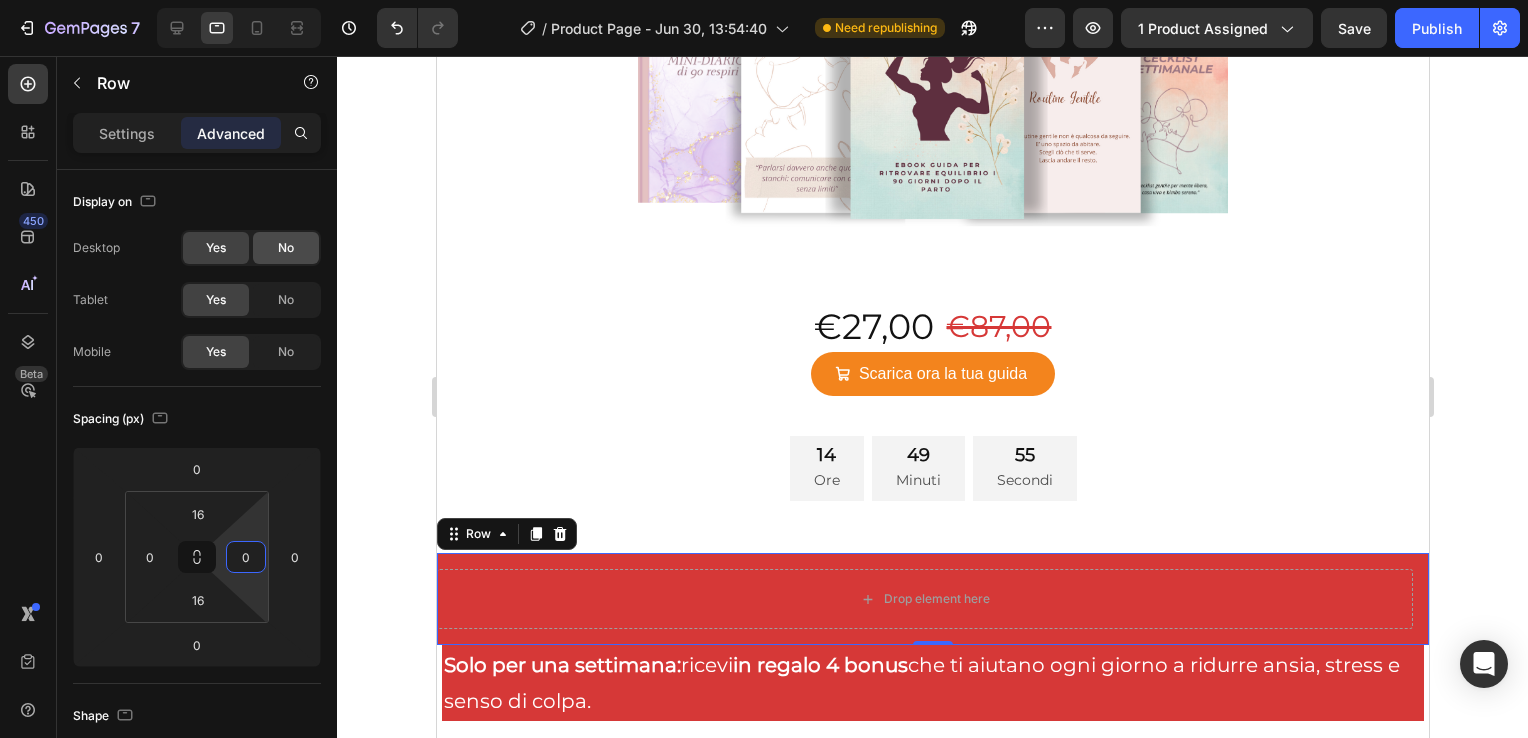 type on "0" 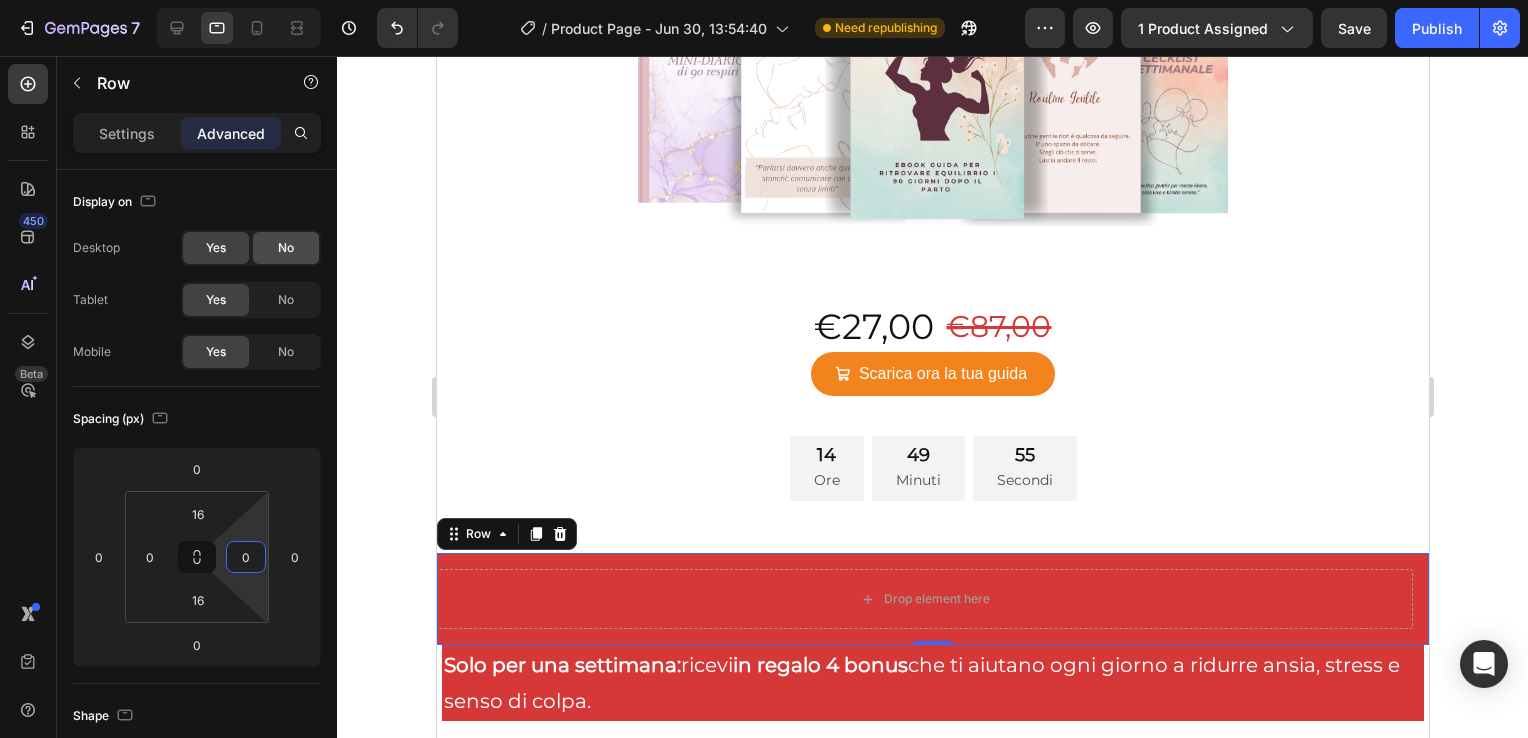 click on "No" 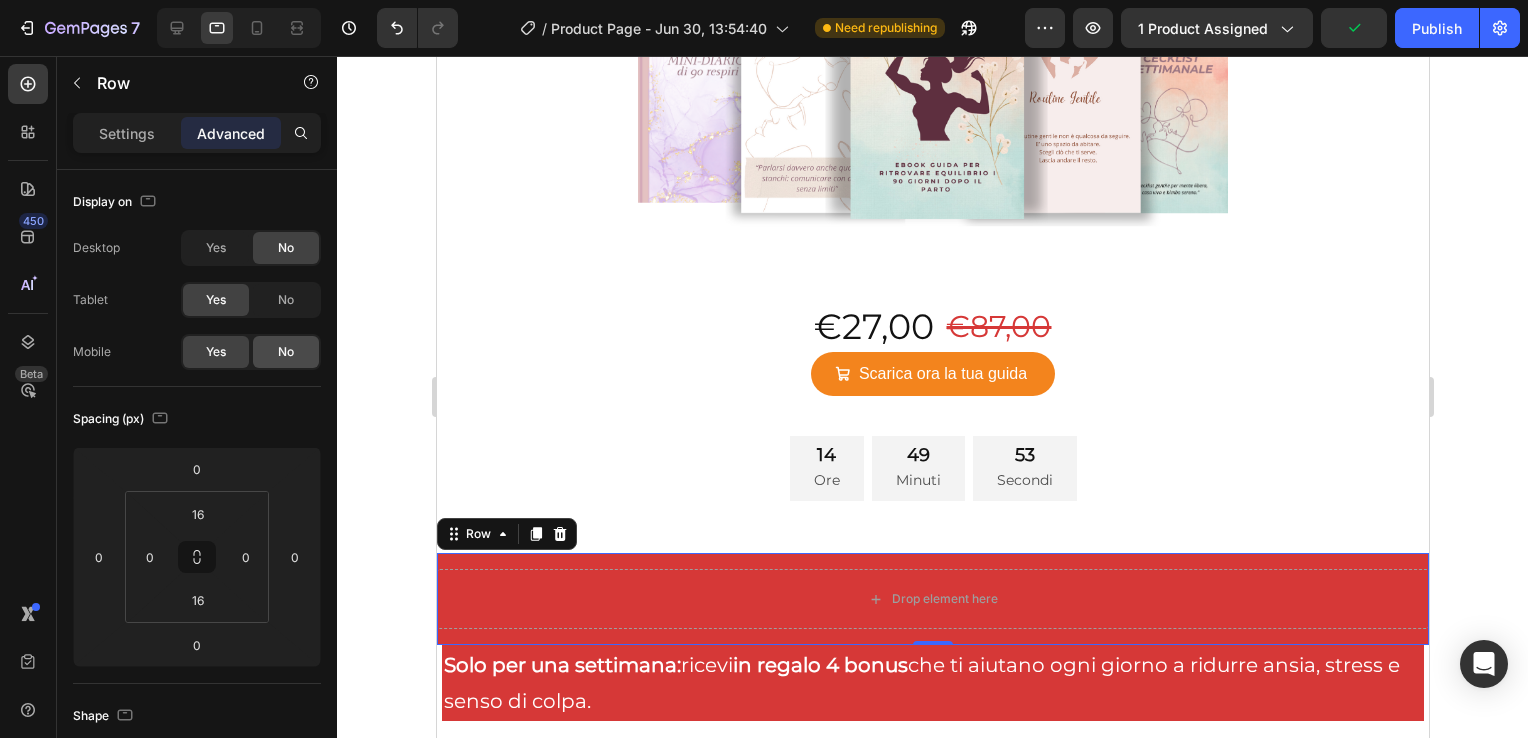 click on "No" 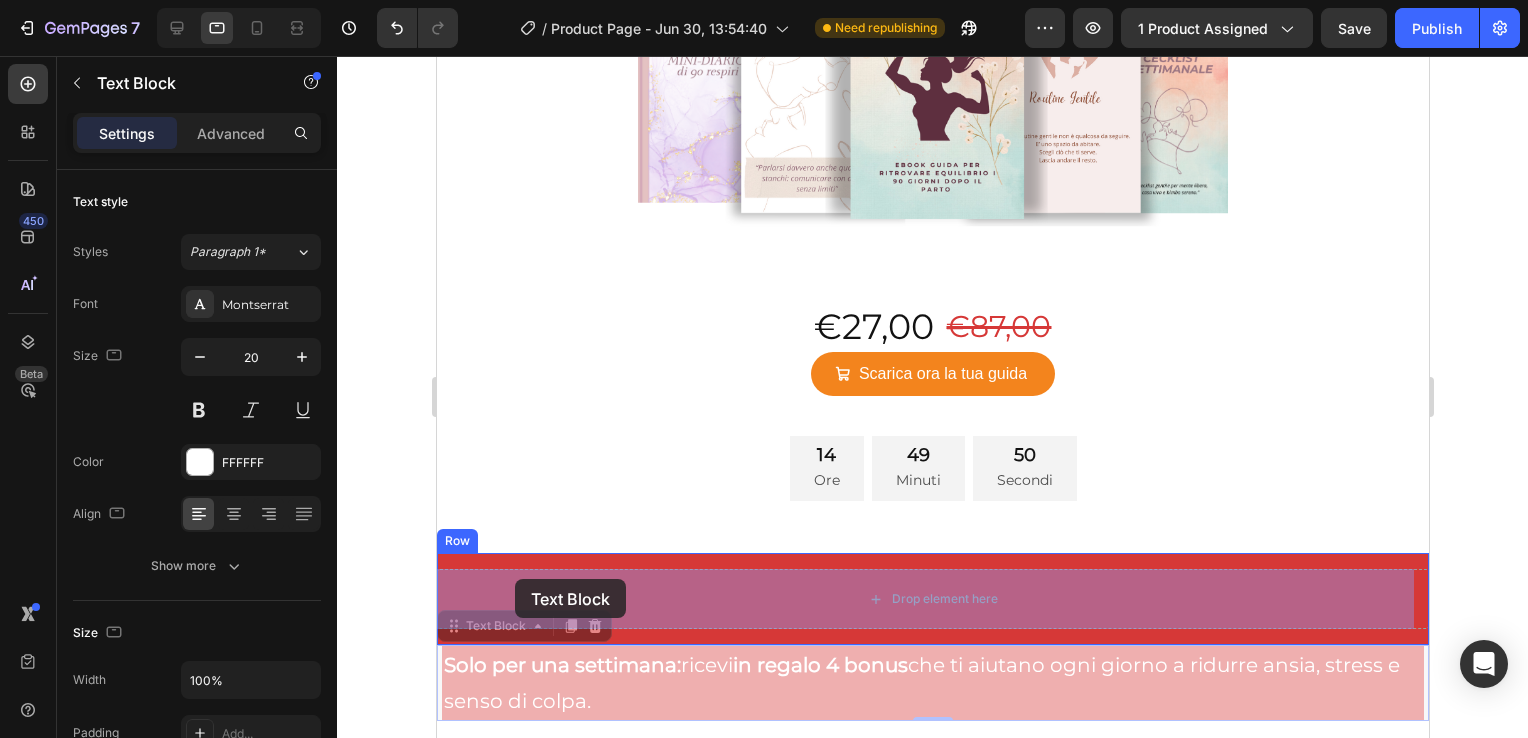 drag, startPoint x: 501, startPoint y: 678, endPoint x: 514, endPoint y: 580, distance: 98.85848 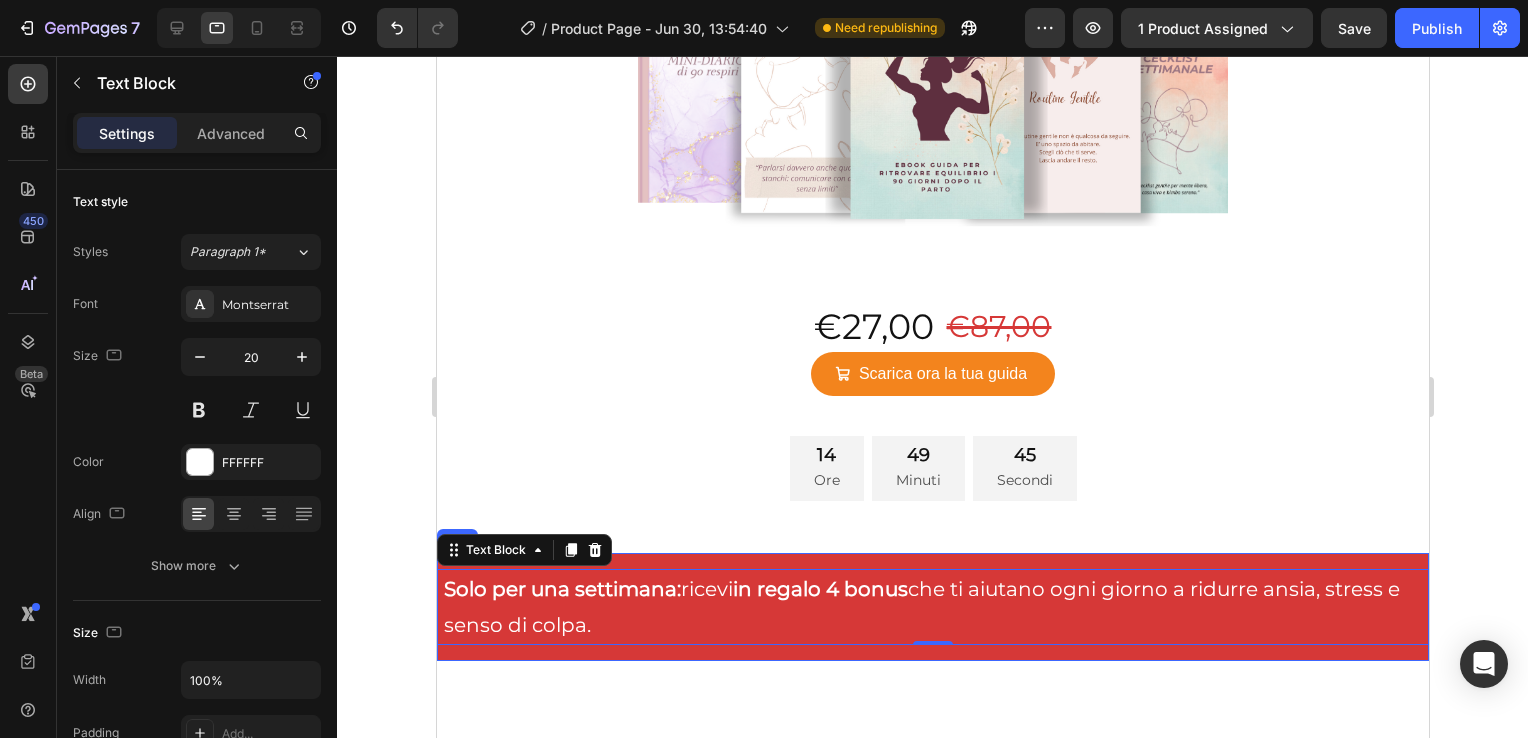 click 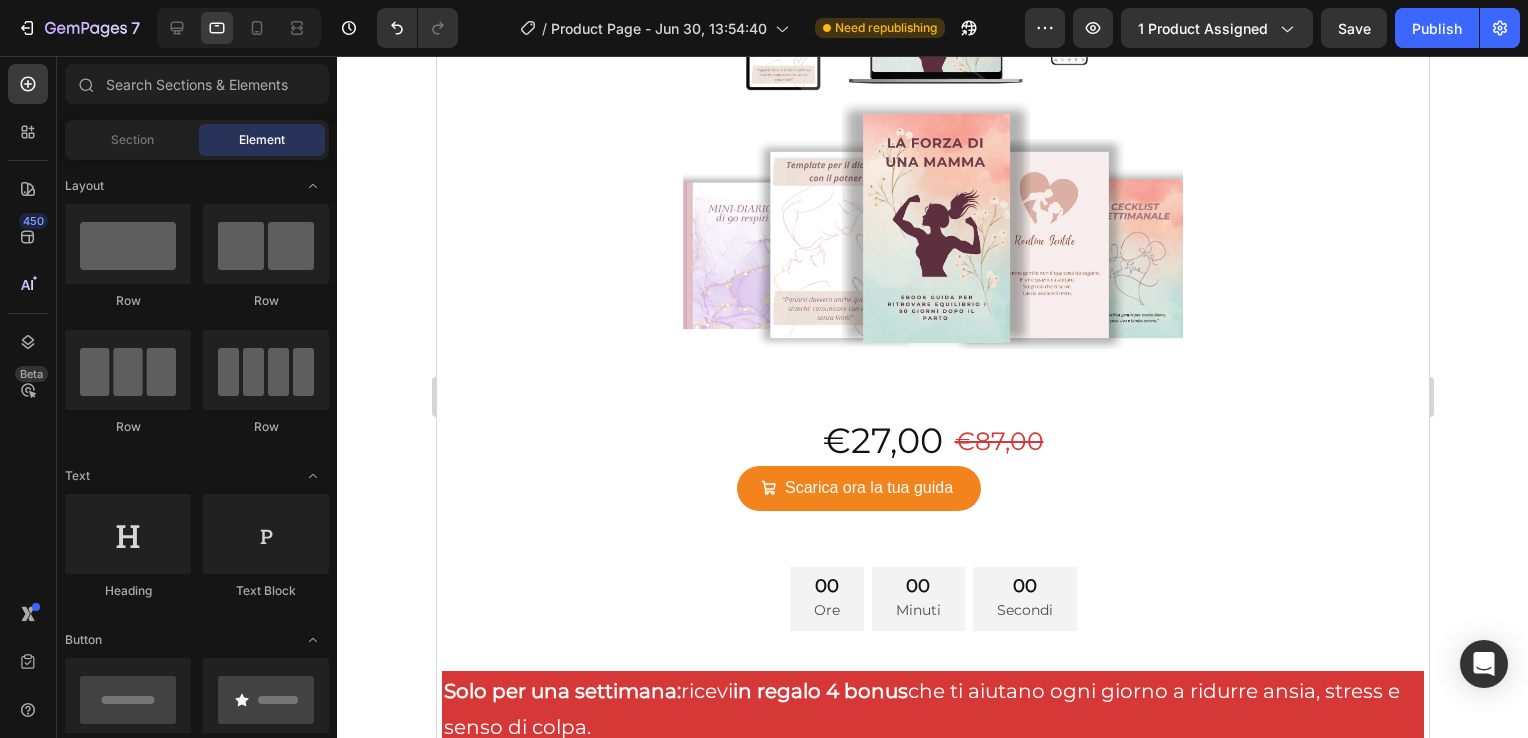 scroll, scrollTop: 7053, scrollLeft: 0, axis: vertical 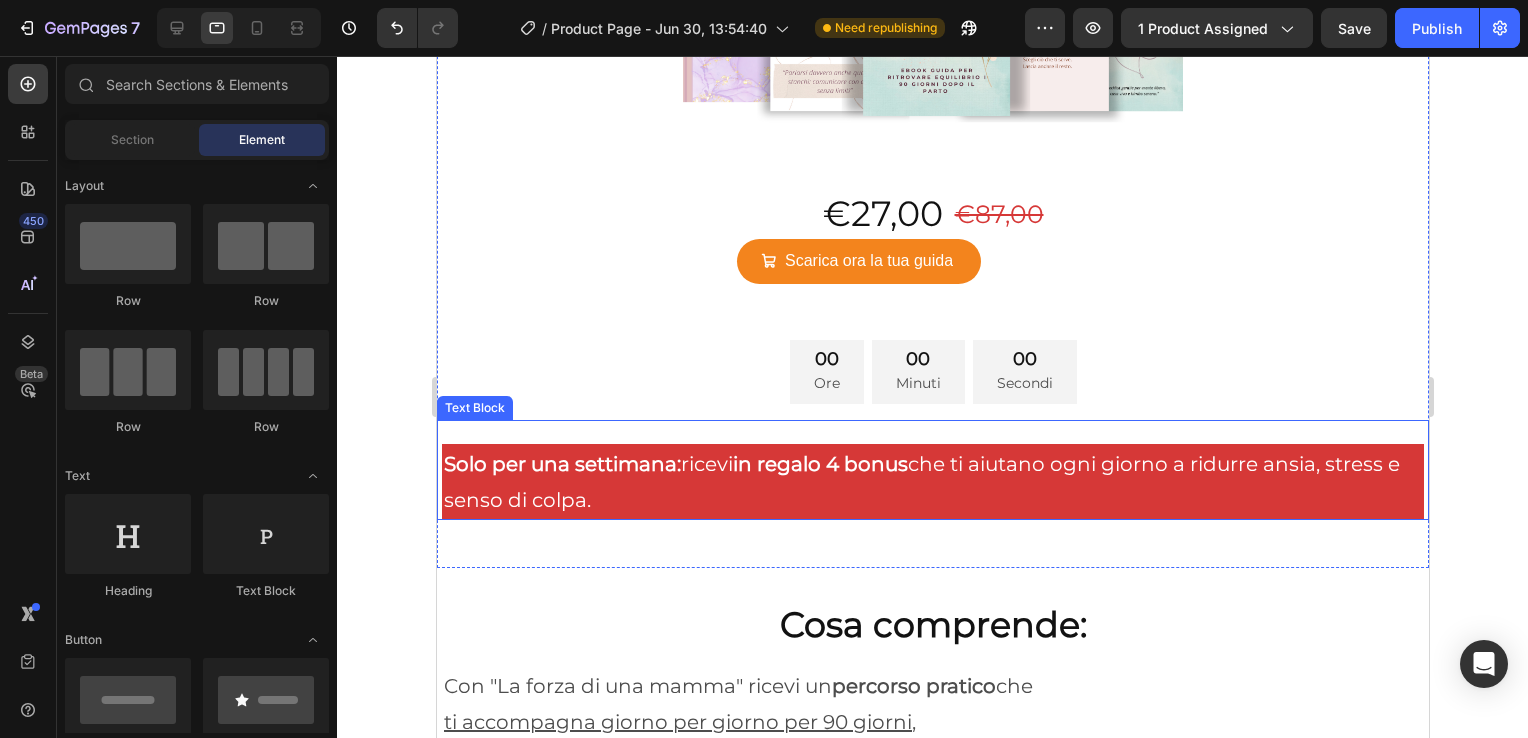 click on "Solo per una settimana:  ricevi  in regalo 4 bonus  che ti aiutano ogni giorno a ridurre ansia, stress e senso di colpa." at bounding box center [932, 482] 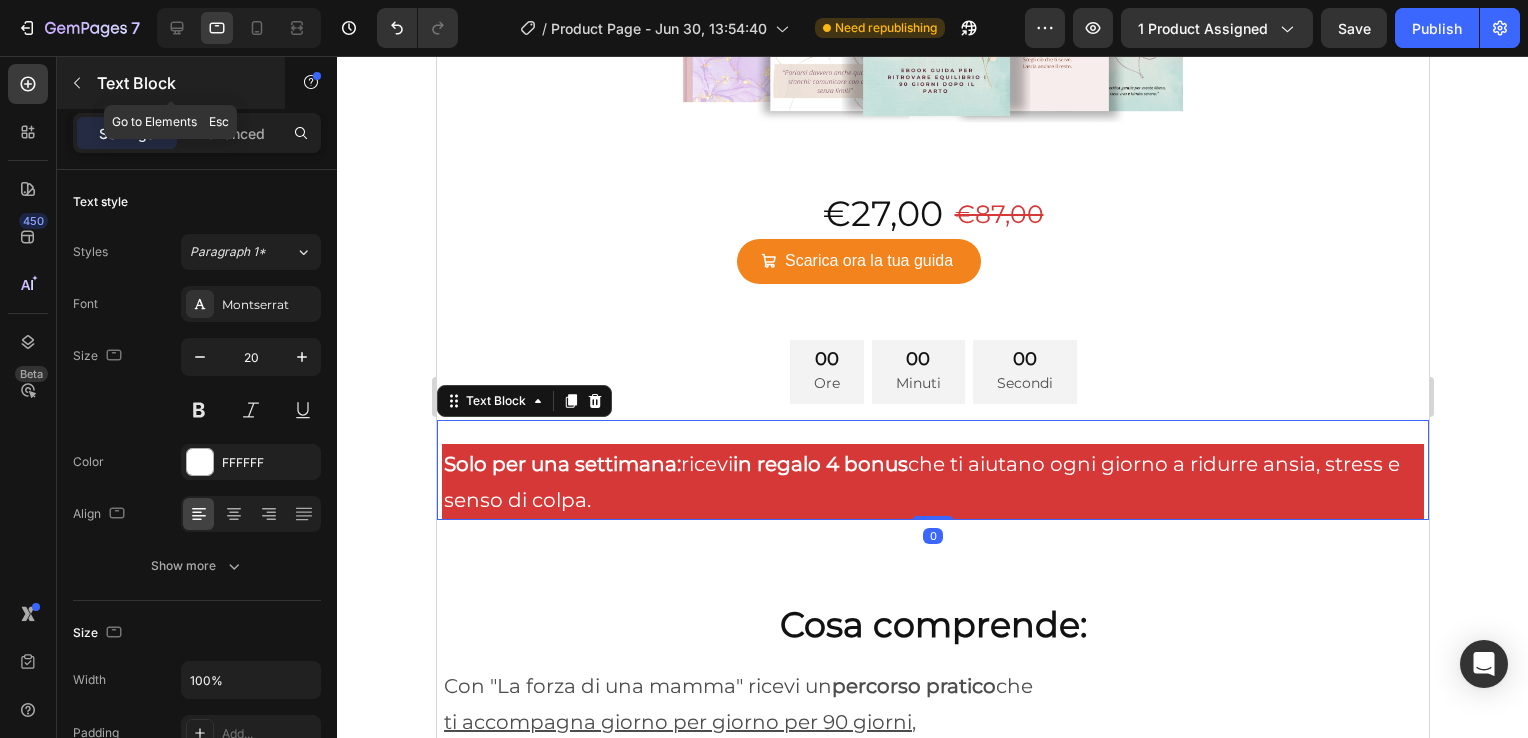 click at bounding box center (77, 83) 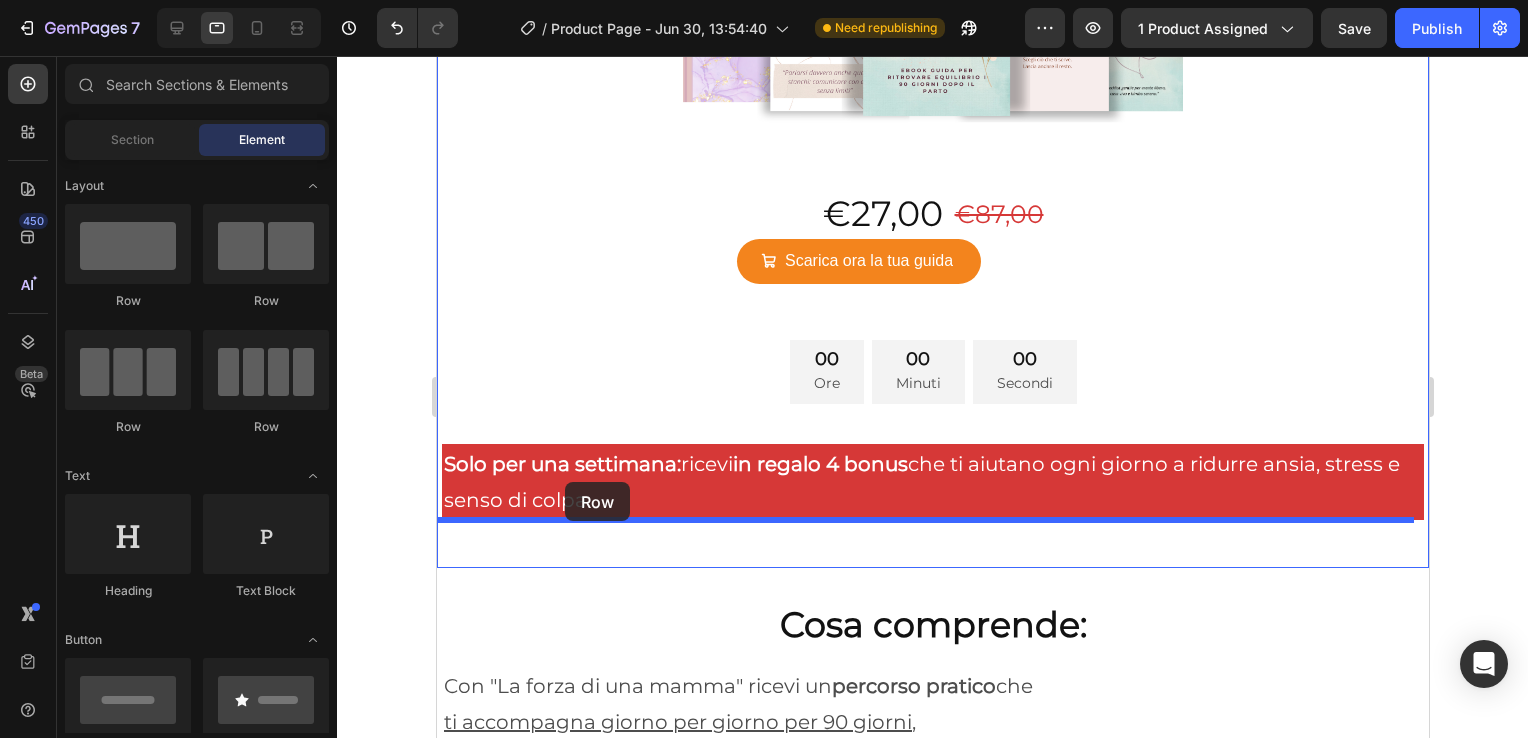 drag, startPoint x: 560, startPoint y: 319, endPoint x: 564, endPoint y: 482, distance: 163.04907 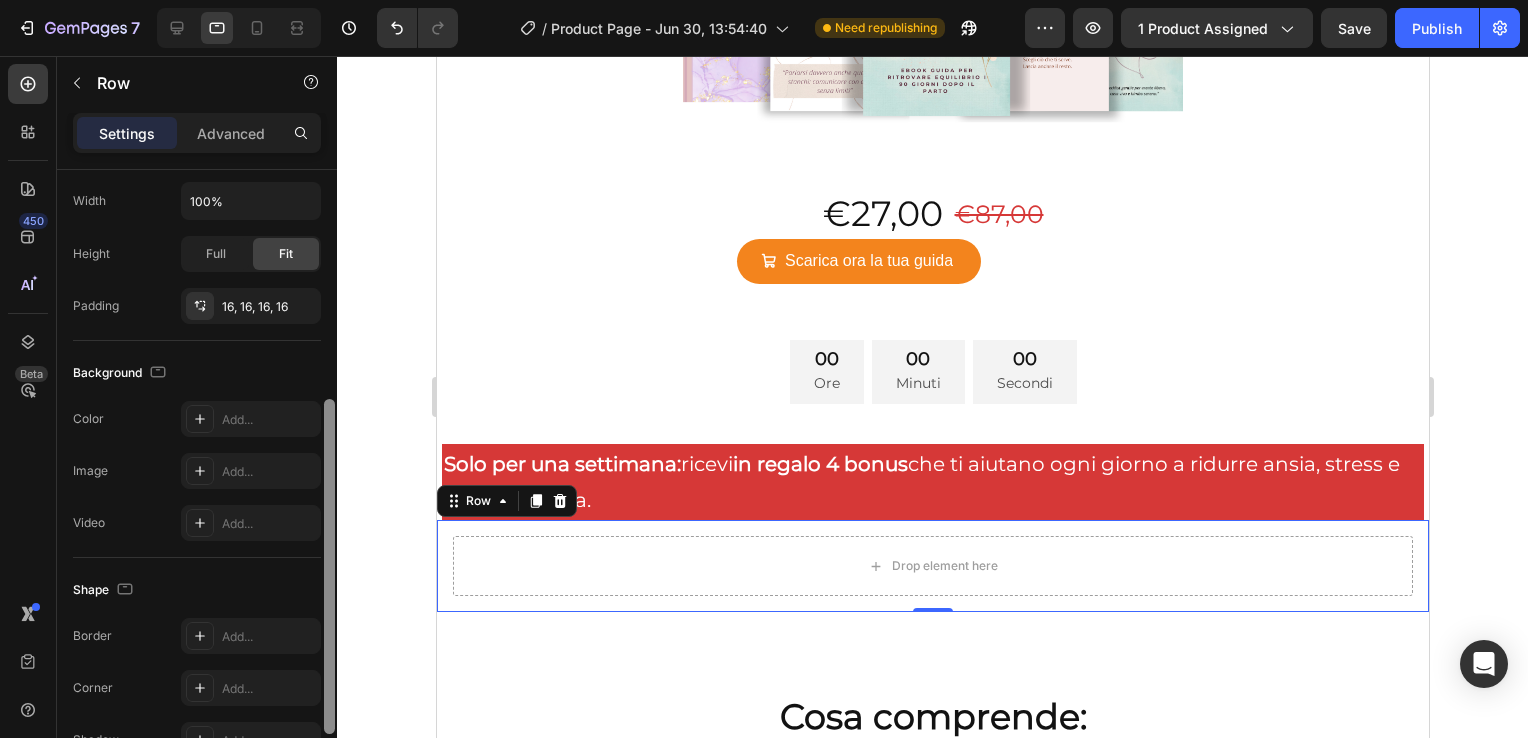 drag, startPoint x: 329, startPoint y: 244, endPoint x: 348, endPoint y: 477, distance: 233.77339 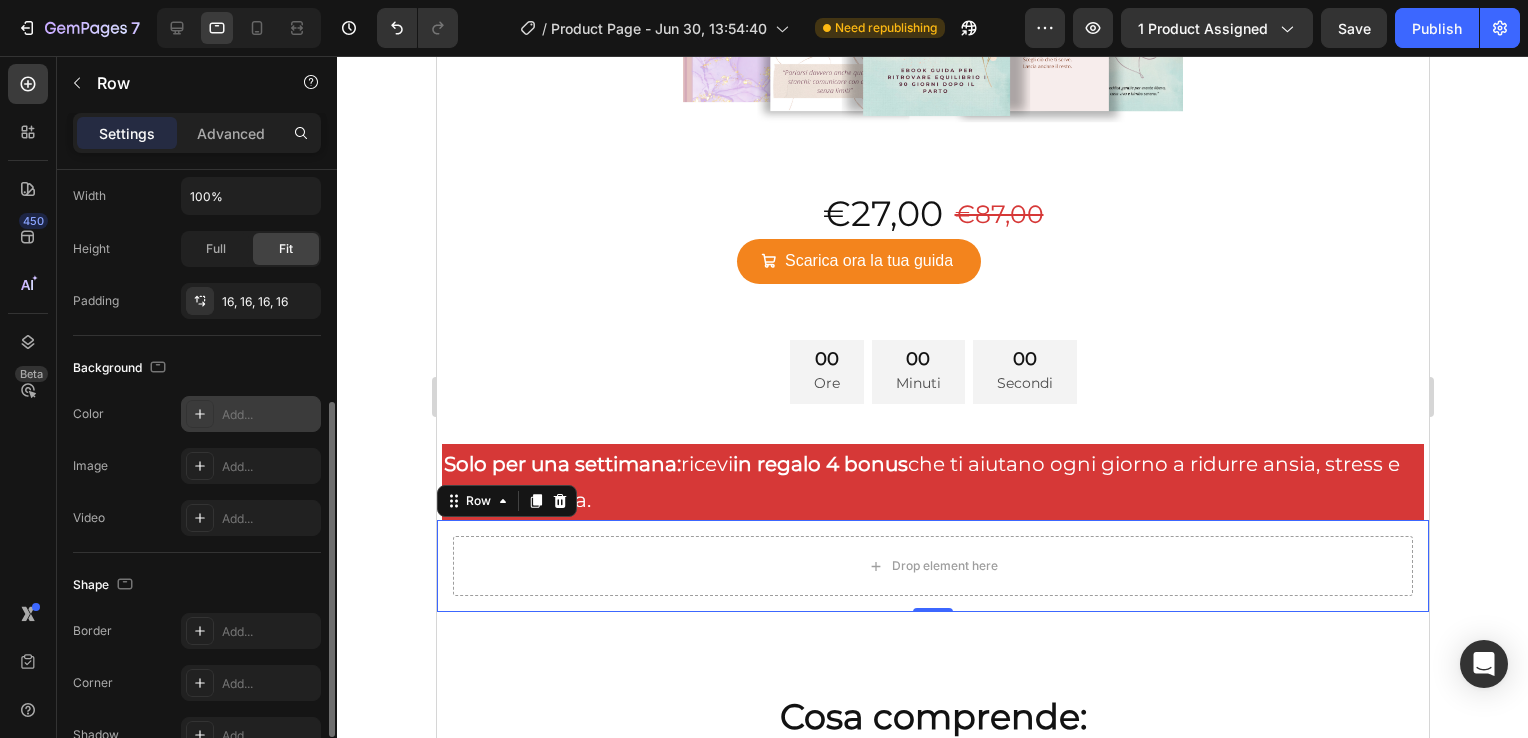click on "Add..." at bounding box center (269, 415) 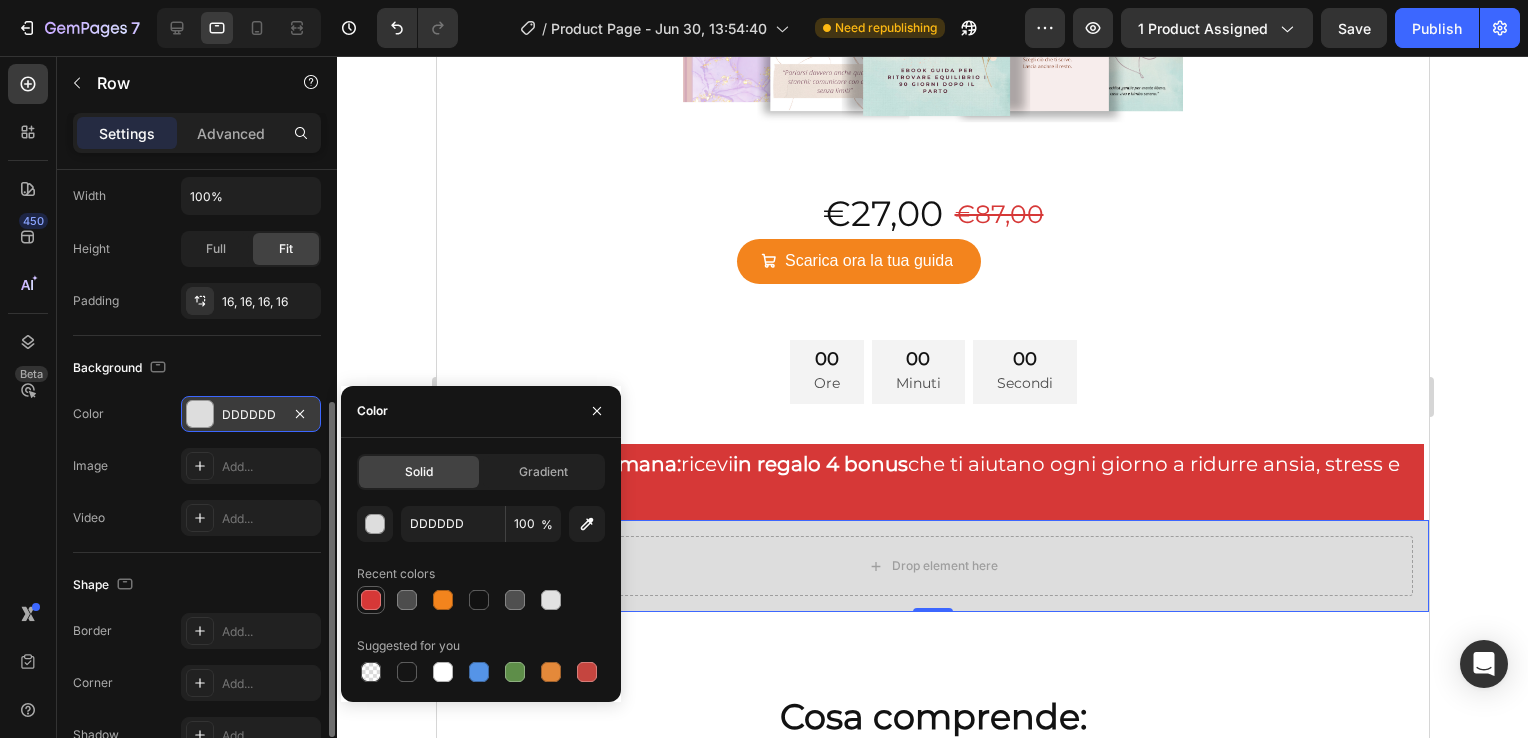 click at bounding box center [371, 600] 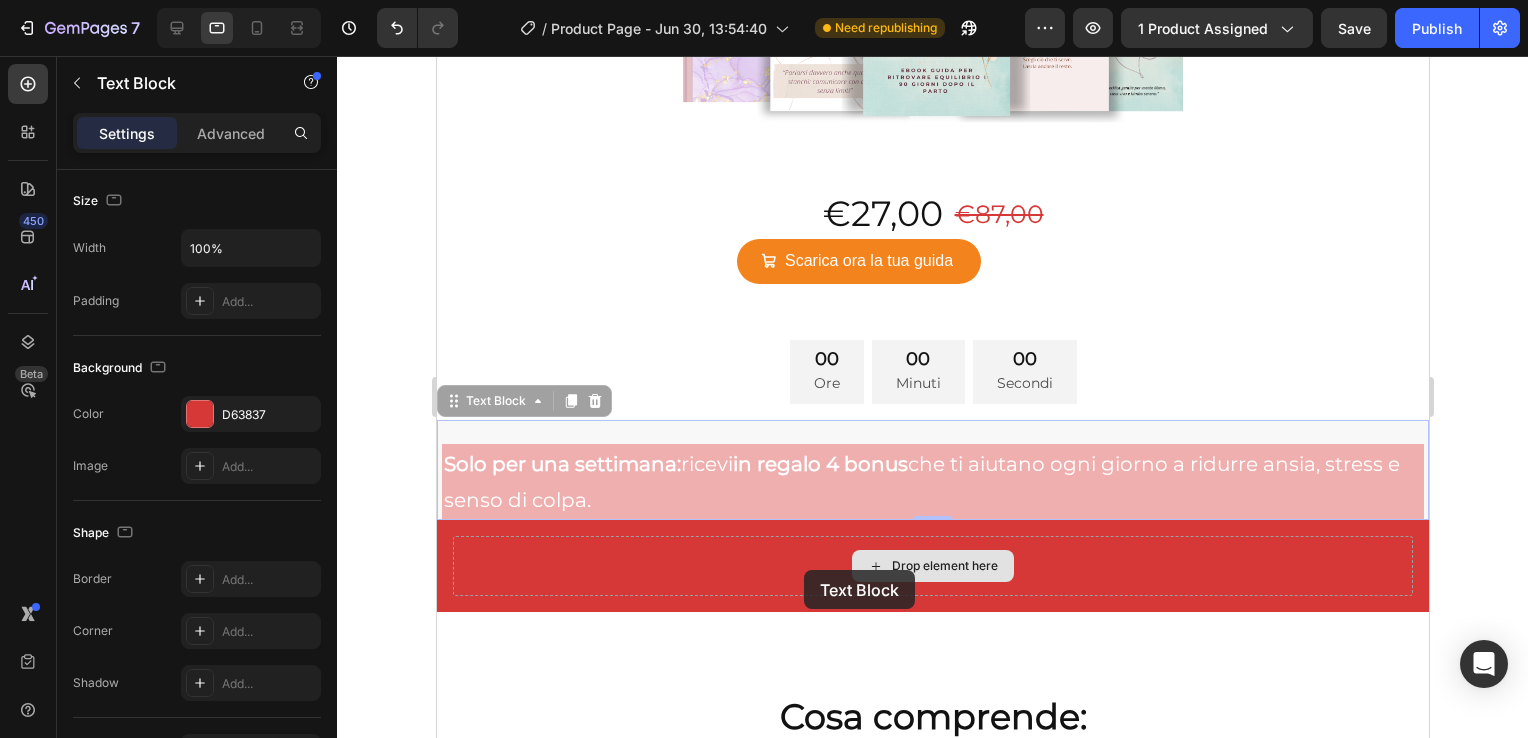 scroll, scrollTop: 0, scrollLeft: 0, axis: both 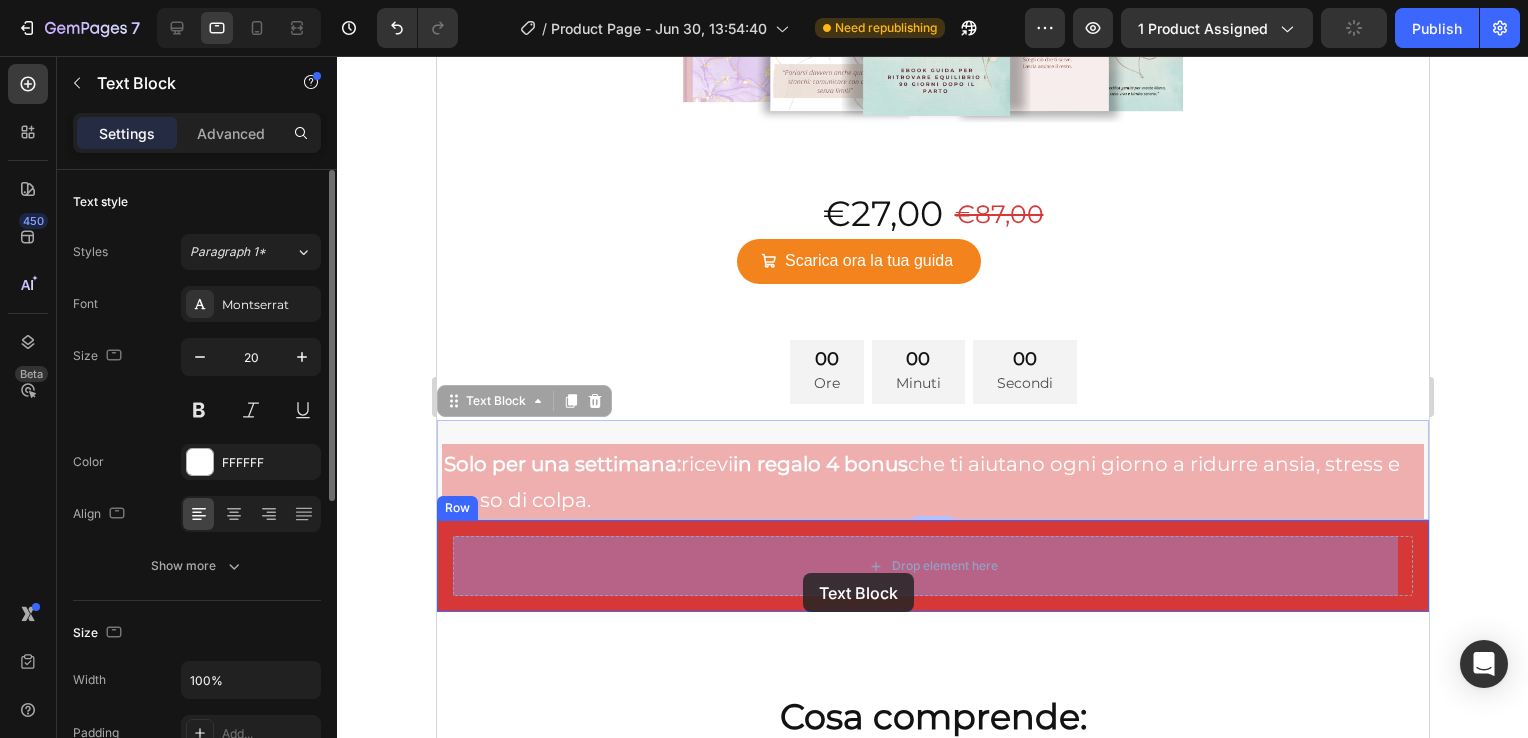 drag, startPoint x: 797, startPoint y: 493, endPoint x: 802, endPoint y: 573, distance: 80.1561 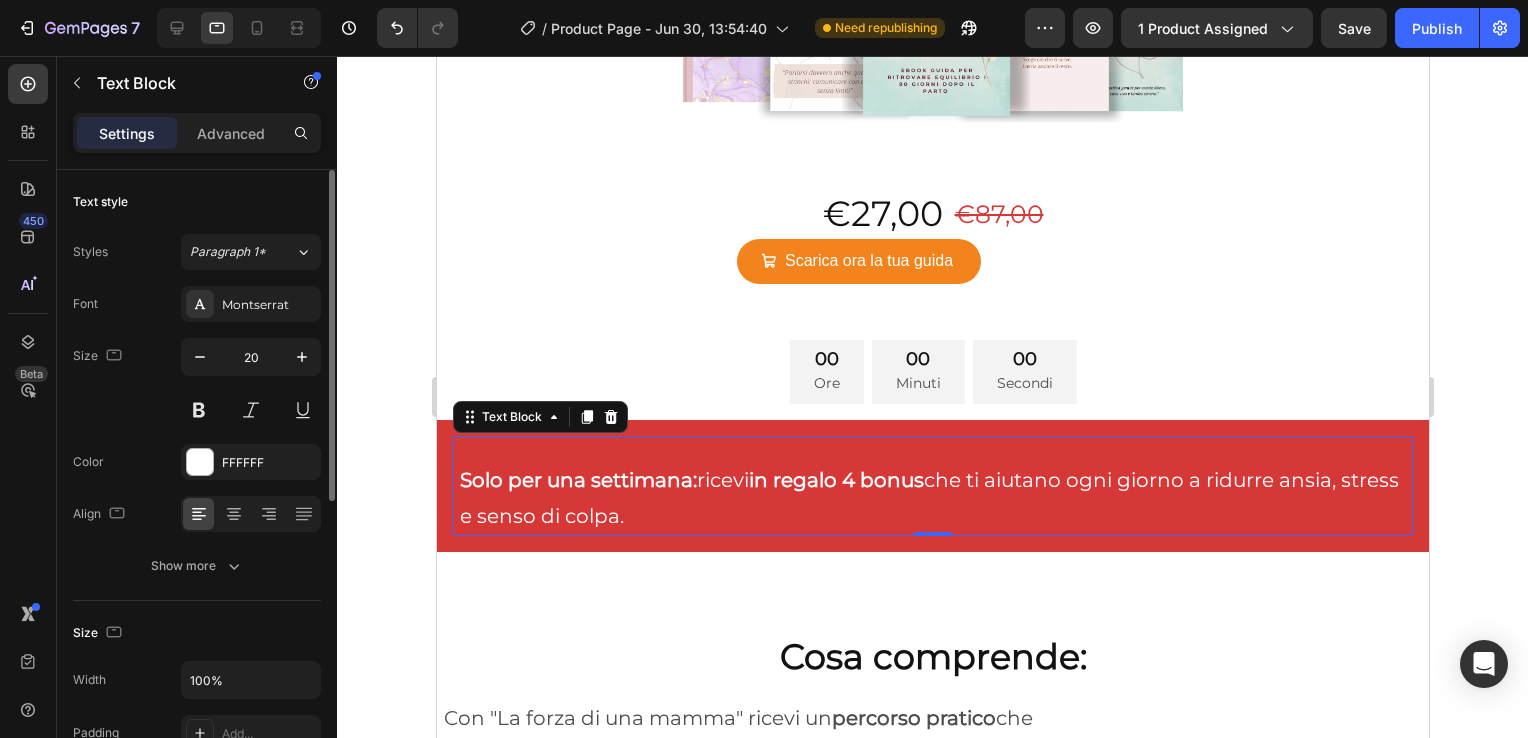 click 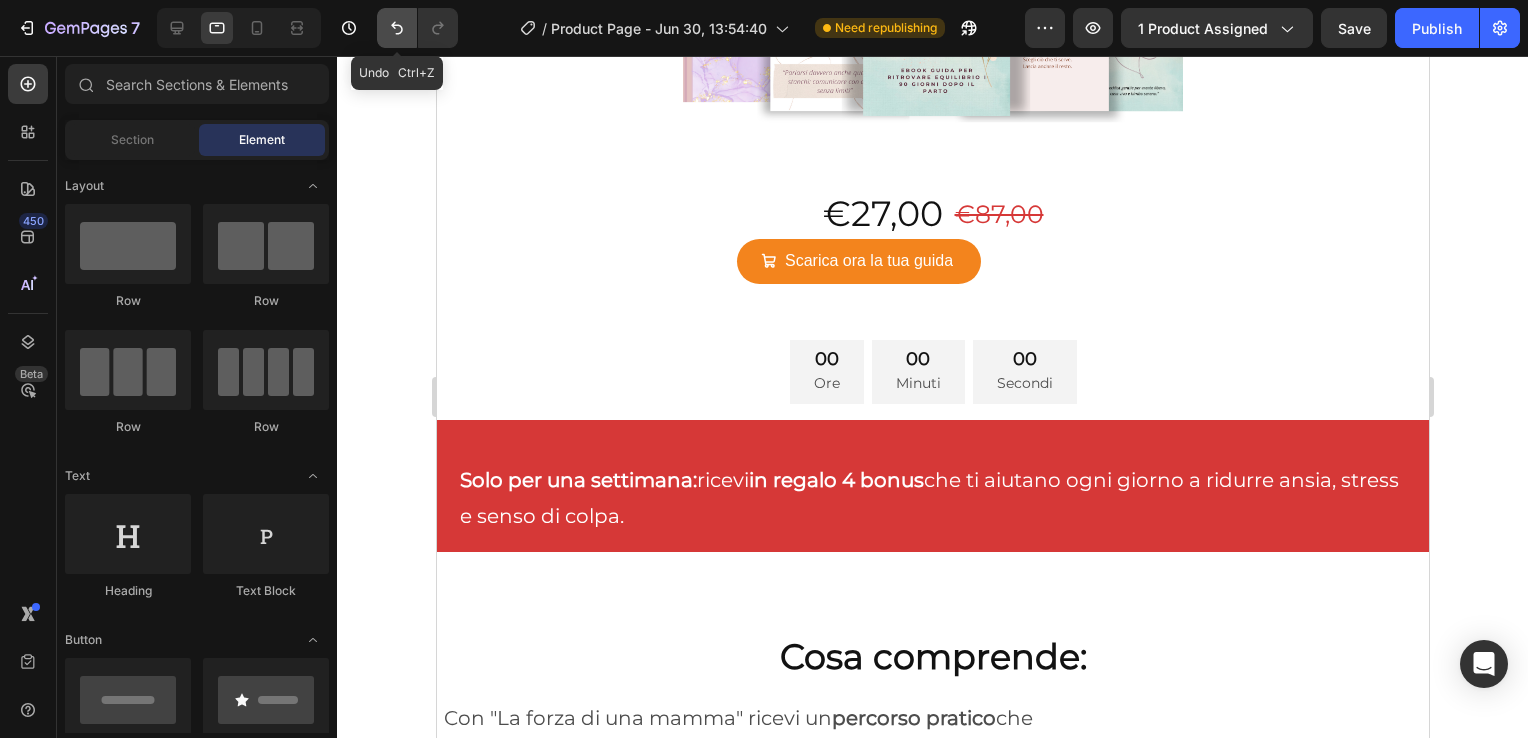 click 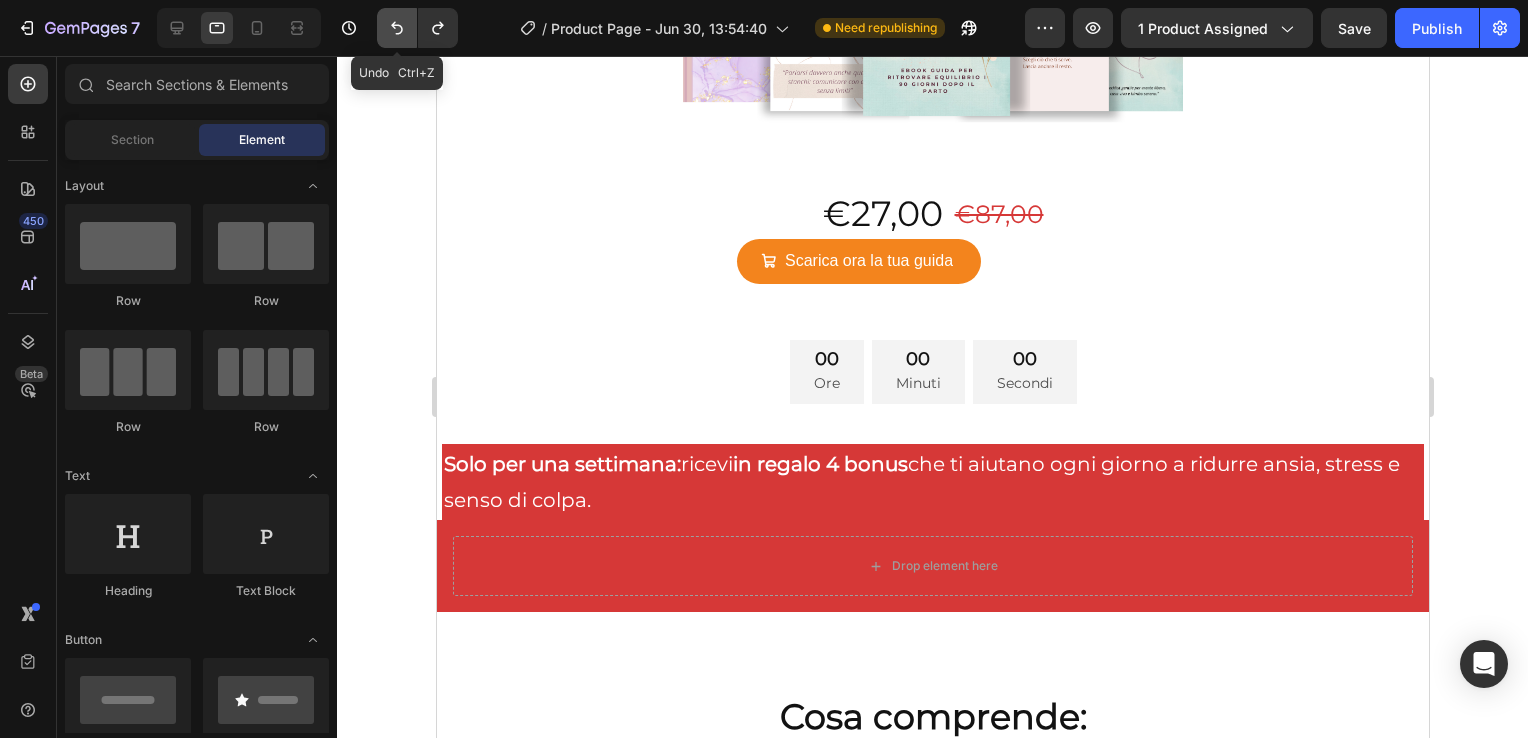 click 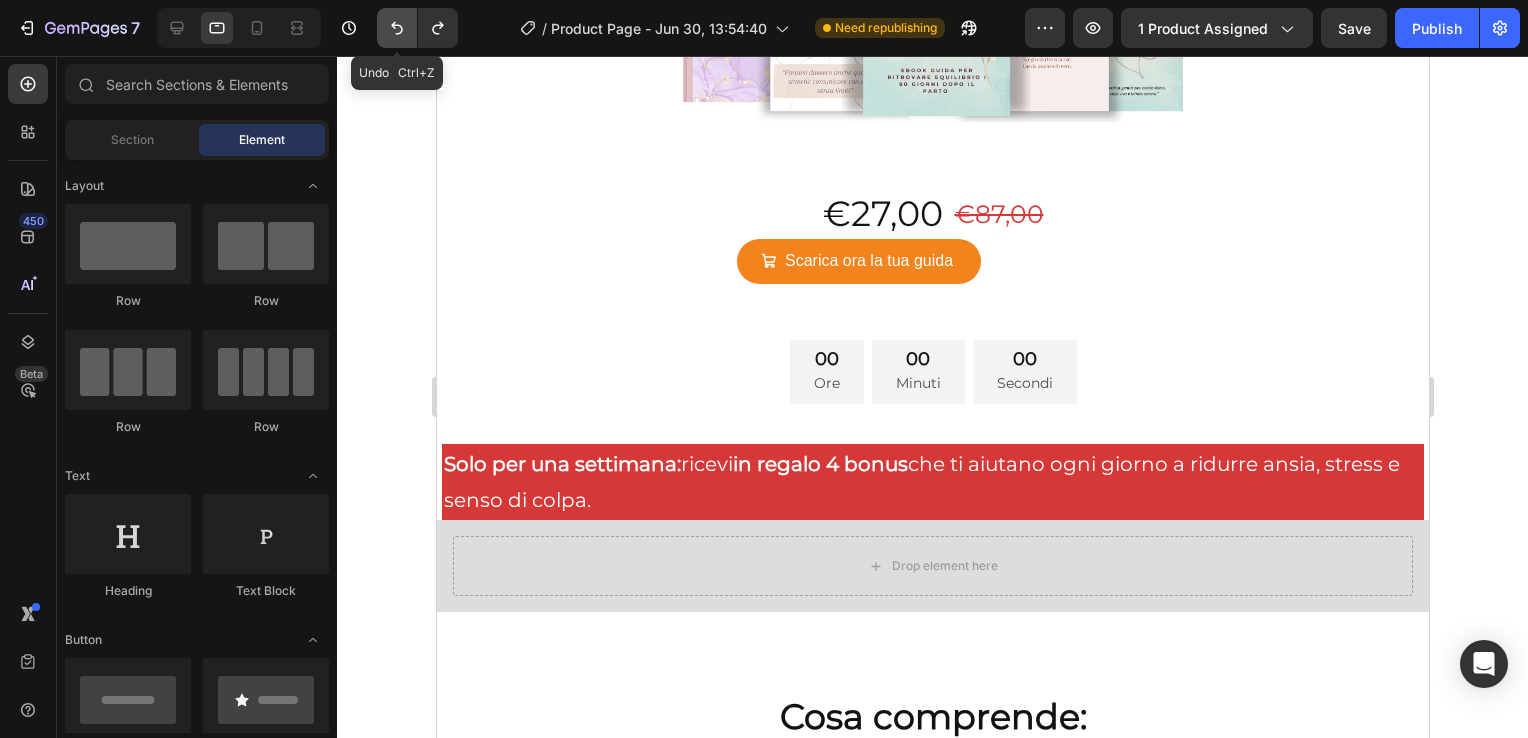 click 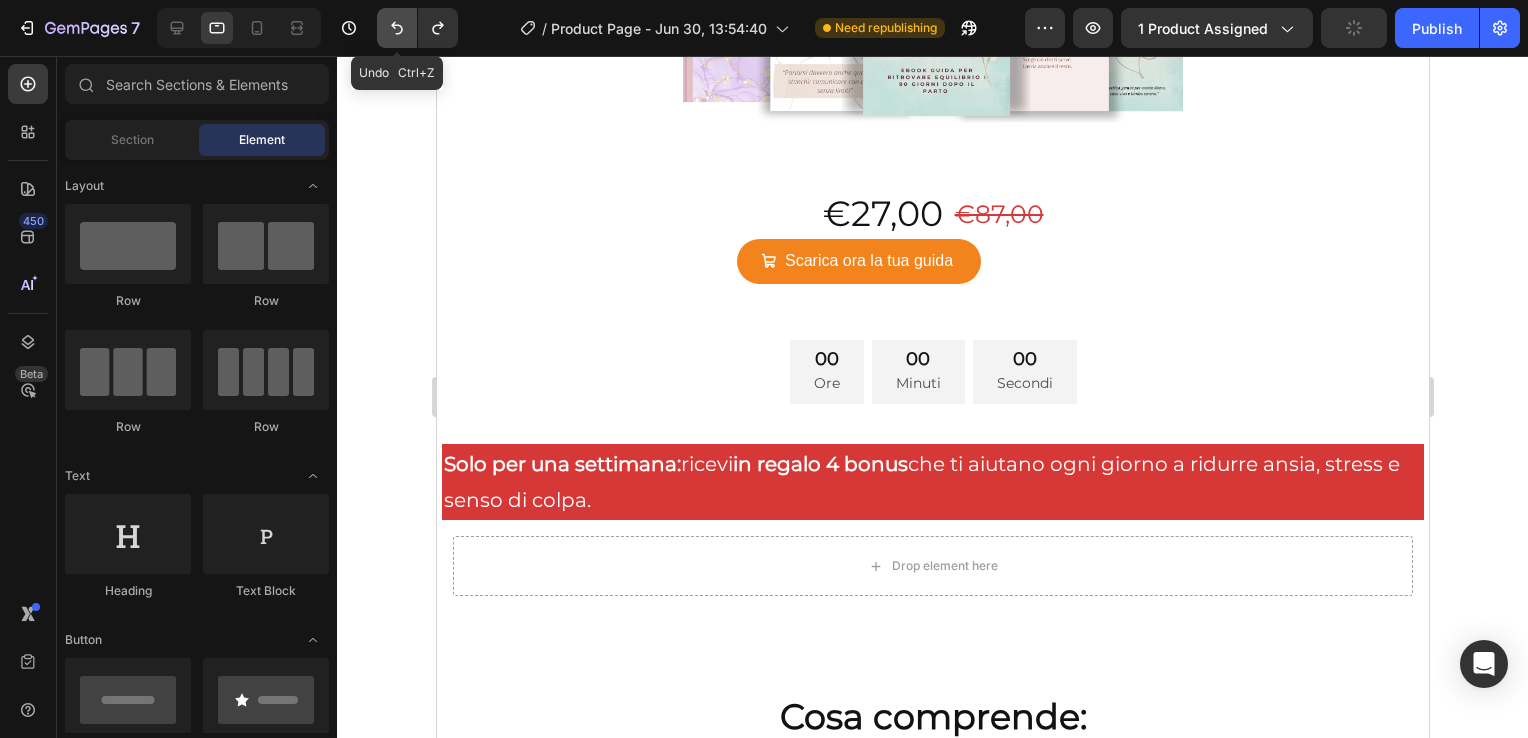 click 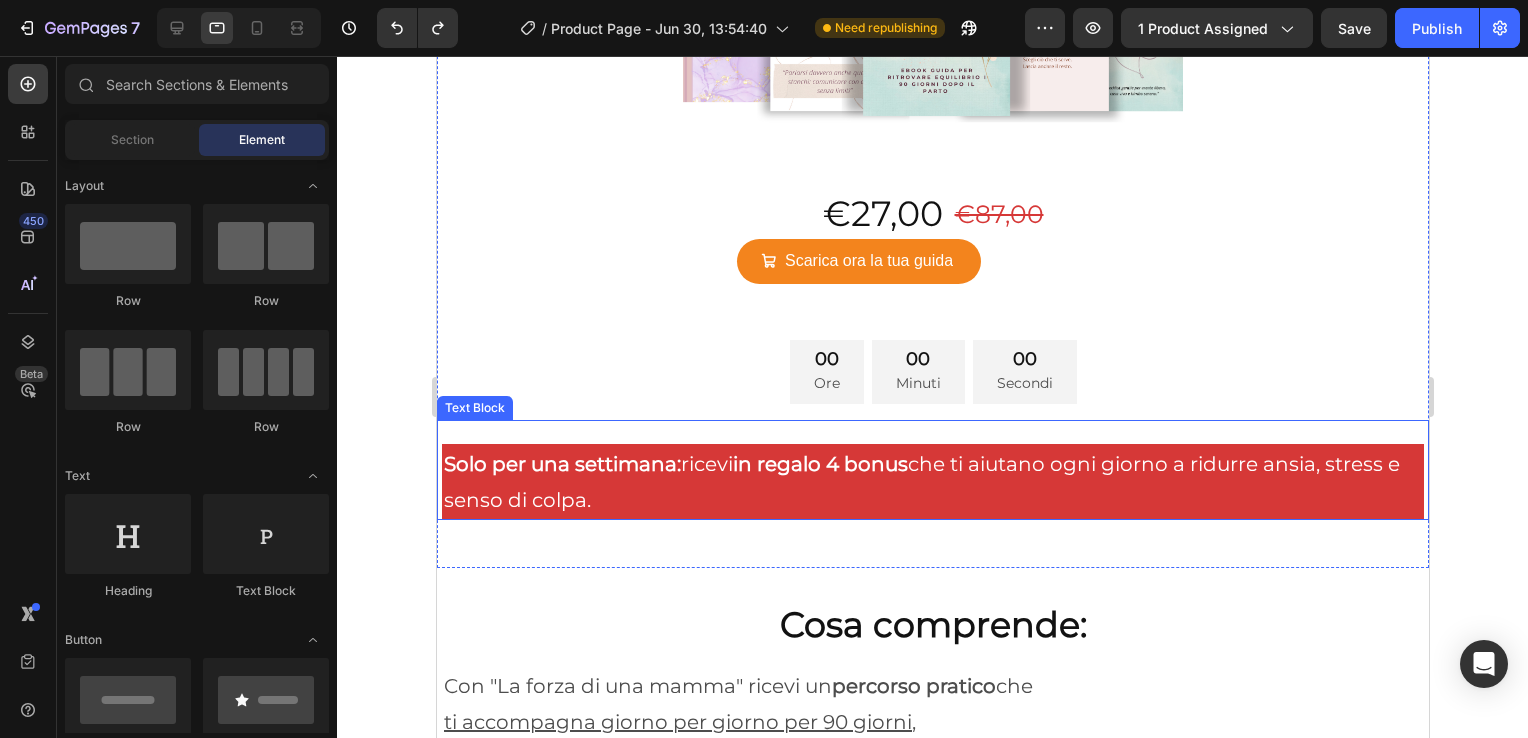 click on "Solo per una settimana:  ricevi  in regalo 4 bonus  che ti aiutano ogni giorno a ridurre ansia, stress e senso di colpa." at bounding box center [932, 482] 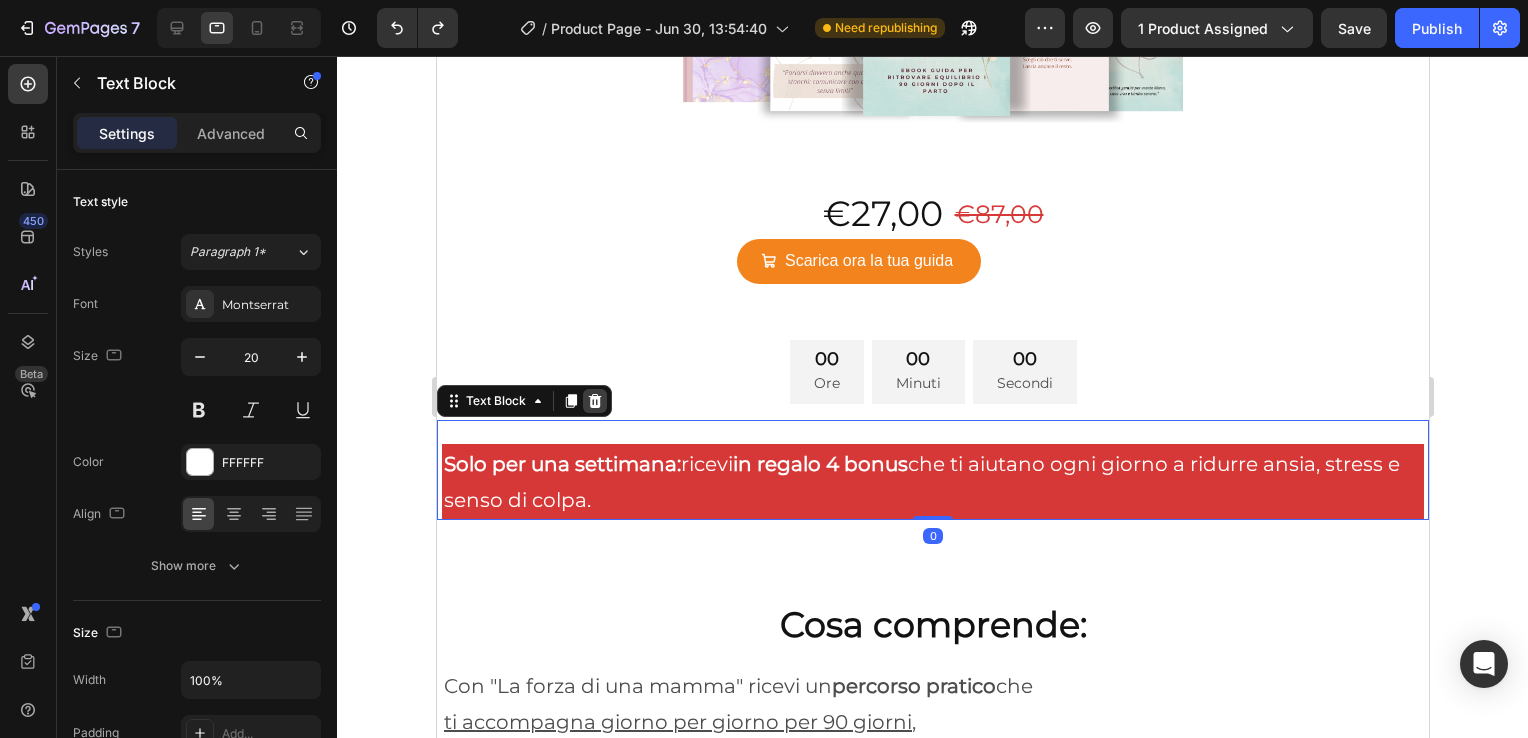 click 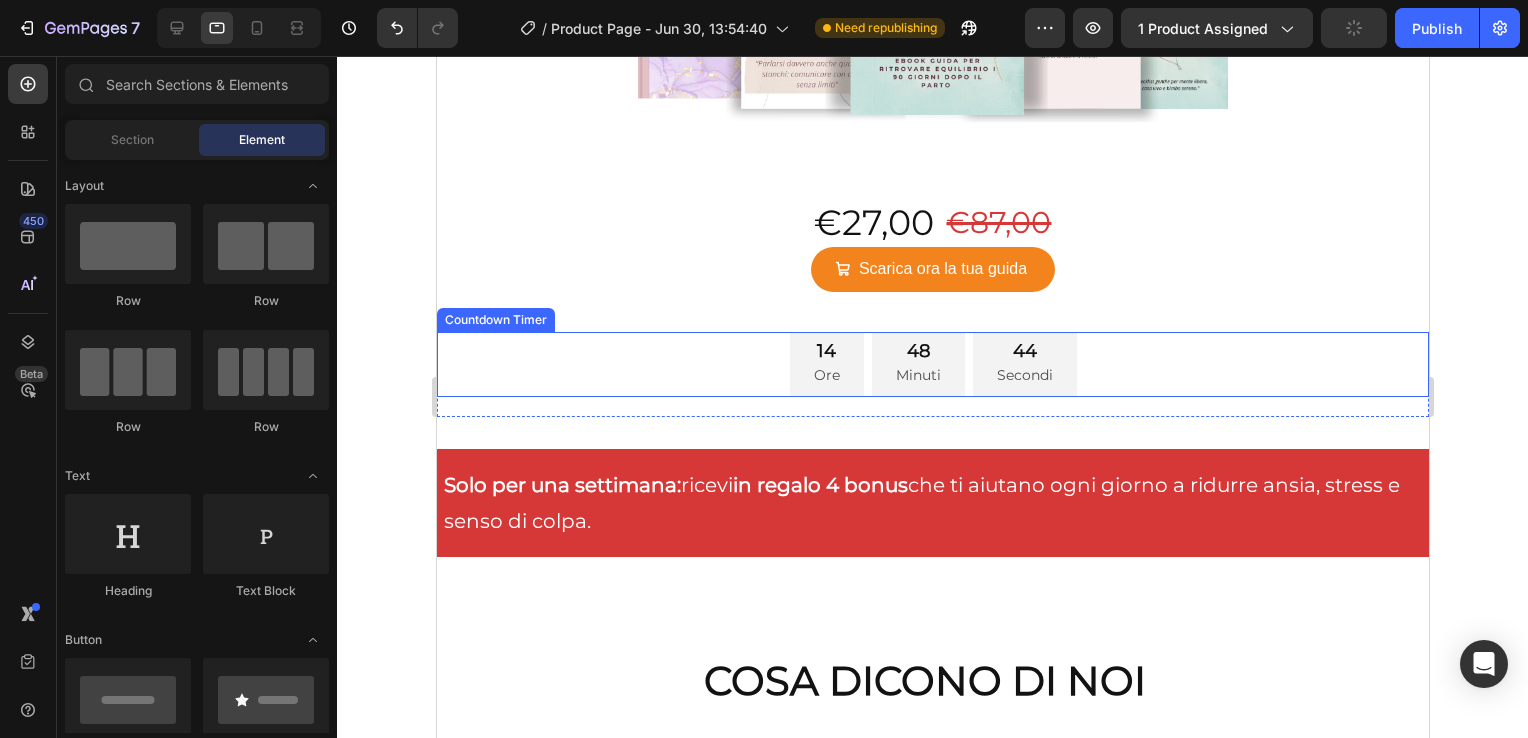 scroll, scrollTop: 987, scrollLeft: 0, axis: vertical 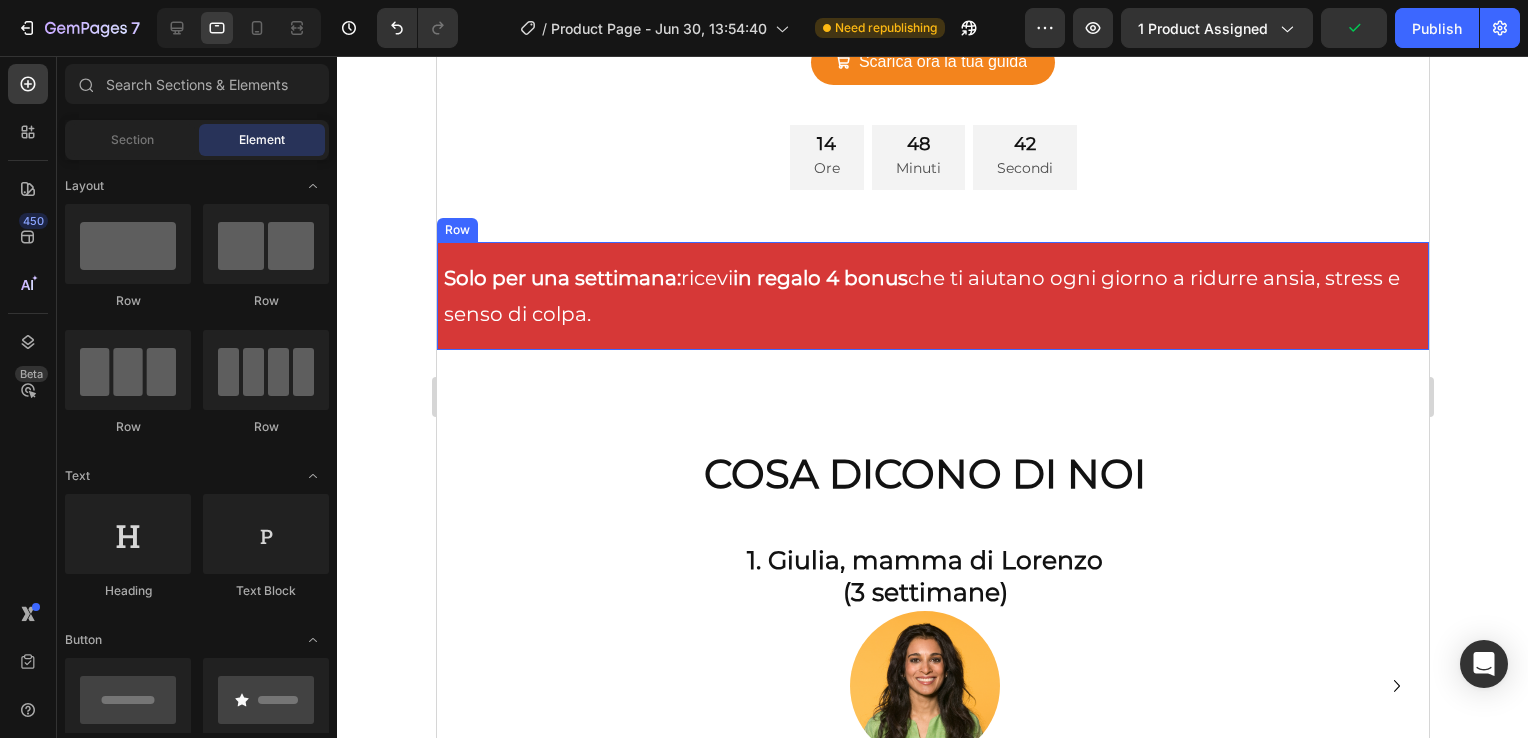 click on "Solo per una settimana:  ricevi  in regalo 4 bonus  che ti aiutano ogni giorno a ridurre ansia, stress e senso di colpa. Text Block Row" at bounding box center [932, 296] 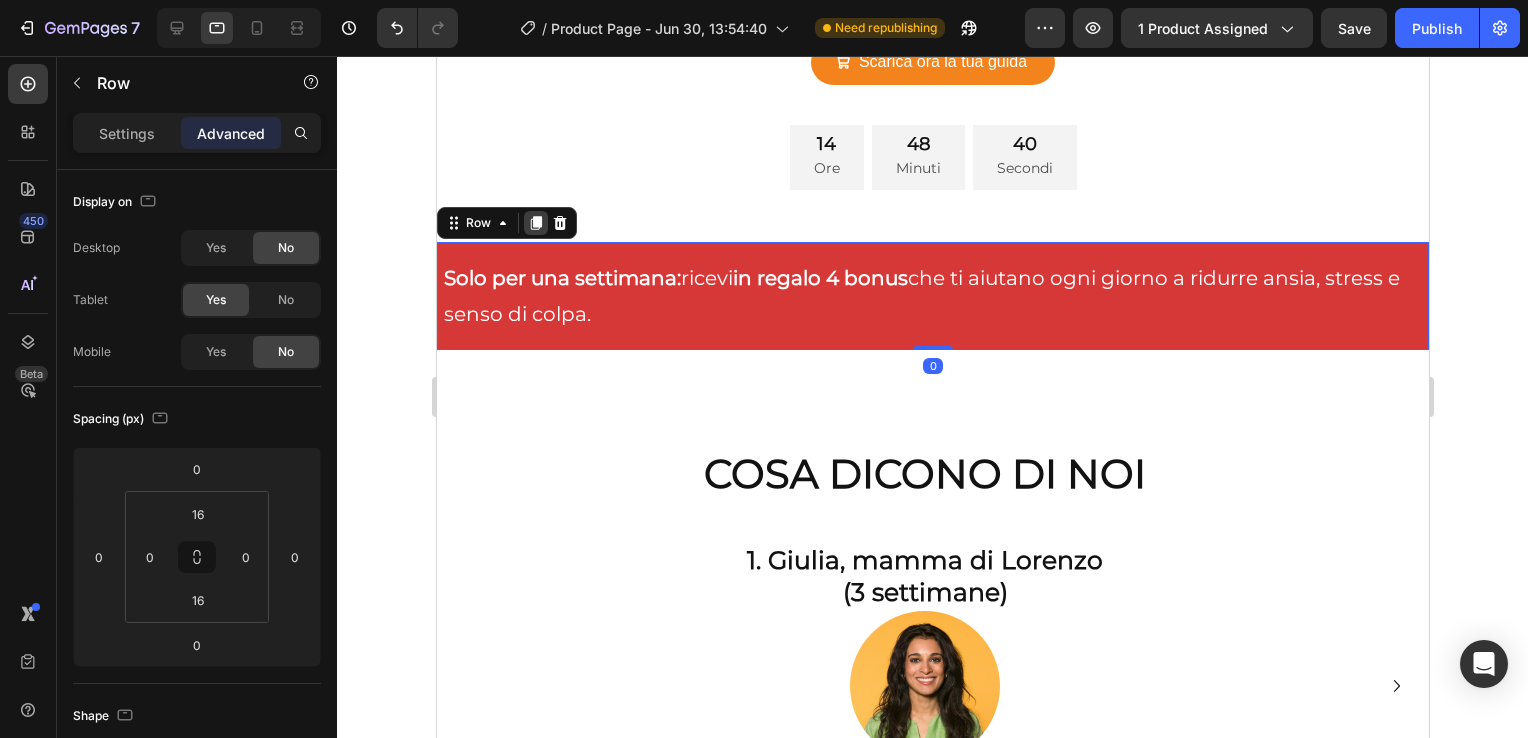 click 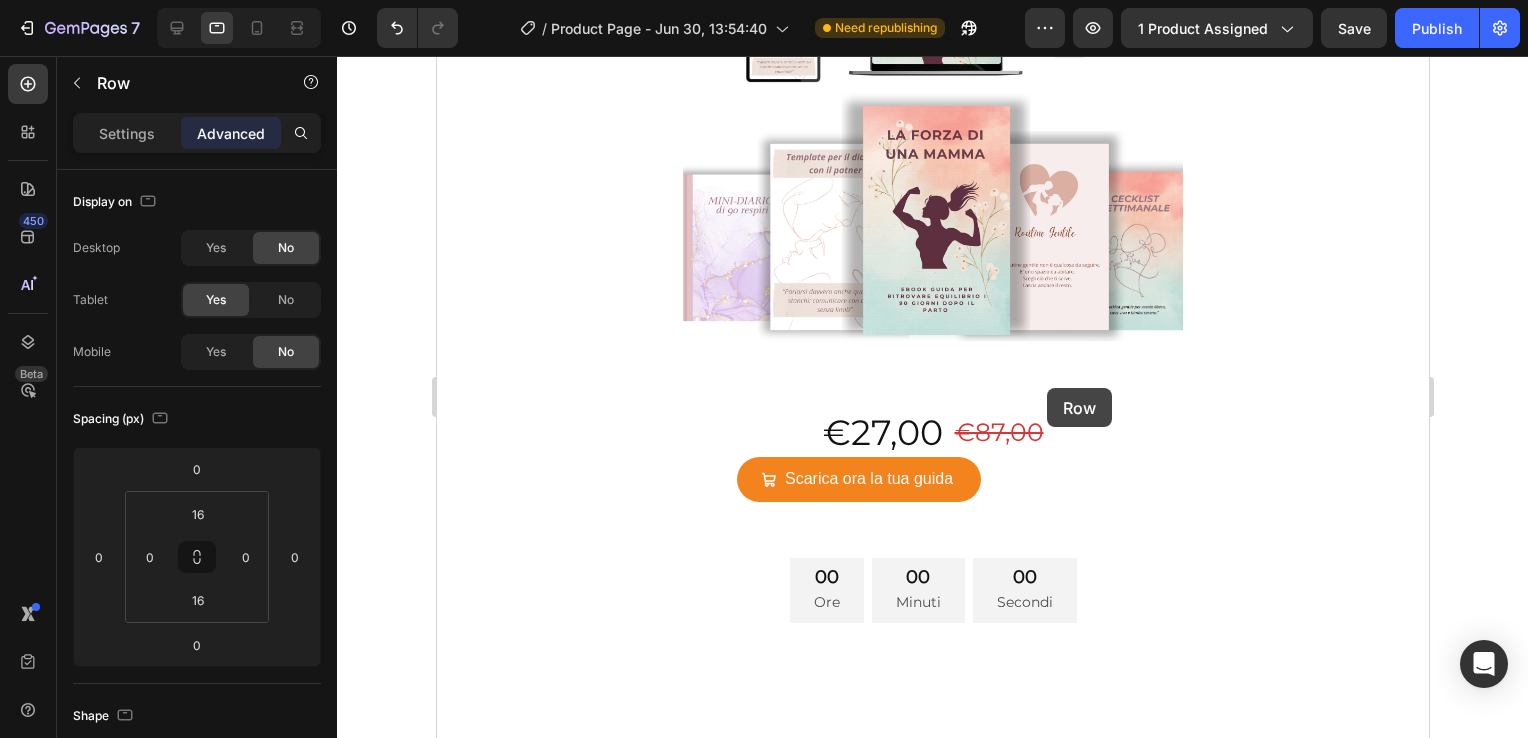 scroll, scrollTop: 6871, scrollLeft: 0, axis: vertical 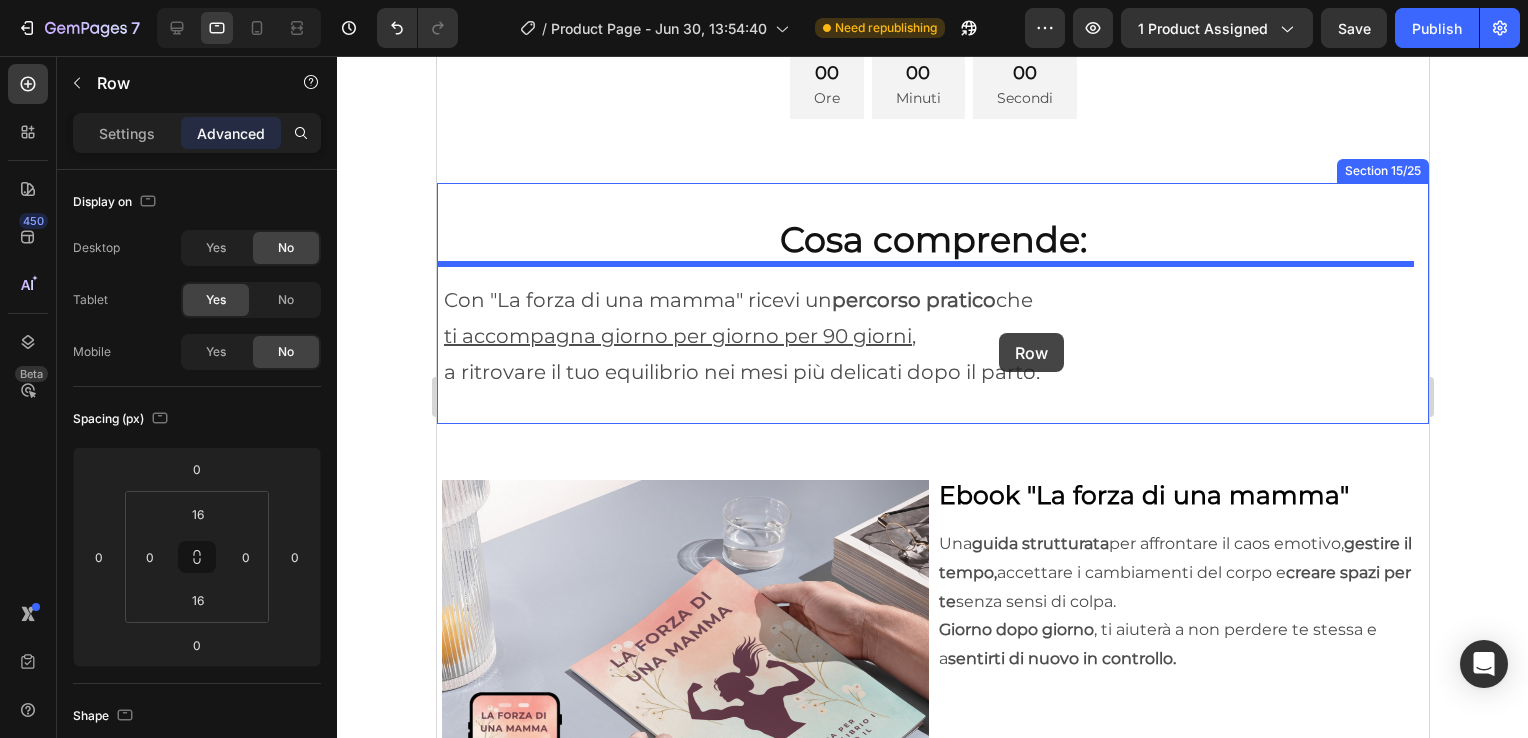 drag, startPoint x: 665, startPoint y: 361, endPoint x: 999, endPoint y: 309, distance: 338.02368 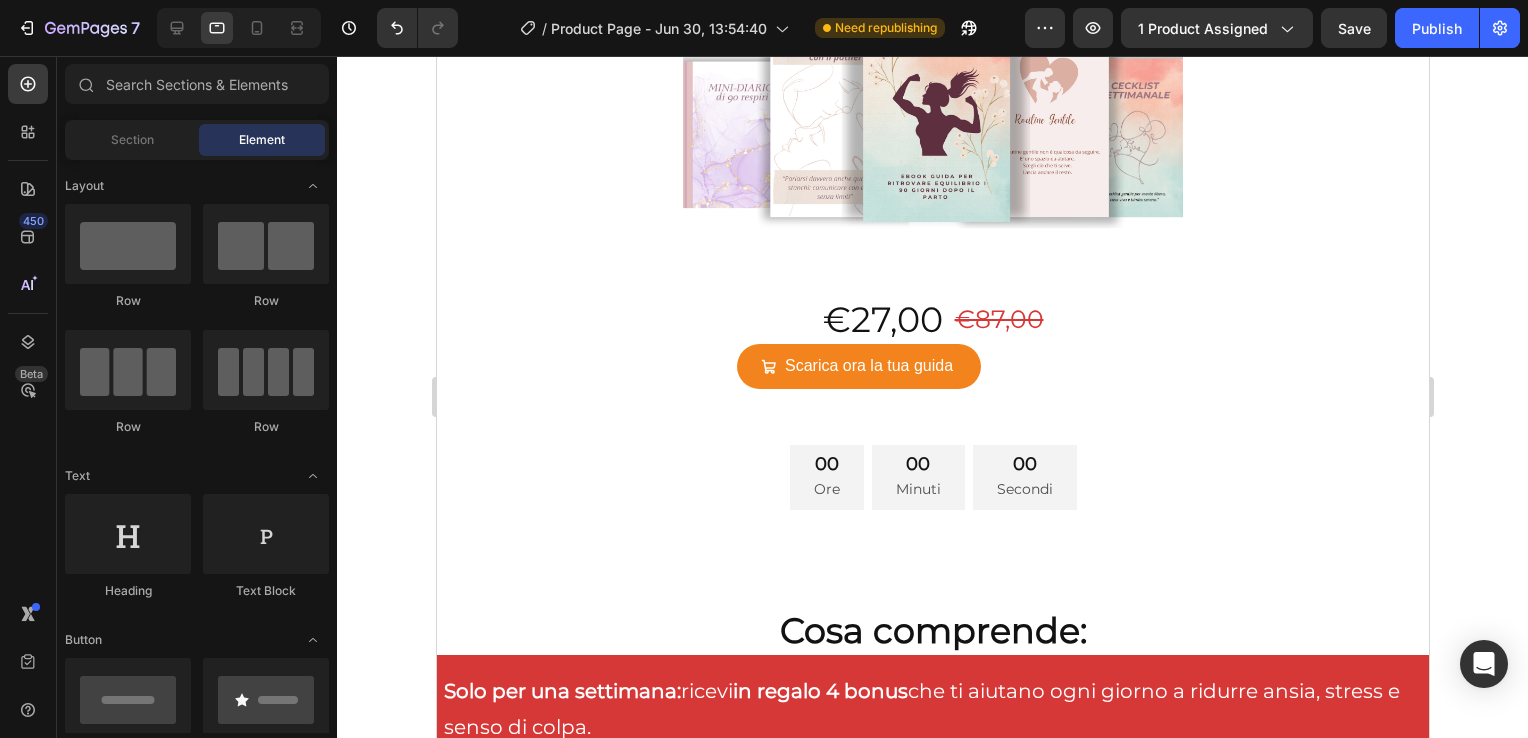 scroll, scrollTop: 7104, scrollLeft: 0, axis: vertical 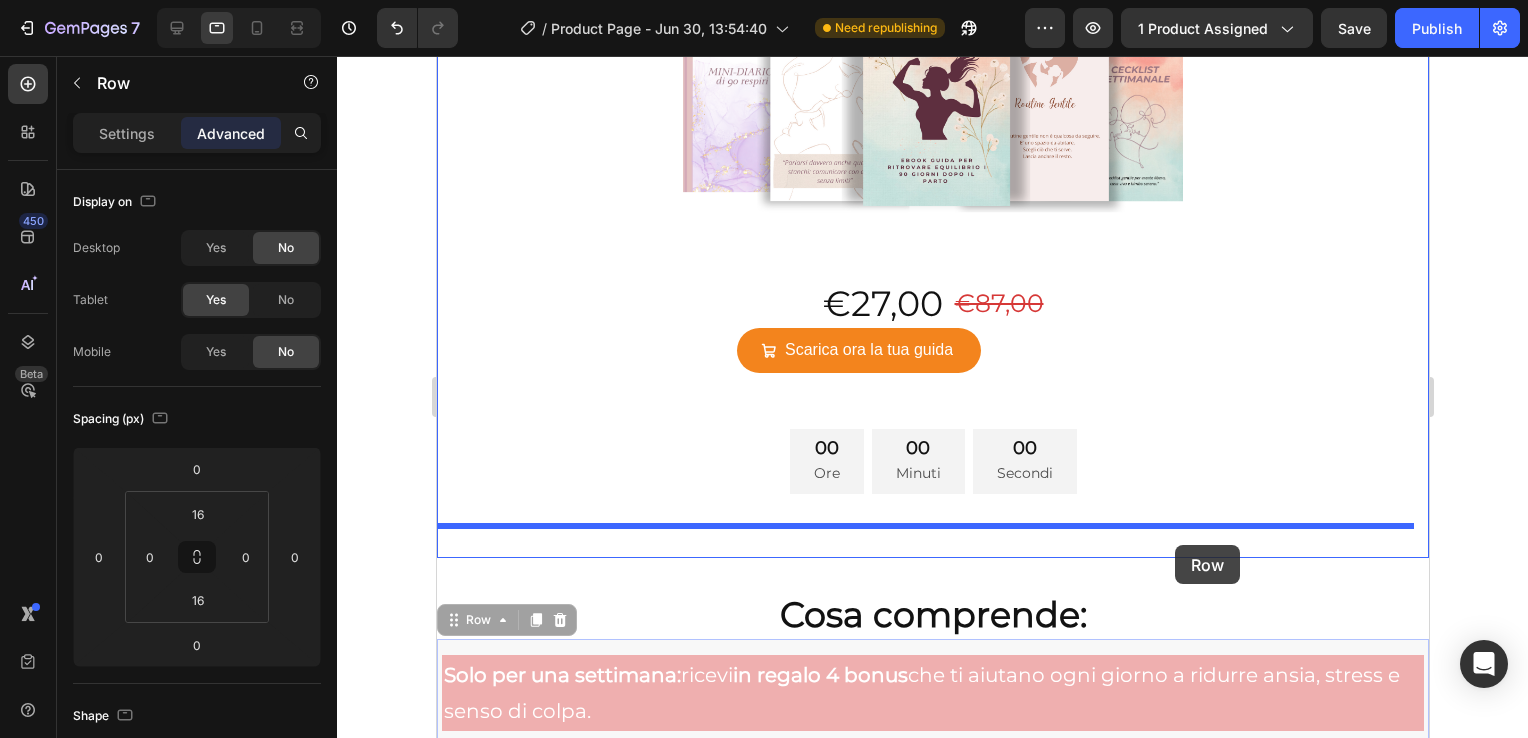 drag, startPoint x: 1188, startPoint y: 647, endPoint x: 1174, endPoint y: 545, distance: 102.9563 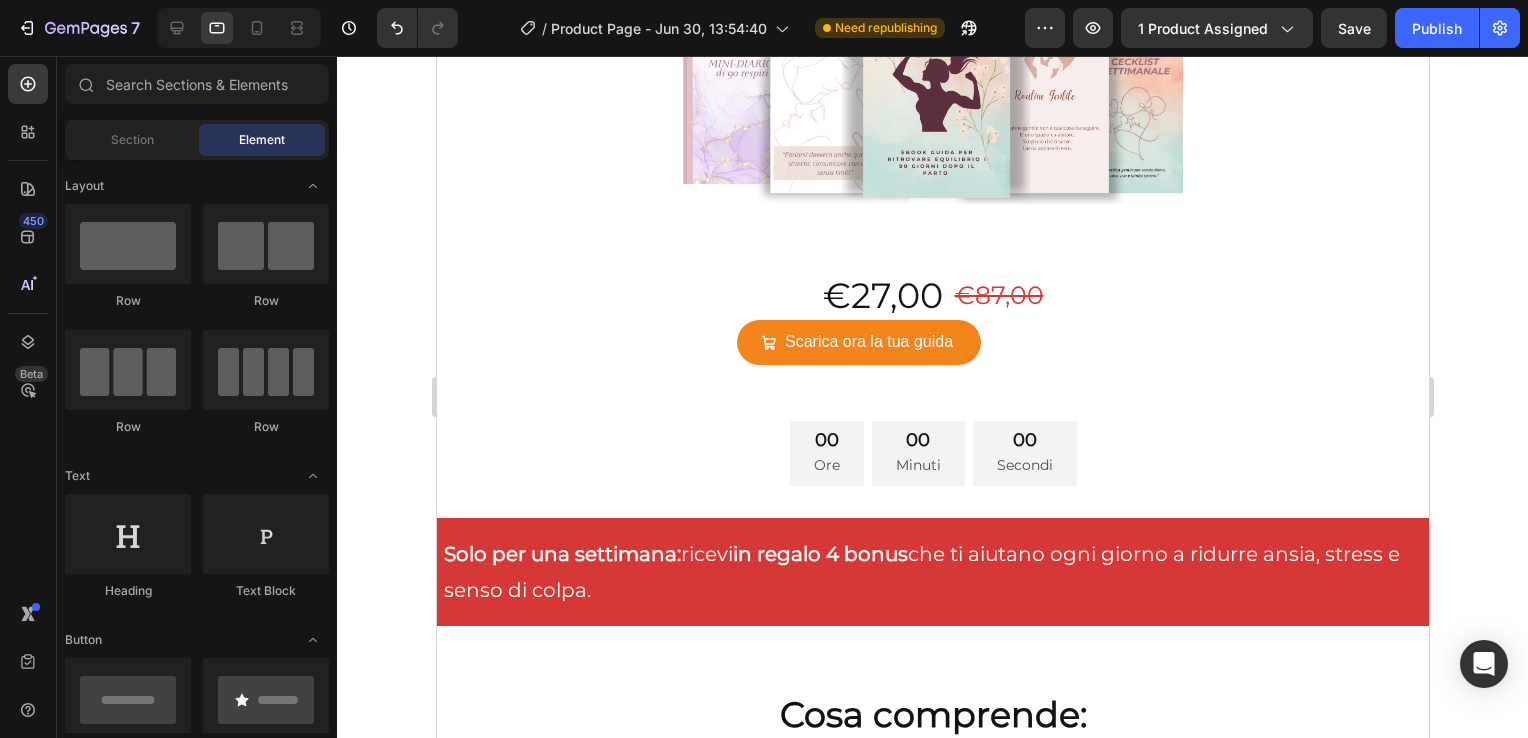 scroll, scrollTop: 7096, scrollLeft: 0, axis: vertical 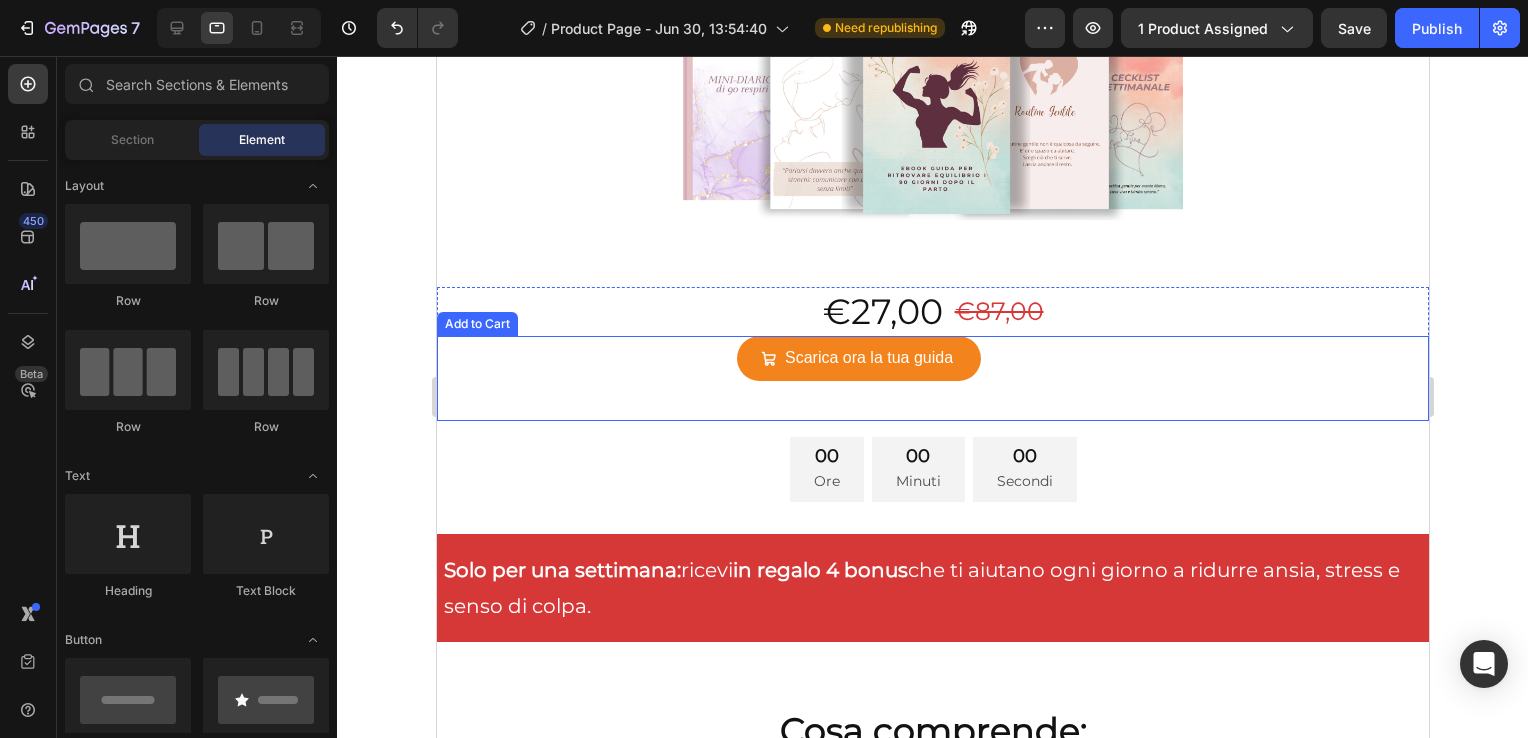click on "Scarica ora la tua guida Add to Cart" at bounding box center (932, 378) 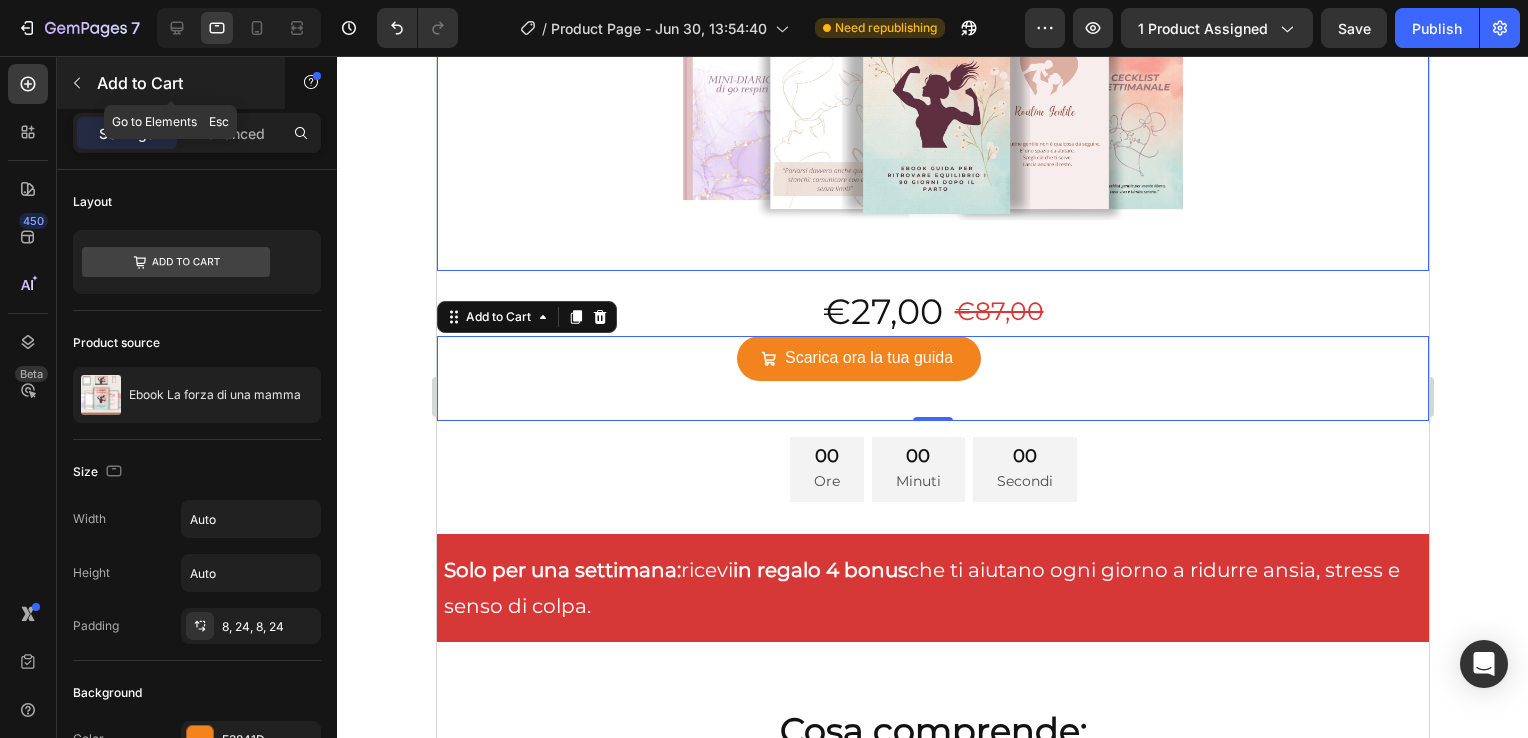 click 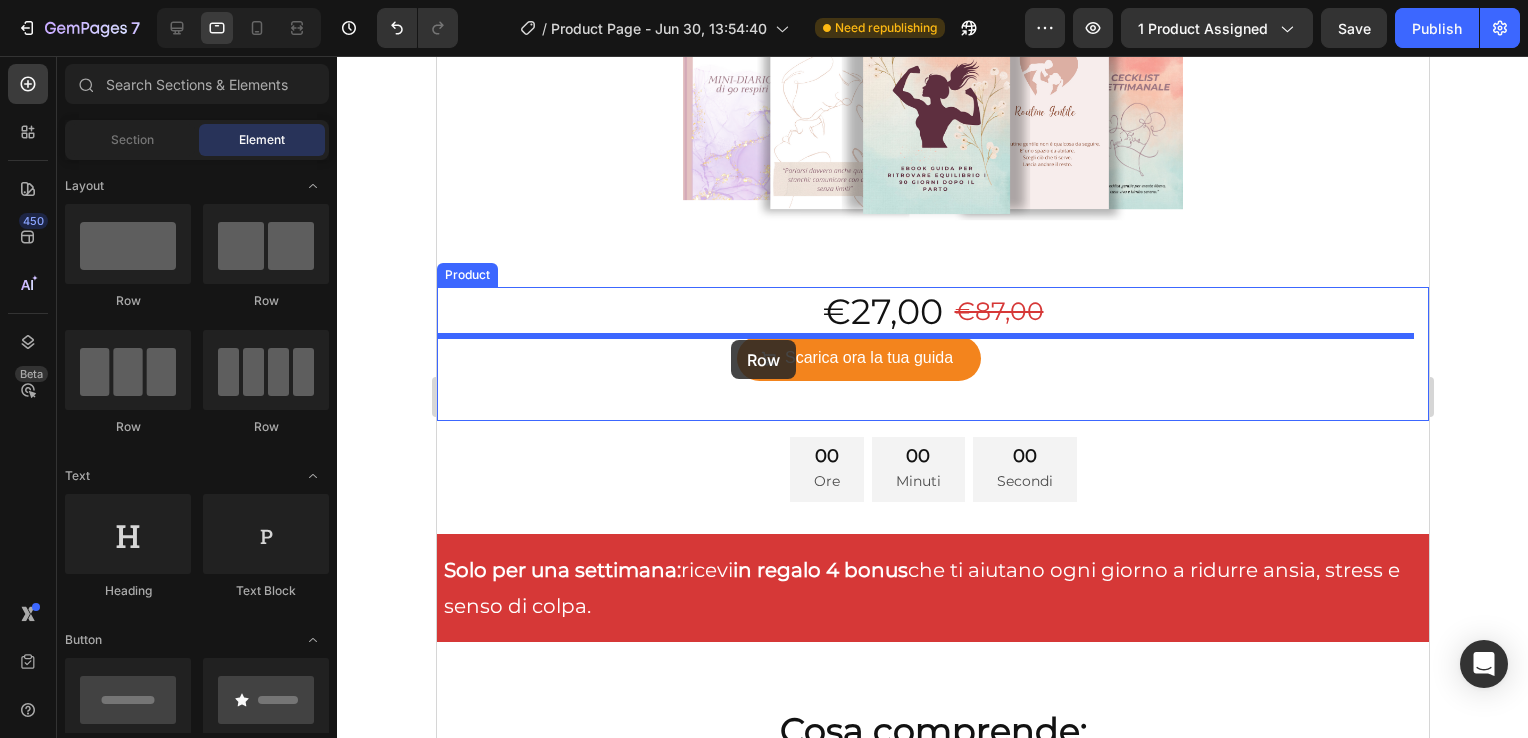 drag, startPoint x: 547, startPoint y: 294, endPoint x: 730, endPoint y: 338, distance: 188.2153 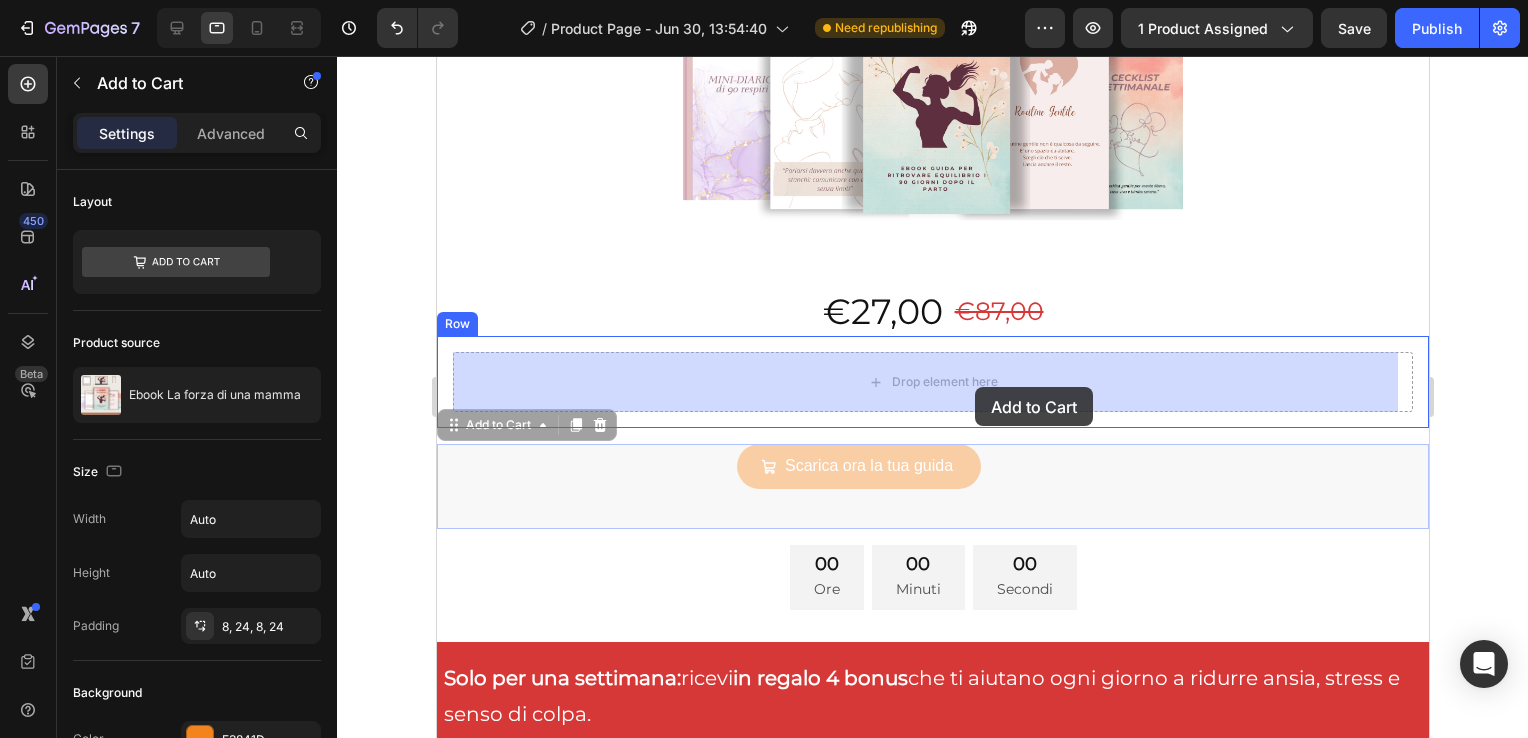drag, startPoint x: 970, startPoint y: 441, endPoint x: 974, endPoint y: 387, distance: 54.147945 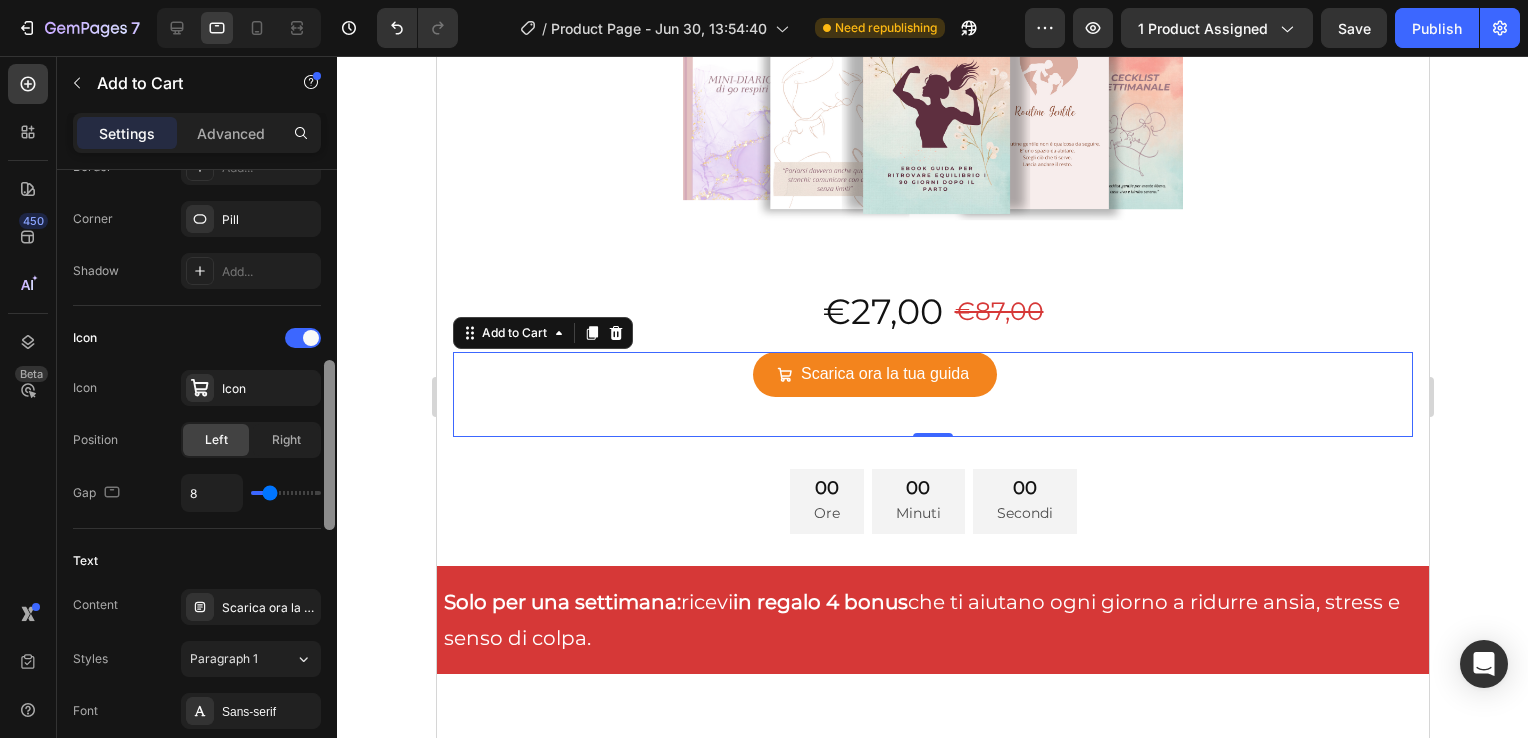 scroll, scrollTop: 688, scrollLeft: 0, axis: vertical 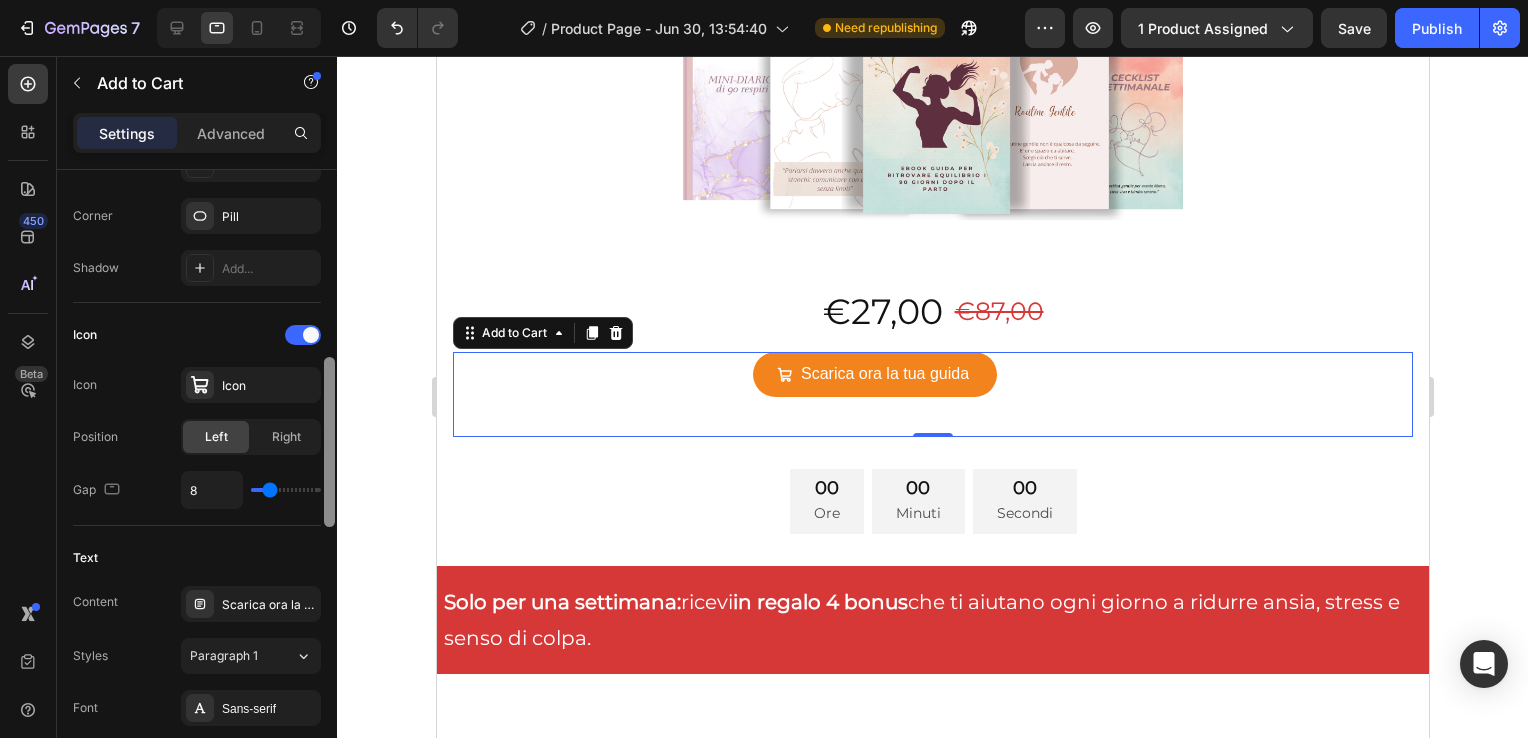 drag, startPoint x: 328, startPoint y: 309, endPoint x: 325, endPoint y: 497, distance: 188.02394 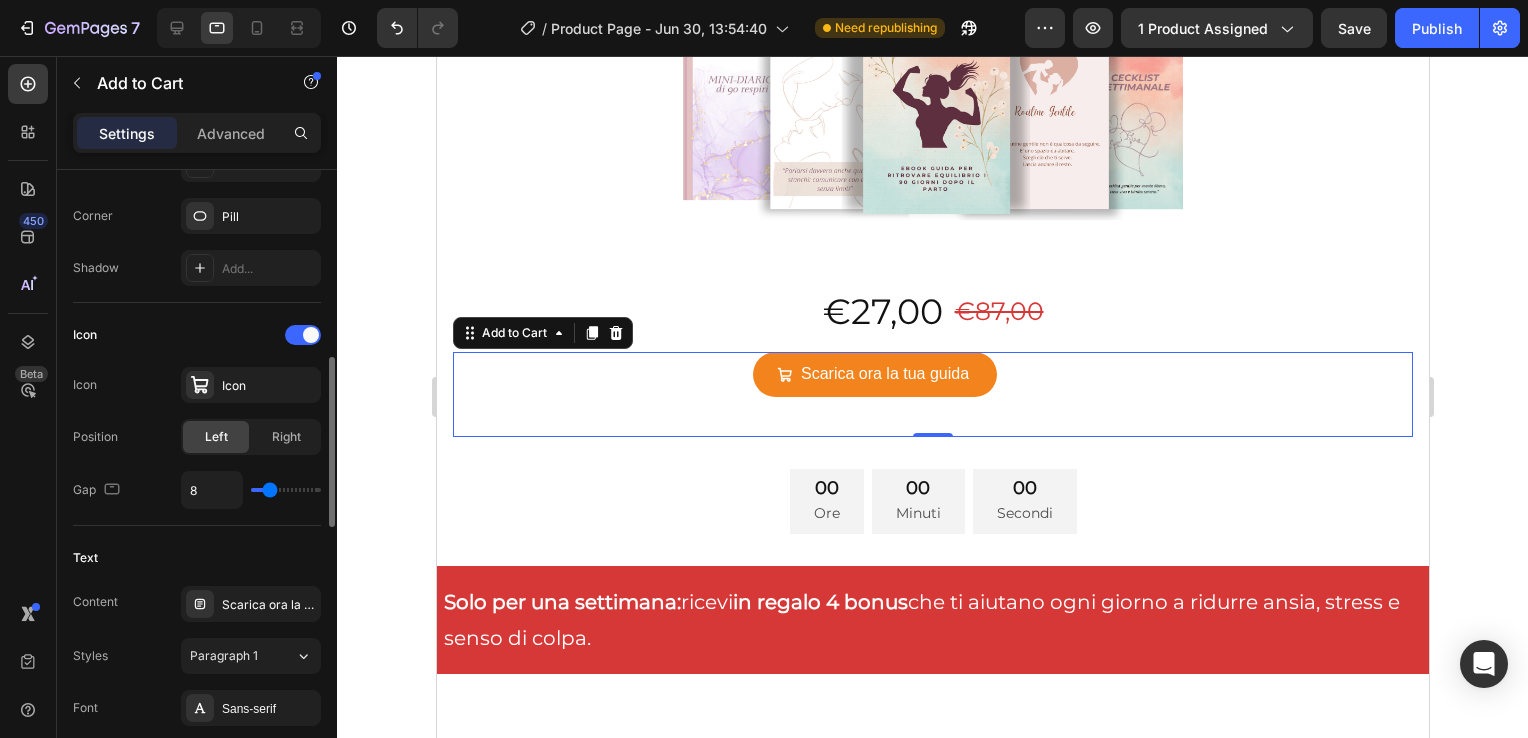 type on "19" 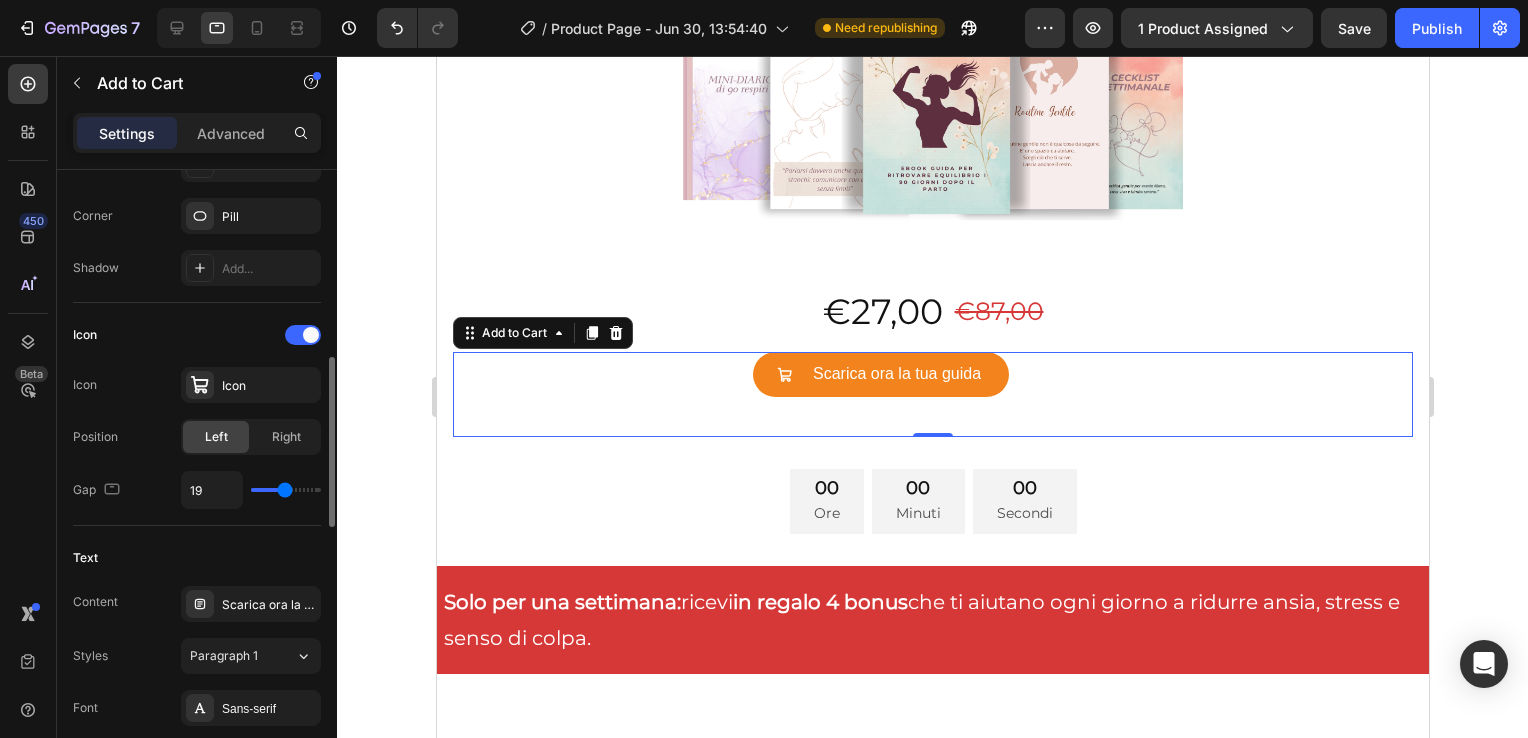 type on "20" 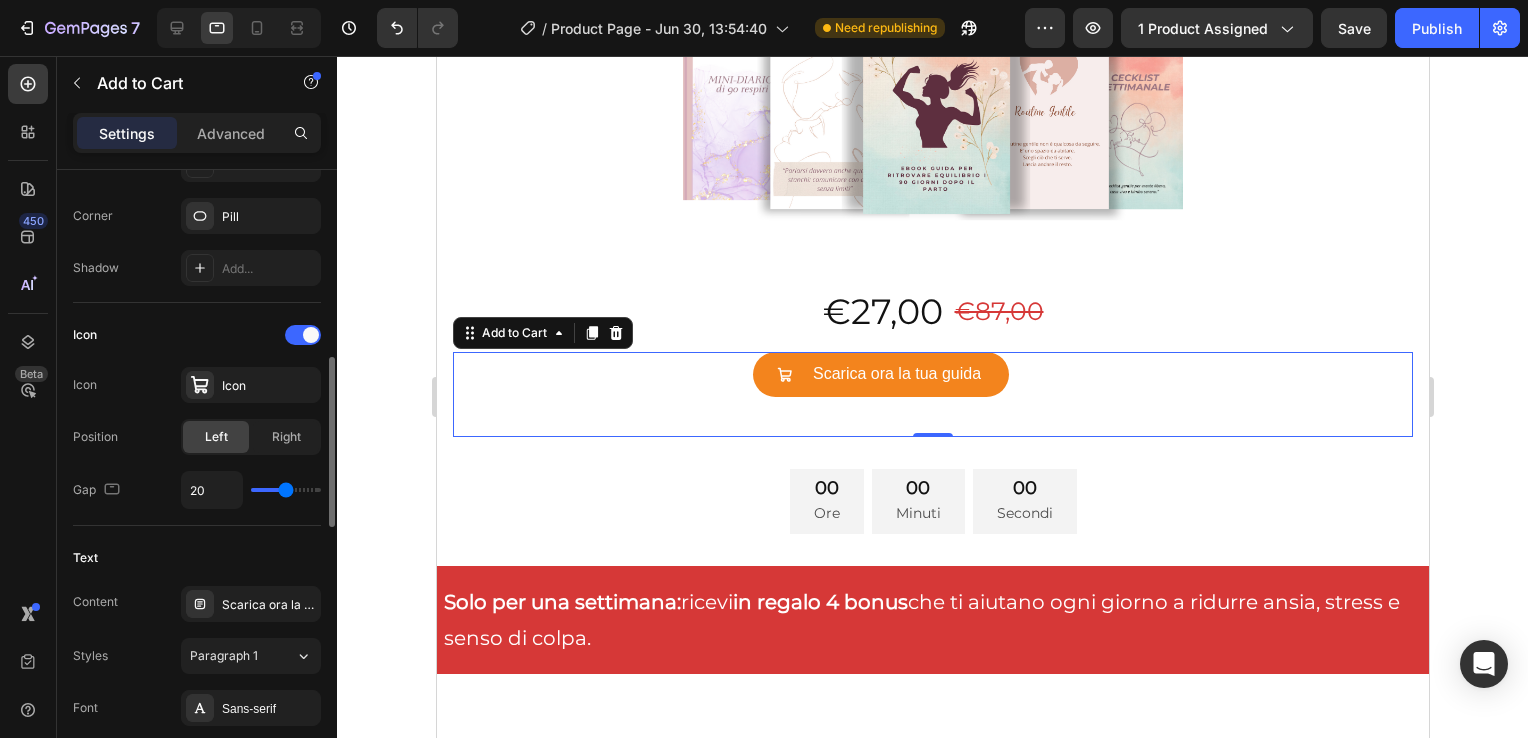 type on "21" 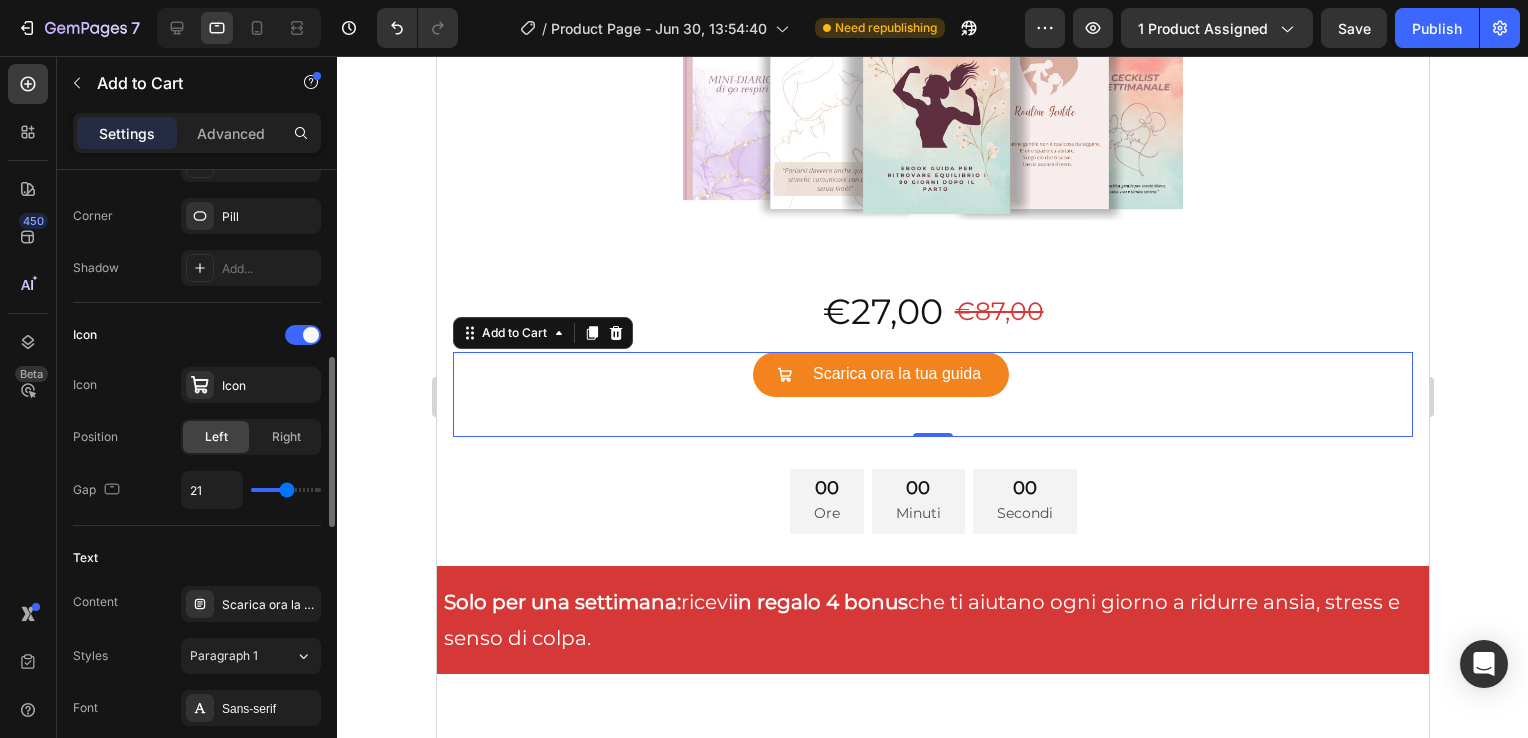 type on "22" 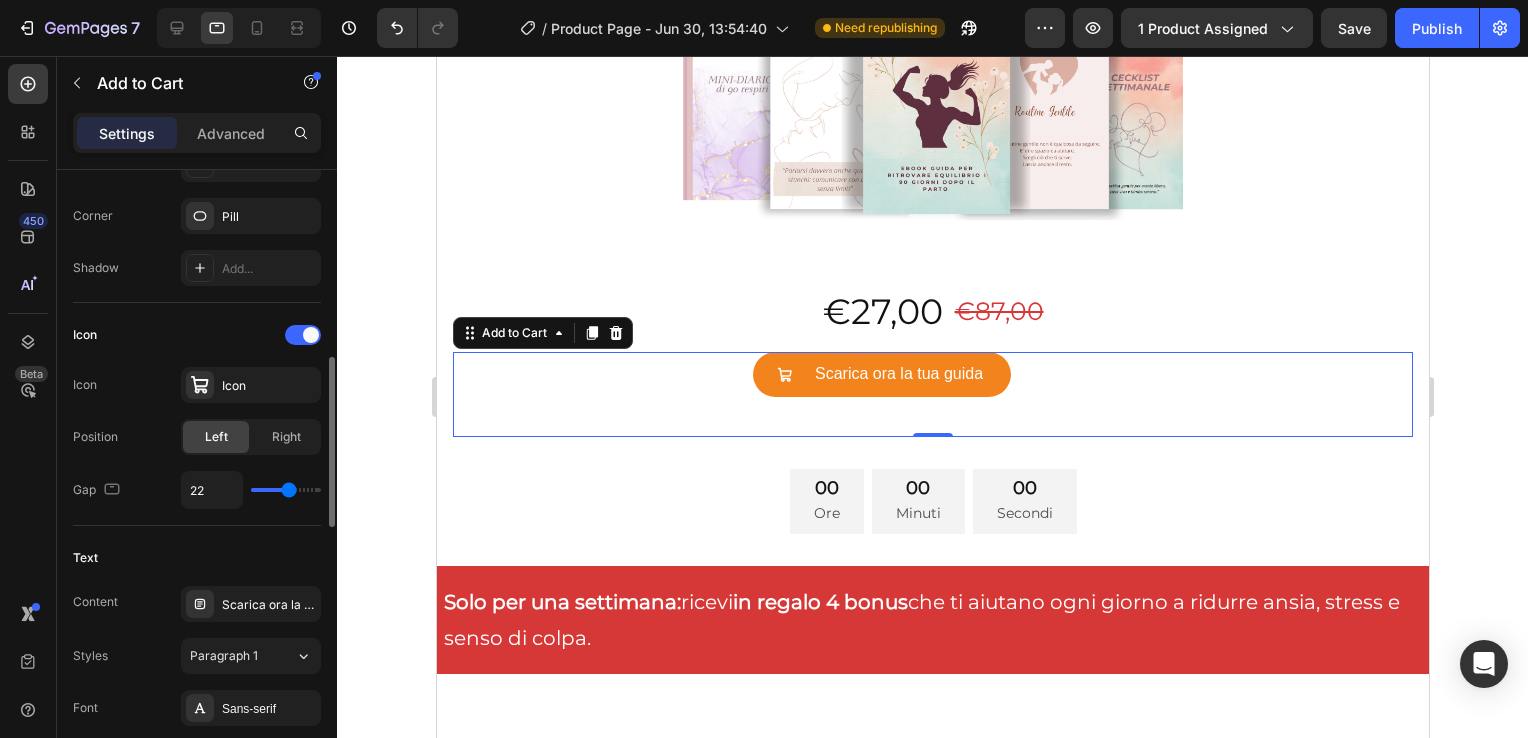 type on "23" 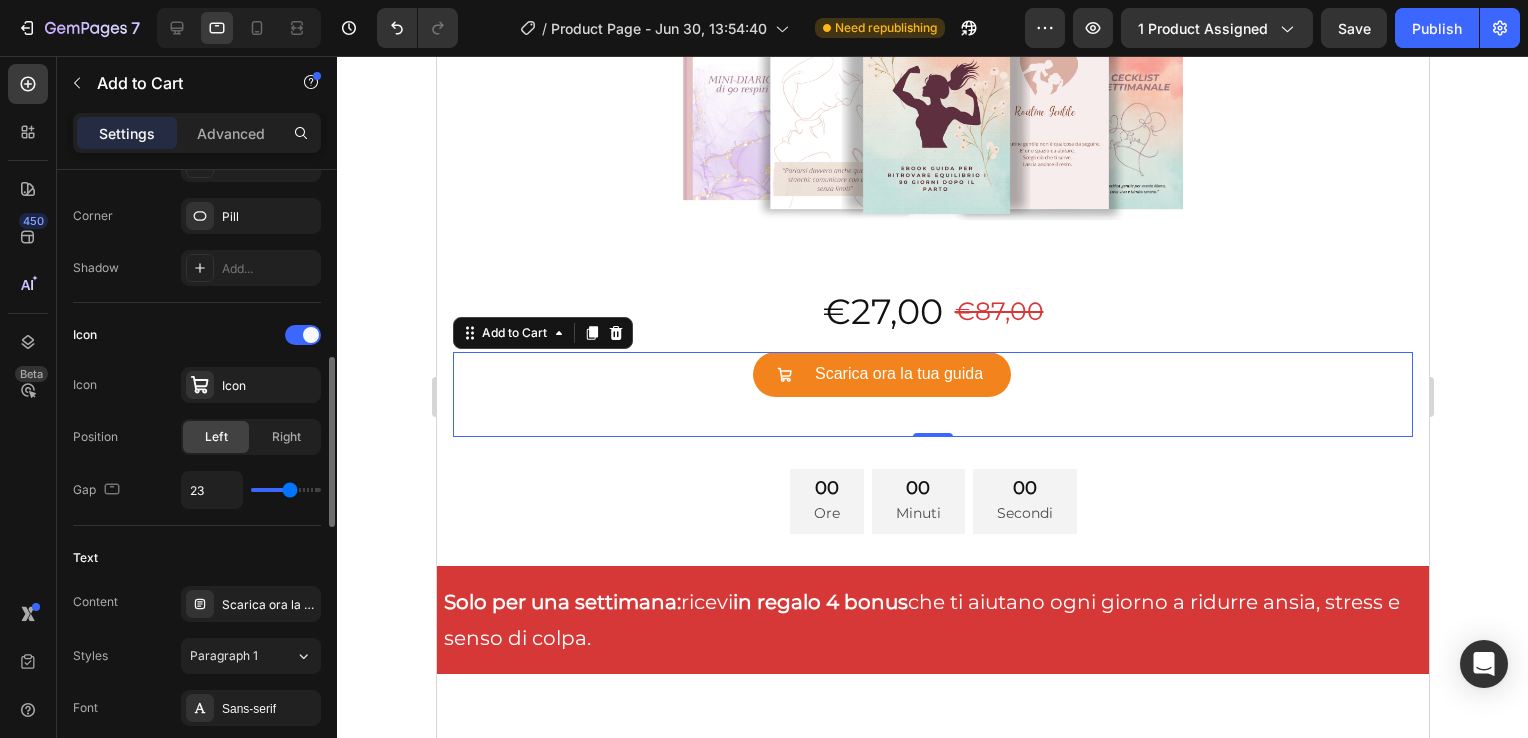type on "24" 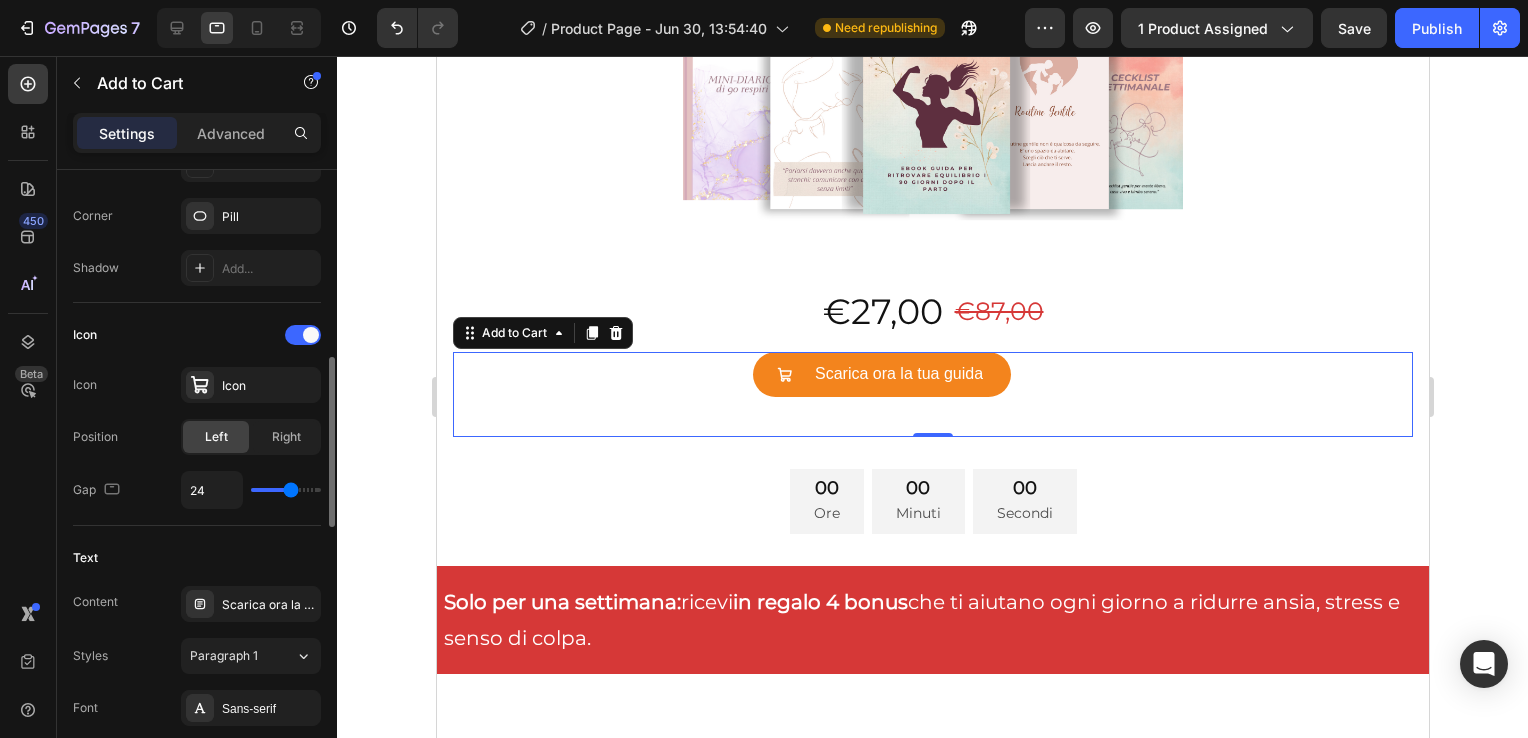 type on "26" 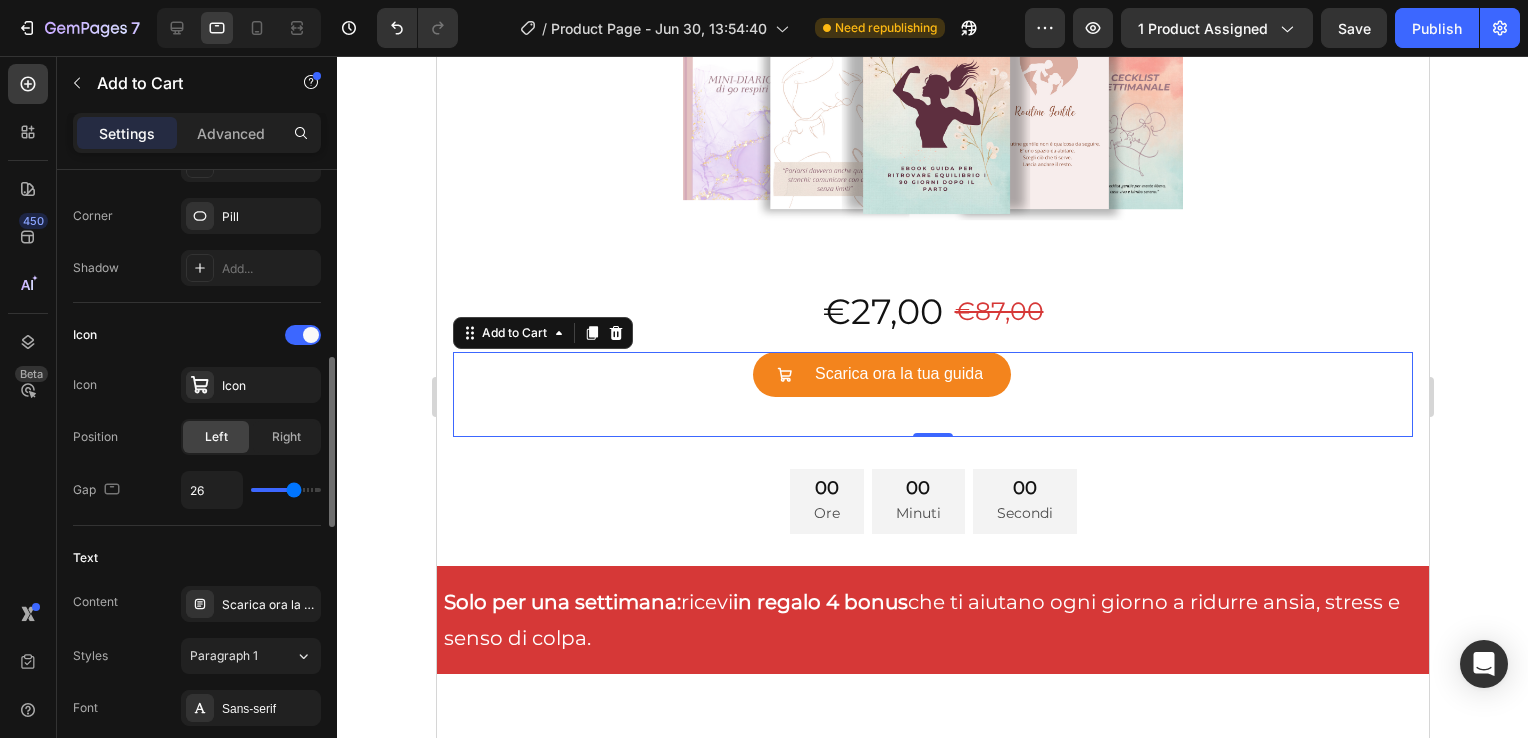 type on "27" 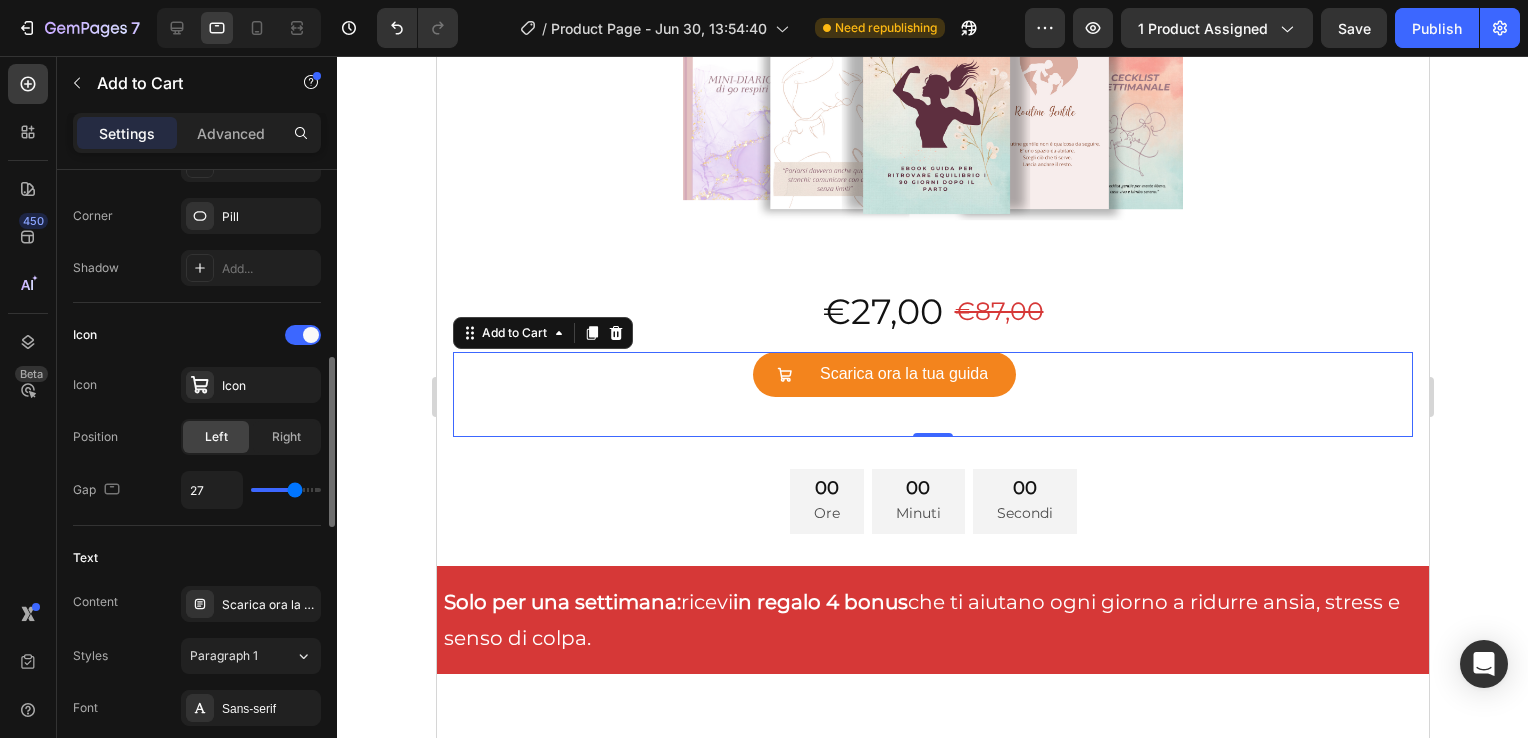 type on "28" 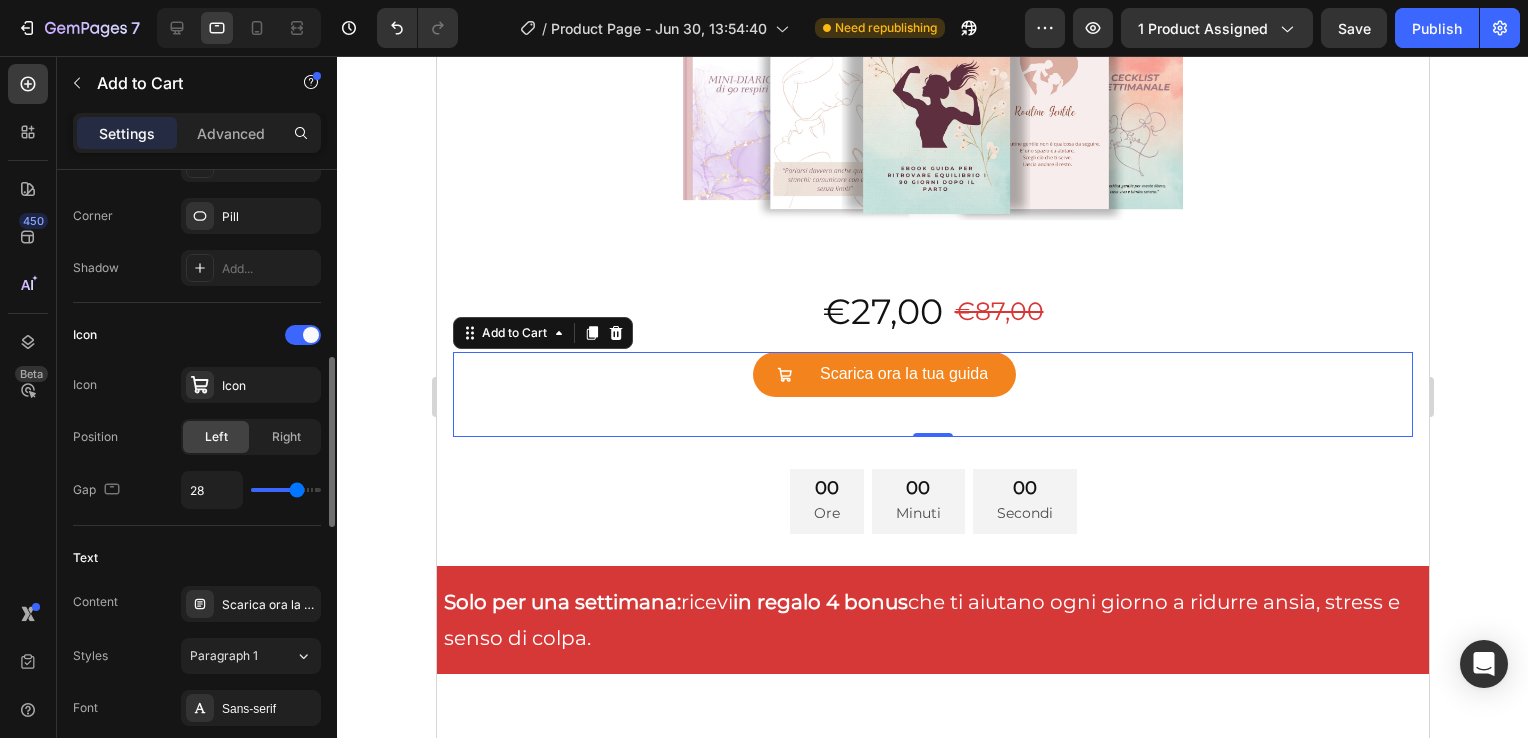 type on "29" 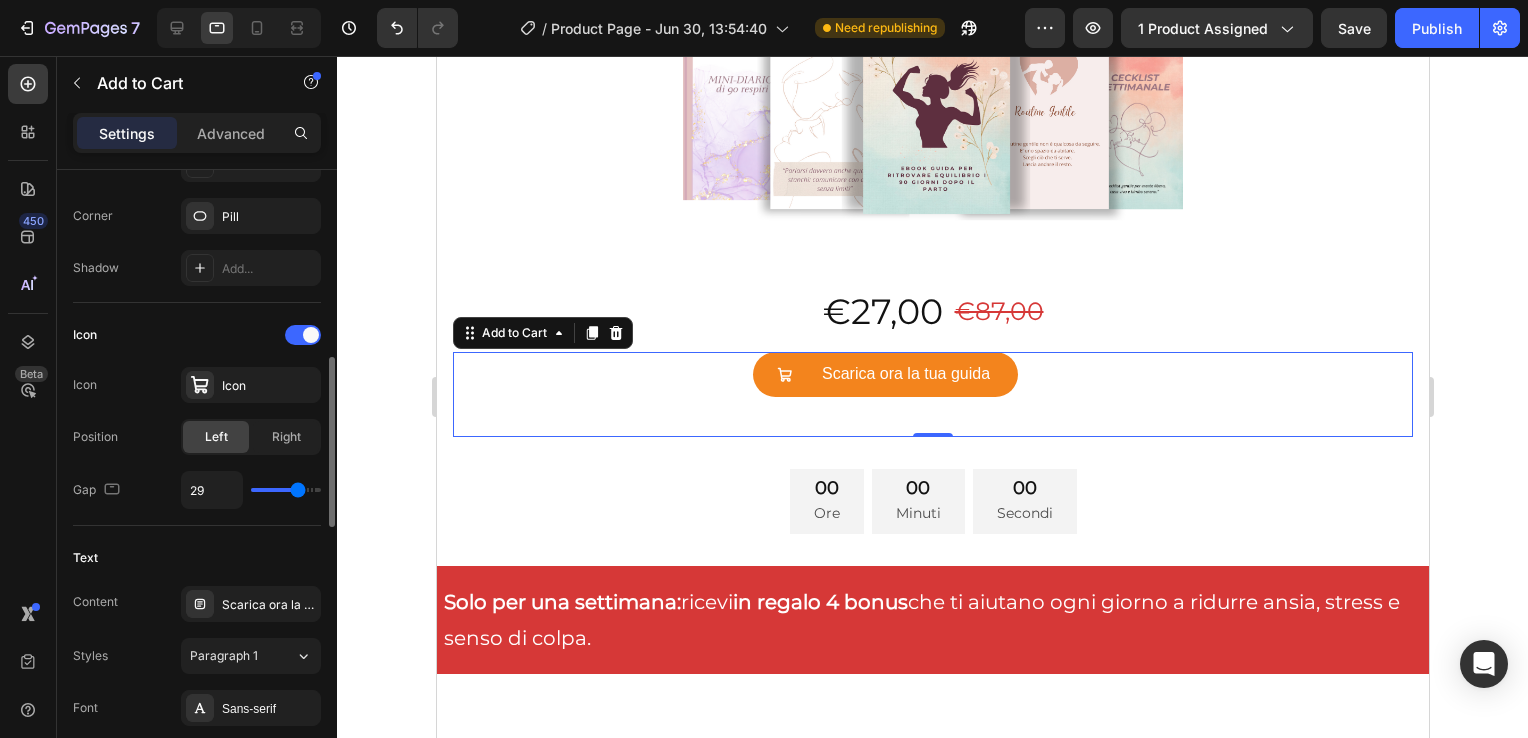 type on "30" 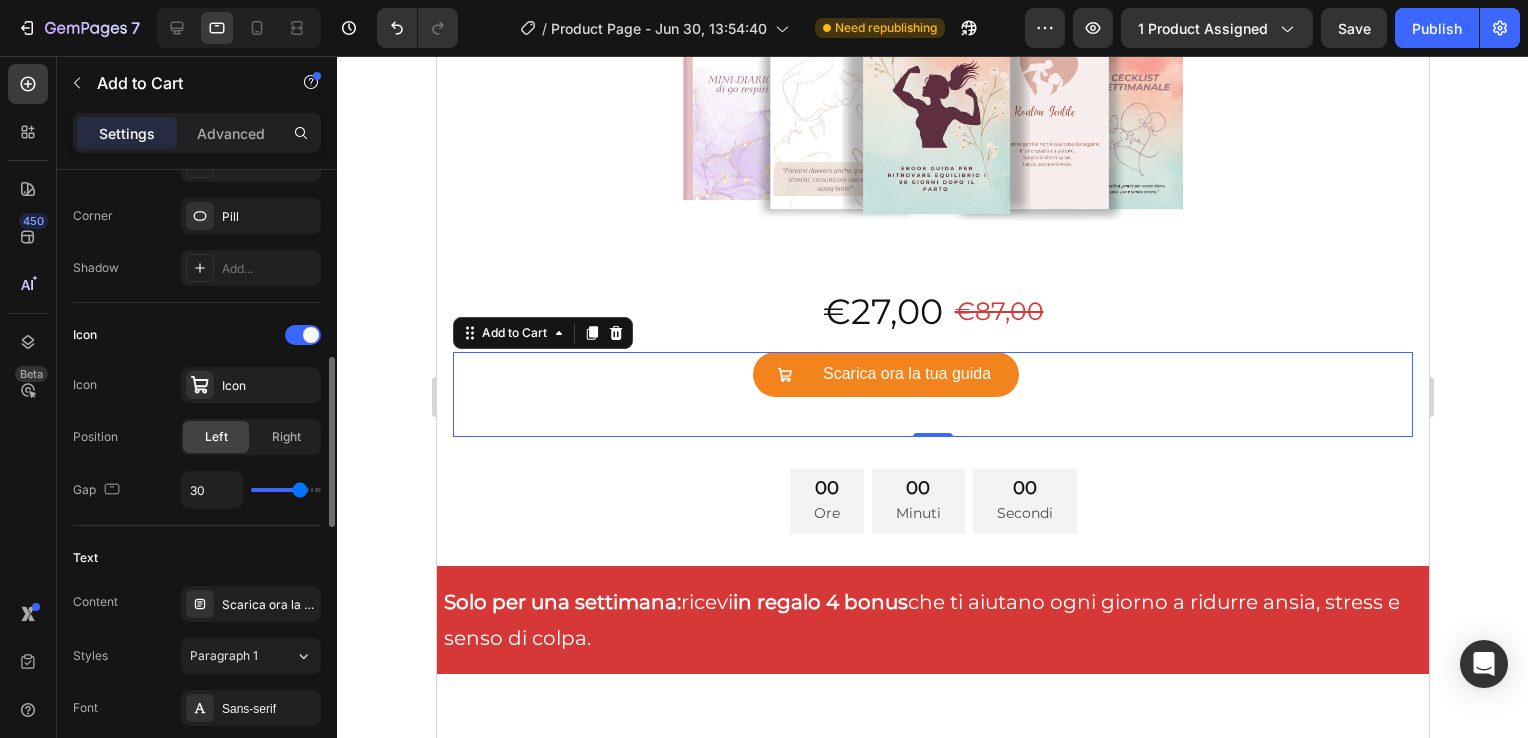 type on "29" 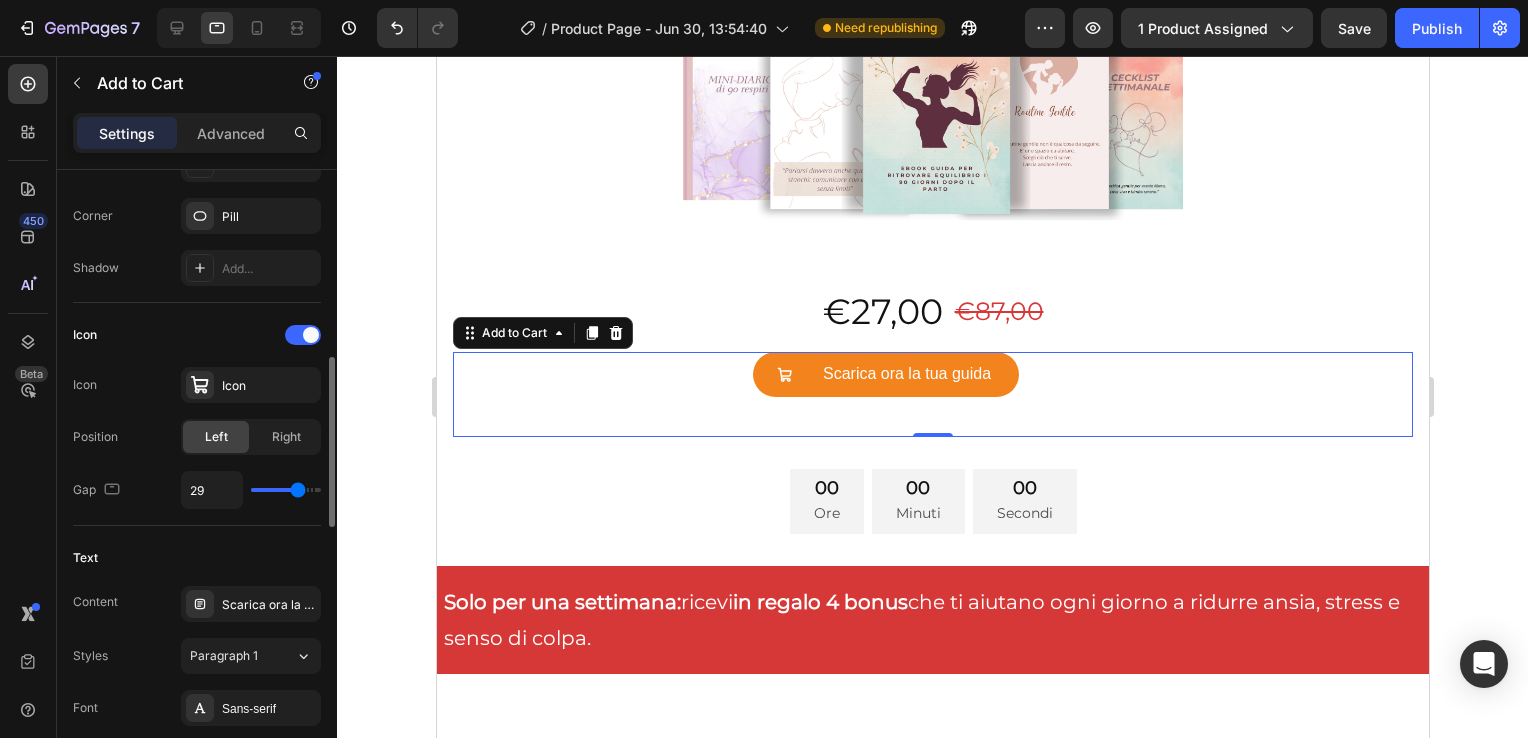 type on "17" 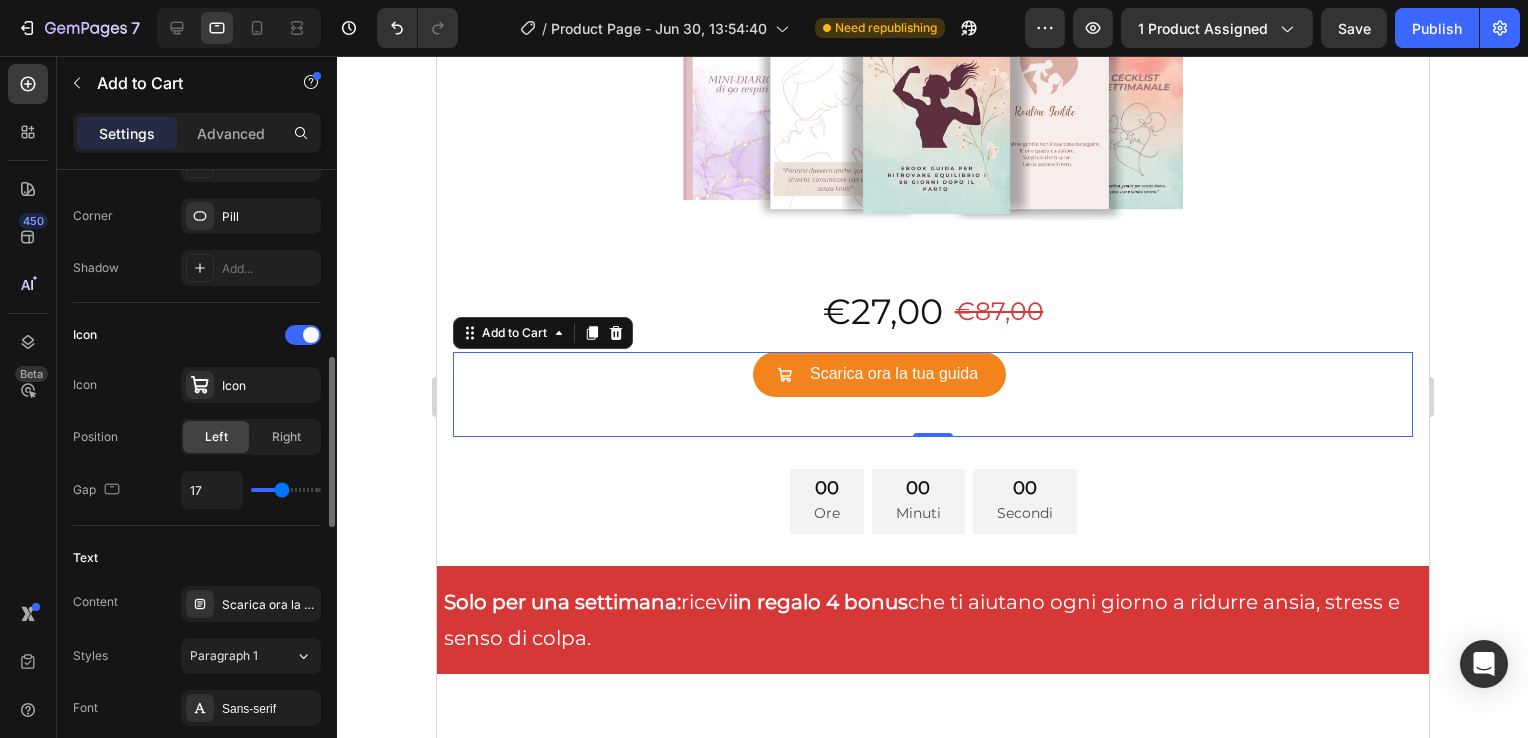 type on "13" 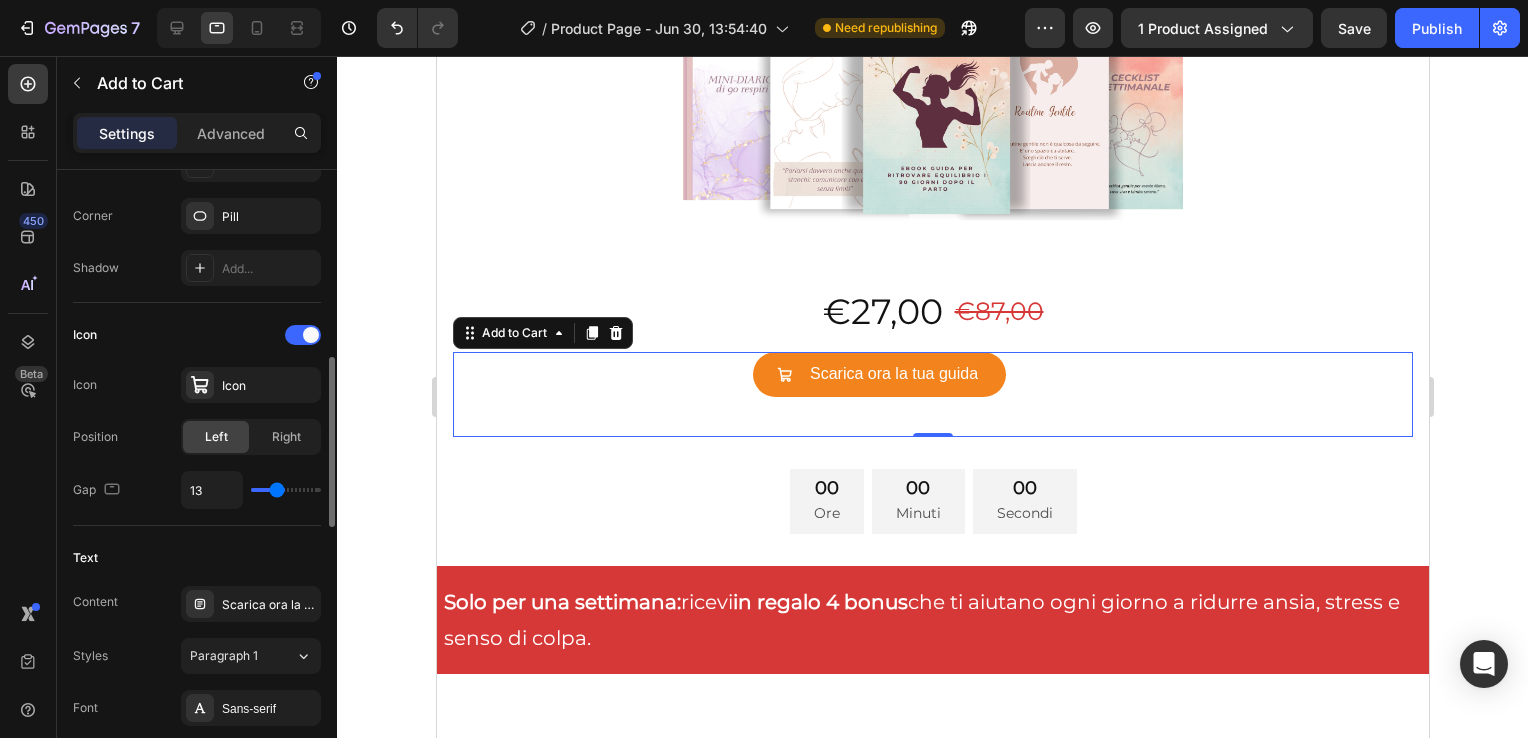 type on "12" 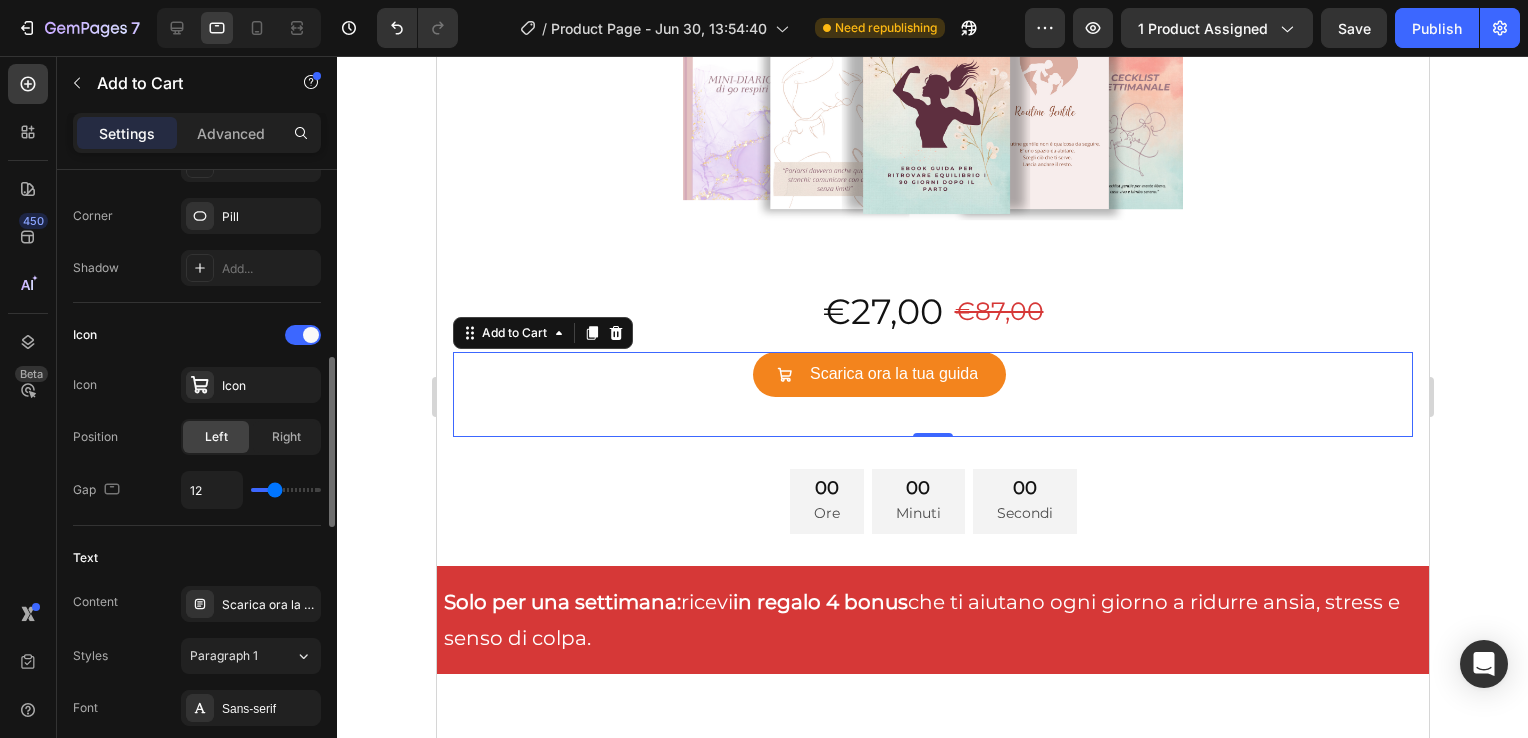 type on "11" 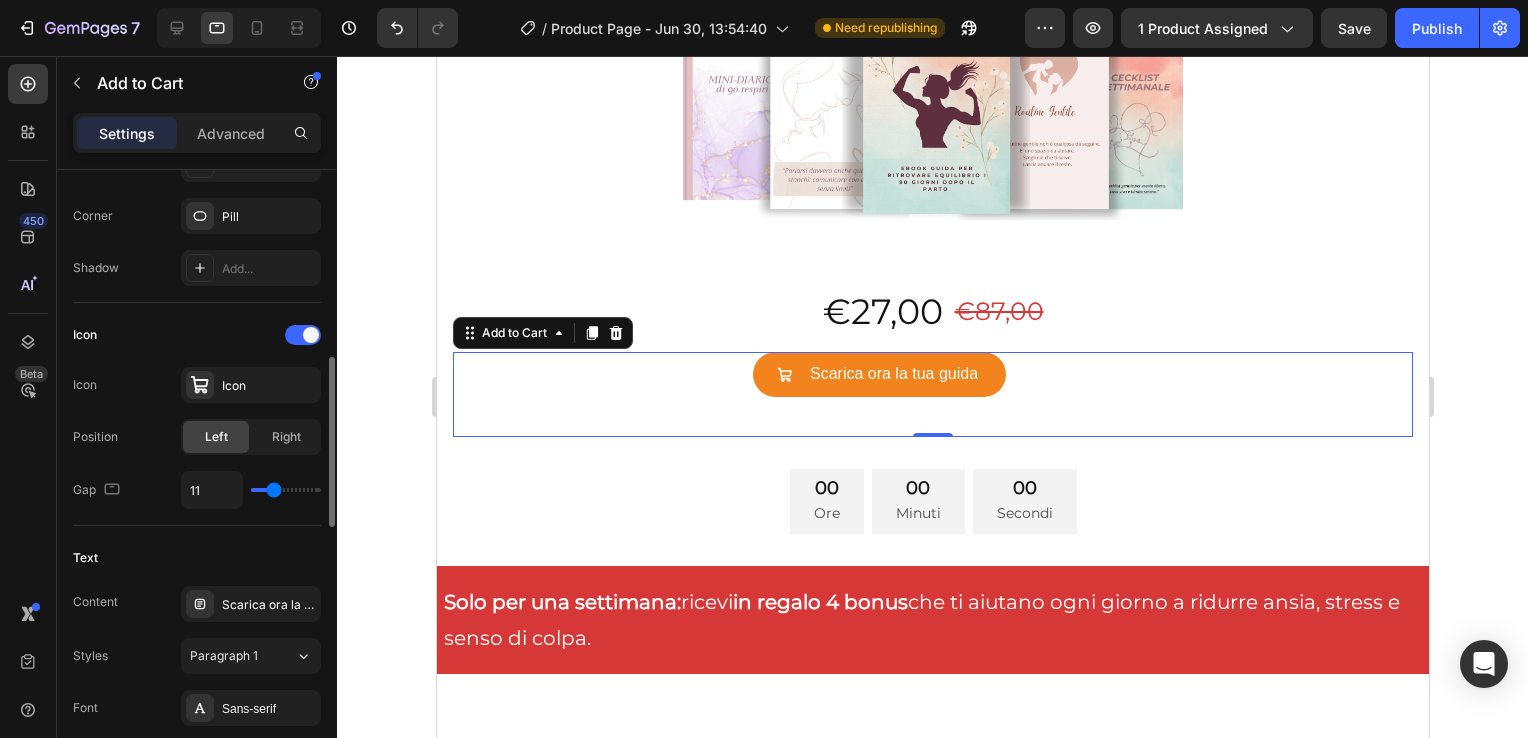 type on "10" 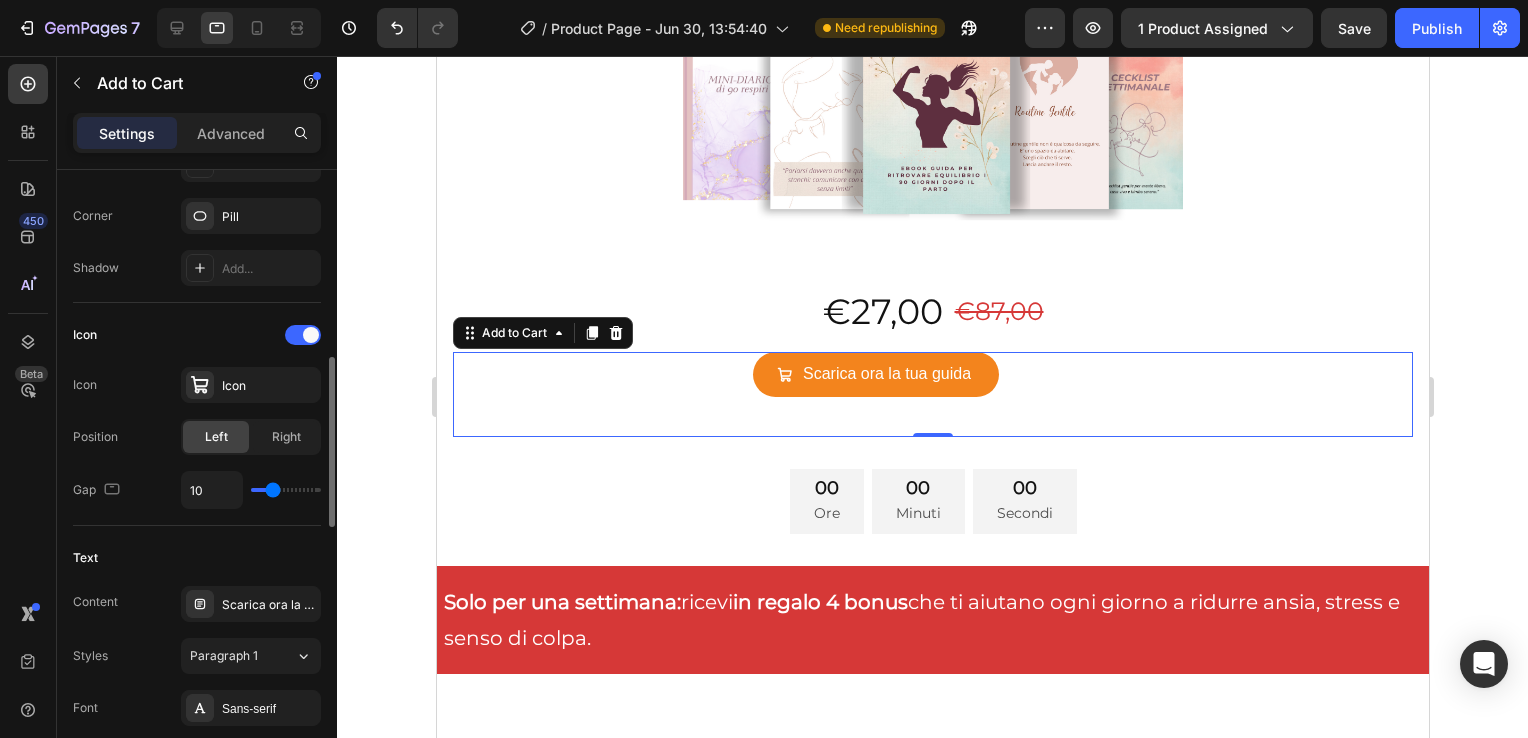 type on "9" 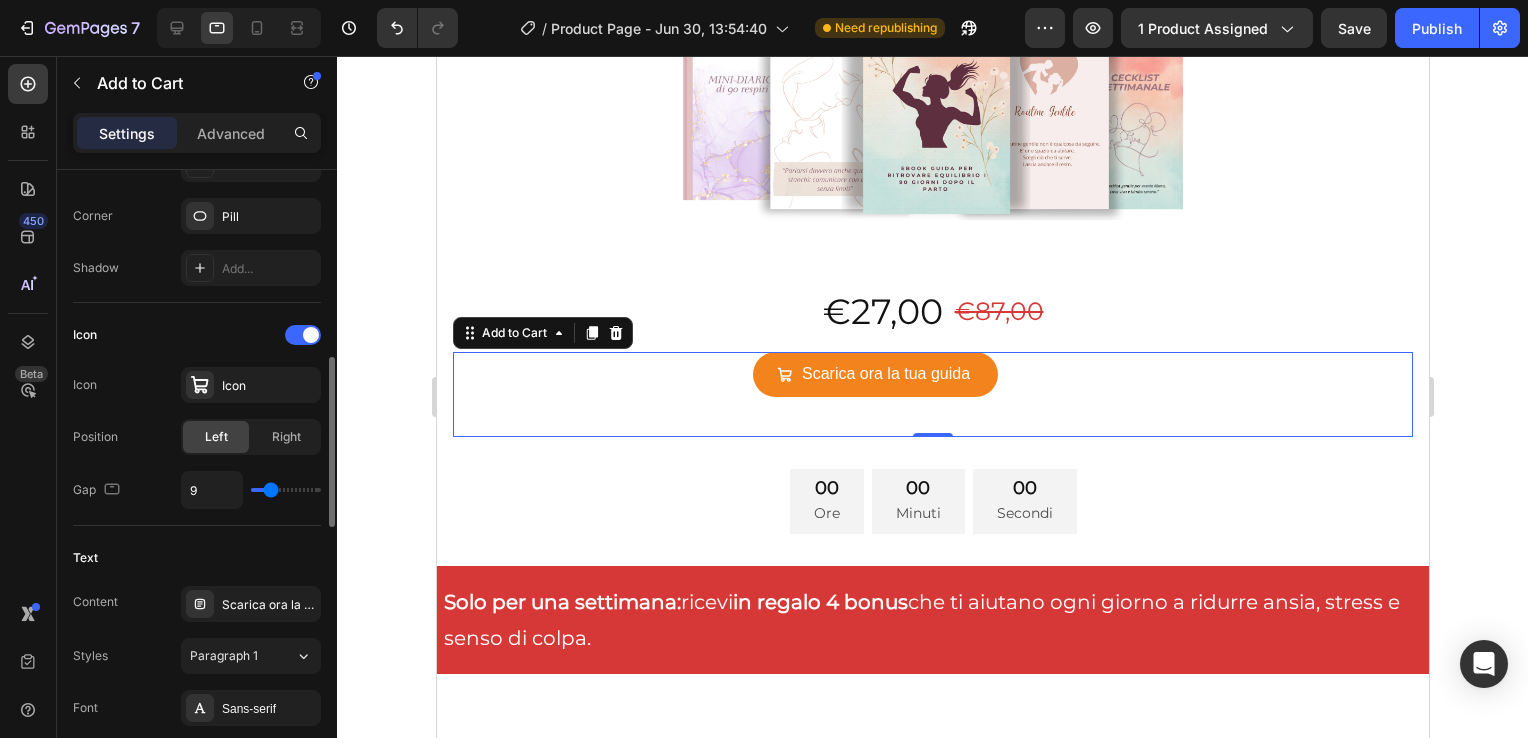 type on "8" 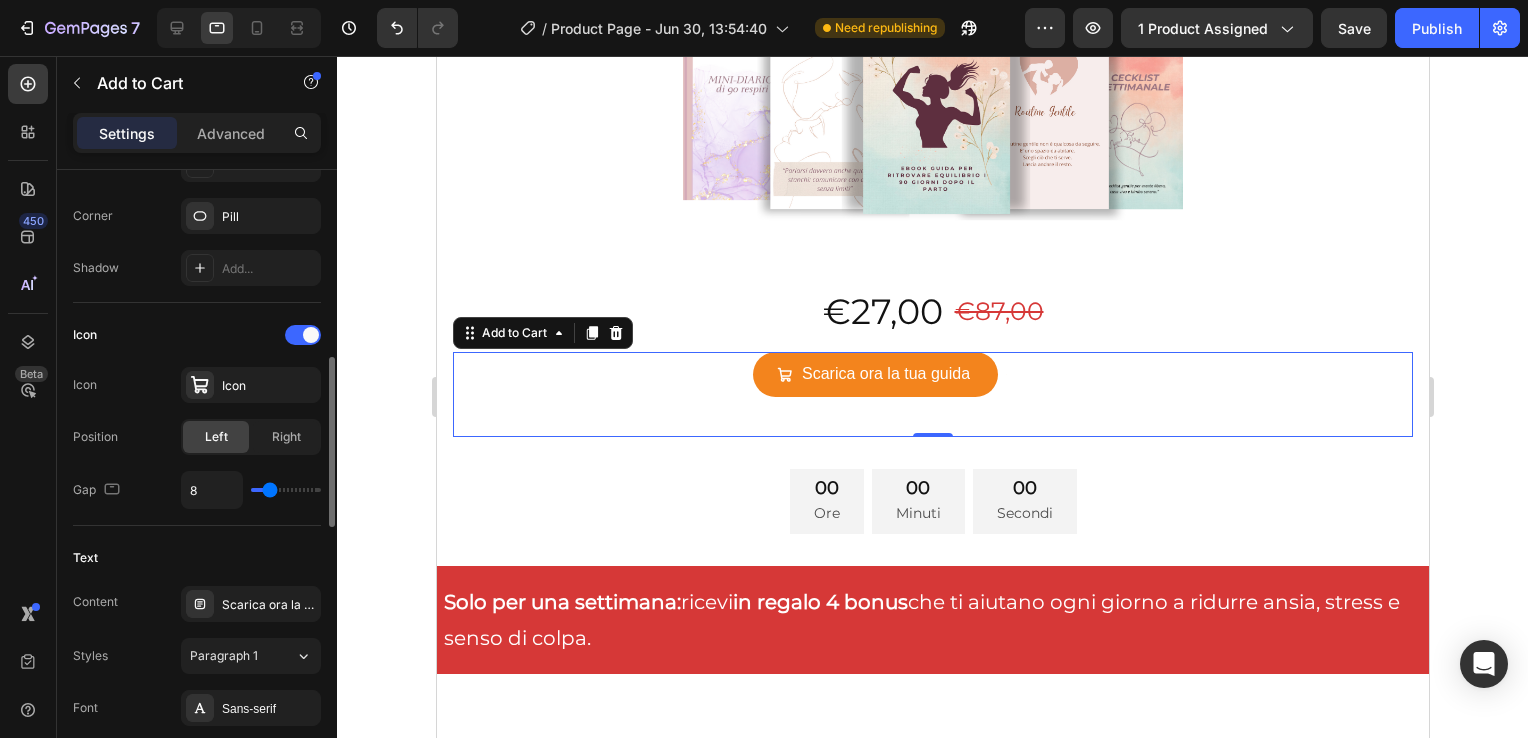 type on "7" 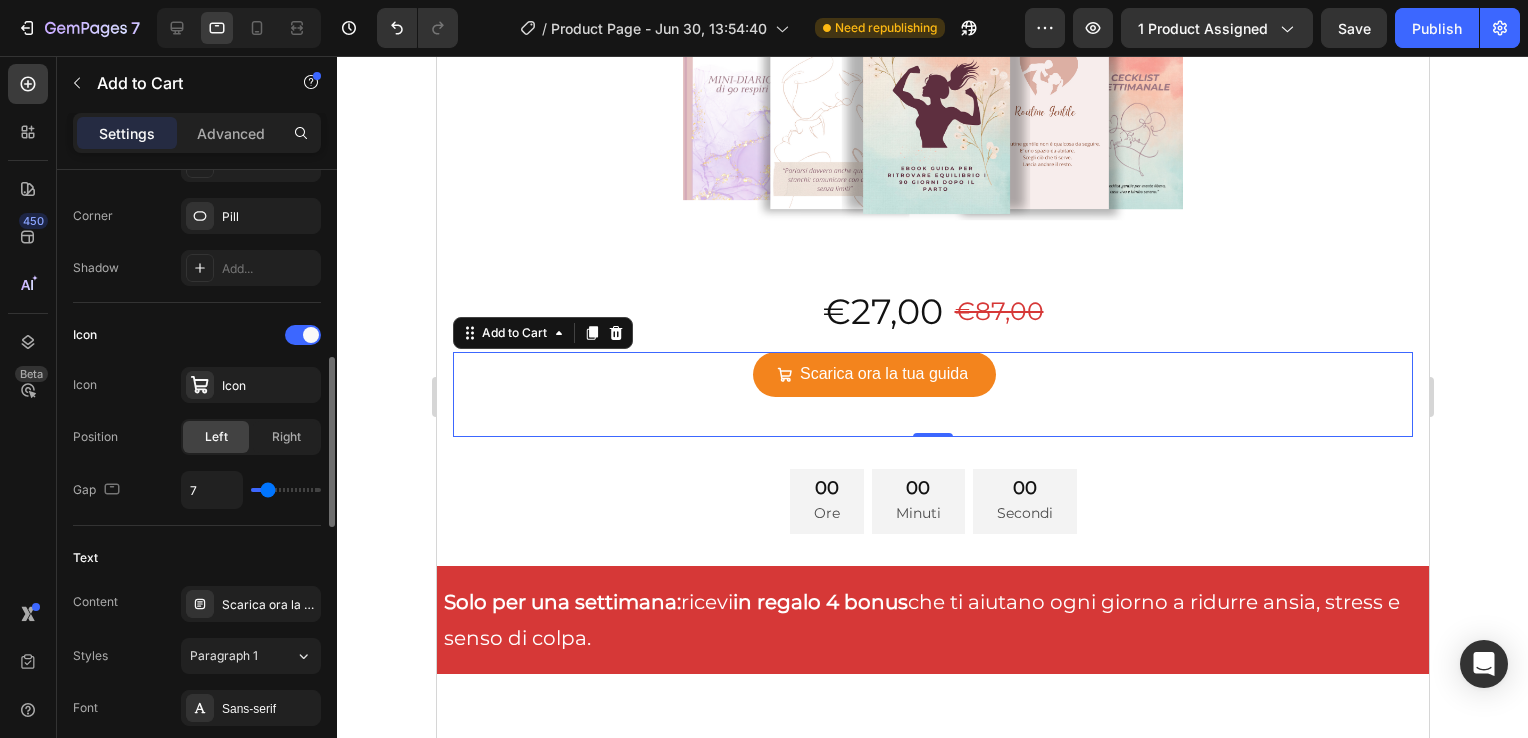 type on "8" 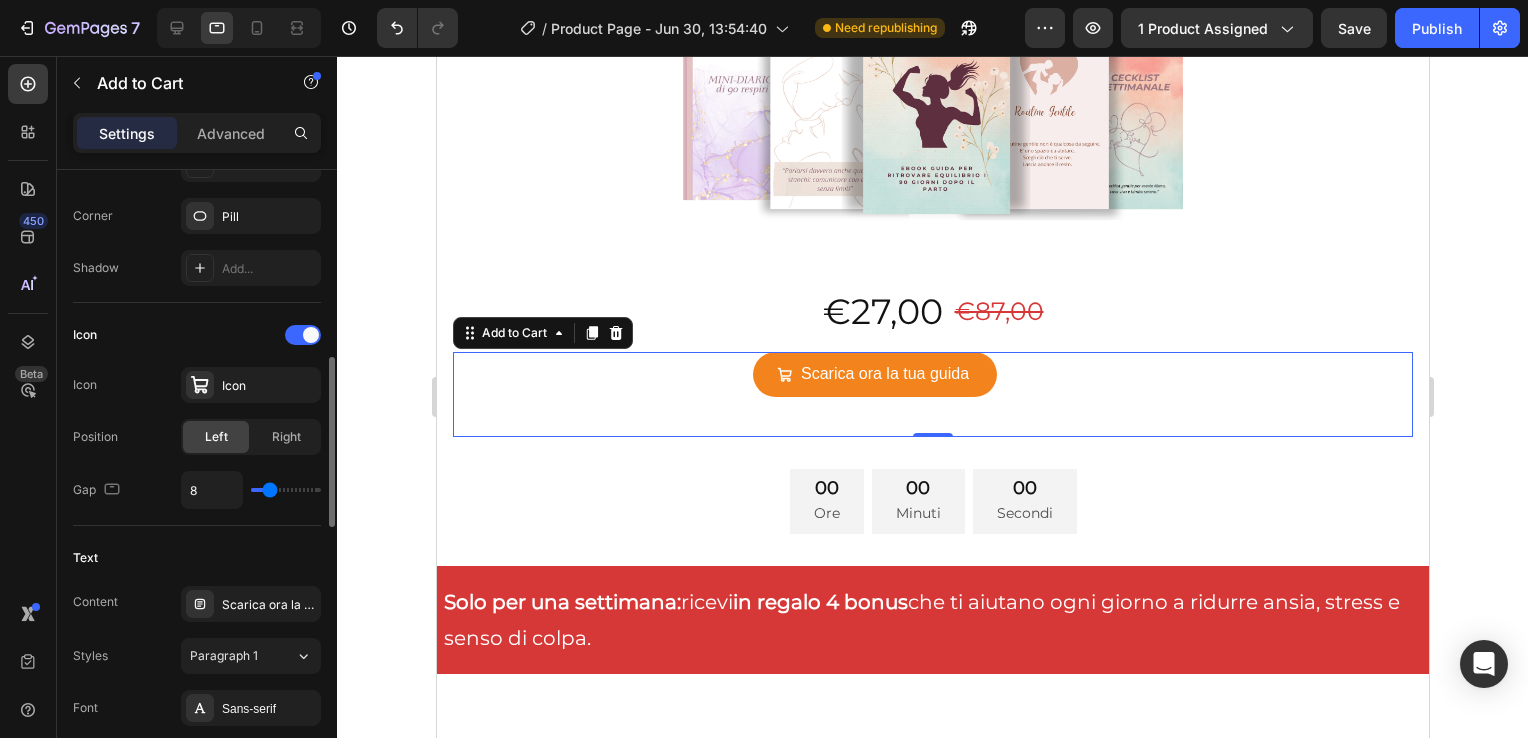 drag, startPoint x: 266, startPoint y: 490, endPoint x: 270, endPoint y: 511, distance: 21.377558 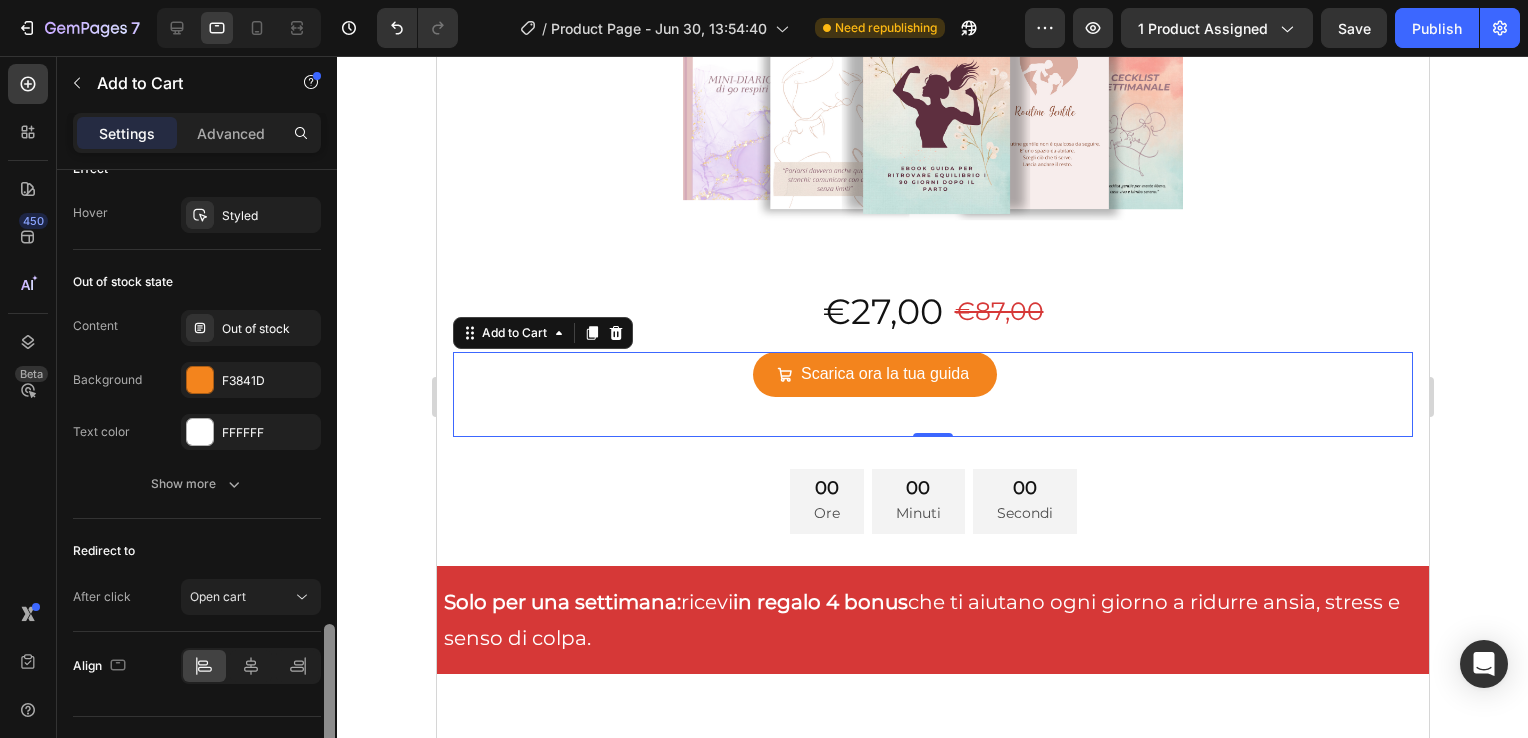 scroll, scrollTop: 1641, scrollLeft: 0, axis: vertical 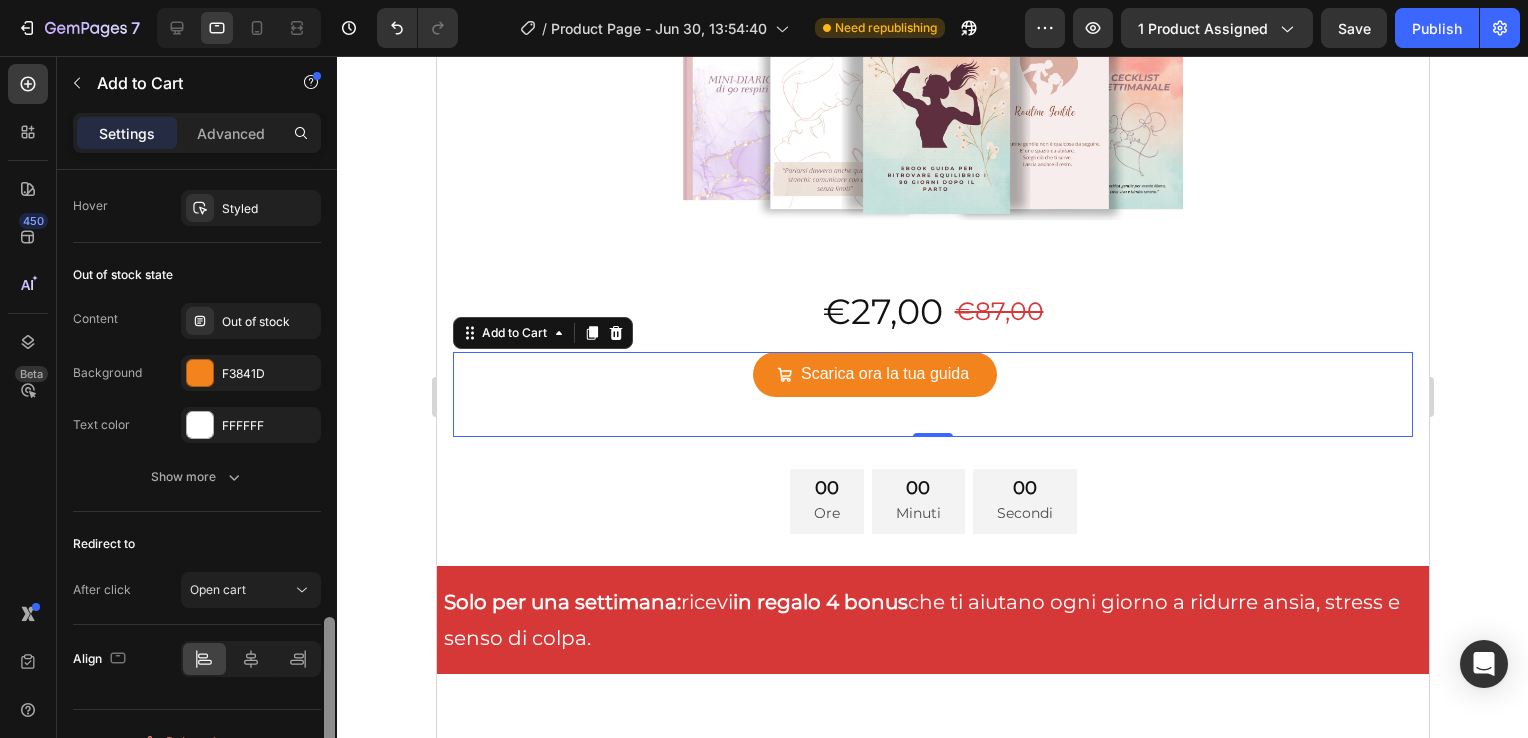 drag, startPoint x: 332, startPoint y: 474, endPoint x: 321, endPoint y: 734, distance: 260.23257 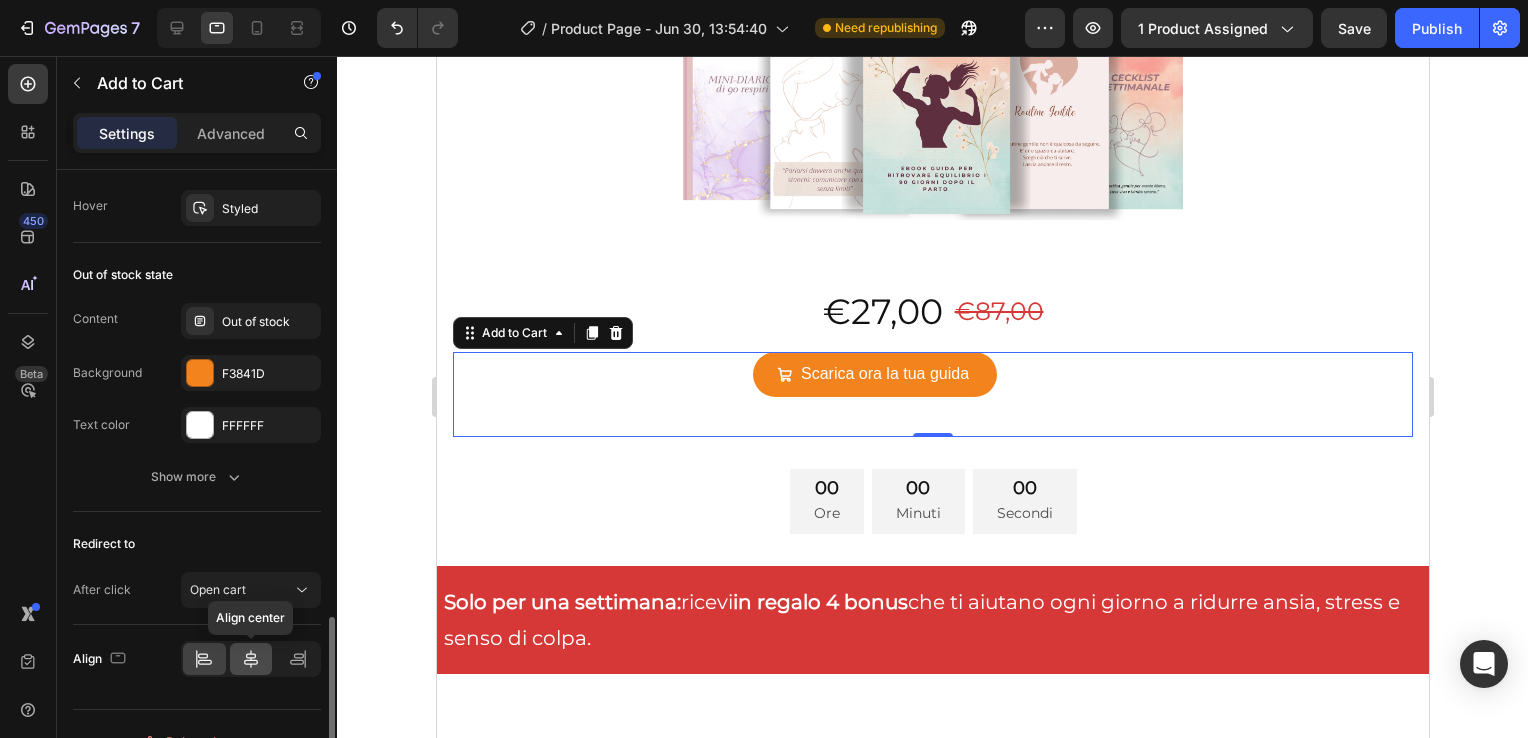 click 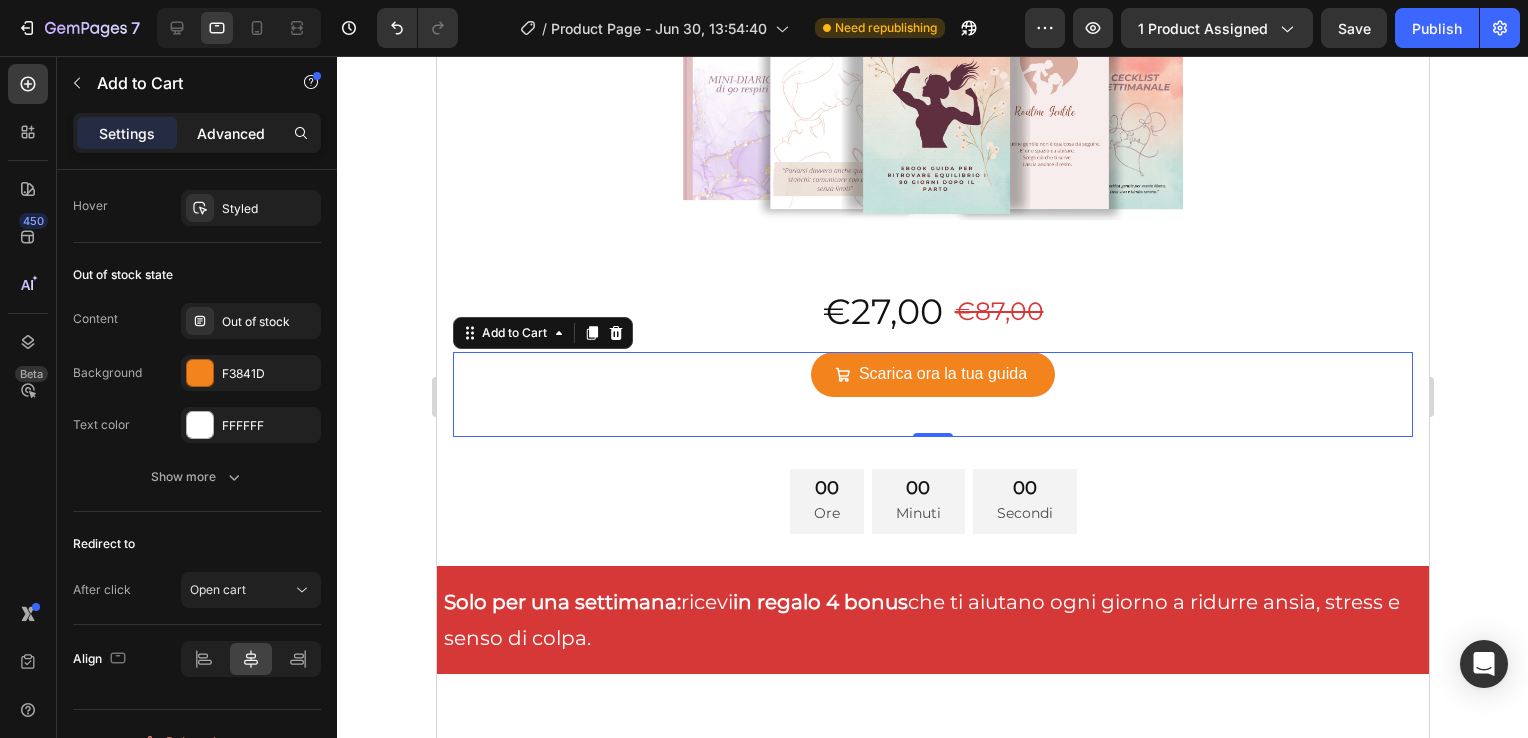 click on "Advanced" at bounding box center [231, 133] 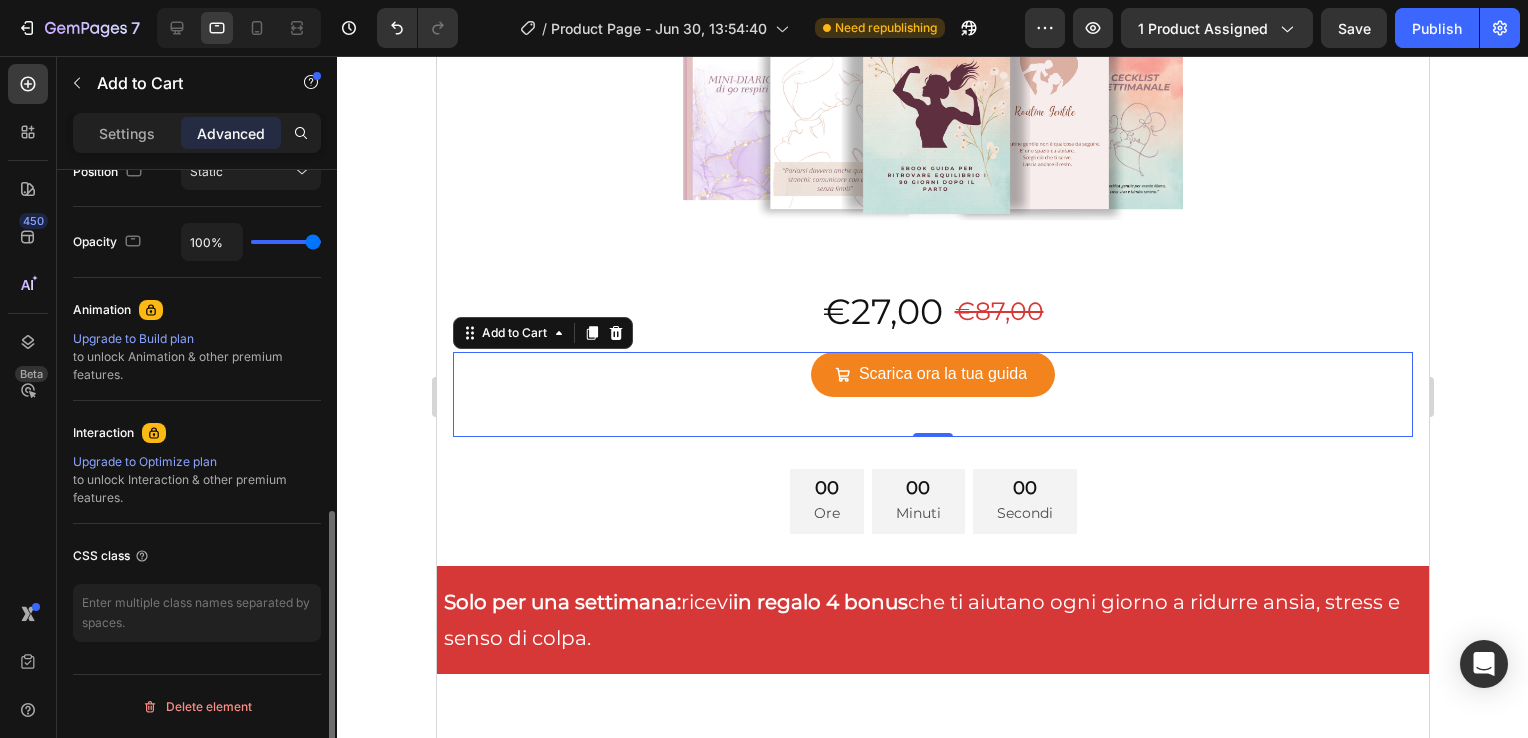 scroll, scrollTop: 760, scrollLeft: 0, axis: vertical 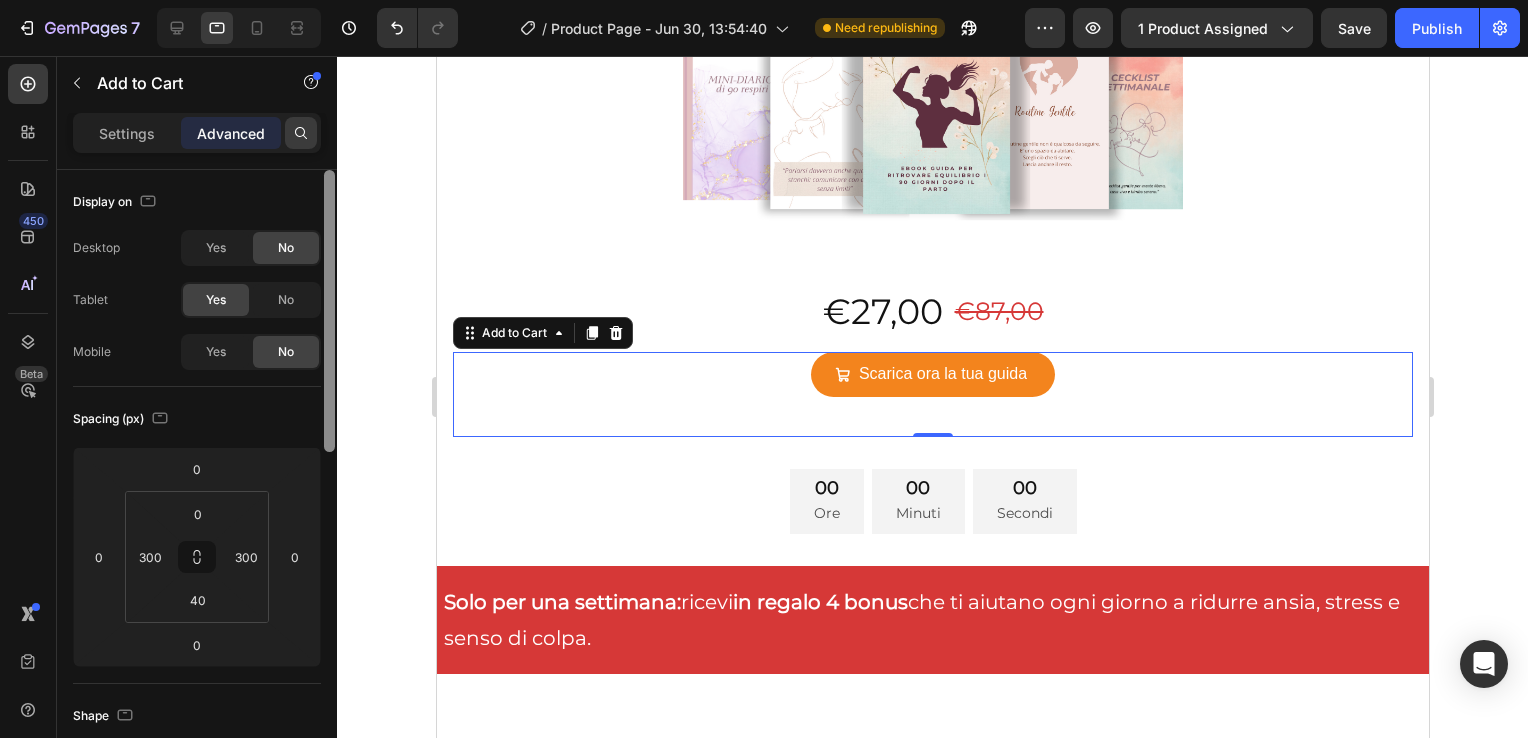 drag, startPoint x: 326, startPoint y: 564, endPoint x: 313, endPoint y: 146, distance: 418.20212 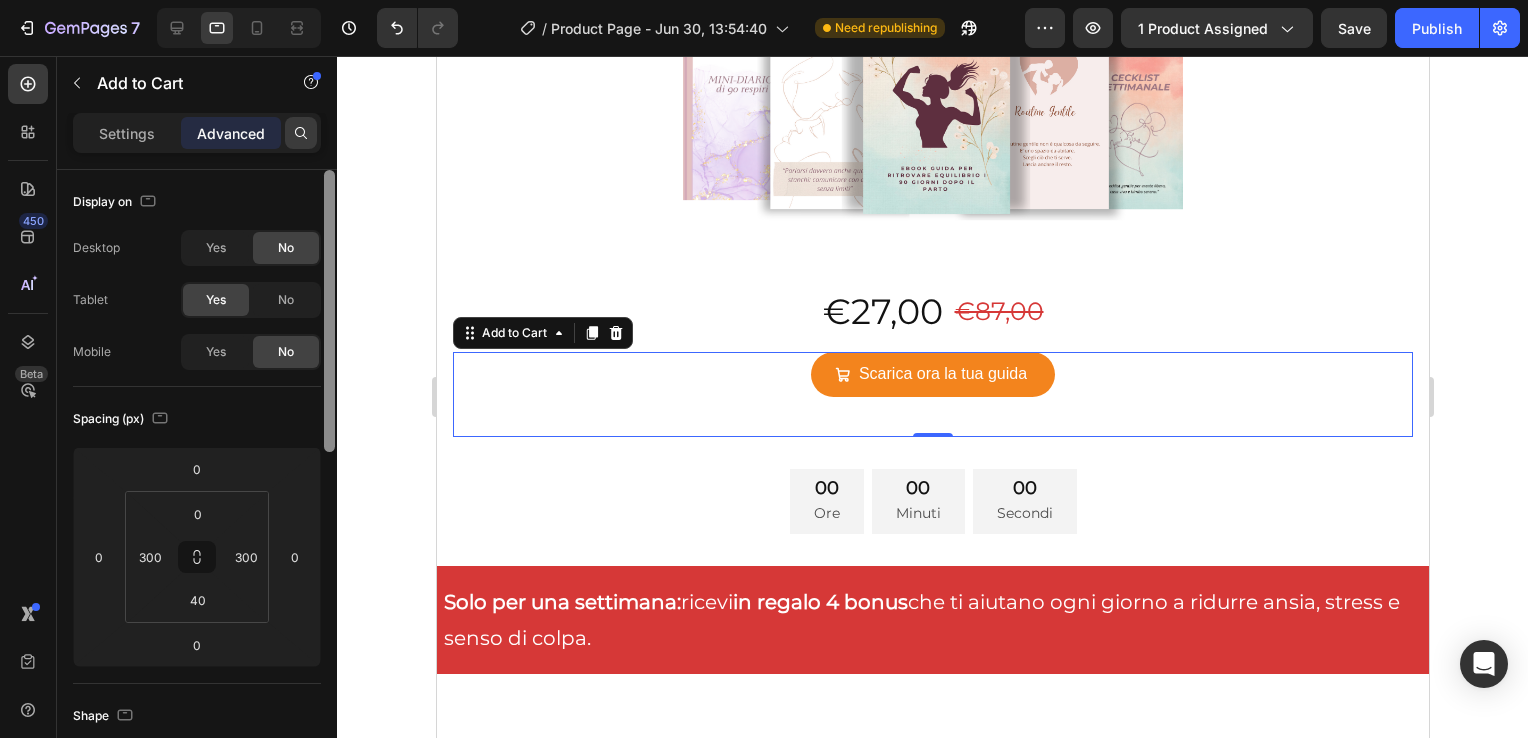 click on "Settings Advanced Display on Desktop Yes No Tablet Yes No Mobile Yes No Spacing (px) 0 0 0 0 0 300 40 300 Shape Border Add... Corner Add... Shadow Add... Position Static Opacity 100% Animation Upgrade to Build plan  to unlock Animation & other premium features. Interaction Upgrade to Optimize plan  to unlock Interaction & other premium features. CSS class Delete element" at bounding box center [197, 454] 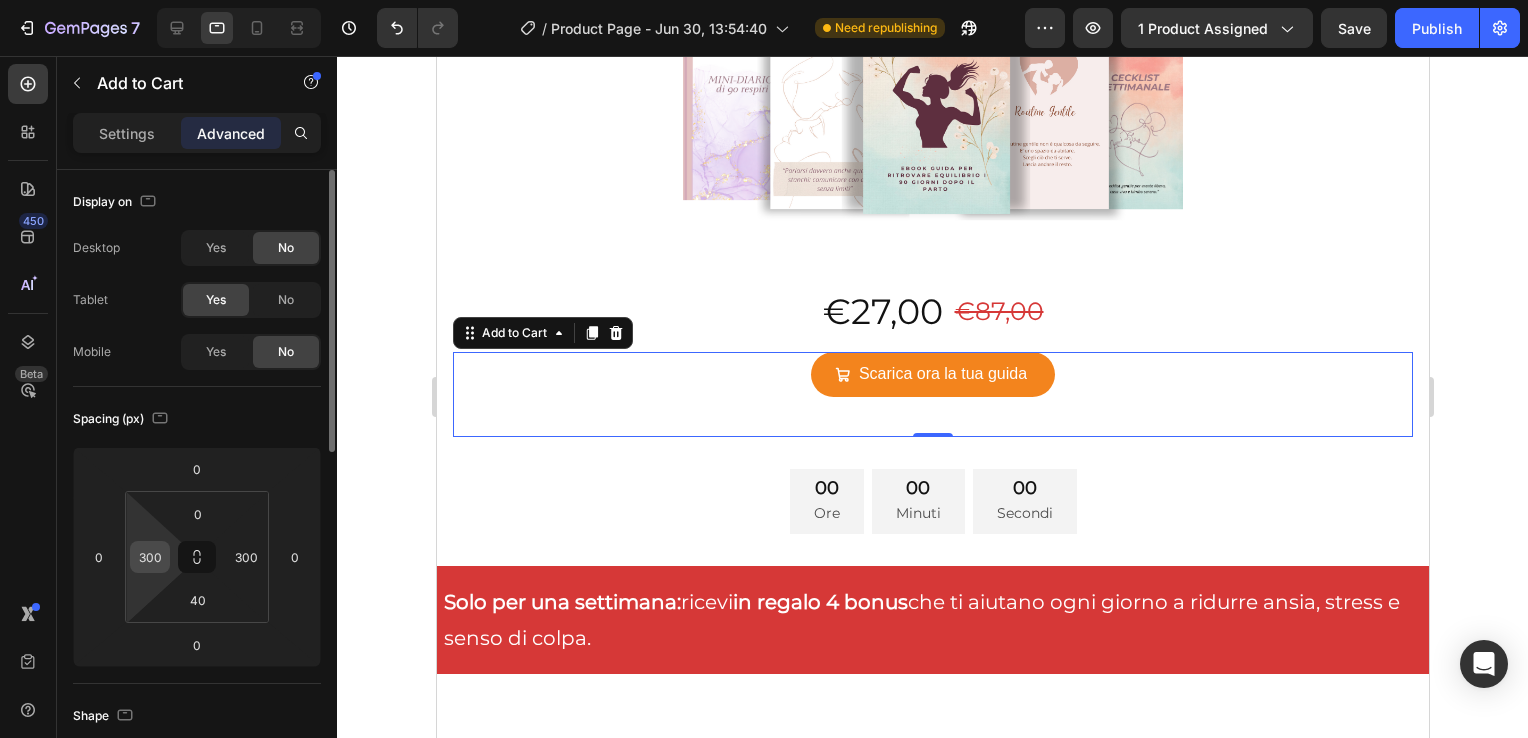click on "300" at bounding box center [150, 557] 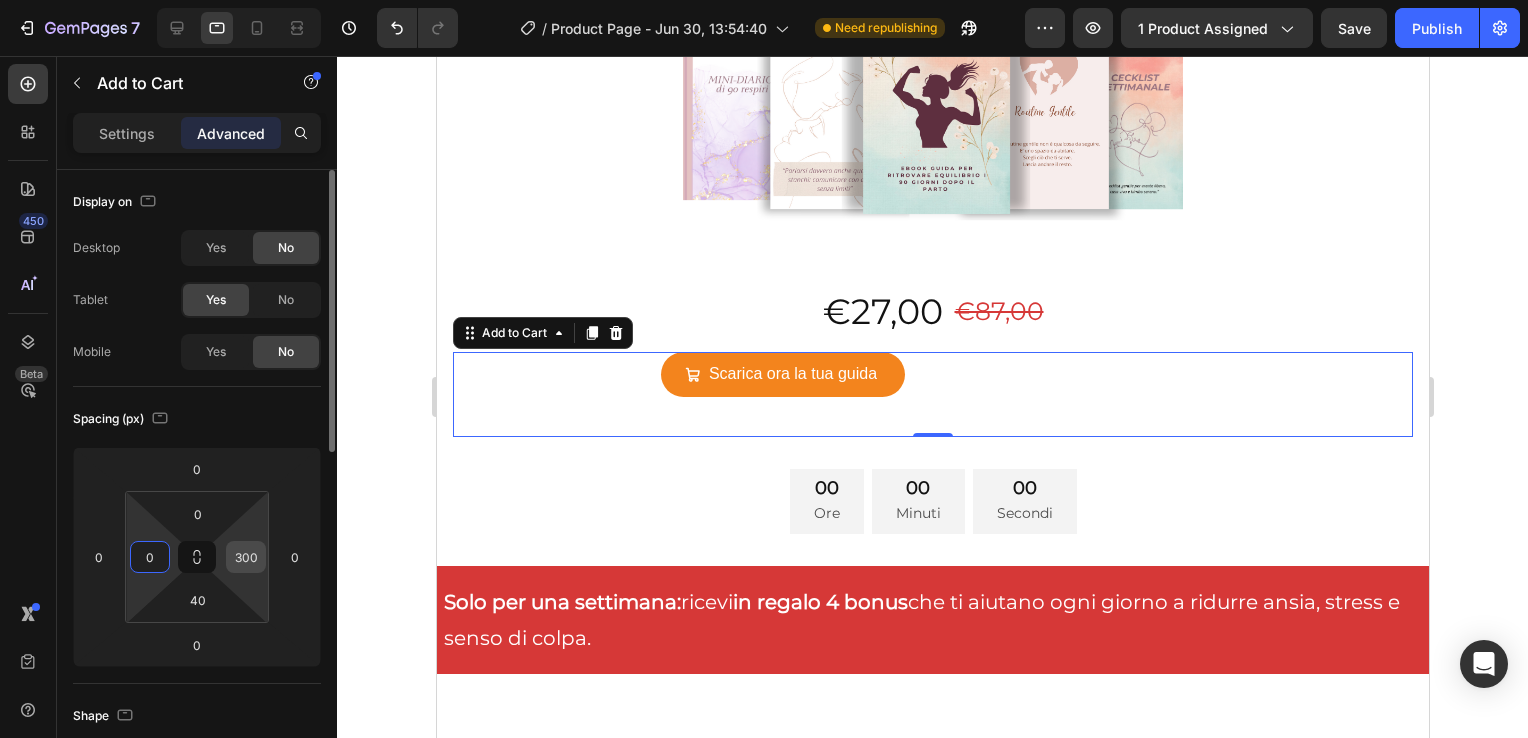 type on "0" 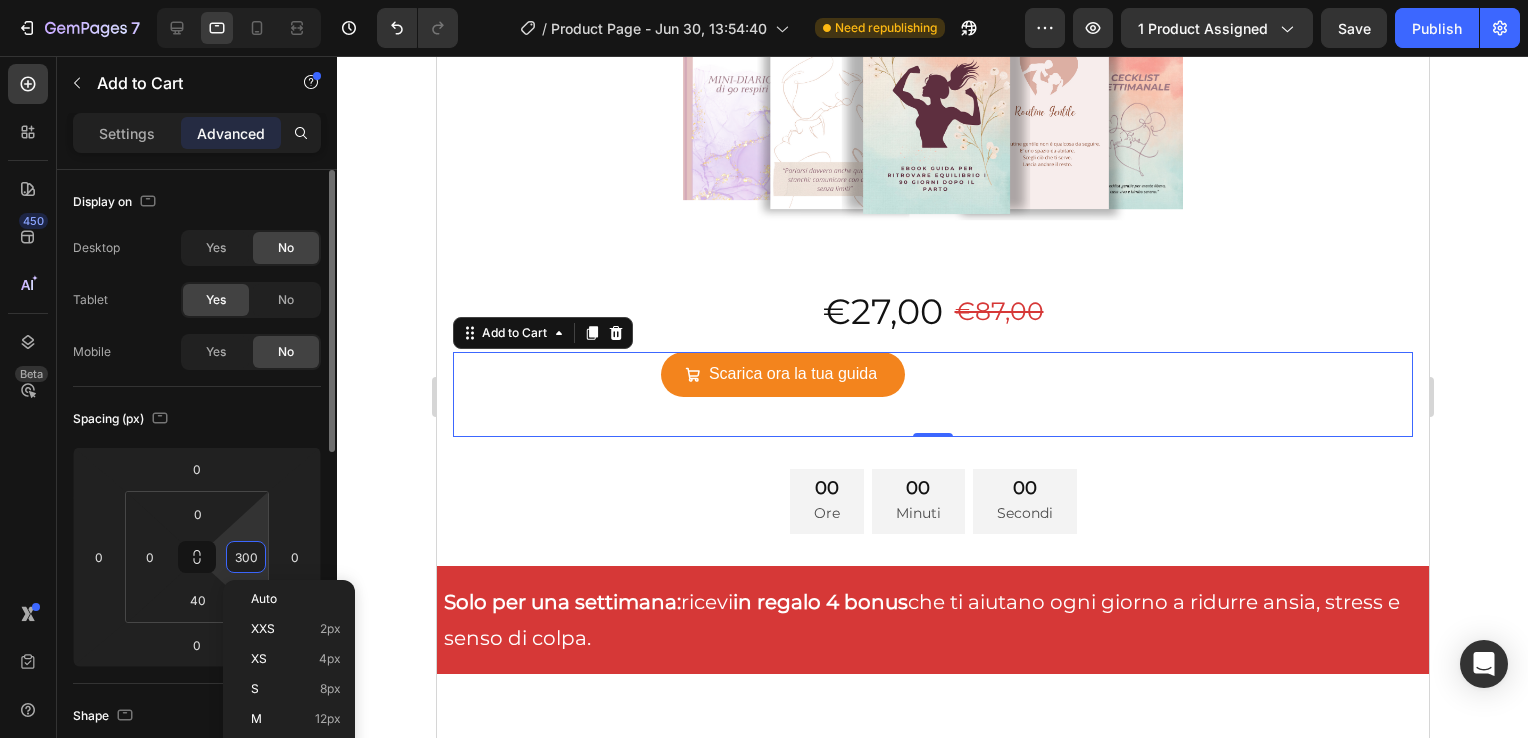 type on "0" 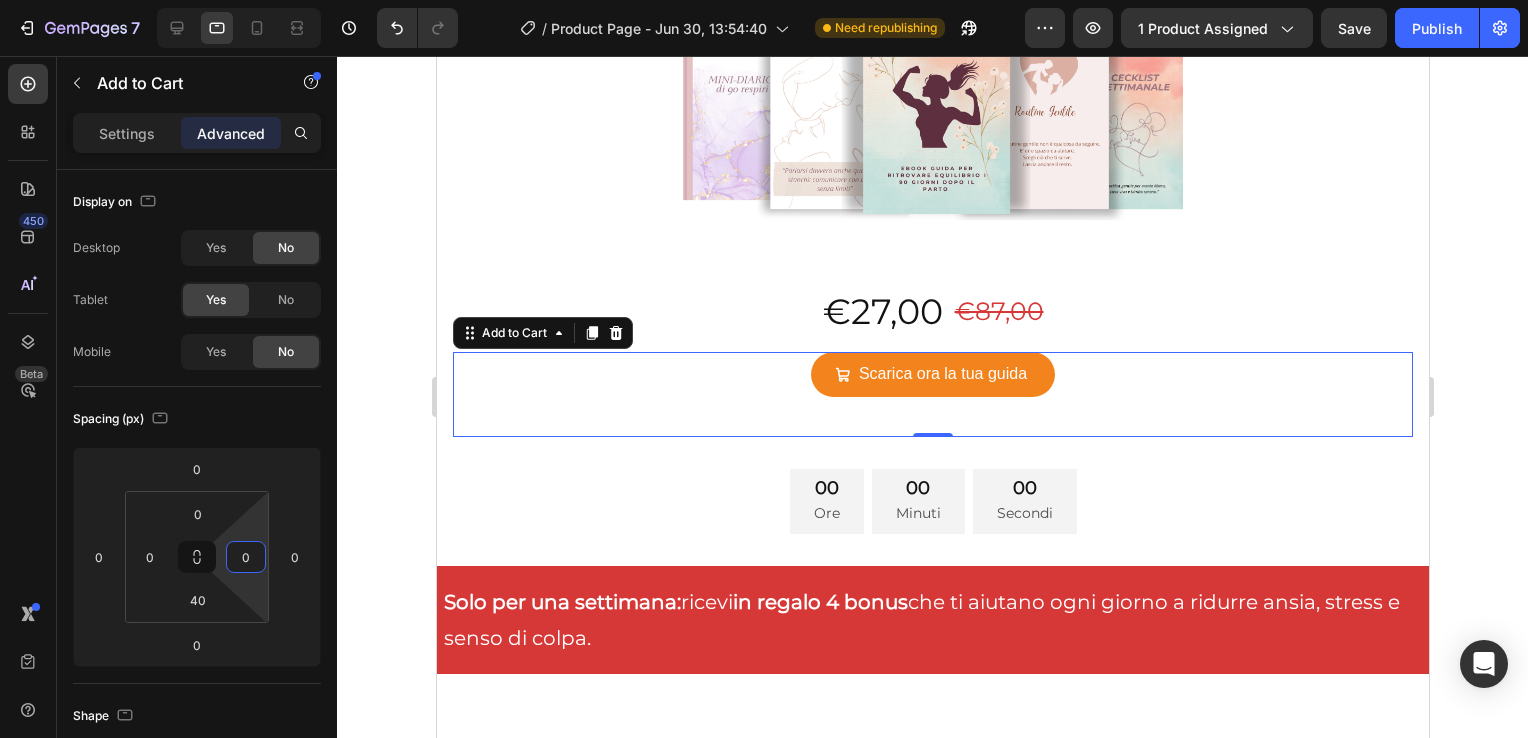click 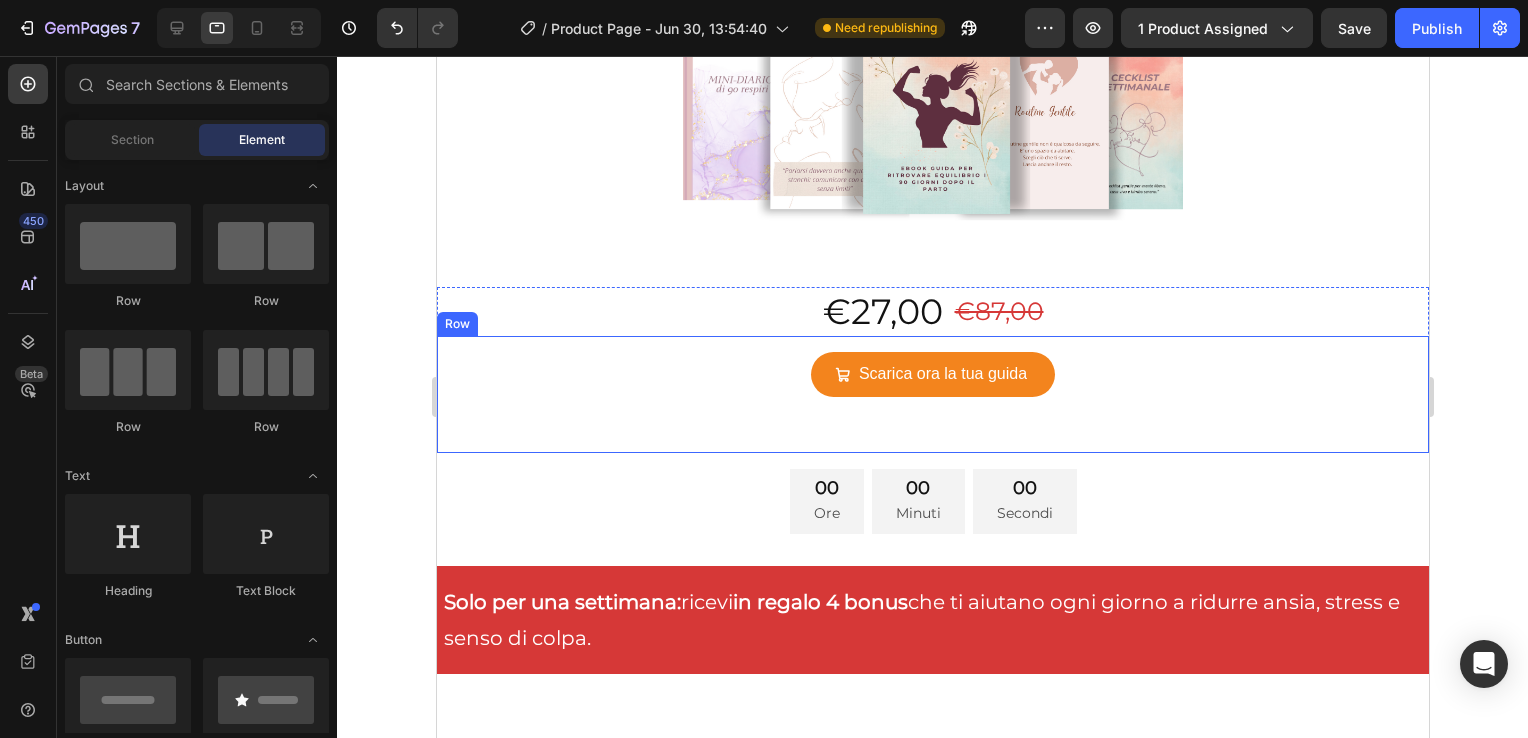click on "Scarica ora la tua guida Add to Cart Row" at bounding box center [932, 394] 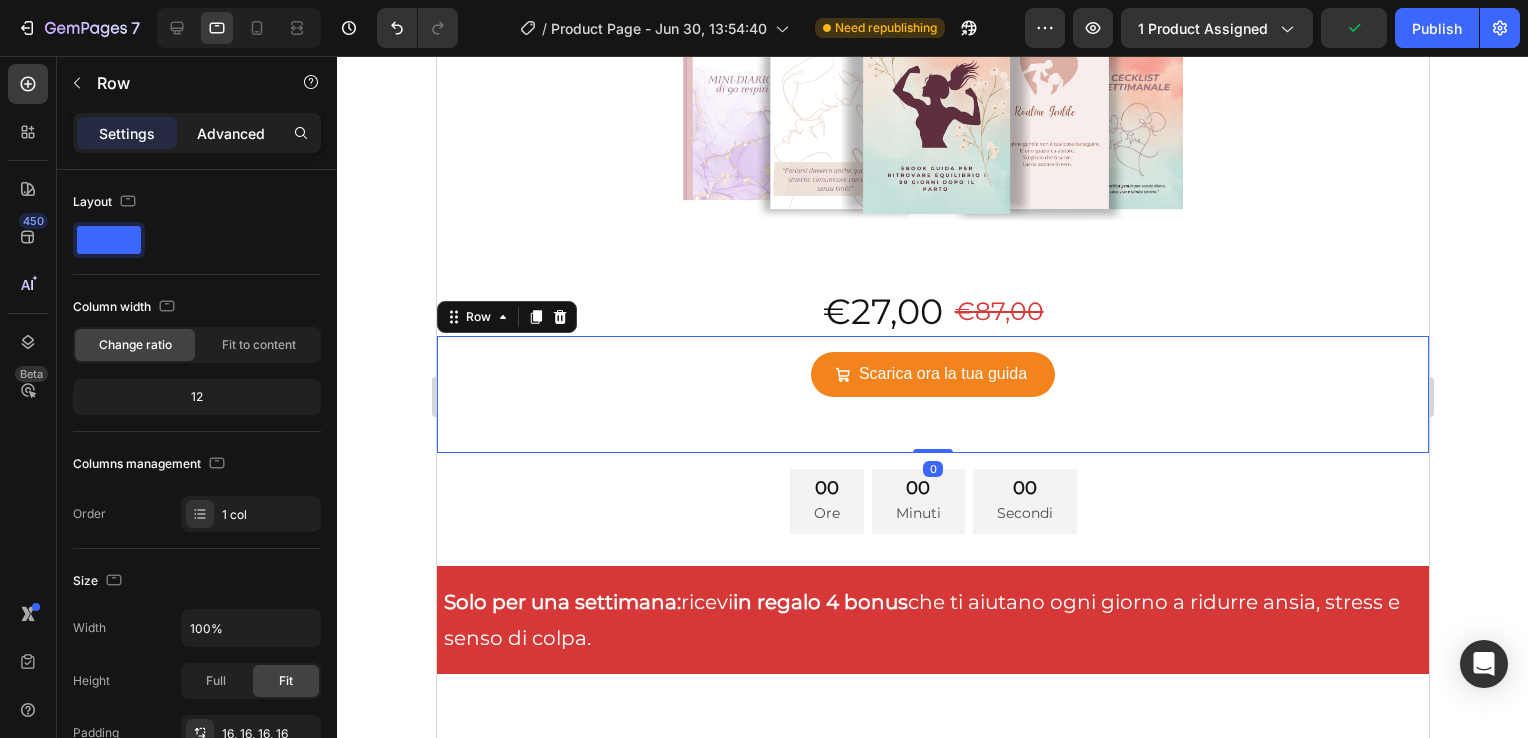 click on "Advanced" at bounding box center (231, 133) 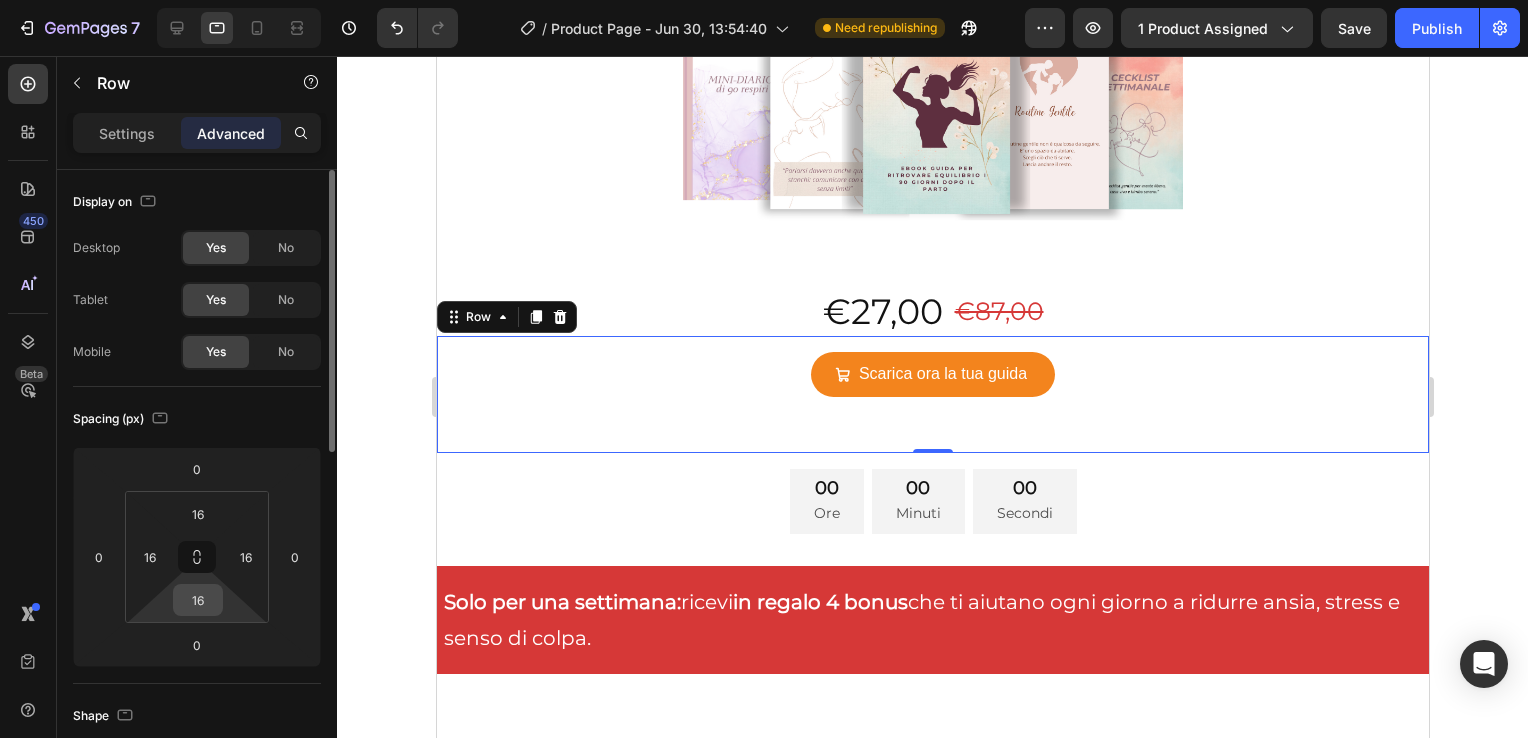 click on "16" at bounding box center [198, 600] 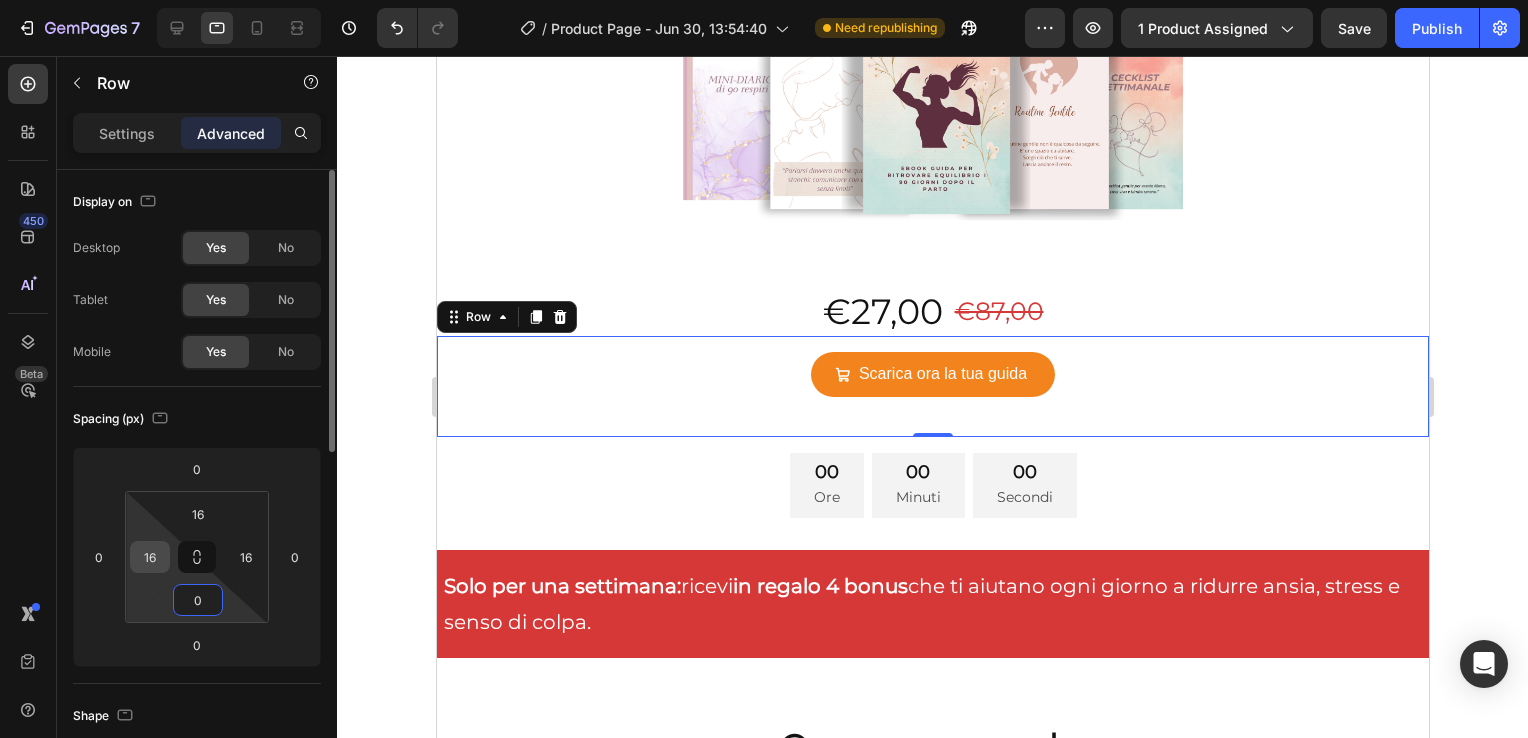 type on "0" 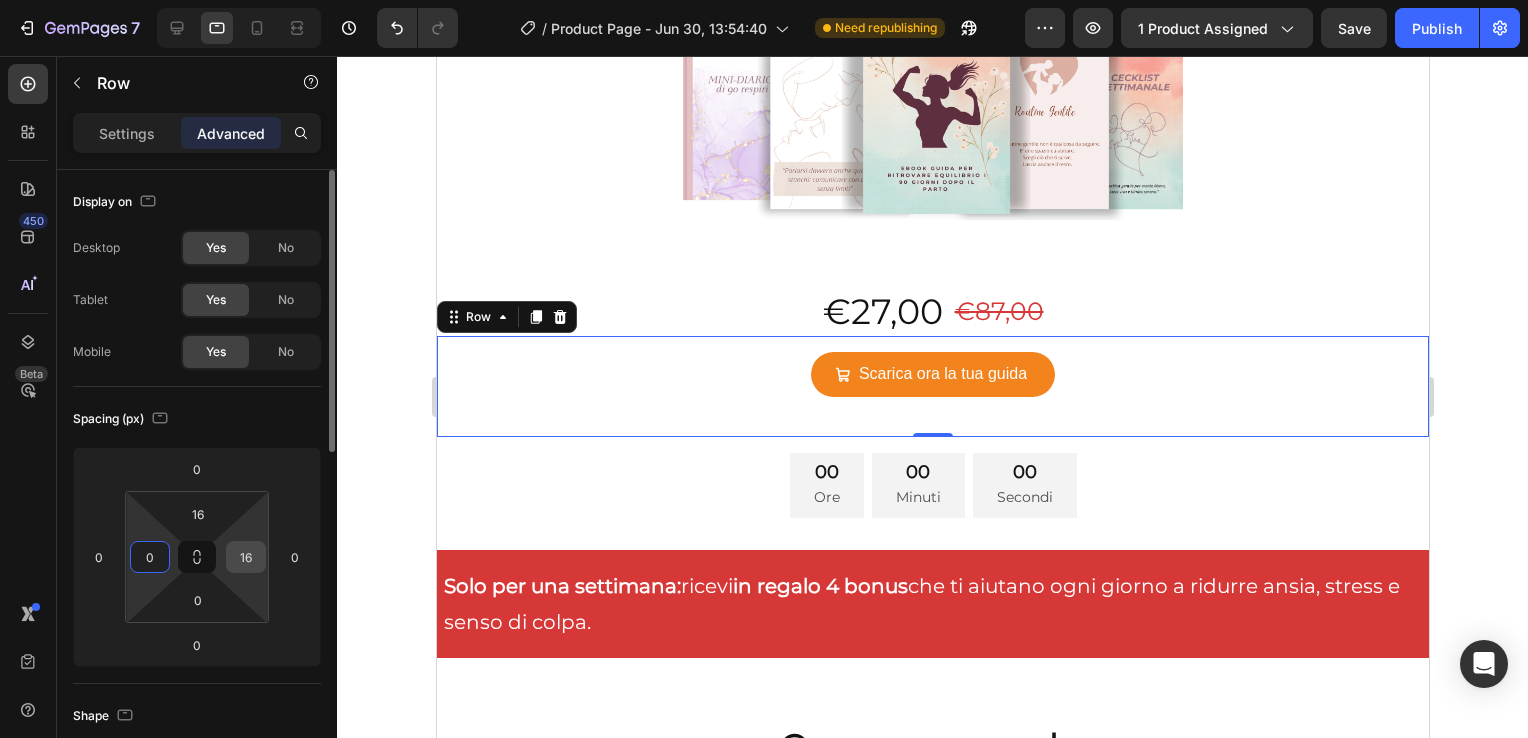 type on "0" 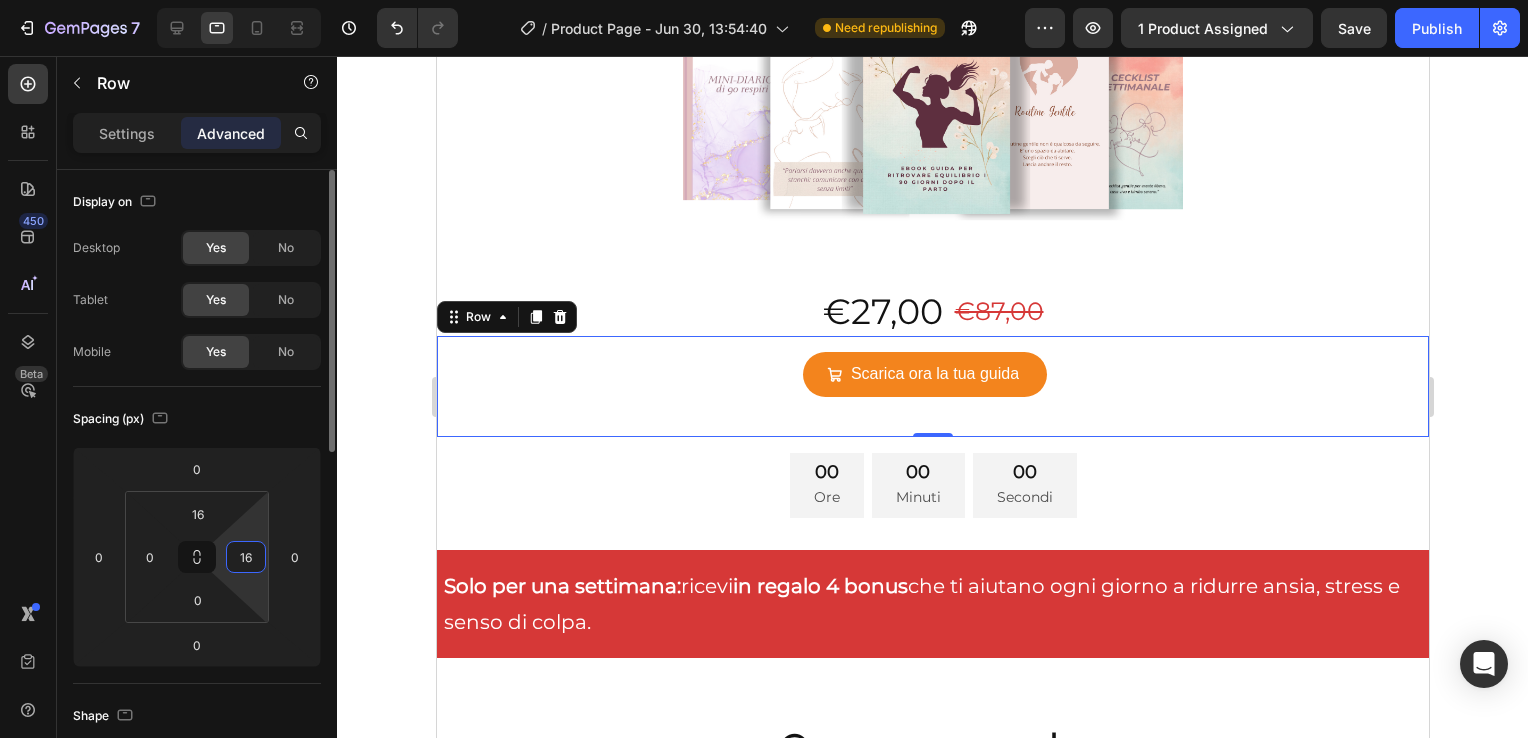 click on "16" at bounding box center (246, 557) 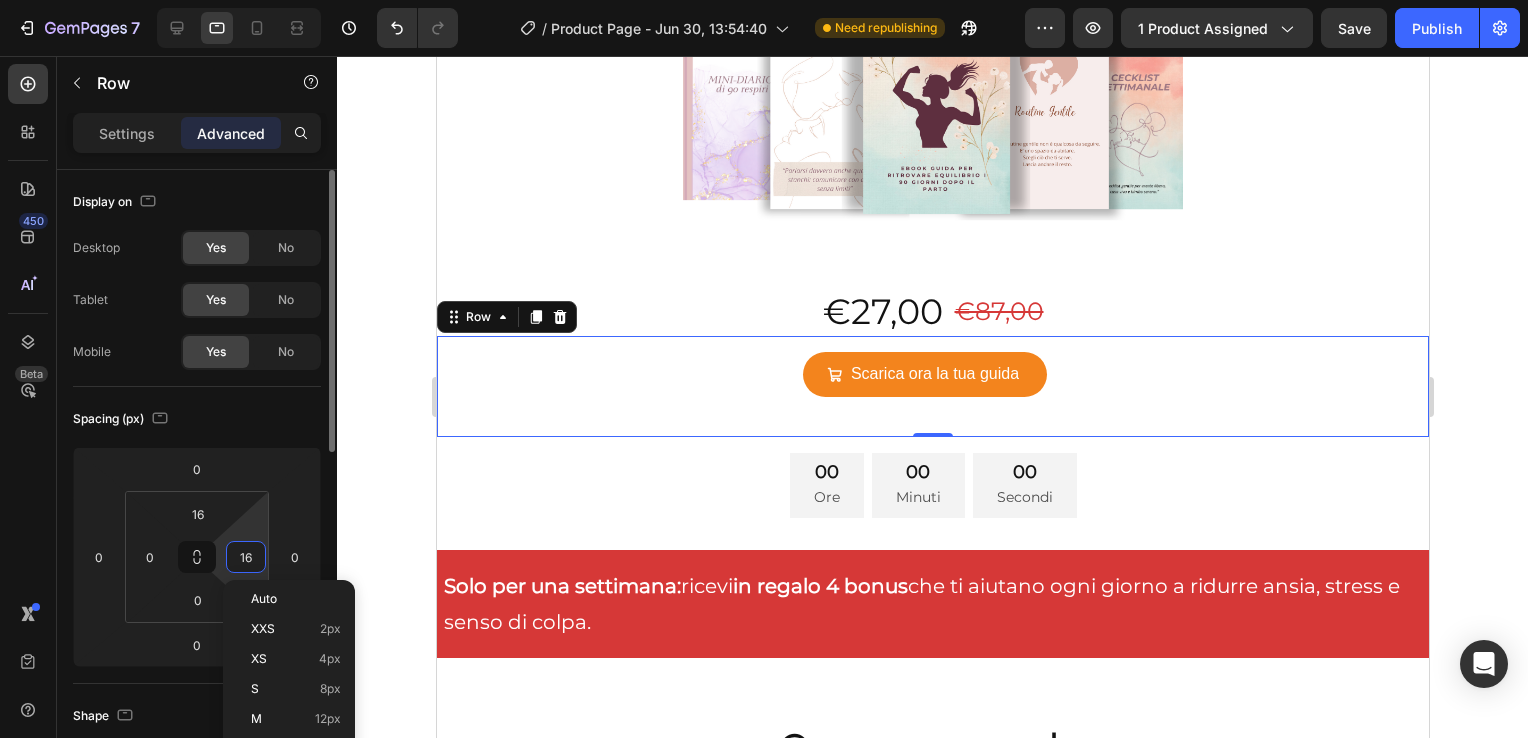 type on "0" 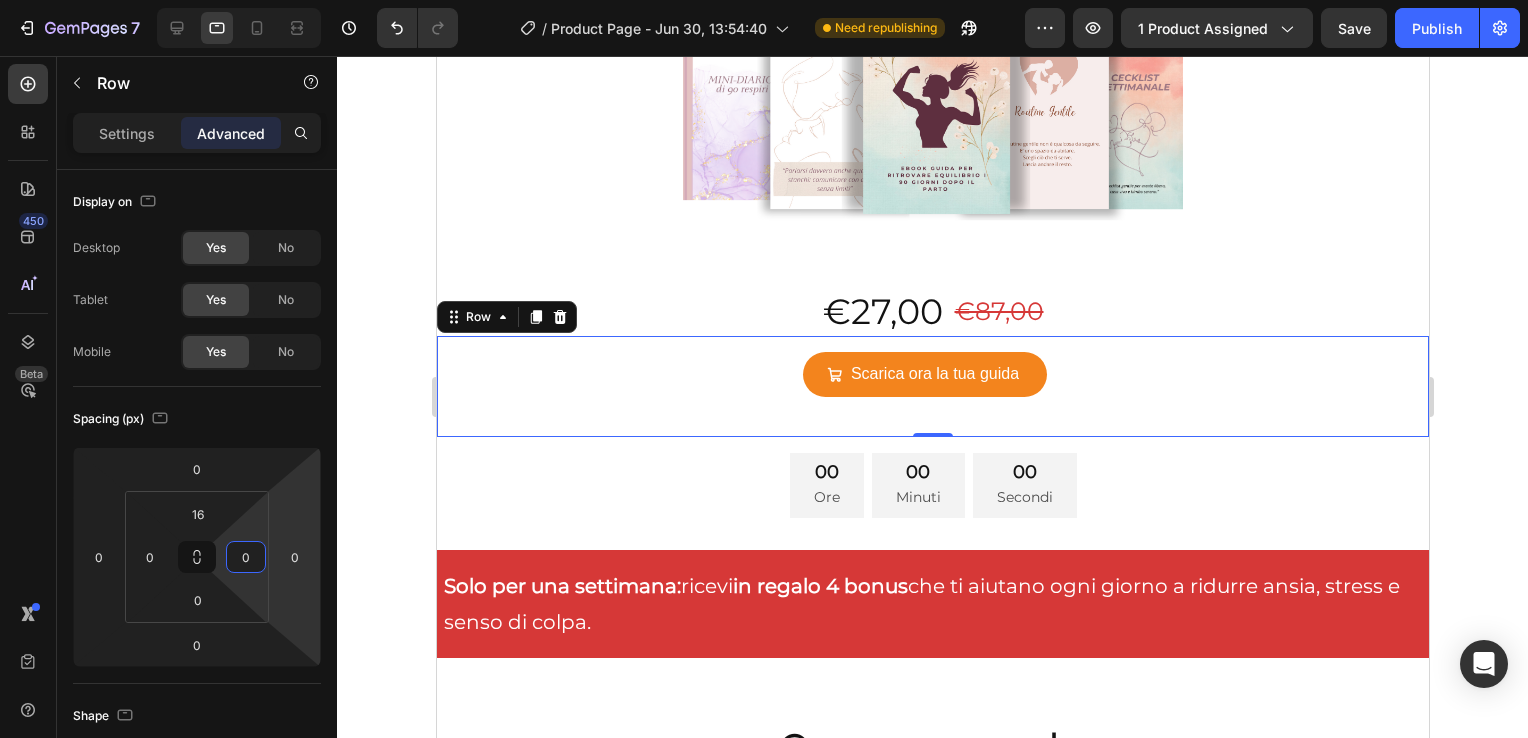 click 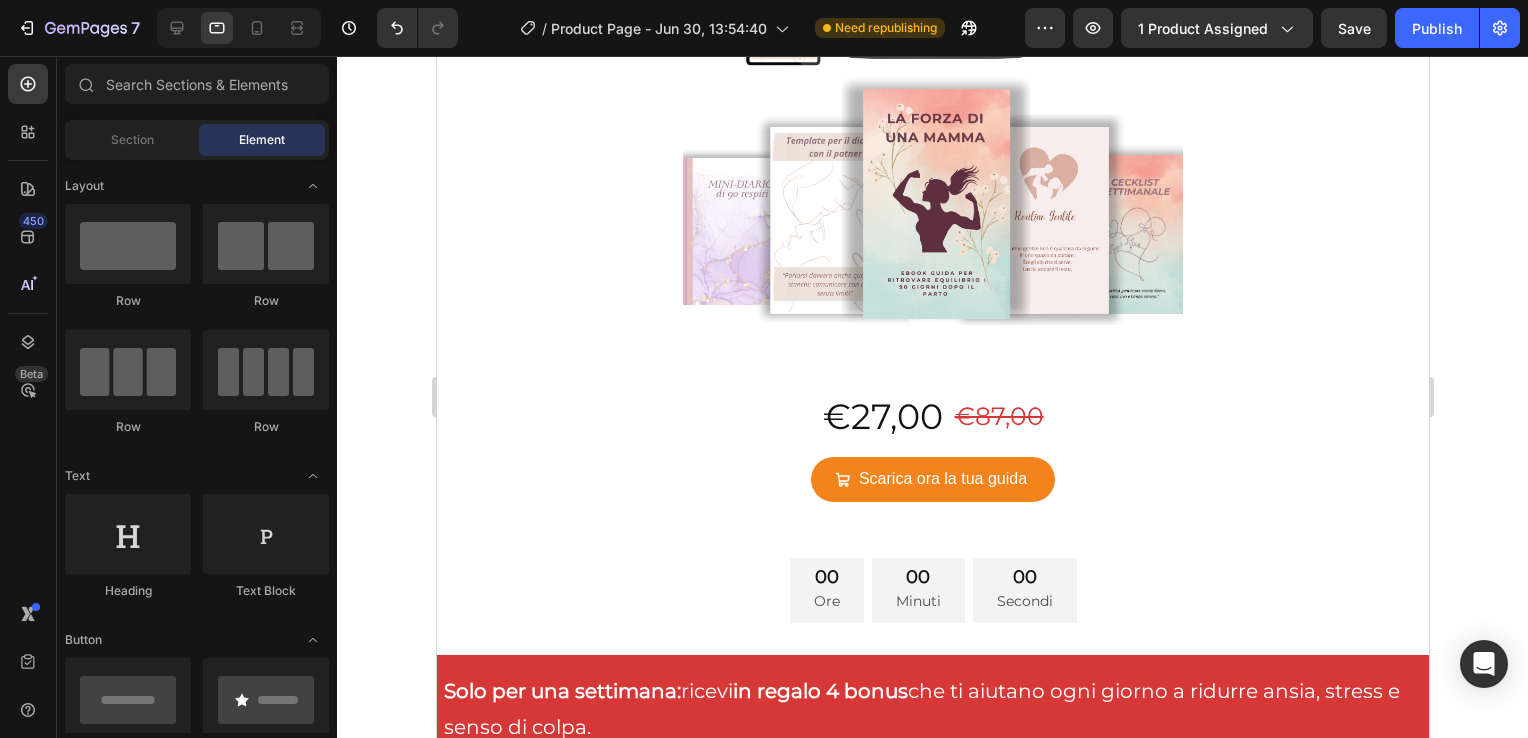 scroll, scrollTop: 5635, scrollLeft: 0, axis: vertical 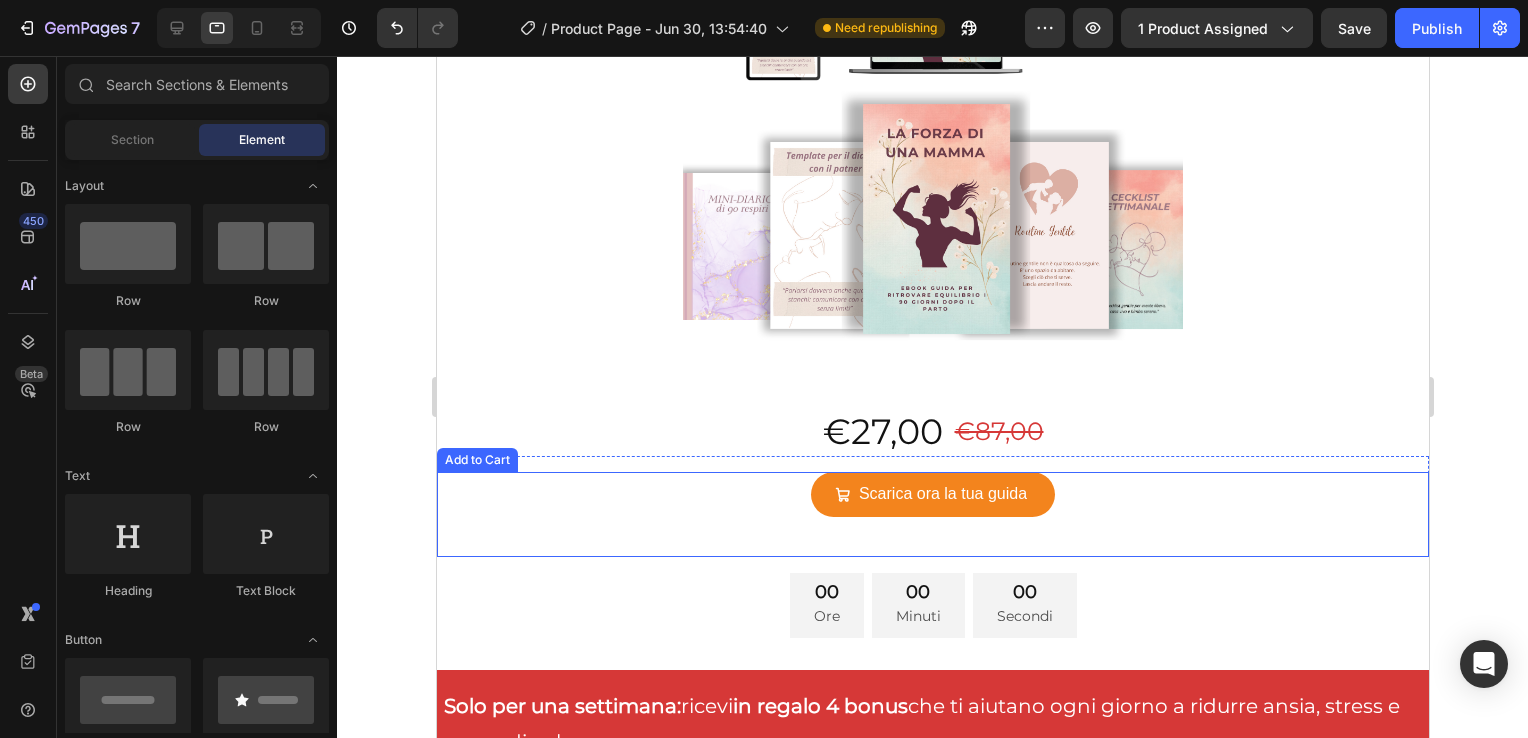 click on "Scarica ora la tua guida Add to Cart" at bounding box center [932, 514] 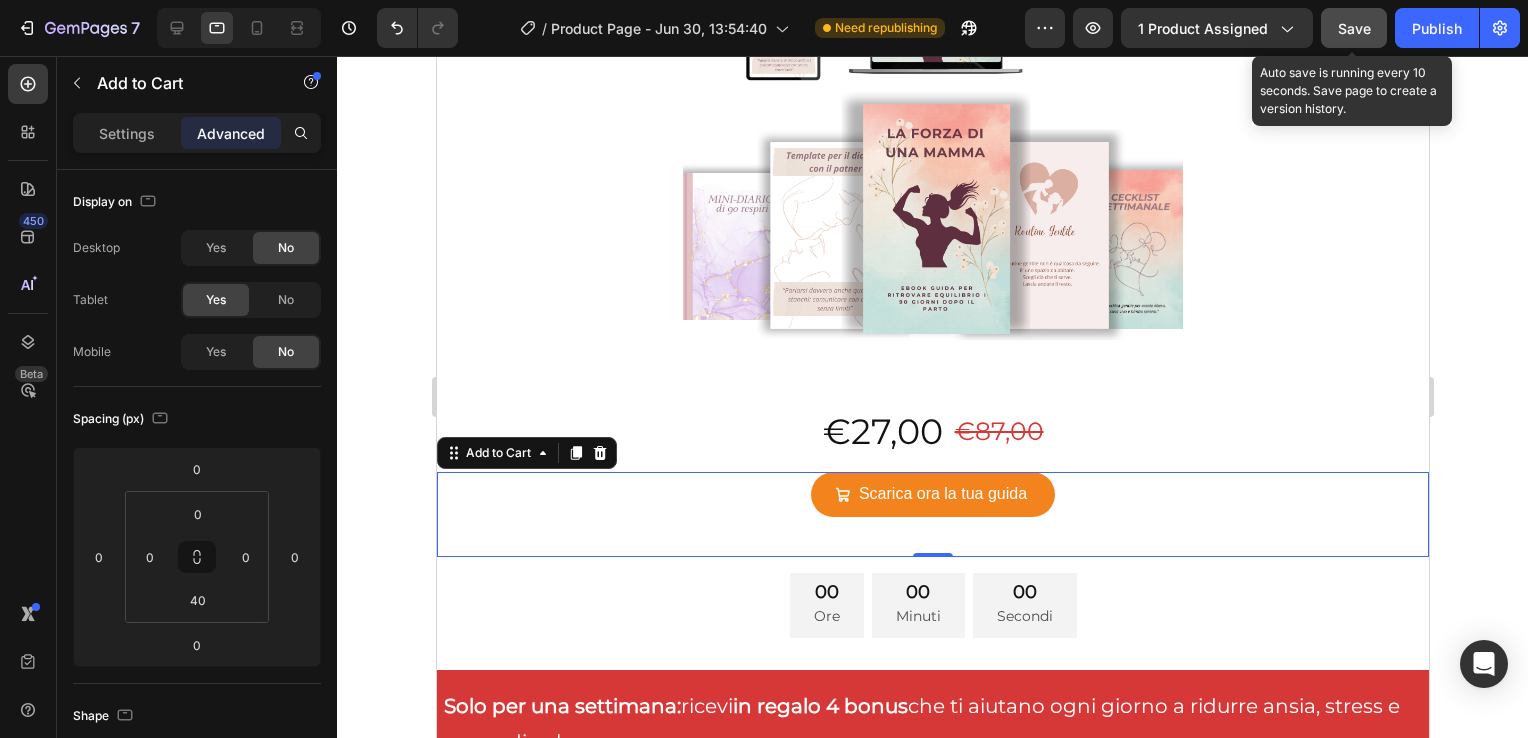 click on "Save" at bounding box center [1354, 28] 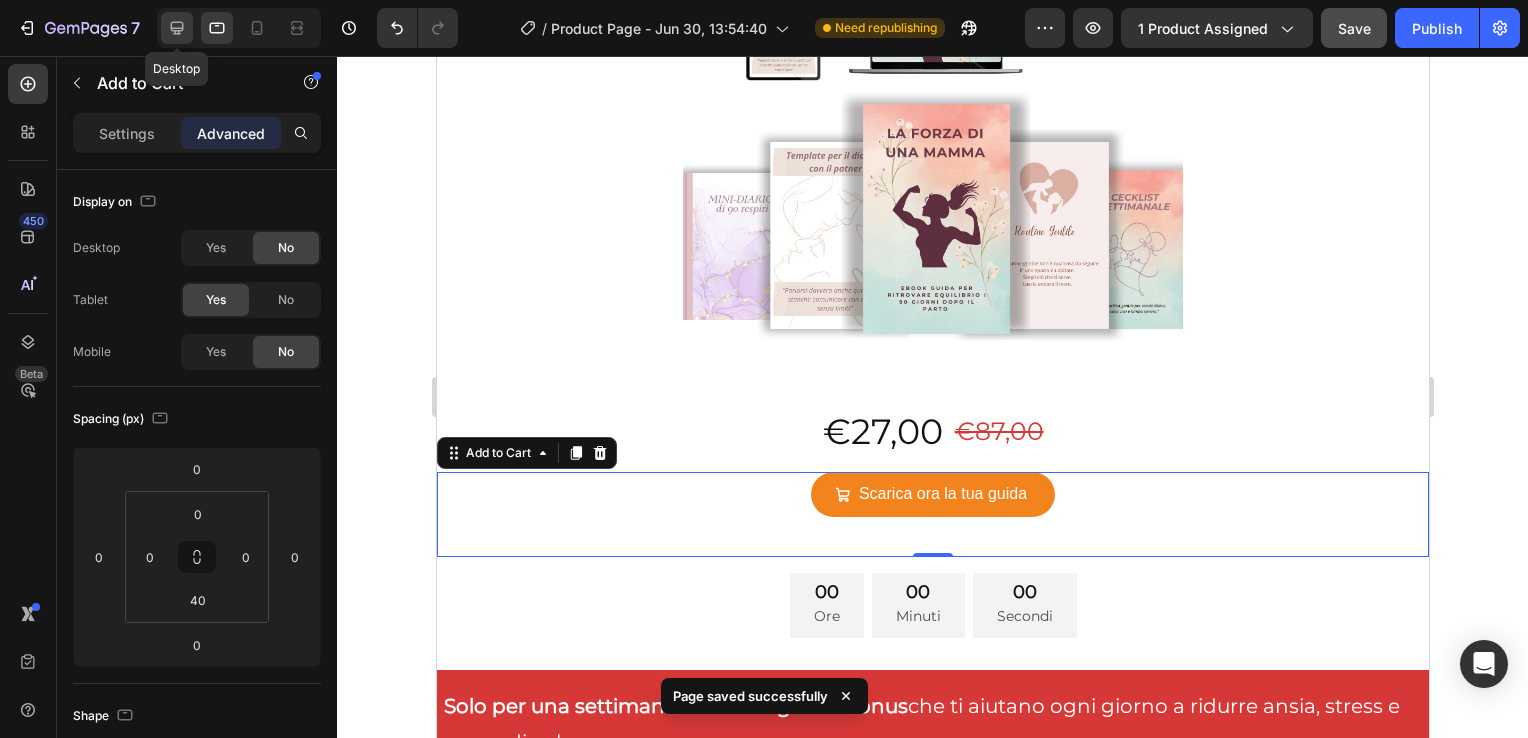 click 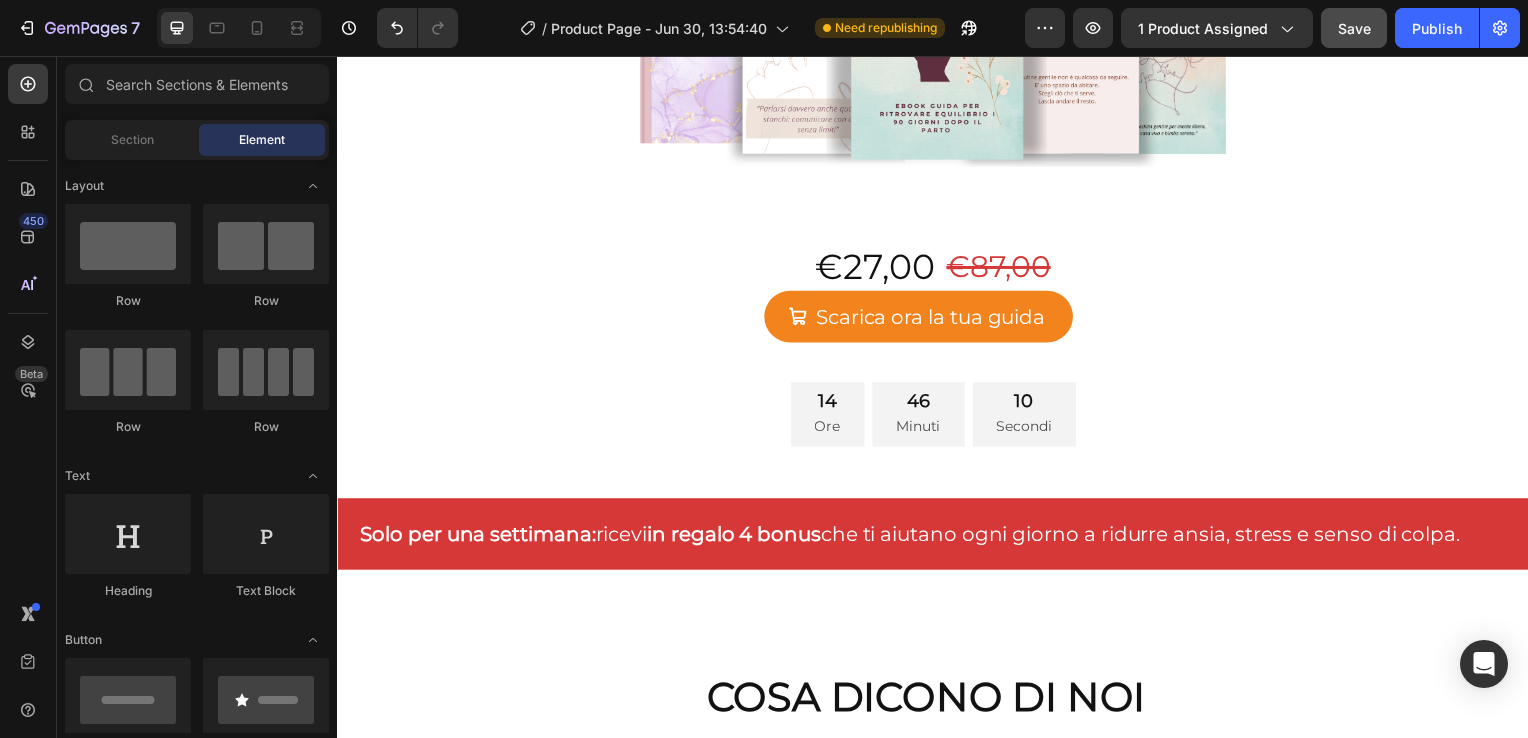 scroll, scrollTop: 716, scrollLeft: 0, axis: vertical 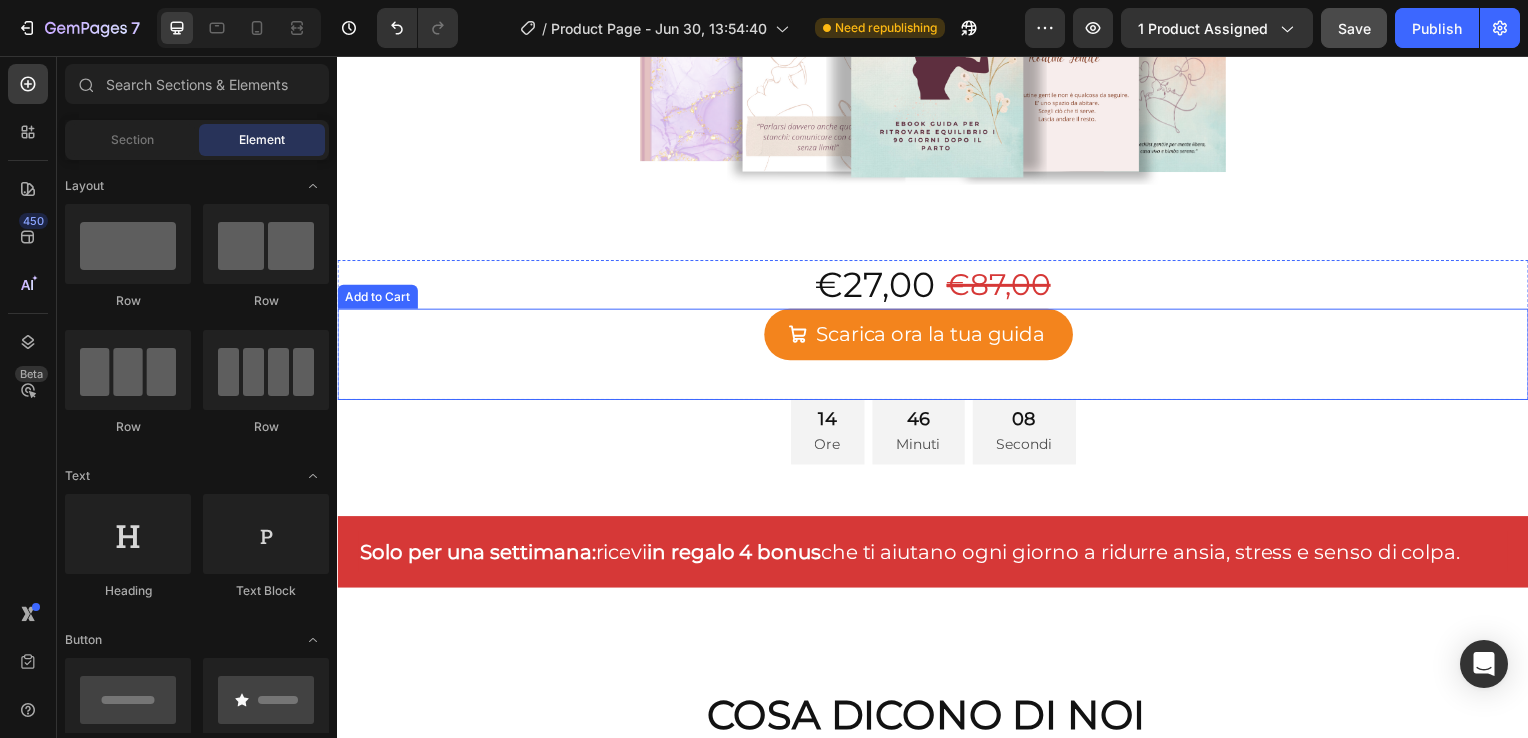 click on "Scarica ora la tua guida Add to Cart" at bounding box center [937, 357] 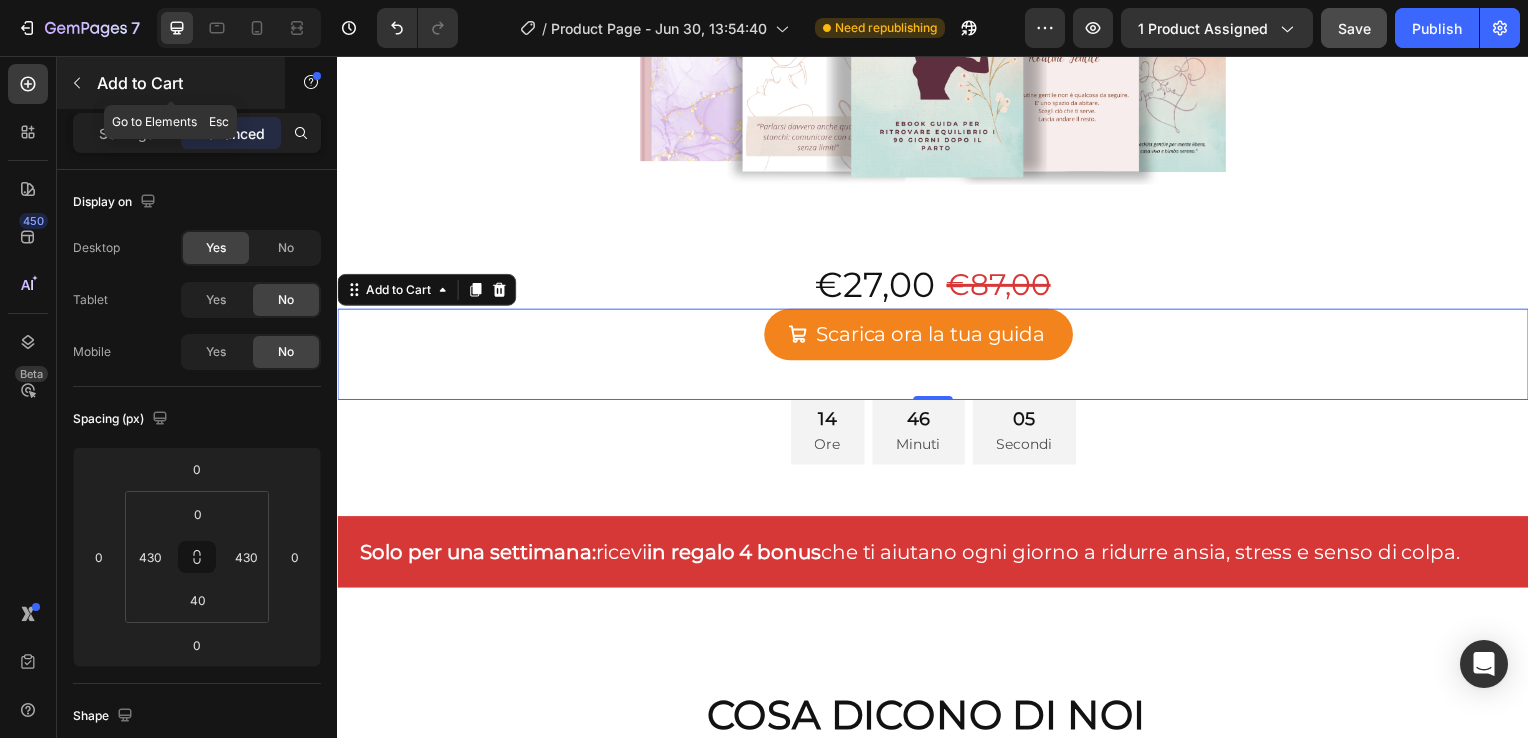 click at bounding box center [77, 83] 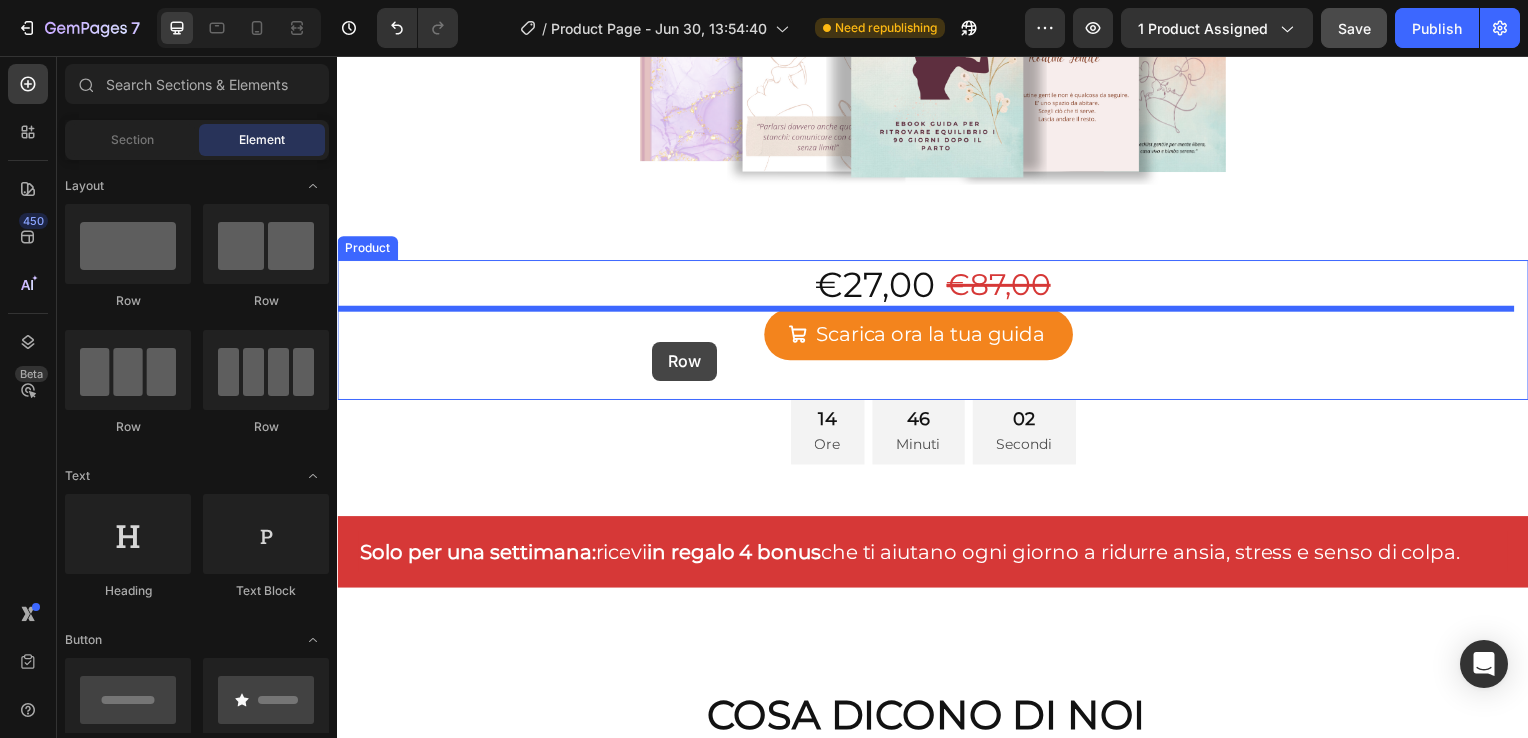 drag, startPoint x: 465, startPoint y: 321, endPoint x: 654, endPoint y: 344, distance: 190.39433 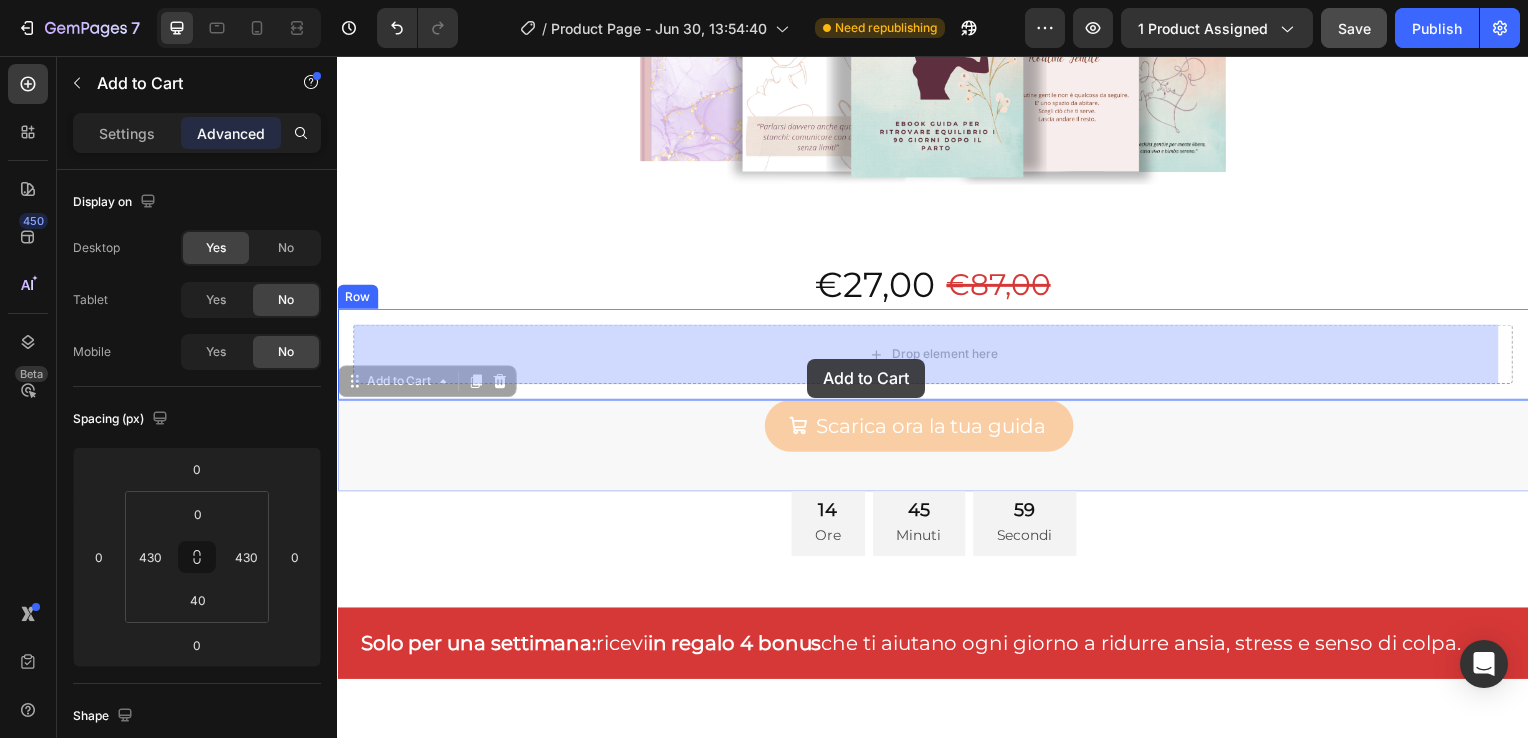 drag, startPoint x: 809, startPoint y: 432, endPoint x: 811, endPoint y: 361, distance: 71.02816 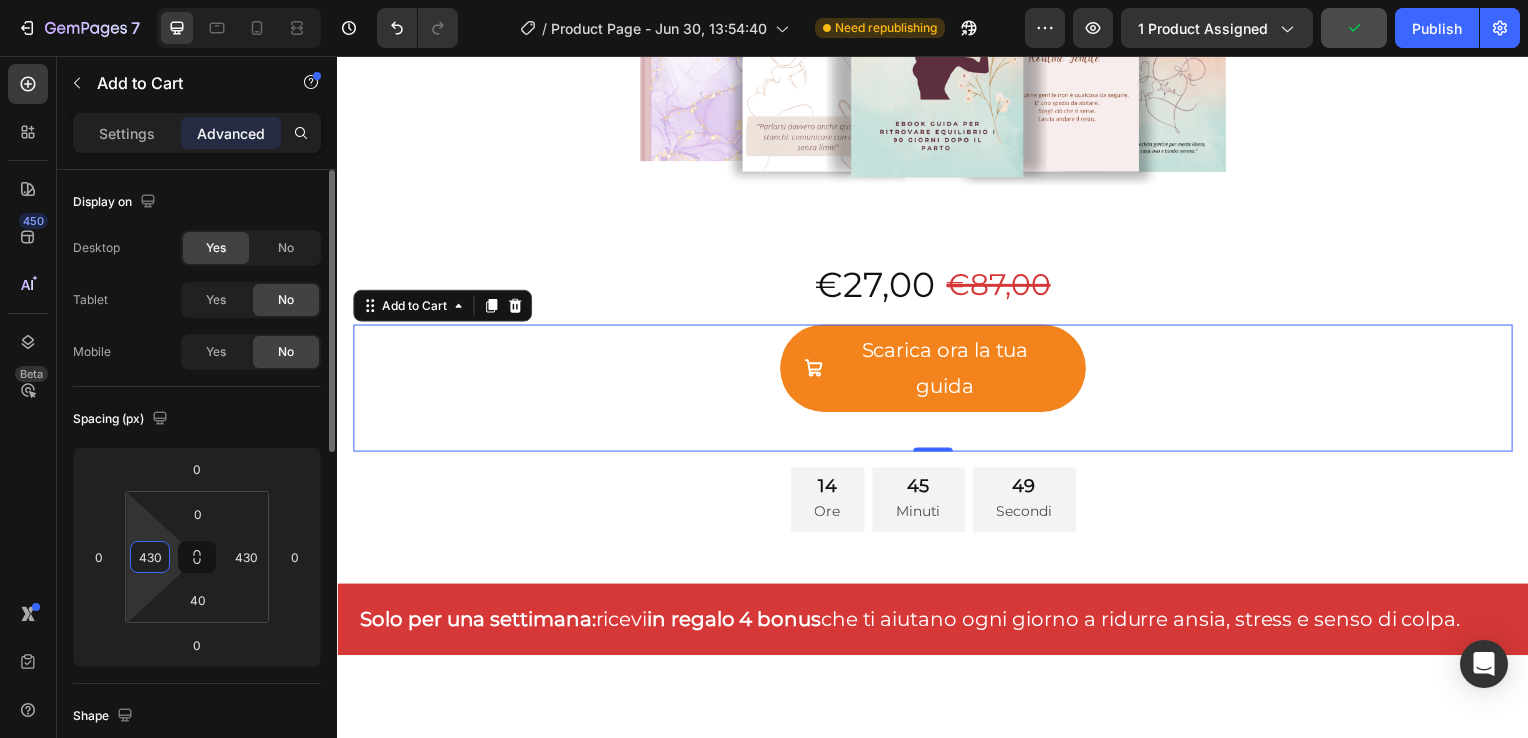 click on "430" at bounding box center (150, 557) 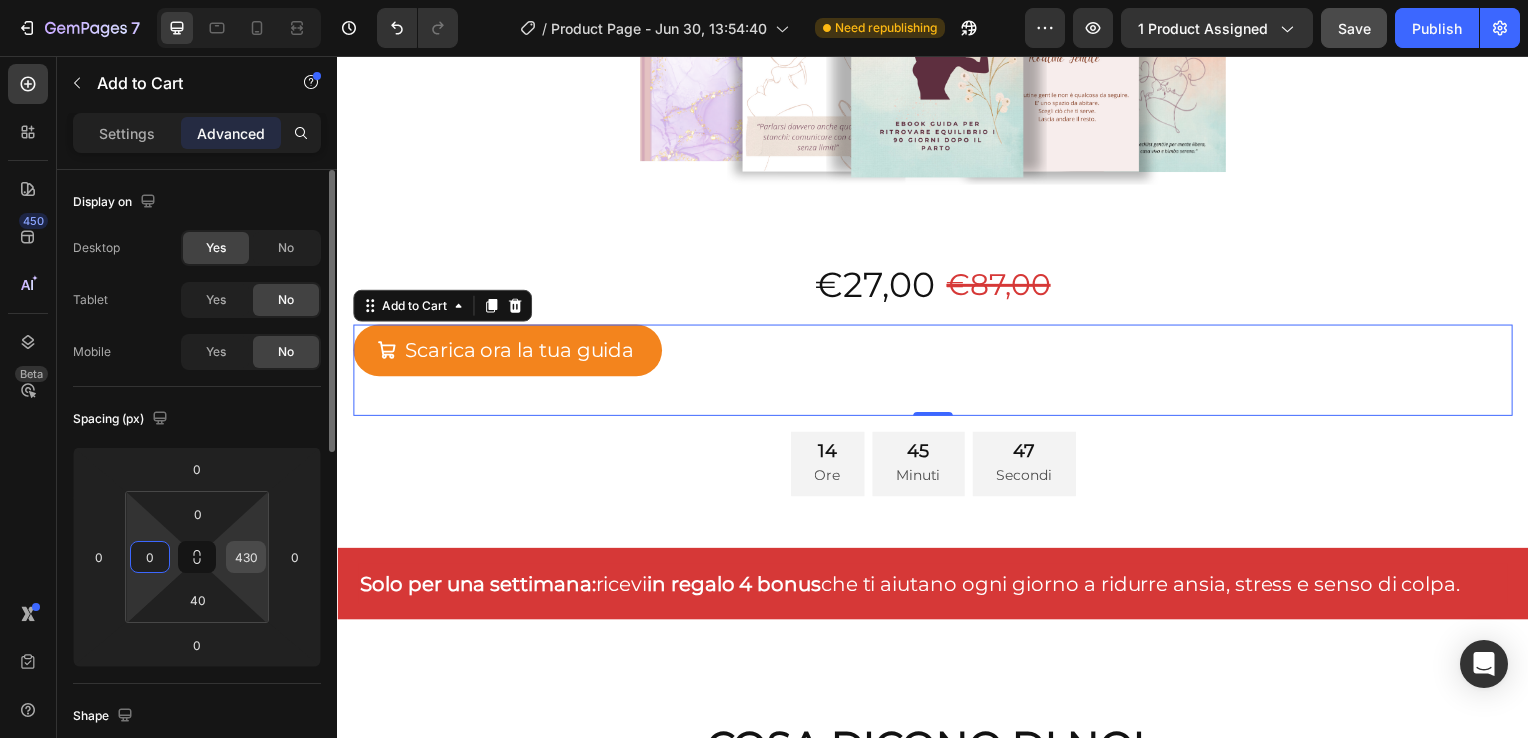 type on "0" 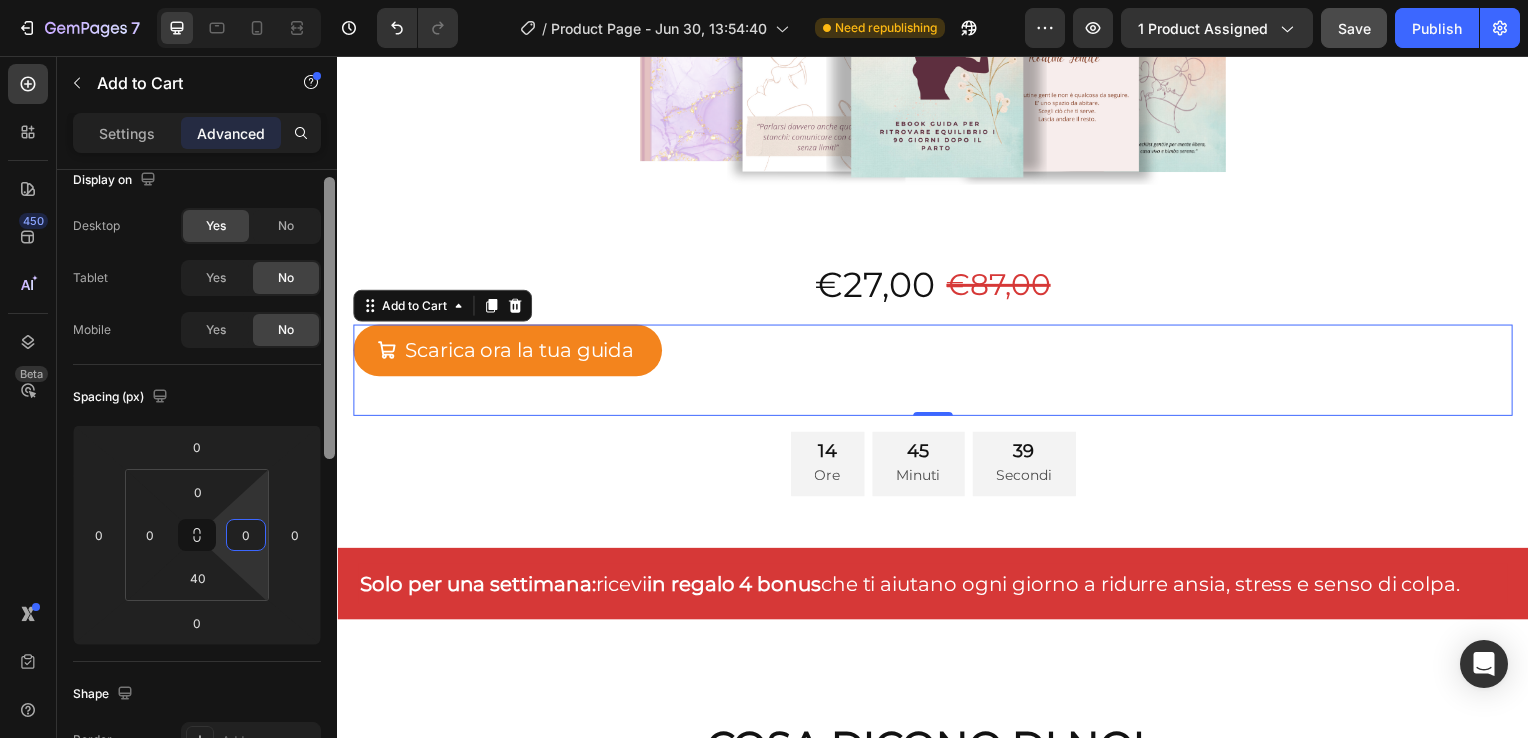 scroll, scrollTop: 0, scrollLeft: 0, axis: both 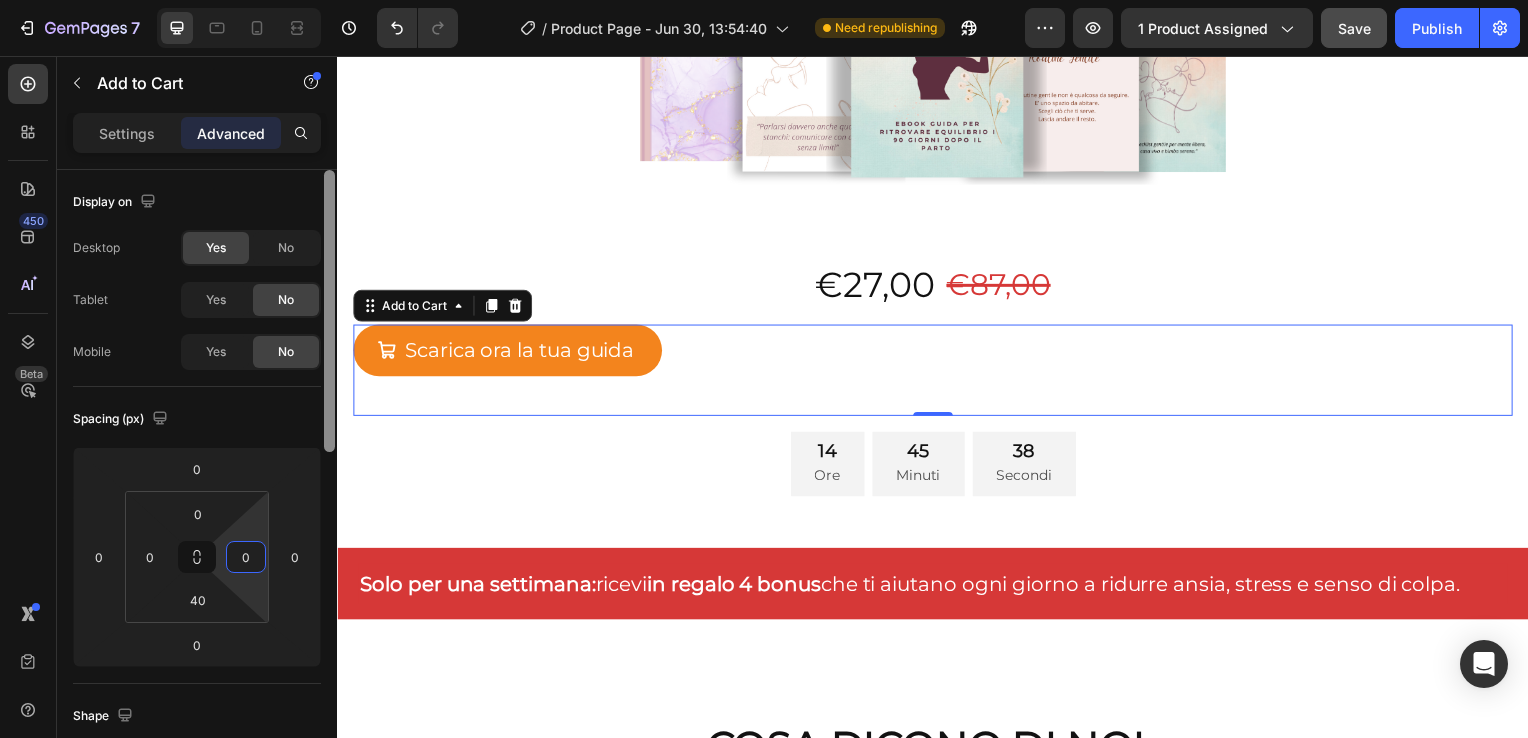 drag, startPoint x: 327, startPoint y: 422, endPoint x: 316, endPoint y: 338, distance: 84.71718 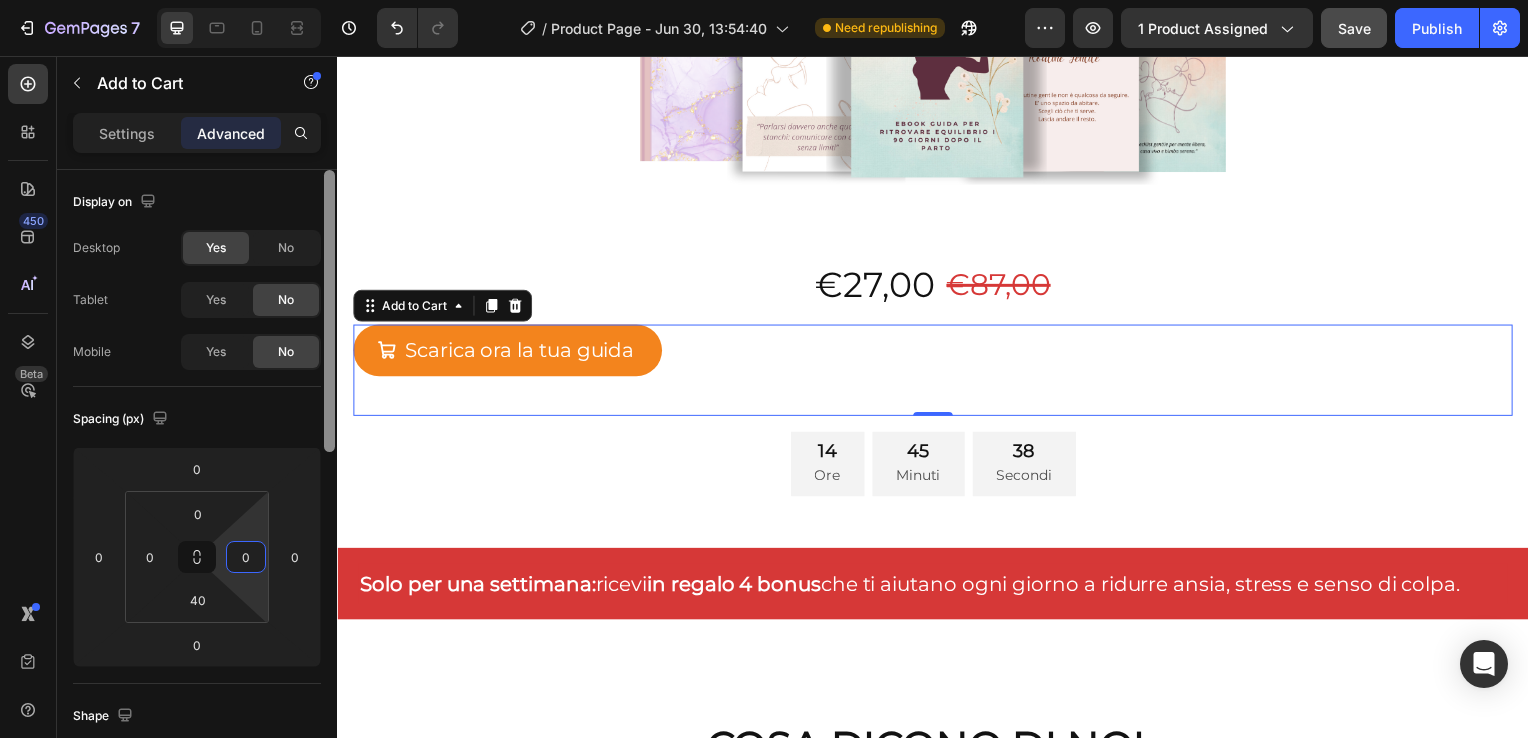 click on "Display on Desktop Yes No Tablet Yes No Mobile Yes No Spacing (px) 0 0 0 0 0 0 40 0 Shape Border Add... Corner Add... Shadow Add... Position Static Opacity 100% Animation Upgrade to Build plan  to unlock Animation & other premium features. Interaction Upgrade to Optimize plan  to unlock Interaction & other premium features. CSS class Delete element" at bounding box center [197, 482] 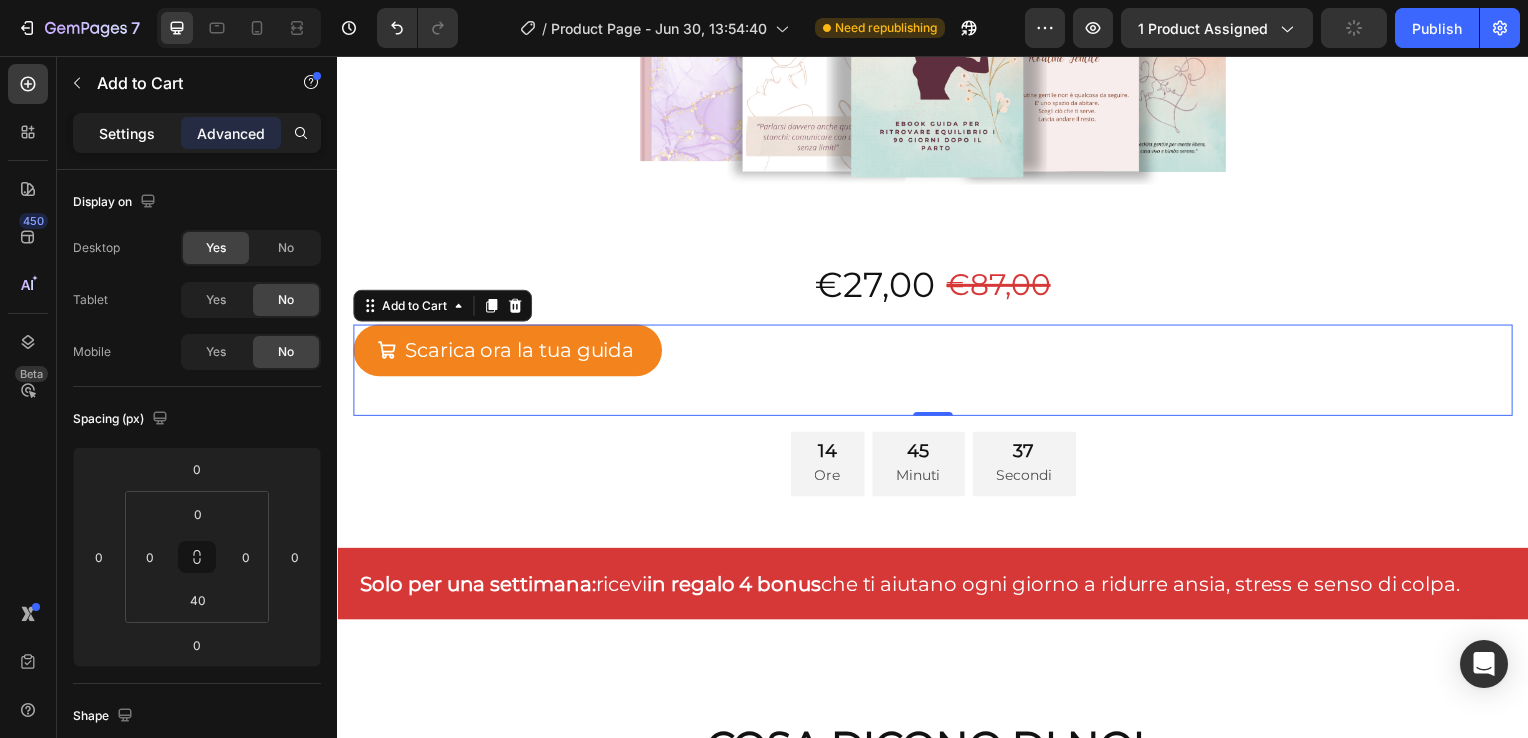 click on "Settings" at bounding box center [127, 133] 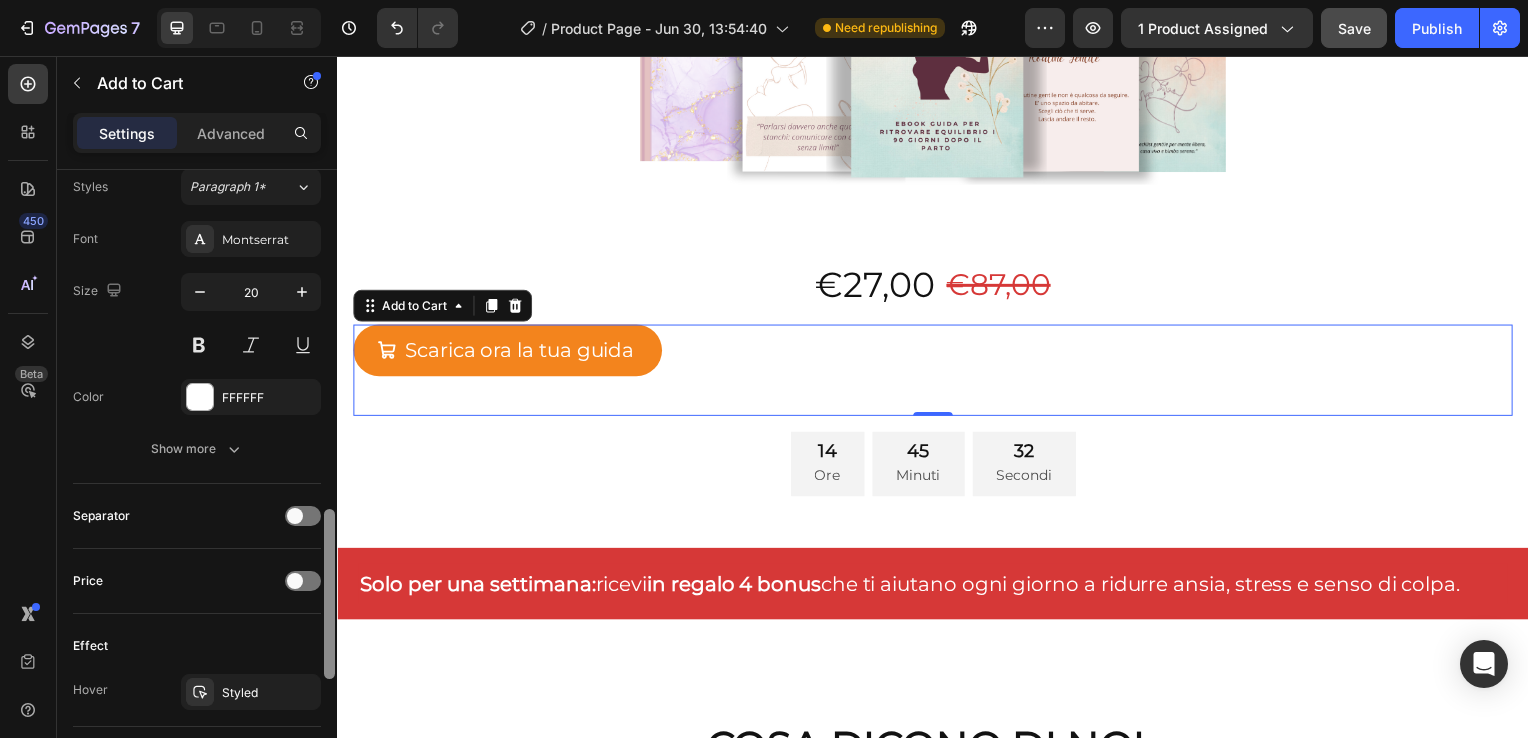 scroll, scrollTop: 1176, scrollLeft: 0, axis: vertical 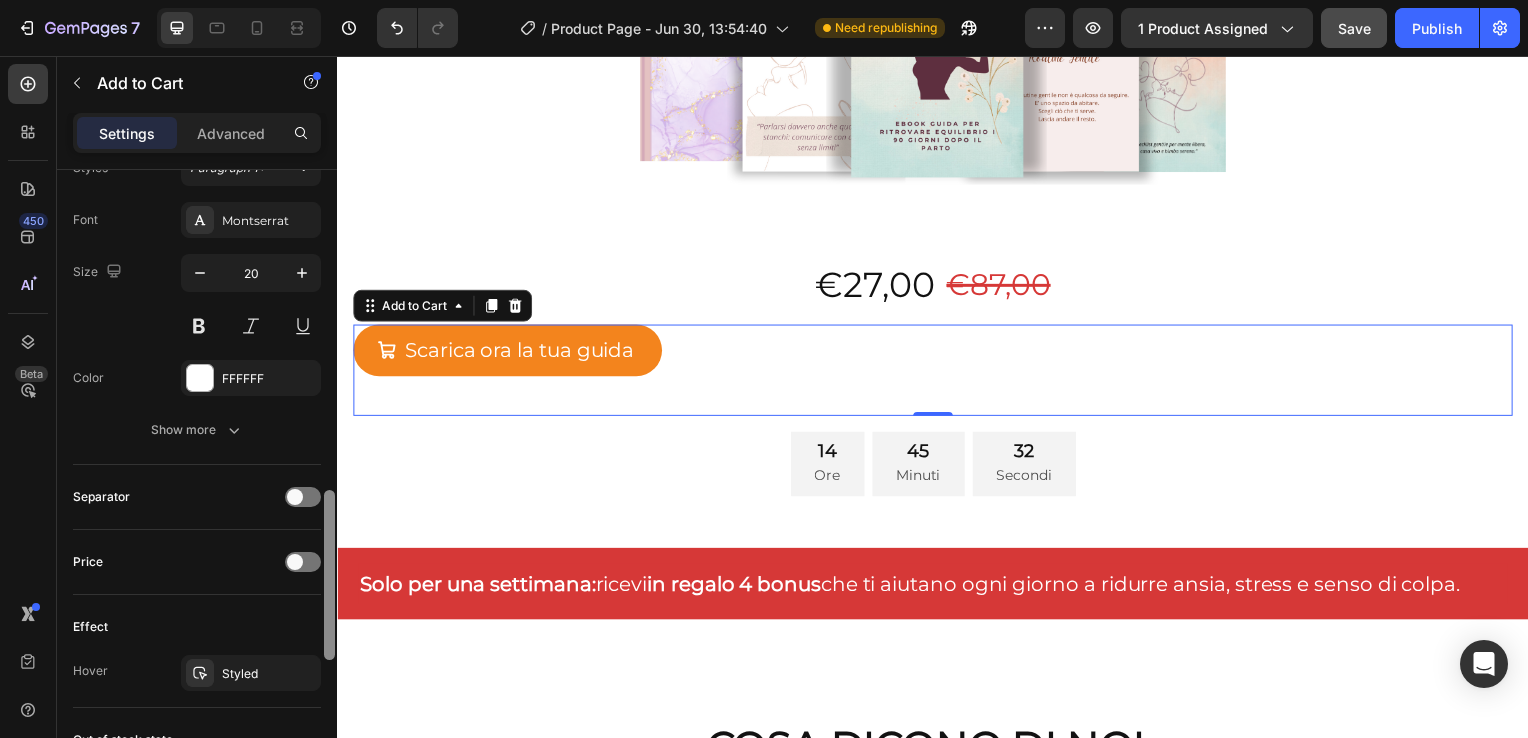 drag, startPoint x: 328, startPoint y: 310, endPoint x: 323, endPoint y: 631, distance: 321.03894 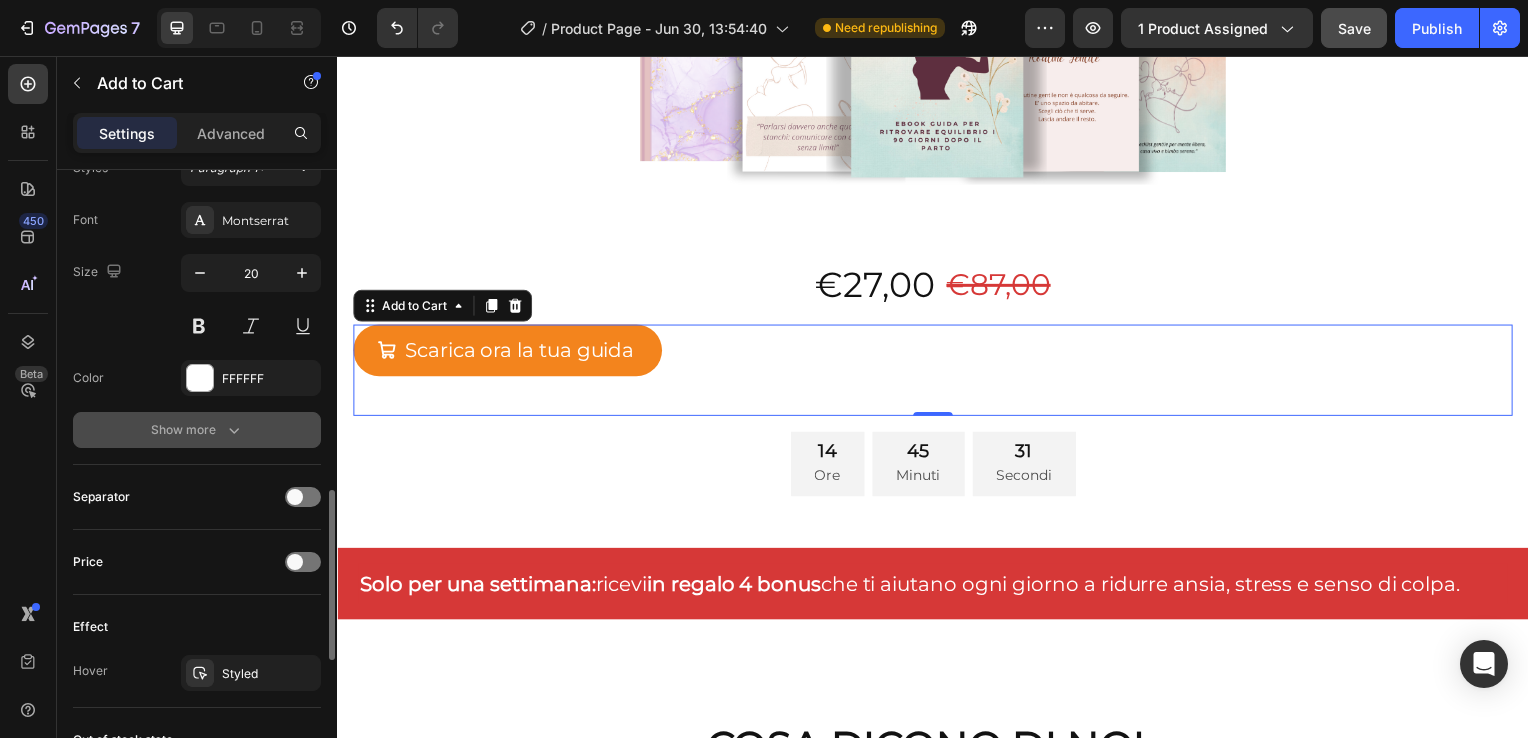 click on "Show more" at bounding box center (197, 430) 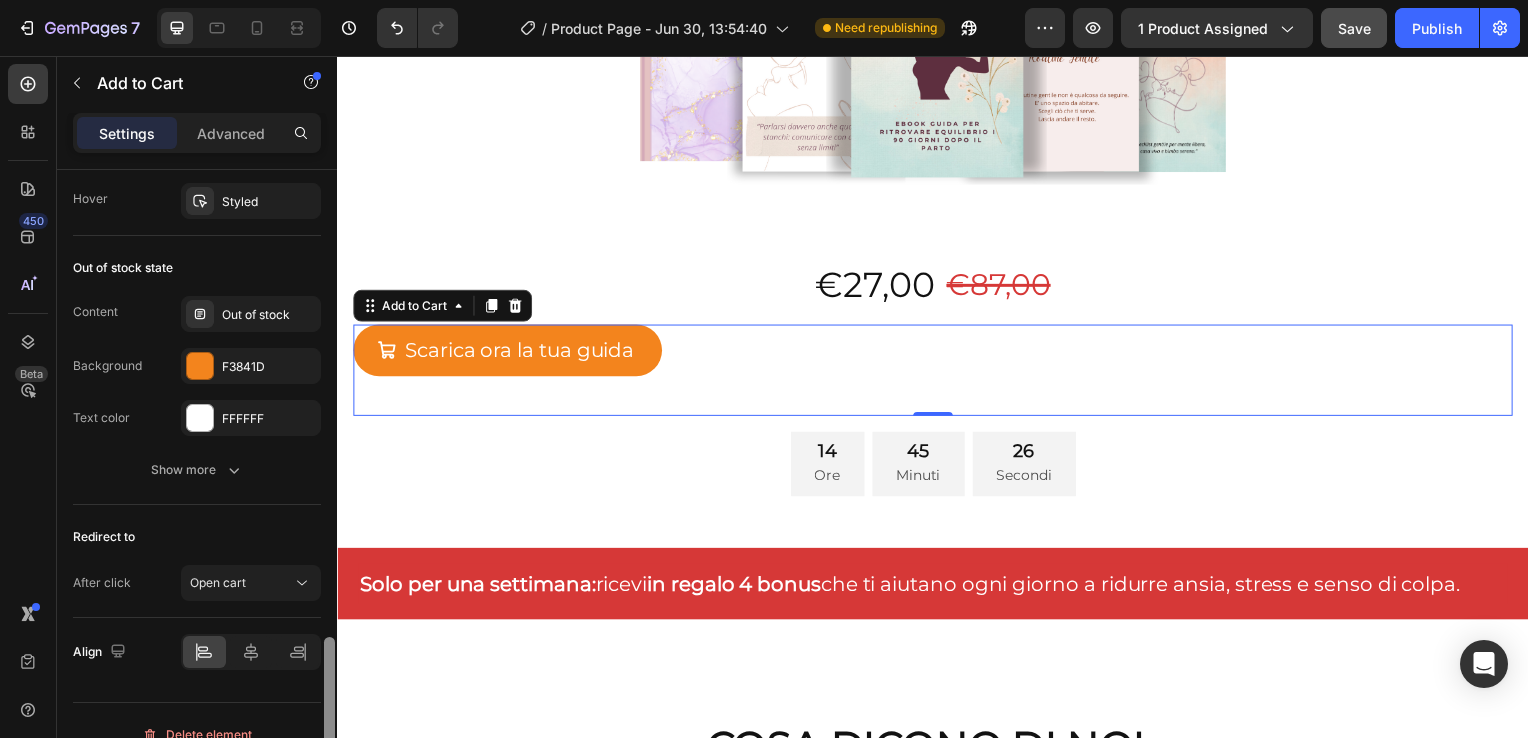 scroll, scrollTop: 1934, scrollLeft: 0, axis: vertical 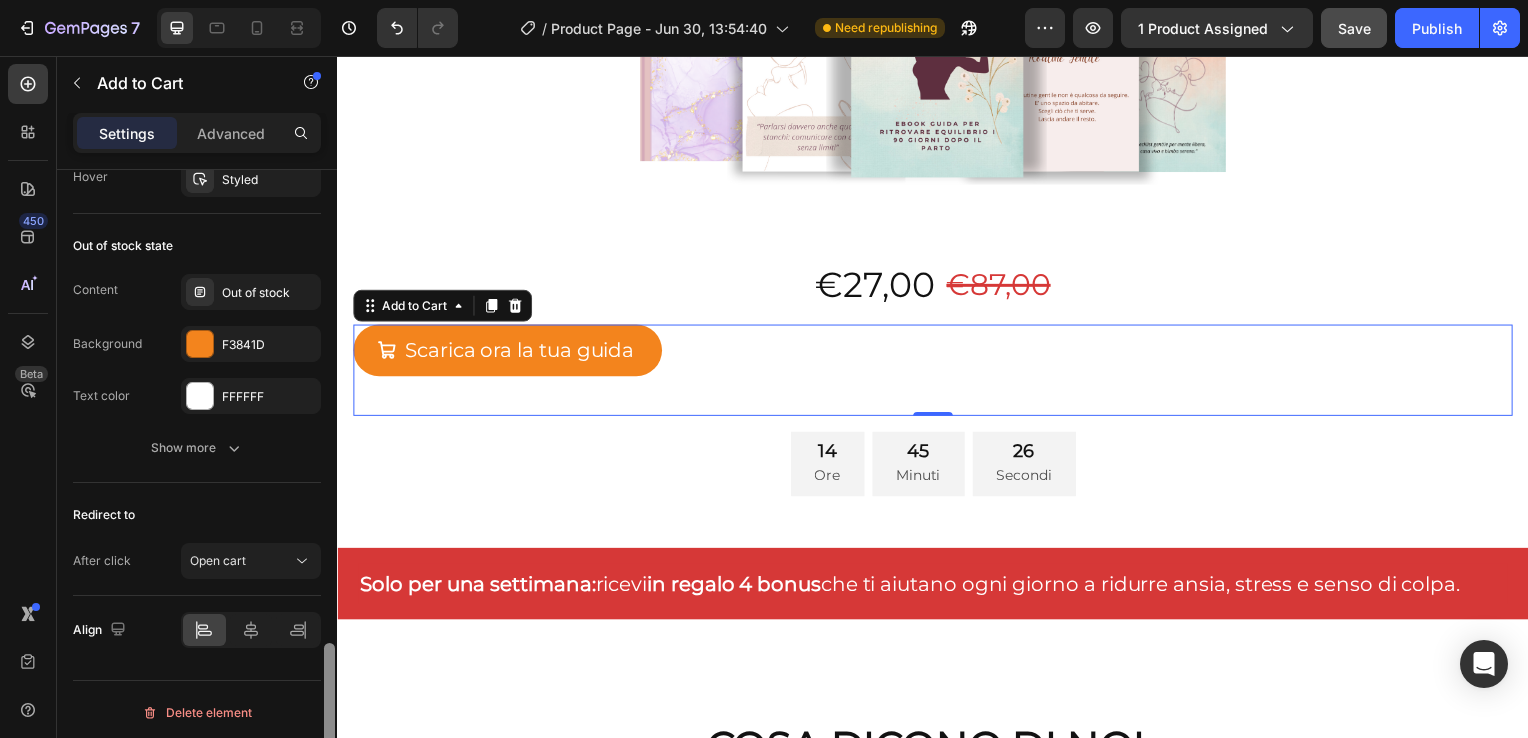 drag, startPoint x: 332, startPoint y: 533, endPoint x: 332, endPoint y: 748, distance: 215 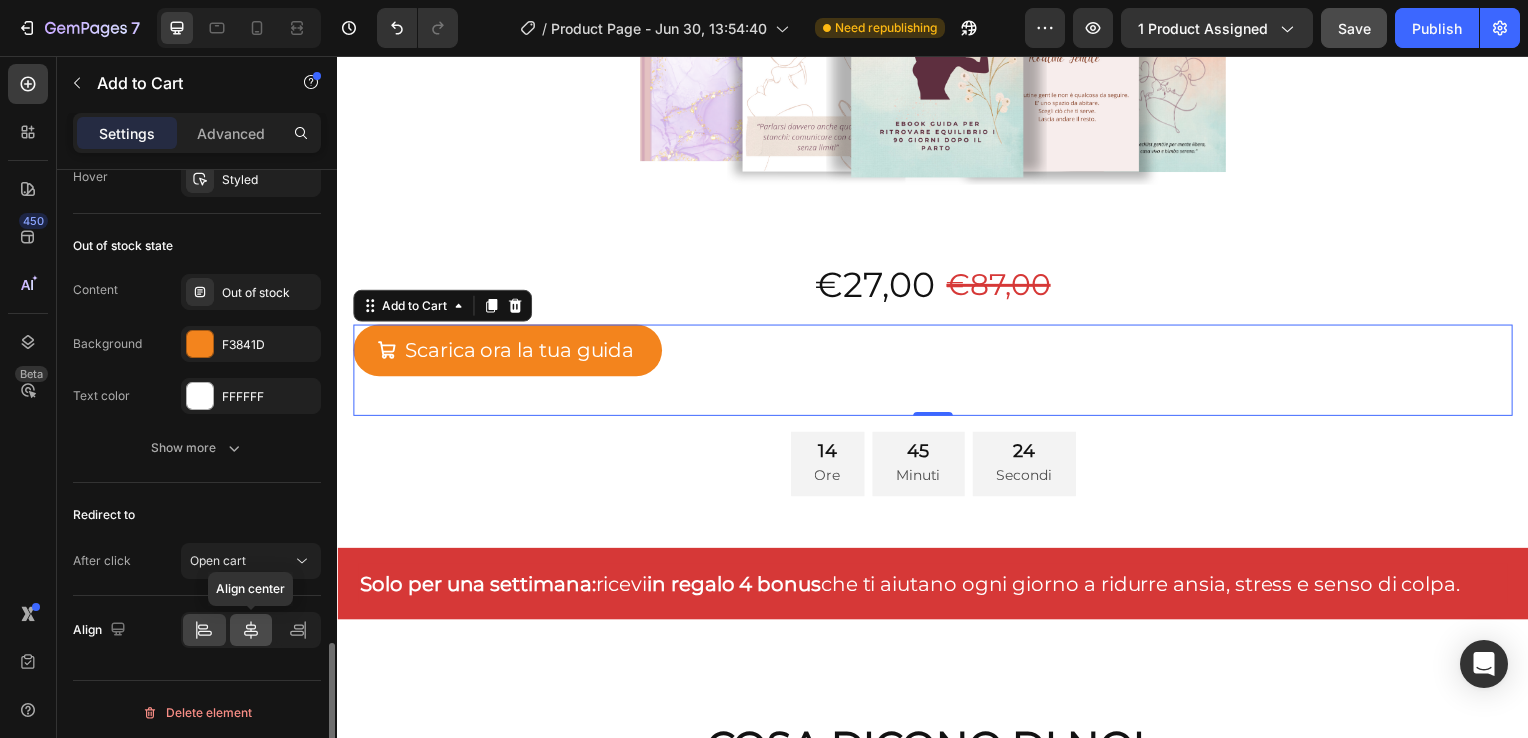click 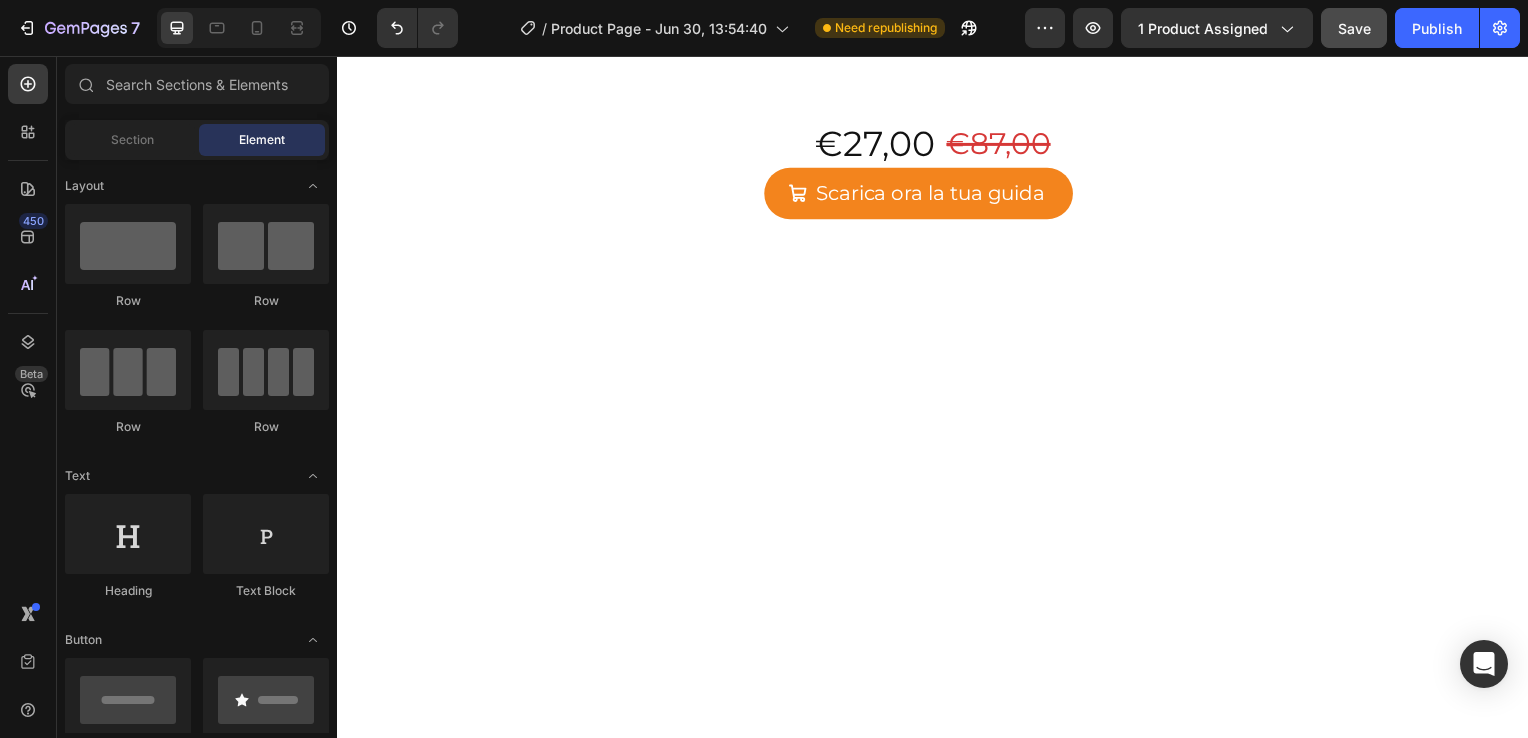 scroll, scrollTop: 7195, scrollLeft: 0, axis: vertical 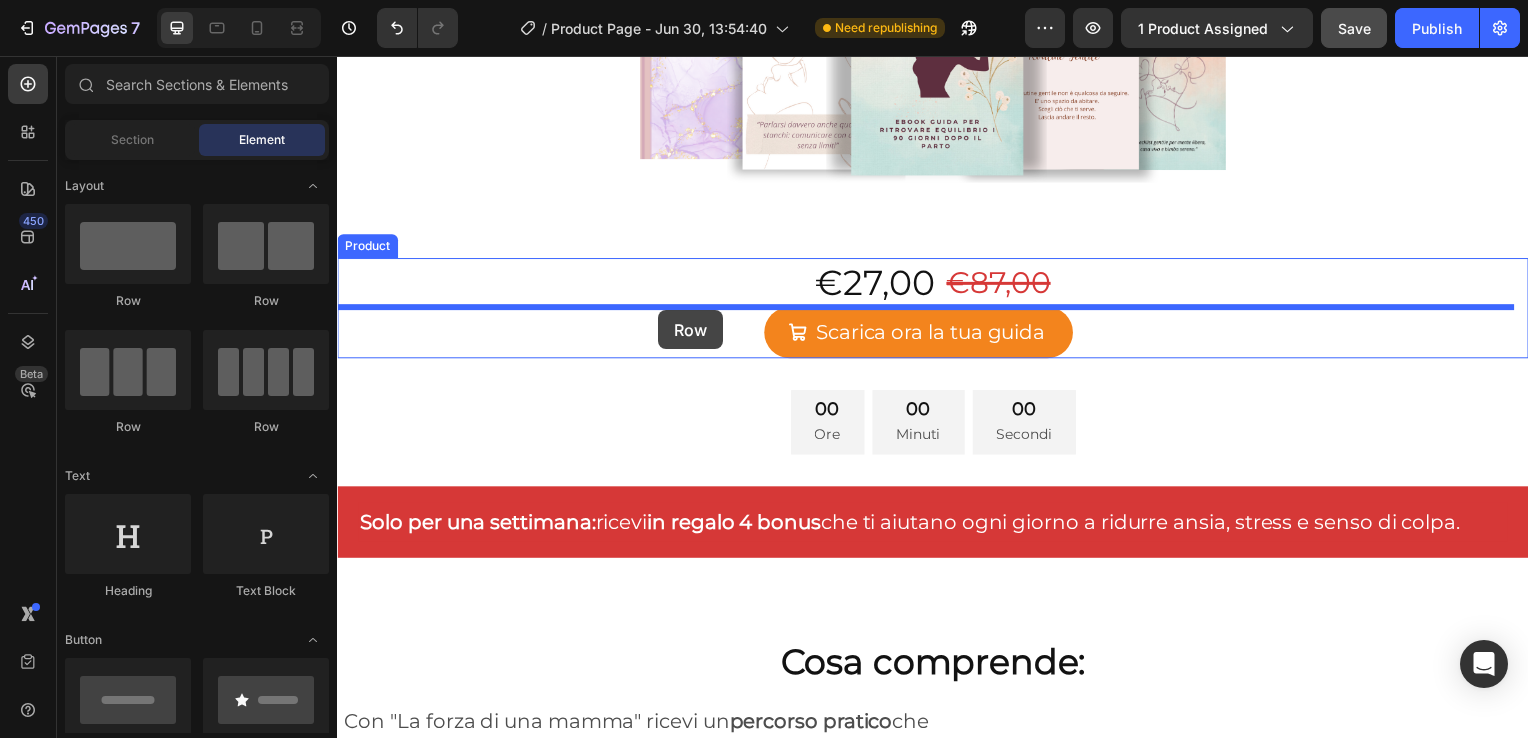 drag, startPoint x: 489, startPoint y: 317, endPoint x: 660, endPoint y: 311, distance: 171.10522 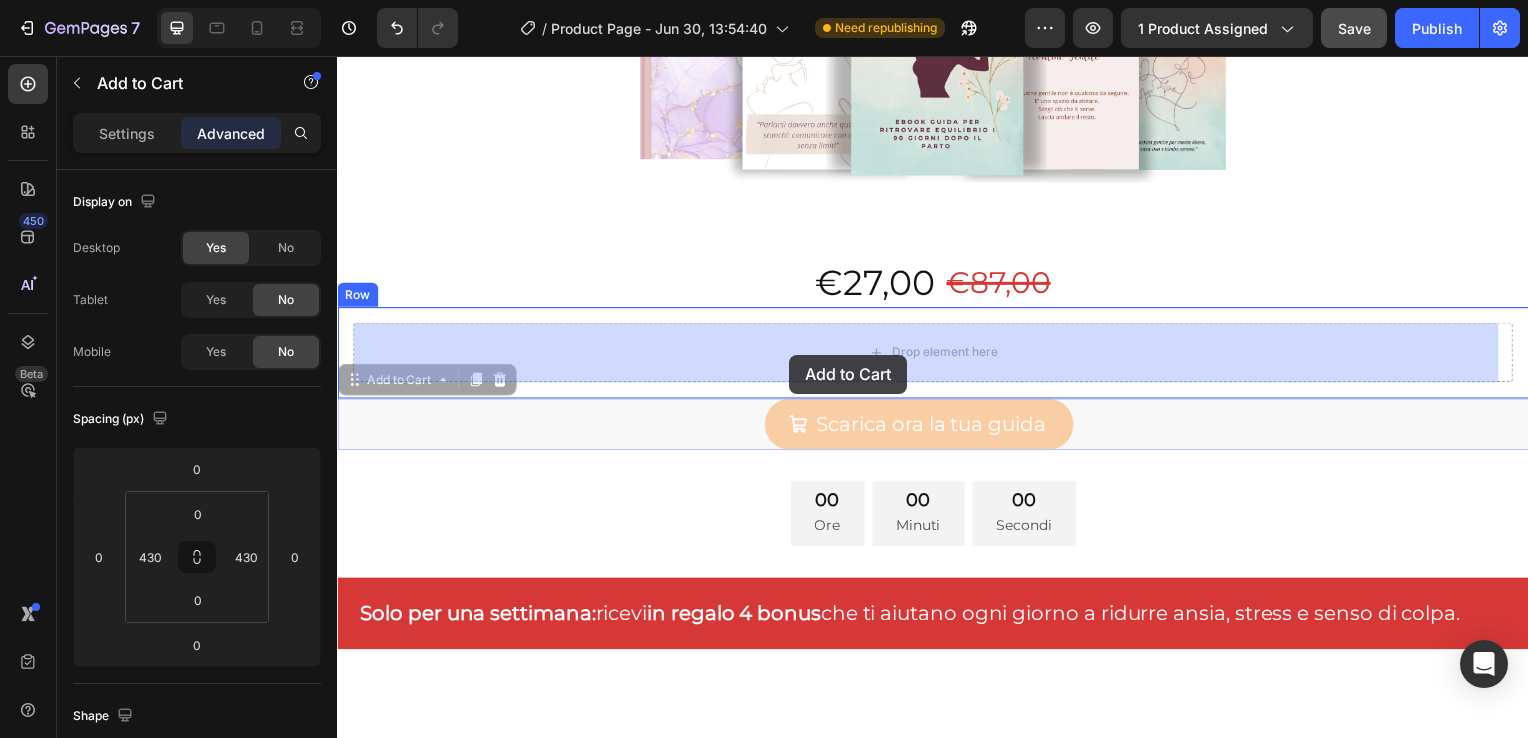 drag, startPoint x: 795, startPoint y: 438, endPoint x: 792, endPoint y: 357, distance: 81.055534 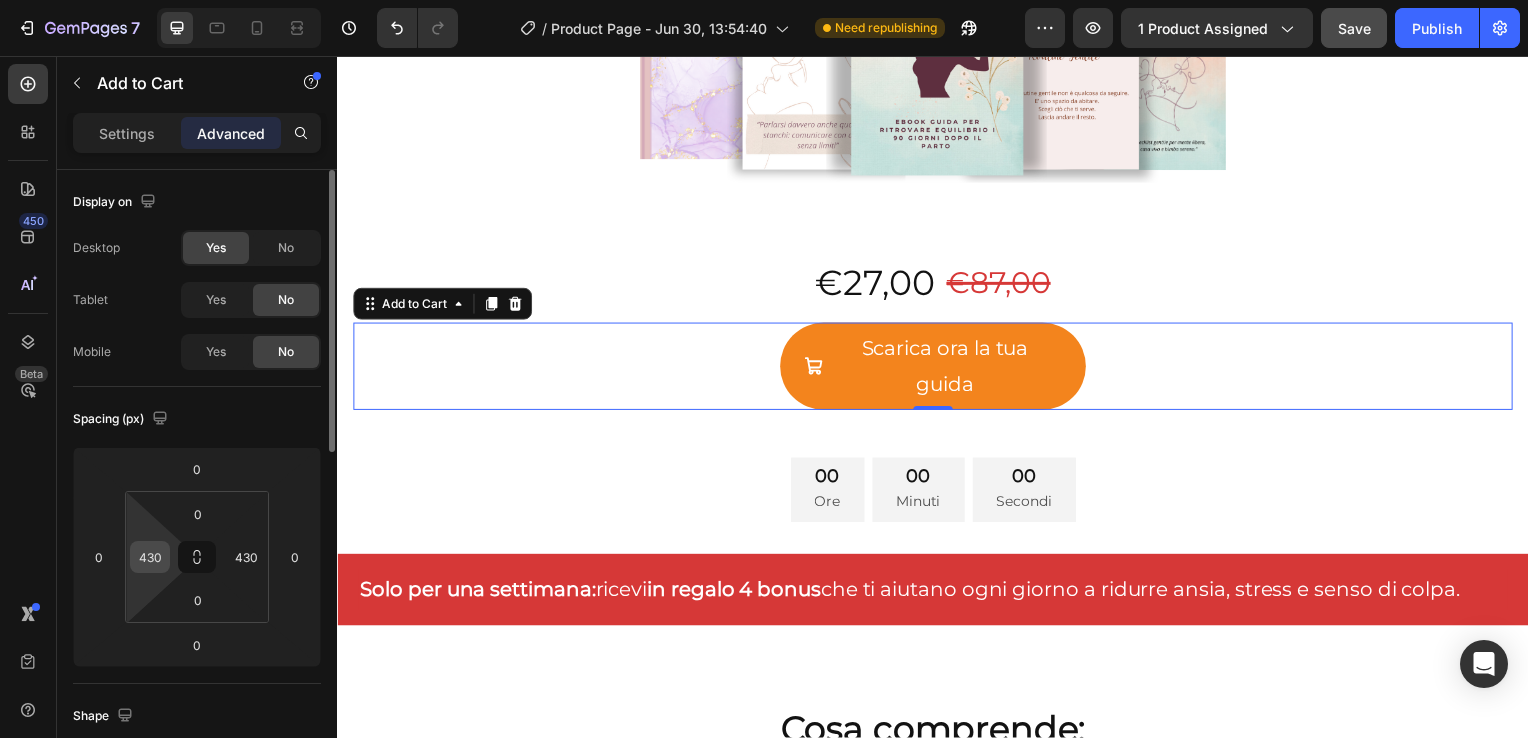 click on "430" at bounding box center [150, 557] 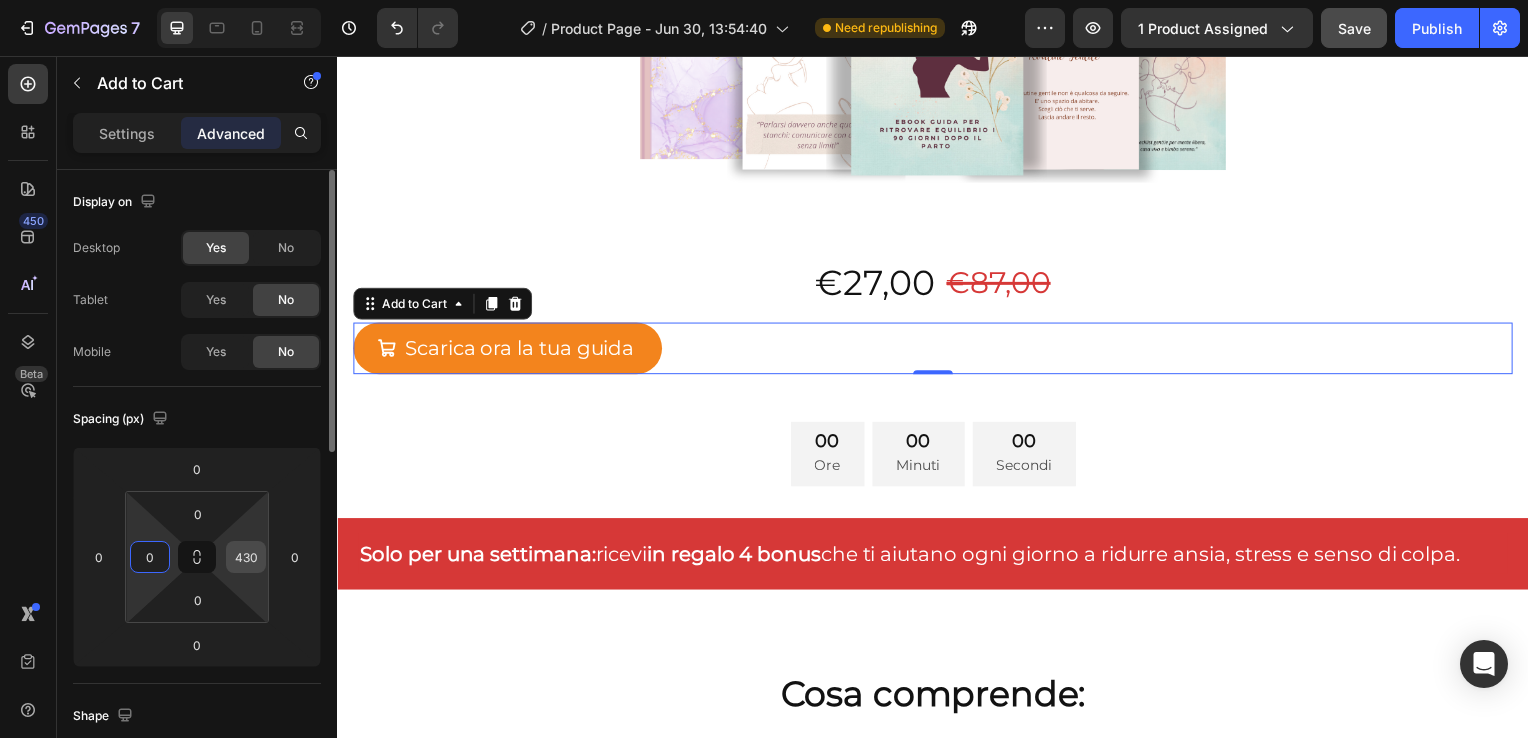 type on "0" 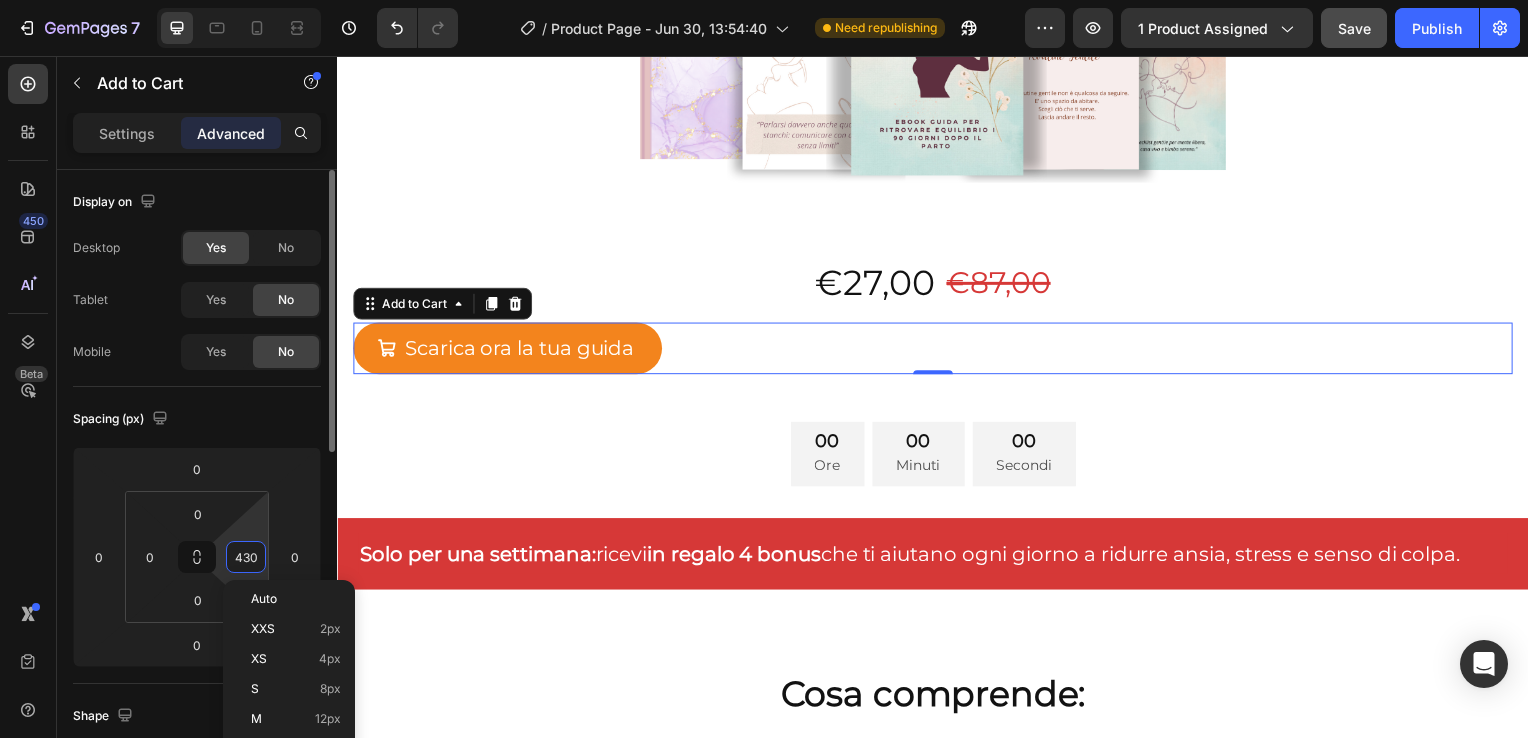 type on "0" 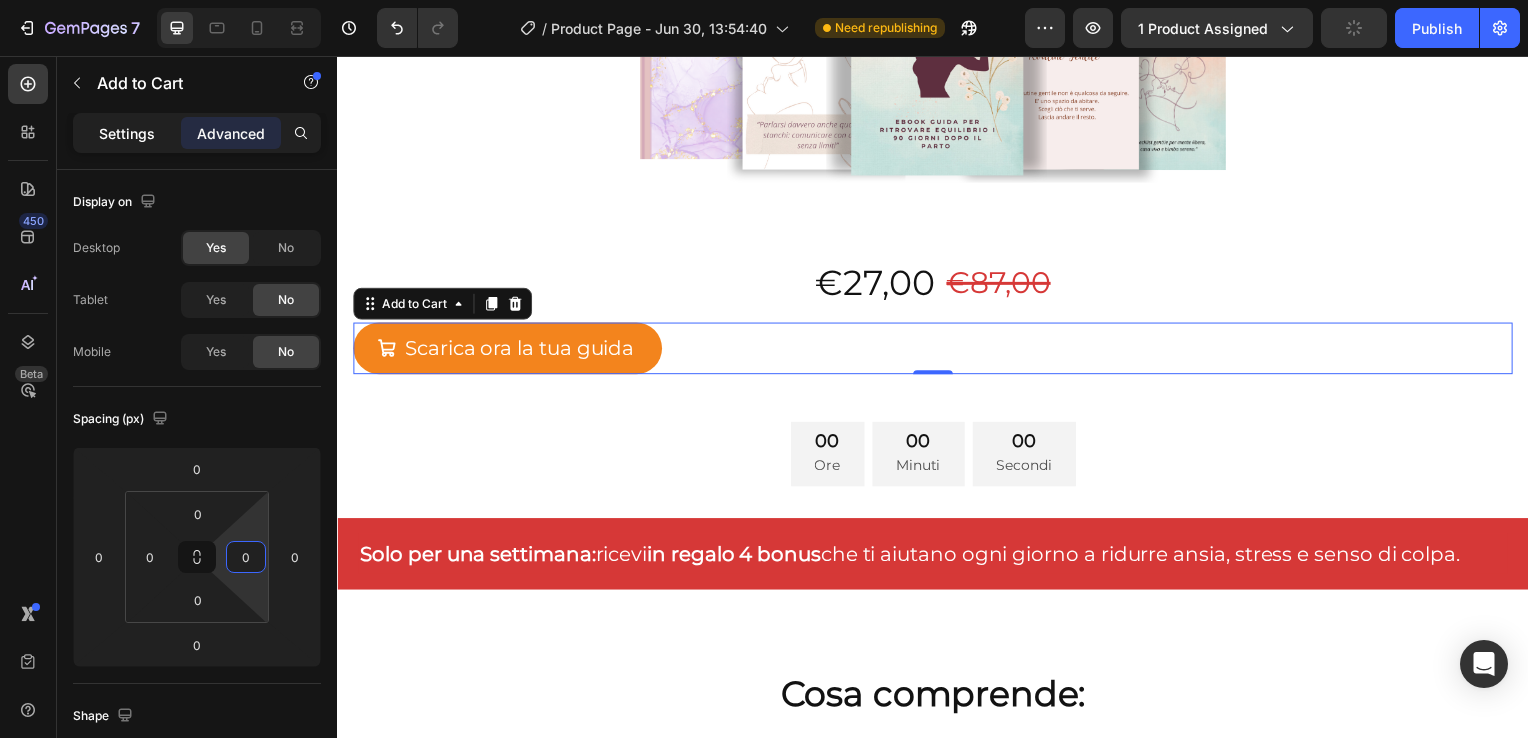 click on "Settings" 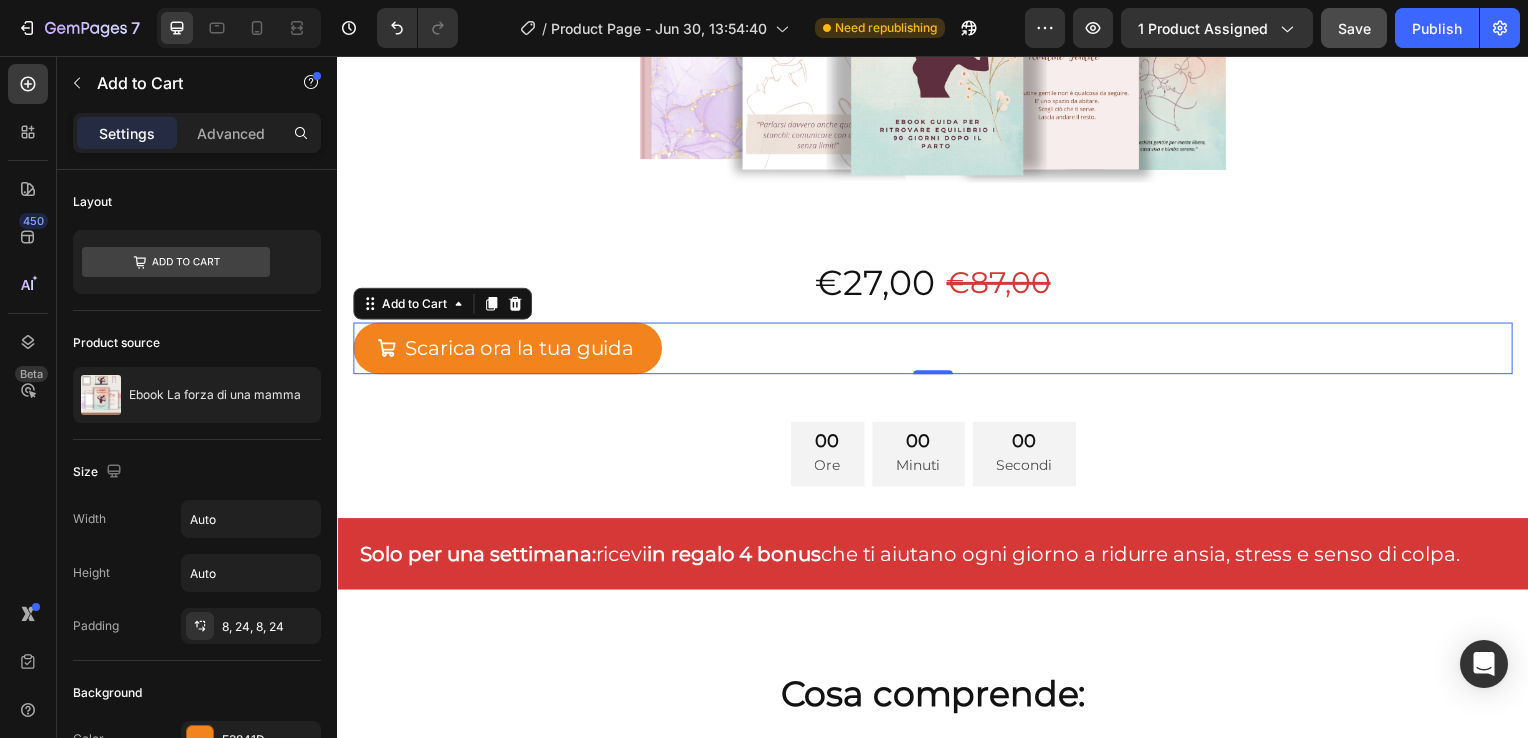 click on "Settings" 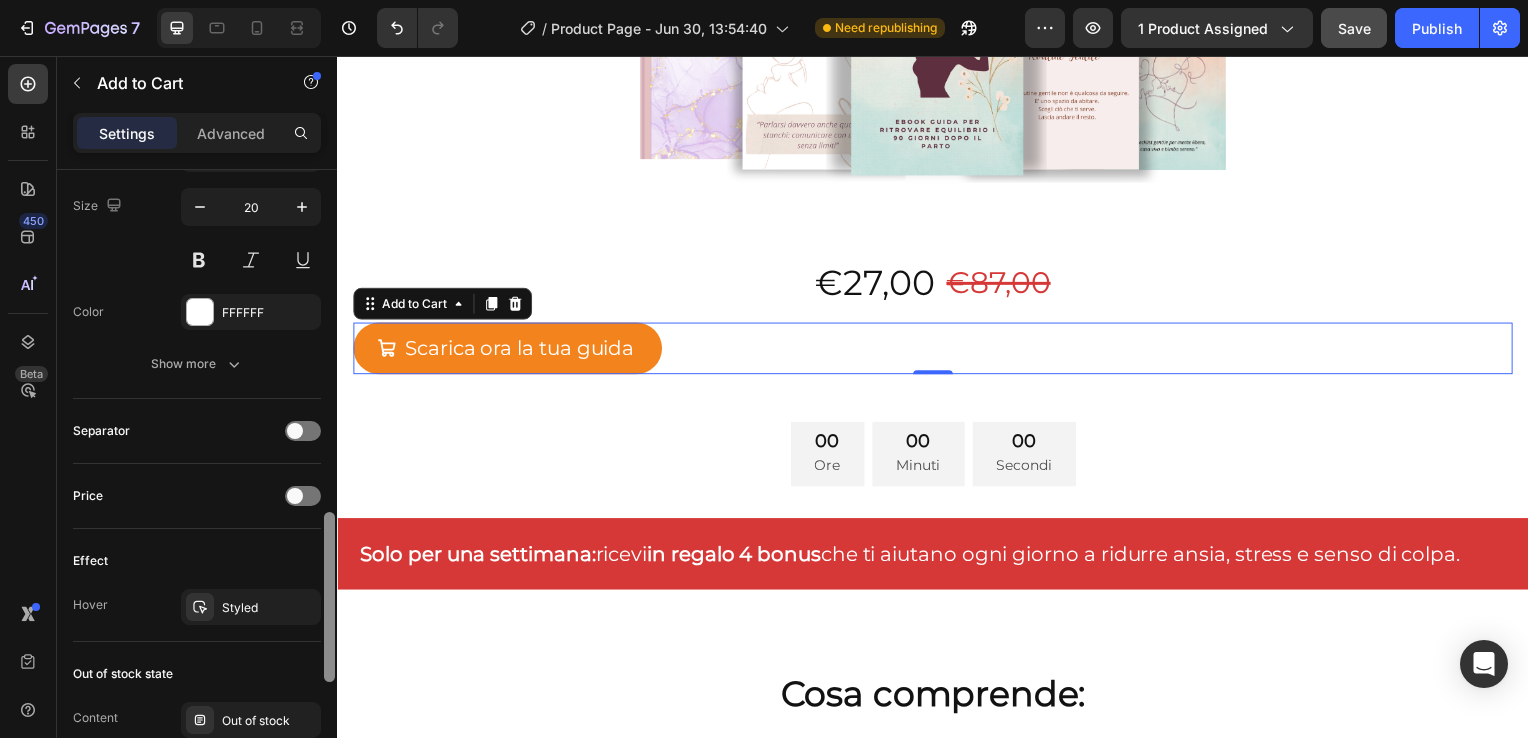 scroll, scrollTop: 1245, scrollLeft: 0, axis: vertical 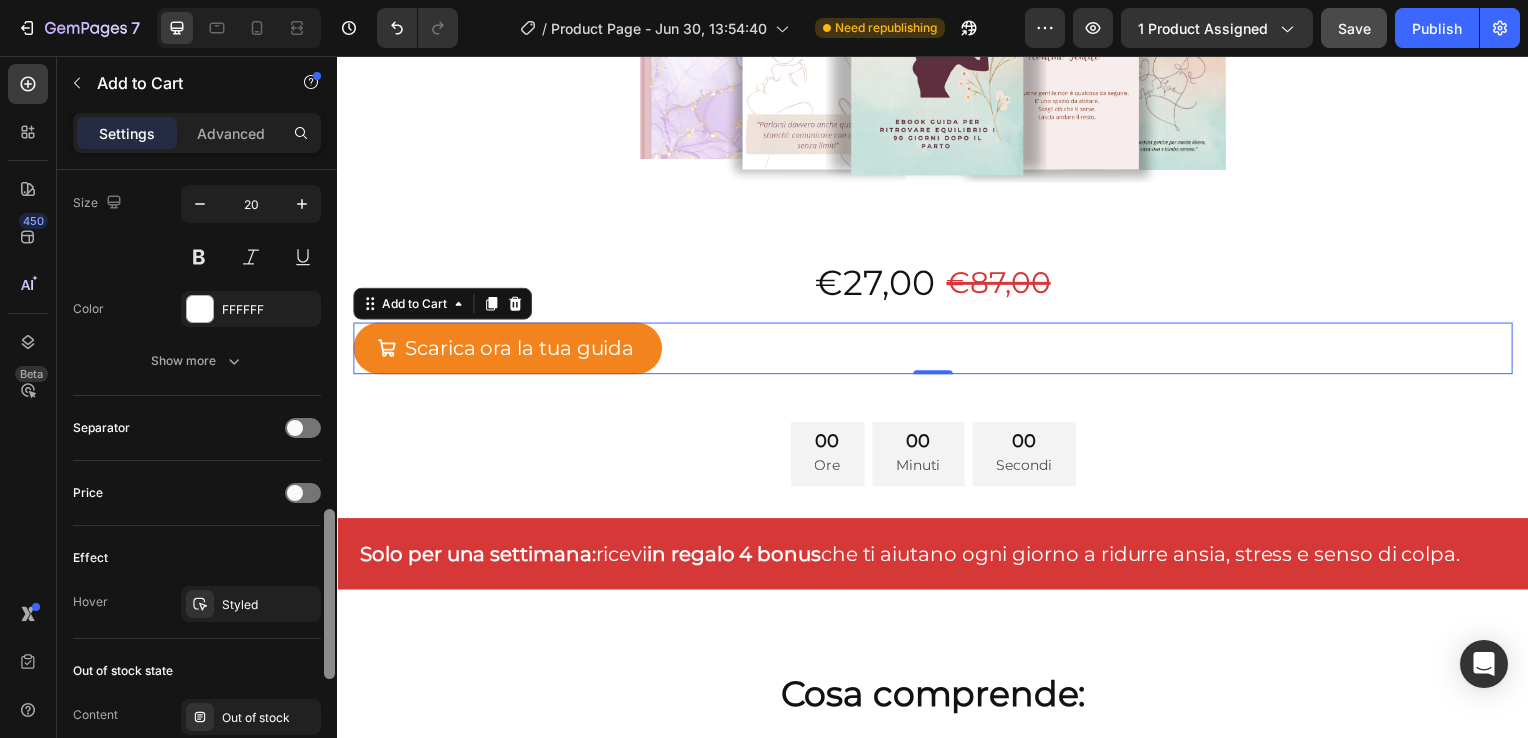 drag, startPoint x: 325, startPoint y: 201, endPoint x: 312, endPoint y: 541, distance: 340.24844 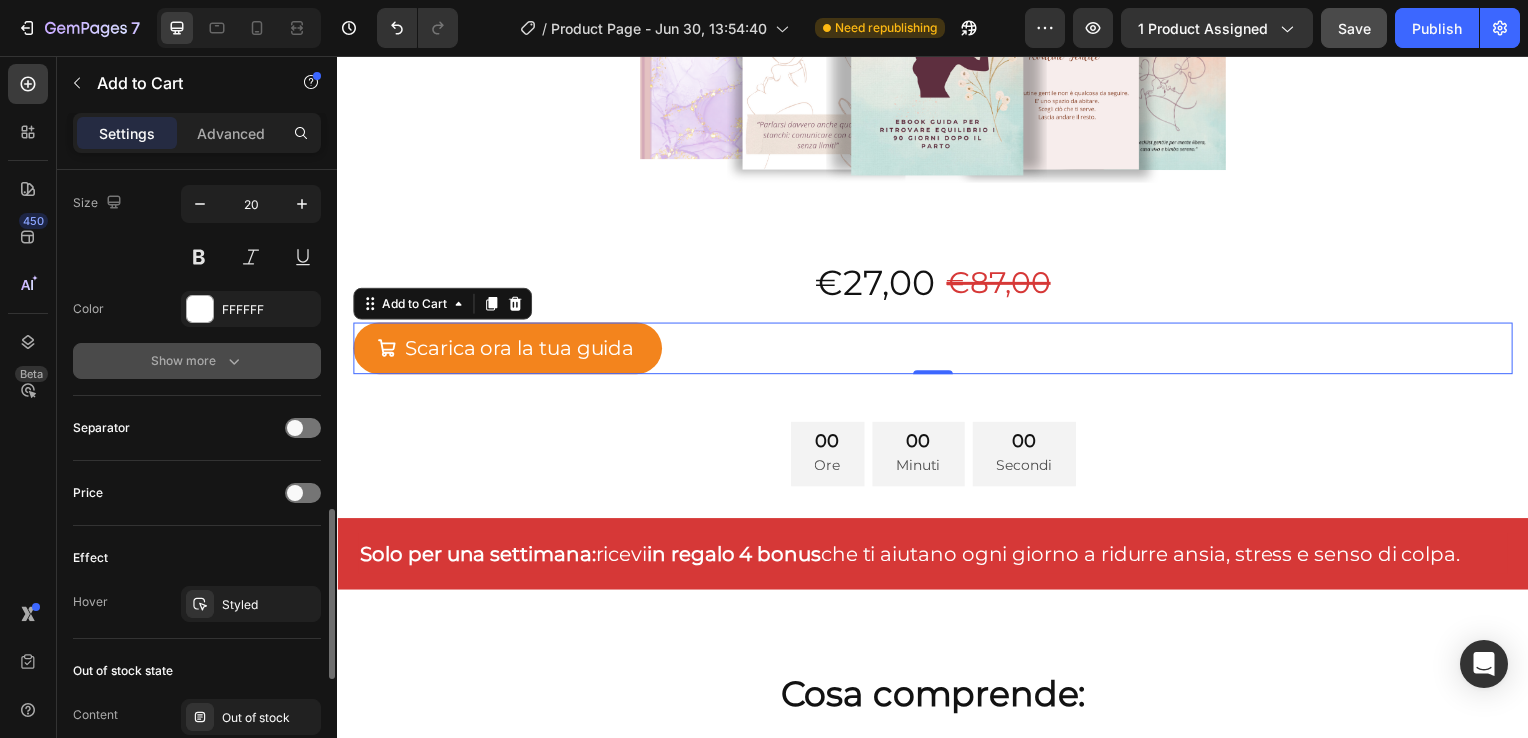 click on "Show more" at bounding box center [197, 361] 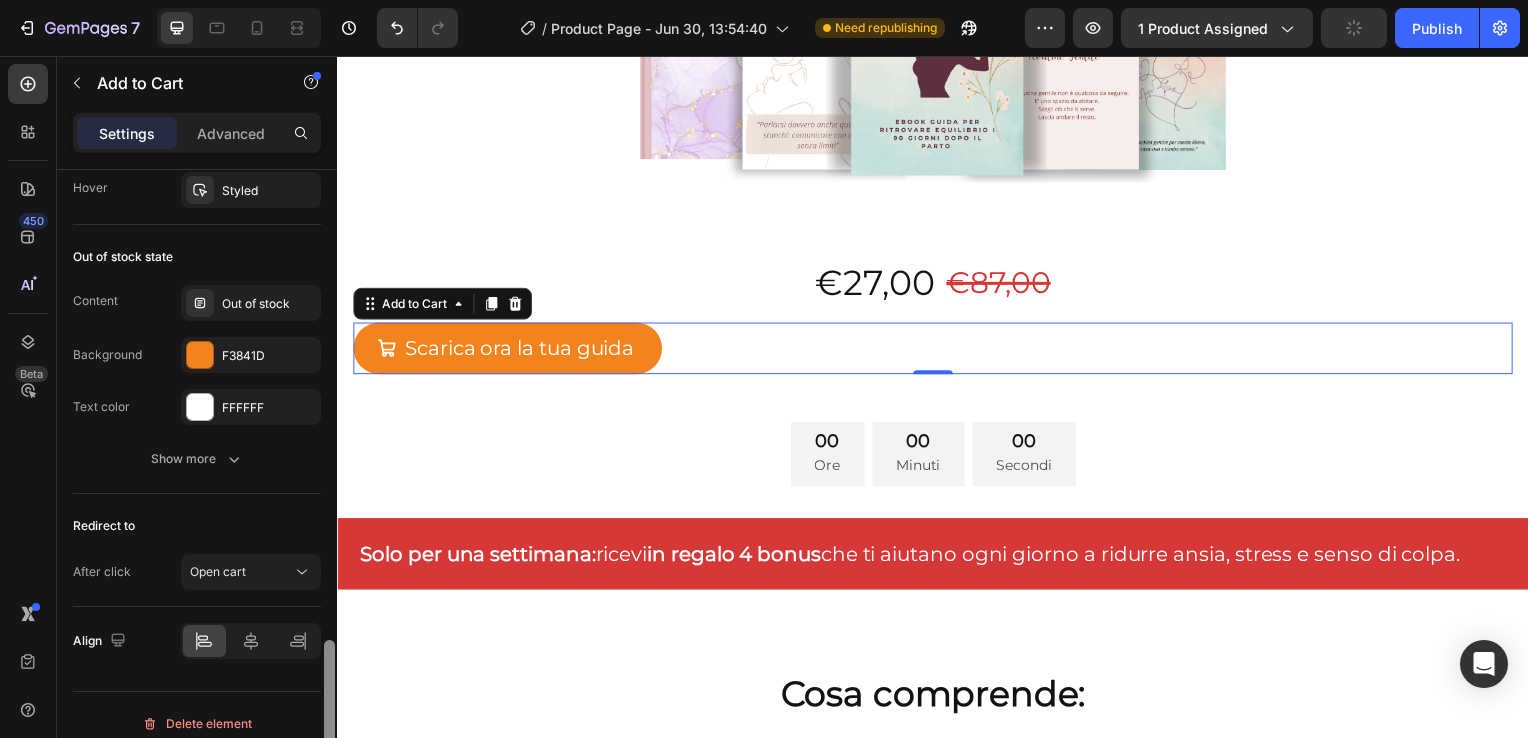 scroll, scrollTop: 1934, scrollLeft: 0, axis: vertical 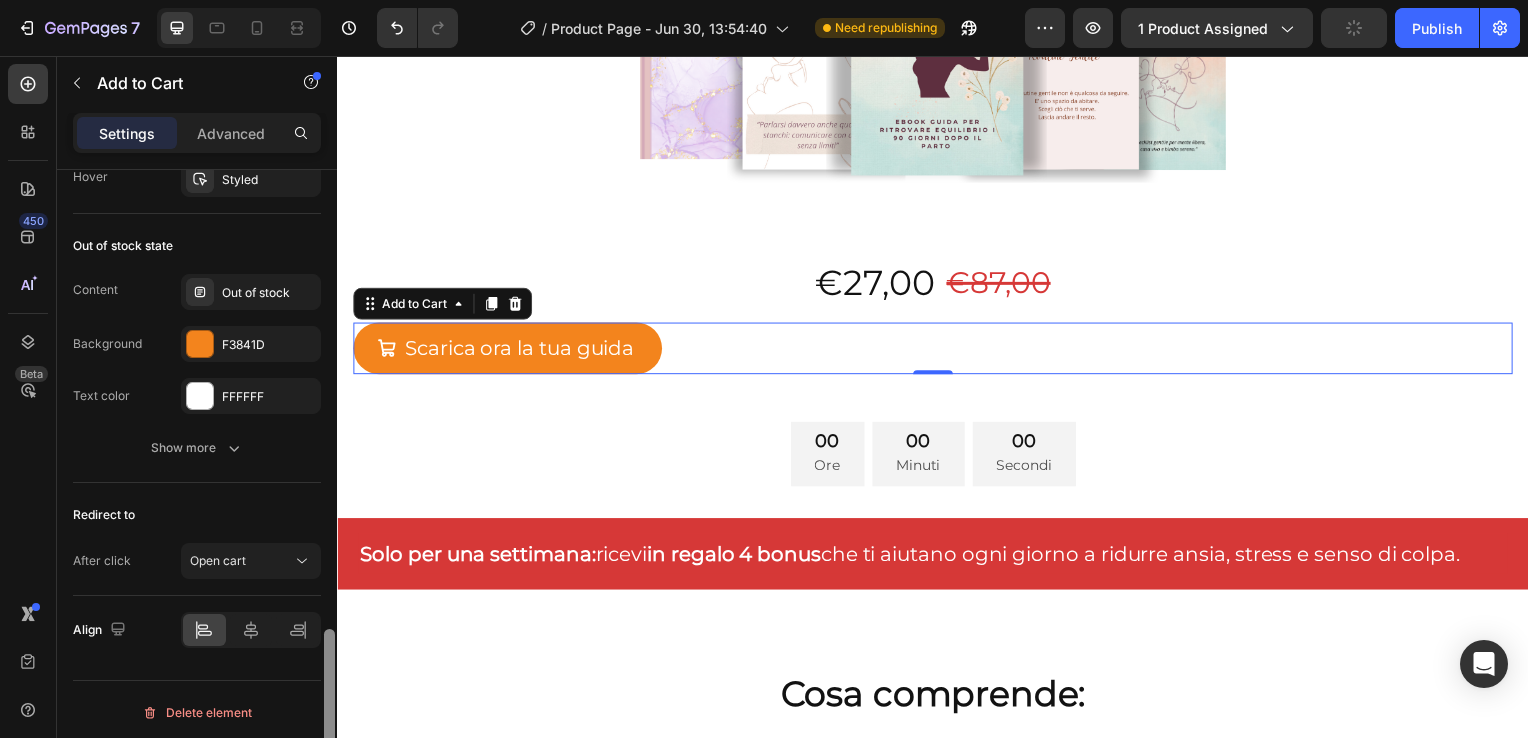 drag, startPoint x: 326, startPoint y: 528, endPoint x: 320, endPoint y: 716, distance: 188.09572 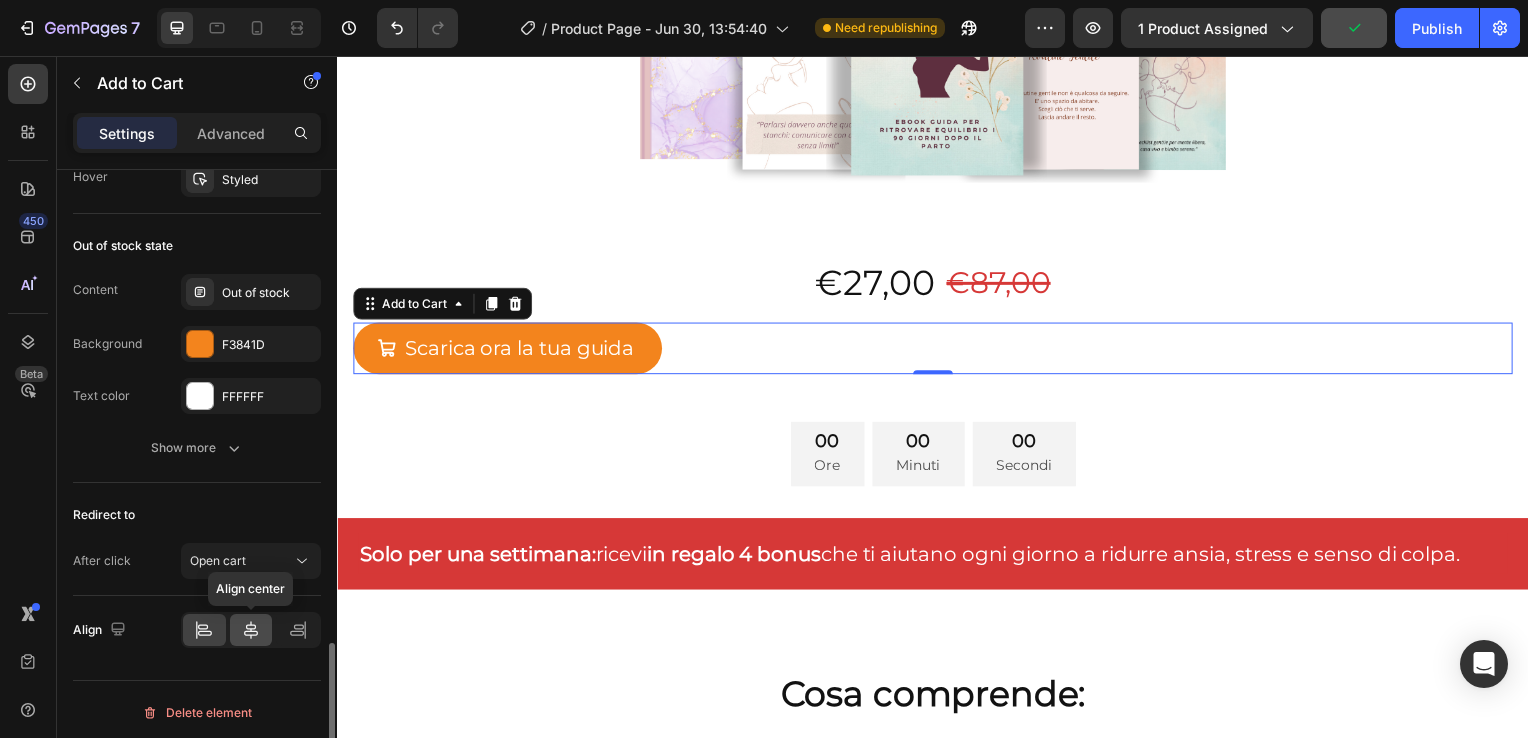 click 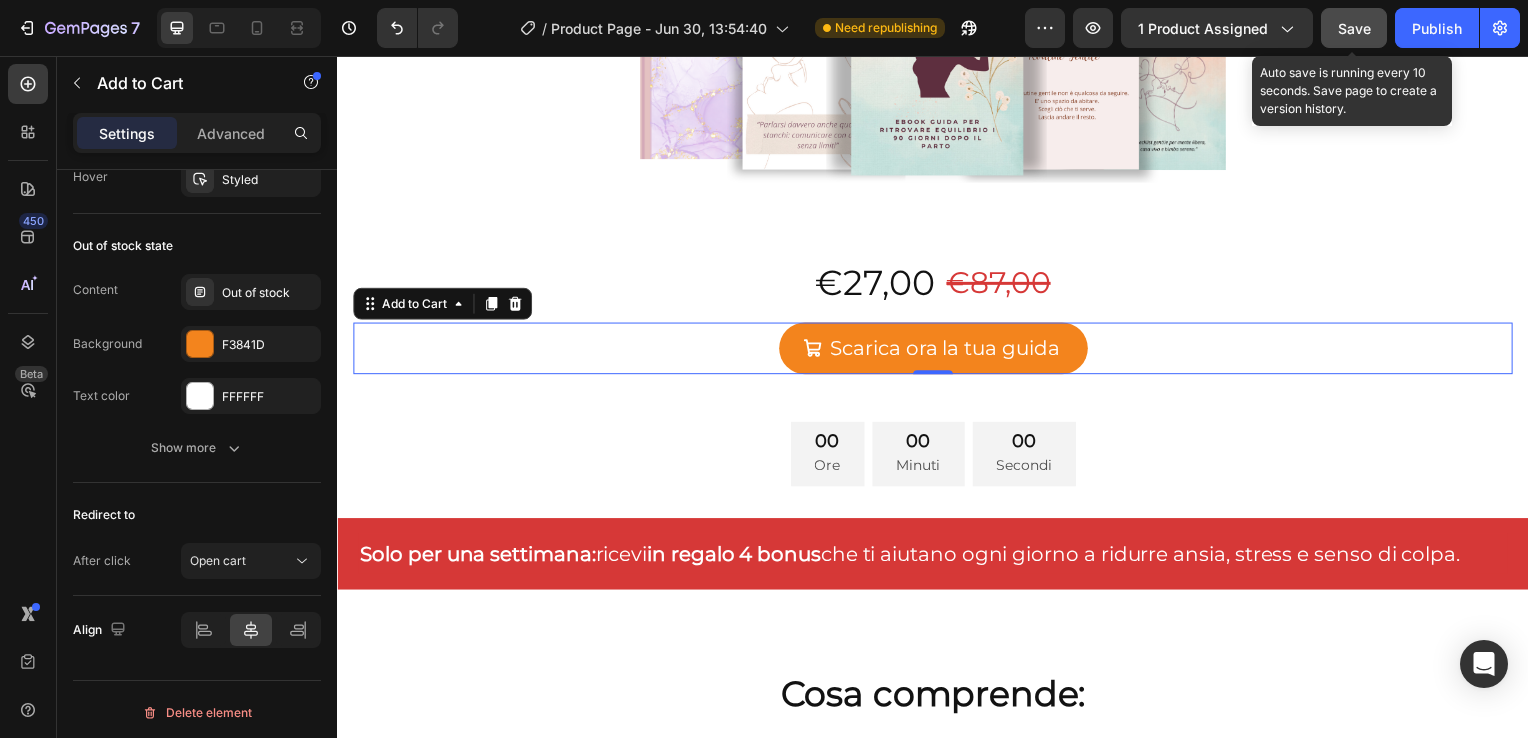 click on "Save" at bounding box center (1354, 28) 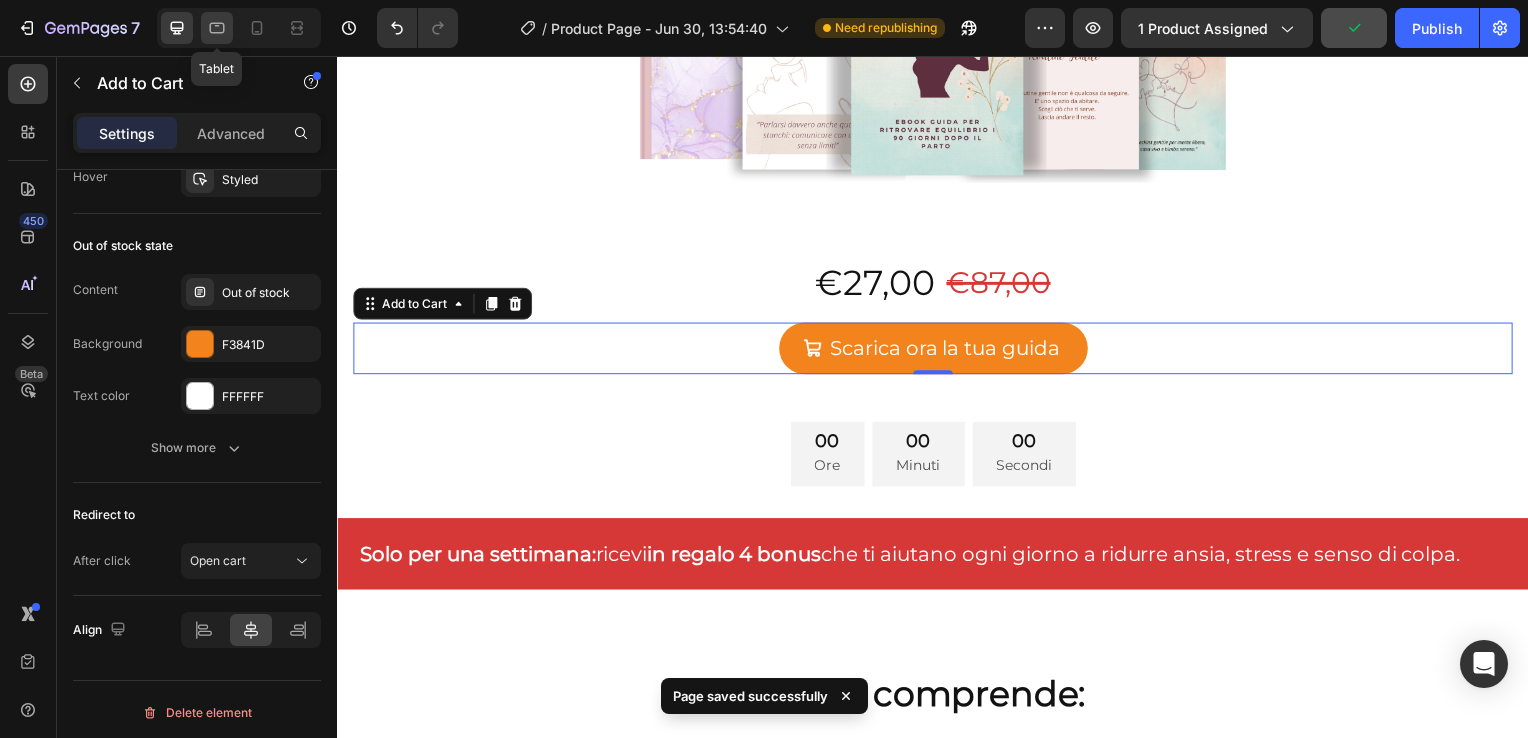 click 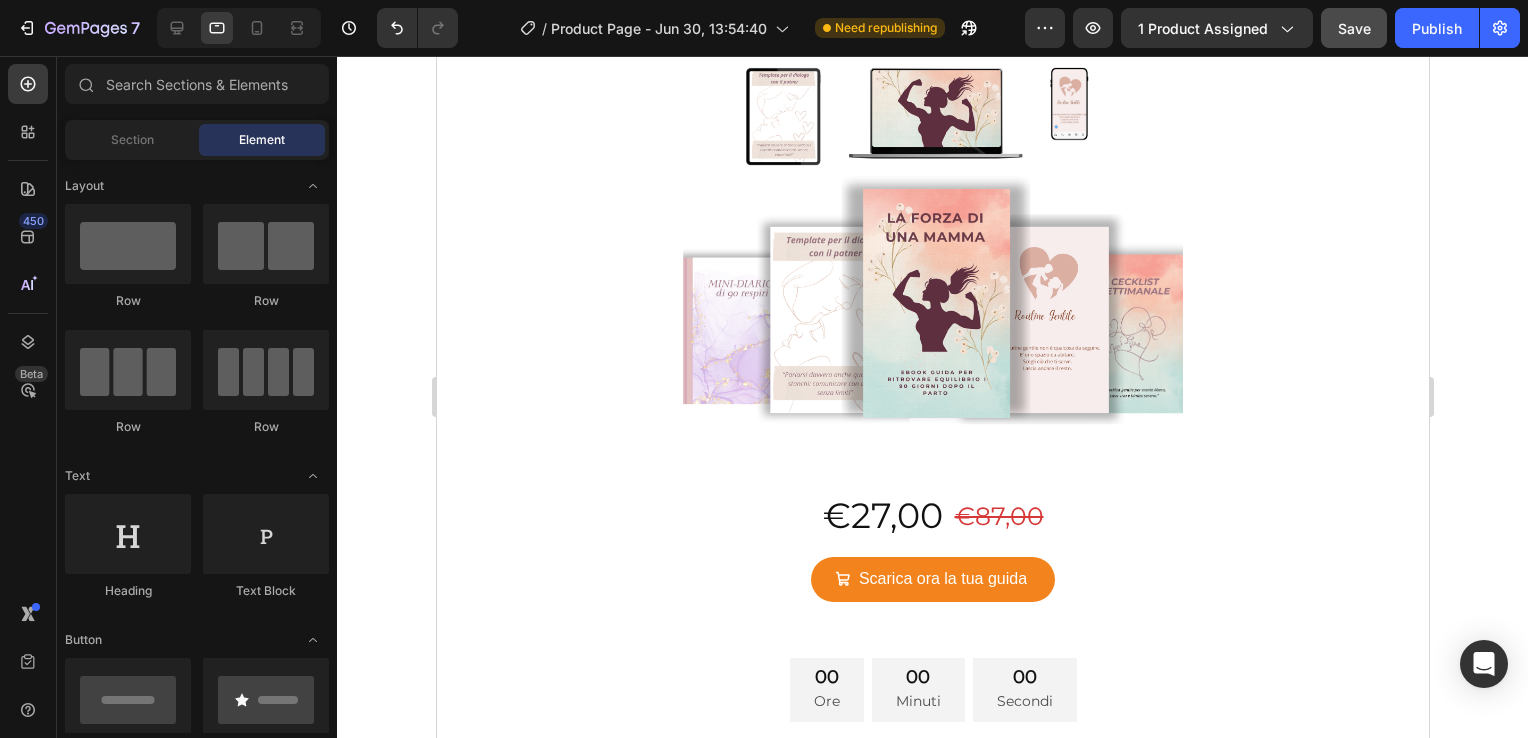 scroll, scrollTop: 6683, scrollLeft: 0, axis: vertical 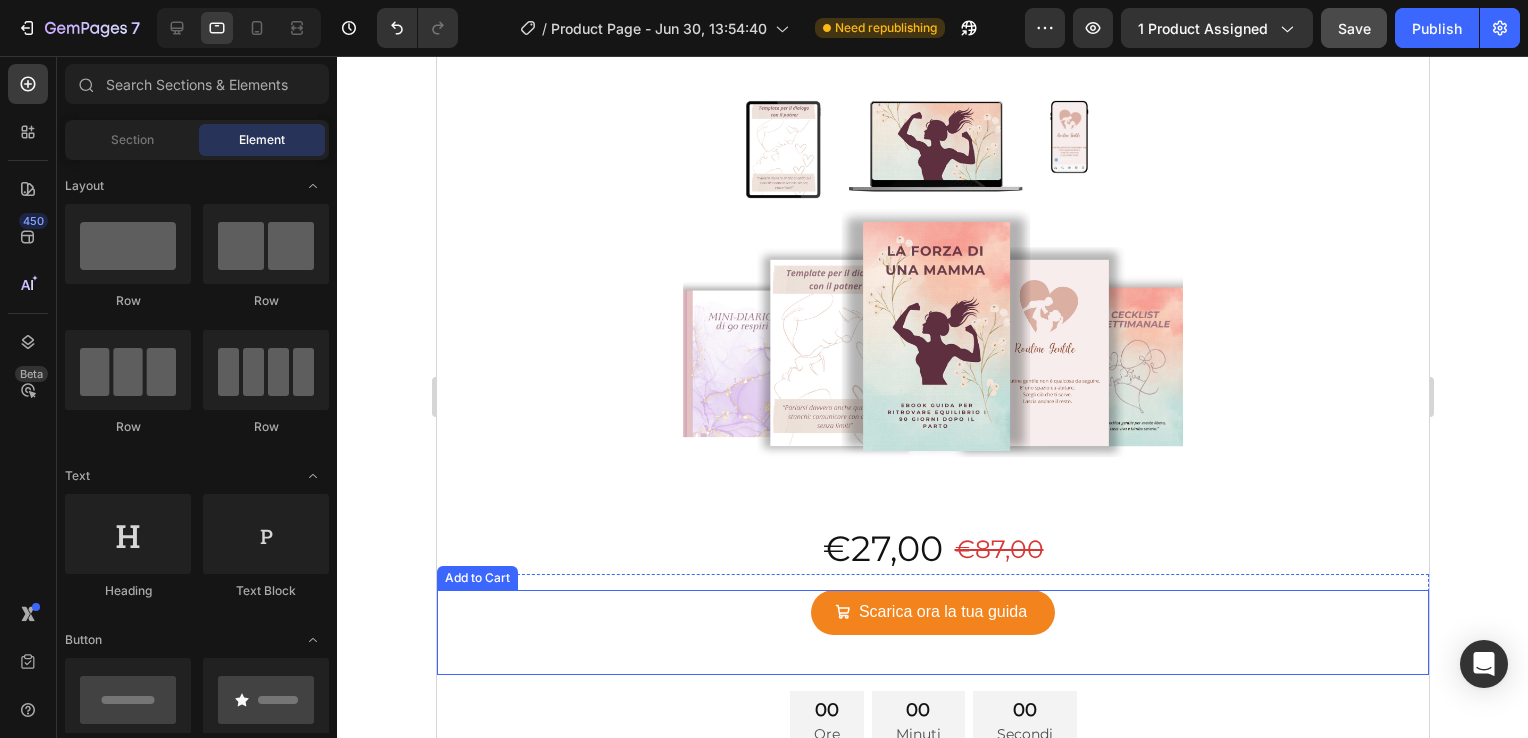 click on "Scarica ora la tua guida Add to Cart" at bounding box center [932, 632] 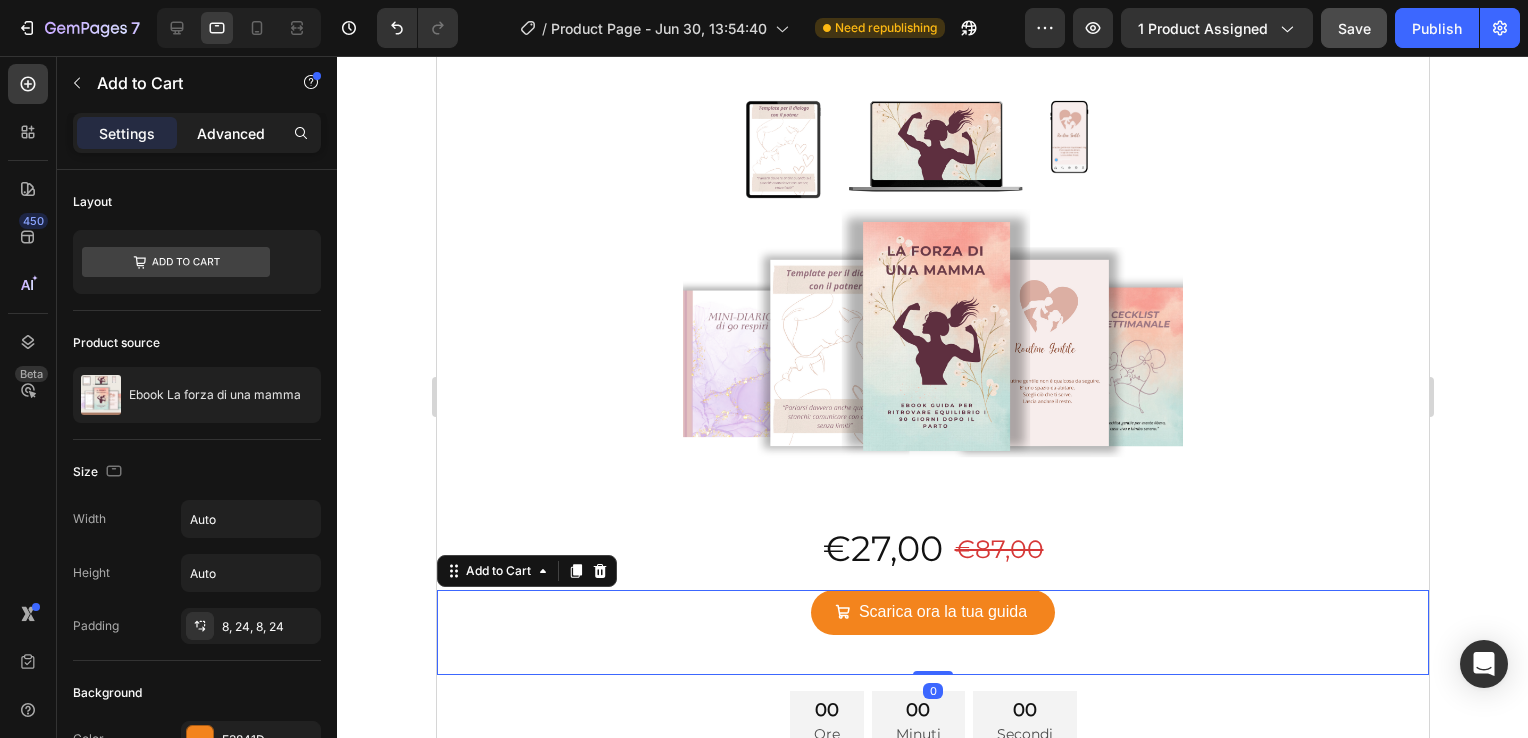 click on "Advanced" at bounding box center [231, 133] 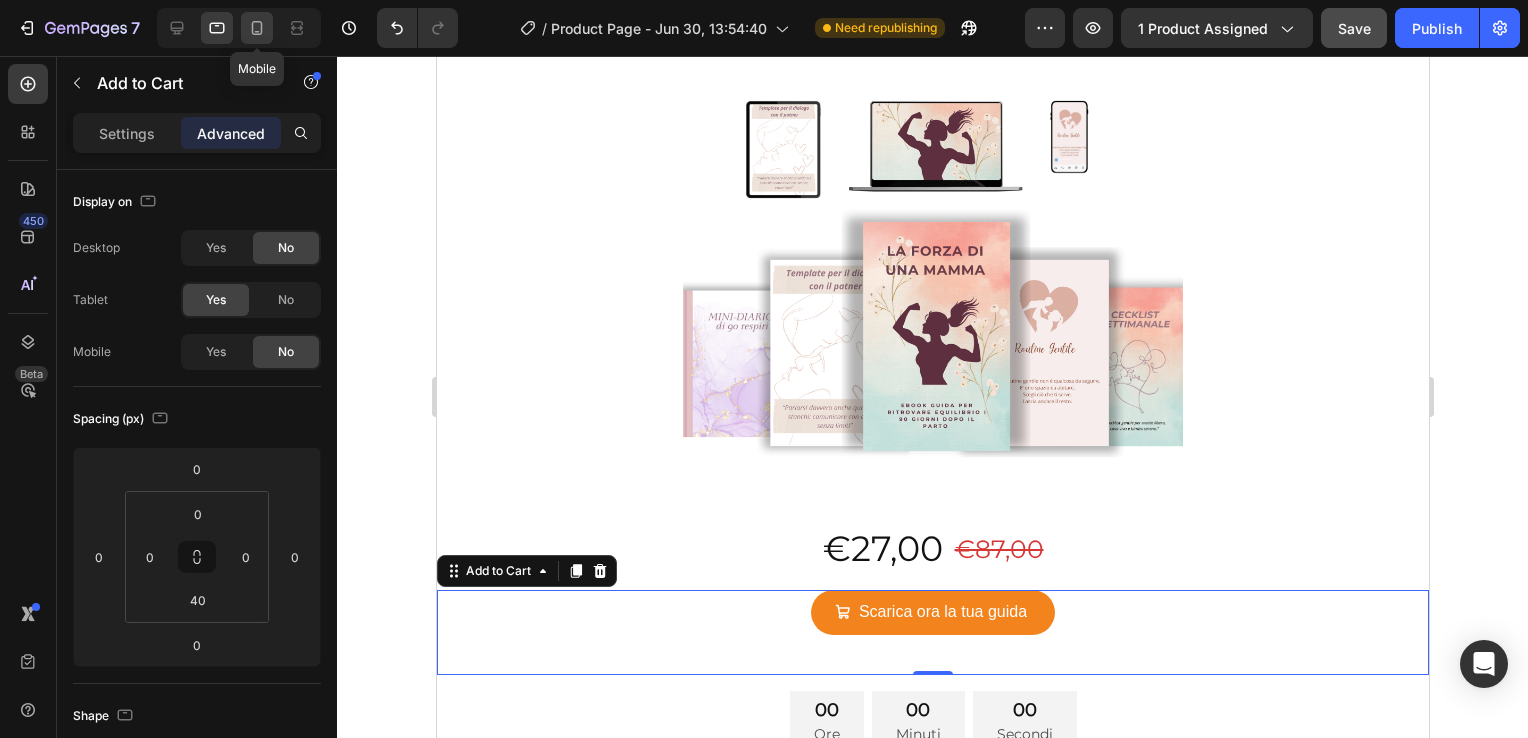 click 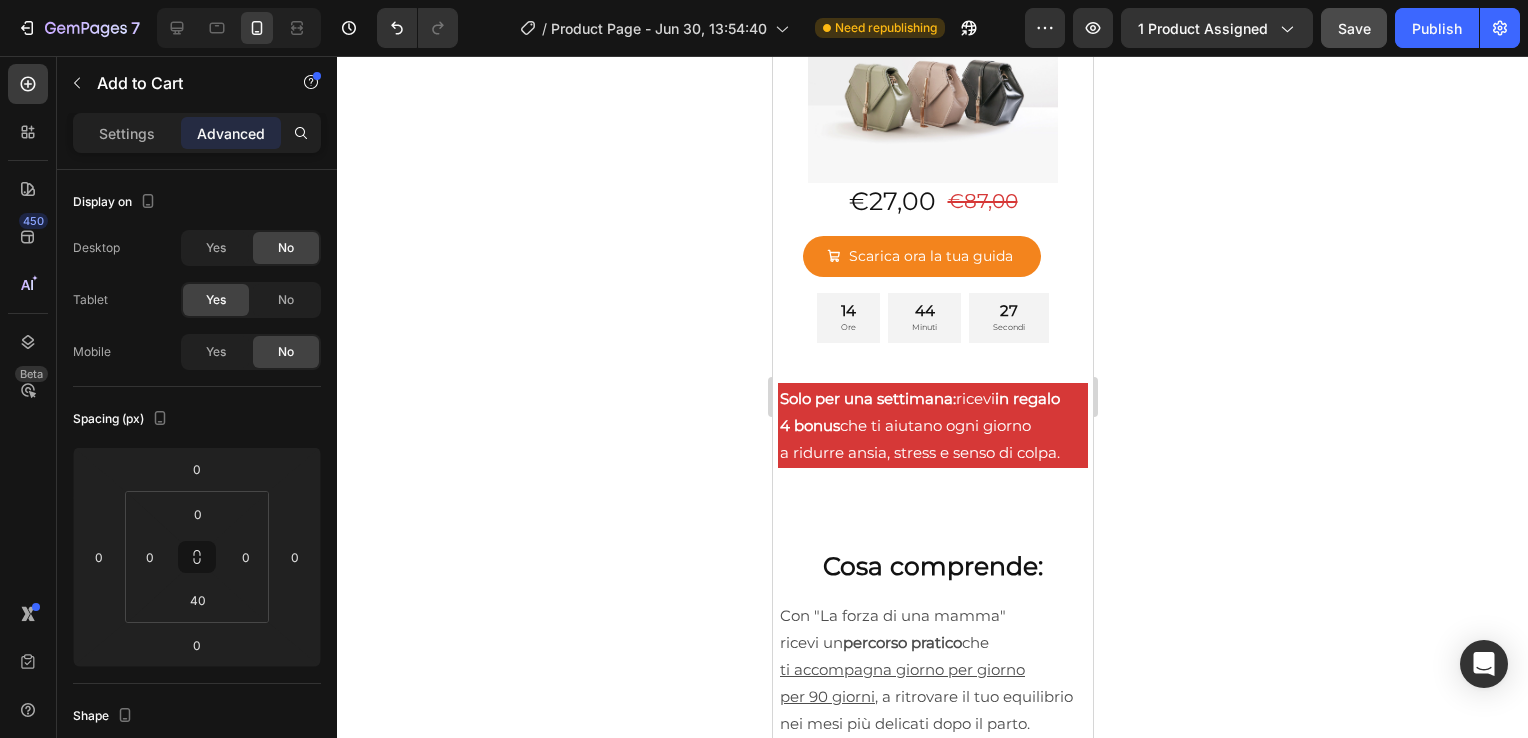 scroll, scrollTop: 6613, scrollLeft: 0, axis: vertical 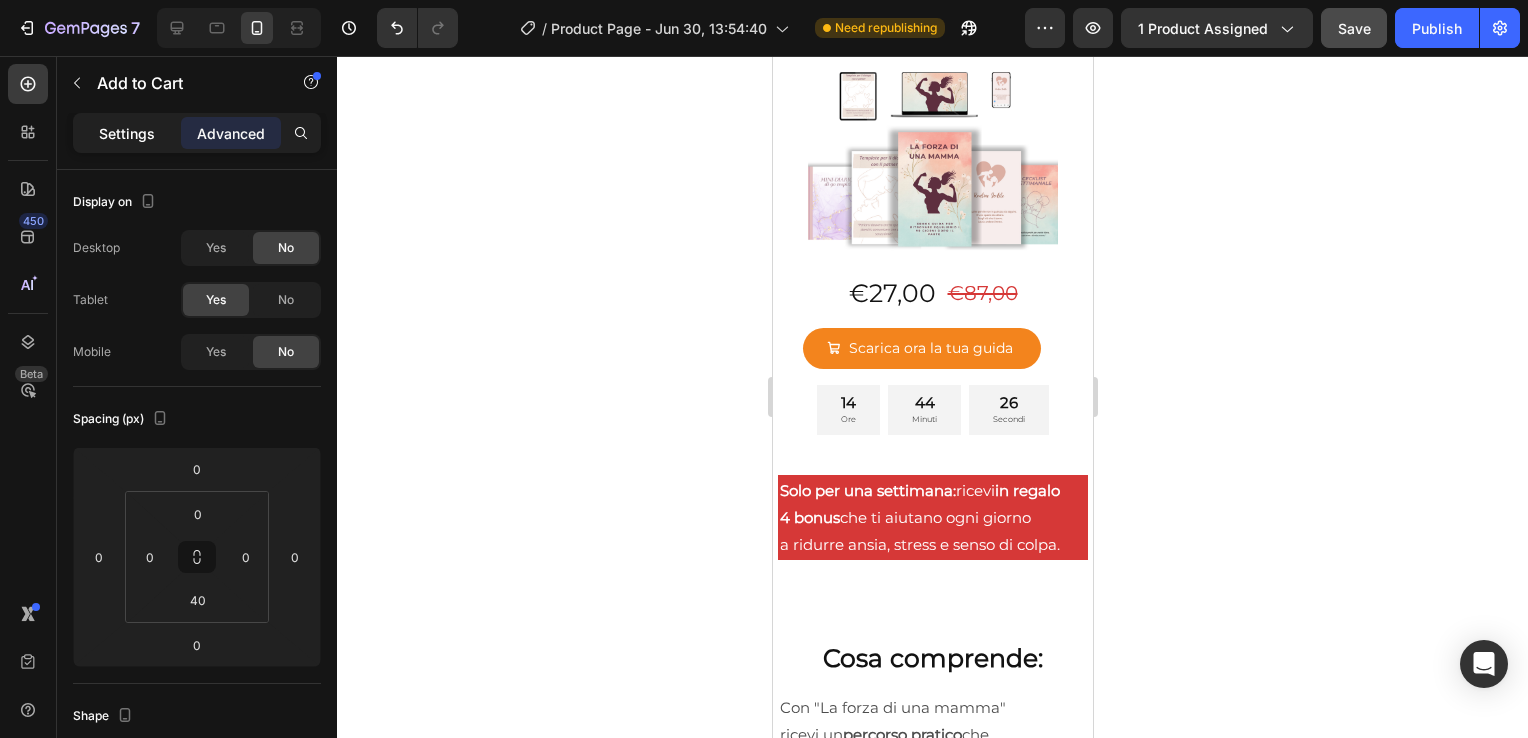 click on "Settings" at bounding box center (127, 133) 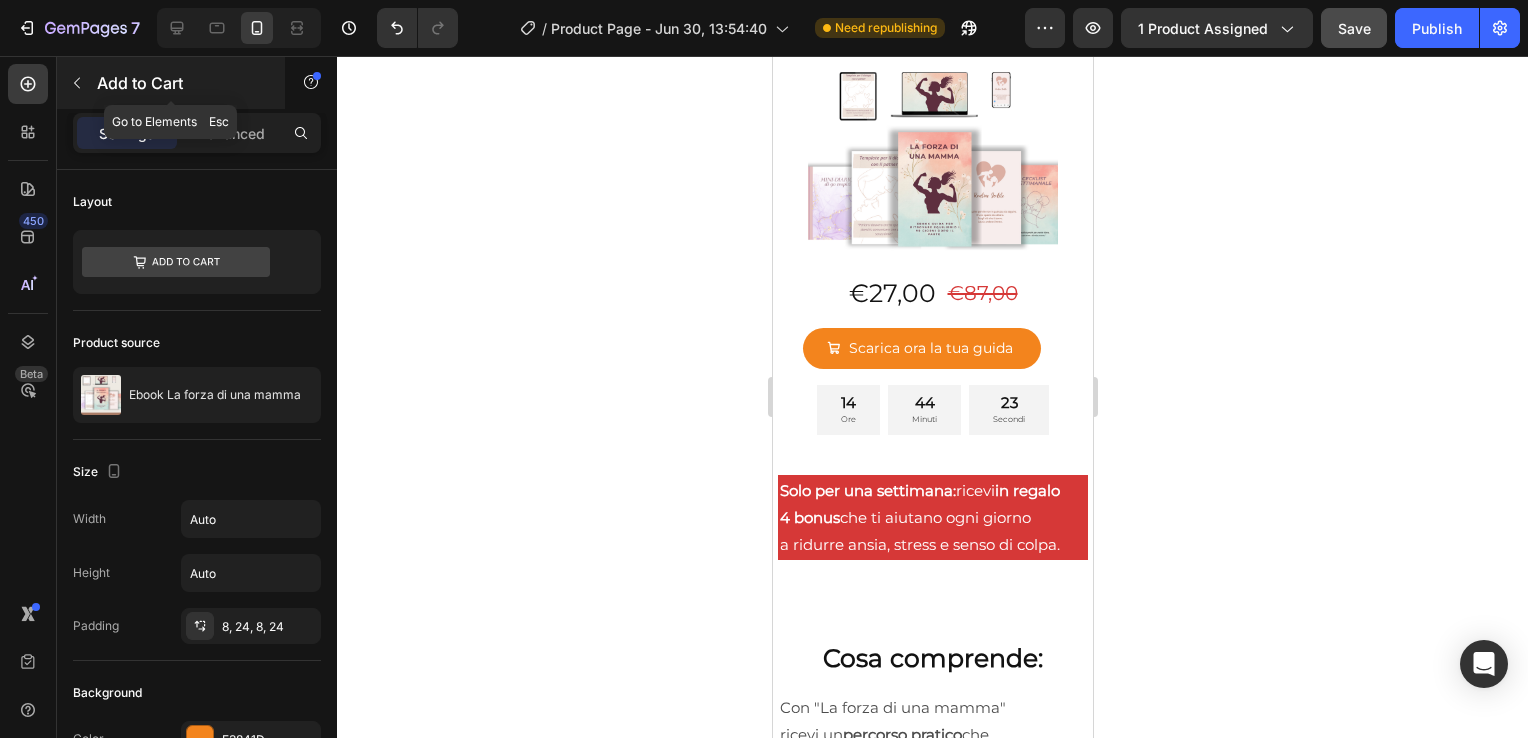 click at bounding box center [77, 83] 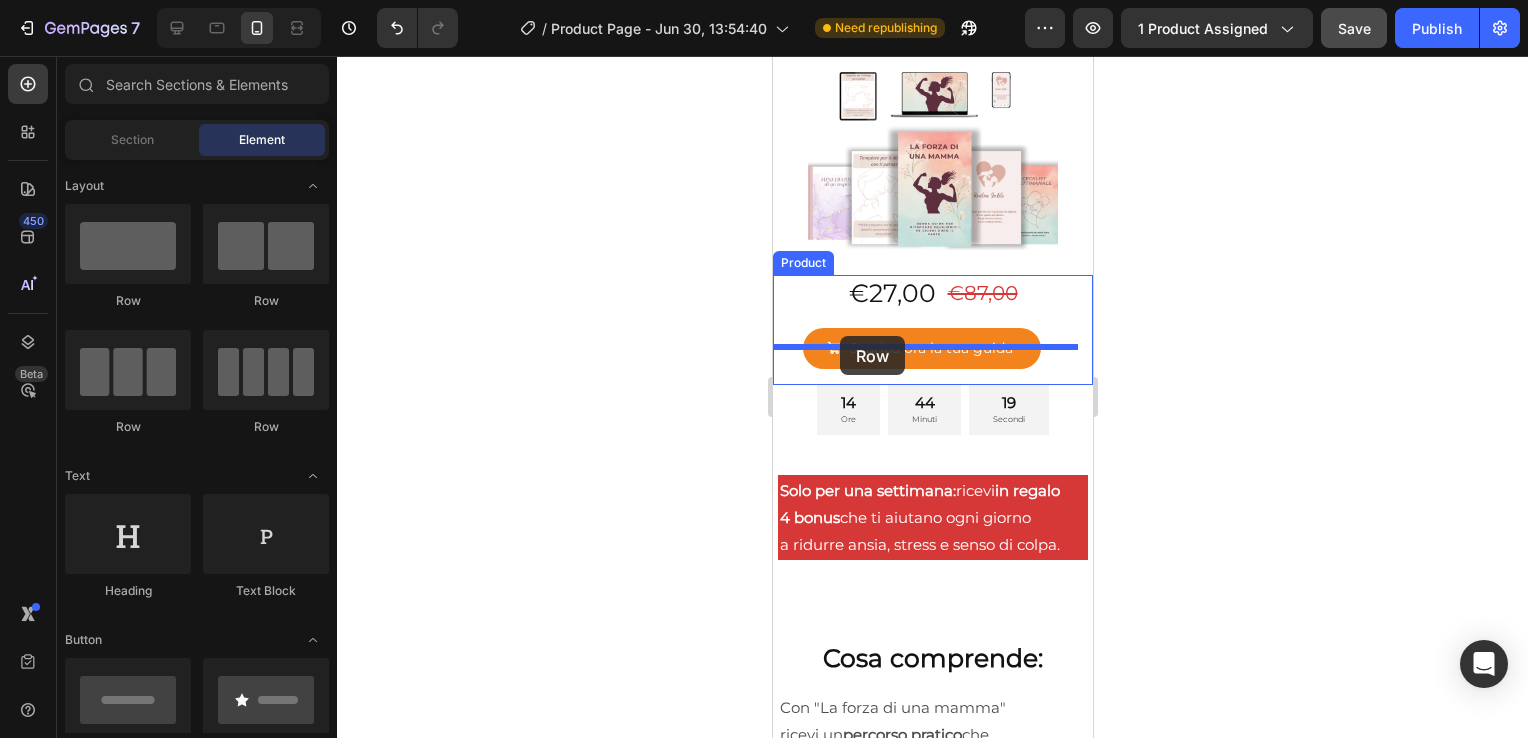 drag, startPoint x: 897, startPoint y: 305, endPoint x: 838, endPoint y: 335, distance: 66.189125 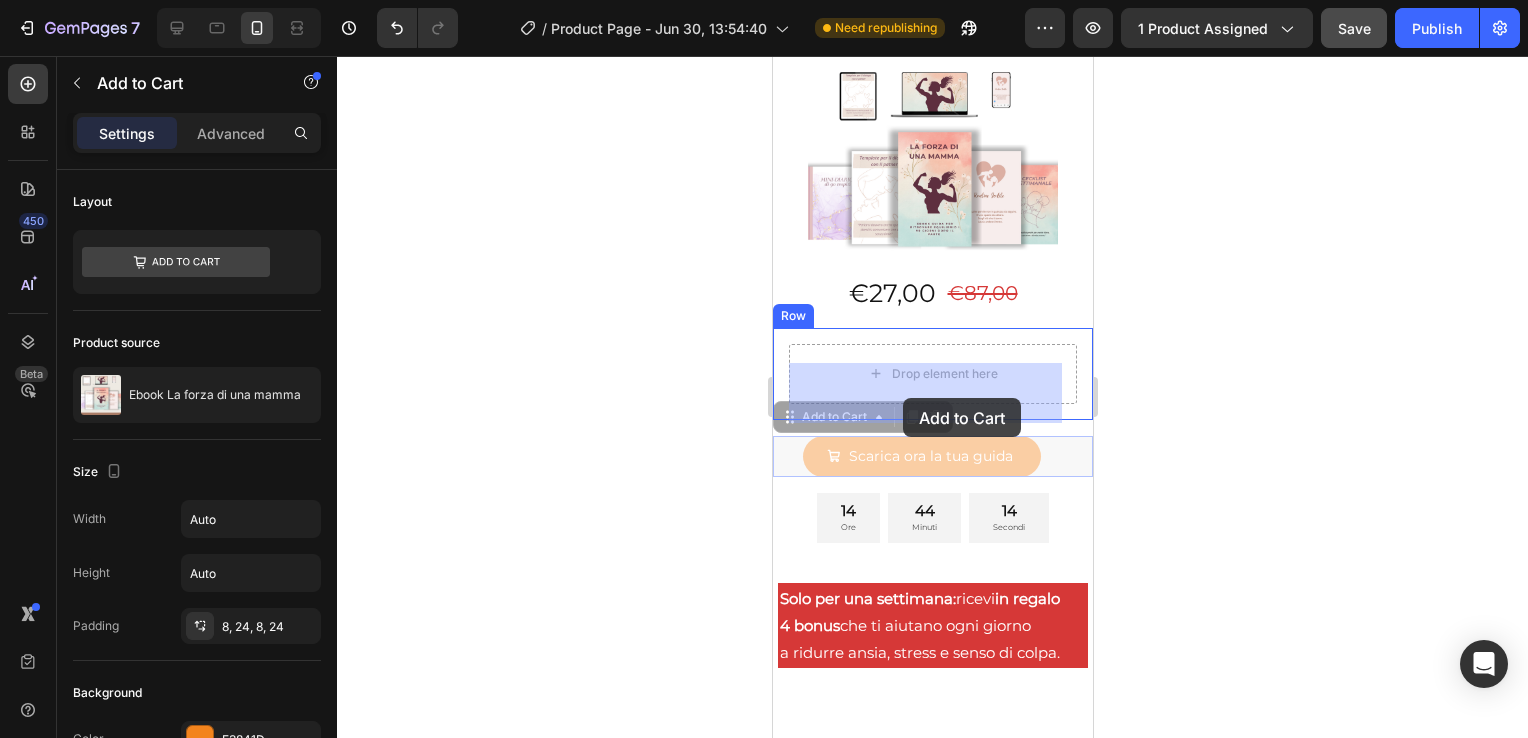 drag, startPoint x: 886, startPoint y: 470, endPoint x: 902, endPoint y: 398, distance: 73.756355 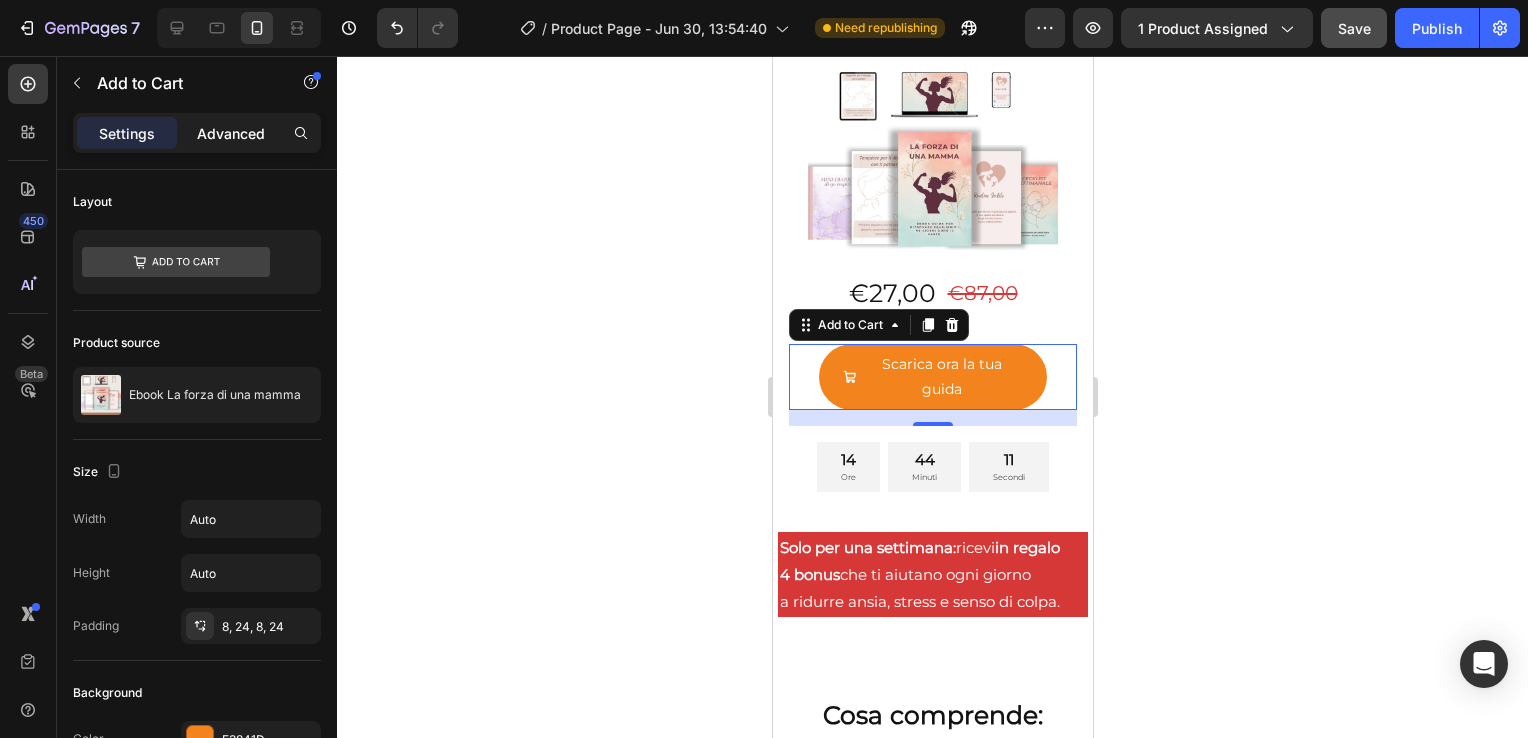 click on "Advanced" at bounding box center [231, 133] 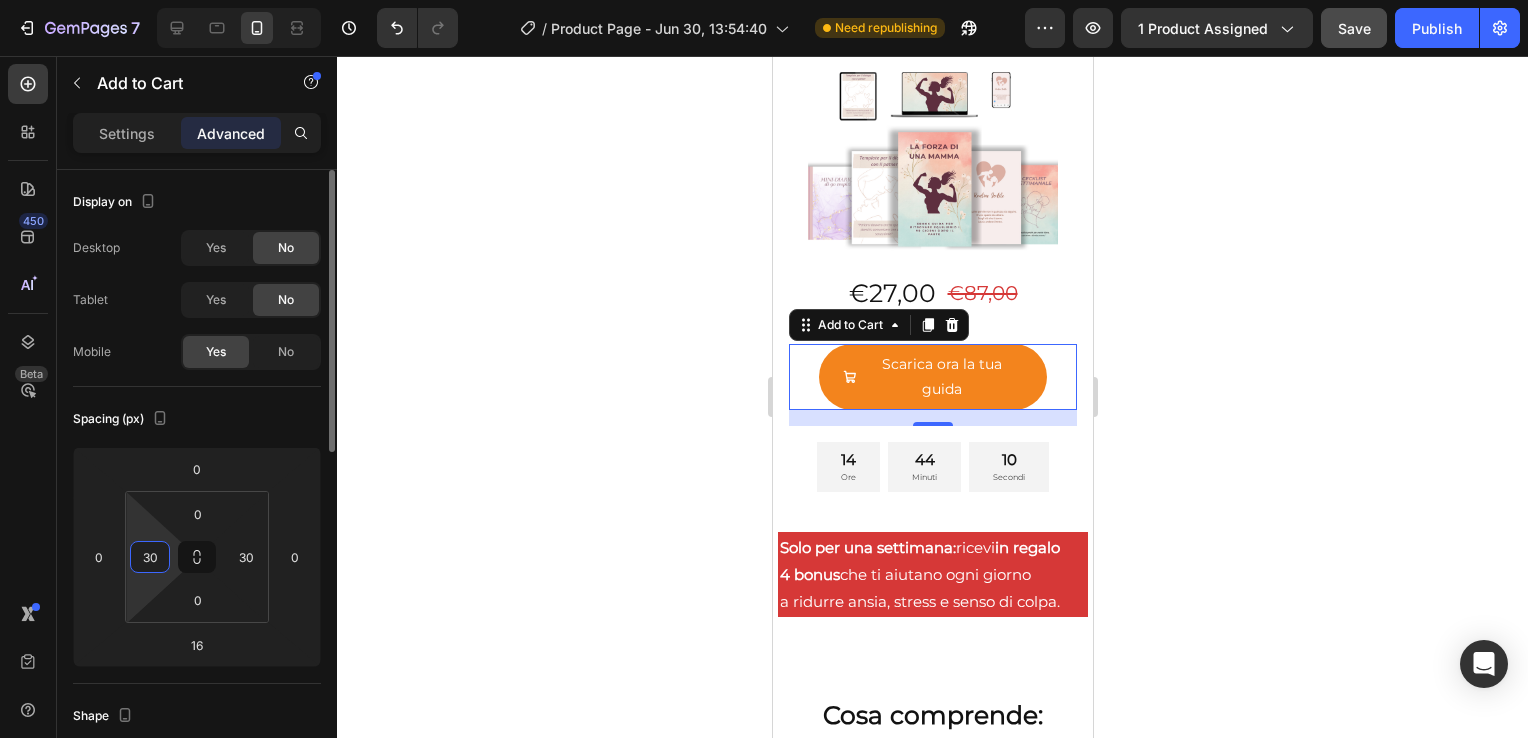 click on "30" at bounding box center [150, 557] 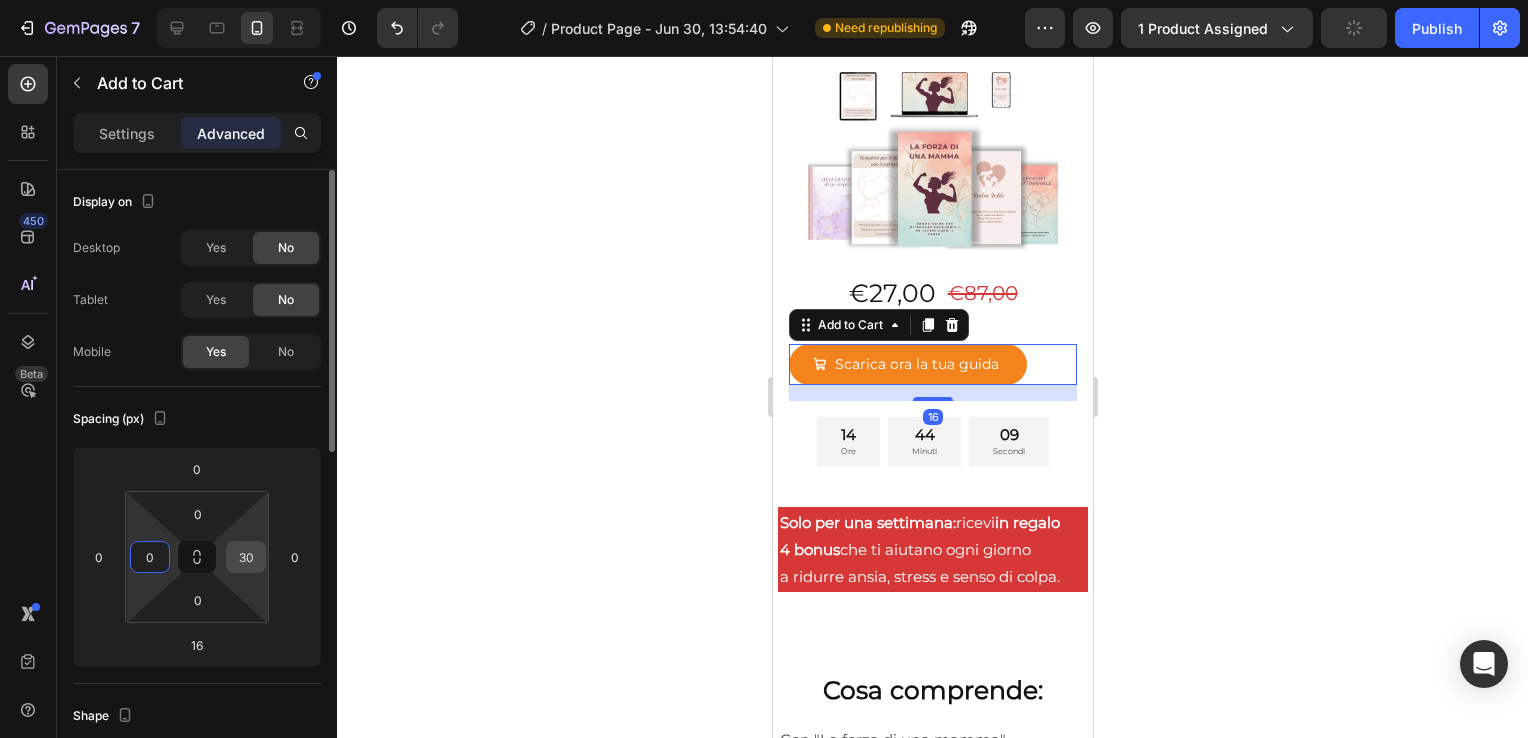 type on "0" 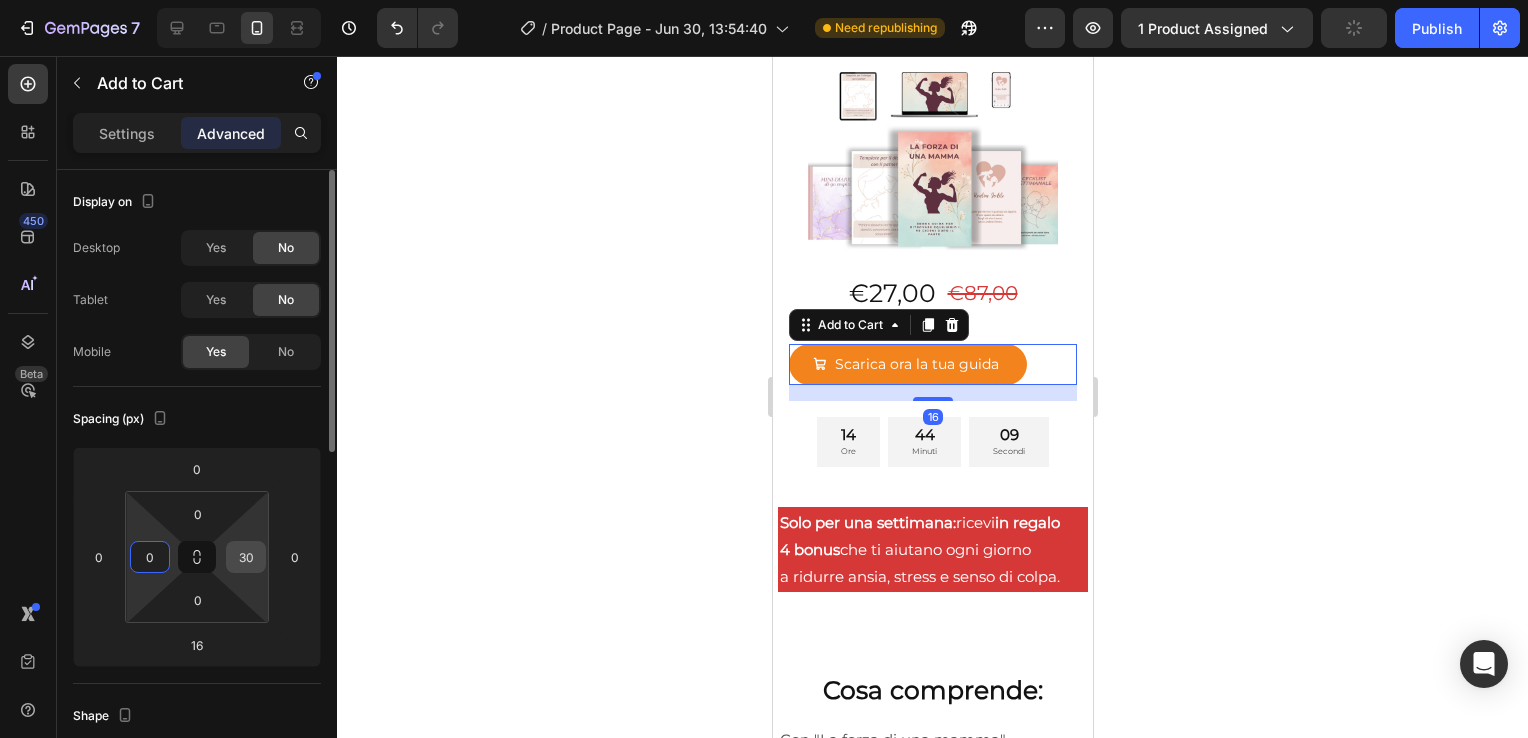 click on "30" at bounding box center [246, 557] 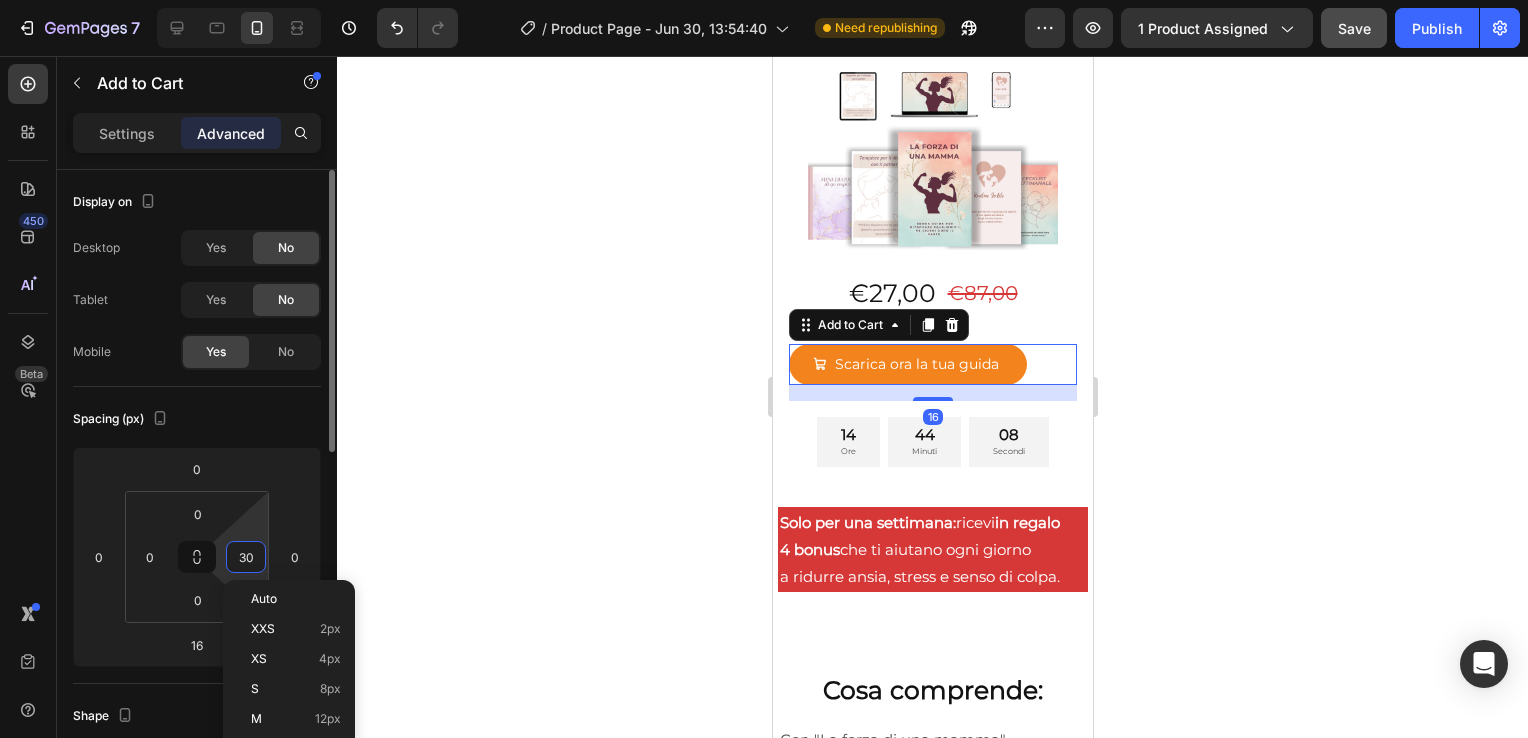 type on "0" 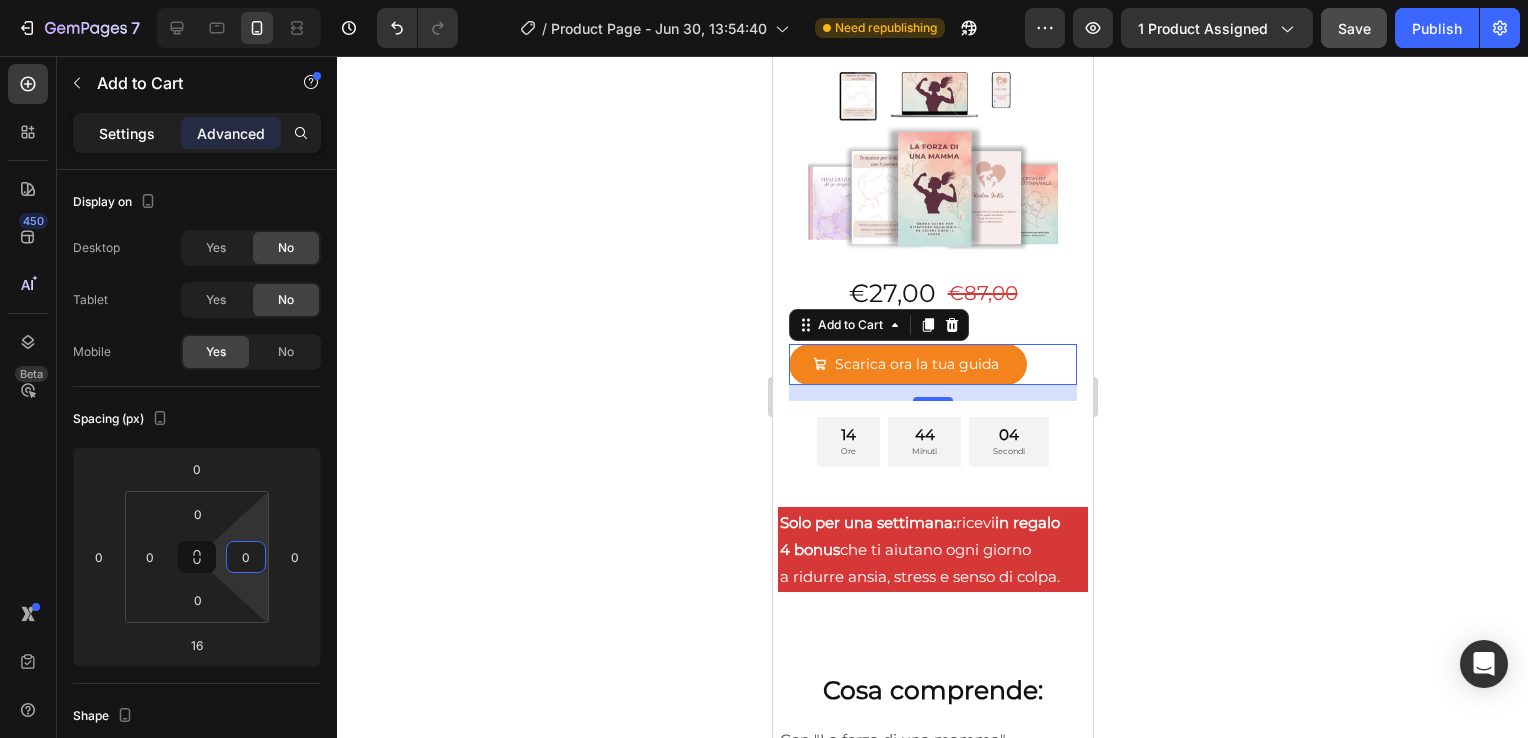 click on "Settings" 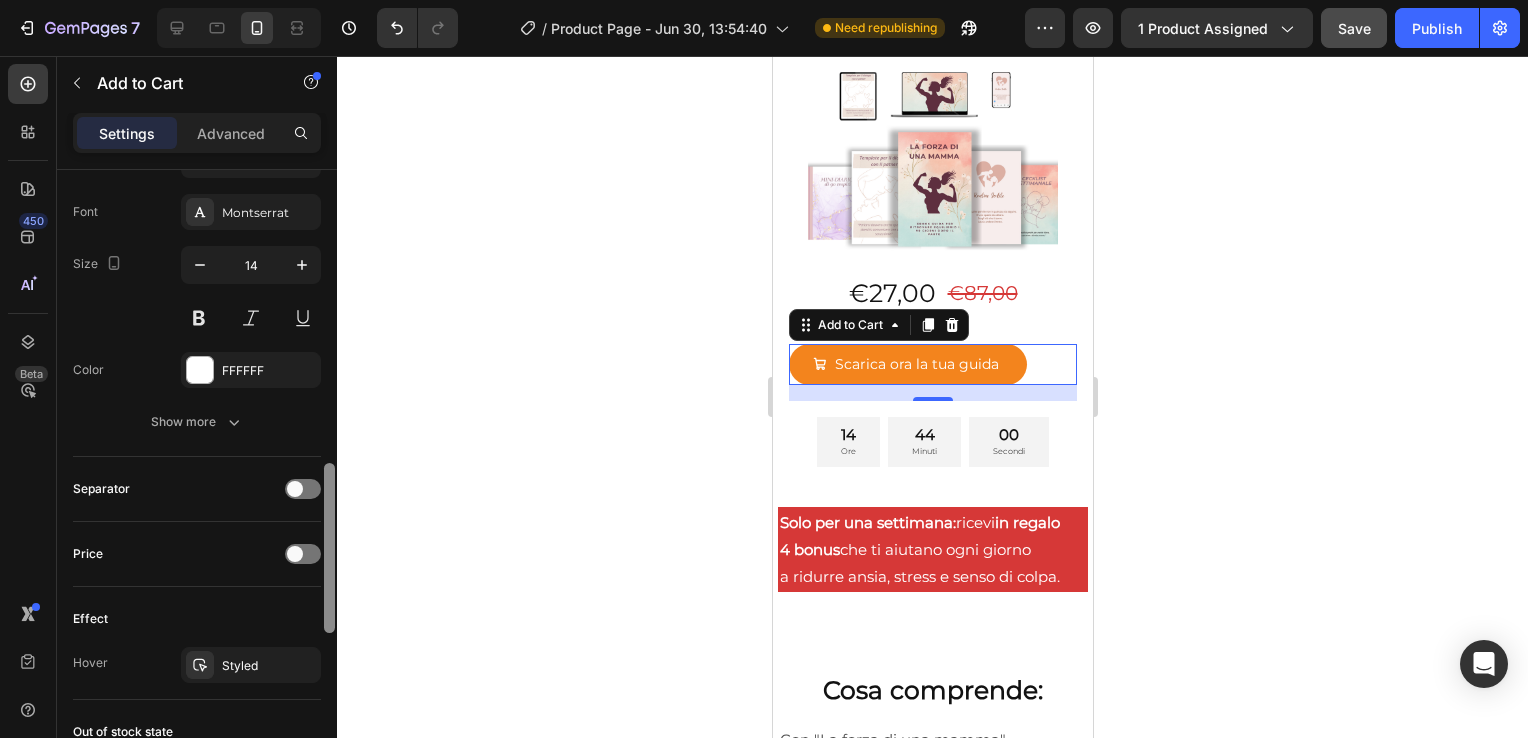 scroll, scrollTop: 1198, scrollLeft: 0, axis: vertical 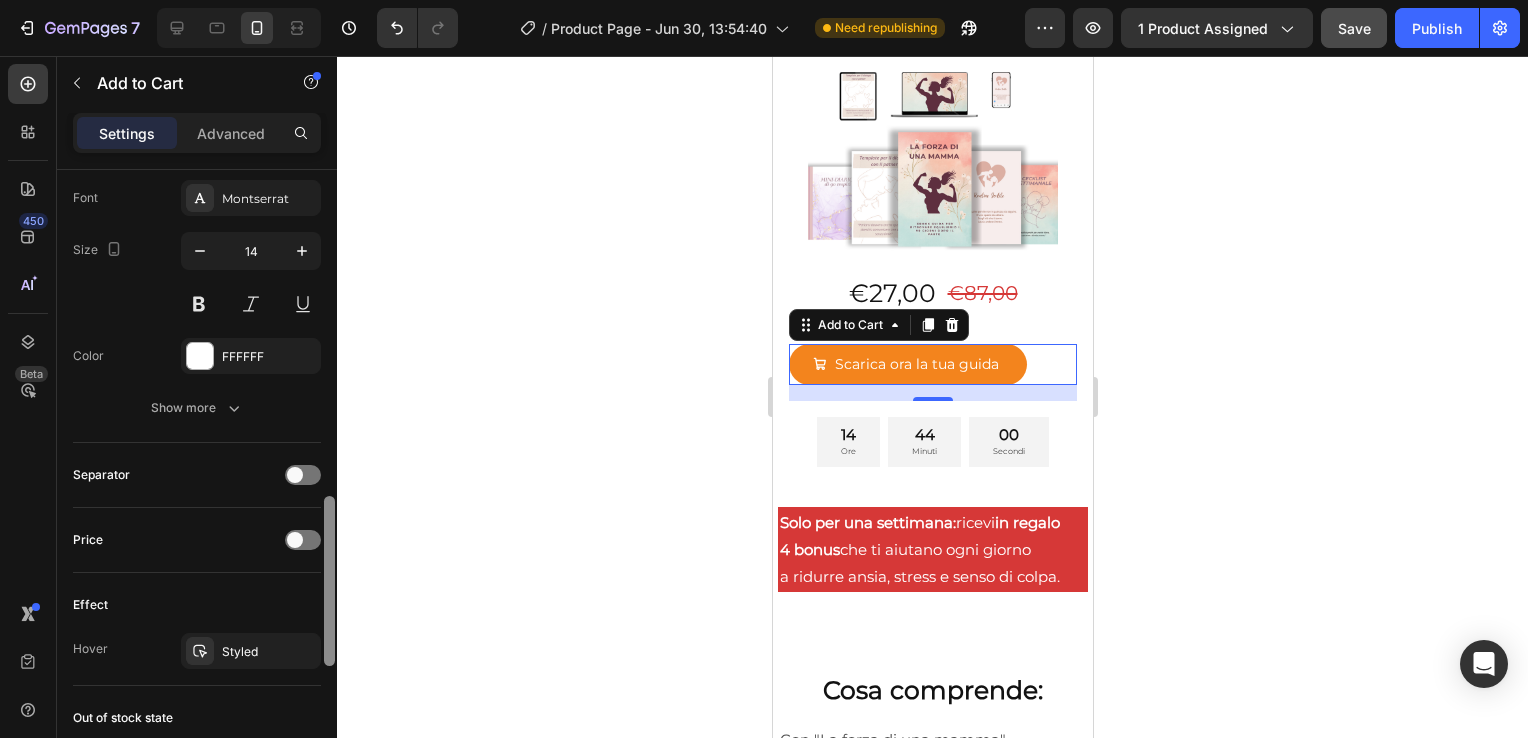 drag, startPoint x: 325, startPoint y: 273, endPoint x: 324, endPoint y: 600, distance: 327.00153 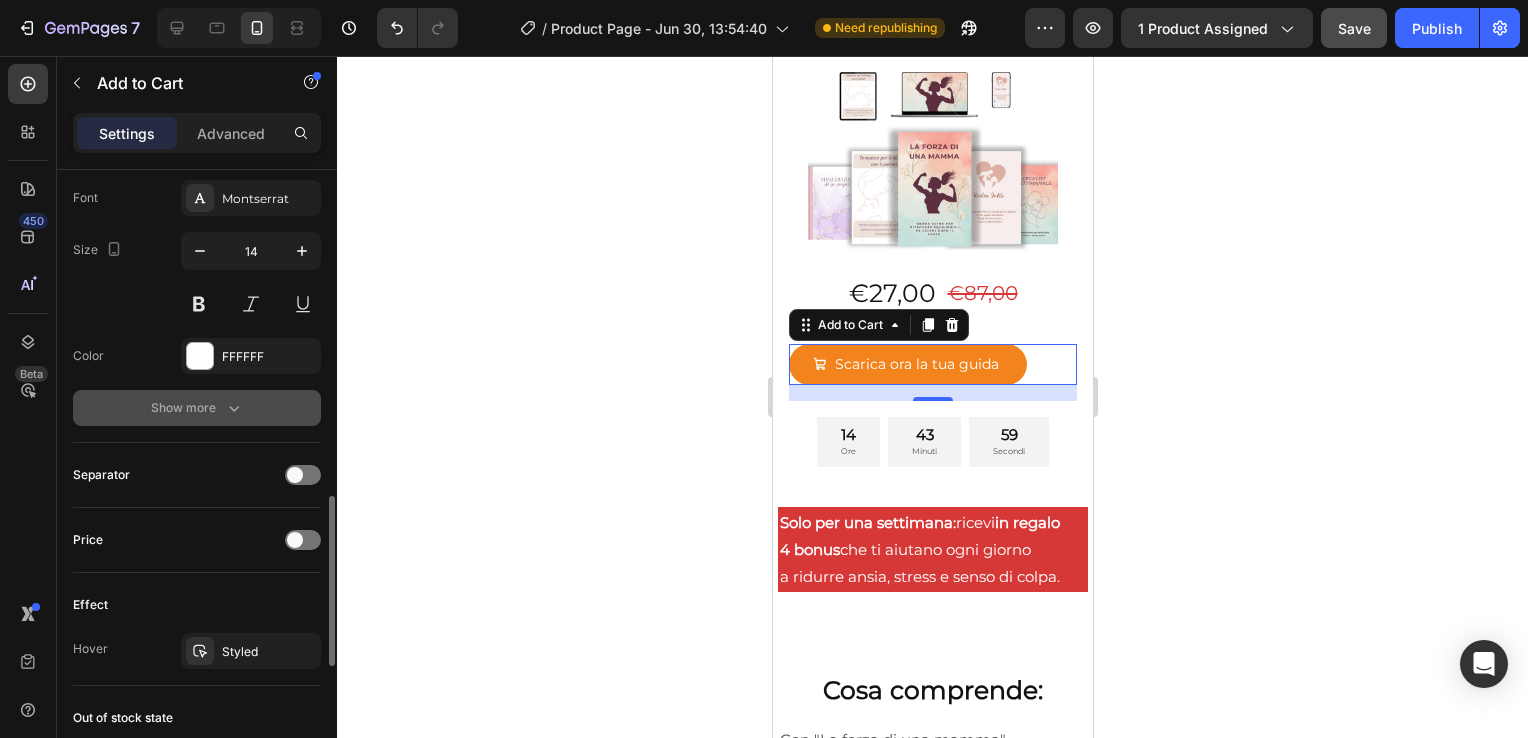 click on "Show more" at bounding box center [197, 408] 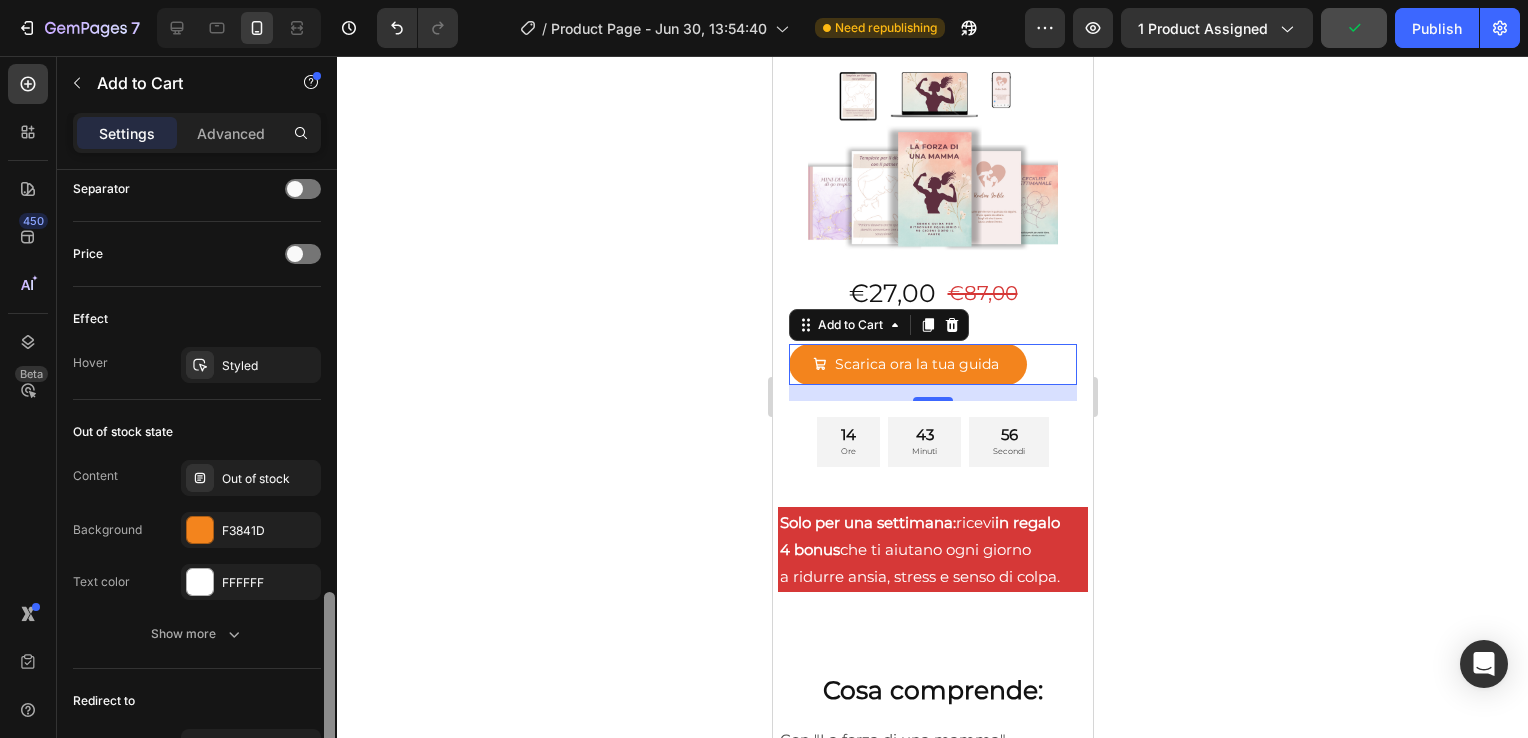 drag, startPoint x: 328, startPoint y: 520, endPoint x: 335, endPoint y: 671, distance: 151.16217 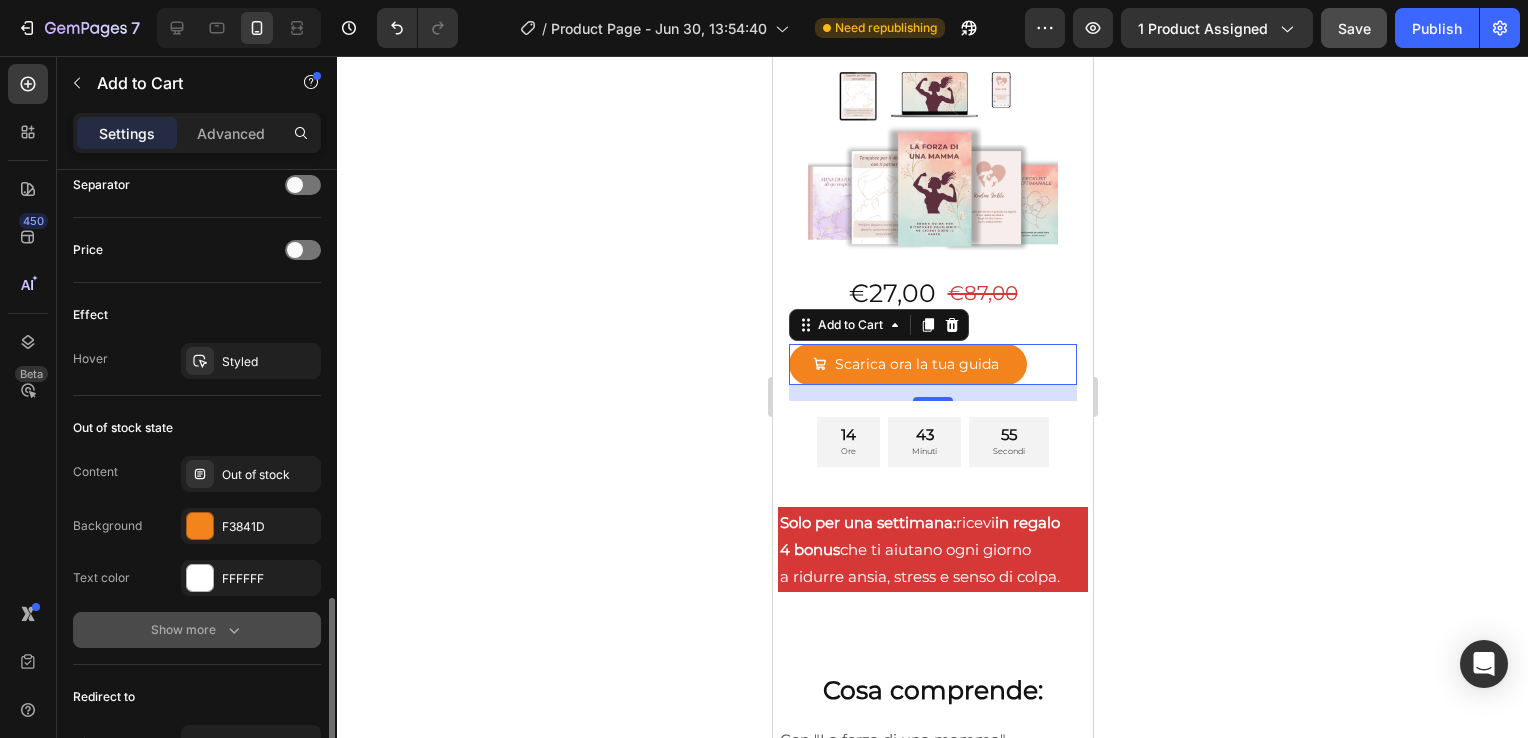 click on "Show more" at bounding box center [197, 630] 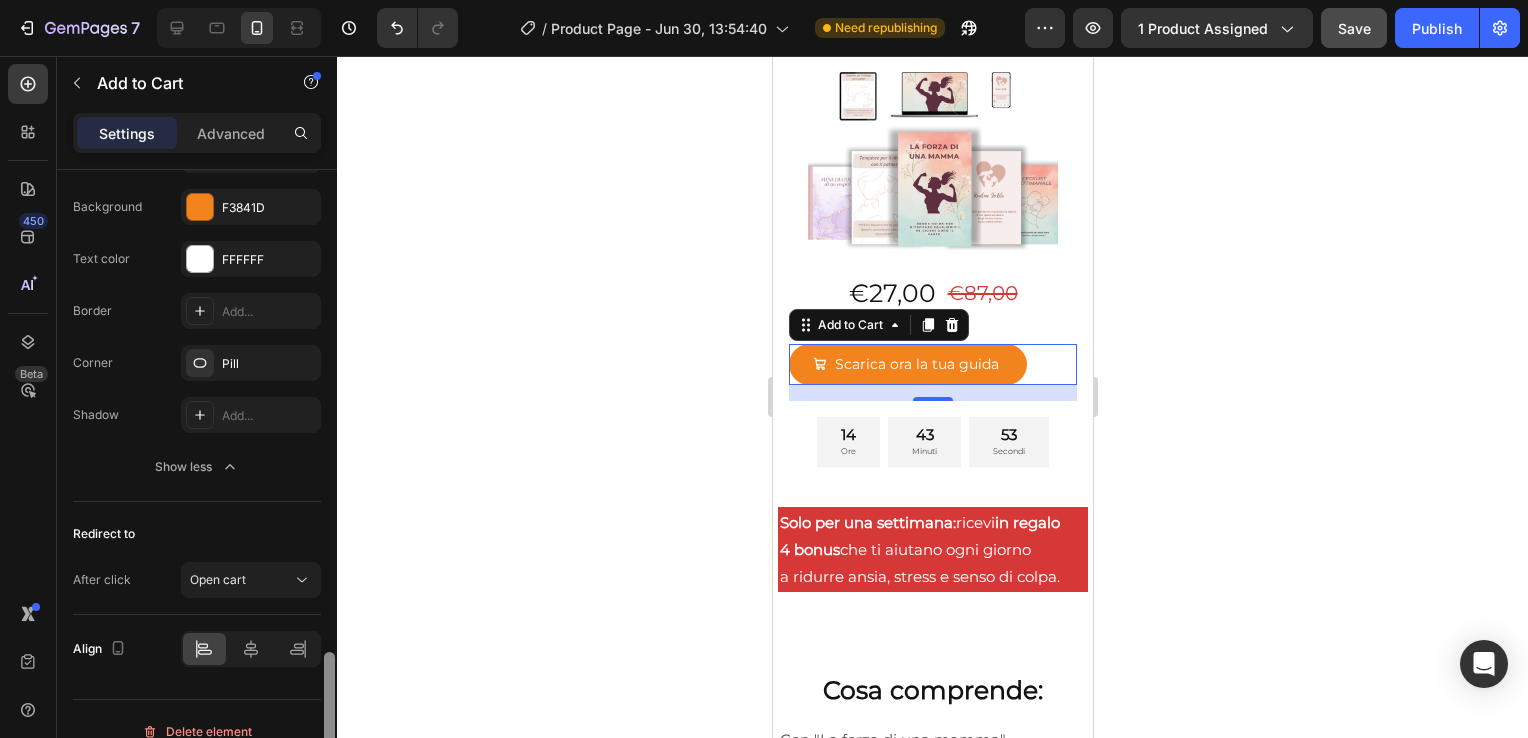 scroll, scrollTop: 2090, scrollLeft: 0, axis: vertical 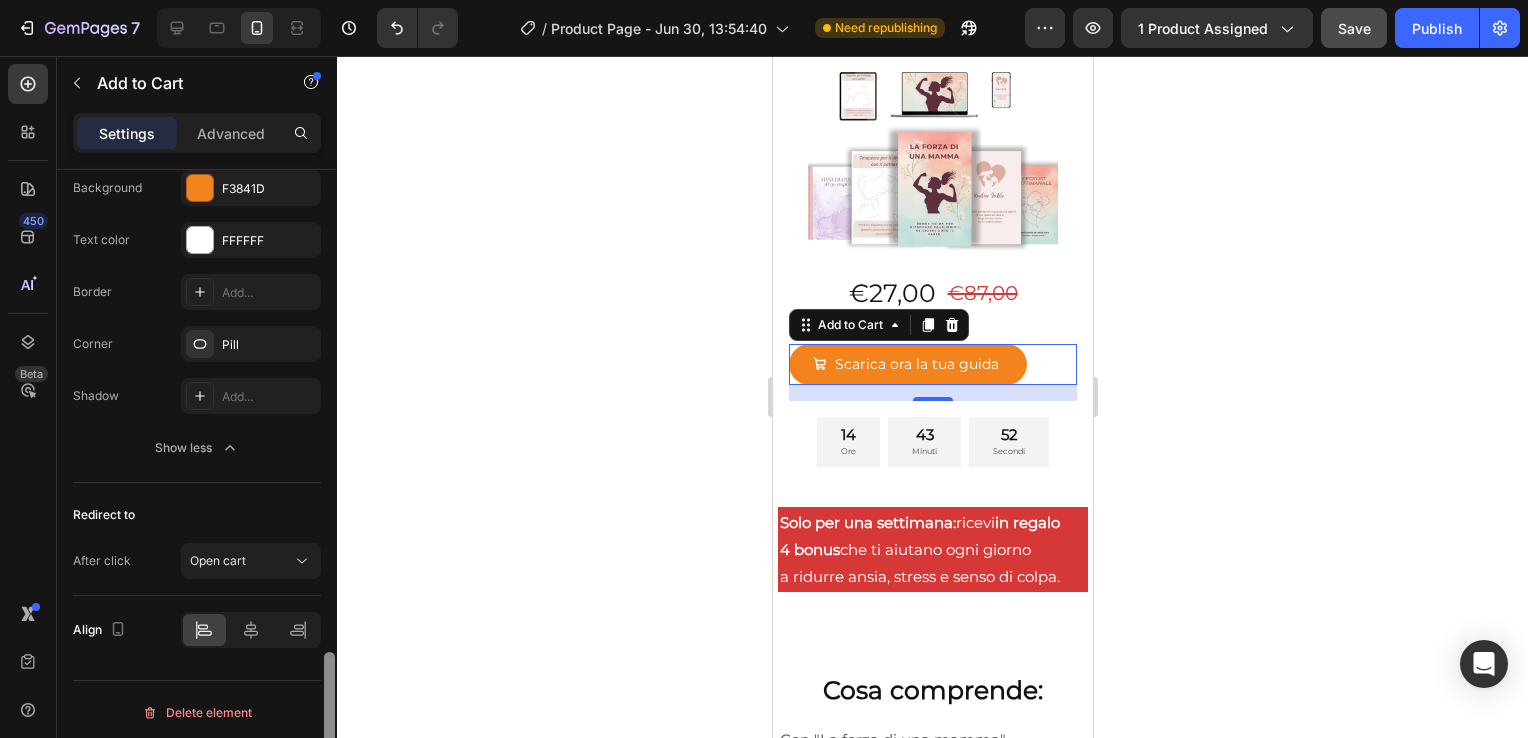 drag, startPoint x: 332, startPoint y: 671, endPoint x: 333, endPoint y: 762, distance: 91.00549 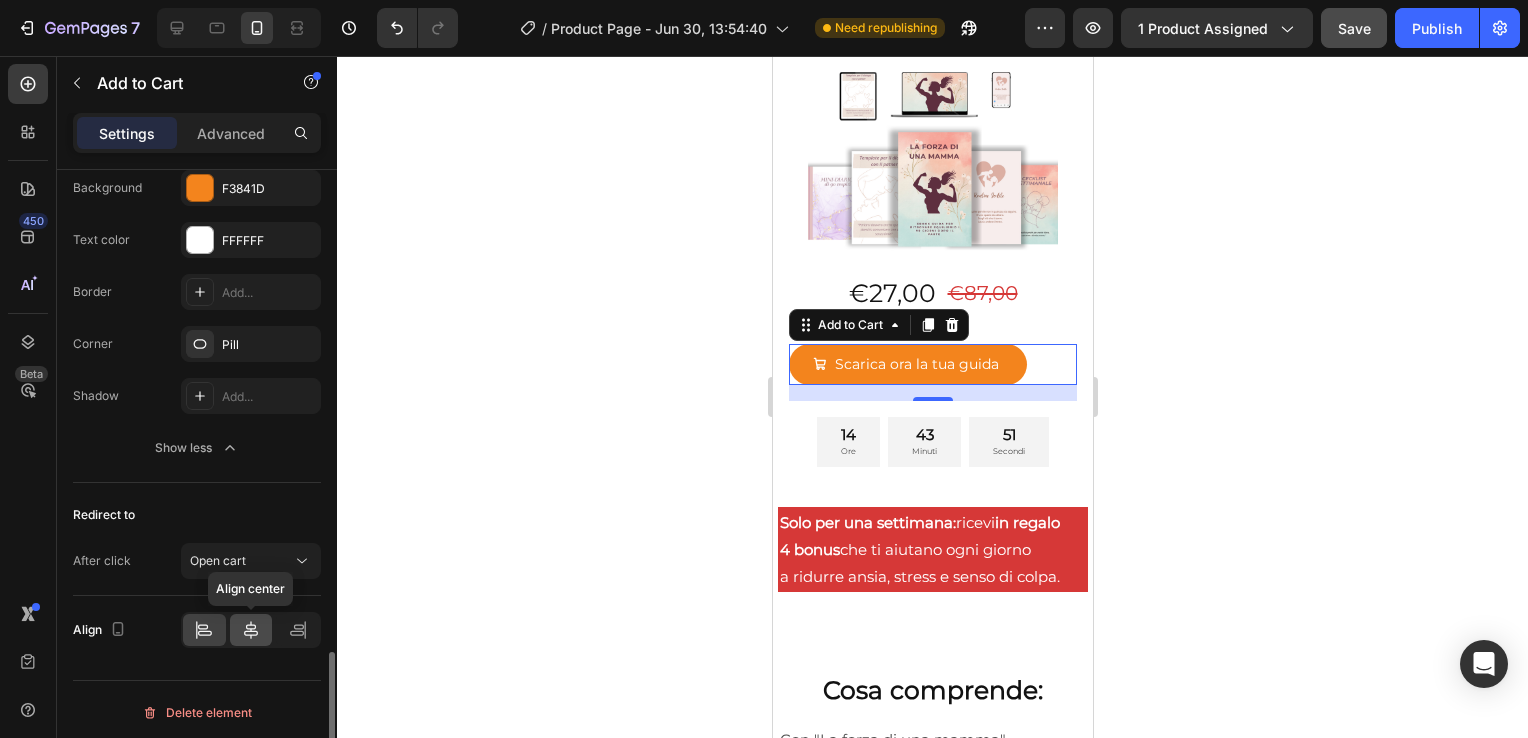 click 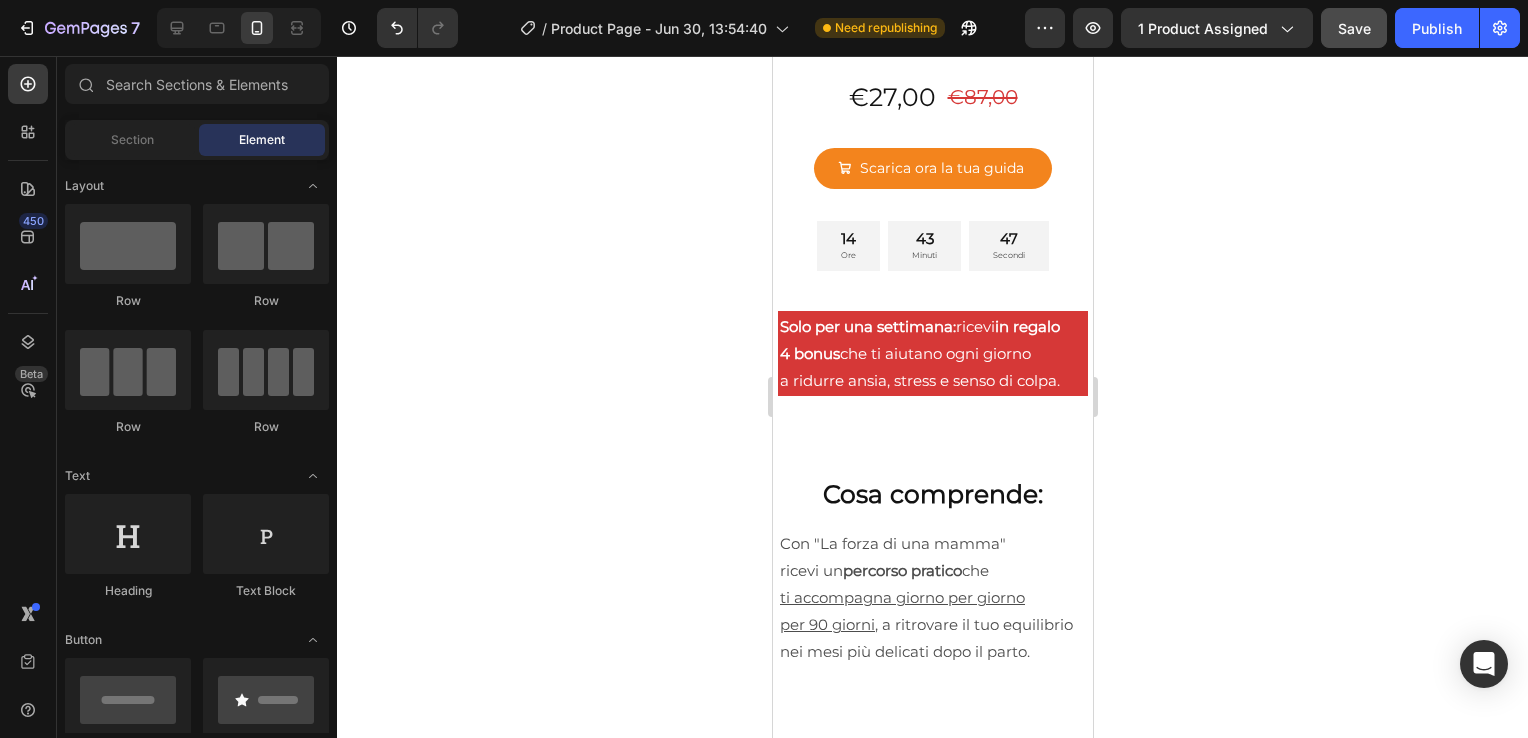 scroll, scrollTop: 6844, scrollLeft: 0, axis: vertical 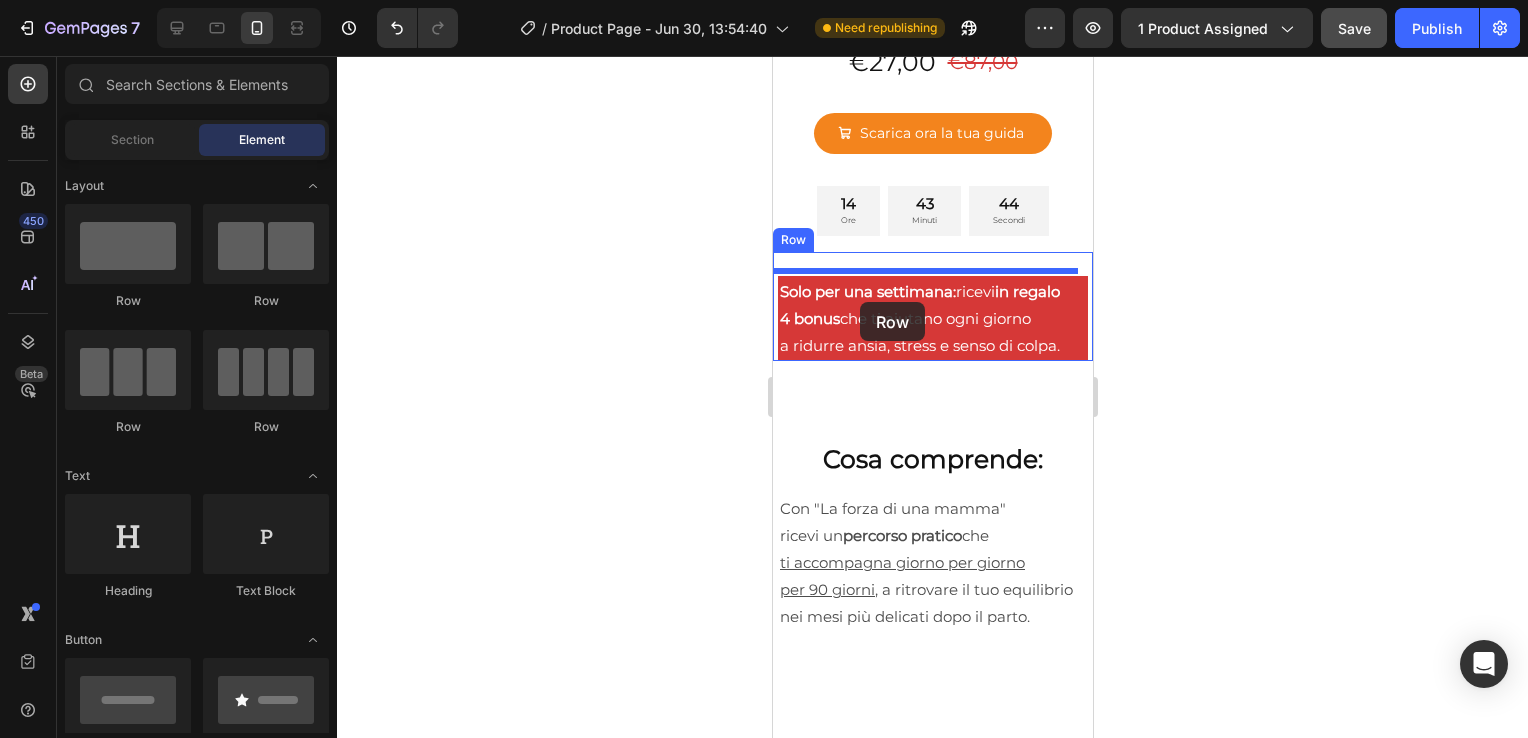 drag, startPoint x: 903, startPoint y: 312, endPoint x: 859, endPoint y: 302, distance: 45.122055 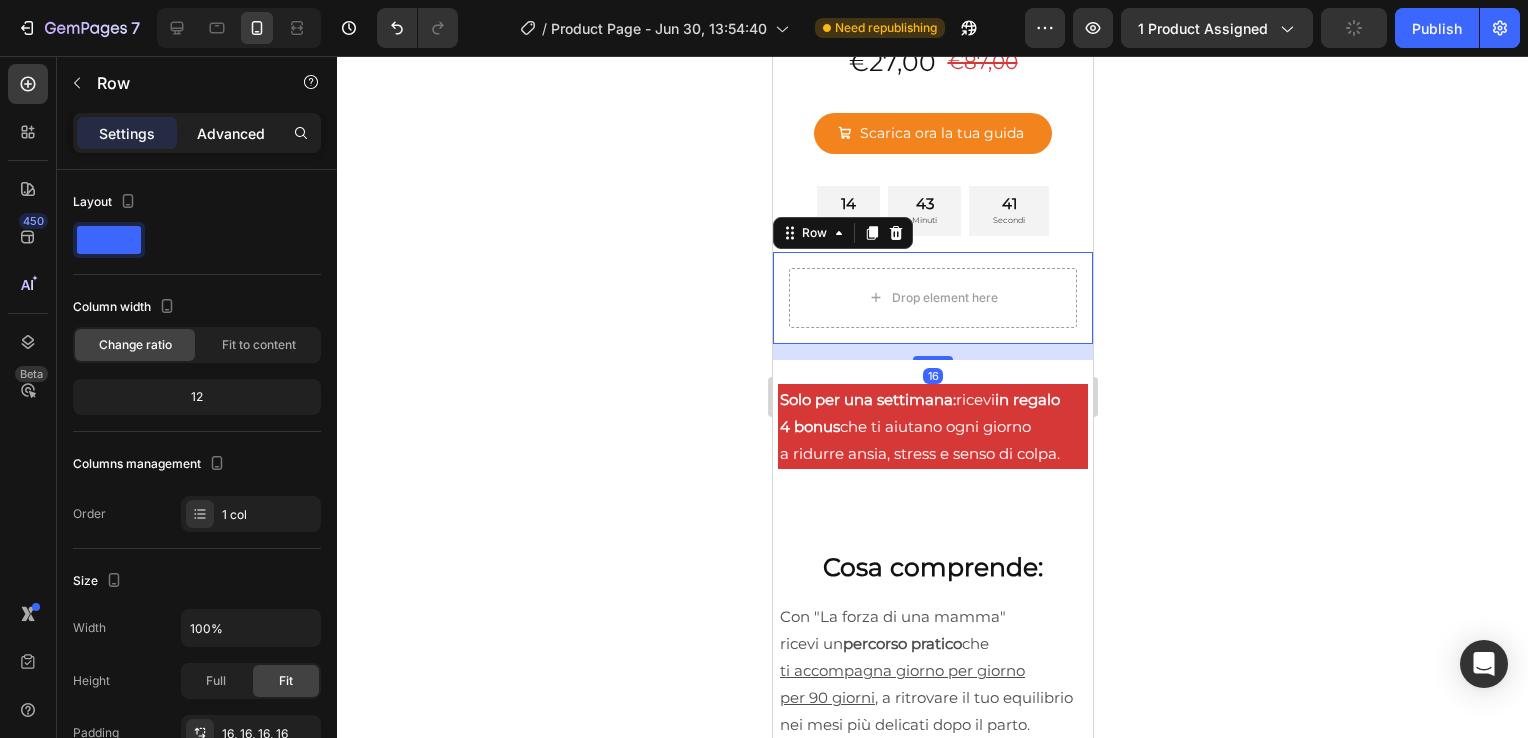 click on "Advanced" at bounding box center (231, 133) 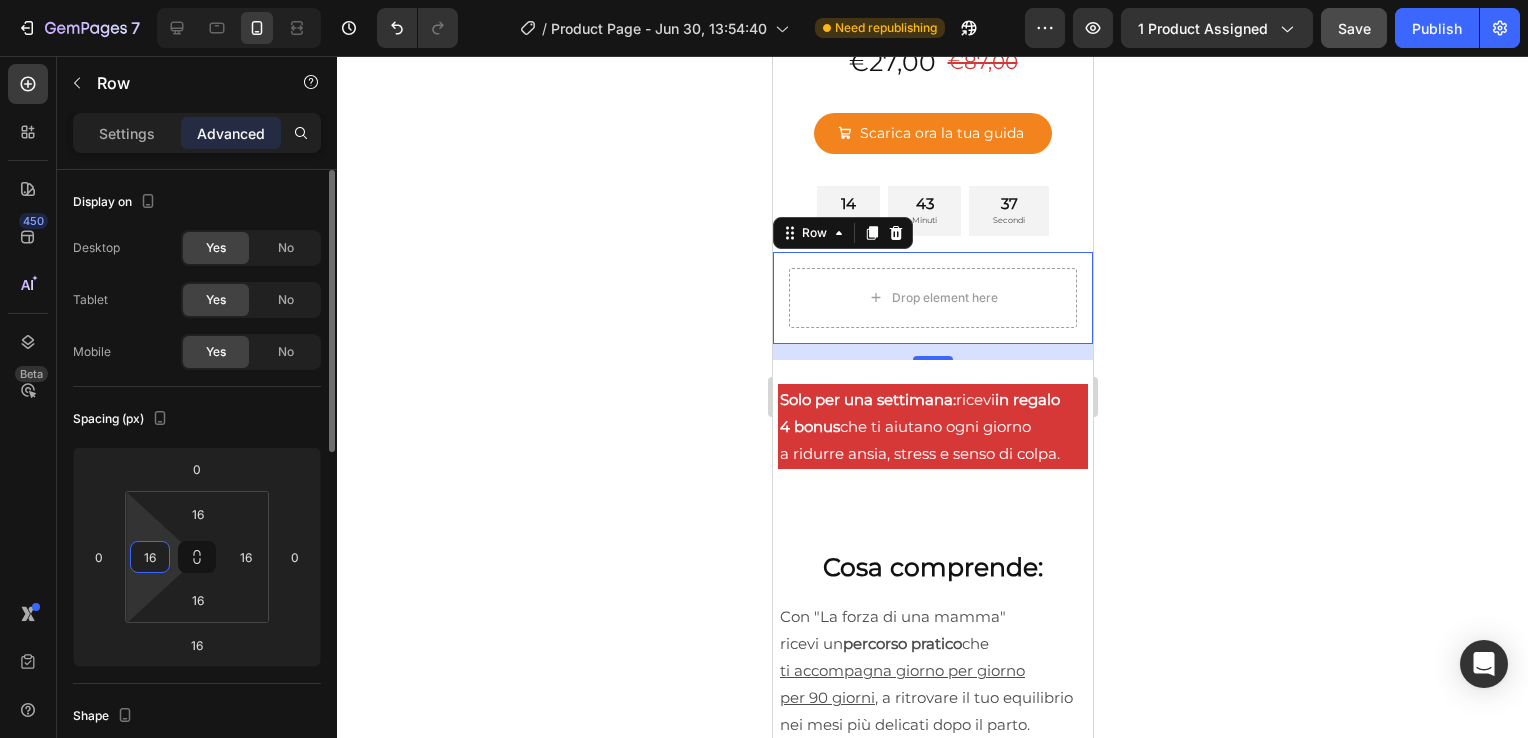 click on "16" at bounding box center (150, 557) 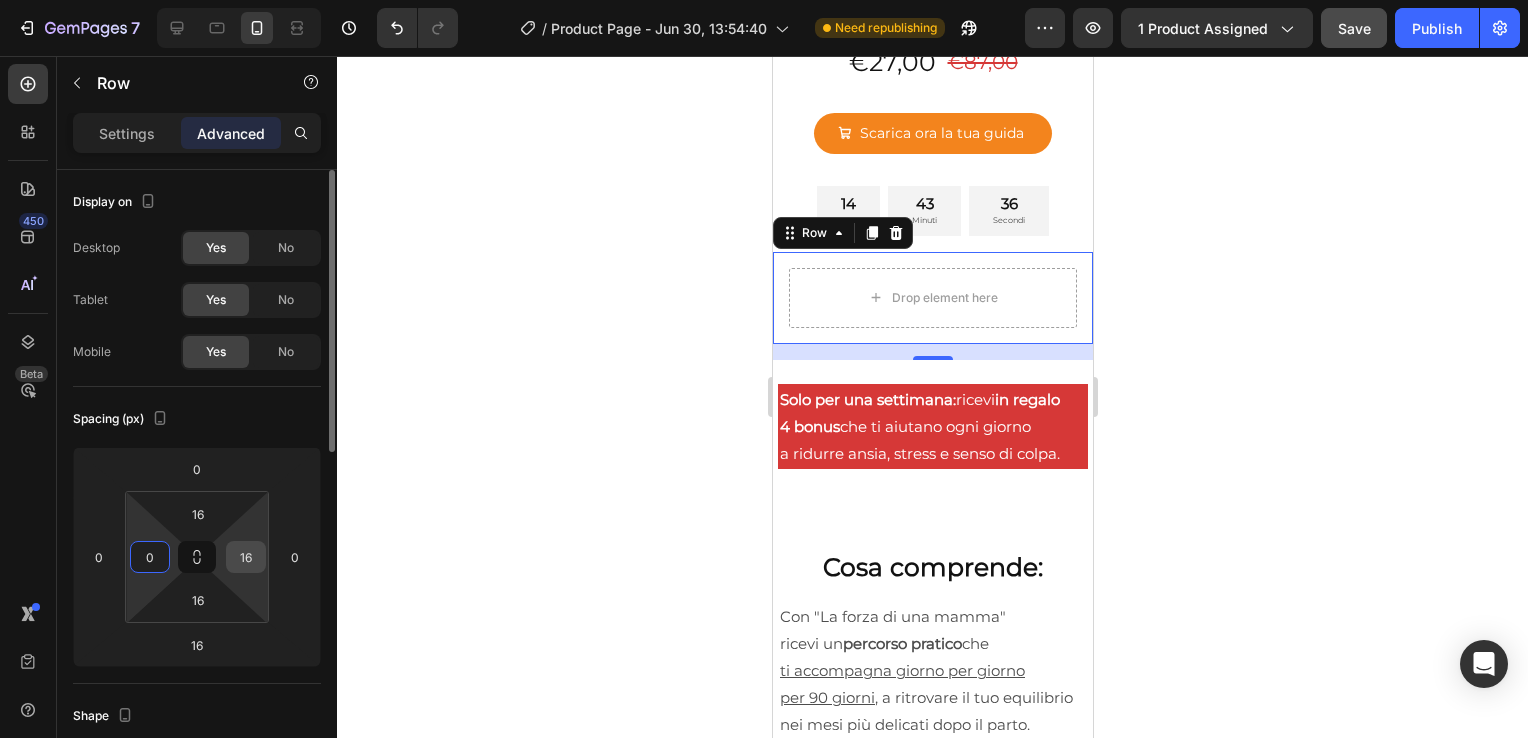 type on "0" 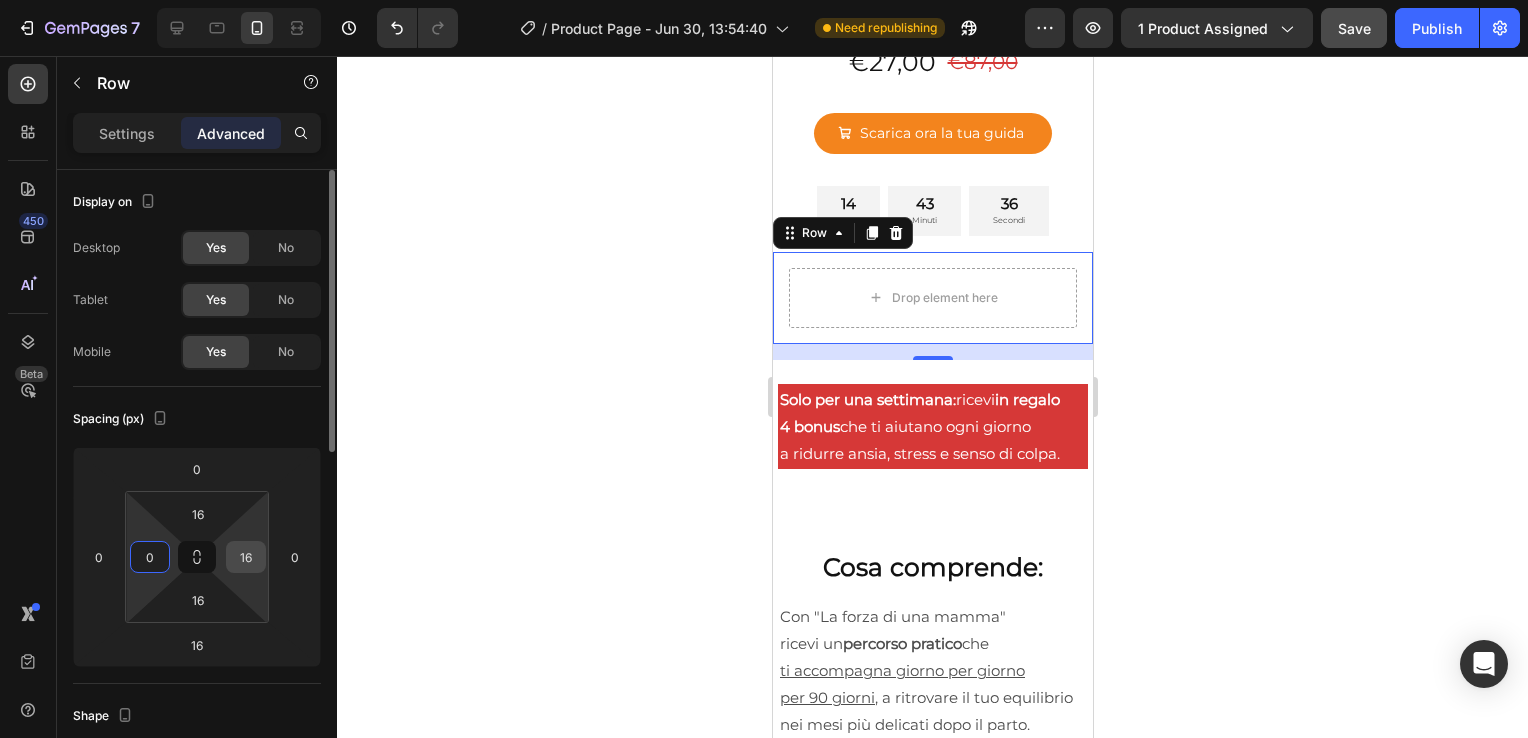 click on "16" at bounding box center [246, 557] 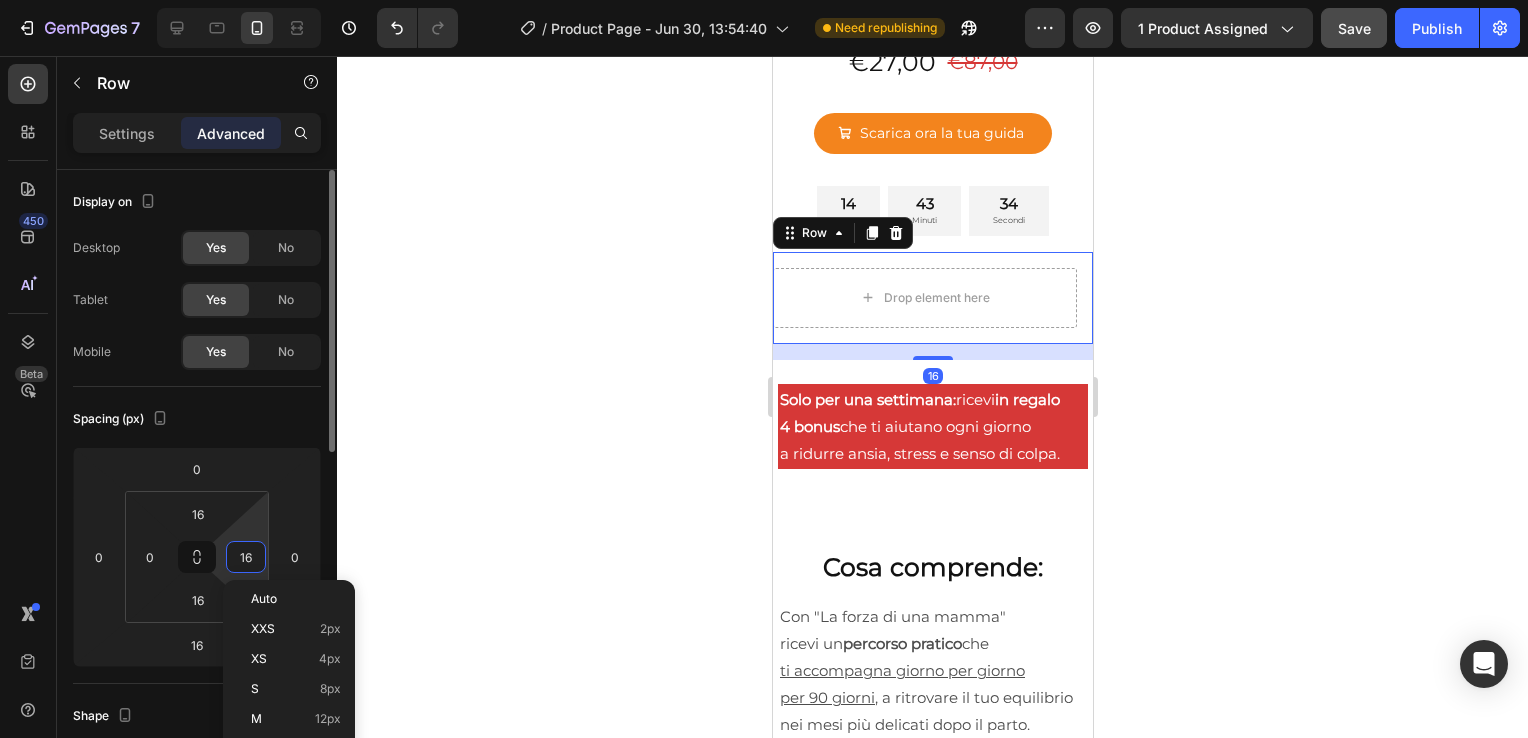 type on "0" 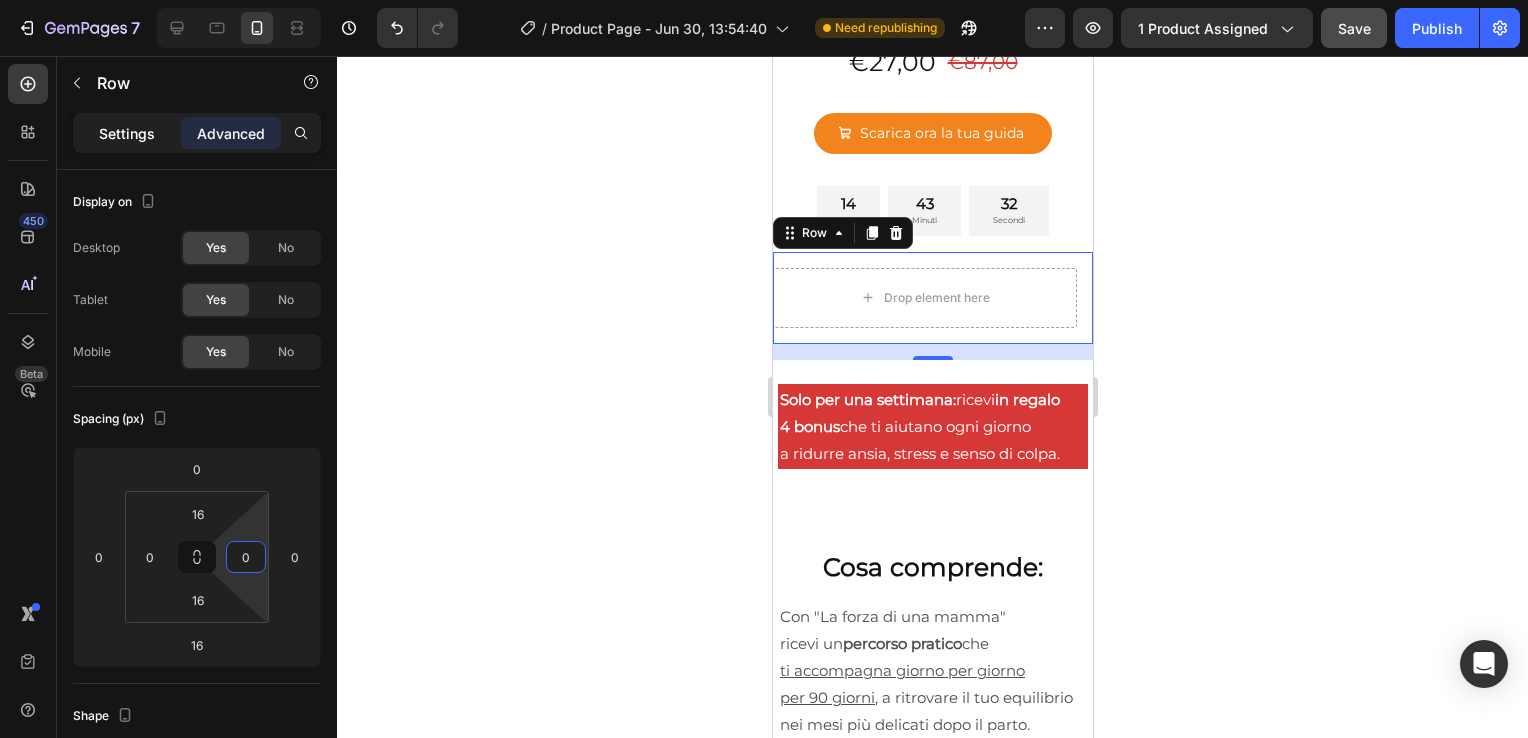 click on "Settings" at bounding box center (127, 133) 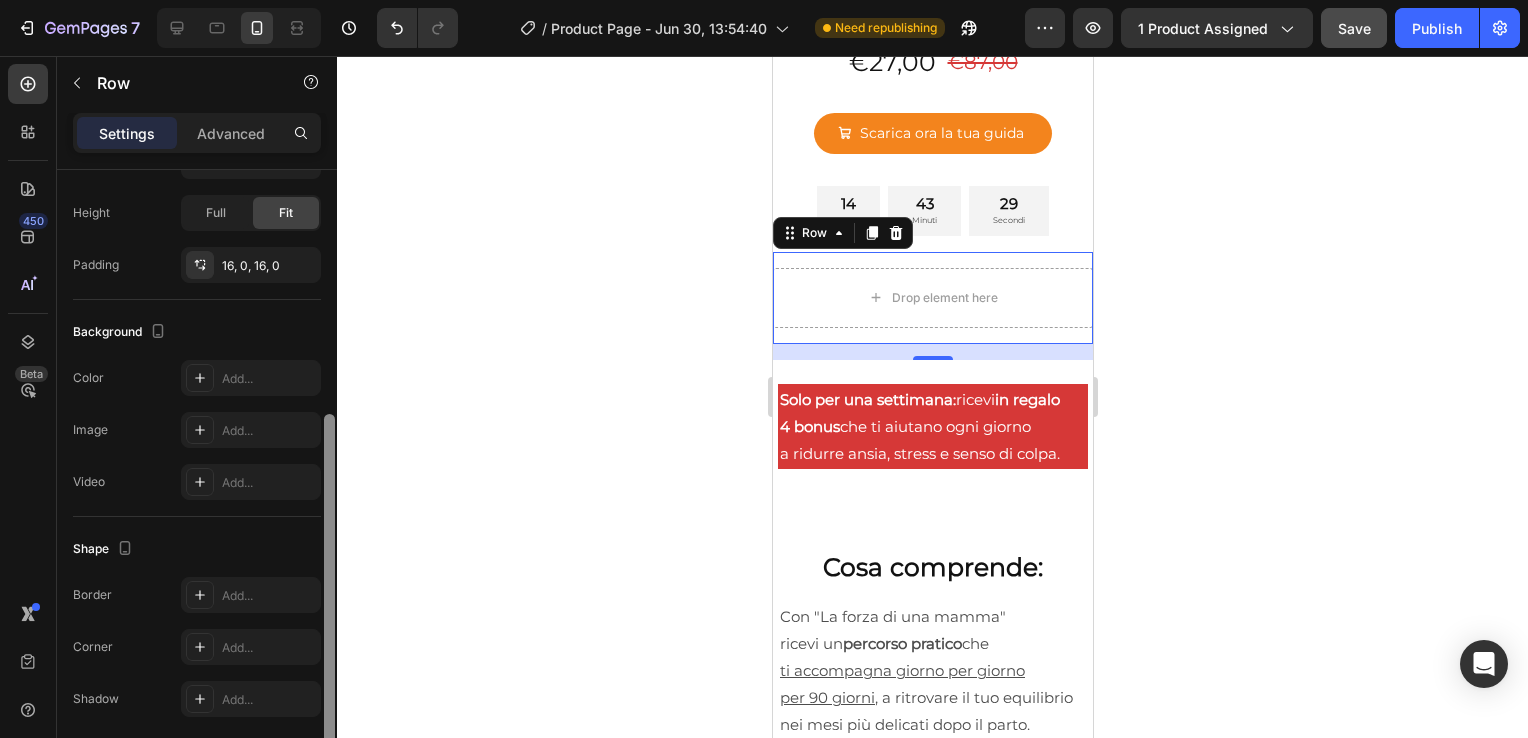 scroll, scrollTop: 494, scrollLeft: 0, axis: vertical 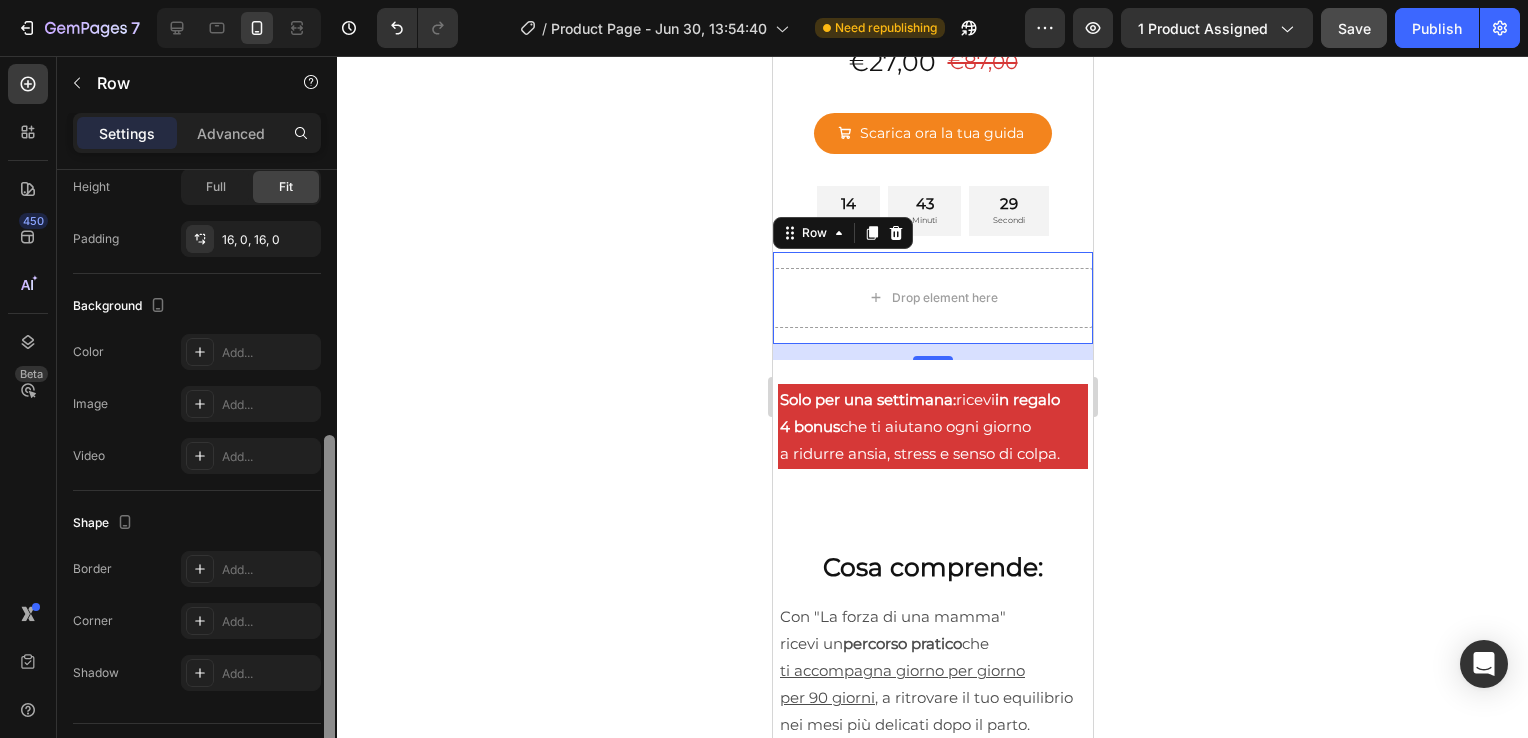 drag, startPoint x: 332, startPoint y: 334, endPoint x: 308, endPoint y: 600, distance: 267.0805 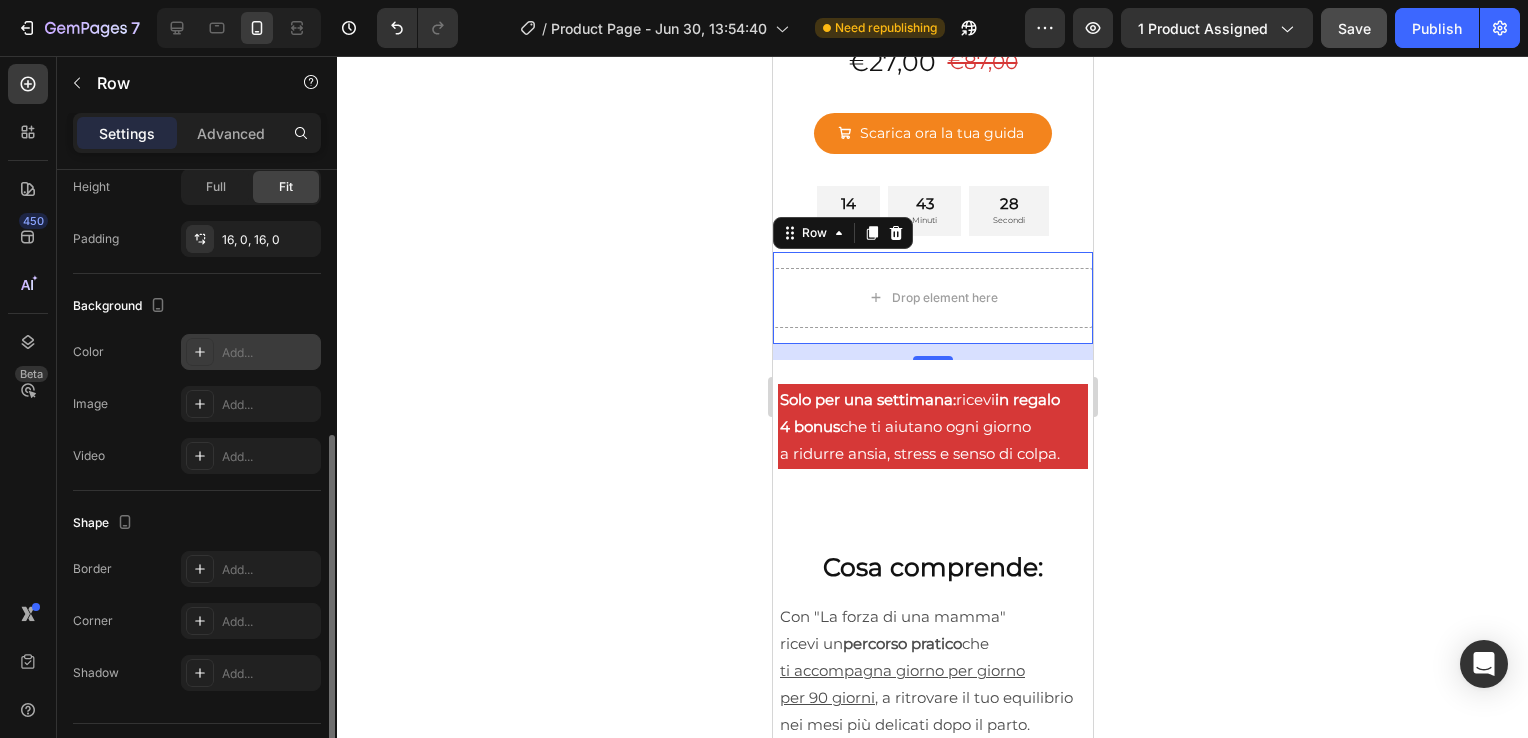 click on "Add..." at bounding box center (269, 353) 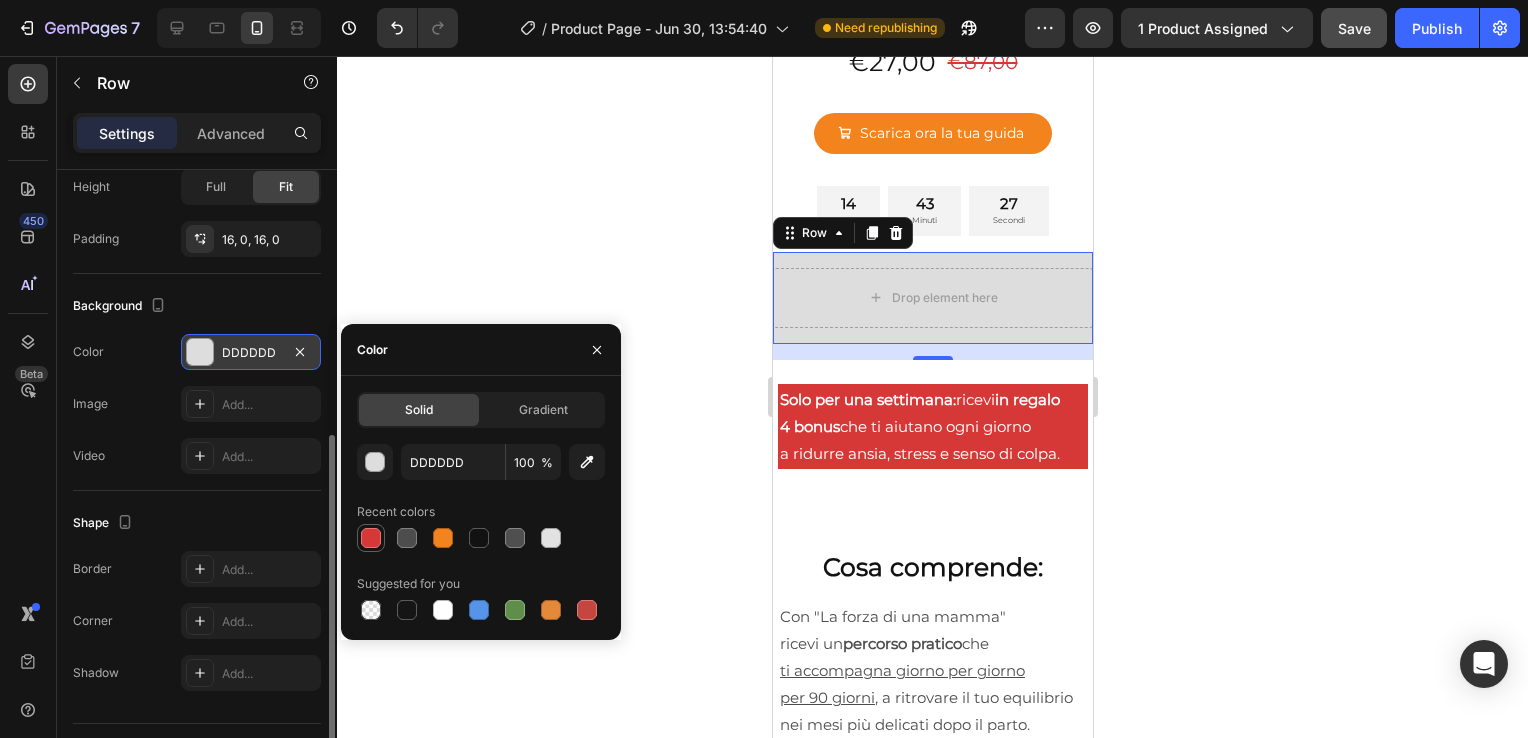 click at bounding box center (371, 538) 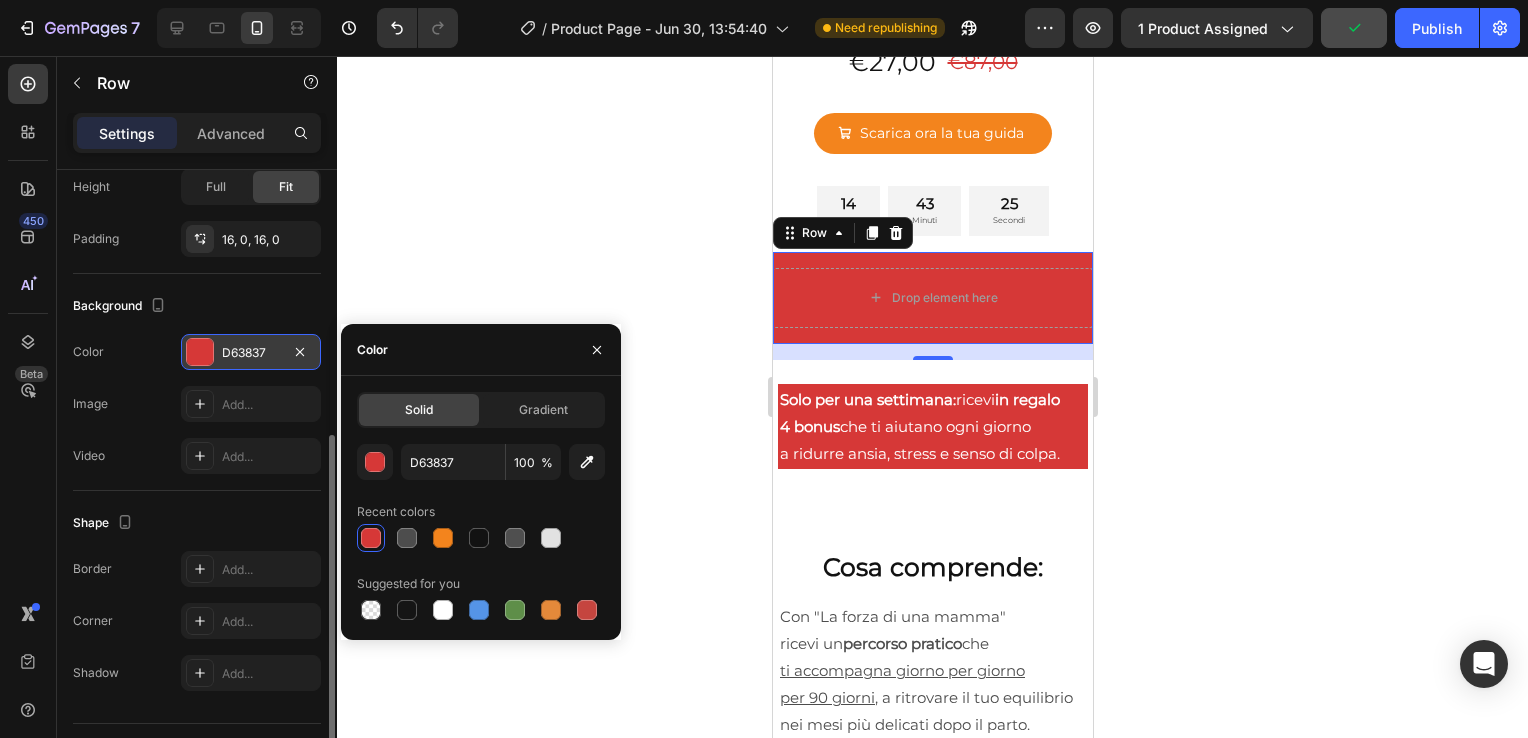 click 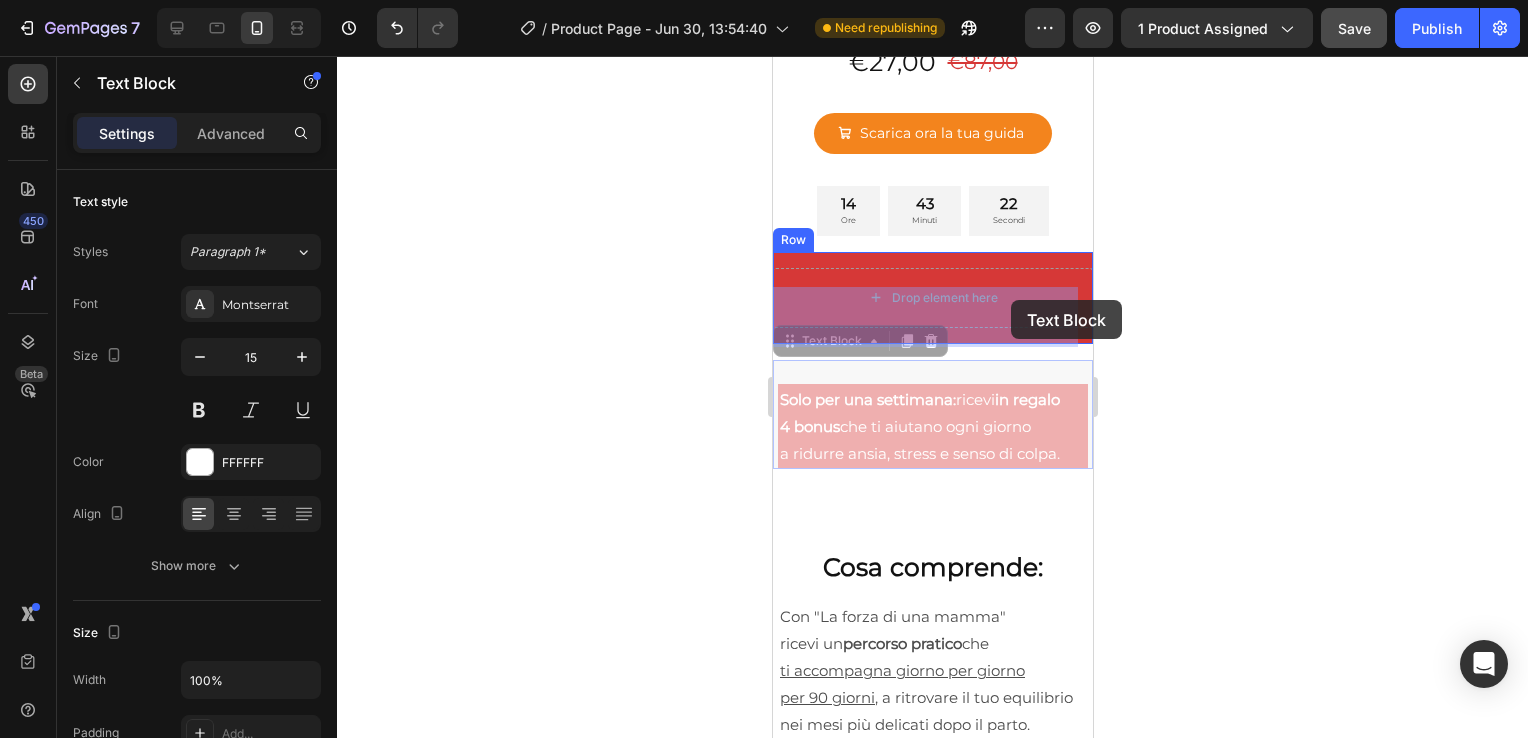 drag, startPoint x: 996, startPoint y: 446, endPoint x: 1010, endPoint y: 300, distance: 146.6697 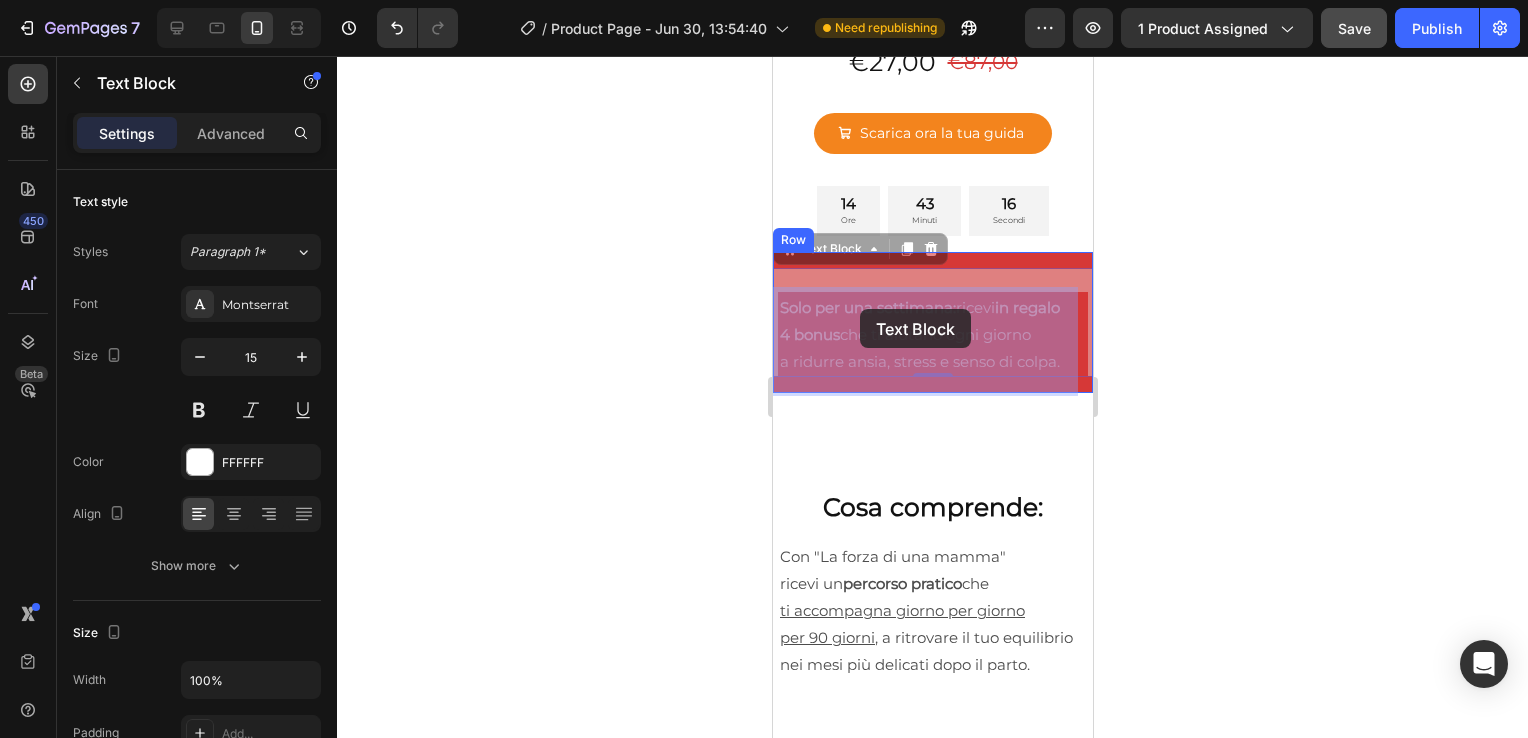 drag, startPoint x: 859, startPoint y: 355, endPoint x: 859, endPoint y: 309, distance: 46 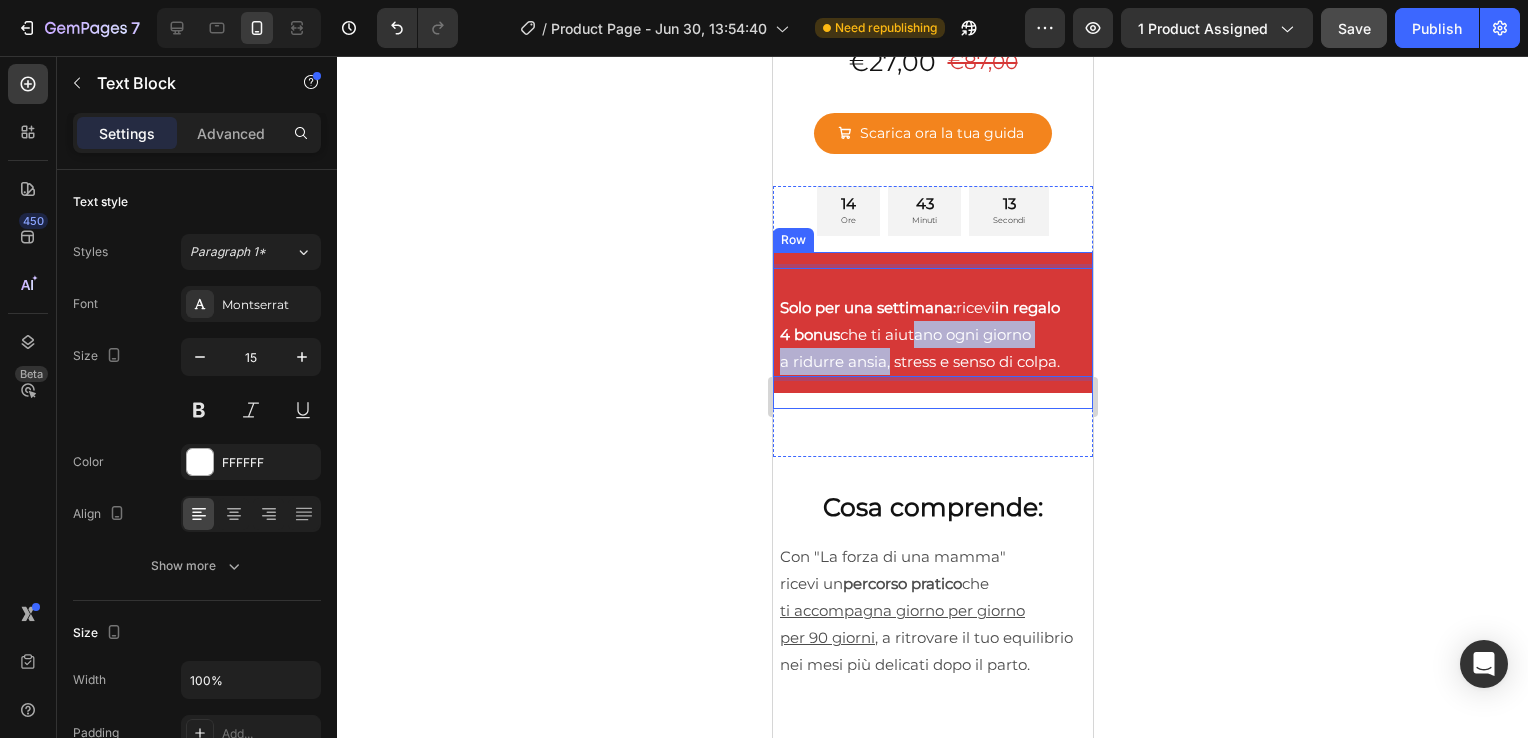 drag, startPoint x: 911, startPoint y: 350, endPoint x: 889, endPoint y: 418, distance: 71.470276 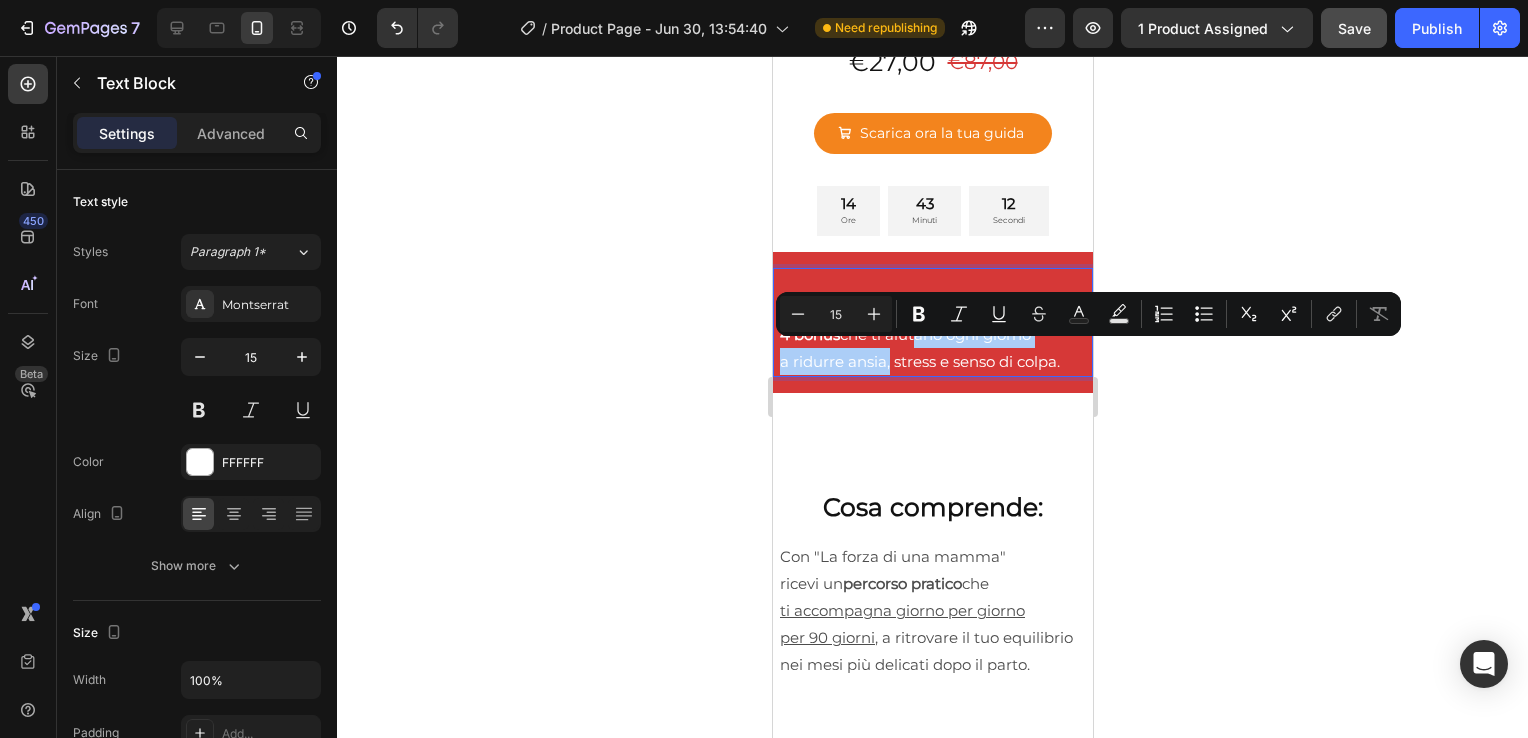 click 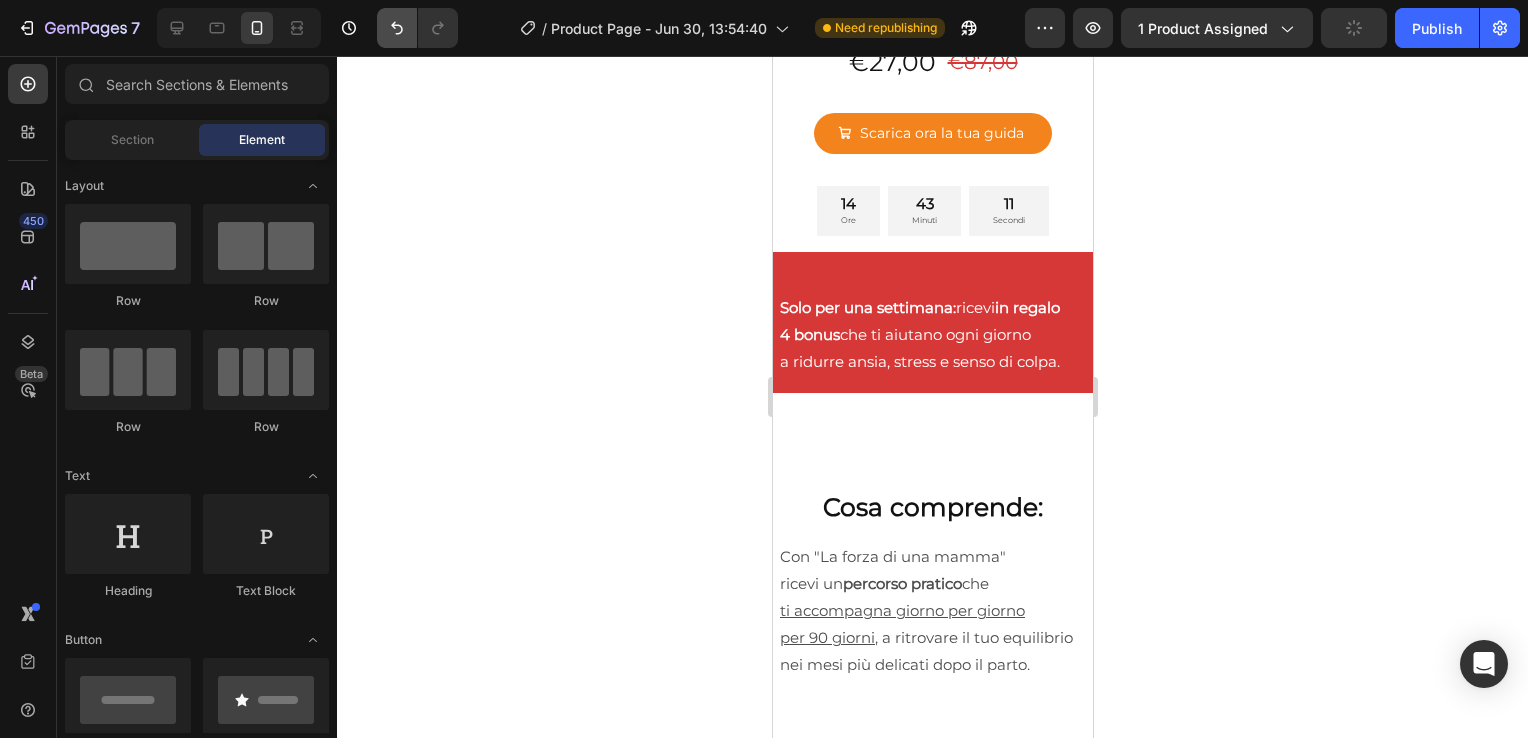 click 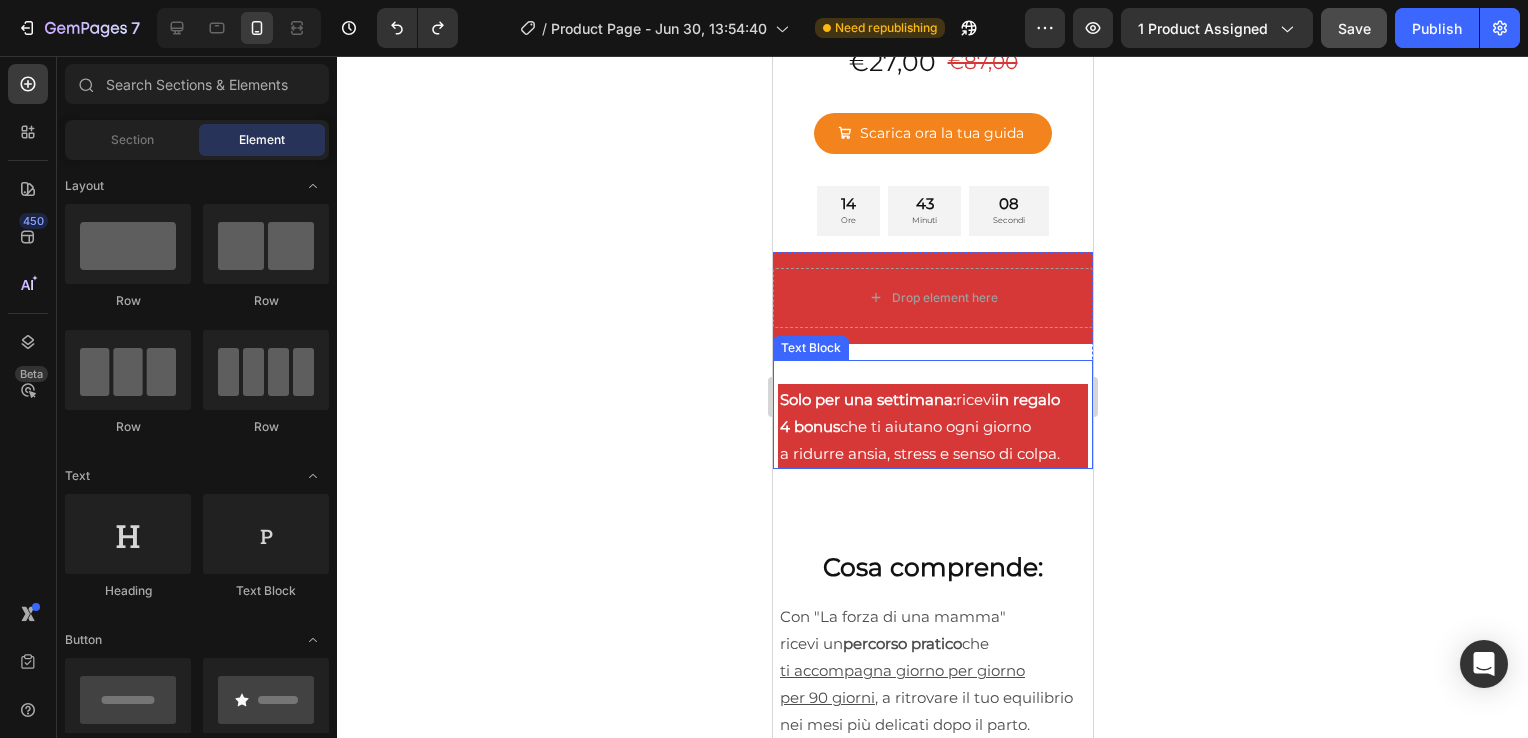 click on "a ridurre ansia, stress e senso di colpa." at bounding box center (932, 453) 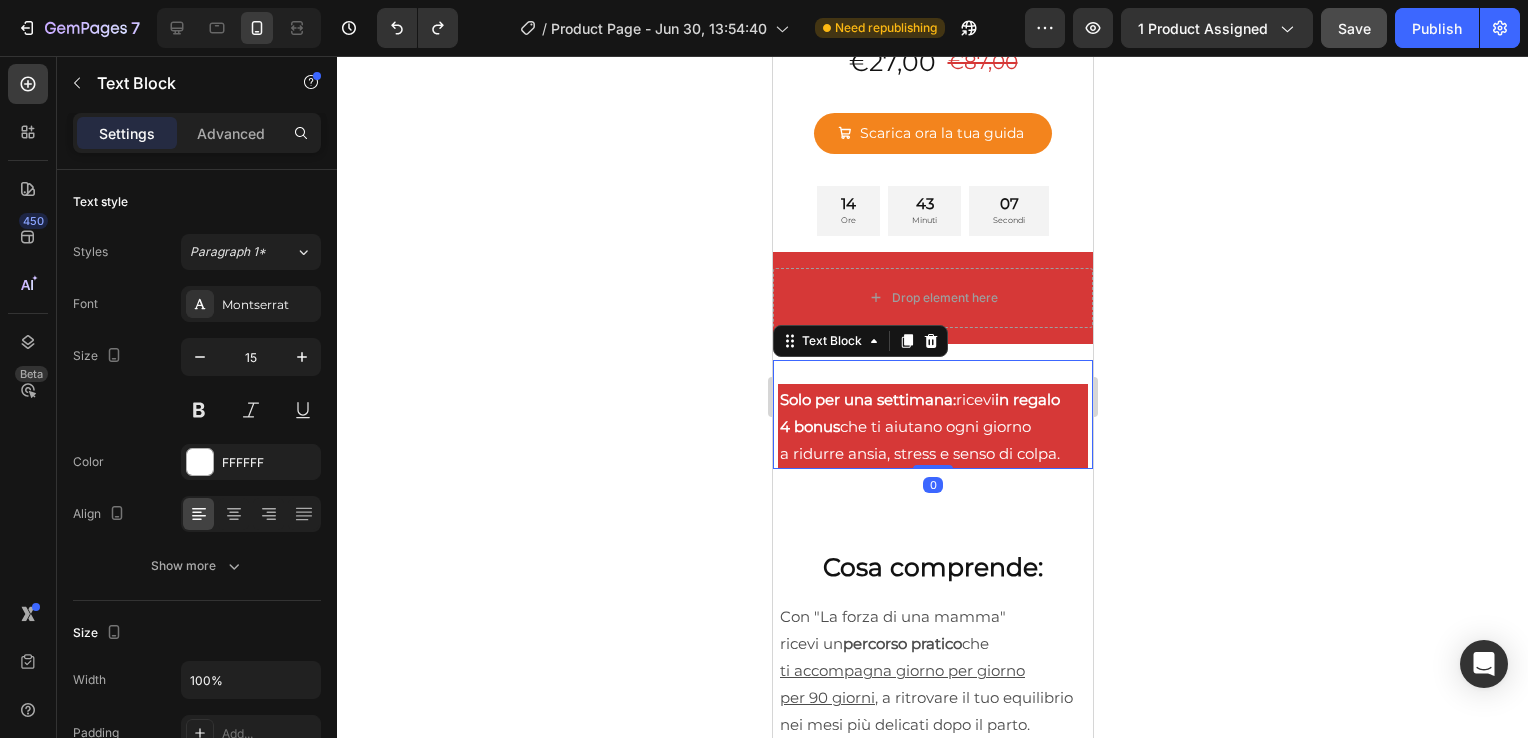 click on "a ridurre ansia, stress e senso di colpa." at bounding box center [932, 453] 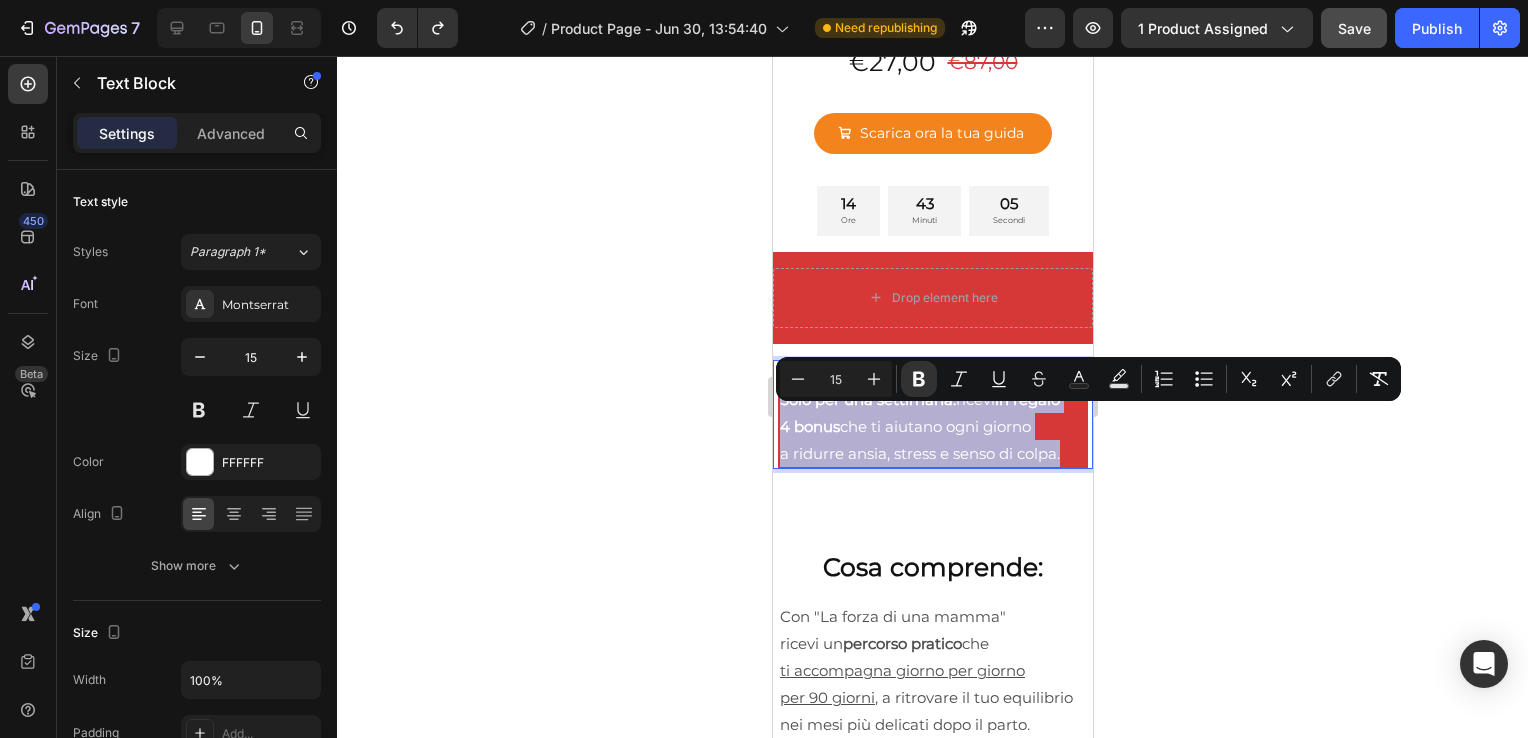 drag, startPoint x: 1064, startPoint y: 470, endPoint x: 775, endPoint y: 416, distance: 294.0017 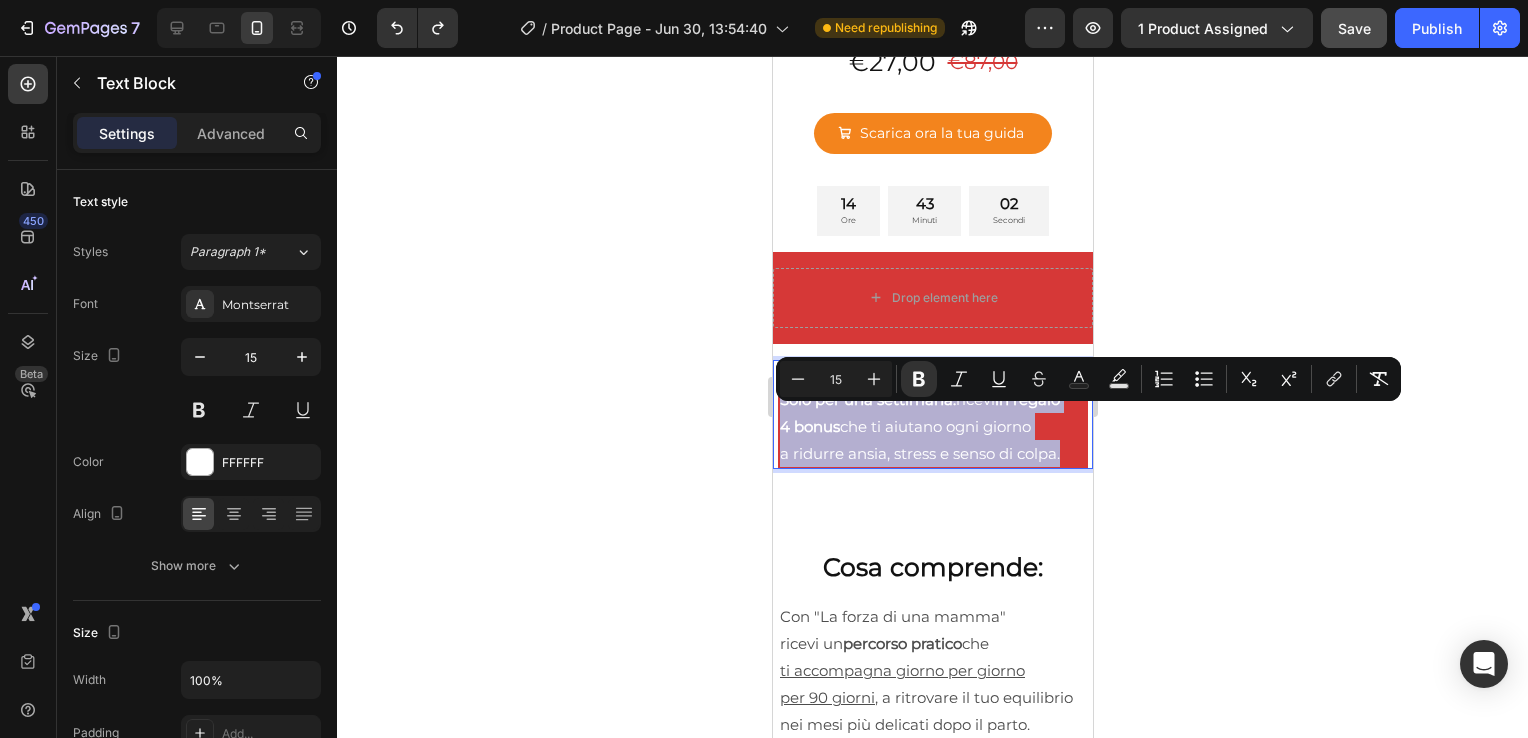 copy on "Solo per una settimana:  ricevi  in regalo 4 bonus  che ti aiutano ogni giorno  a ridurre ansia, stress e senso di colpa." 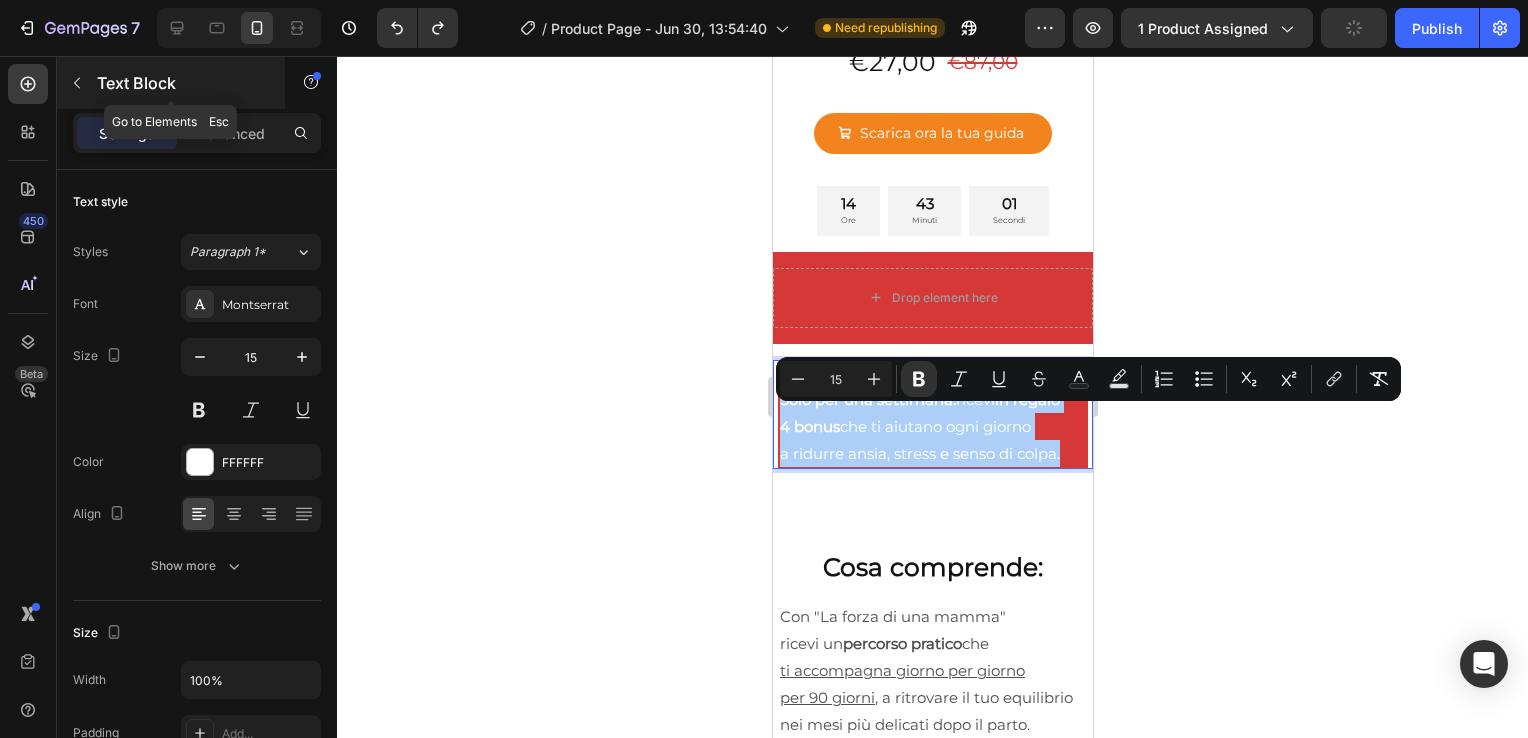 click on "Text Block" at bounding box center (182, 83) 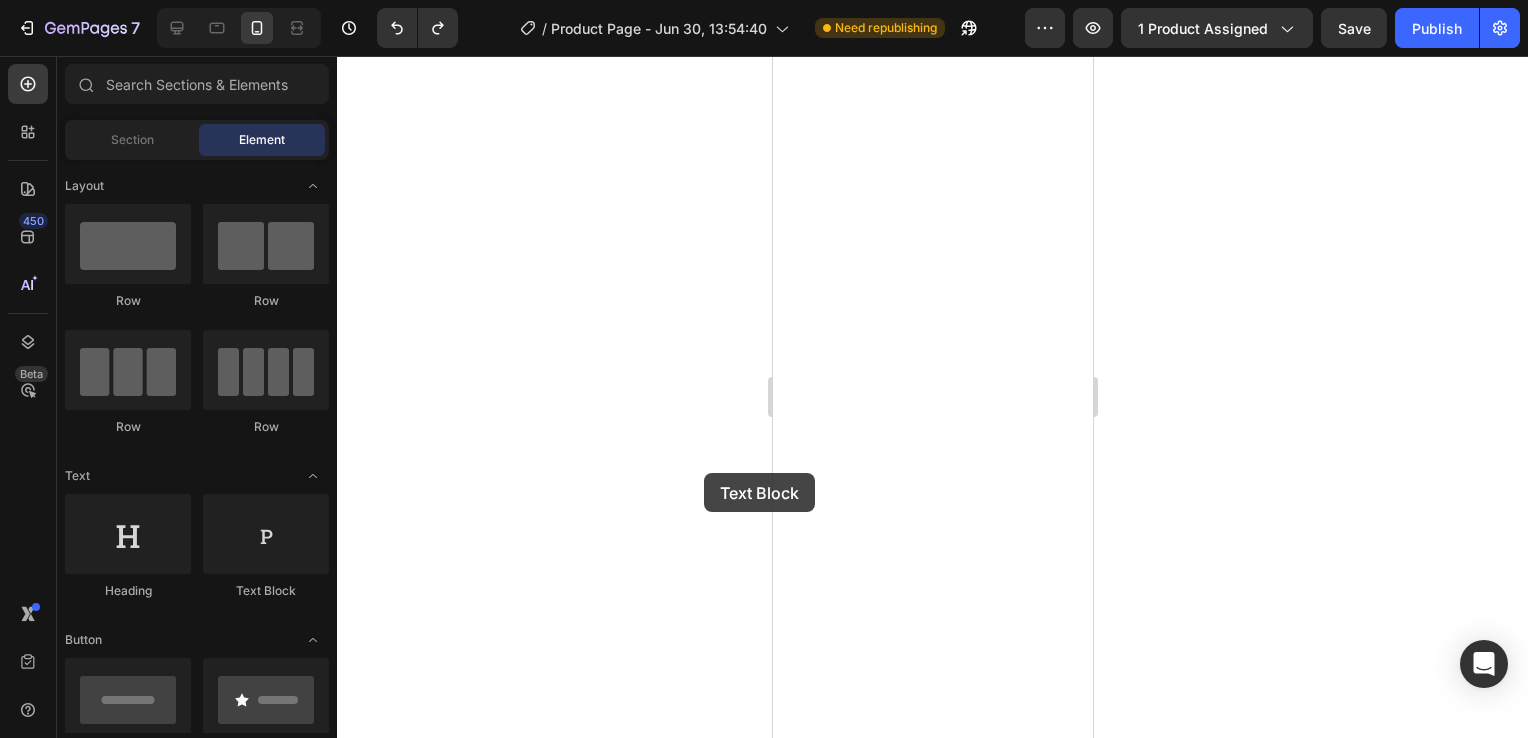 scroll, scrollTop: 0, scrollLeft: 0, axis: both 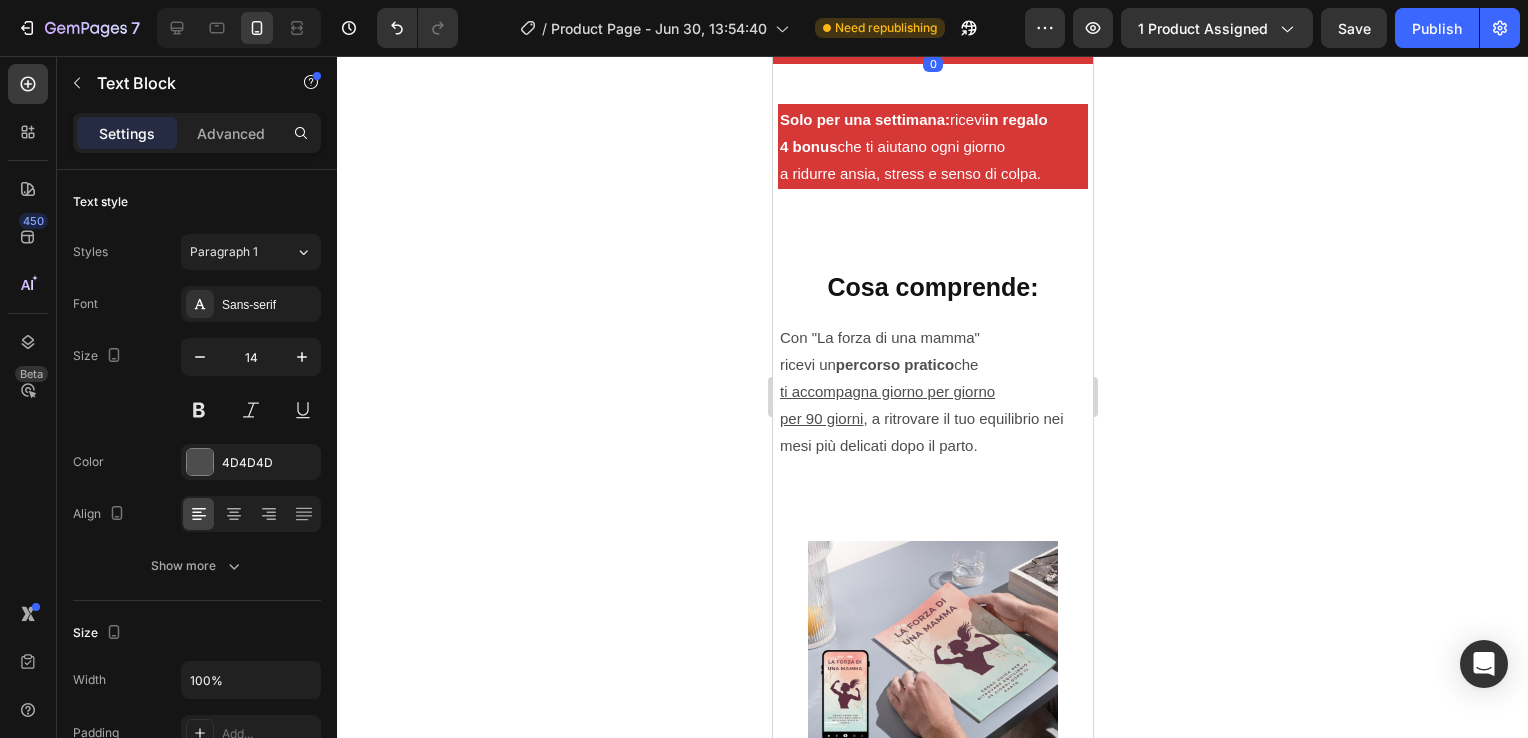 click on "Replace this text with your content" at bounding box center [932, 33] 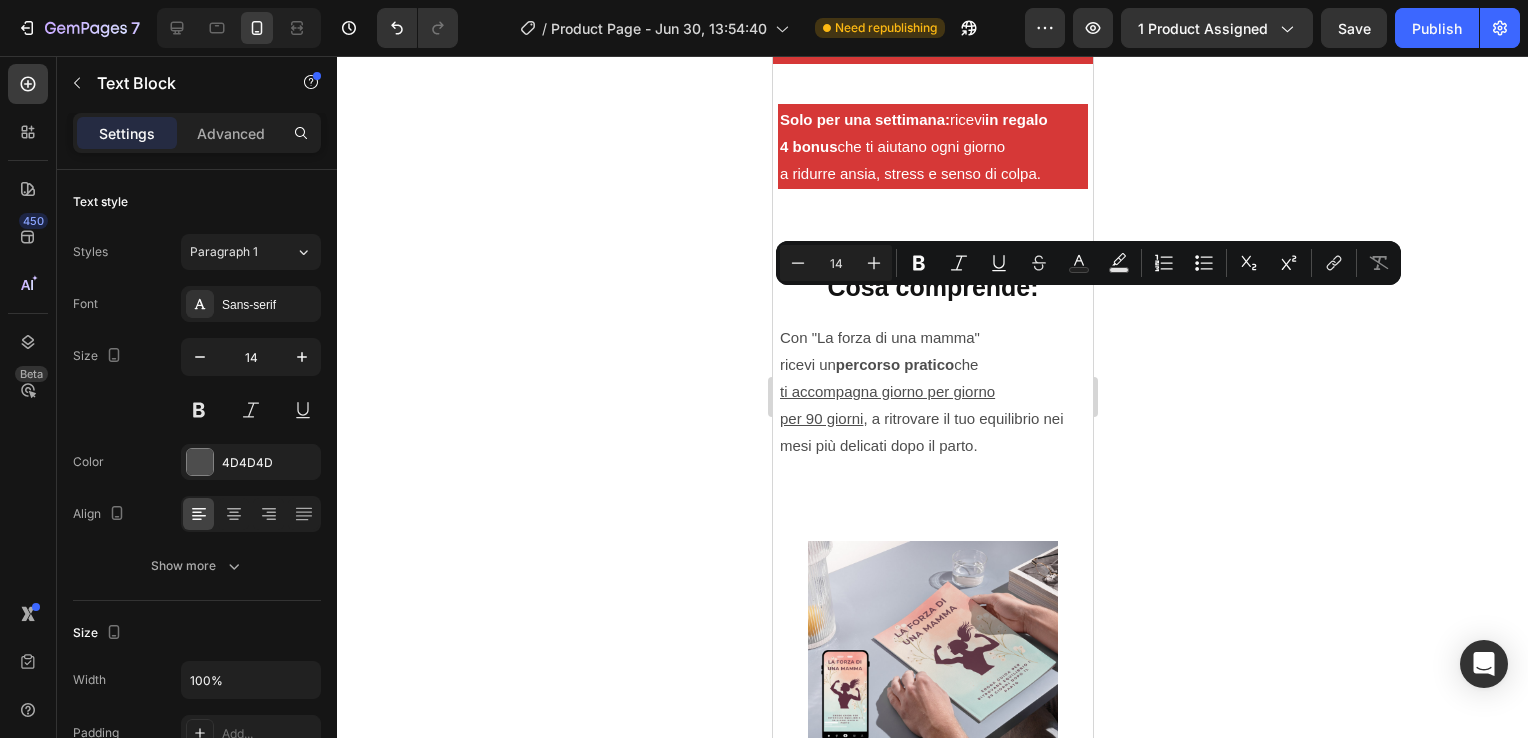 drag, startPoint x: 1003, startPoint y: 298, endPoint x: 759, endPoint y: 308, distance: 244.20483 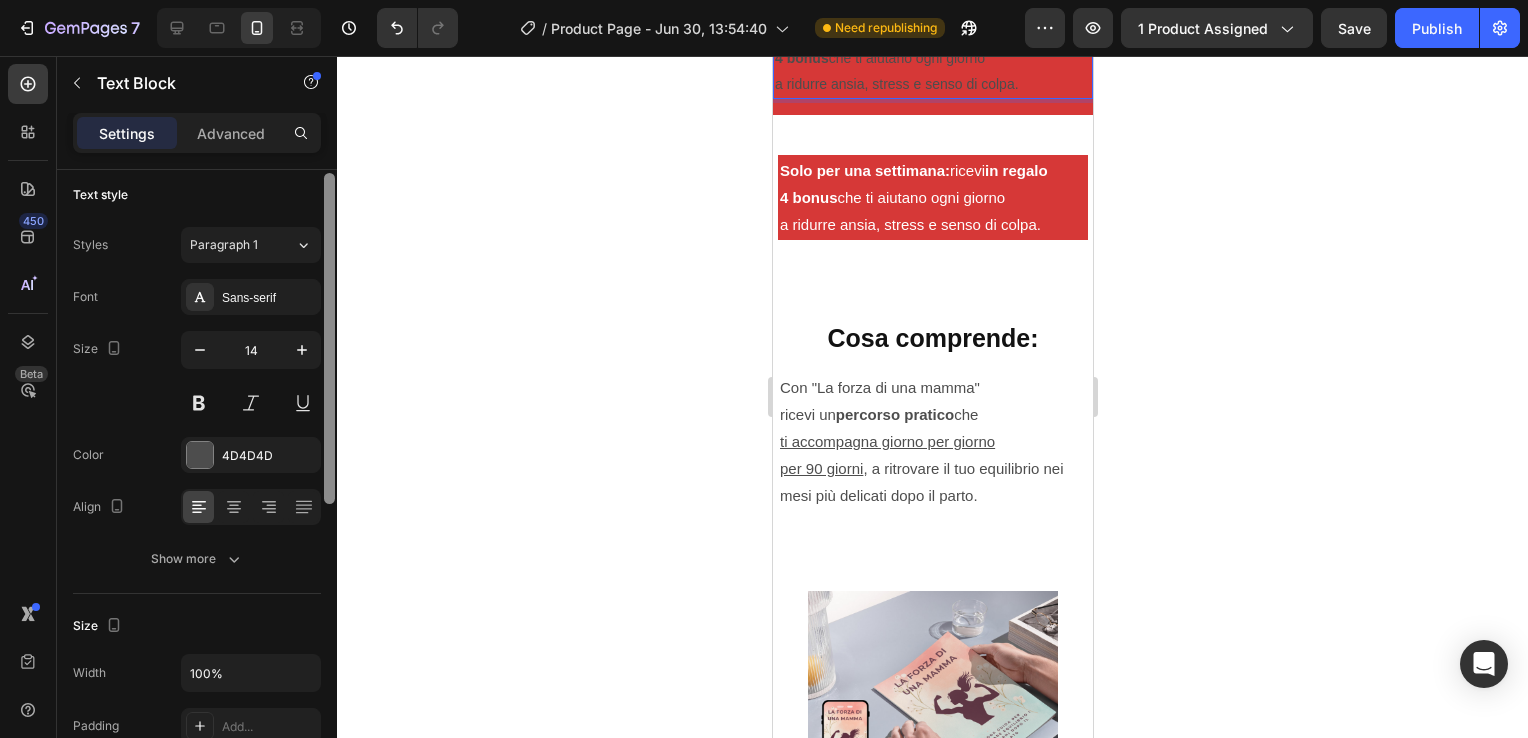 scroll, scrollTop: 0, scrollLeft: 0, axis: both 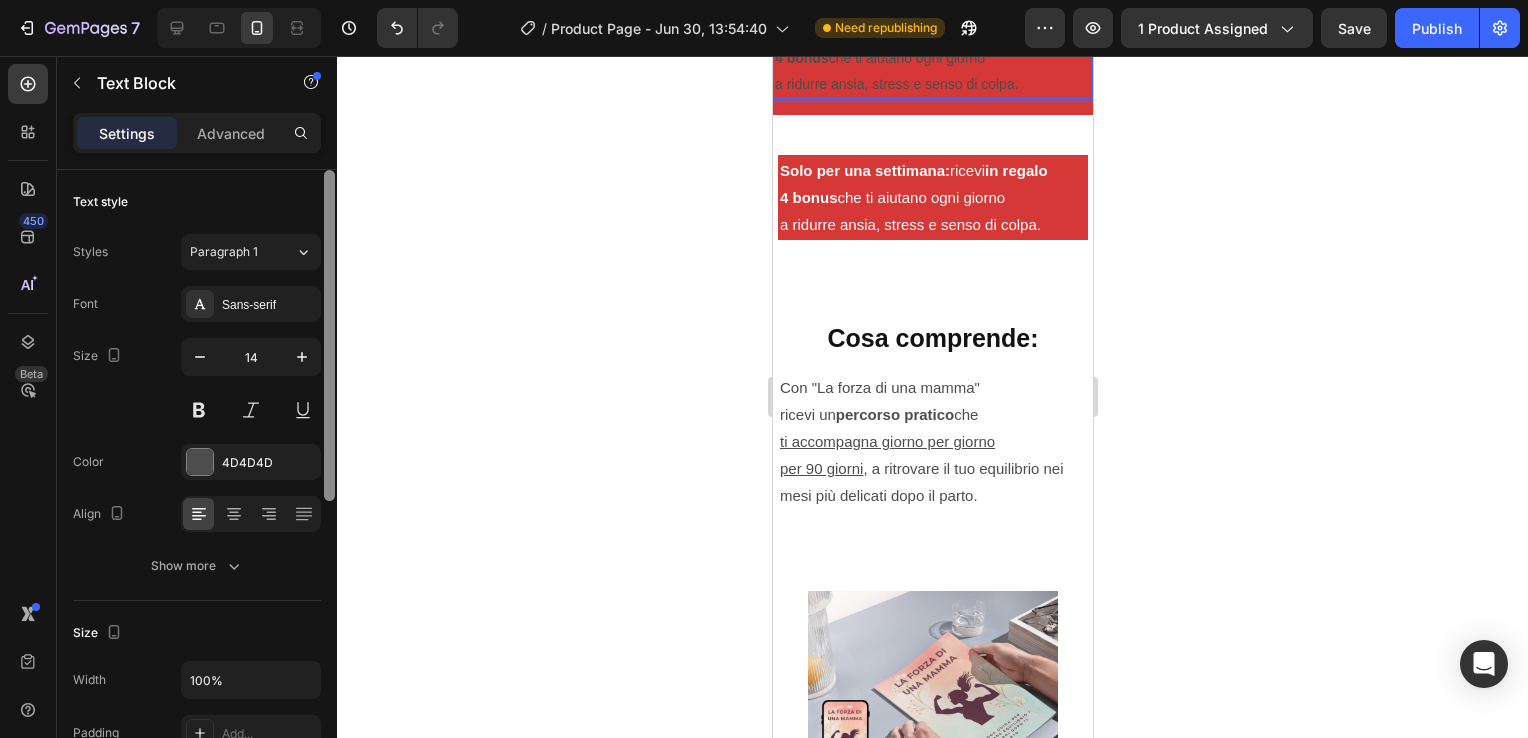 drag, startPoint x: 330, startPoint y: 288, endPoint x: 330, endPoint y: 258, distance: 30 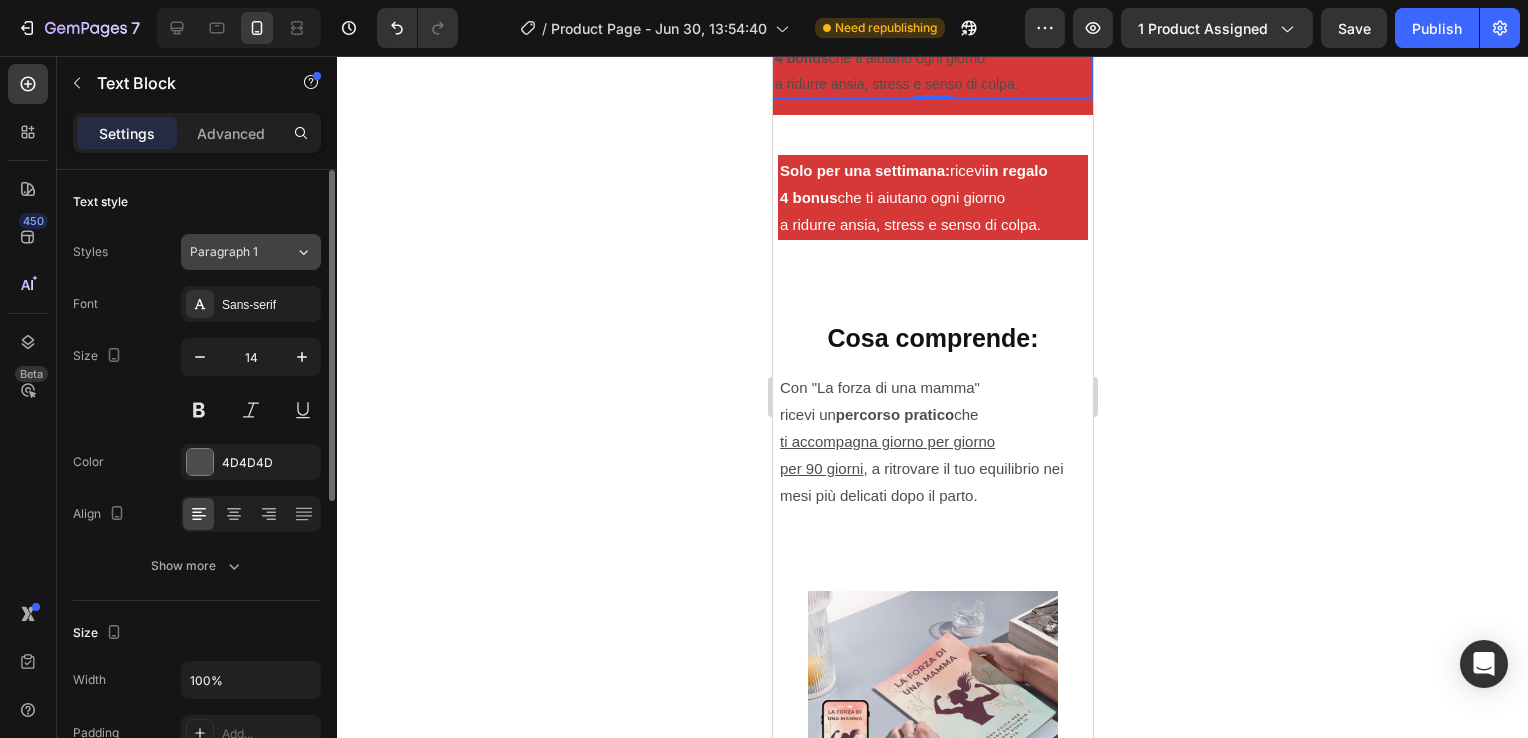 click on "Paragraph 1" at bounding box center (242, 252) 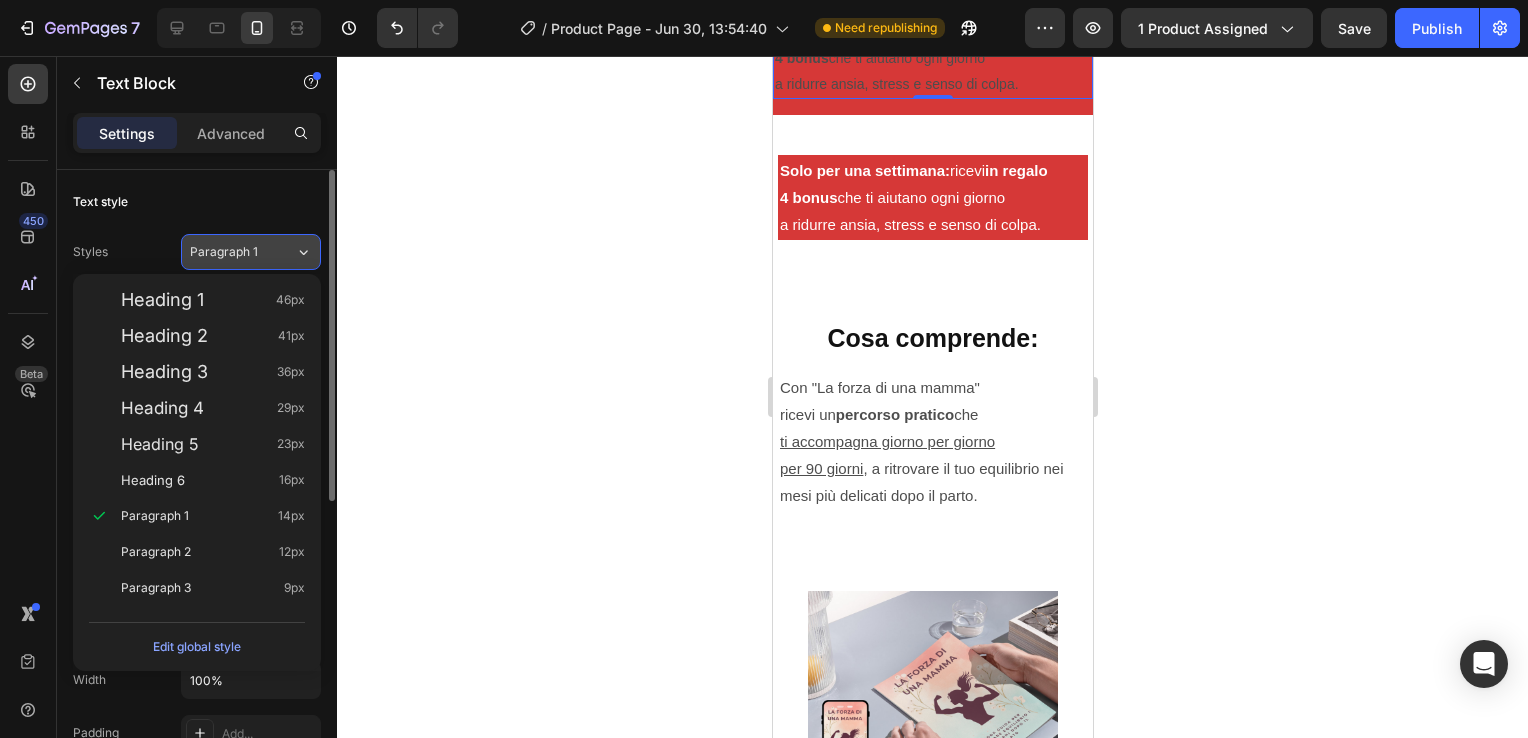 click on "Paragraph 1" at bounding box center (242, 252) 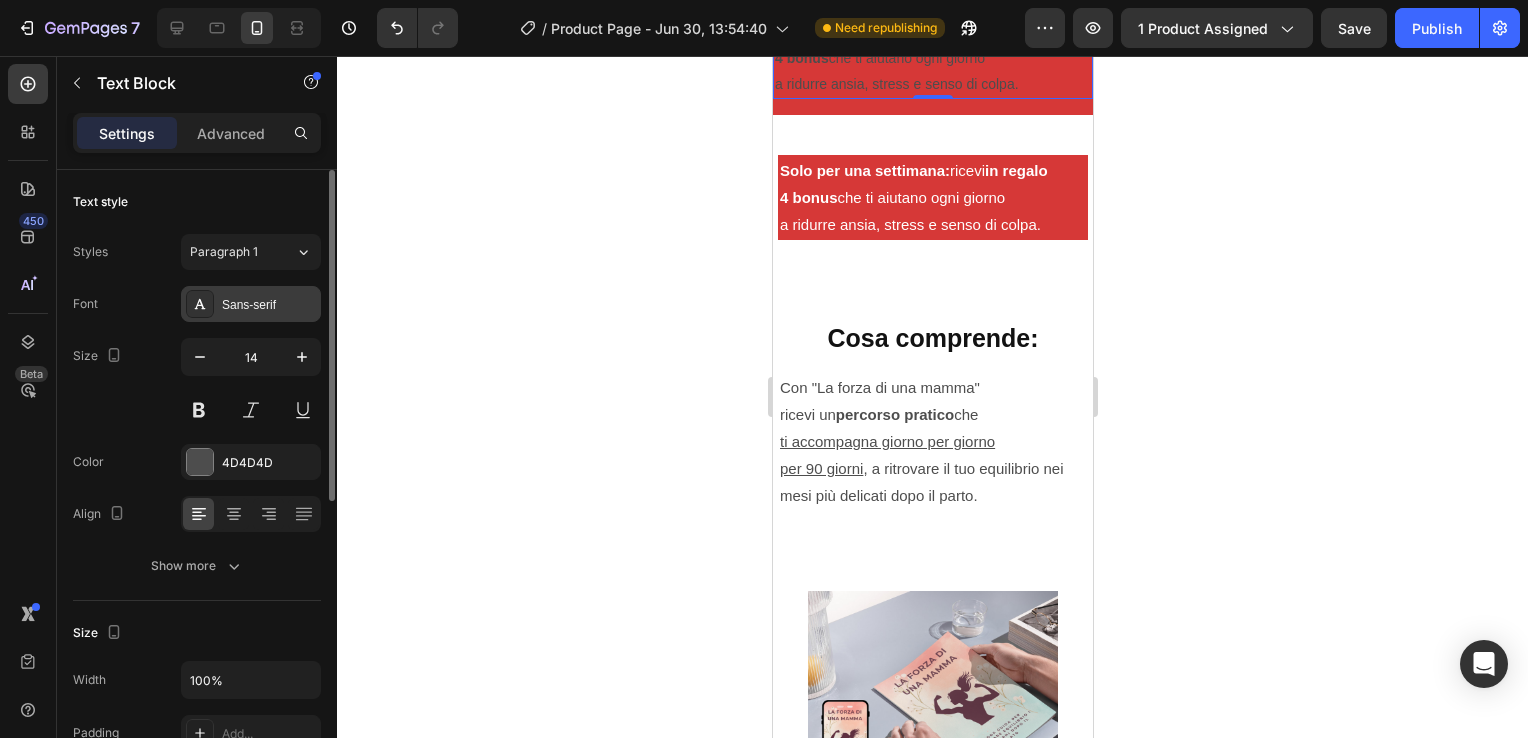 click on "Sans-serif" at bounding box center [269, 305] 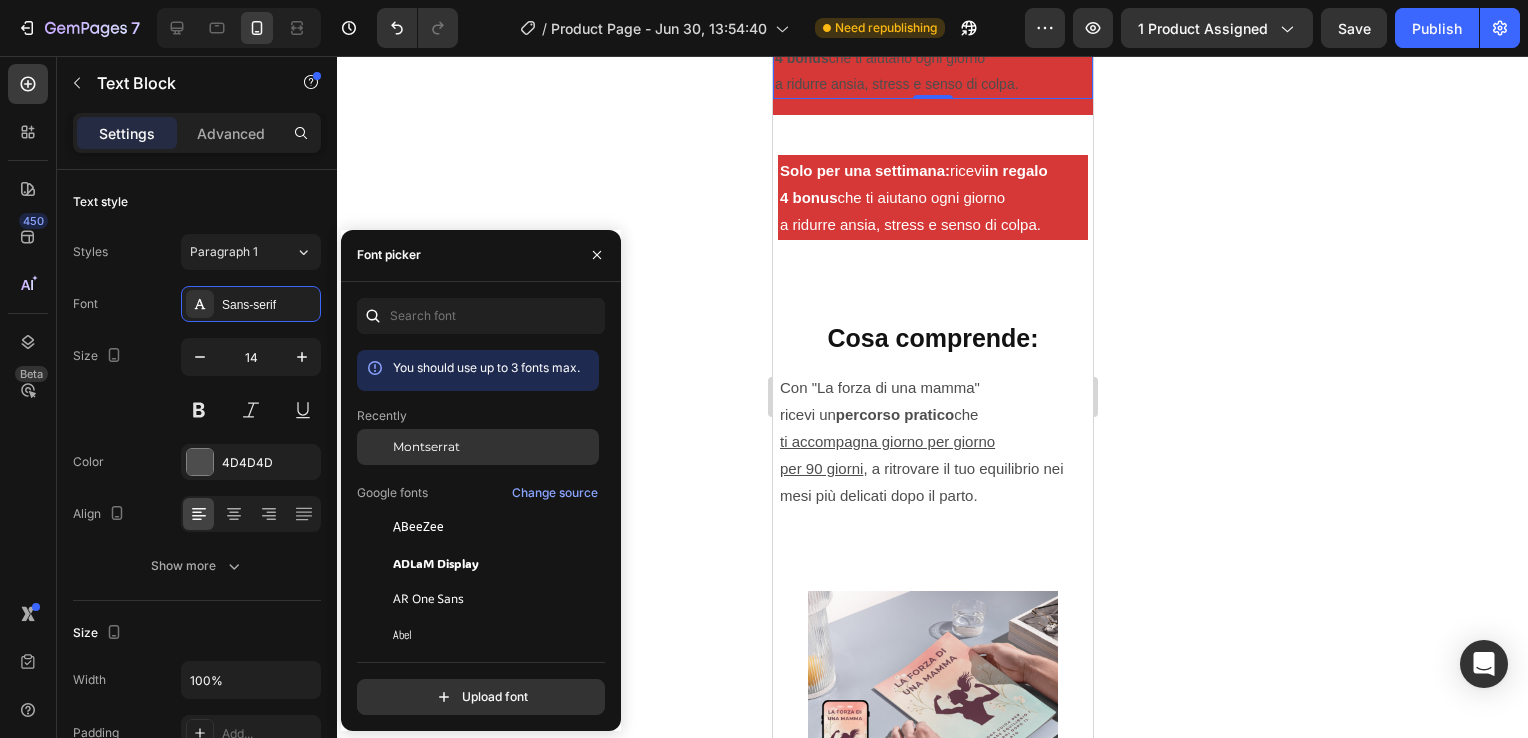 click on "Montserrat" at bounding box center [426, 447] 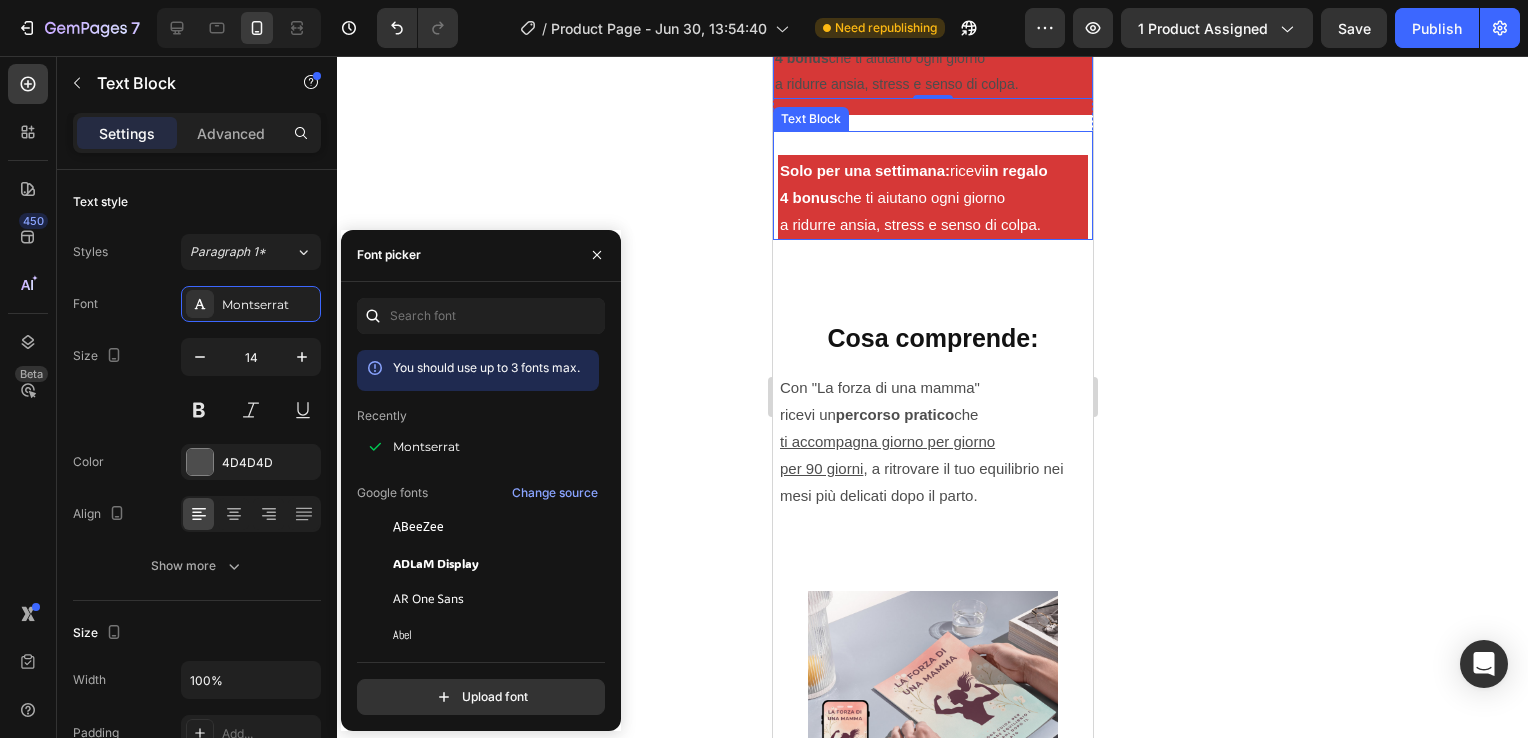 click on "a ridurre ansia, stress e senso di colpa." at bounding box center (932, 224) 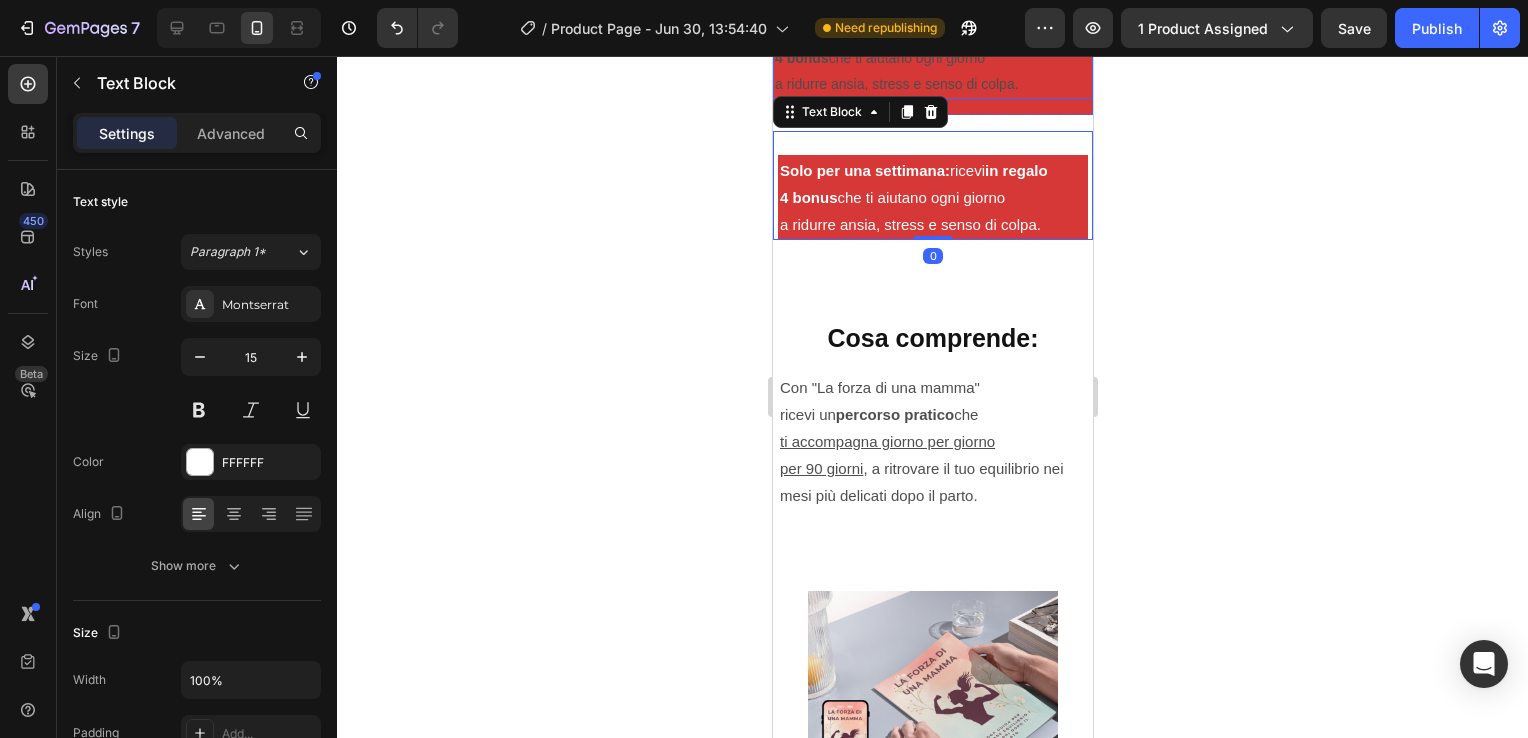 click on "4 bonus  che ti aiutano ogni giorno" at bounding box center [932, 58] 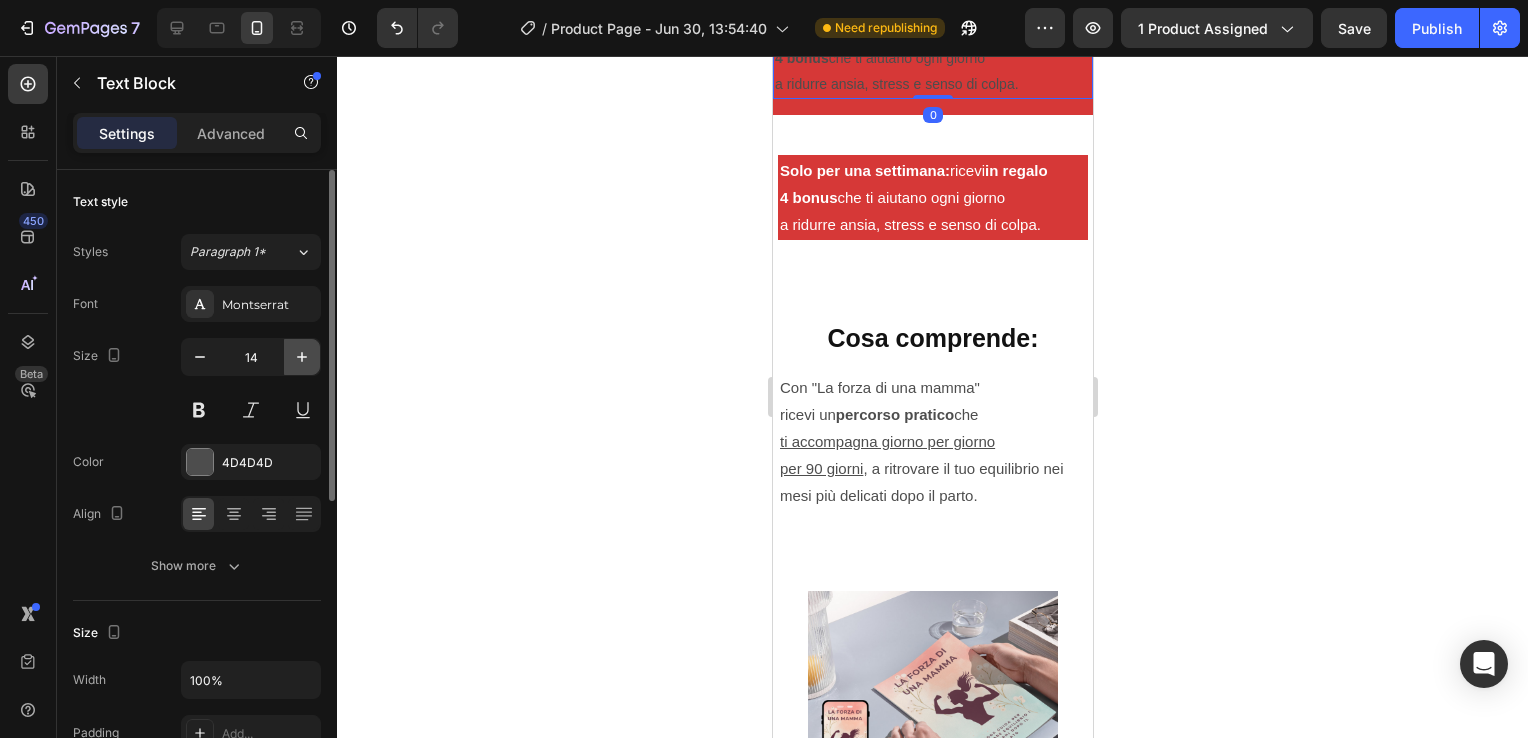 click 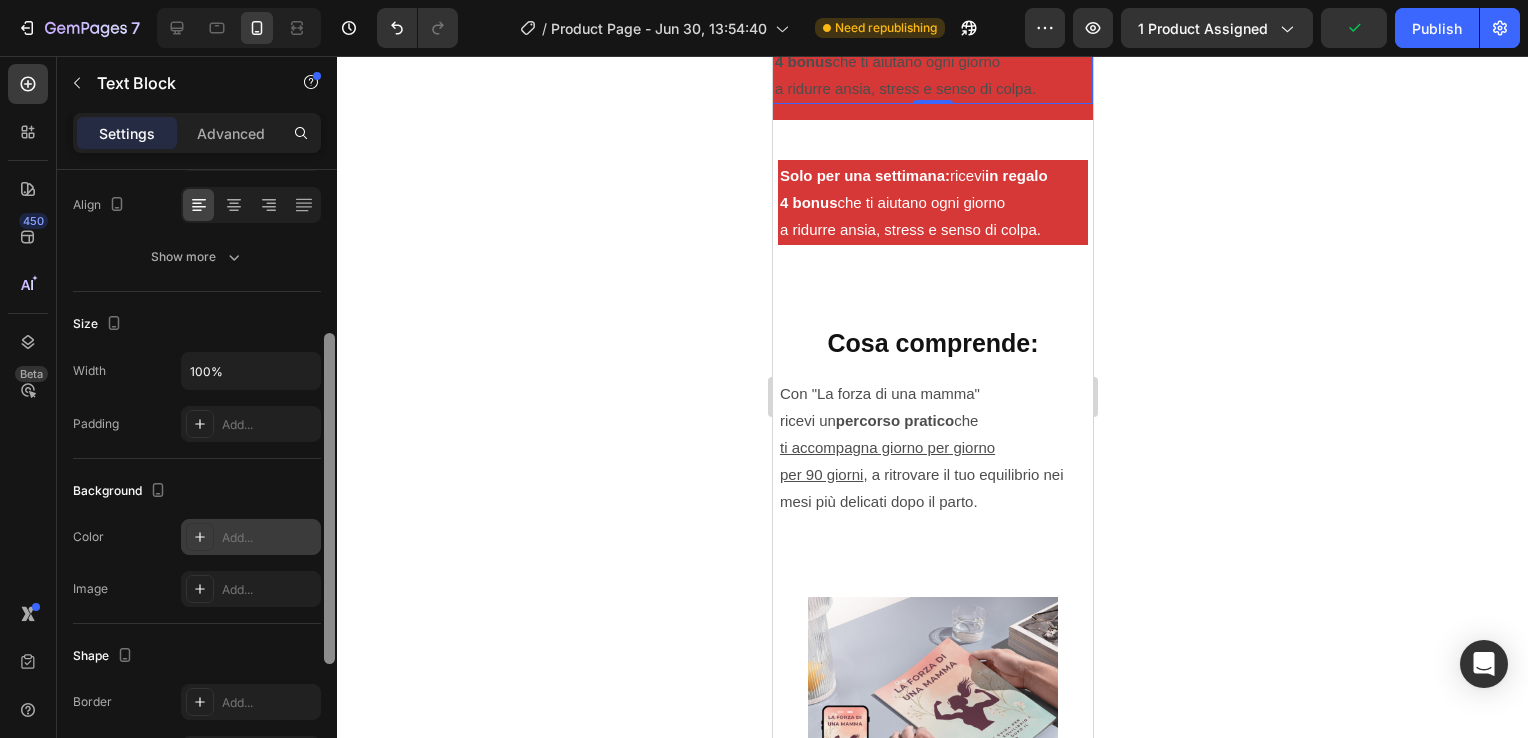 scroll, scrollTop: 319, scrollLeft: 0, axis: vertical 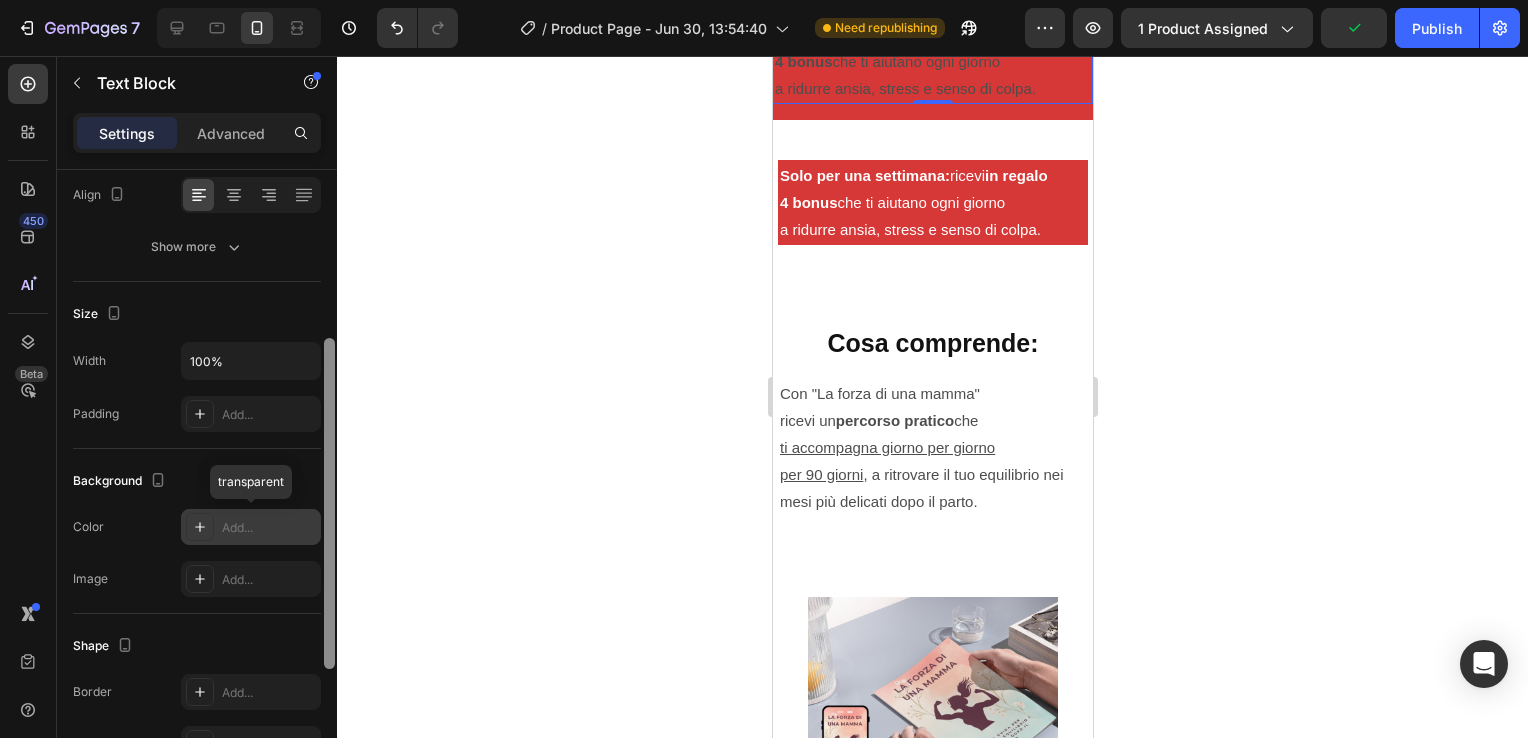 drag, startPoint x: 331, startPoint y: 346, endPoint x: 316, endPoint y: 515, distance: 169.66437 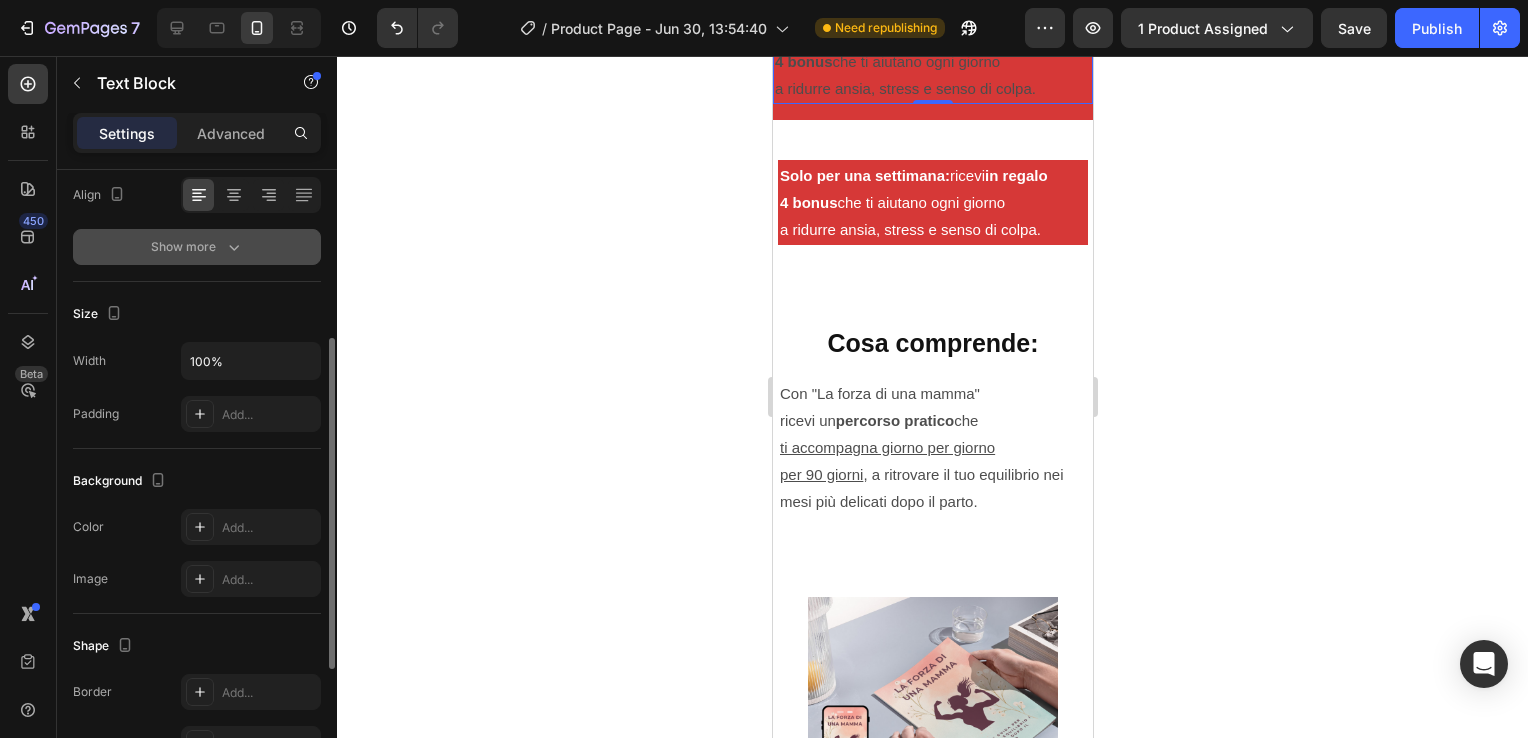 click 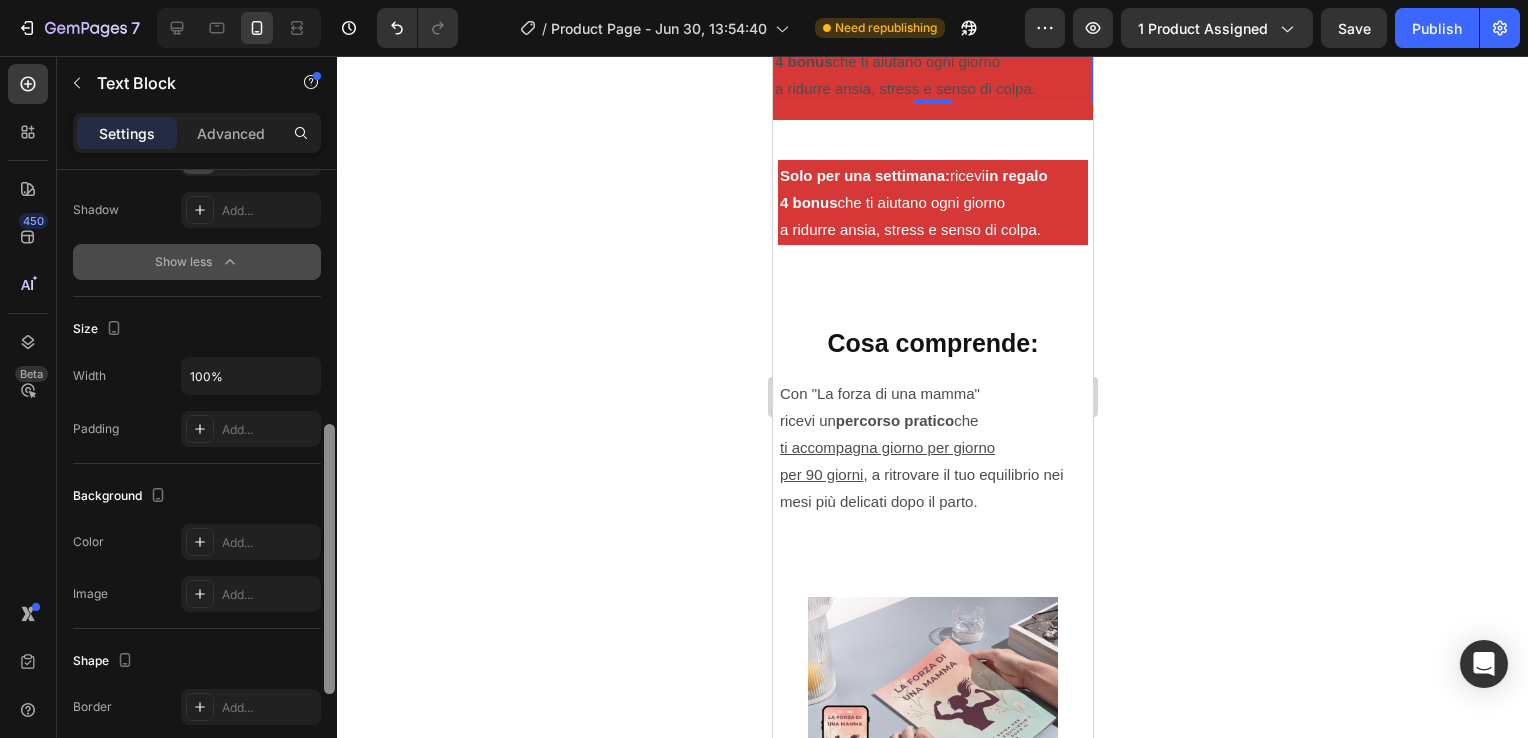scroll, scrollTop: 580, scrollLeft: 0, axis: vertical 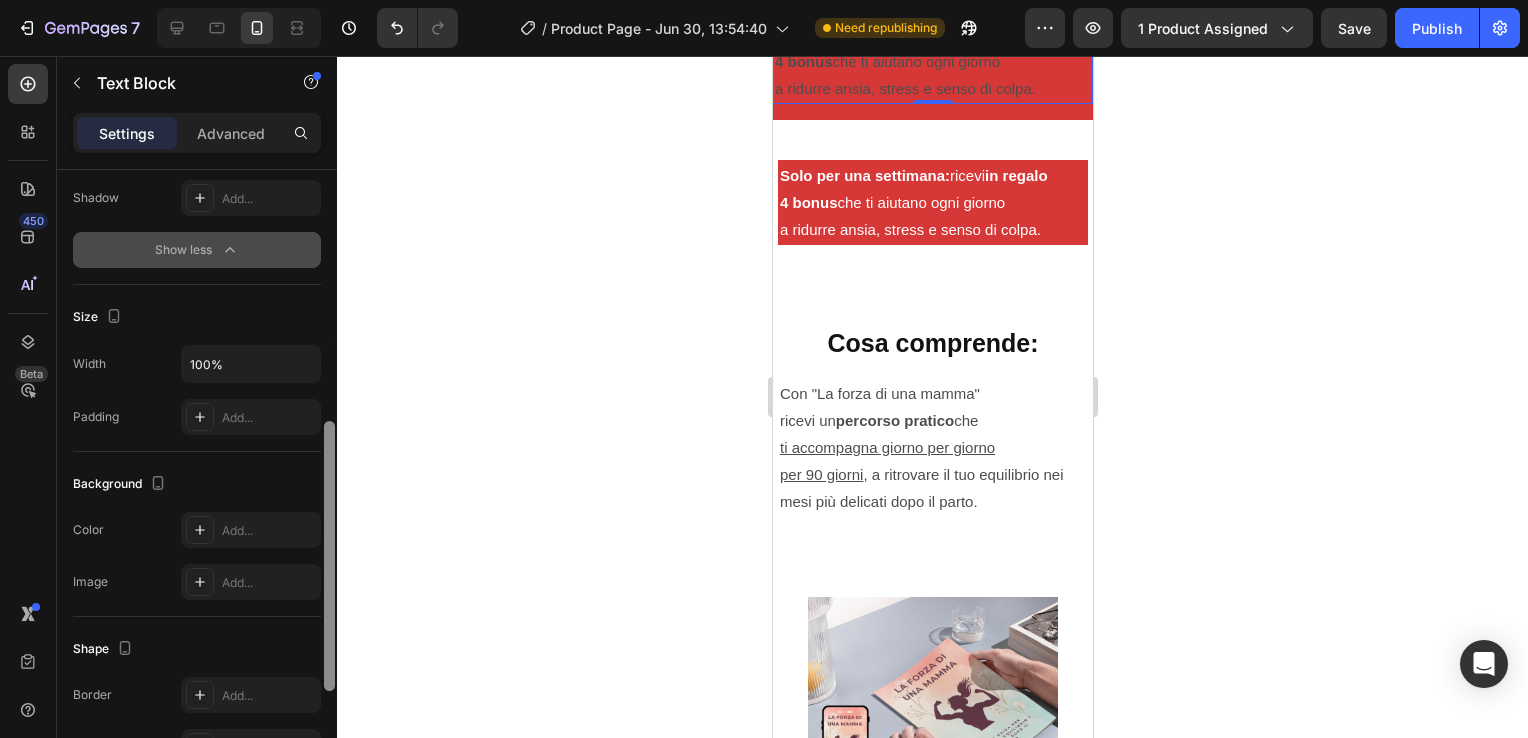 drag, startPoint x: 330, startPoint y: 380, endPoint x: 328, endPoint y: 518, distance: 138.0145 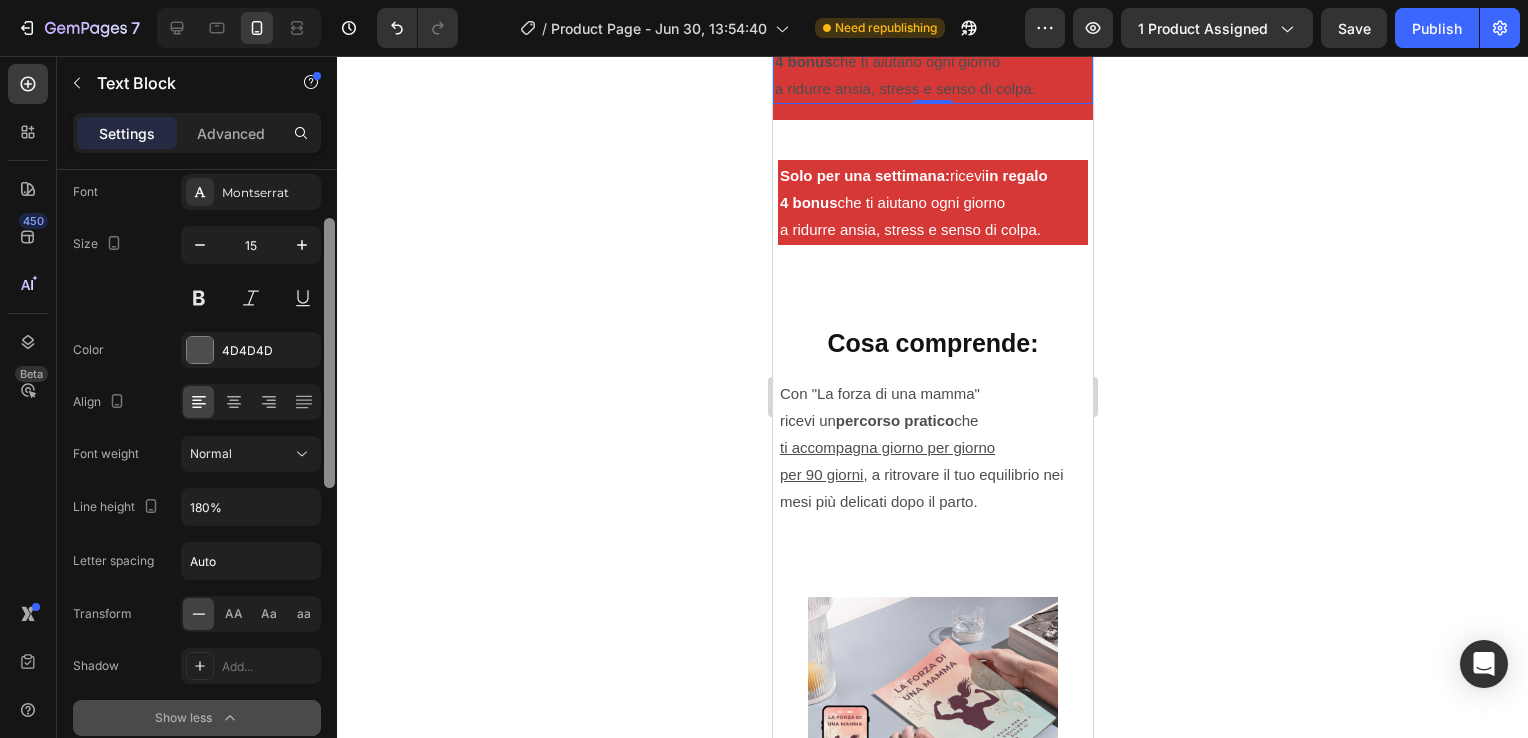 scroll, scrollTop: 0, scrollLeft: 0, axis: both 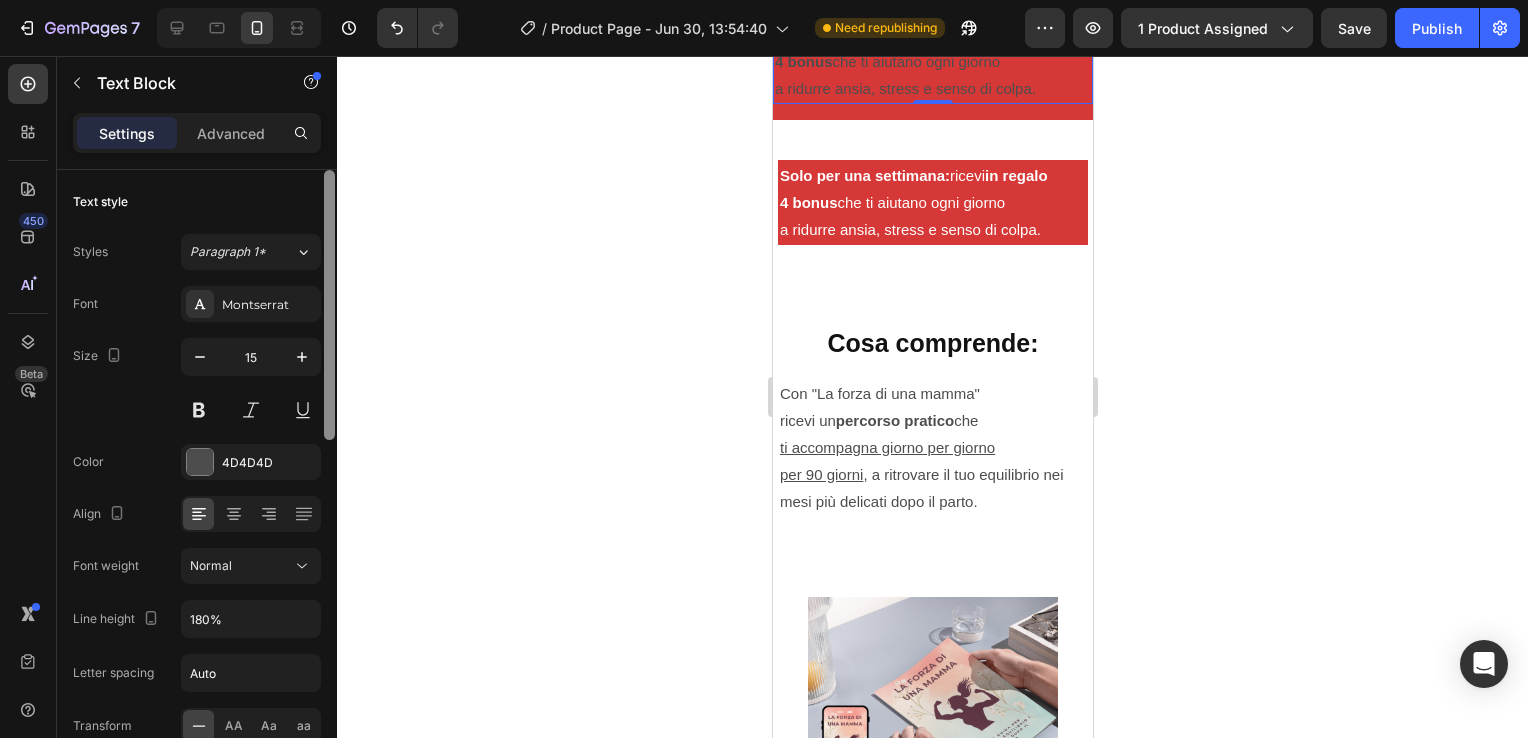 drag, startPoint x: 332, startPoint y: 523, endPoint x: 259, endPoint y: 153, distance: 377.1326 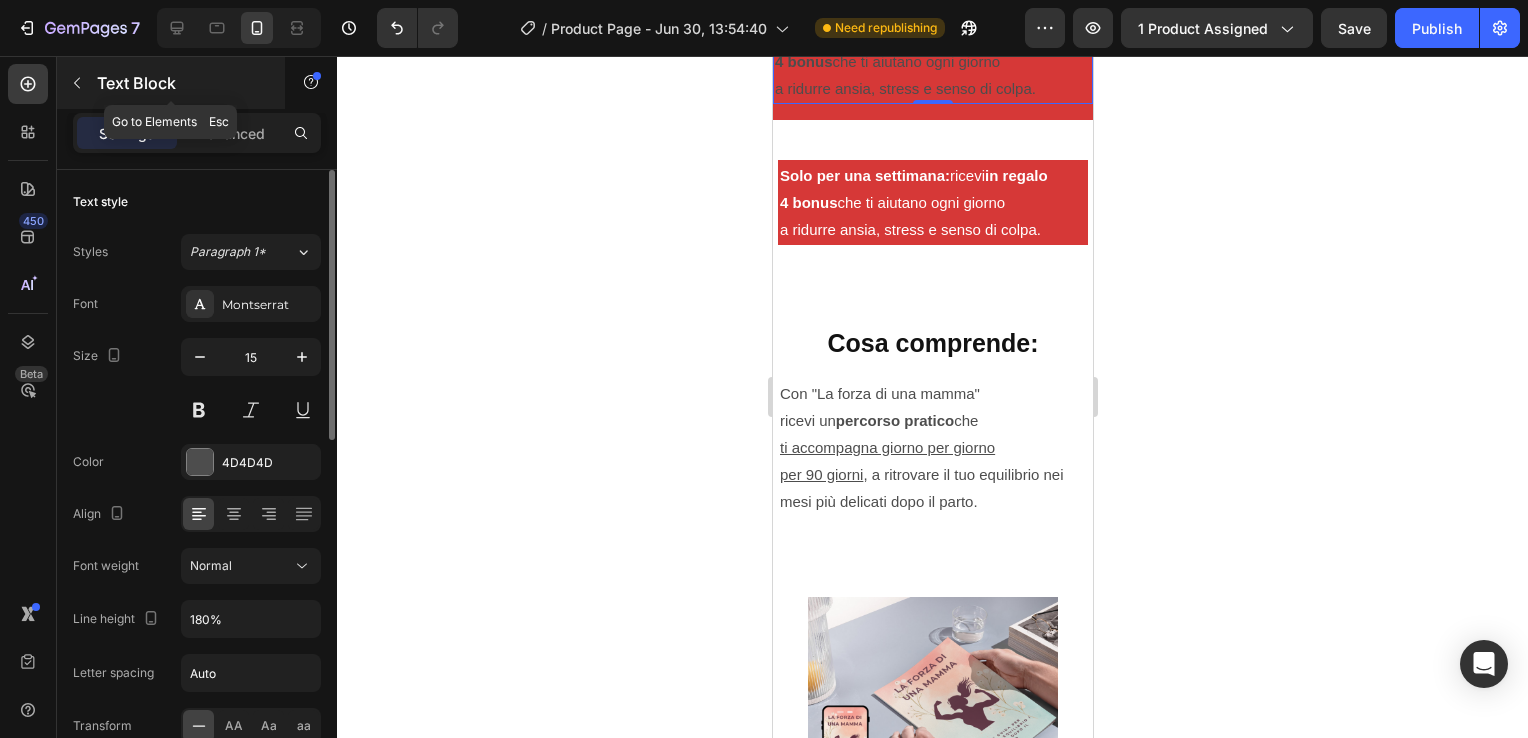 click at bounding box center (77, 83) 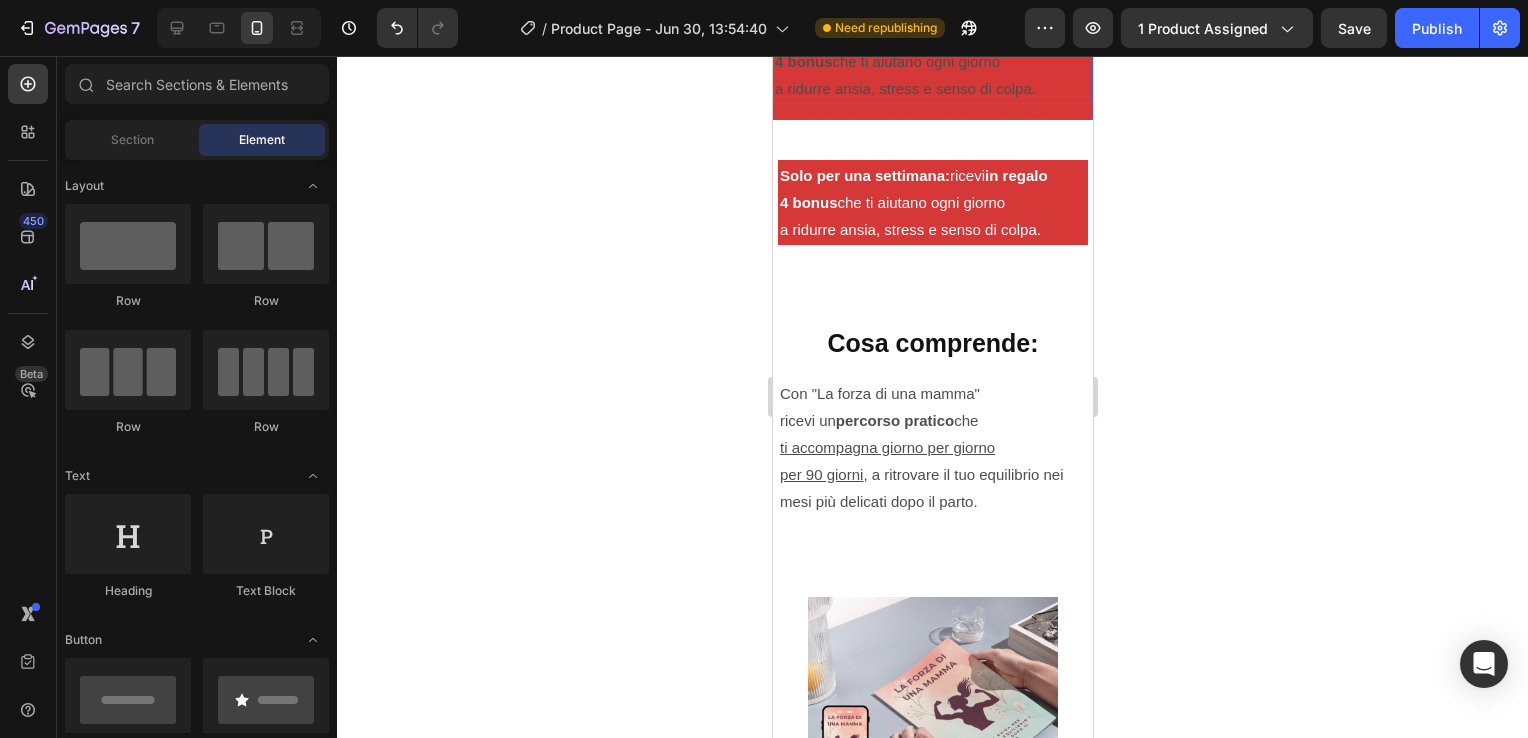 click on "4 bonus  che ti aiutano ogni giorno" at bounding box center (932, 61) 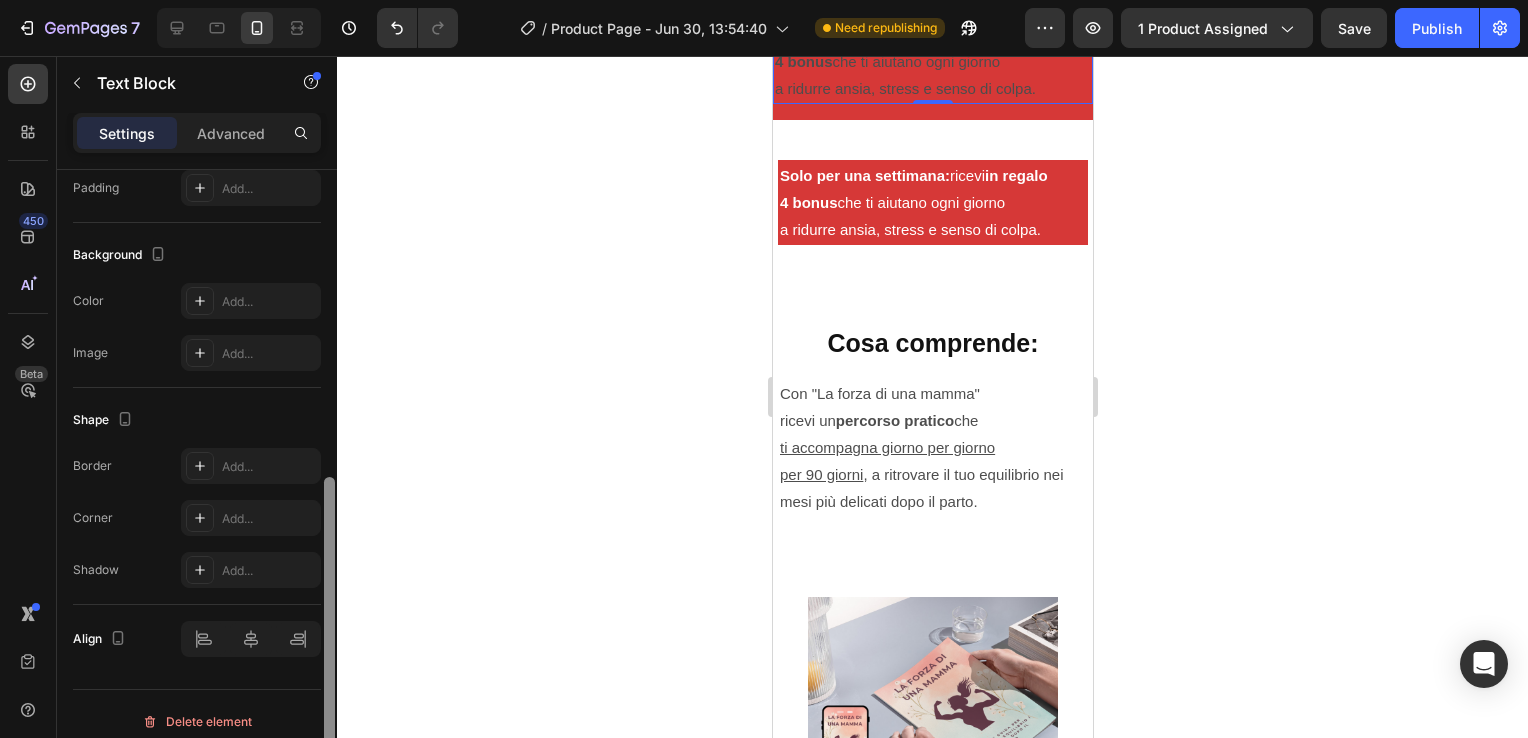 scroll, scrollTop: 557, scrollLeft: 0, axis: vertical 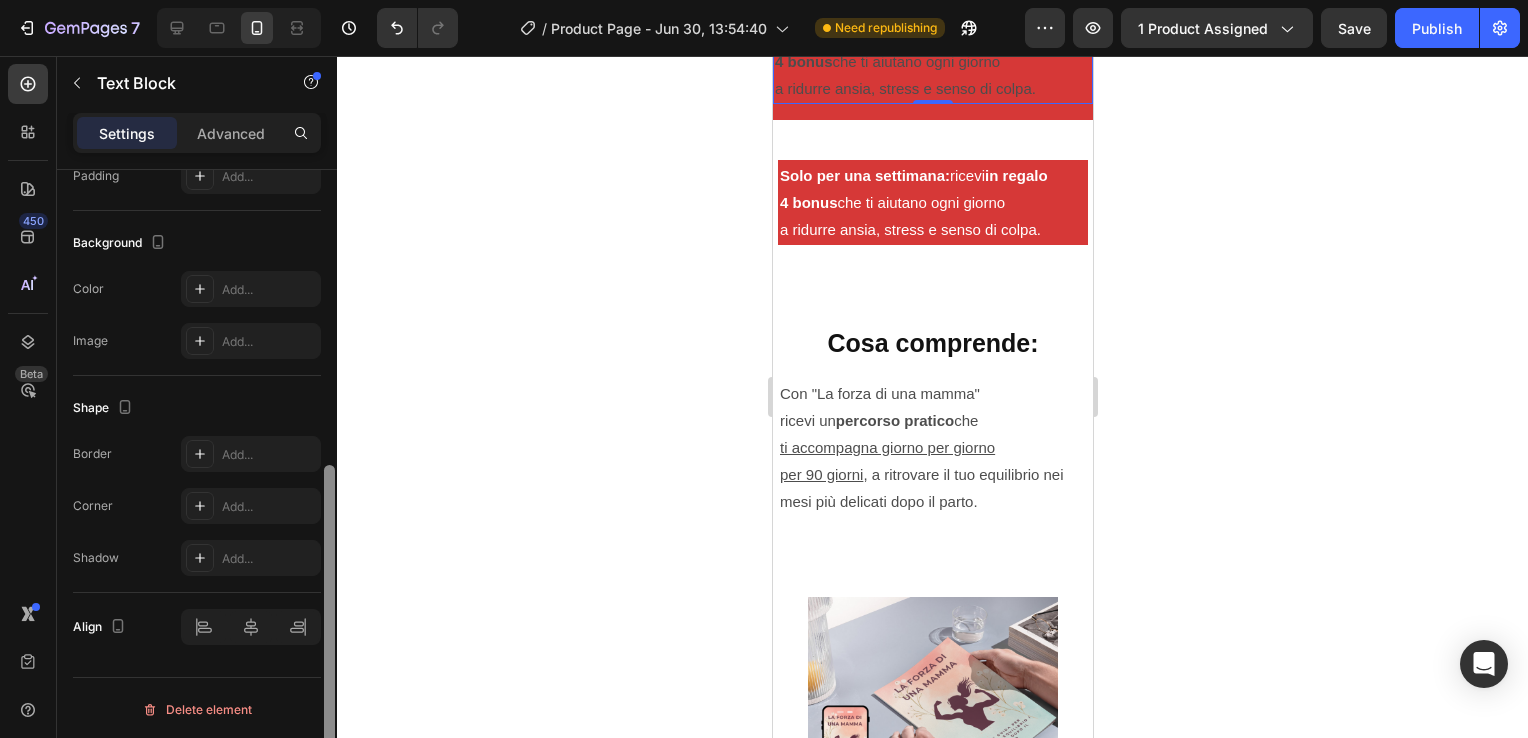 drag, startPoint x: 327, startPoint y: 385, endPoint x: 324, endPoint y: 706, distance: 321.014 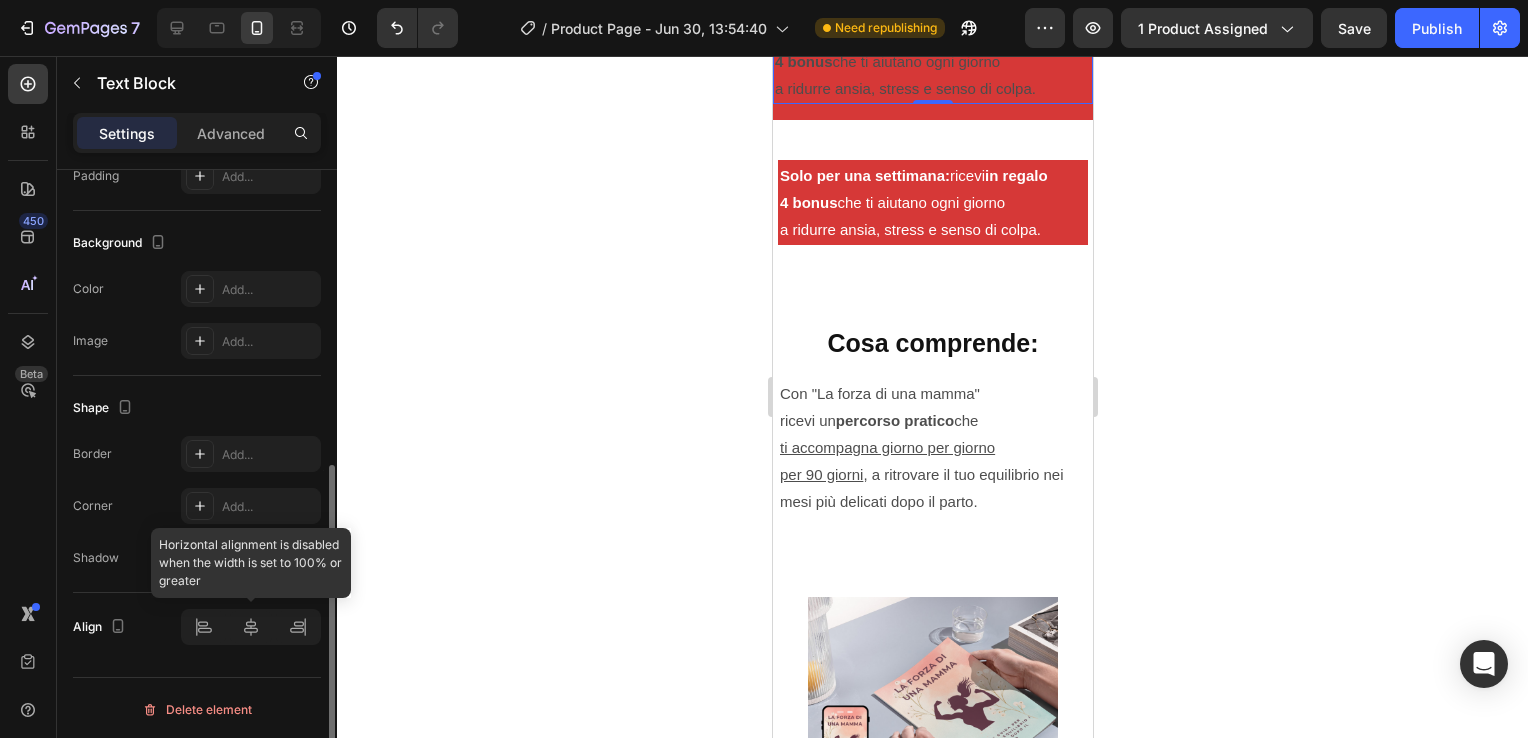 click 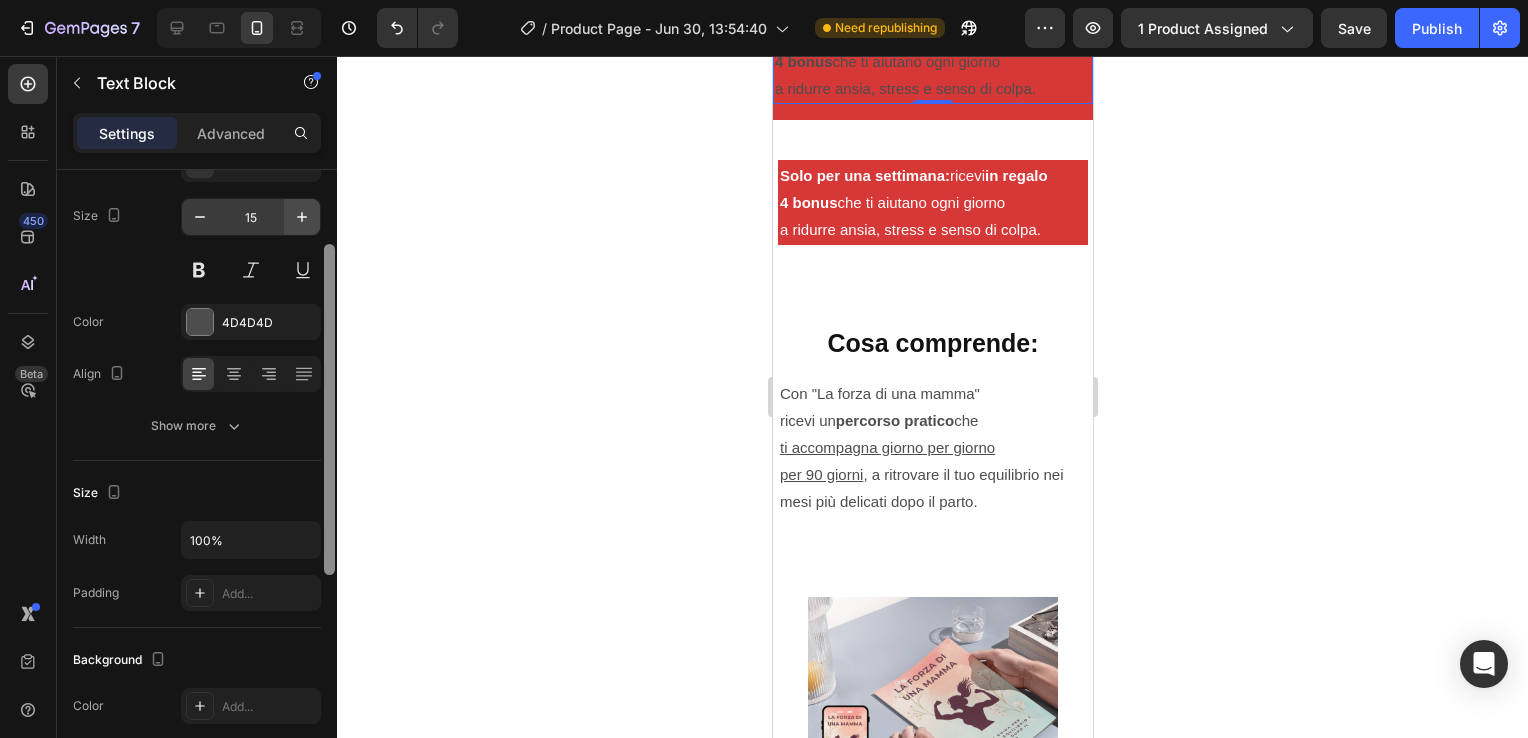 scroll, scrollTop: 0, scrollLeft: 0, axis: both 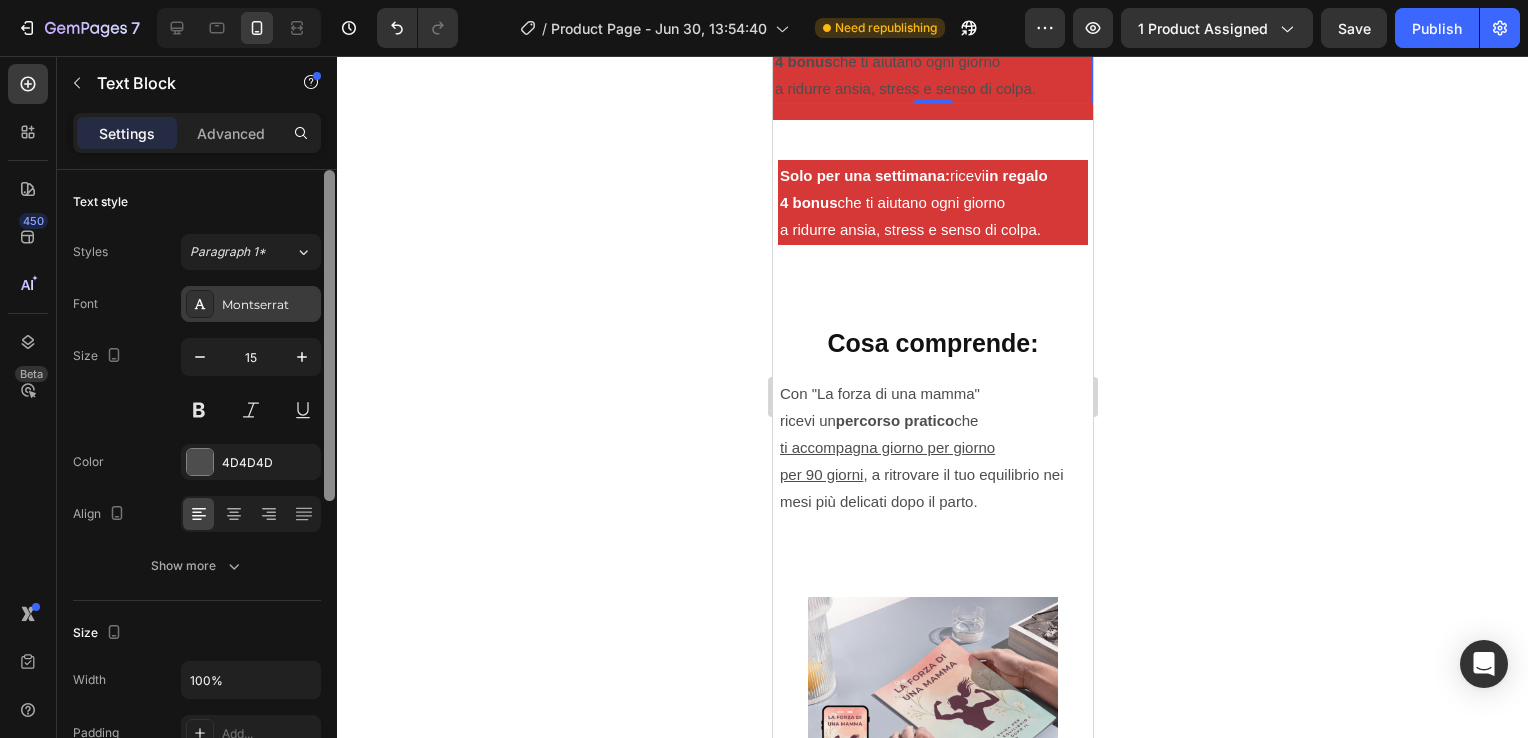 drag, startPoint x: 332, startPoint y: 714, endPoint x: 281, endPoint y: 290, distance: 427.0562 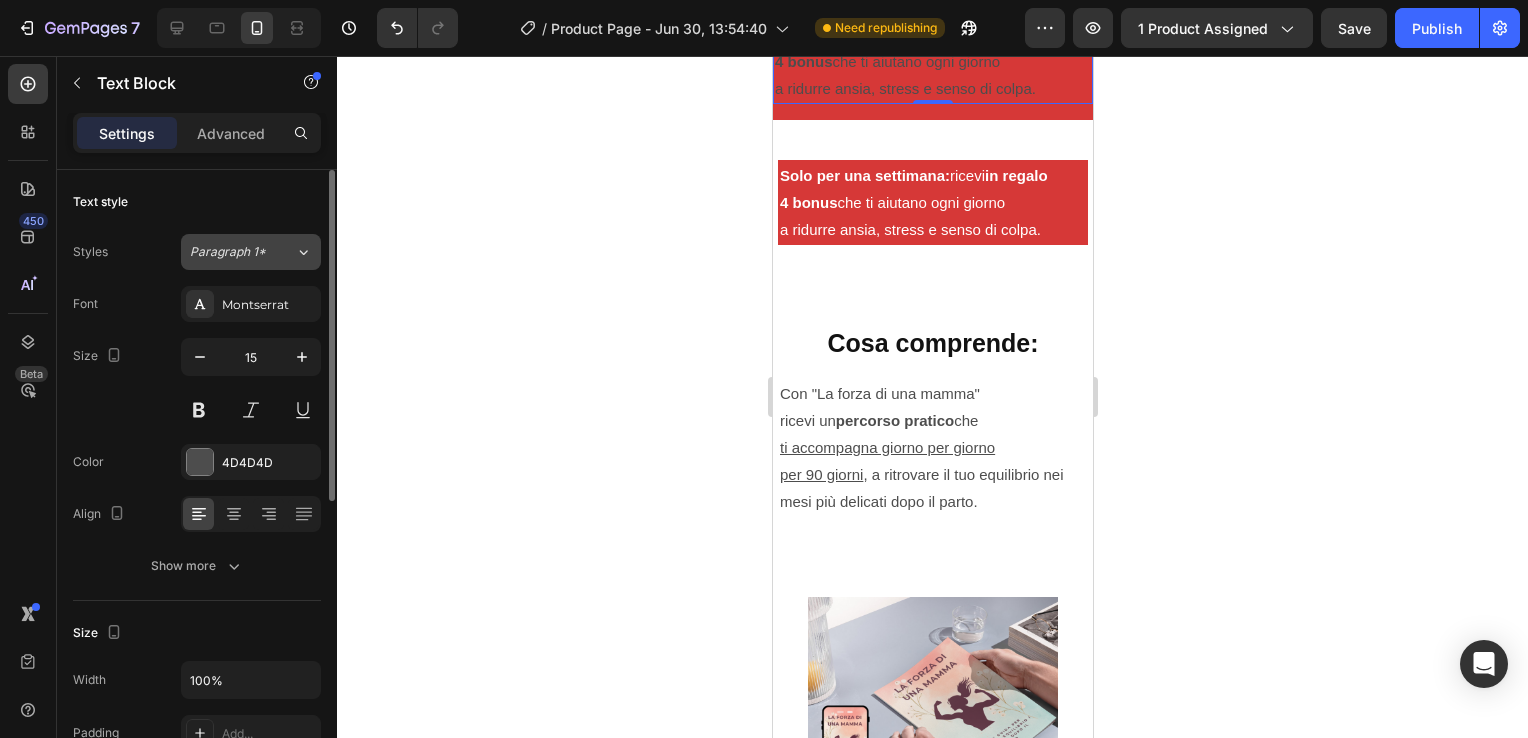 click on "Paragraph 1*" 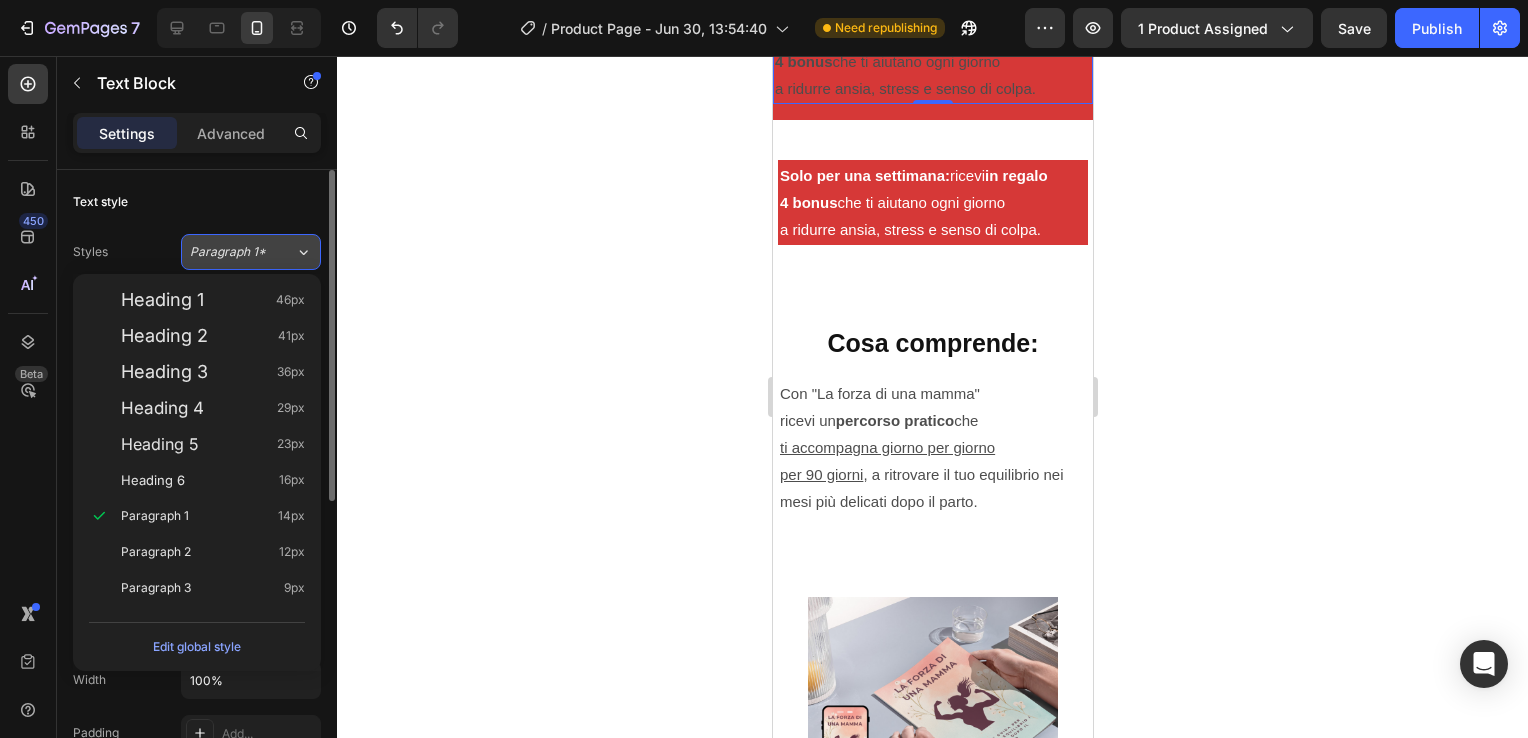 click on "Paragraph 1*" 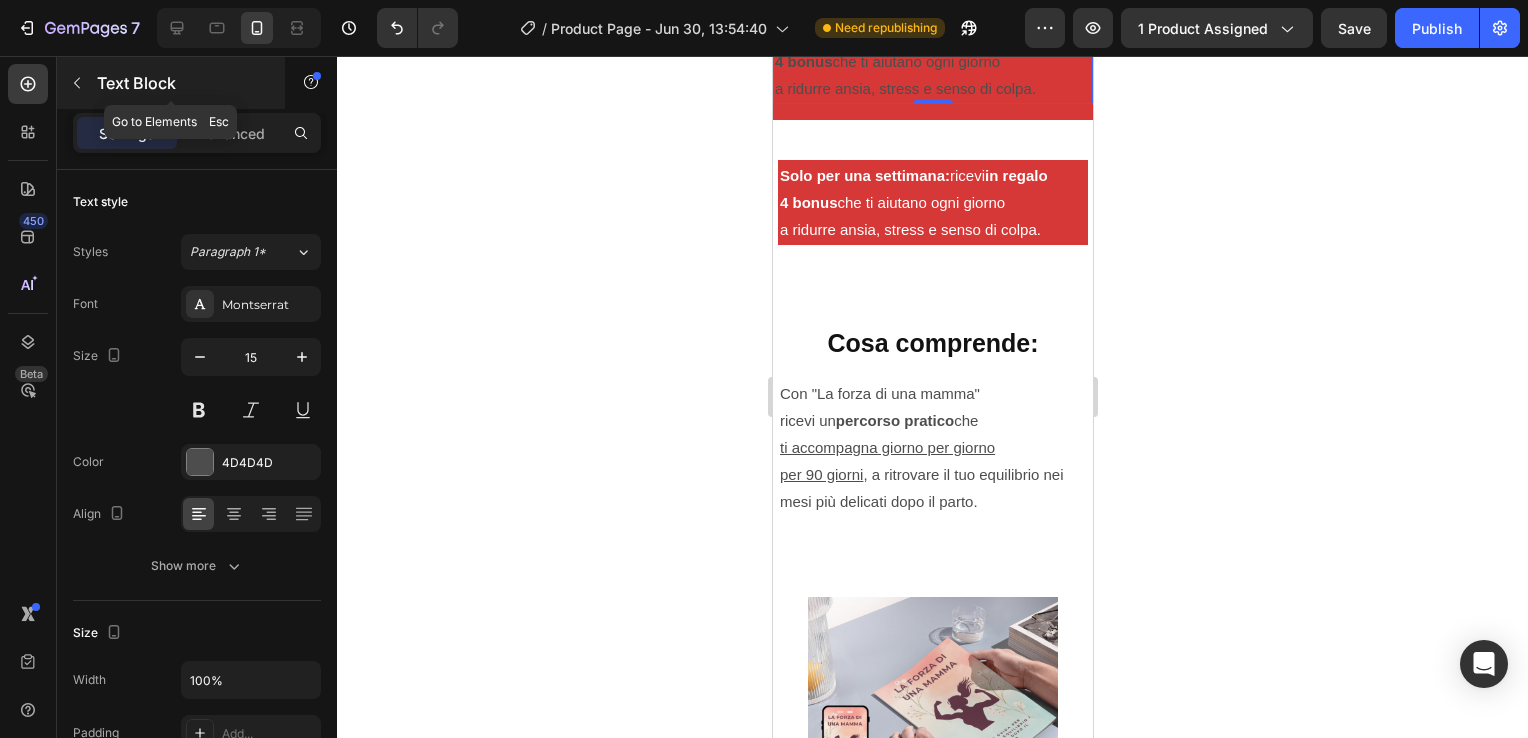 click 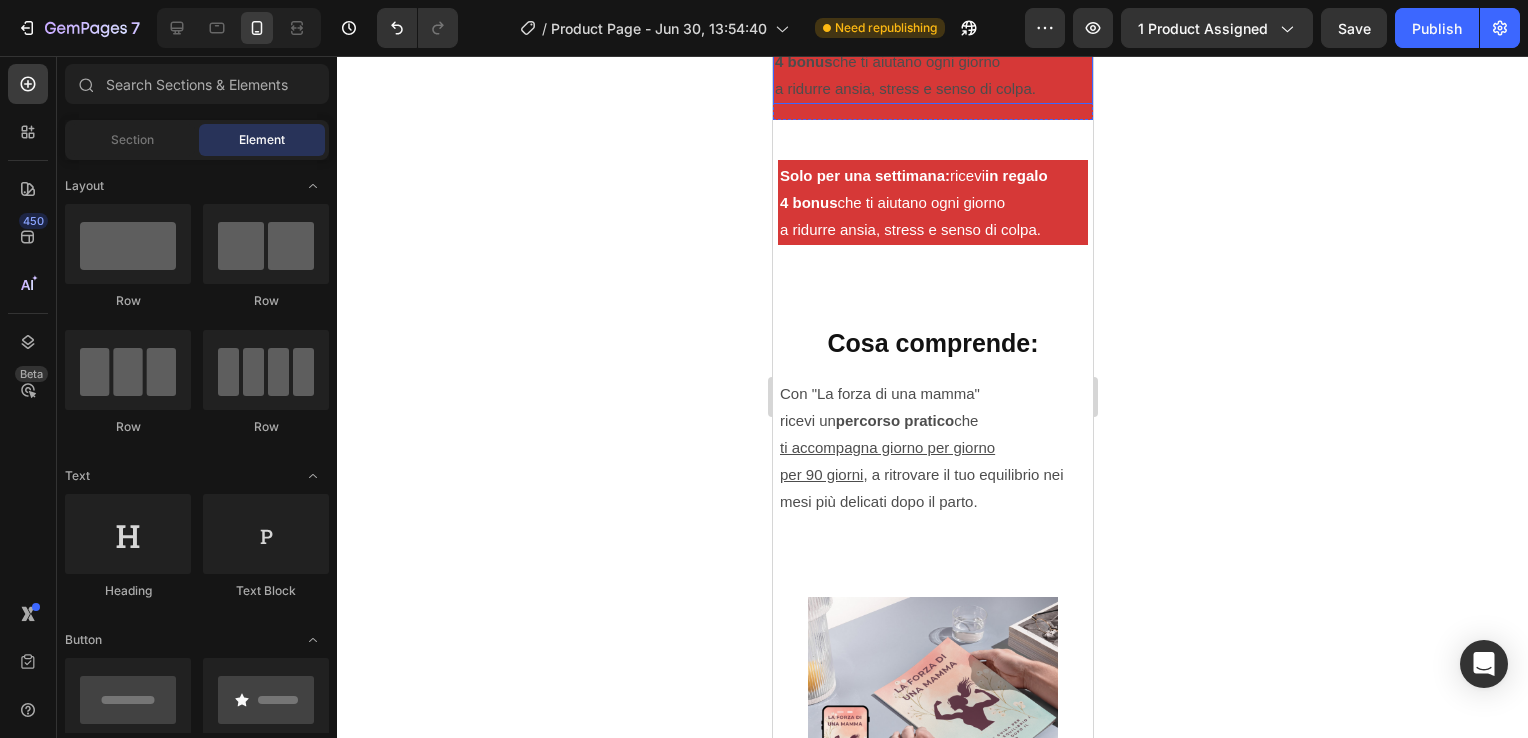 click on "4 bonus  che ti aiutano ogni giorno" at bounding box center (932, 61) 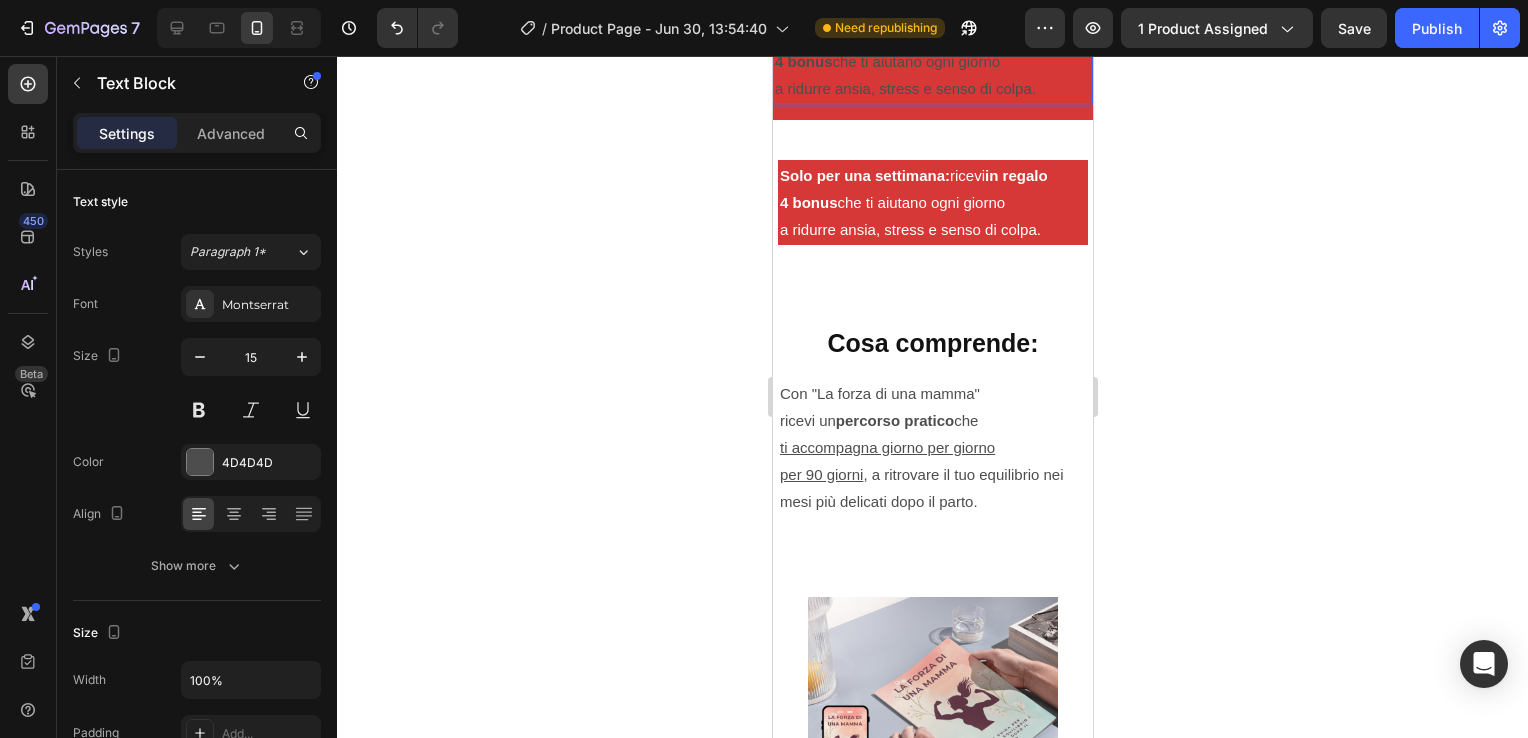 click on "4 bonus  che ti aiutano ogni giorno" at bounding box center [932, 61] 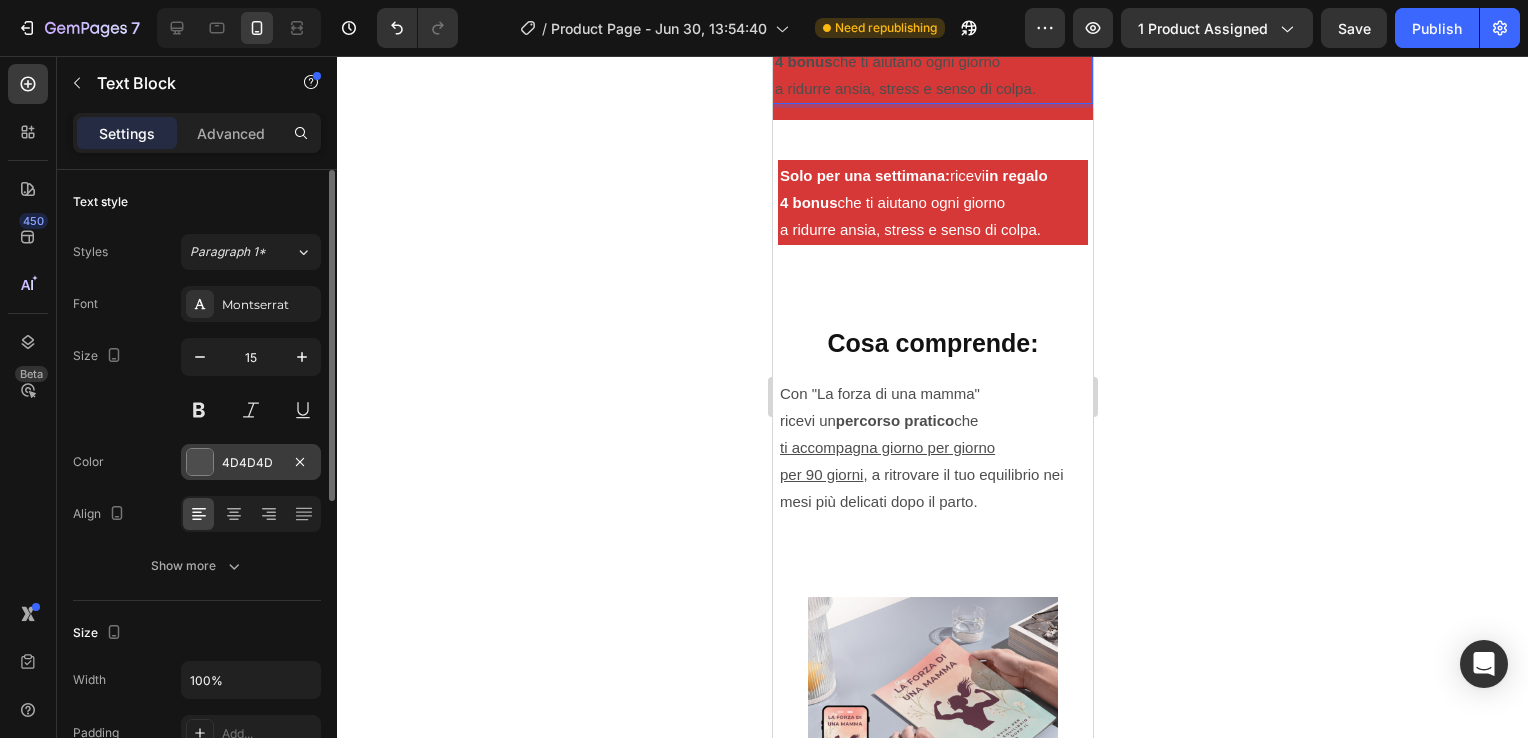 click at bounding box center (200, 462) 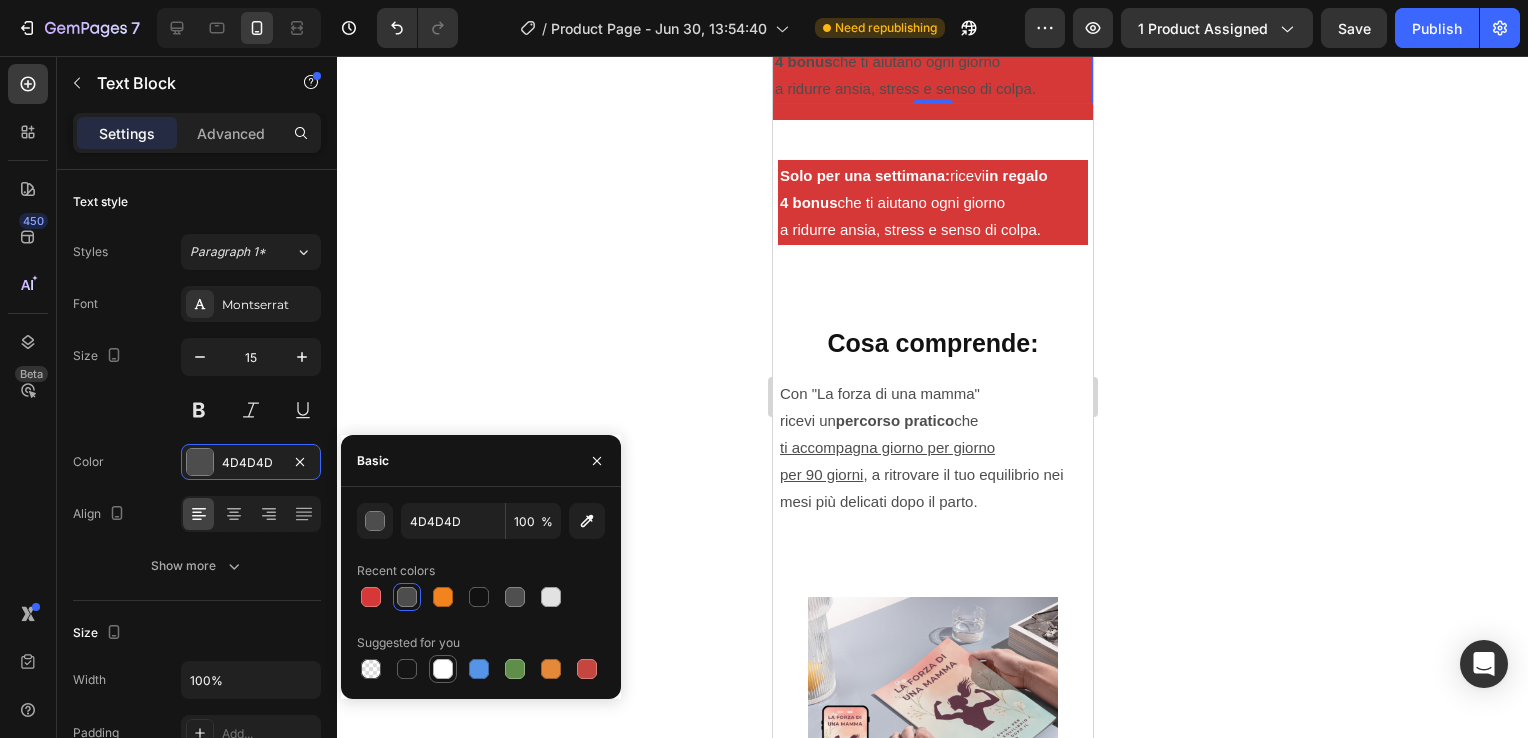 click at bounding box center [443, 669] 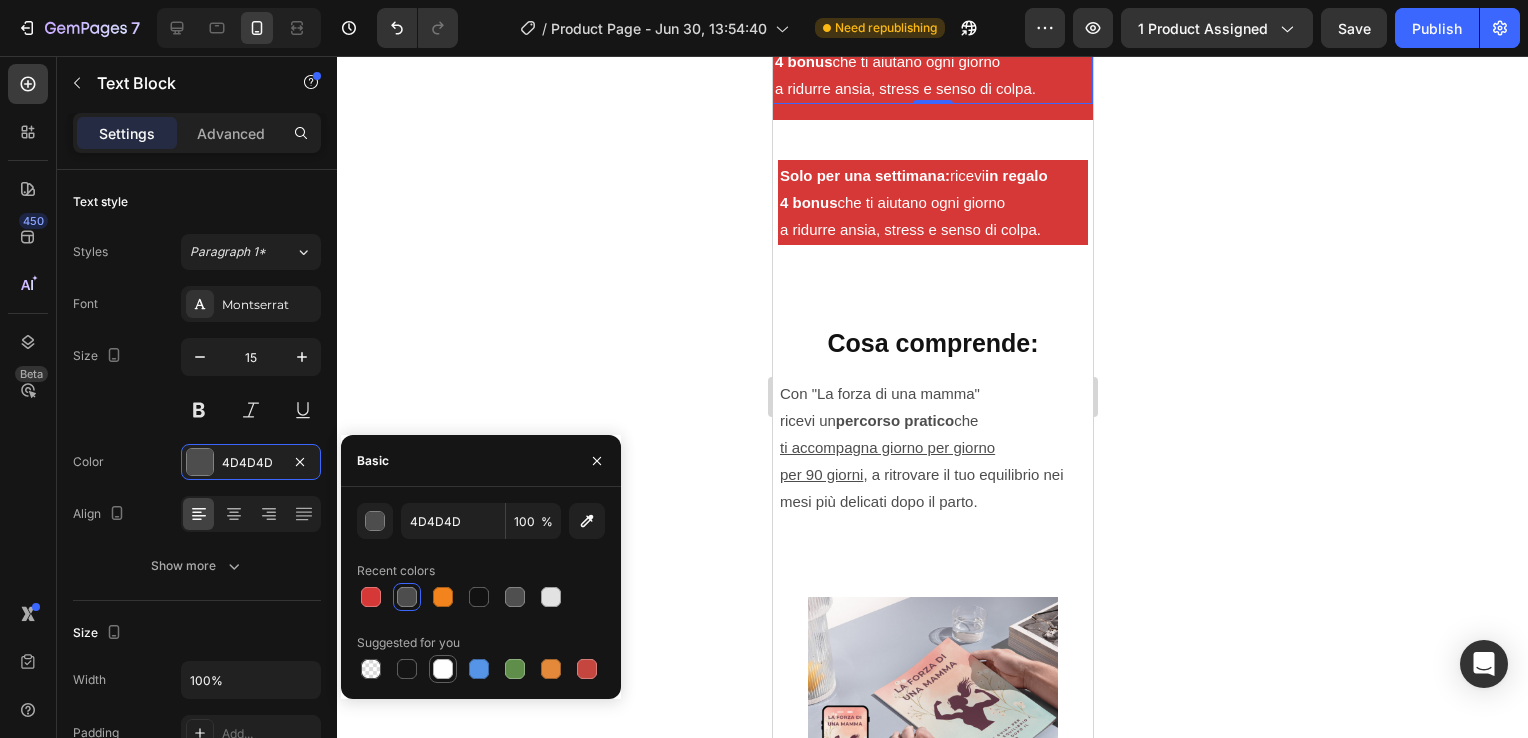 type on "FFFFFF" 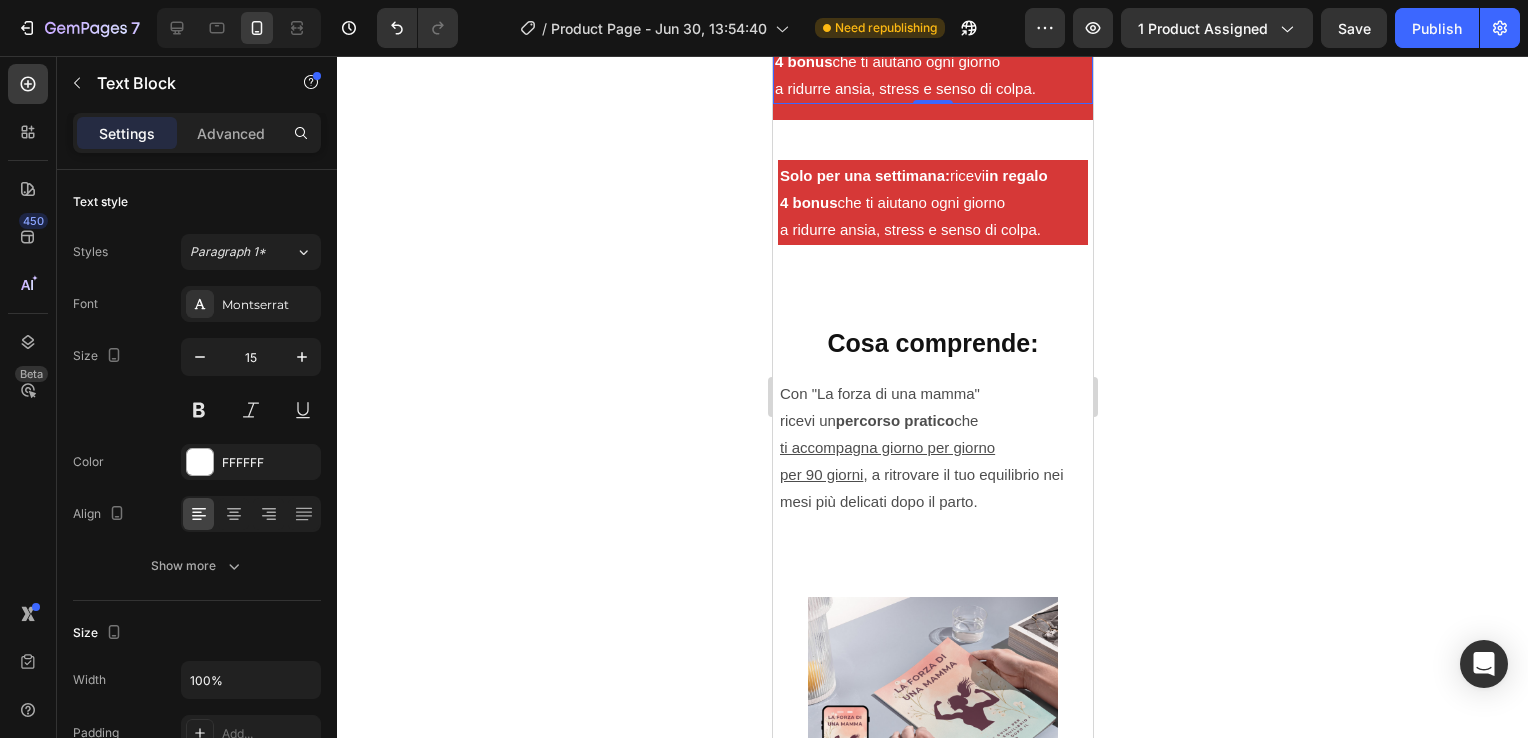 click 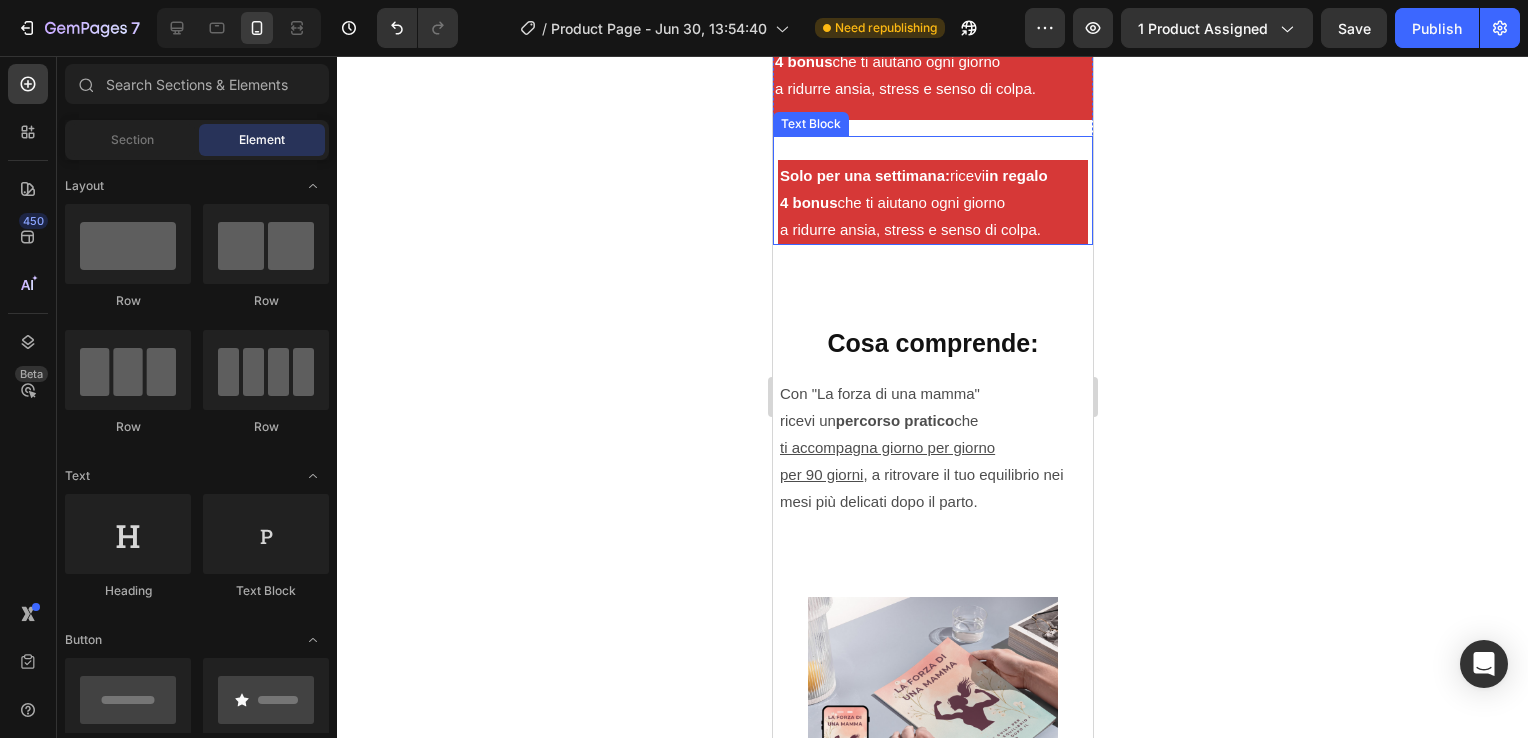 click on "4 bonus  che ti aiutano ogni giorno" at bounding box center (932, 202) 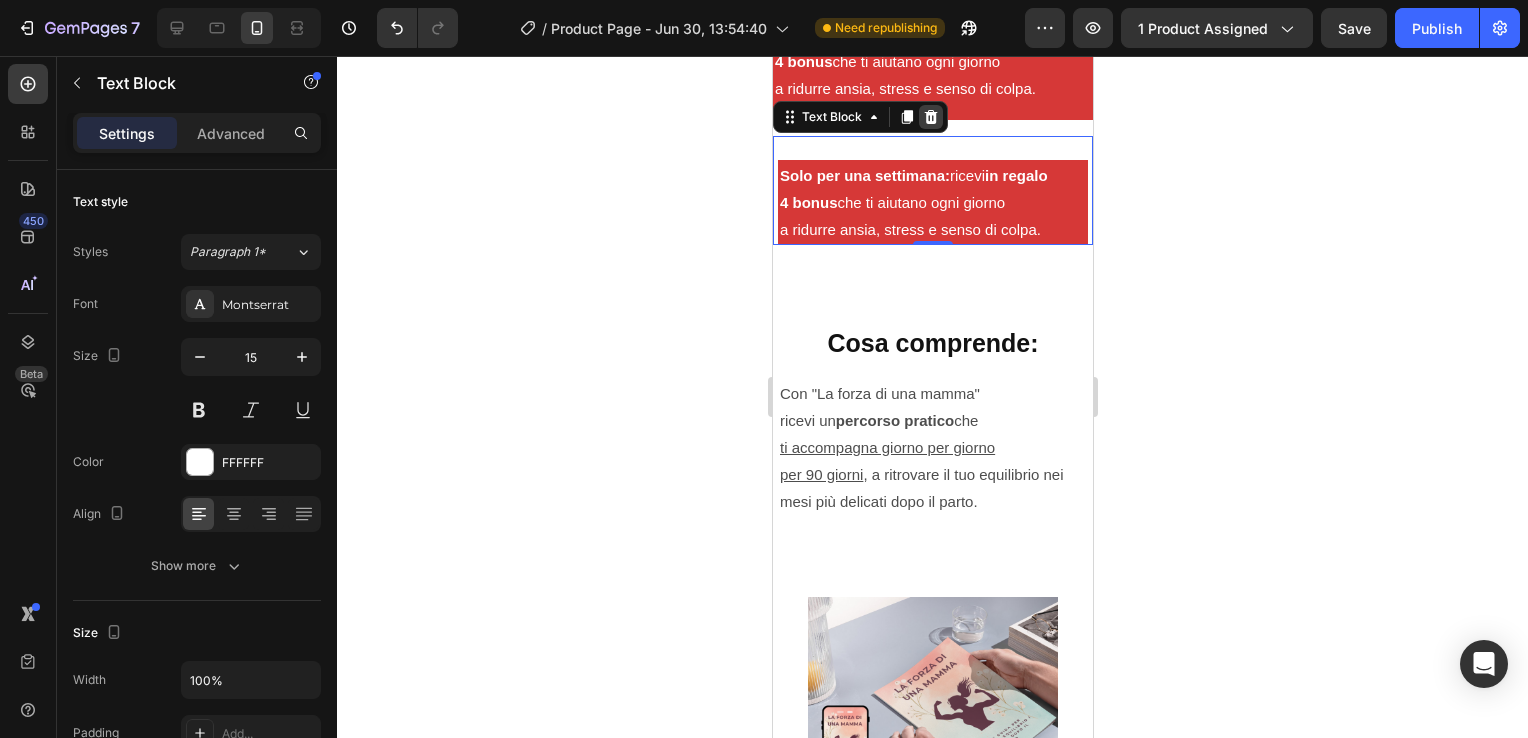 click 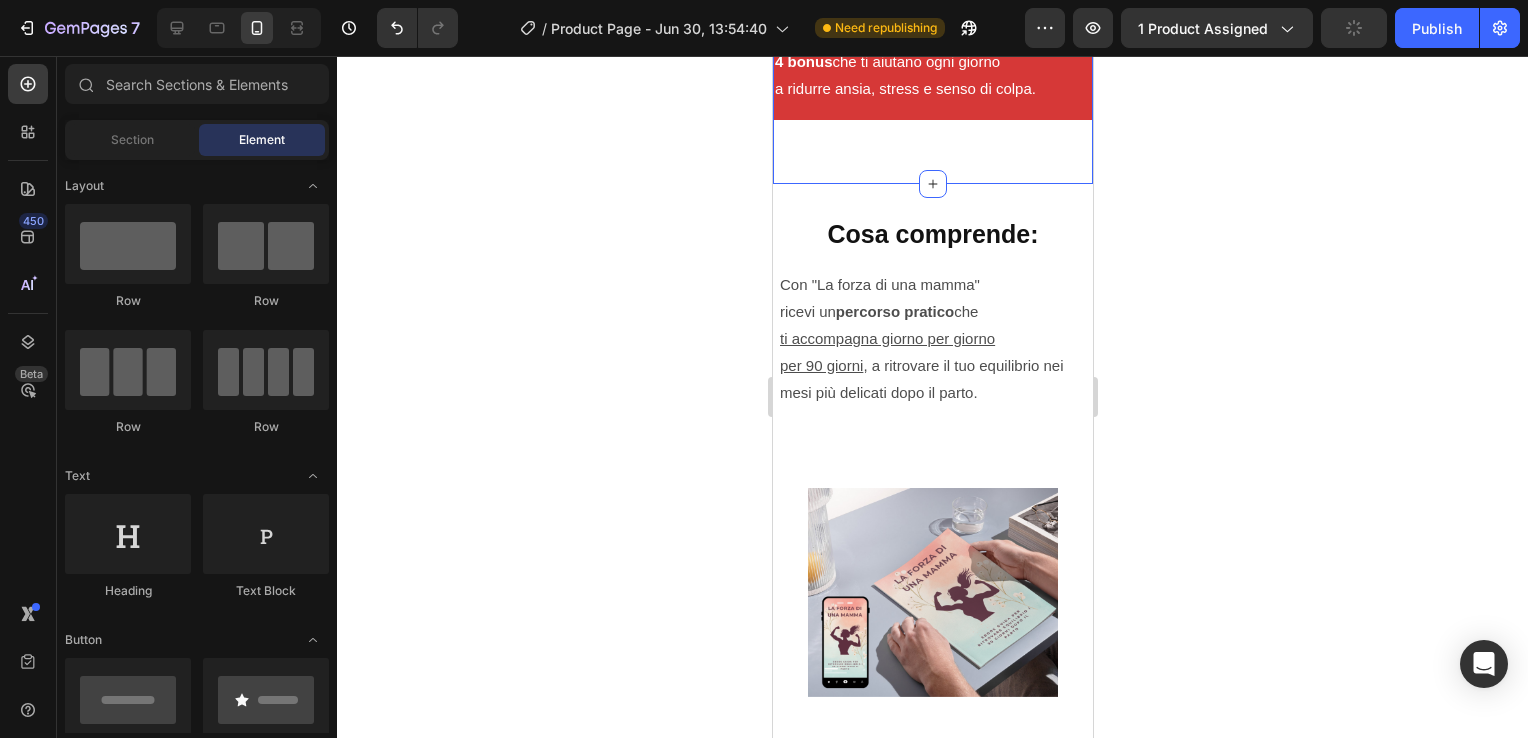 click on "14 Ore 41 Minuti 19 Secondi Countdown Timer Solo per una settimana:  ricevi  in regalo 4 bonus  che ti aiutano ogni giorno  a ridurre ansia, stress e senso di colpa. Text Block Row Row Section 13/25" at bounding box center [932, 60] 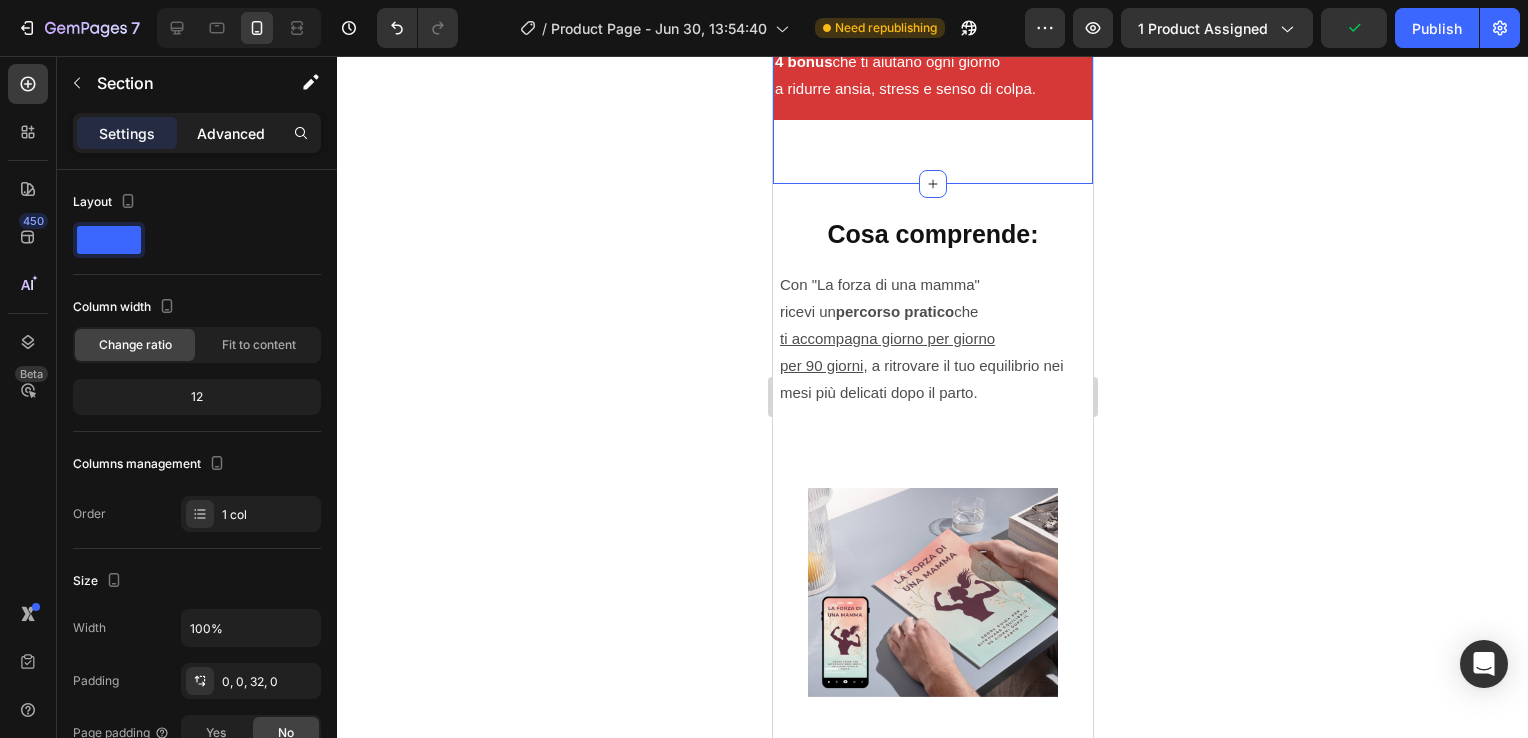 click on "Advanced" at bounding box center [231, 133] 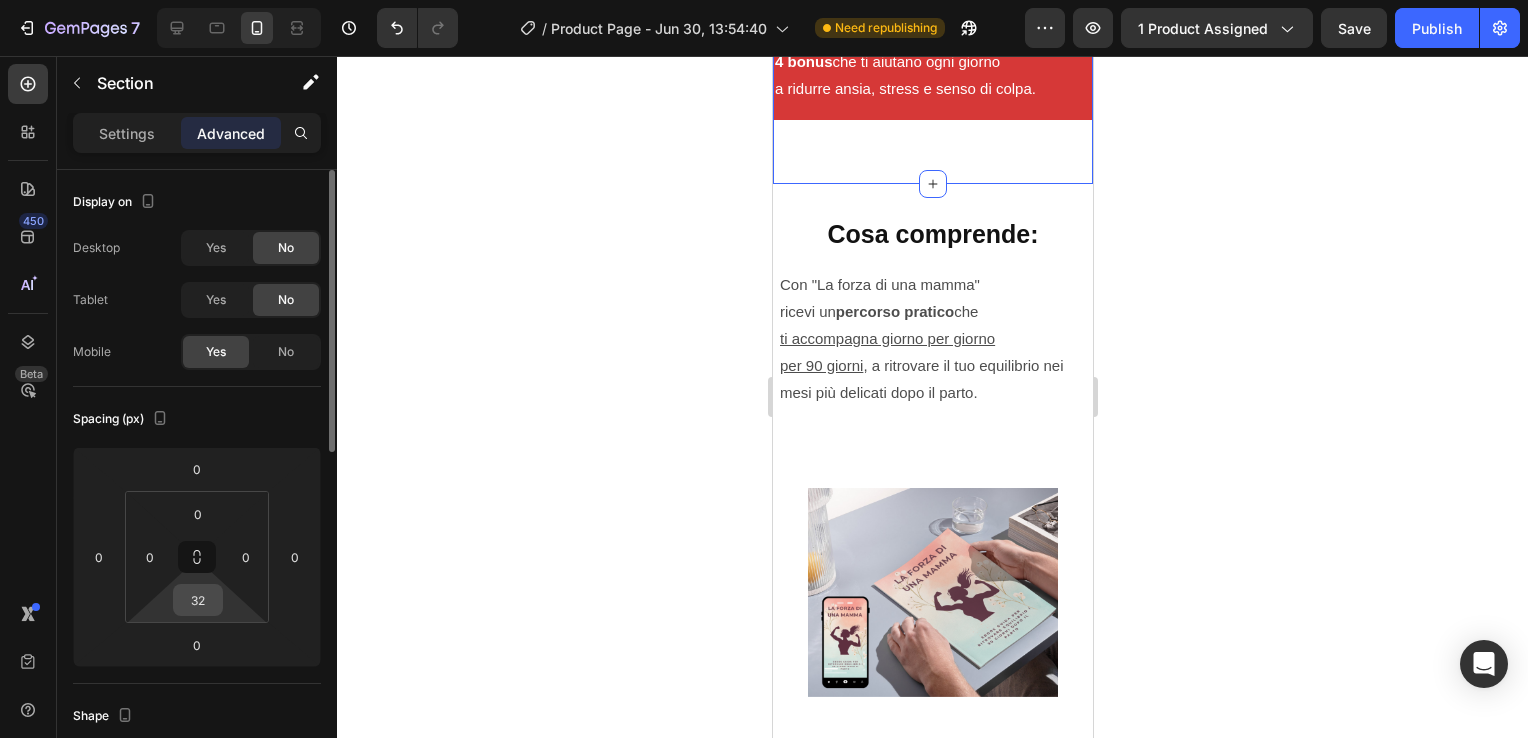 click on "32" at bounding box center (198, 600) 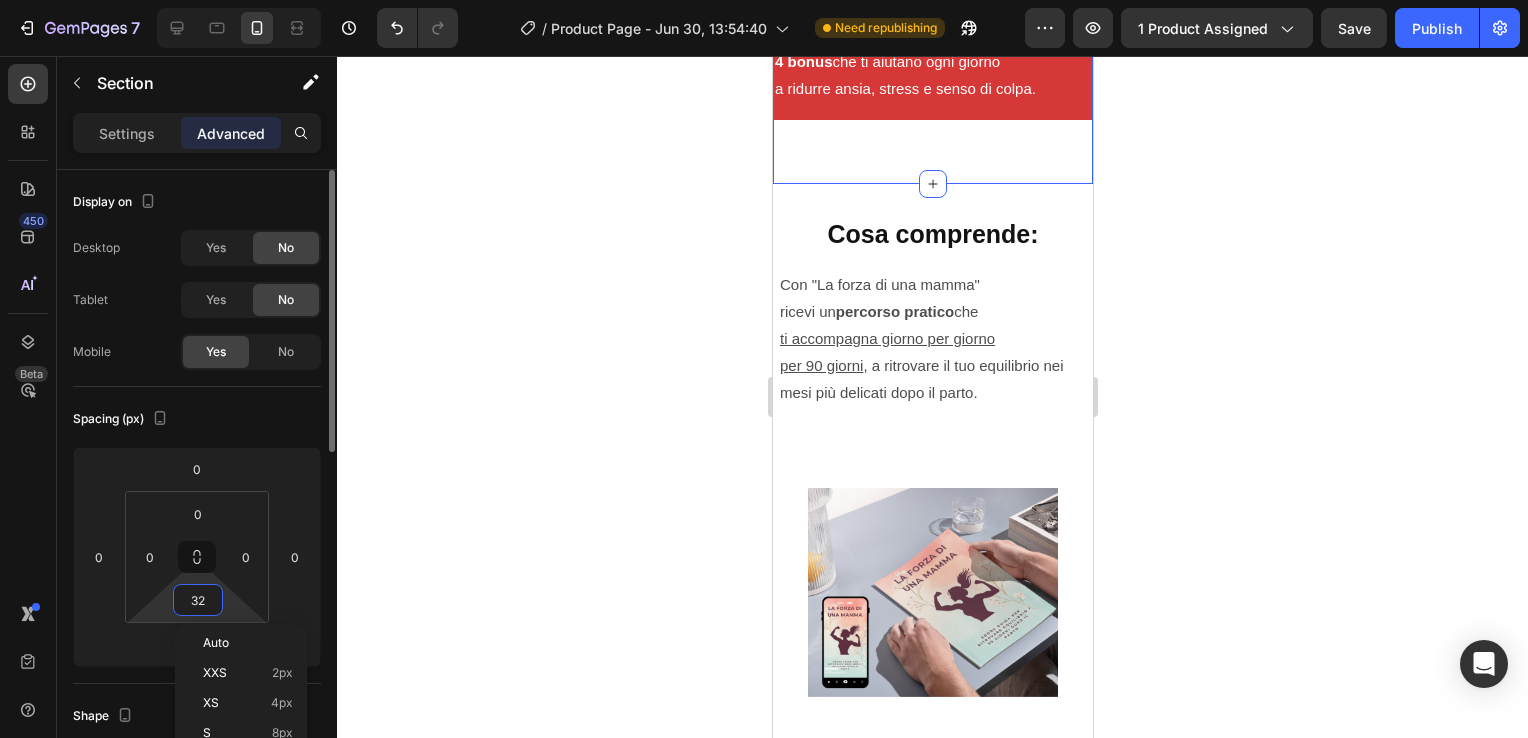 type on "0" 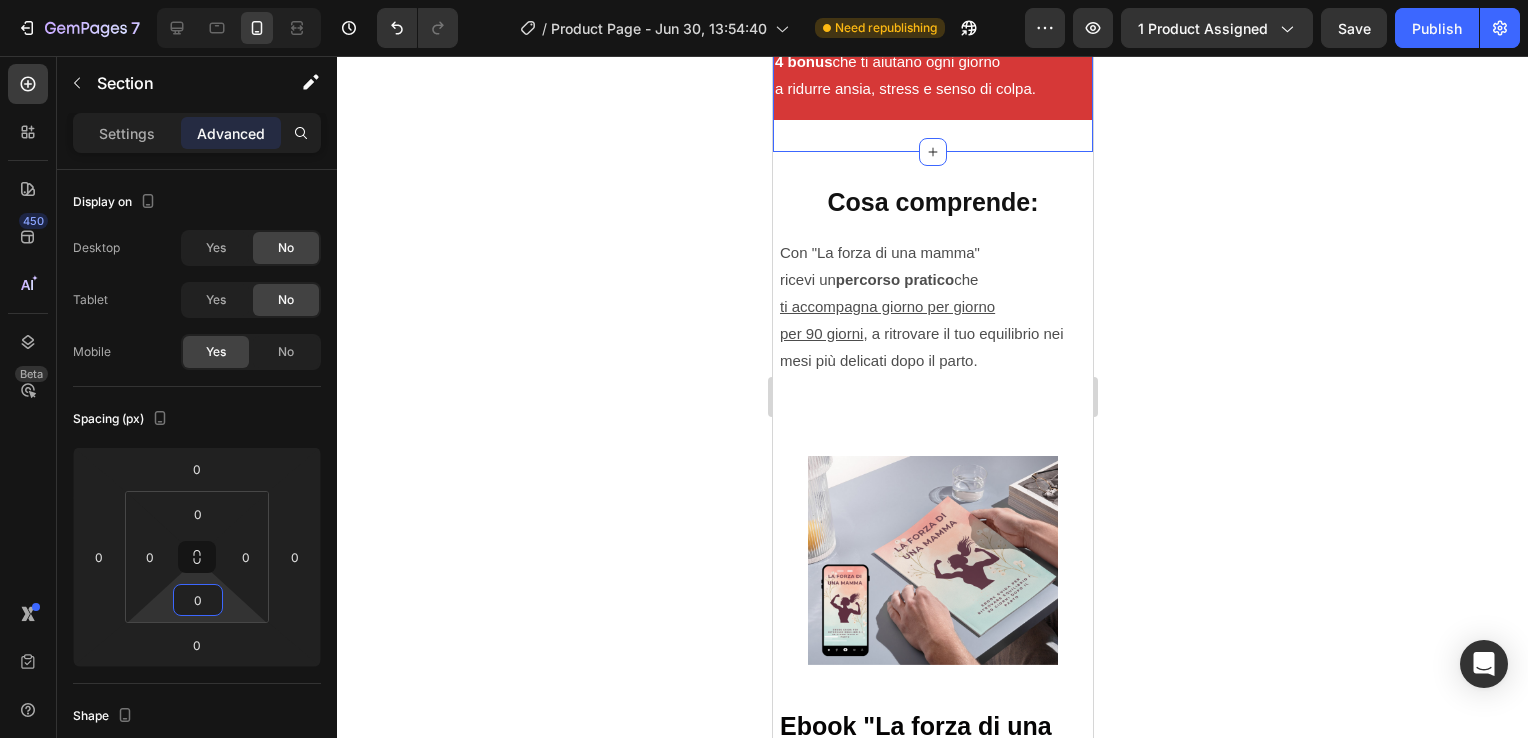 click 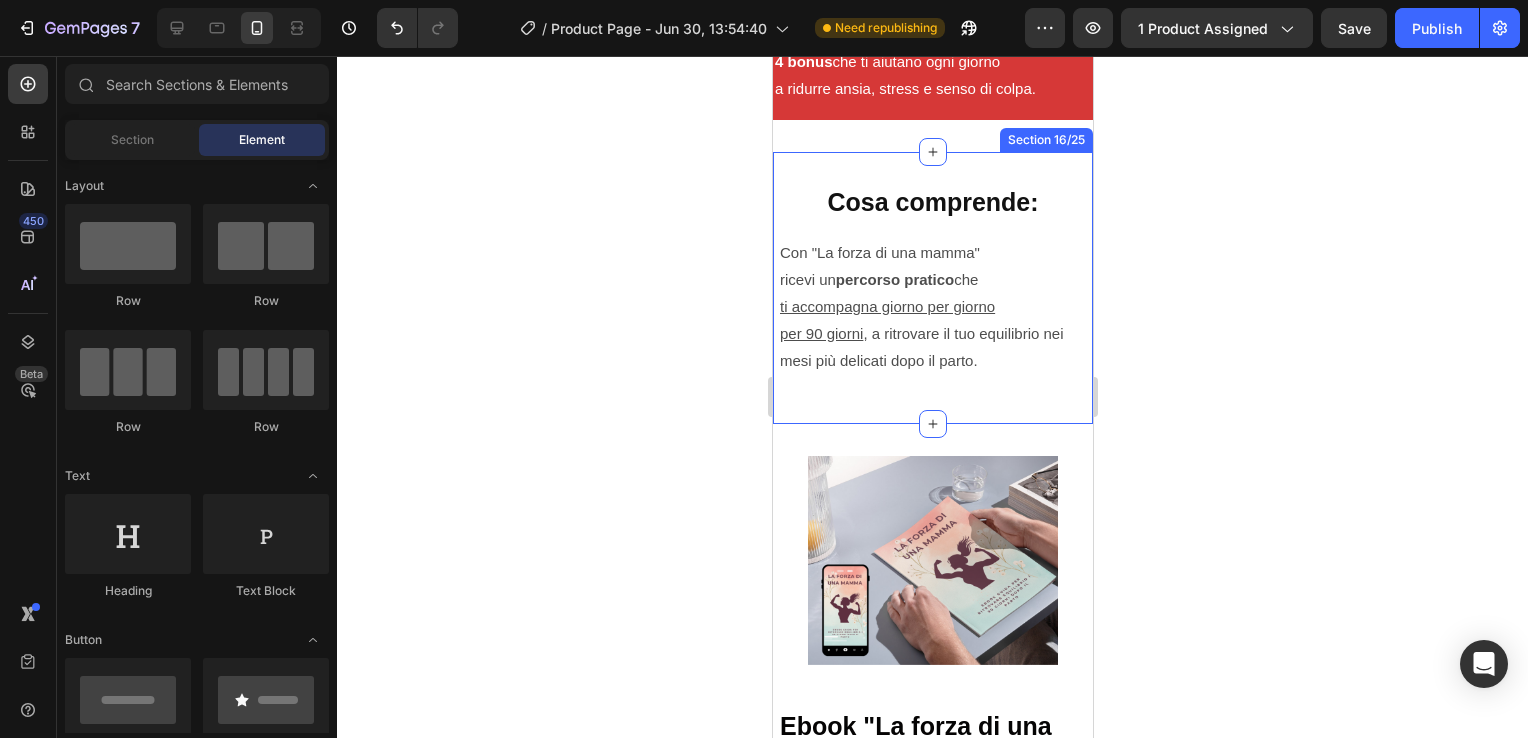 click on "Cosa comprende? Heading Con "La forza di una mamma equilibrata" ricevi un  percorso pratico  che  ti accompagna giorno per giorno per 90 giorni ,  a ritrovare il tuo equilibrio nei mesi più delicati dopo il parto. Text Block Row Cosa comprende: Heading Con "La forza di una mamma"  ricevi un  percorso pratico  che  ti accompagna giorno per giorno  per 90 giorni , a ritrovare il tuo equilibrio nei mesi più delicati dopo il parto. Text Block Row Section 16/25" at bounding box center [932, 288] 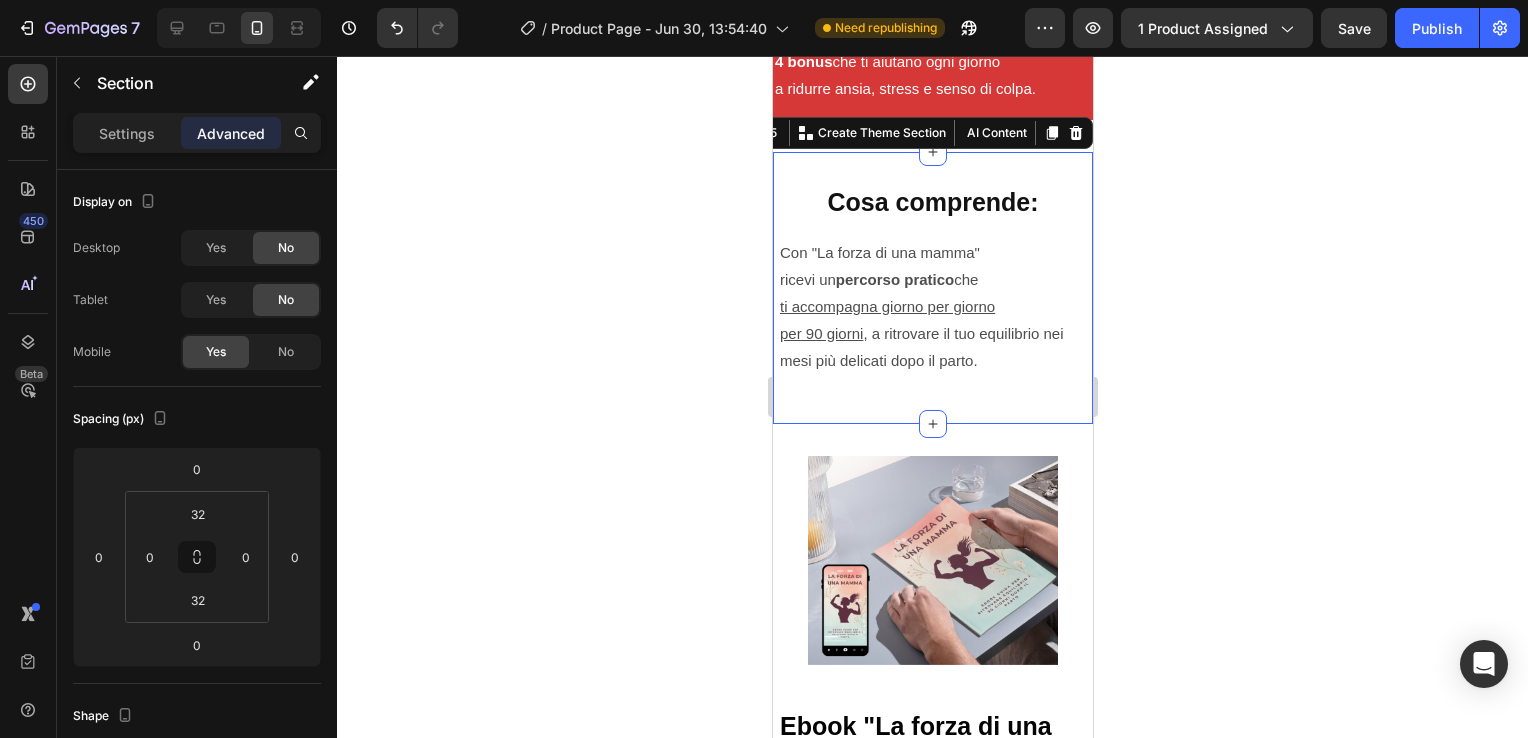 click 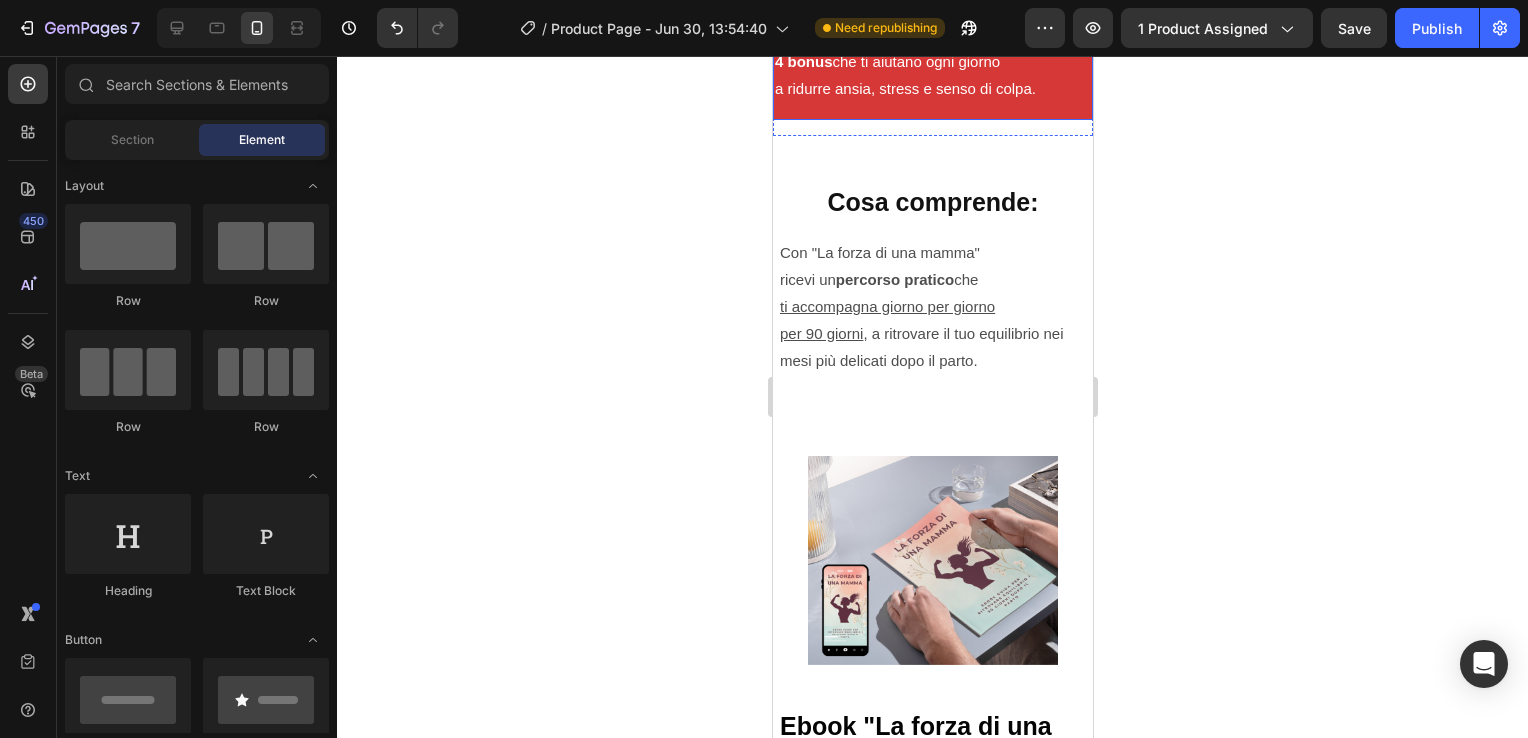 click on "Solo per una settimana:  ricevi  in regalo 4 bonus  che ti aiutano ogni giorno  a ridurre ansia, stress e senso di colpa. Text Block Row" at bounding box center (932, 61) 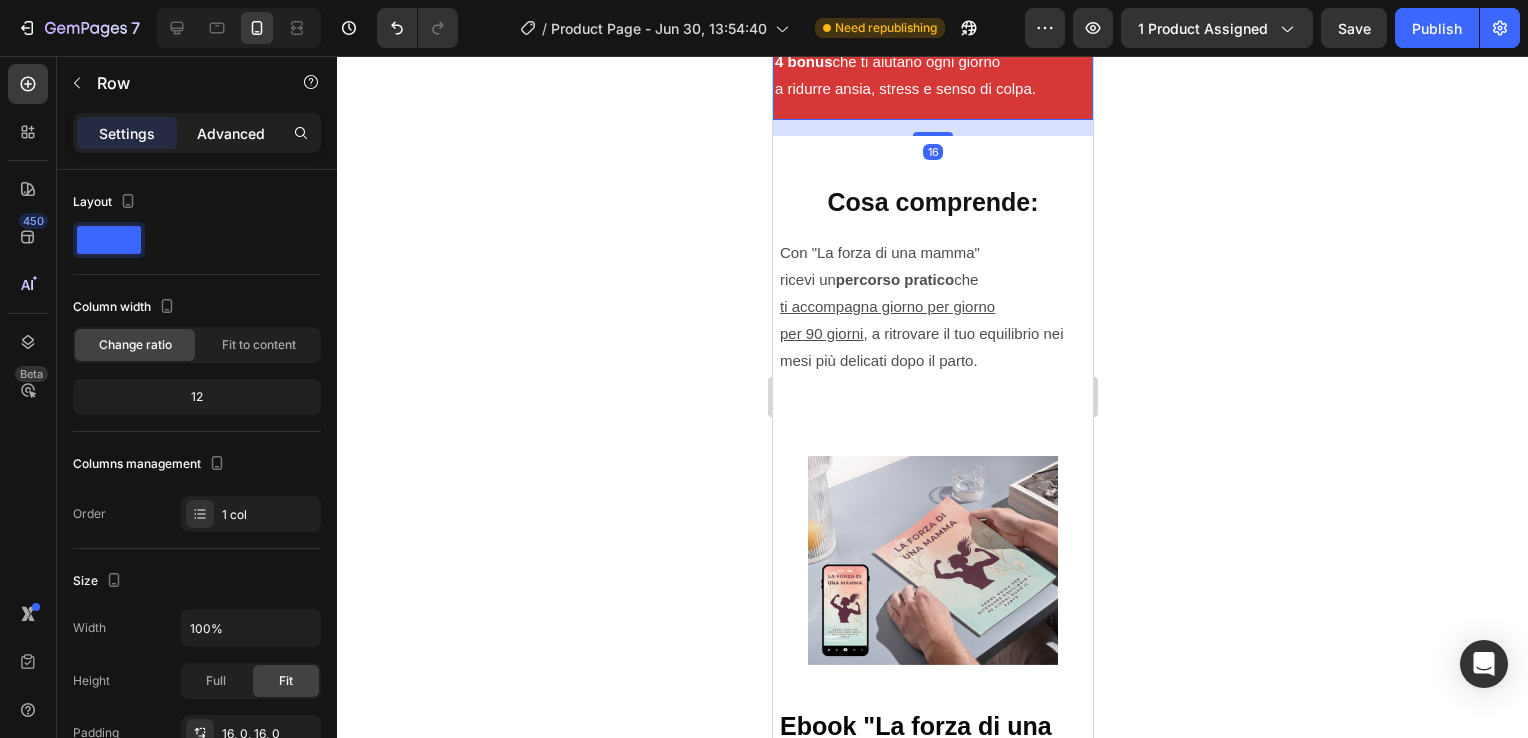 click on "Advanced" at bounding box center (231, 133) 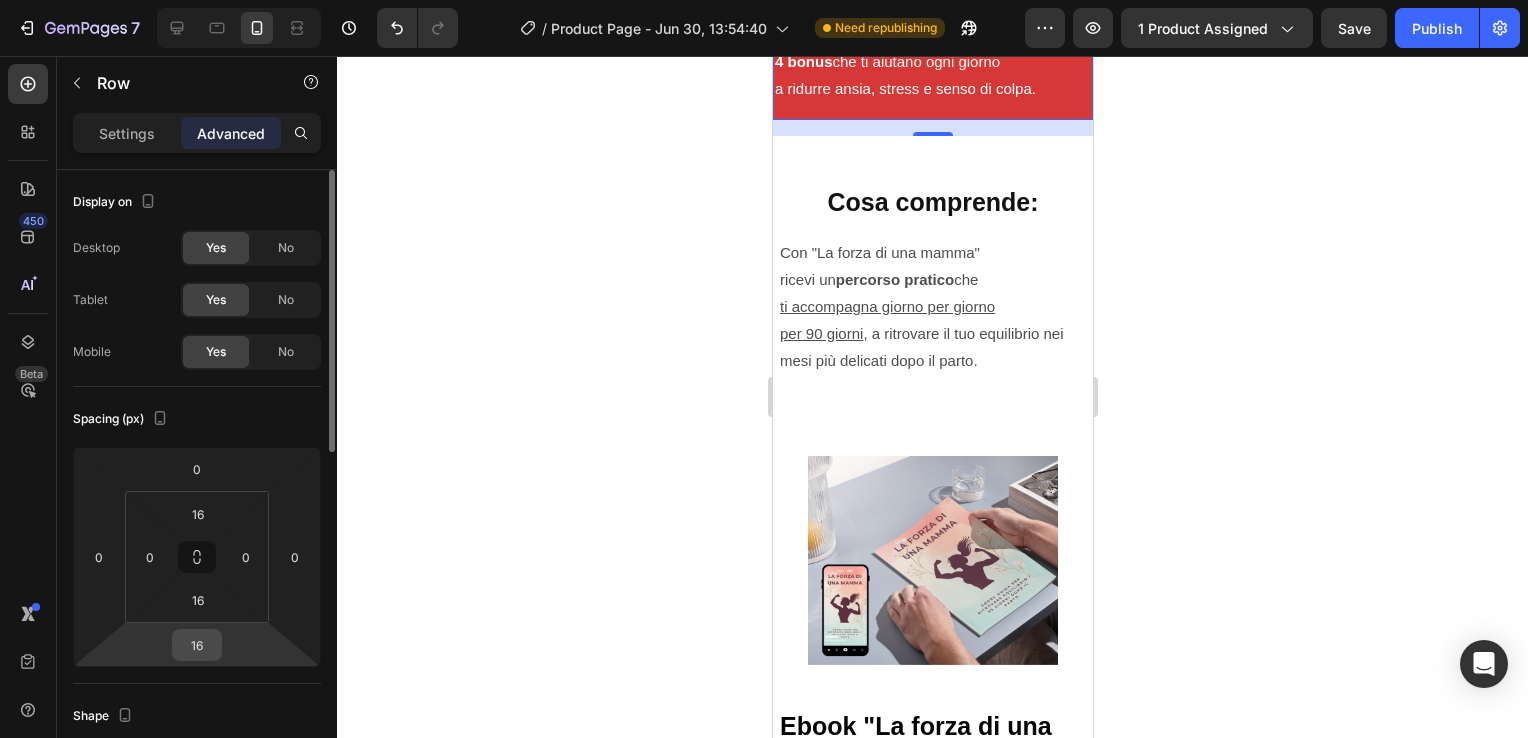 click on "16" at bounding box center [197, 645] 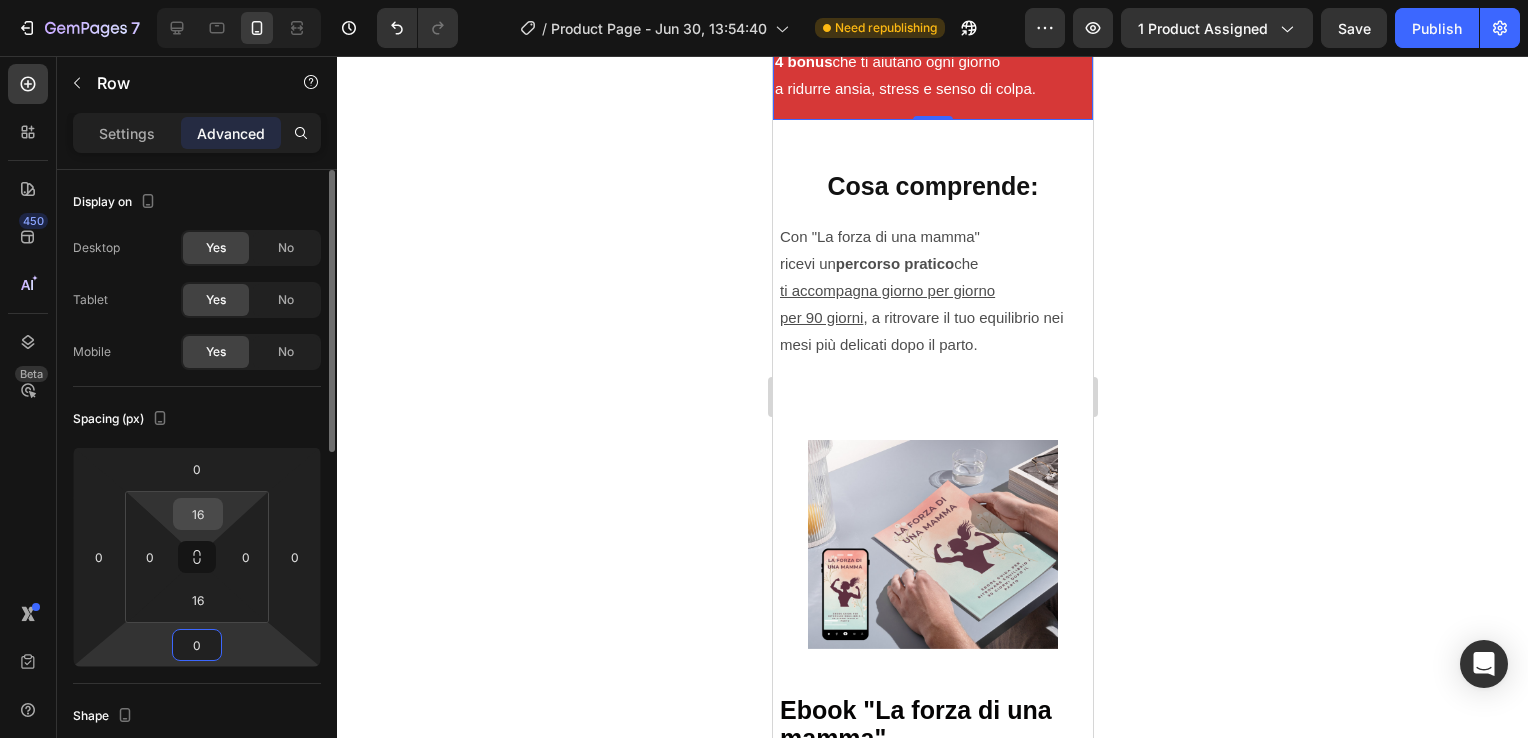 type on "0" 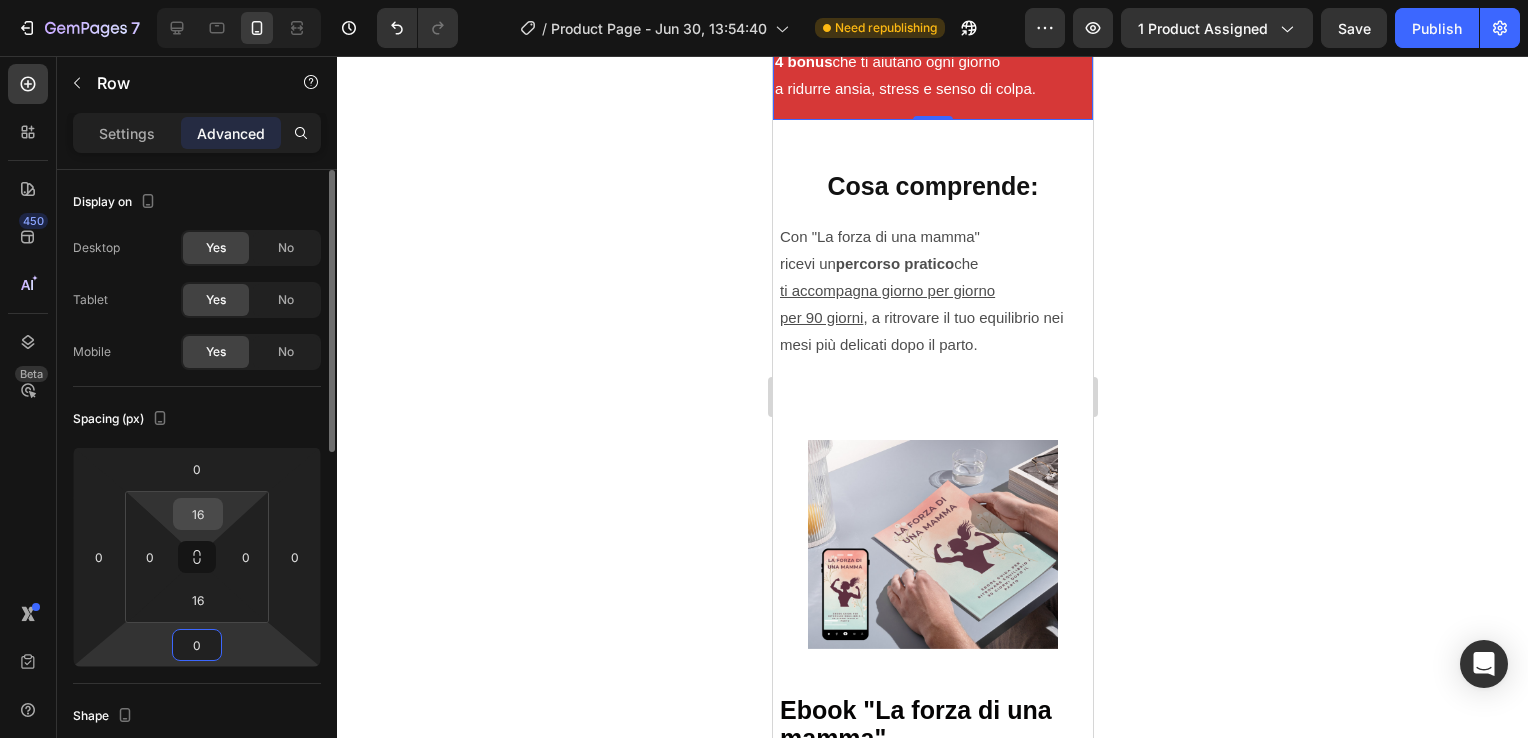 click on "16" at bounding box center [198, 514] 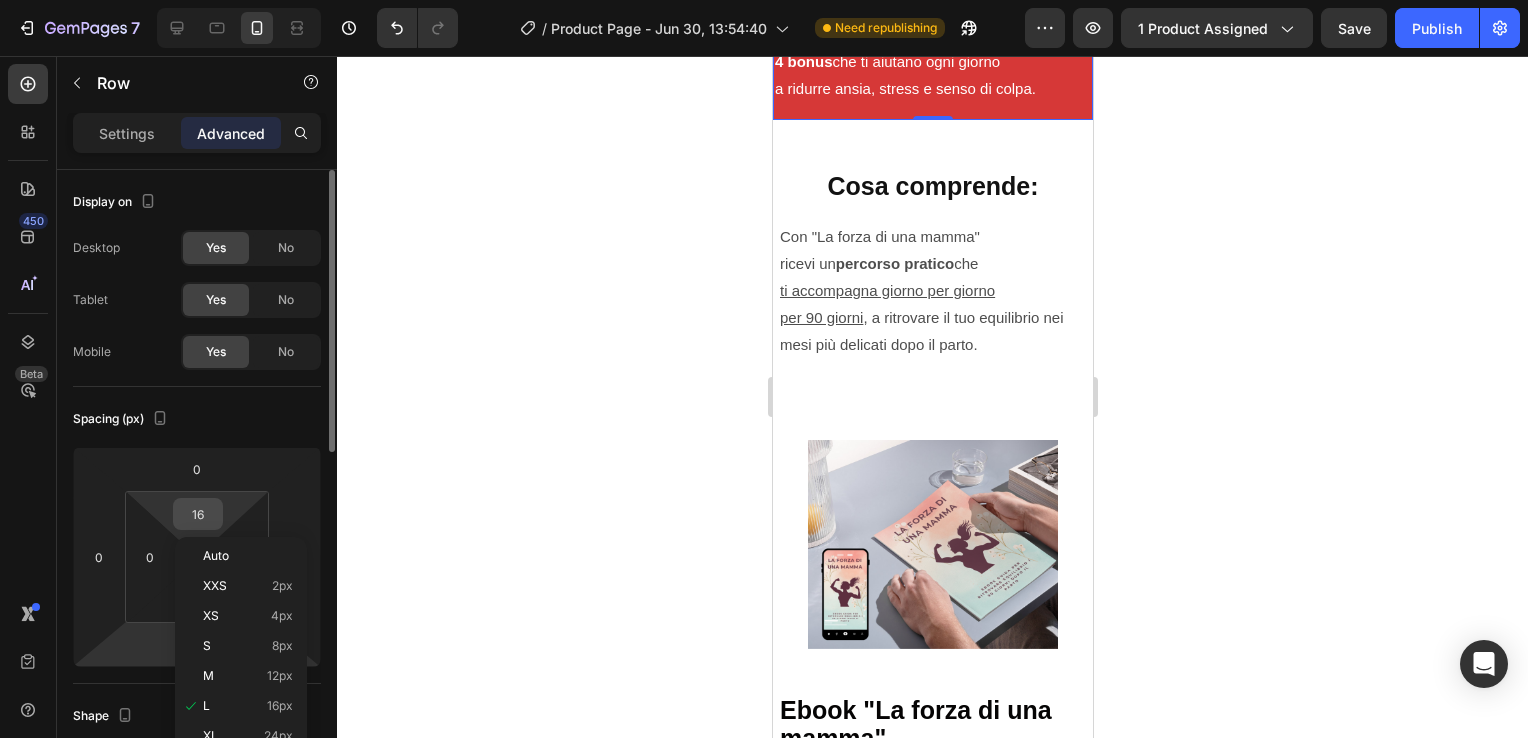 click on "16" at bounding box center [198, 514] 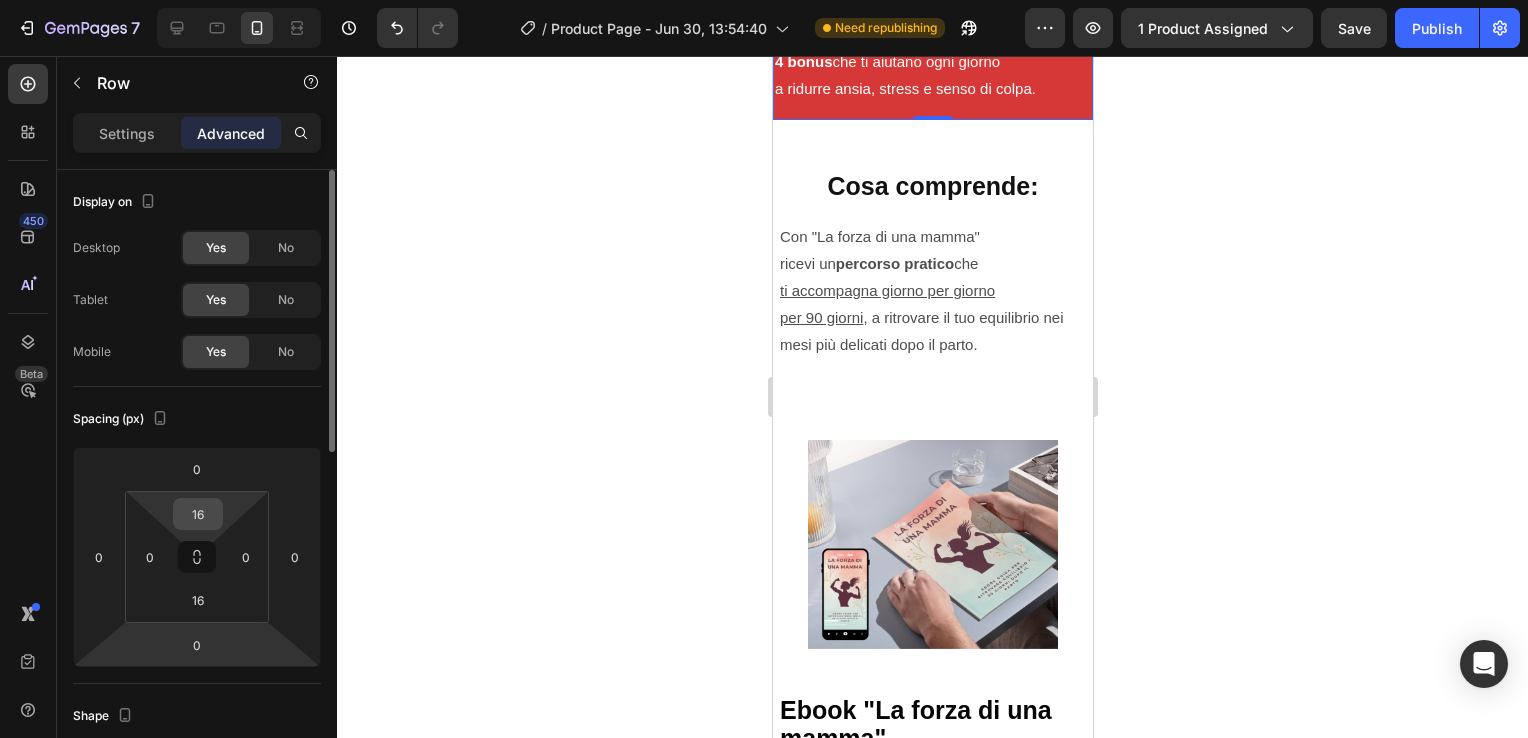 click on "16" at bounding box center (198, 514) 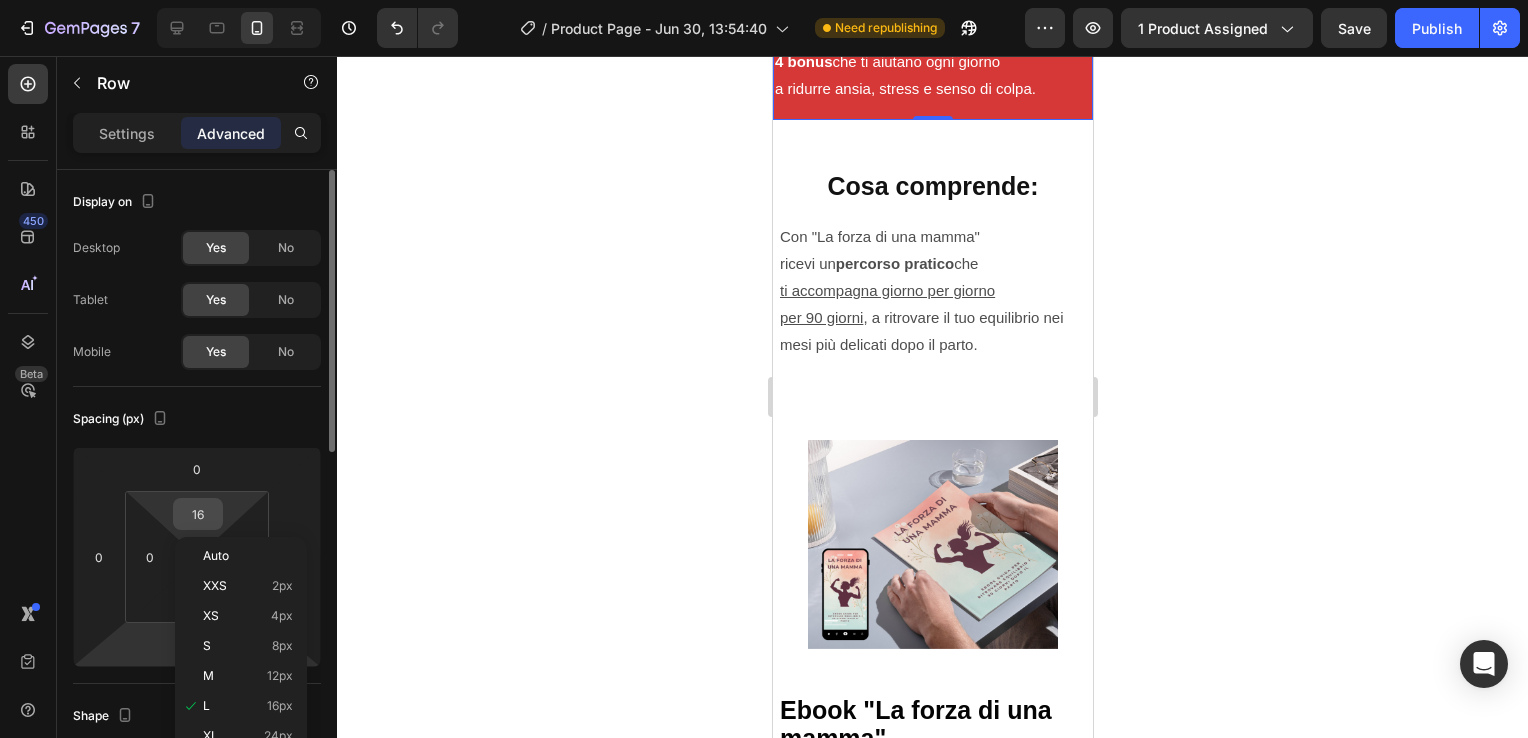 click on "16" at bounding box center (198, 514) 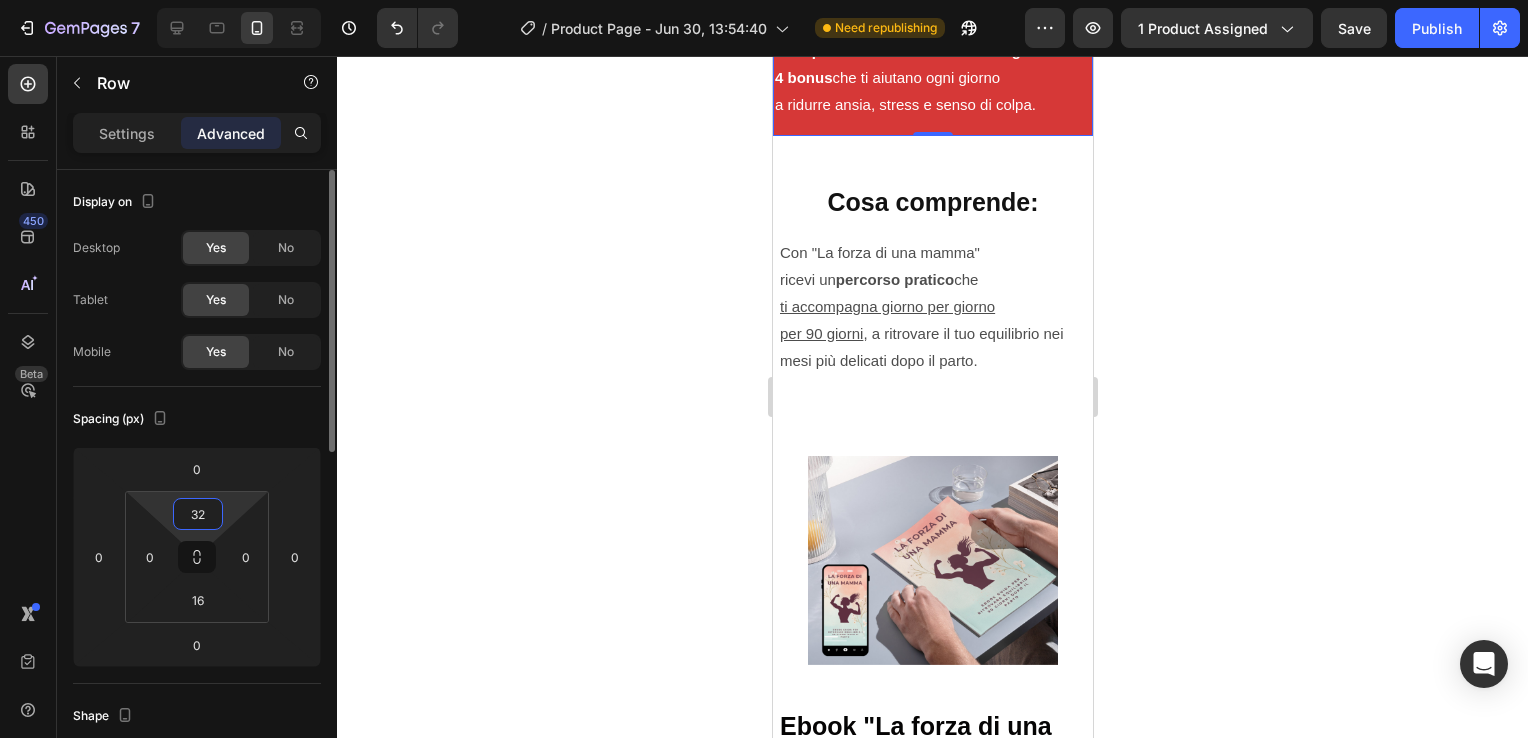 type on "3" 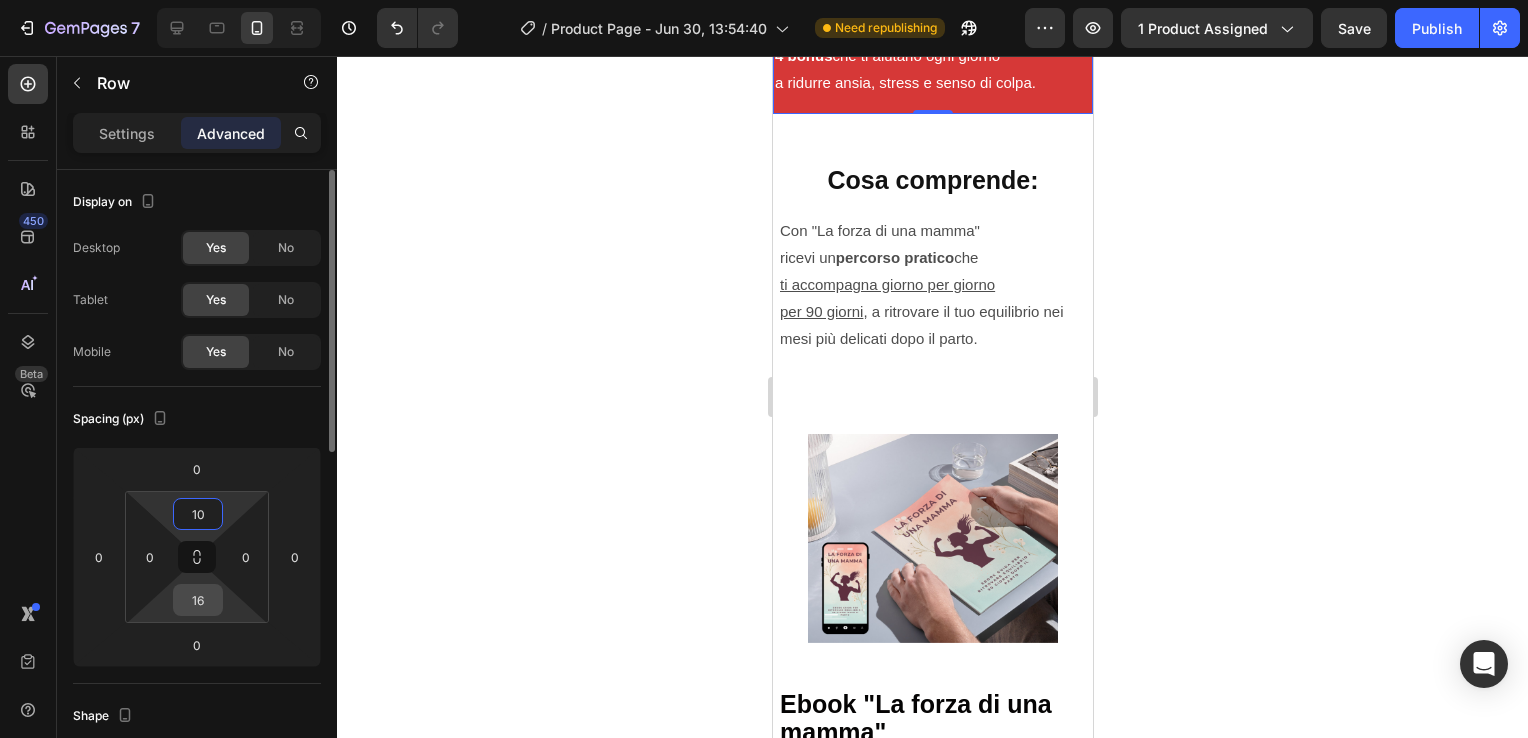type on "10" 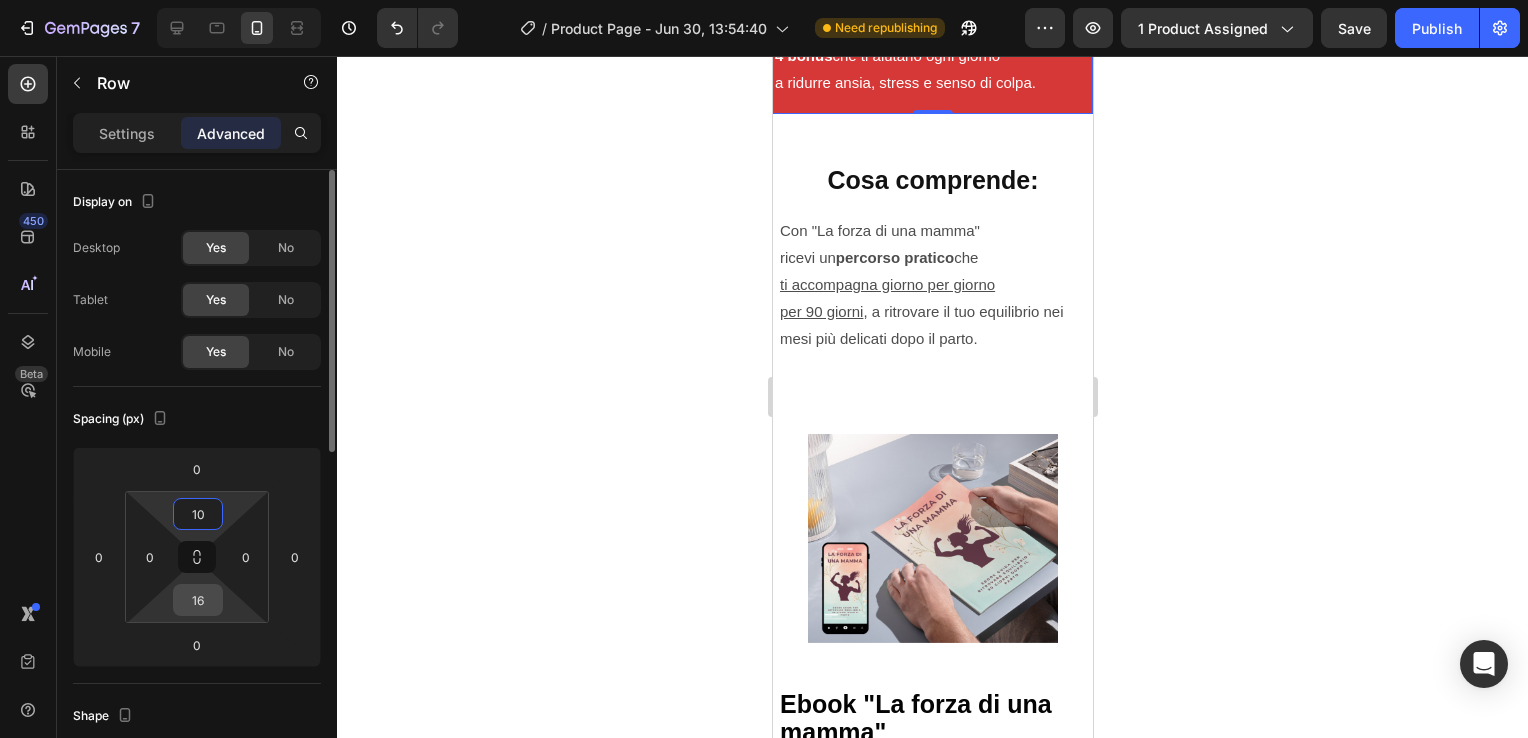 click on "16" at bounding box center (198, 600) 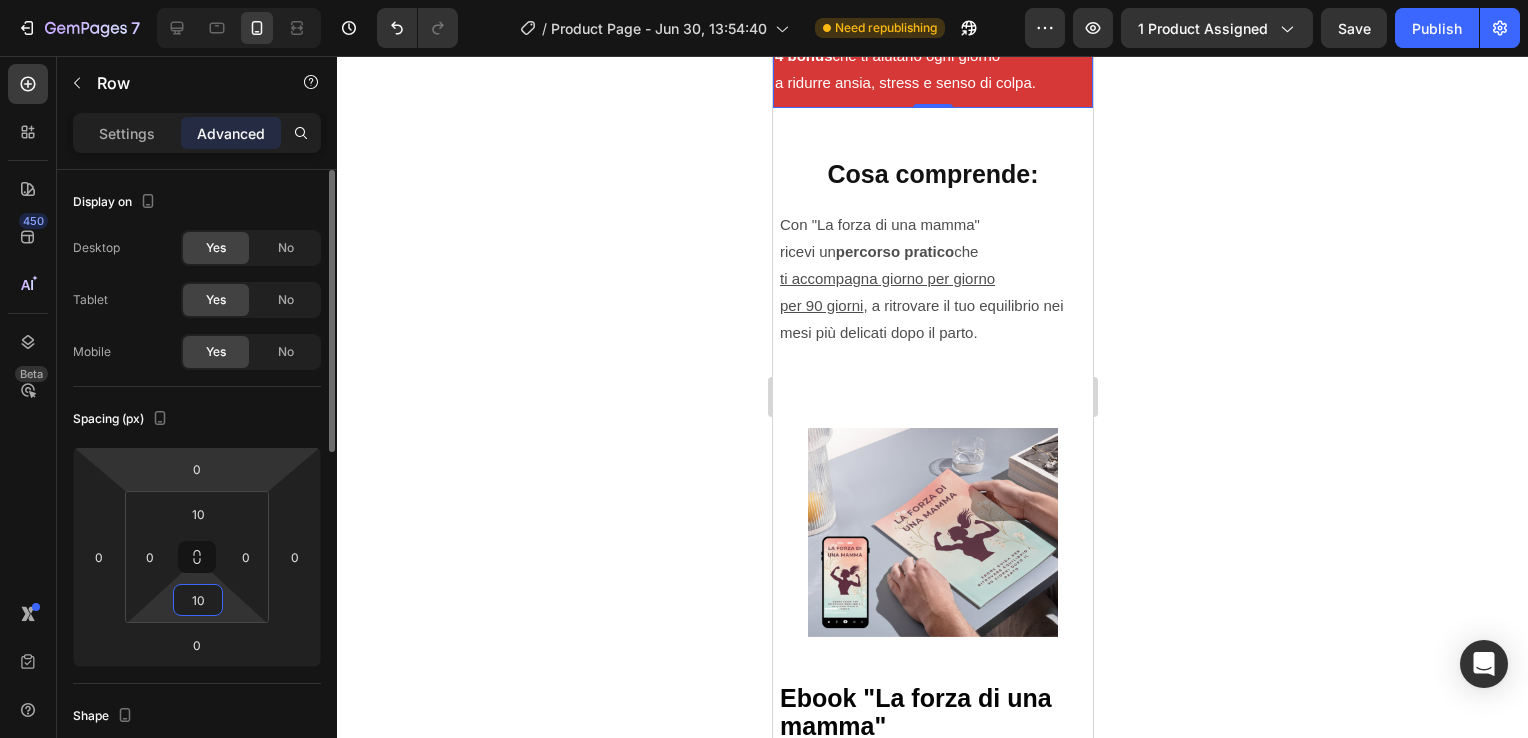 type on "10" 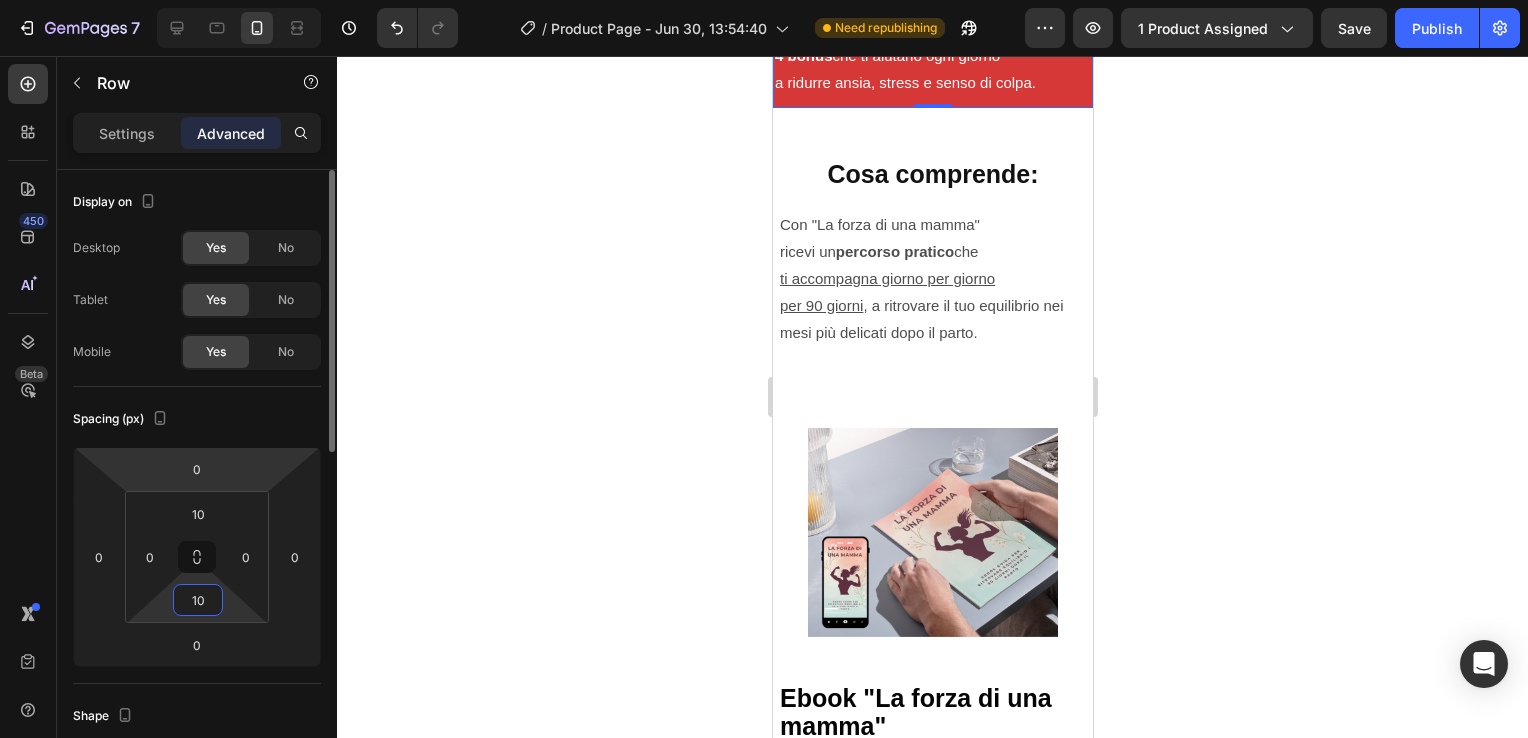 click on "7   /  Product Page - Jun 30, 13:54:40 Need republishing Preview 1 product assigned  Save   Publish  450 Beta Sections(18) Elements(84) Section Element Hero Section Product Detail Brands Trusted Badges Guarantee Product Breakdown How to use Testimonials Compare Bundle FAQs Social Proof Brand Story Product List Collection Blog List Contact Sticky Add to Cart Custom Footer Browse Library 450 Layout
Row
Row
Row
Row Text
Heading
Text Block Button
Button
Button Media
Image
Image
Video" at bounding box center [764, 0] 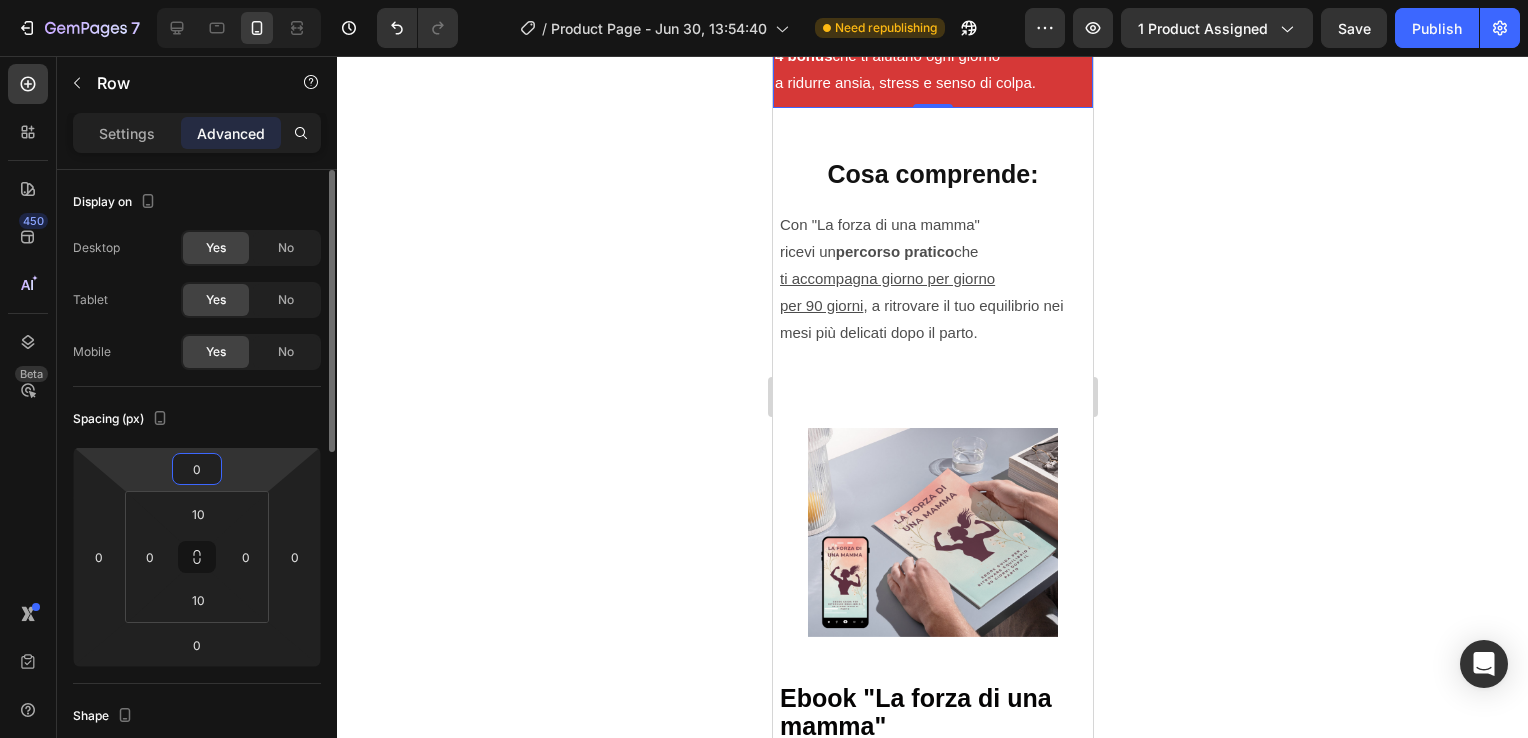 click on "0" at bounding box center [197, 469] 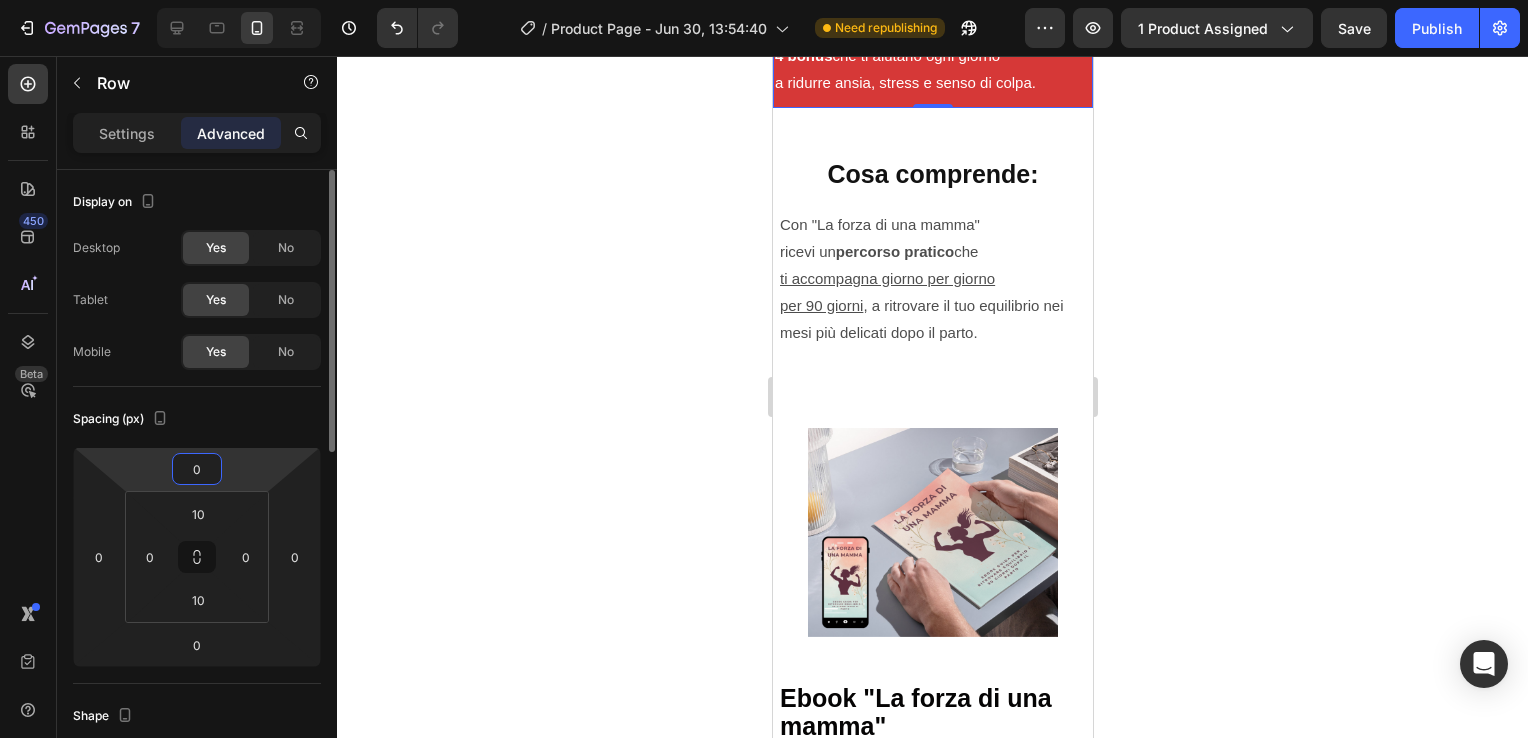 click on "0" at bounding box center [197, 469] 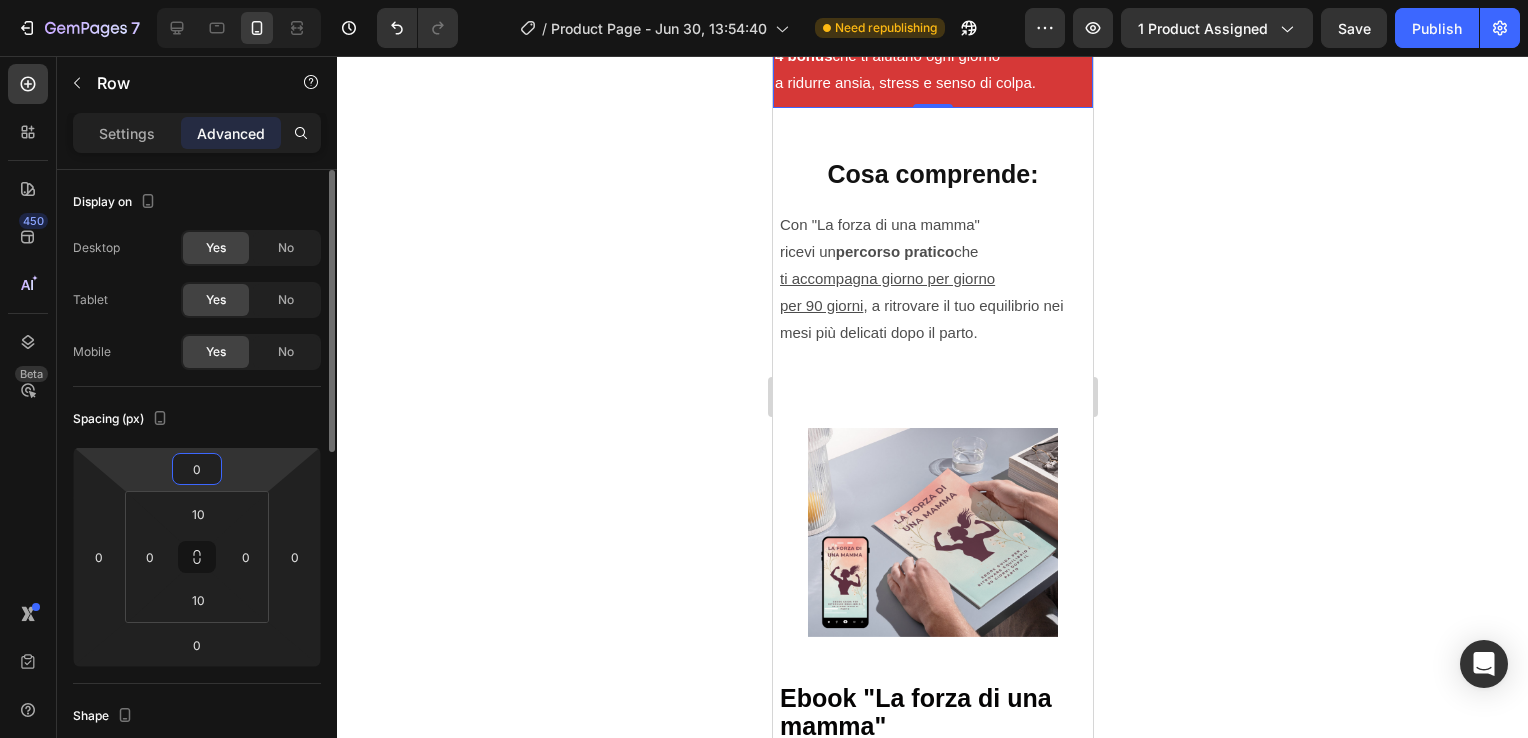 drag, startPoint x: 205, startPoint y: 465, endPoint x: 185, endPoint y: 467, distance: 20.09975 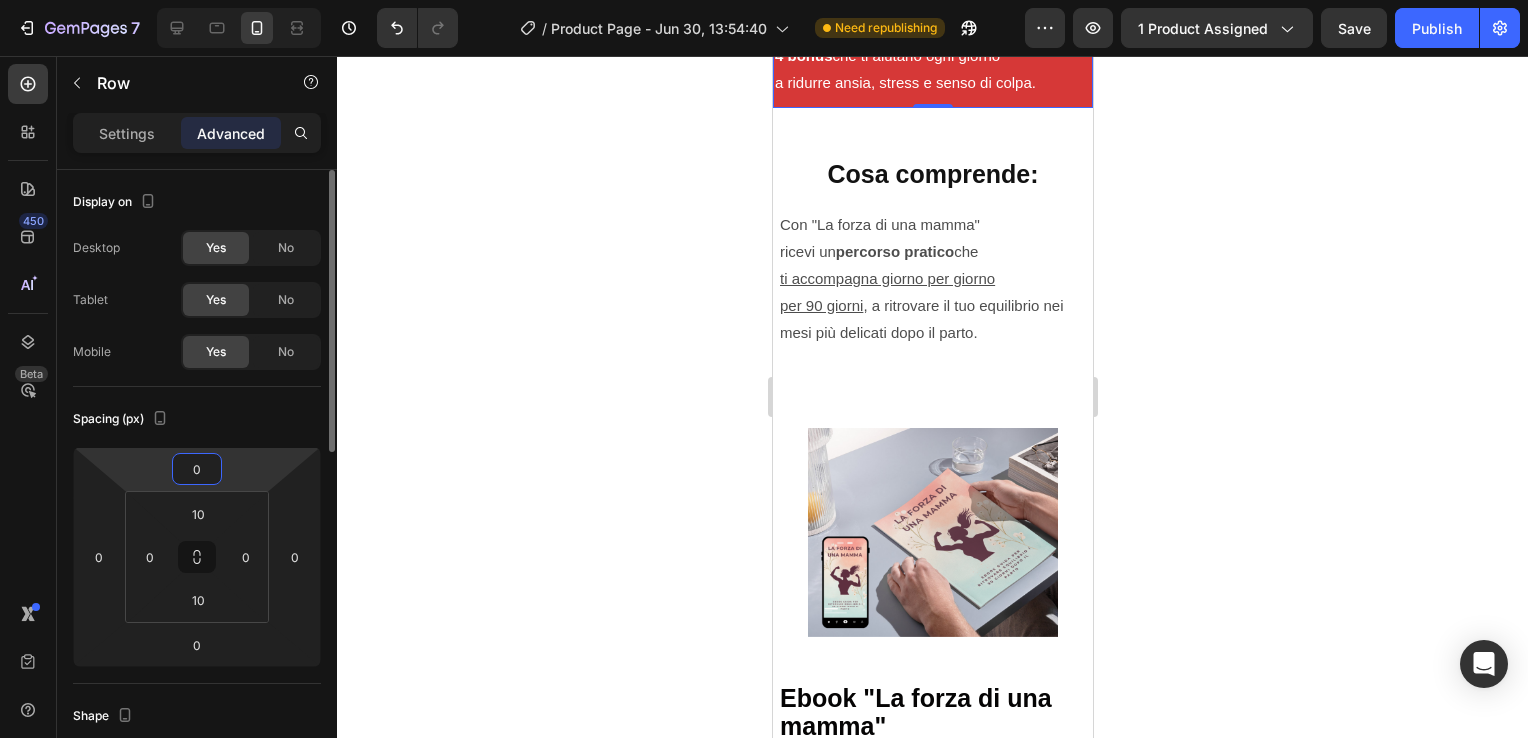click on "0" at bounding box center (197, 469) 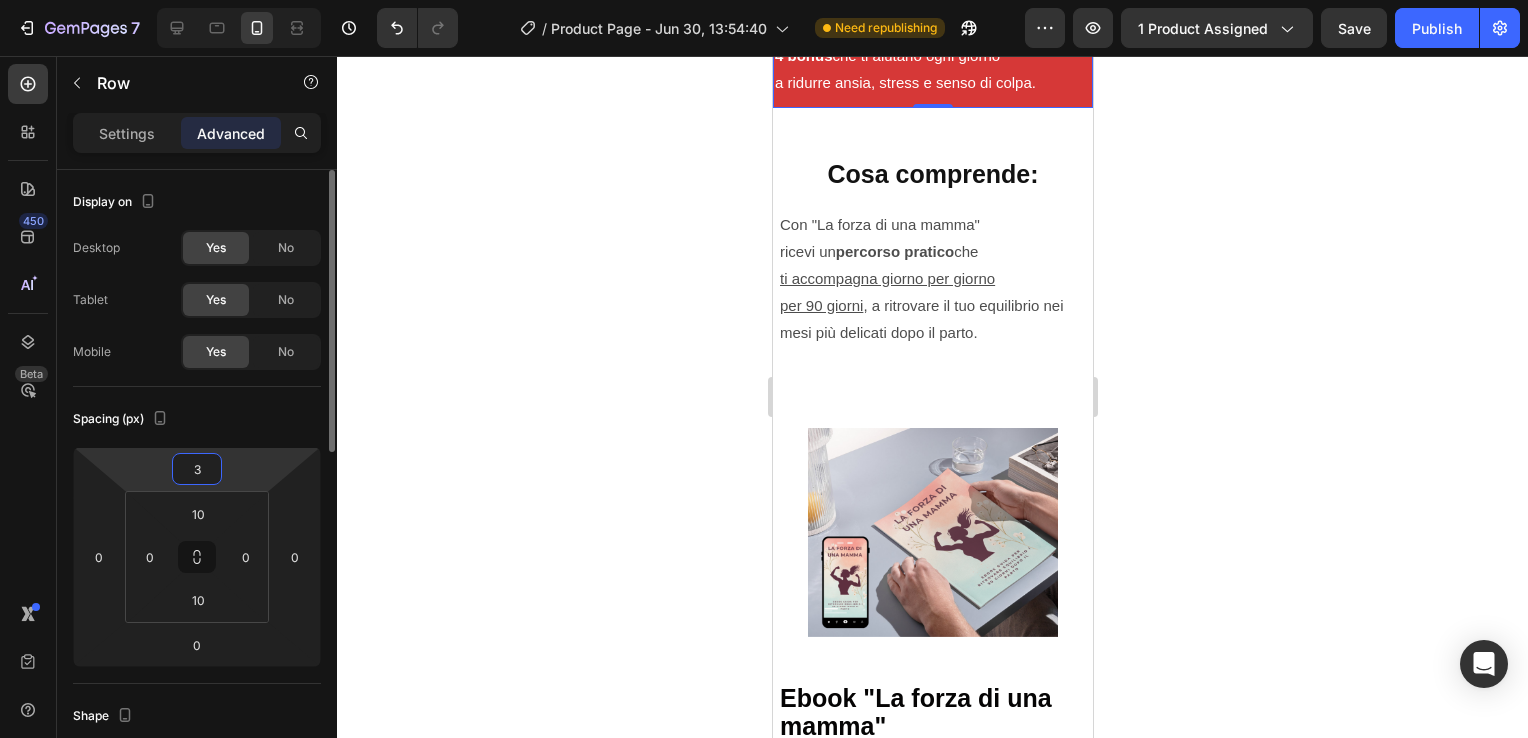 type on "32" 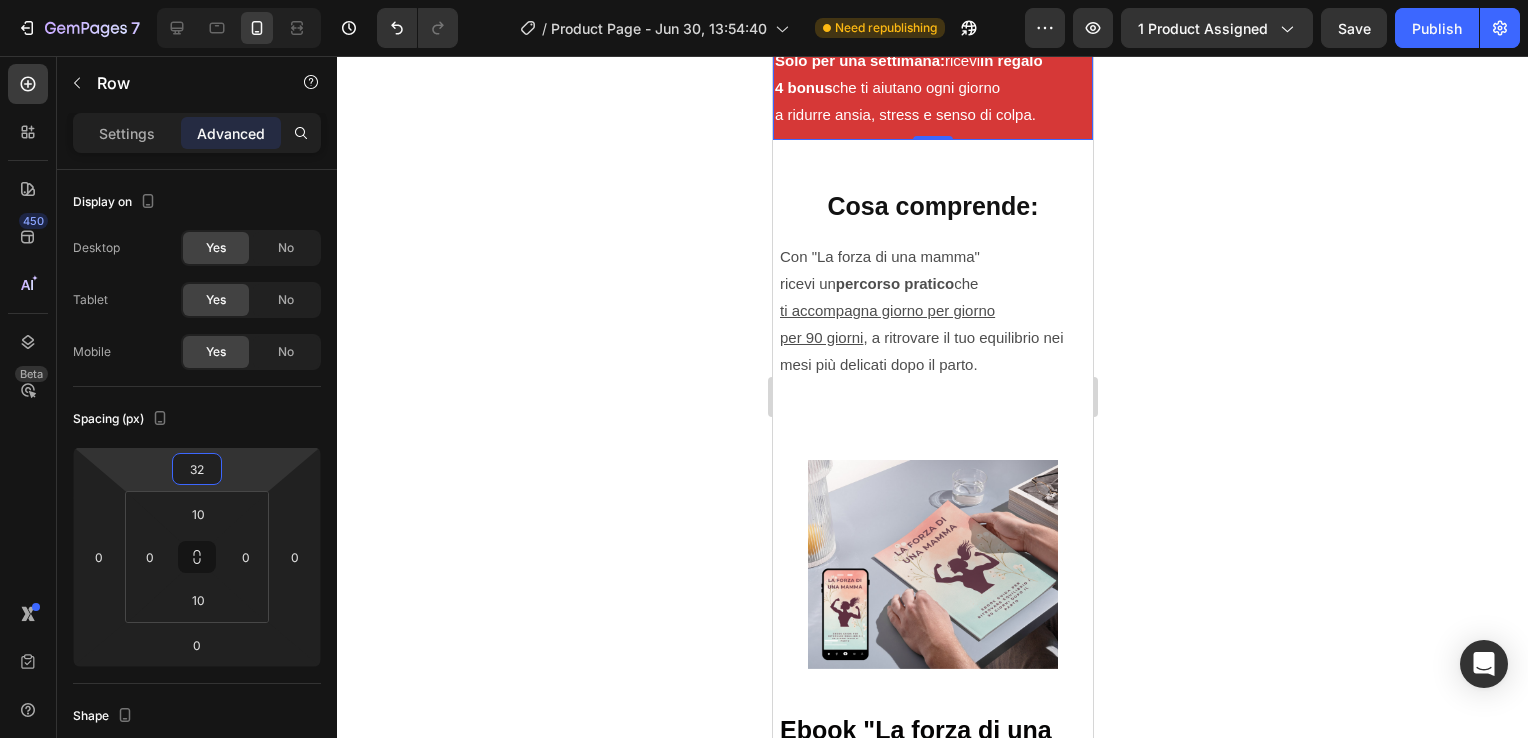 click 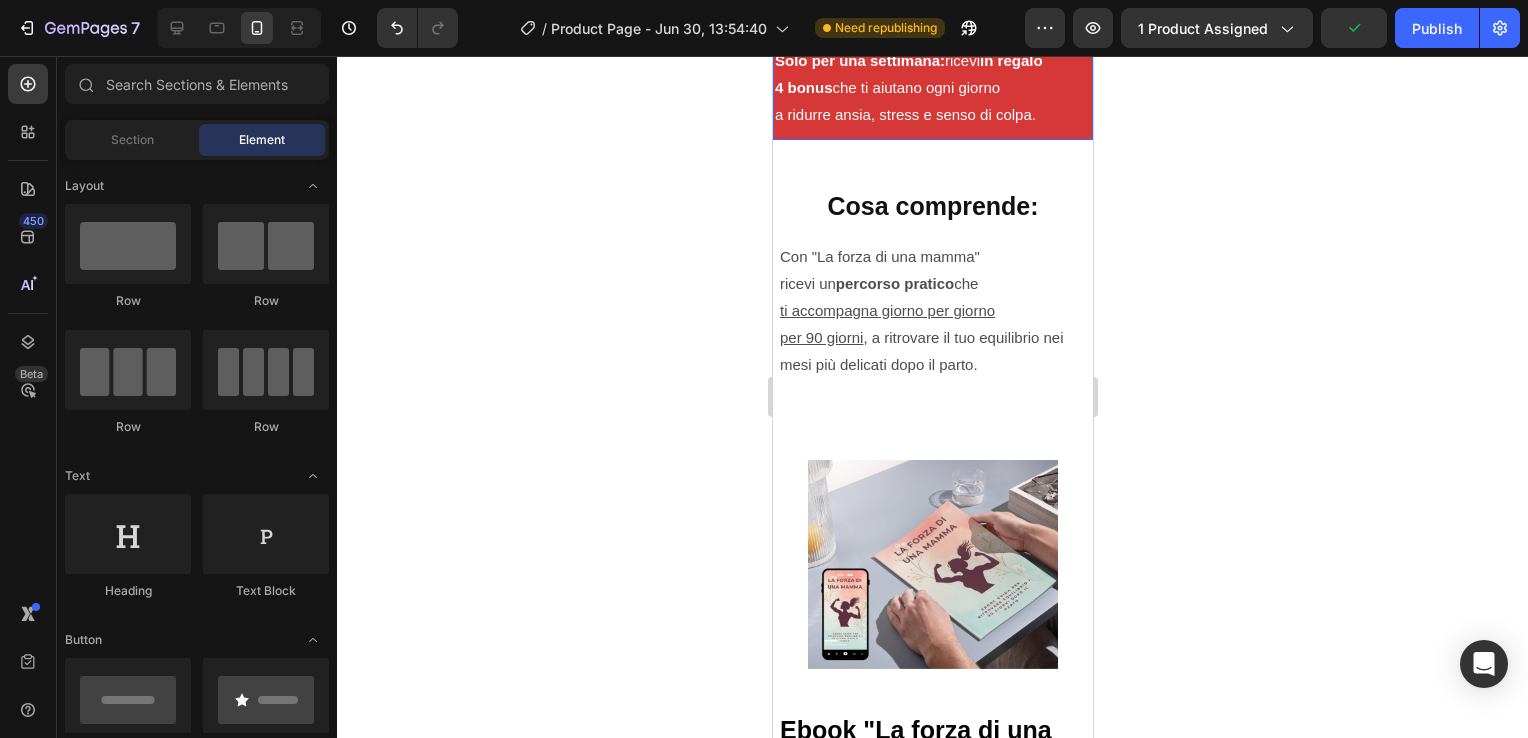 click on "Solo per una settimana:  ricevi  in regalo 4 bonus  che ti aiutano ogni giorno  a ridurre ansia, stress e senso di colpa. Text Block Row" at bounding box center (932, 87) 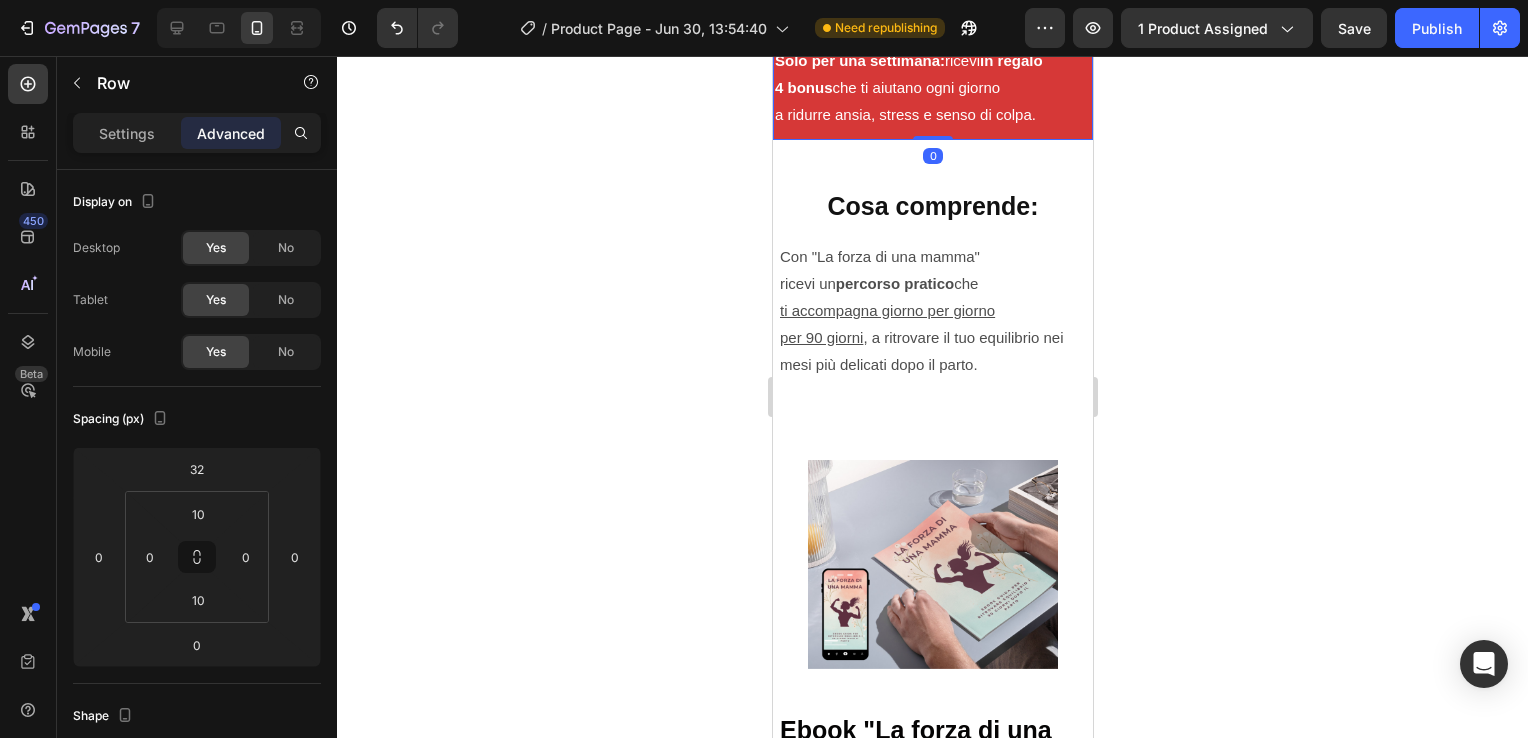 click 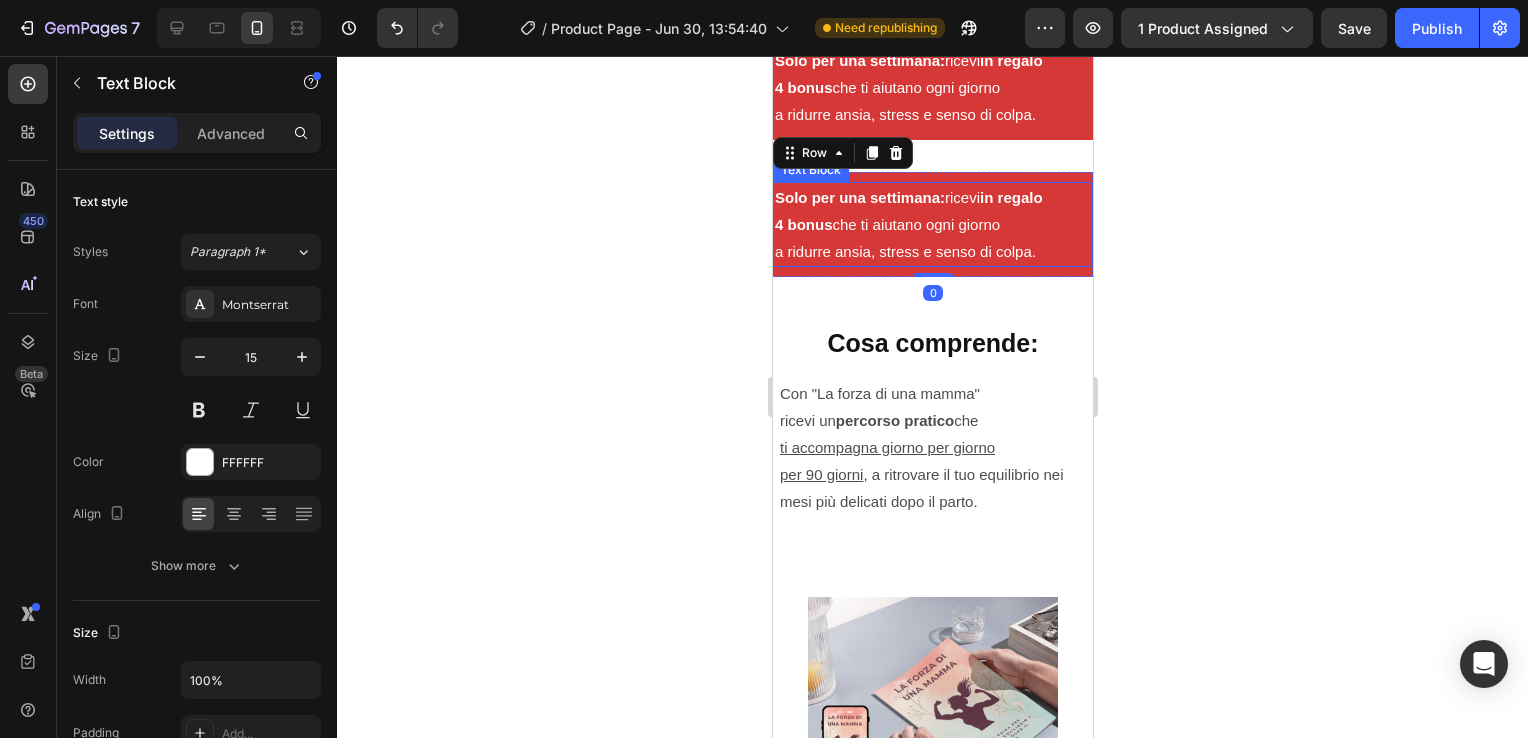 drag, startPoint x: 1047, startPoint y: 452, endPoint x: 1052, endPoint y: 574, distance: 122.10242 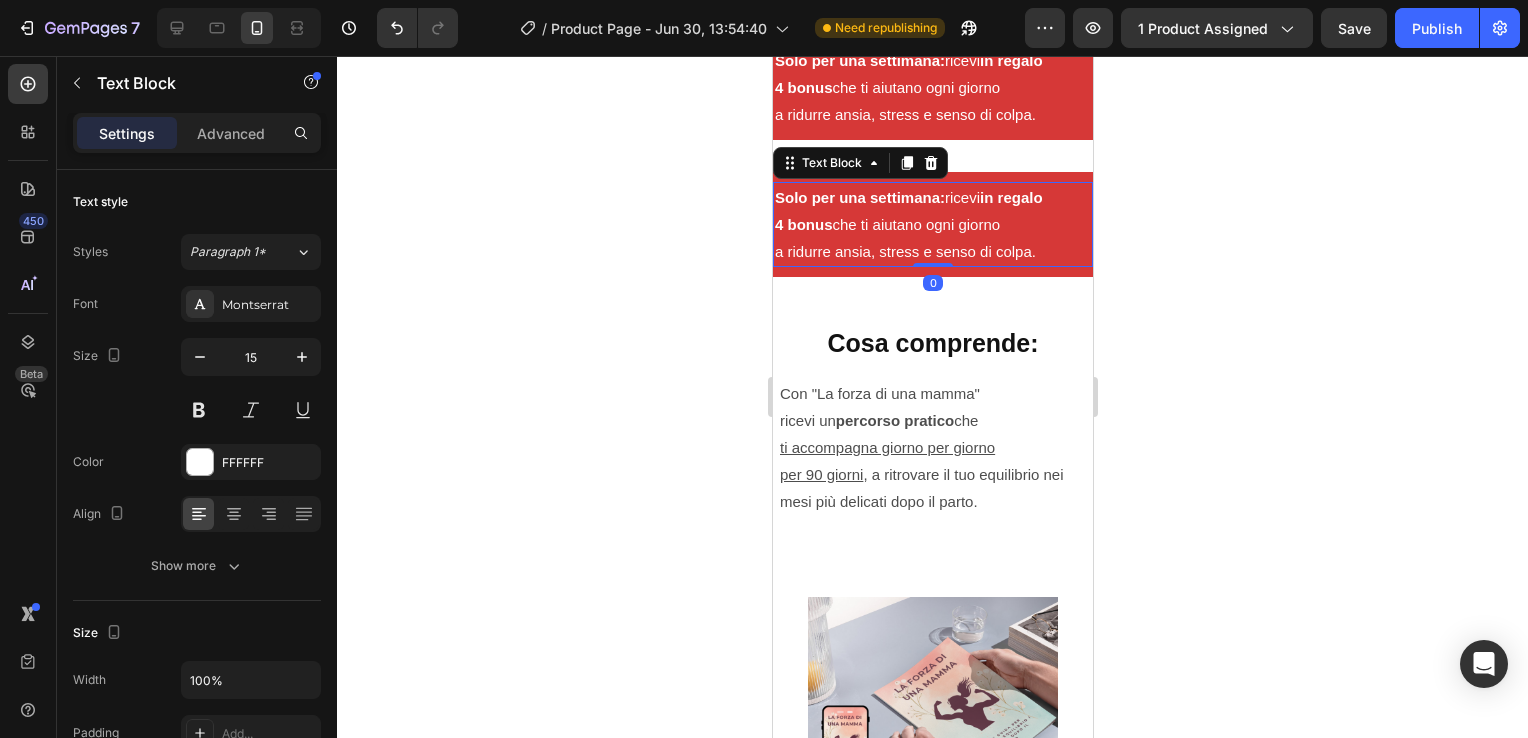 click 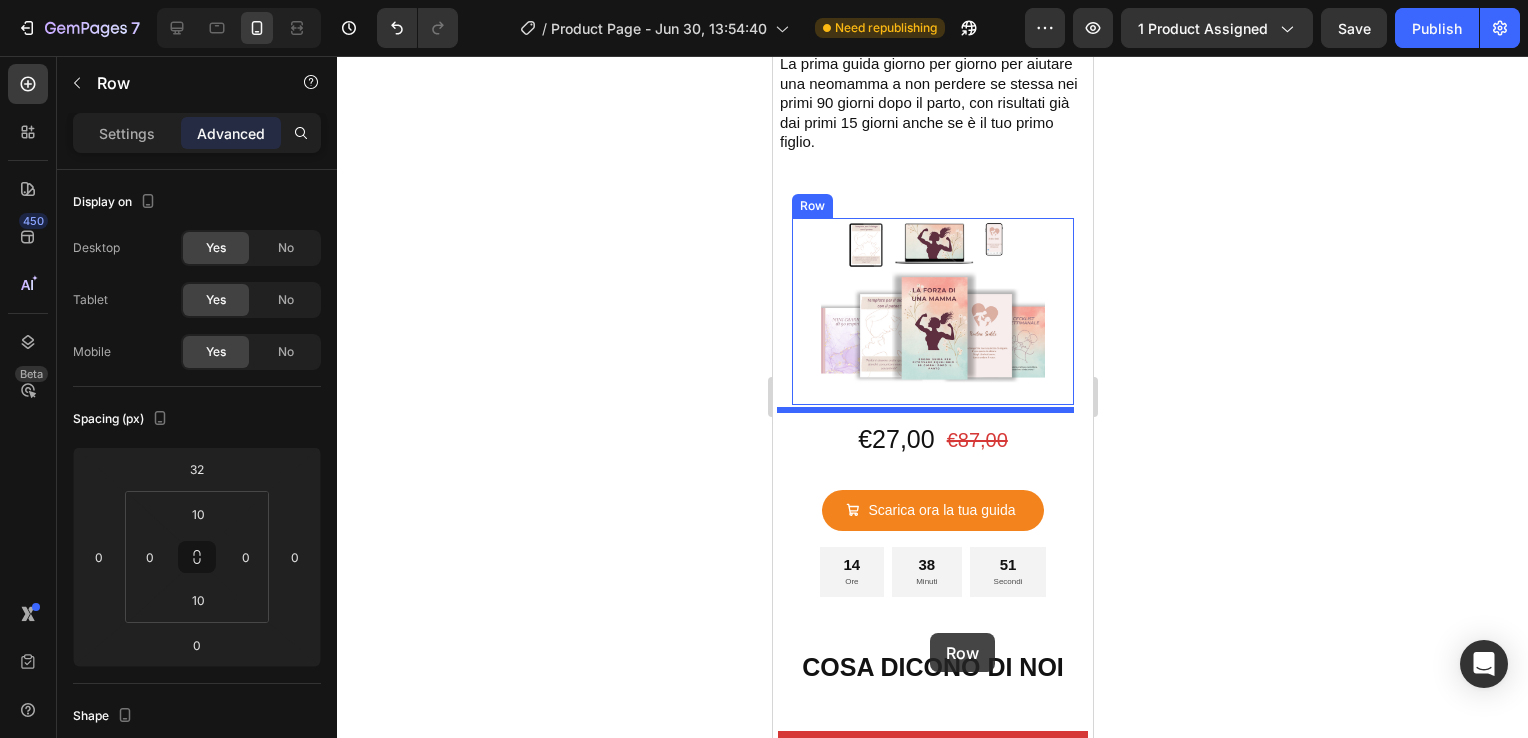 scroll, scrollTop: 132, scrollLeft: 0, axis: vertical 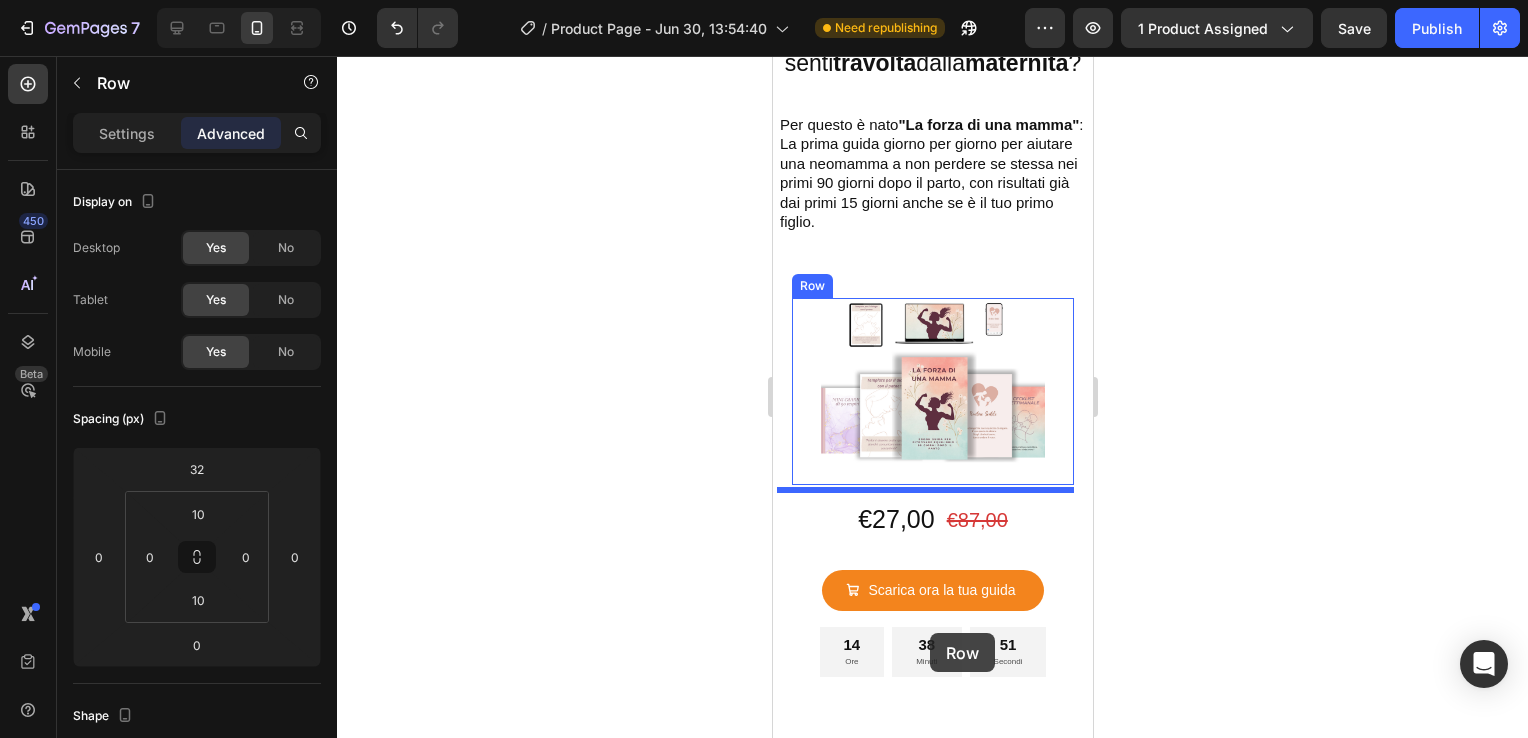 drag, startPoint x: 1053, startPoint y: 445, endPoint x: 927, endPoint y: 634, distance: 227.14973 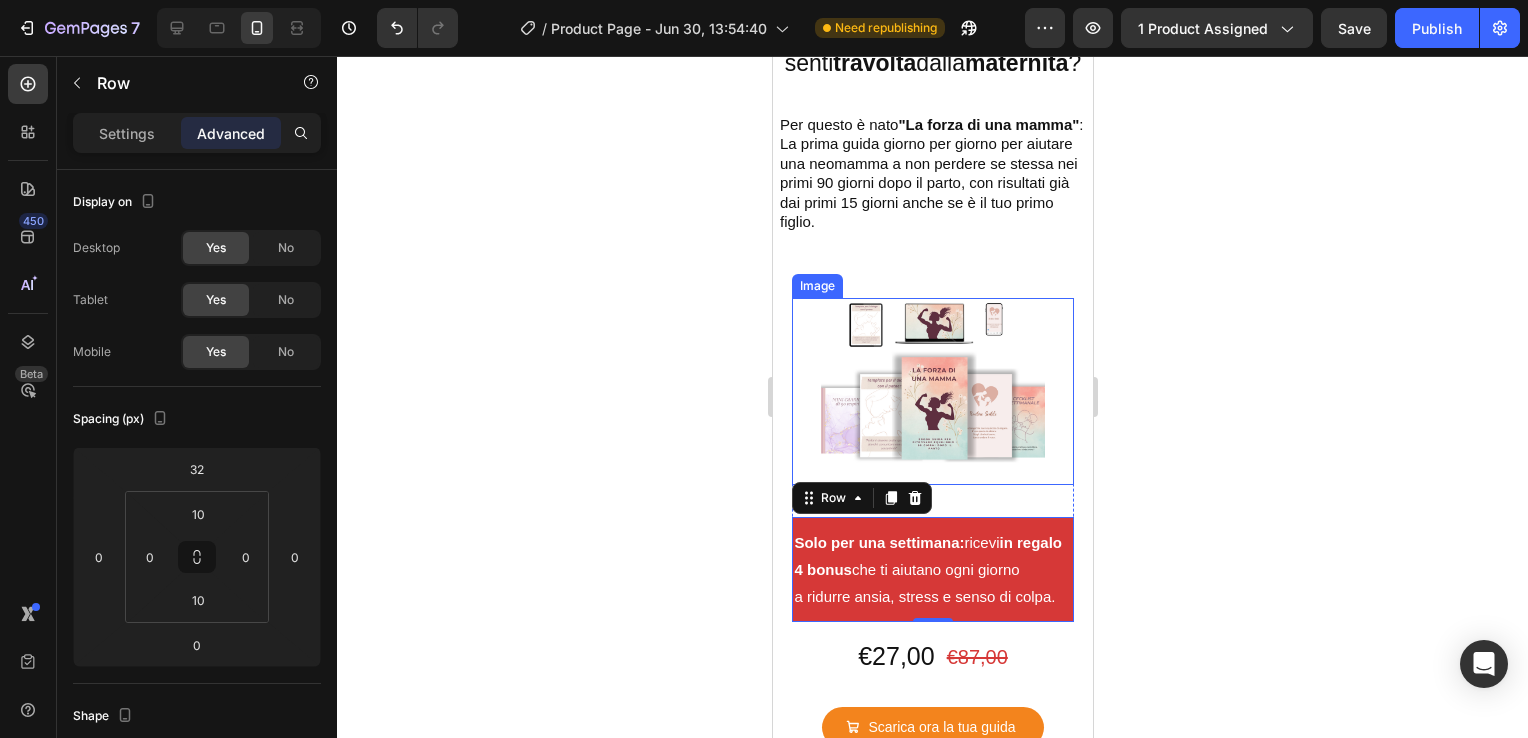 scroll, scrollTop: 100, scrollLeft: 0, axis: vertical 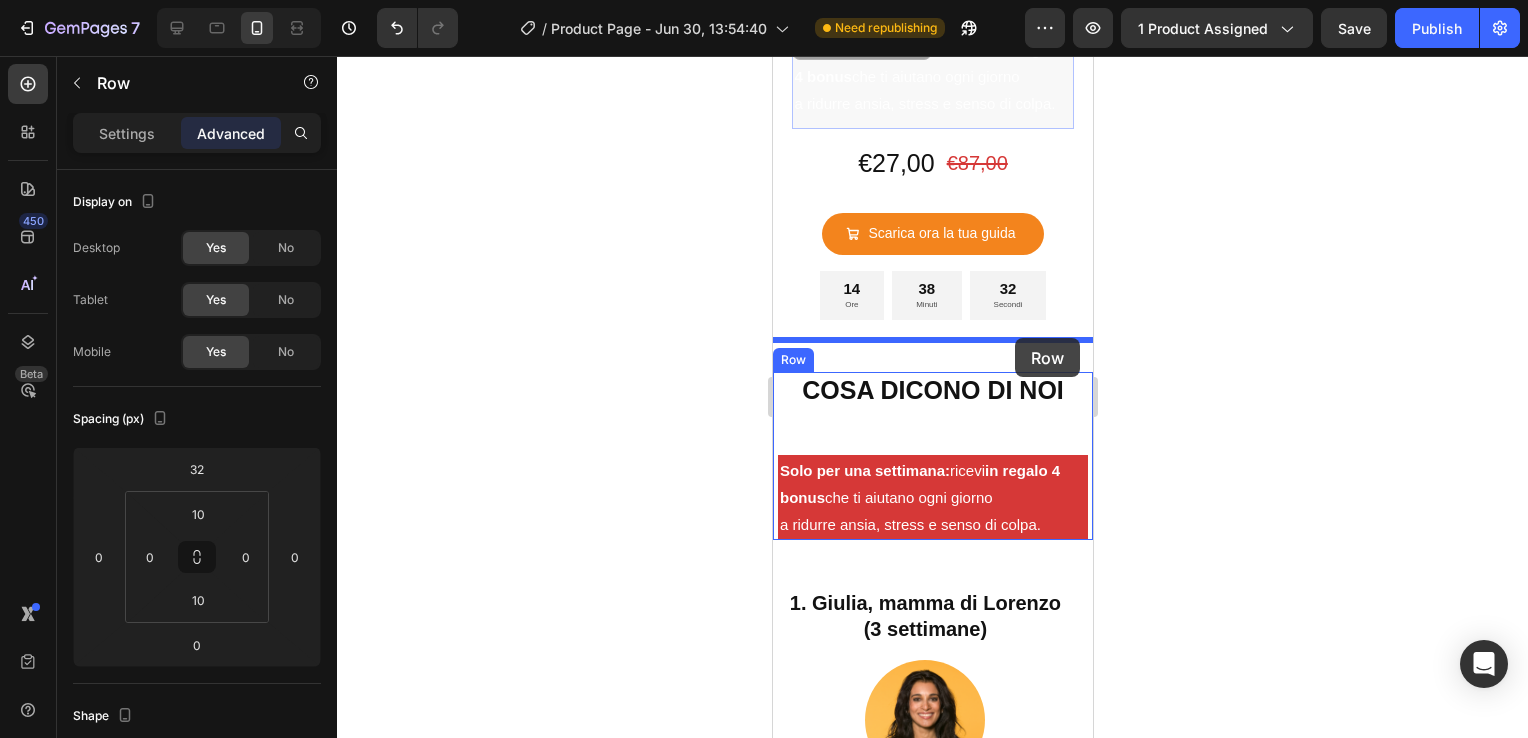 drag, startPoint x: 1056, startPoint y: 118, endPoint x: 1014, endPoint y: 338, distance: 223.9732 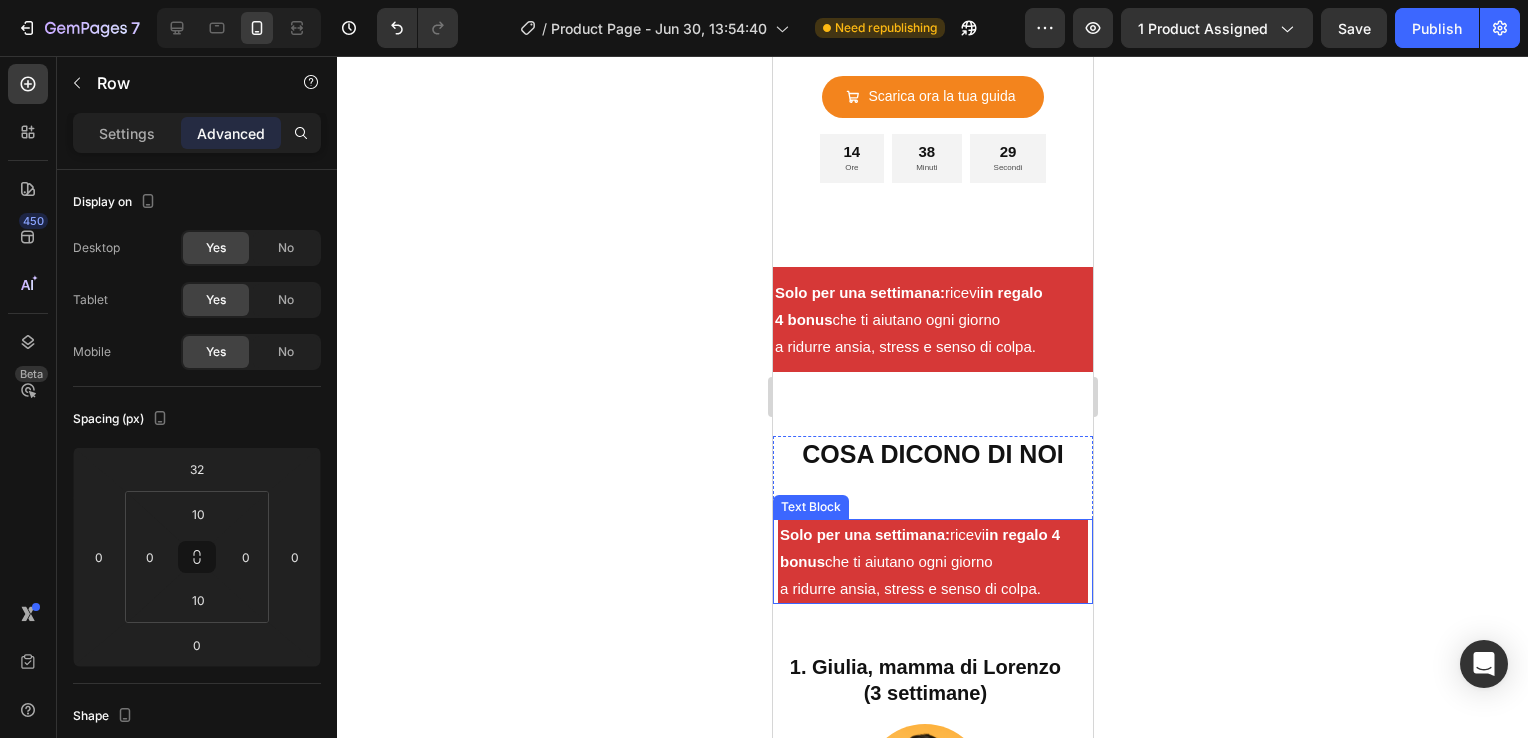 click on "in regalo 4 bonus" at bounding box center [919, 548] 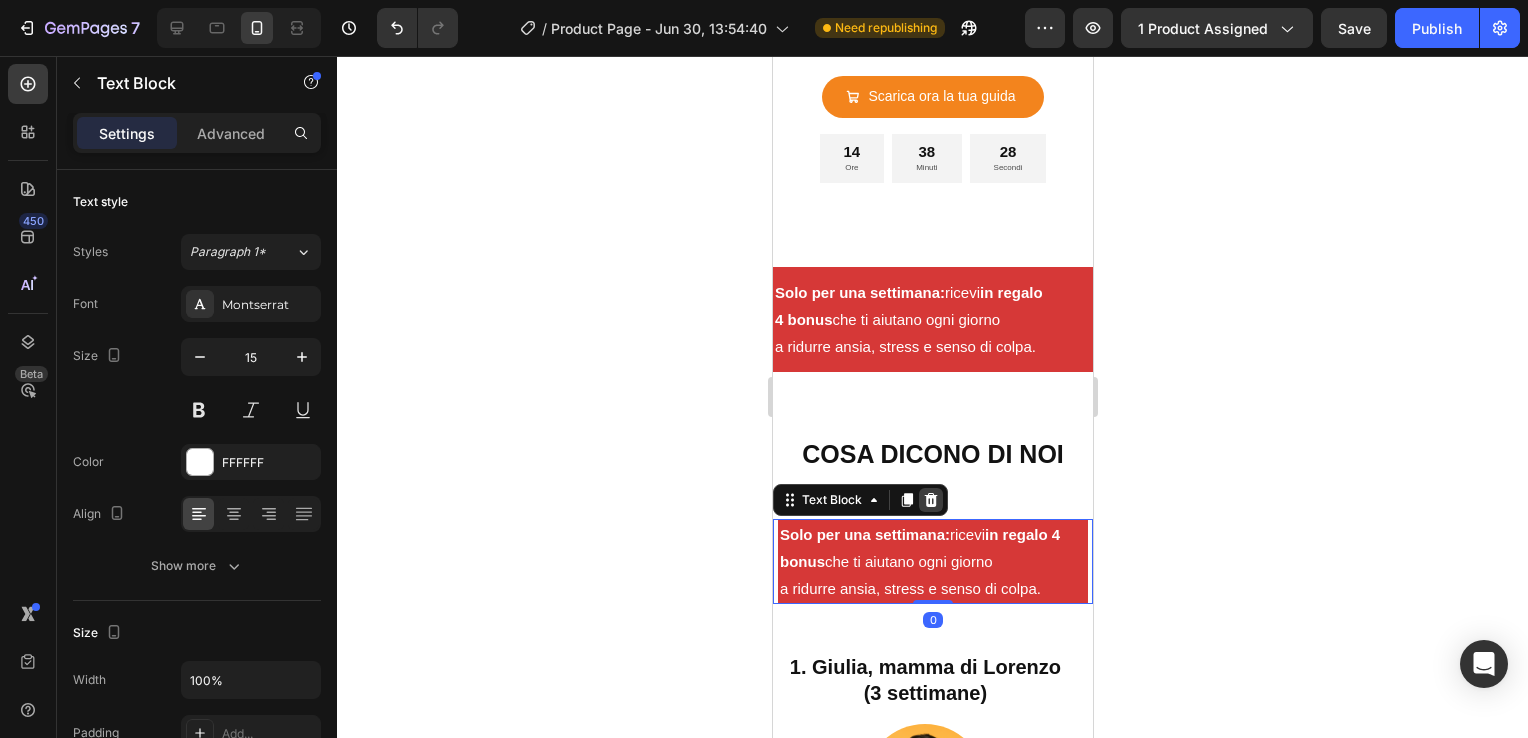 click 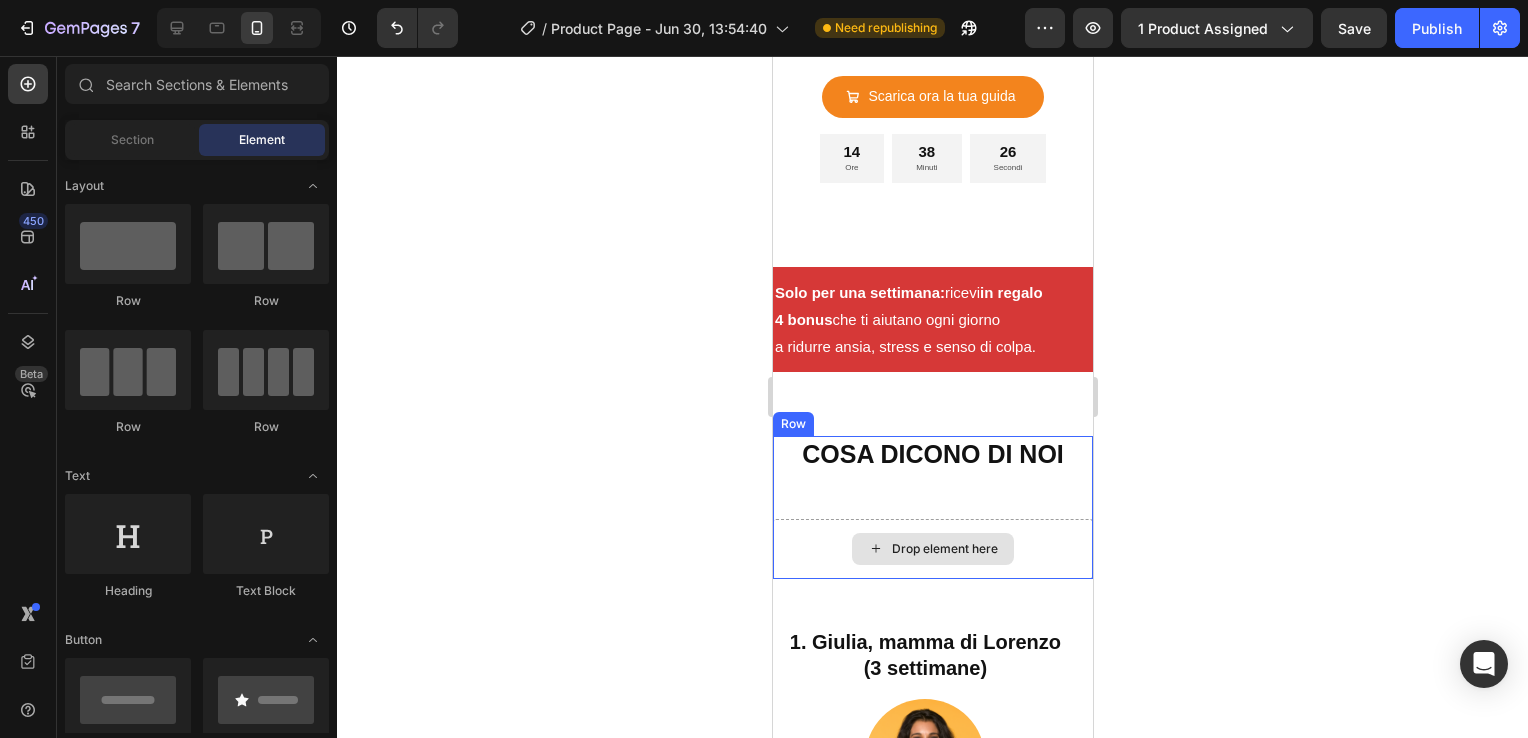 click on "Drop element here" at bounding box center [944, 549] 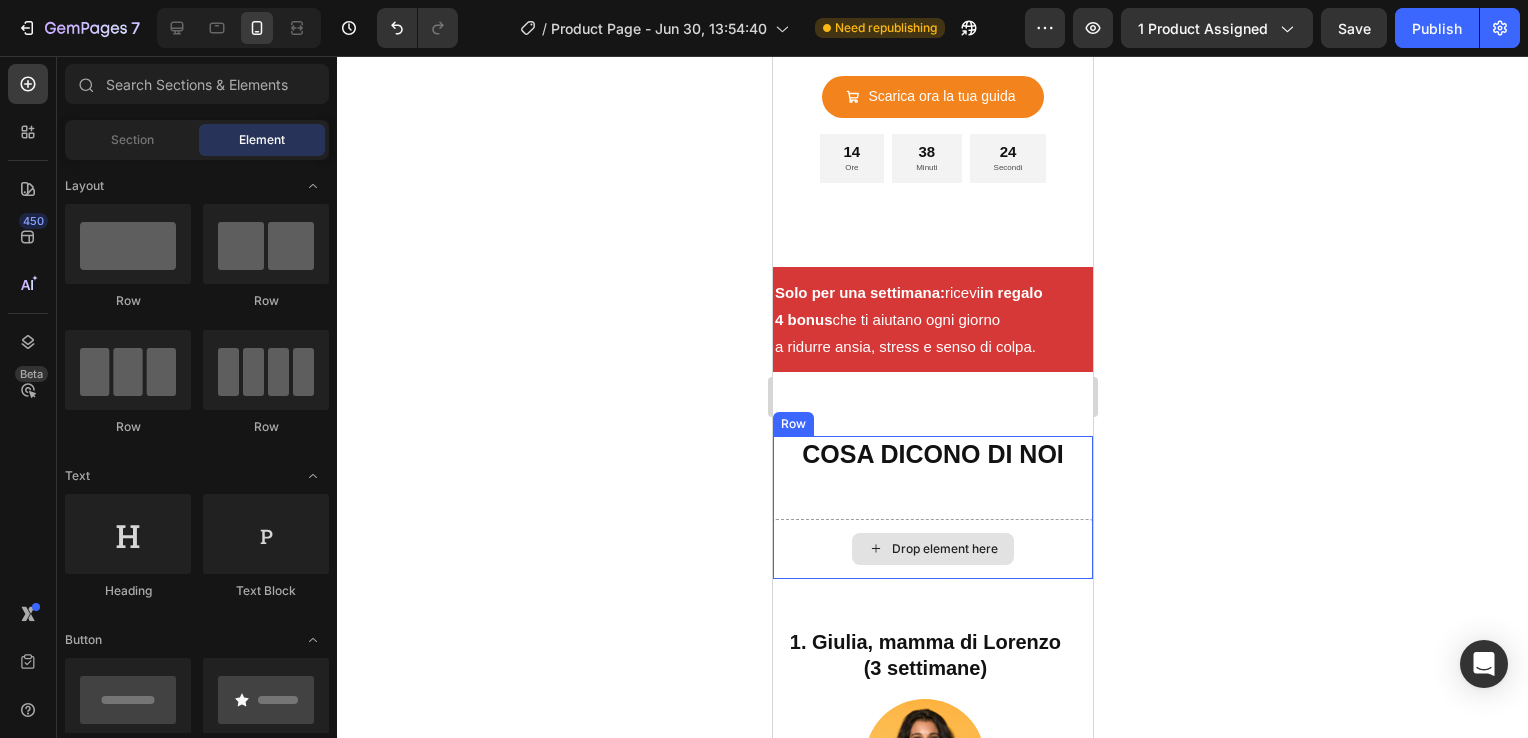 click on "Drop element here" at bounding box center (932, 549) 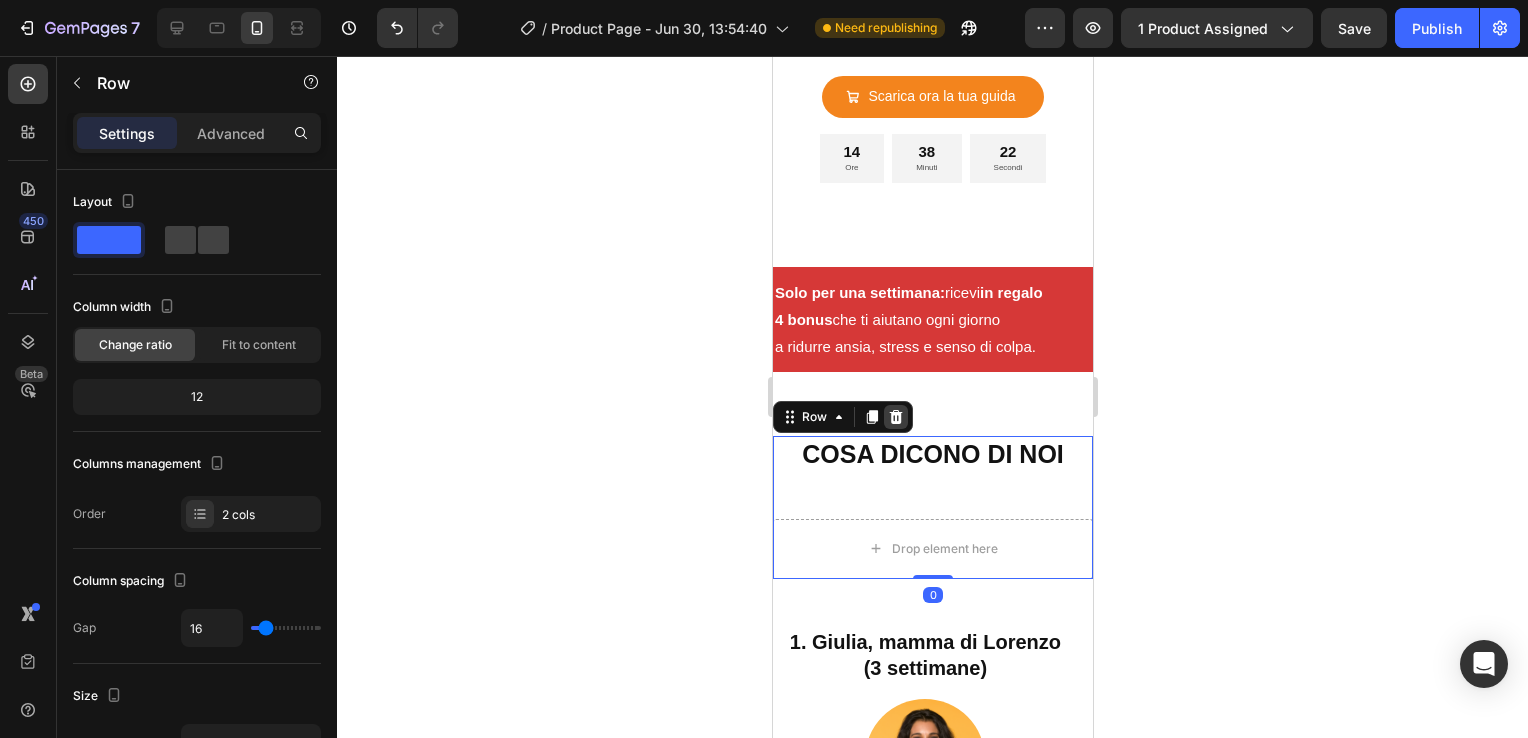 click 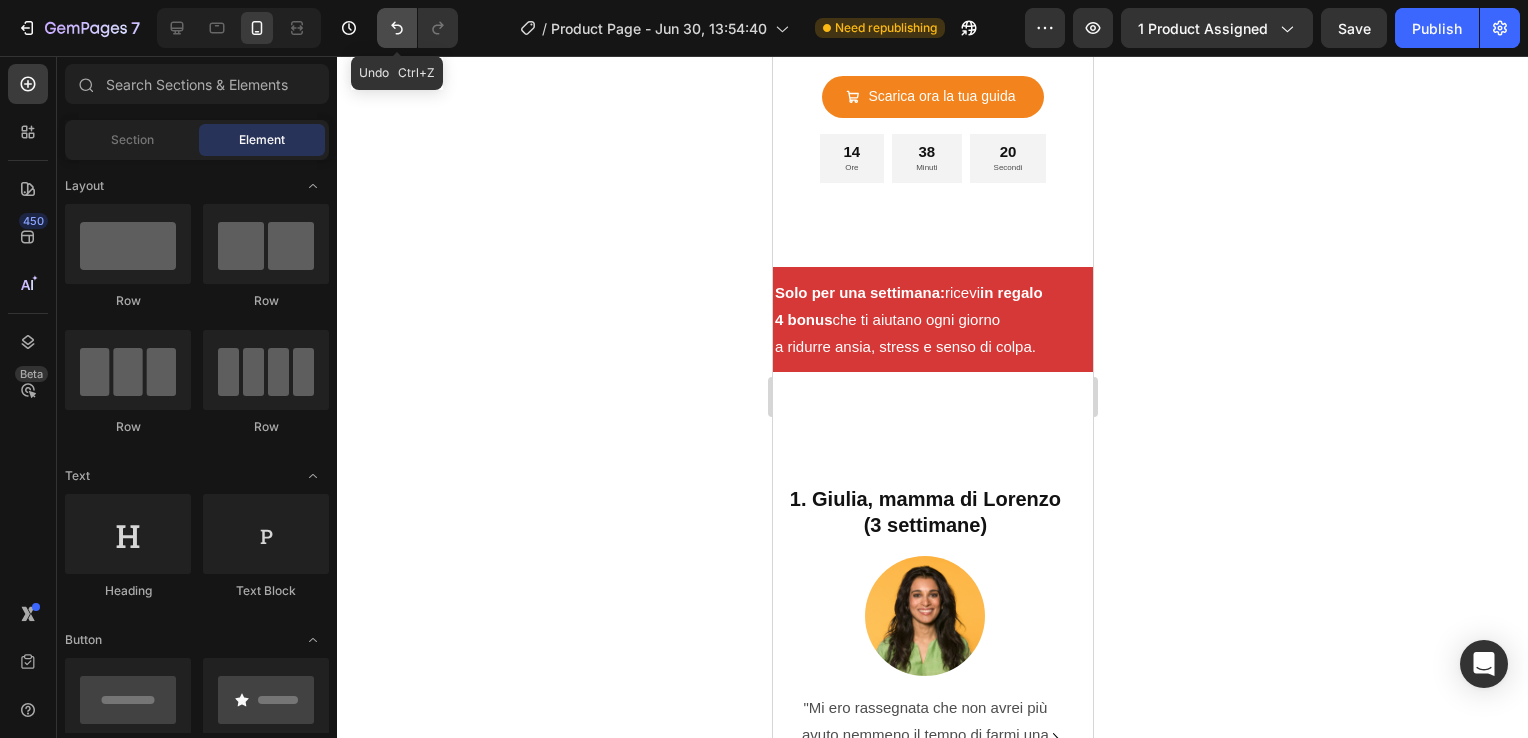click 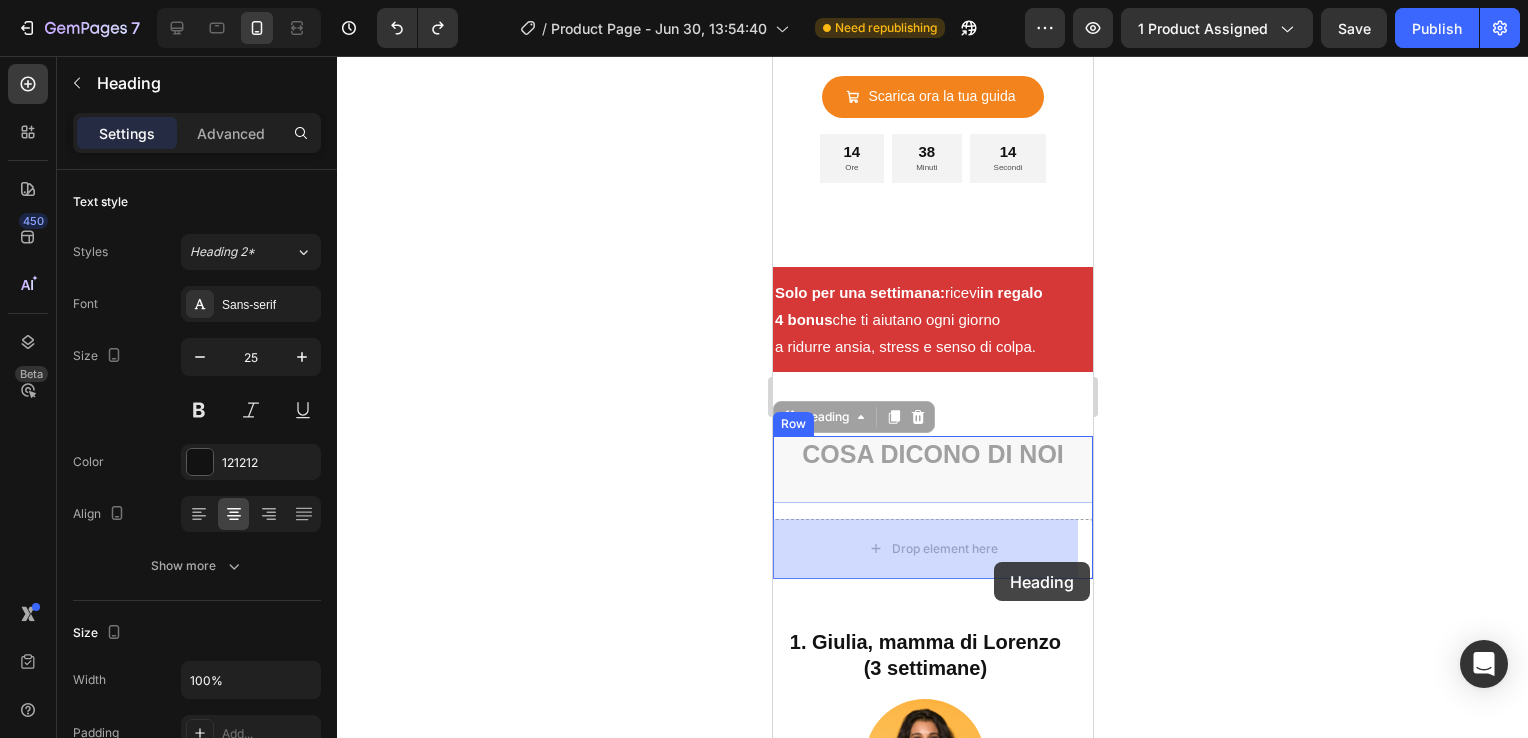 drag, startPoint x: 1003, startPoint y: 455, endPoint x: 992, endPoint y: 561, distance: 106.56923 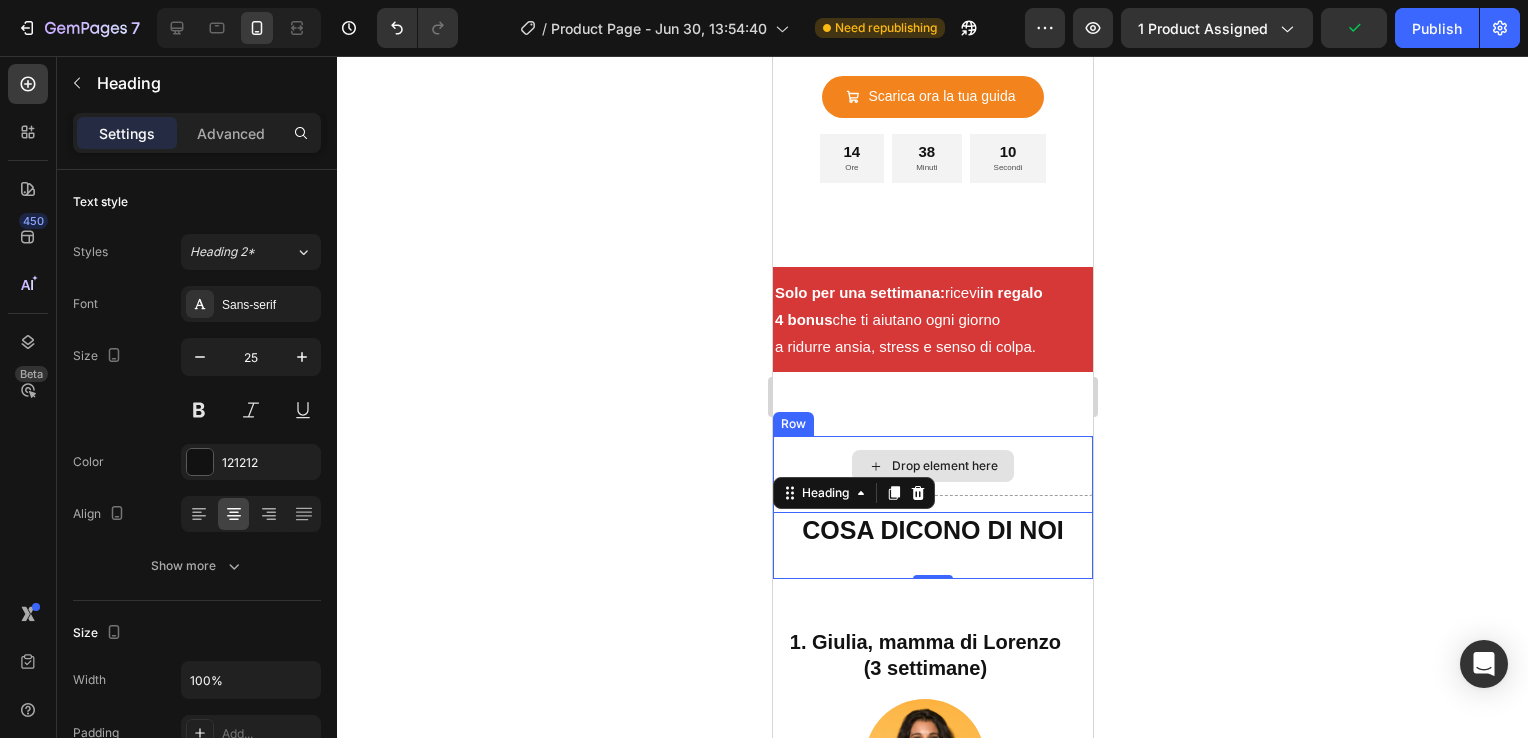 click on "Drop element here" at bounding box center [932, 466] 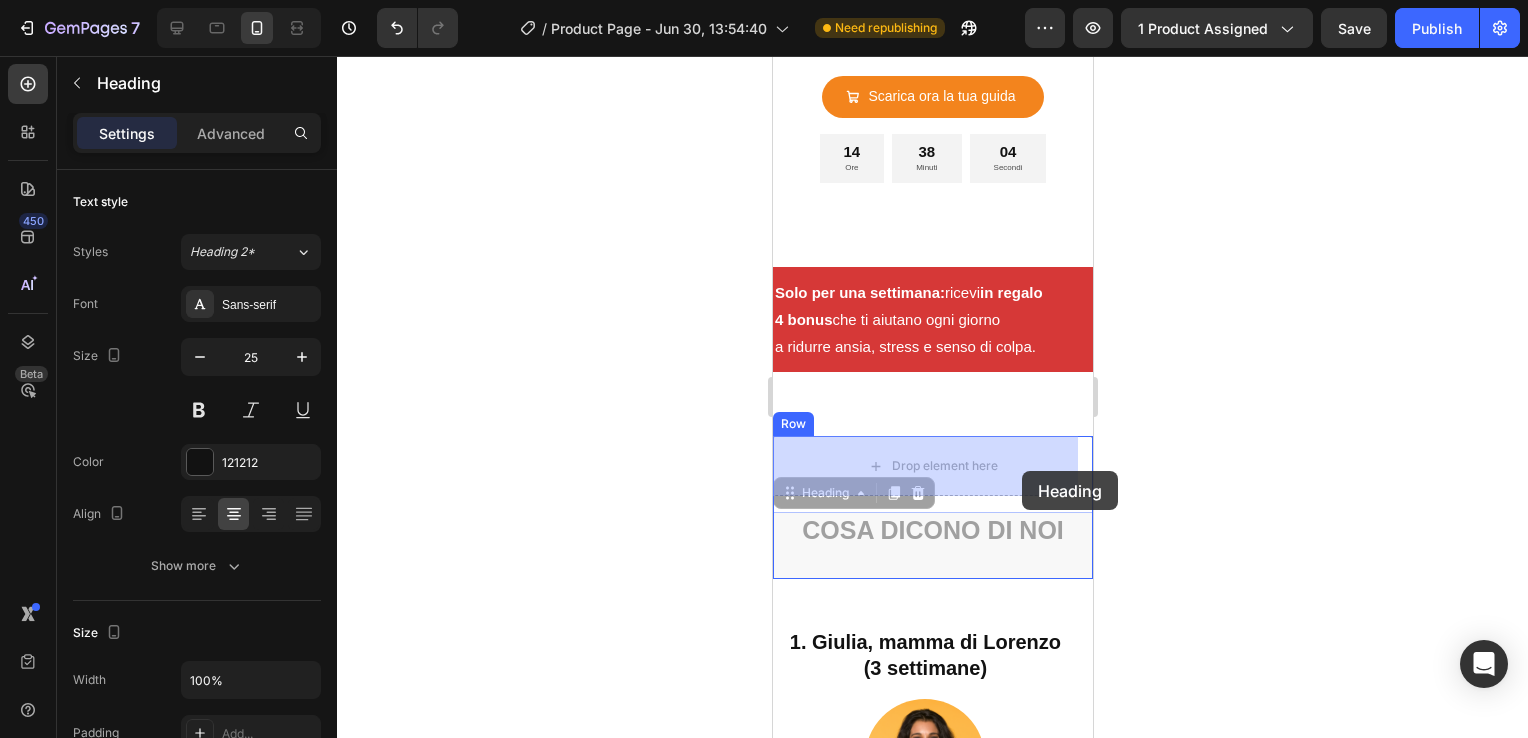 drag, startPoint x: 1038, startPoint y: 533, endPoint x: 1021, endPoint y: 471, distance: 64.288414 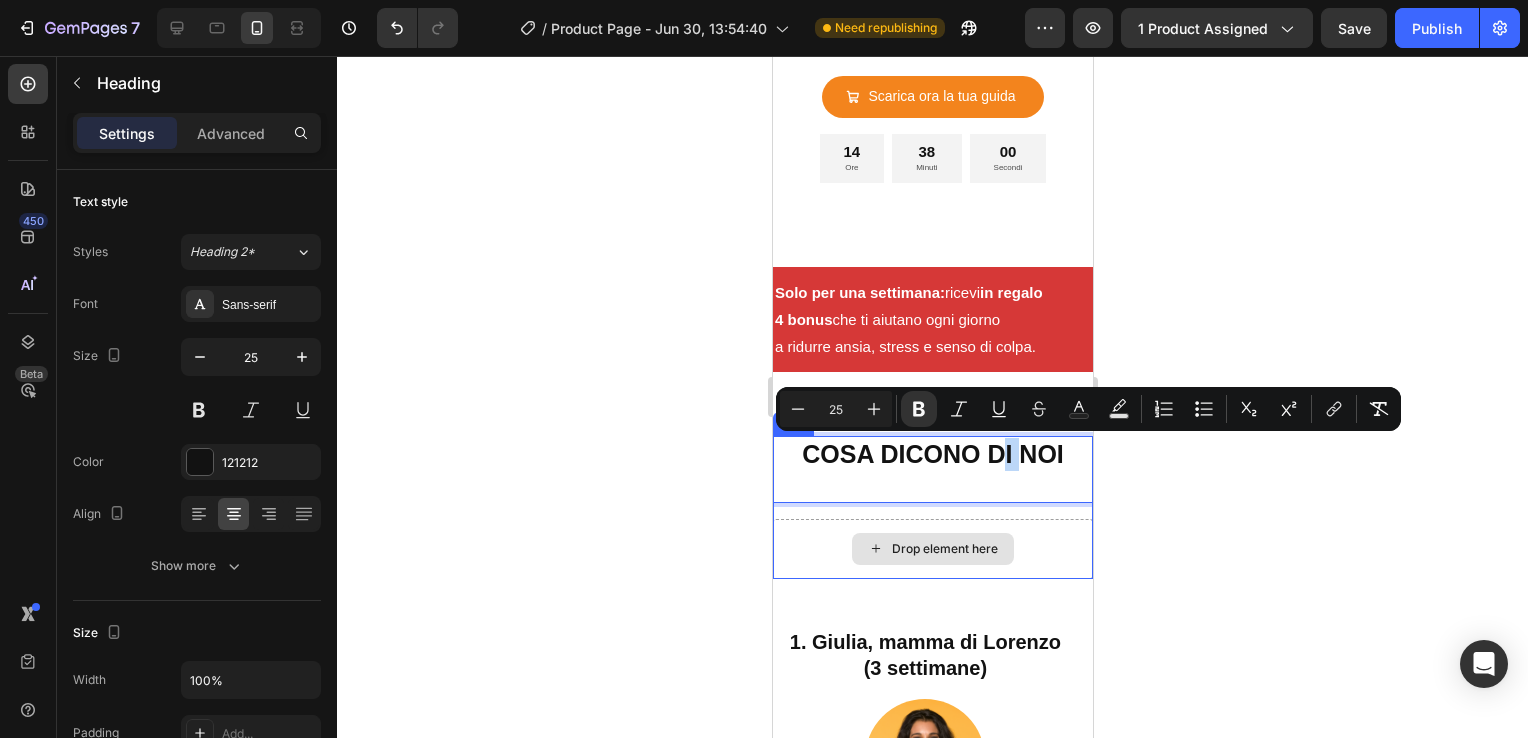 drag, startPoint x: 1011, startPoint y: 466, endPoint x: 994, endPoint y: 566, distance: 101.43471 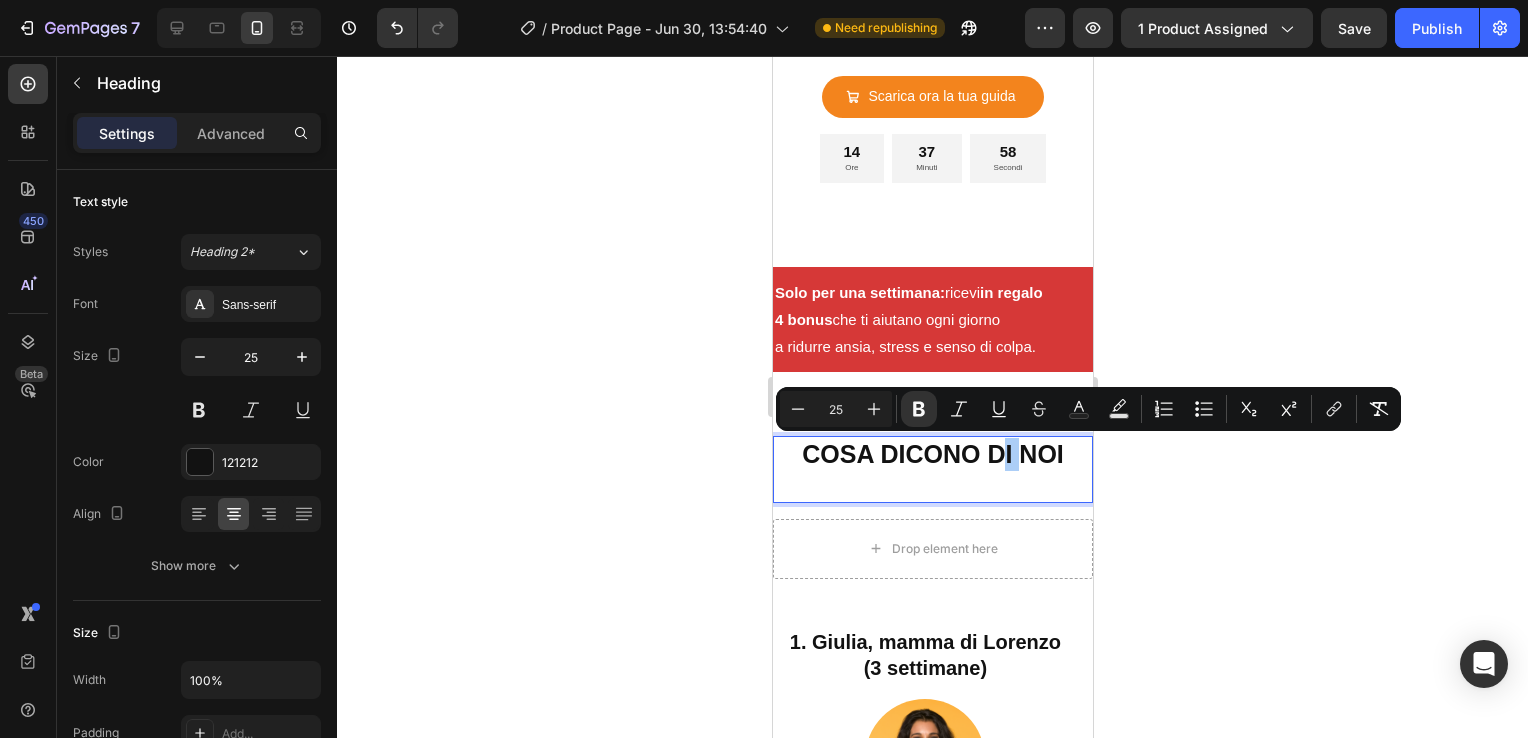 click 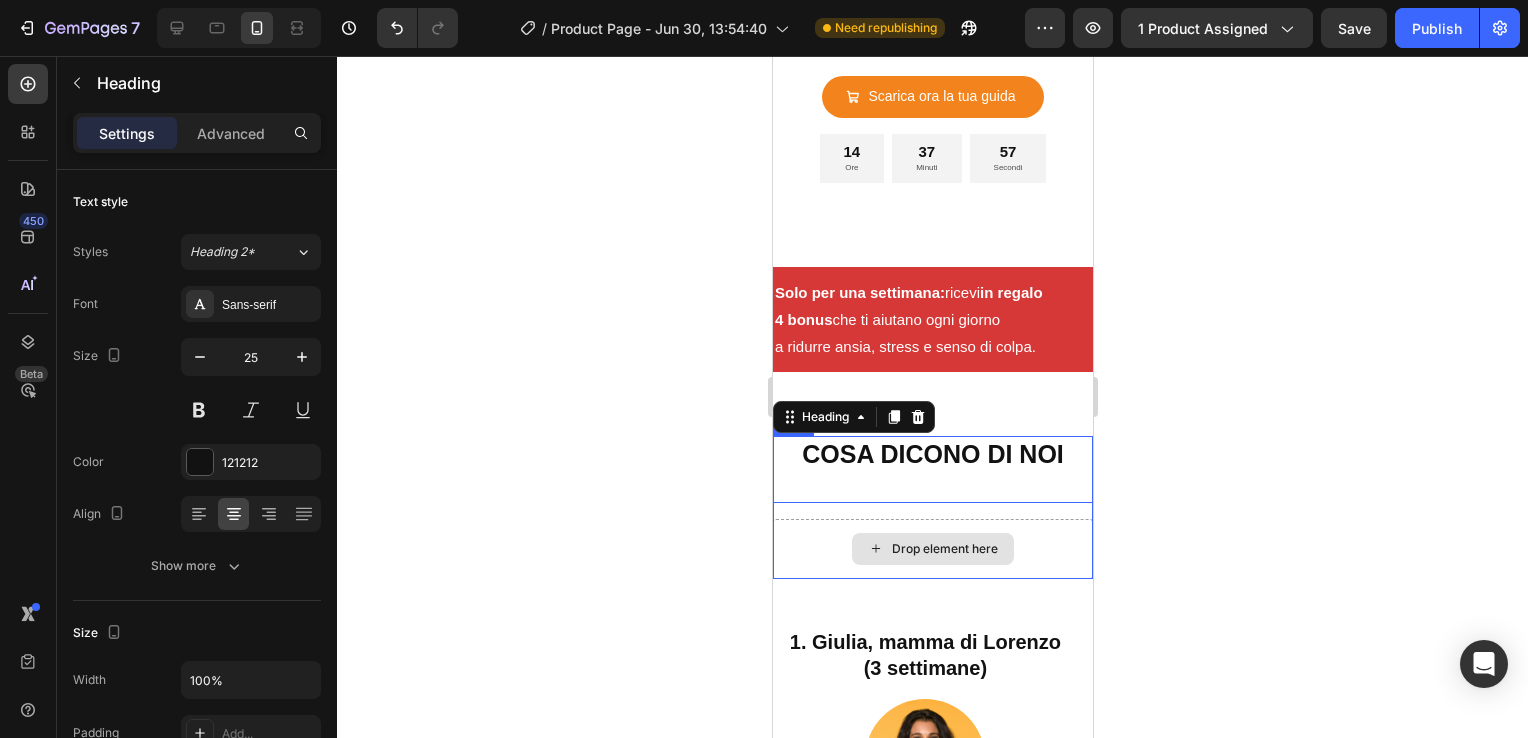 drag, startPoint x: 1041, startPoint y: 464, endPoint x: 1025, endPoint y: 567, distance: 104.23531 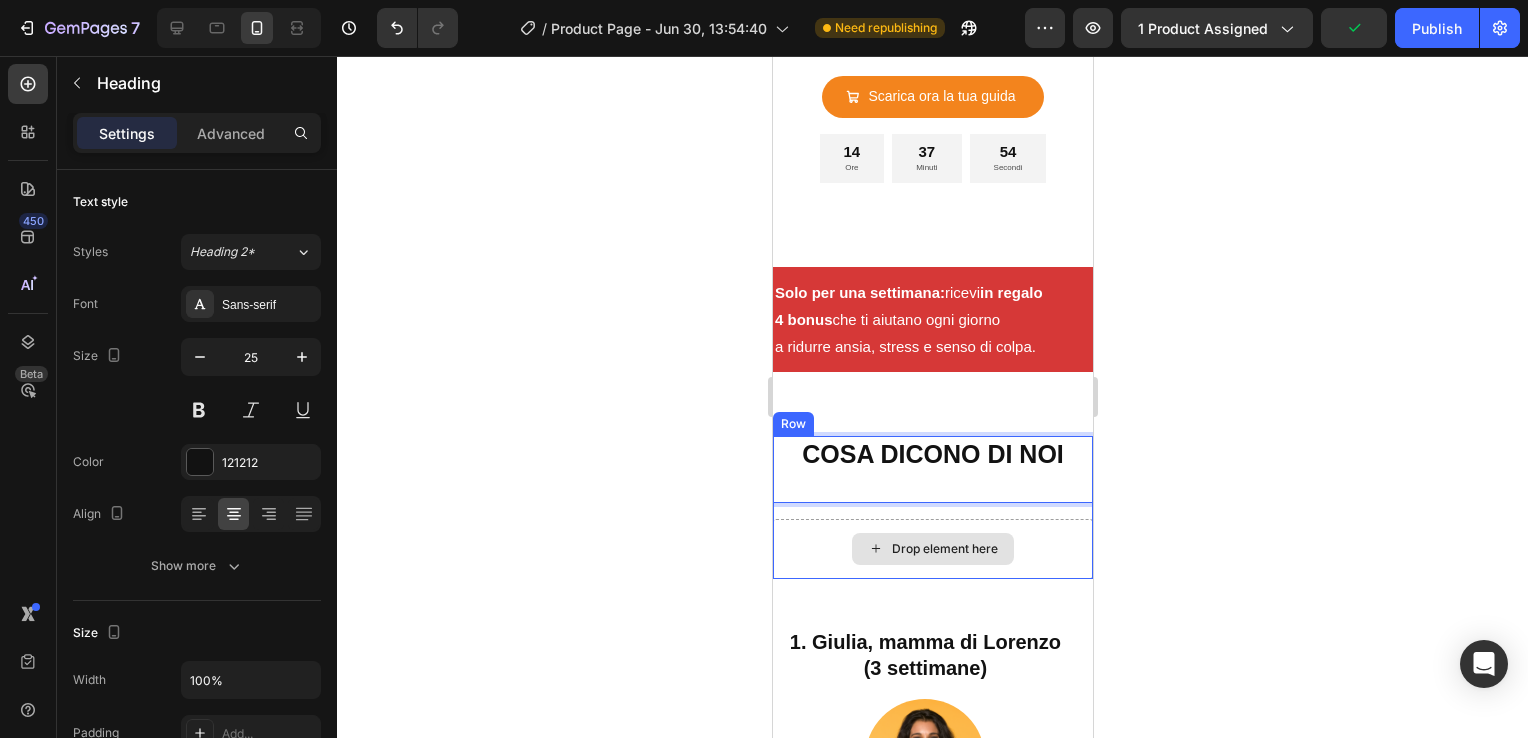 drag, startPoint x: 1009, startPoint y: 458, endPoint x: 977, endPoint y: 552, distance: 99.29753 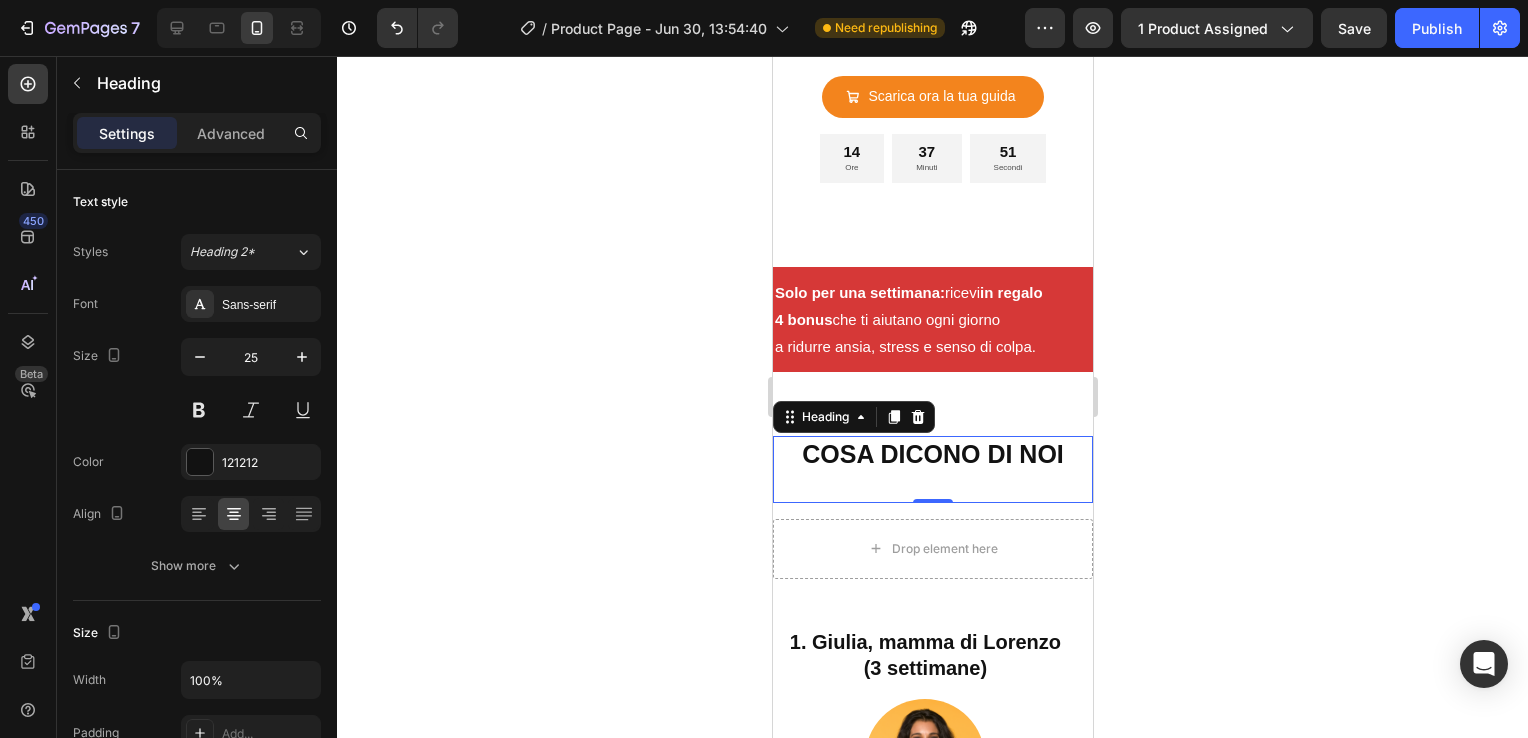click 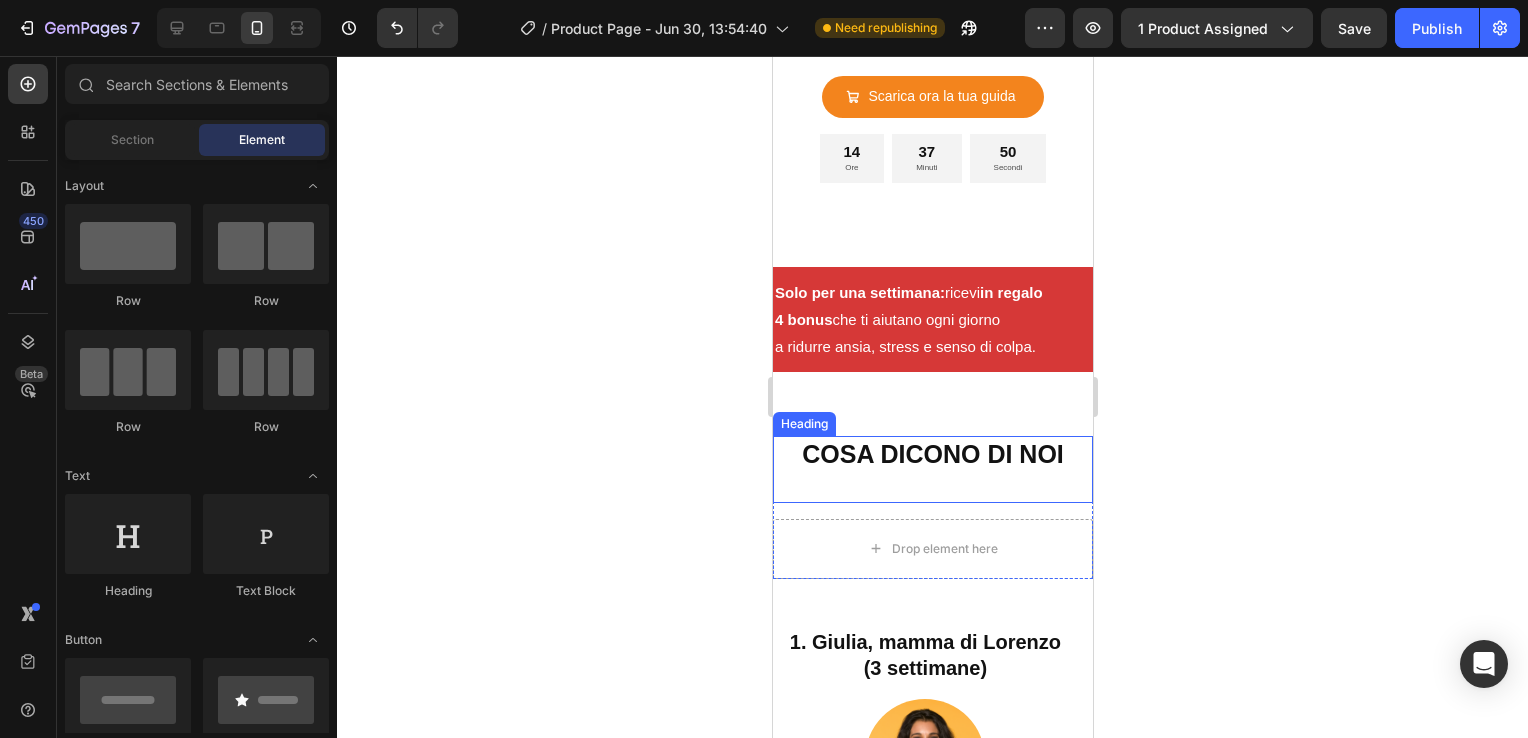 click on "COSA DICONO DI NOI" at bounding box center [932, 454] 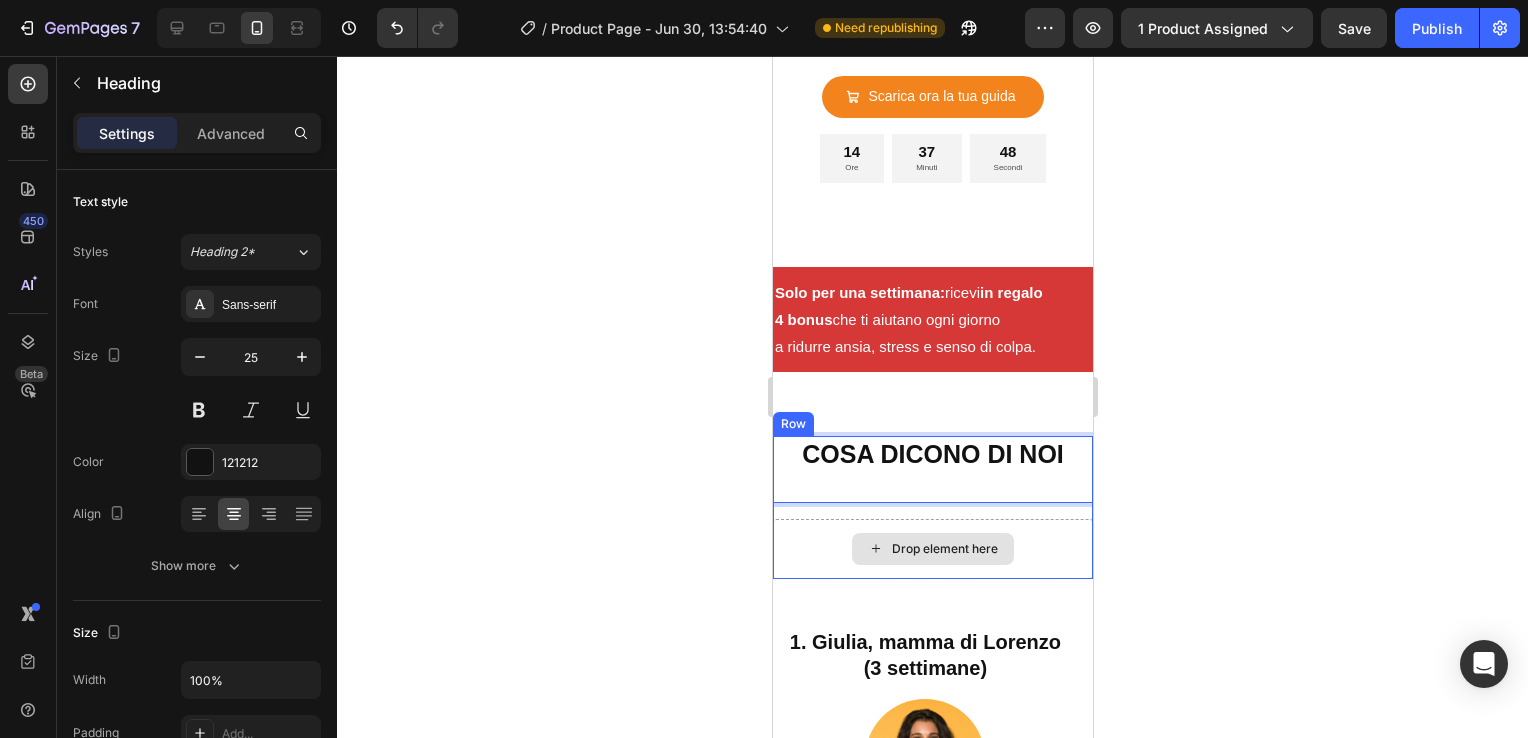 drag, startPoint x: 1020, startPoint y: 449, endPoint x: 990, endPoint y: 539, distance: 94.86833 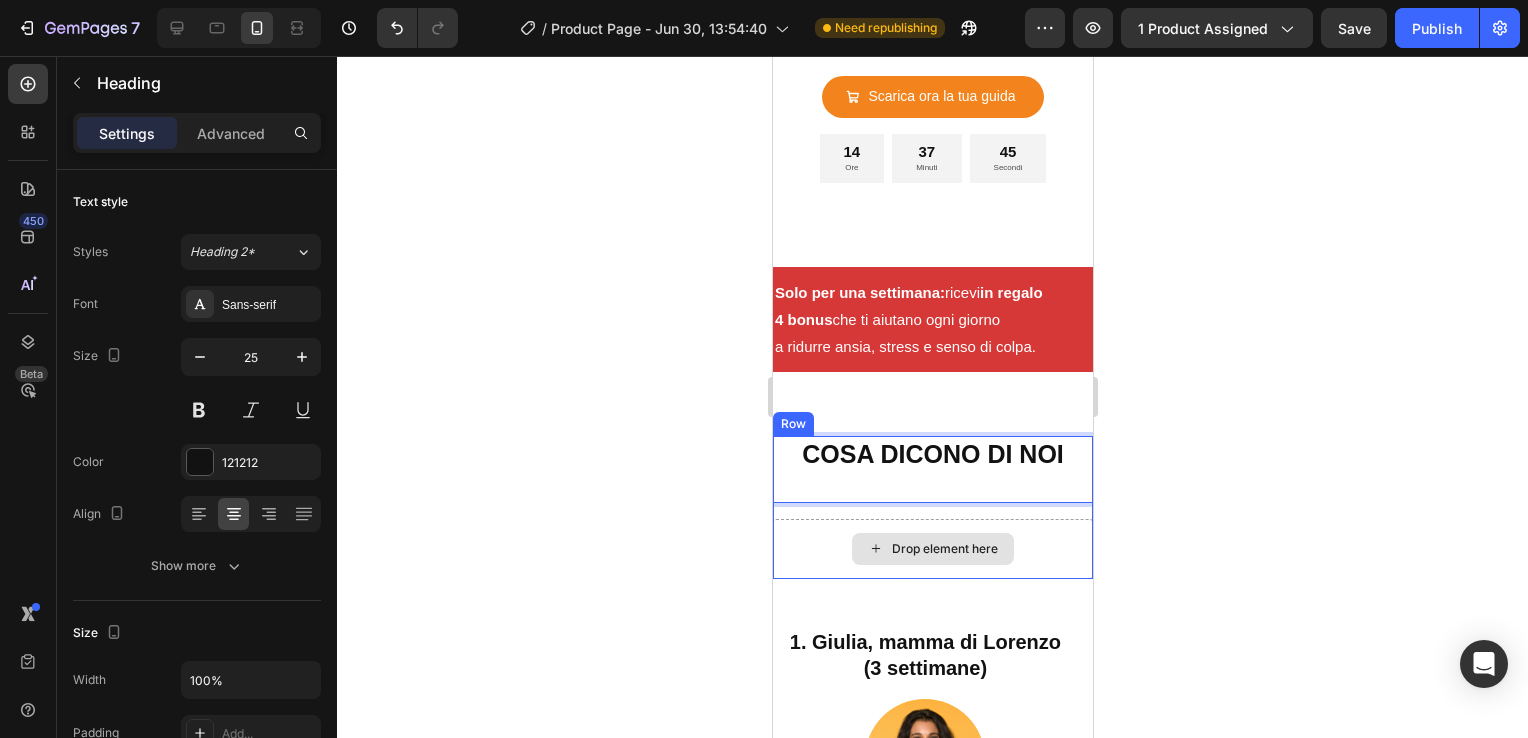 click on "Drop element here" at bounding box center (932, 549) 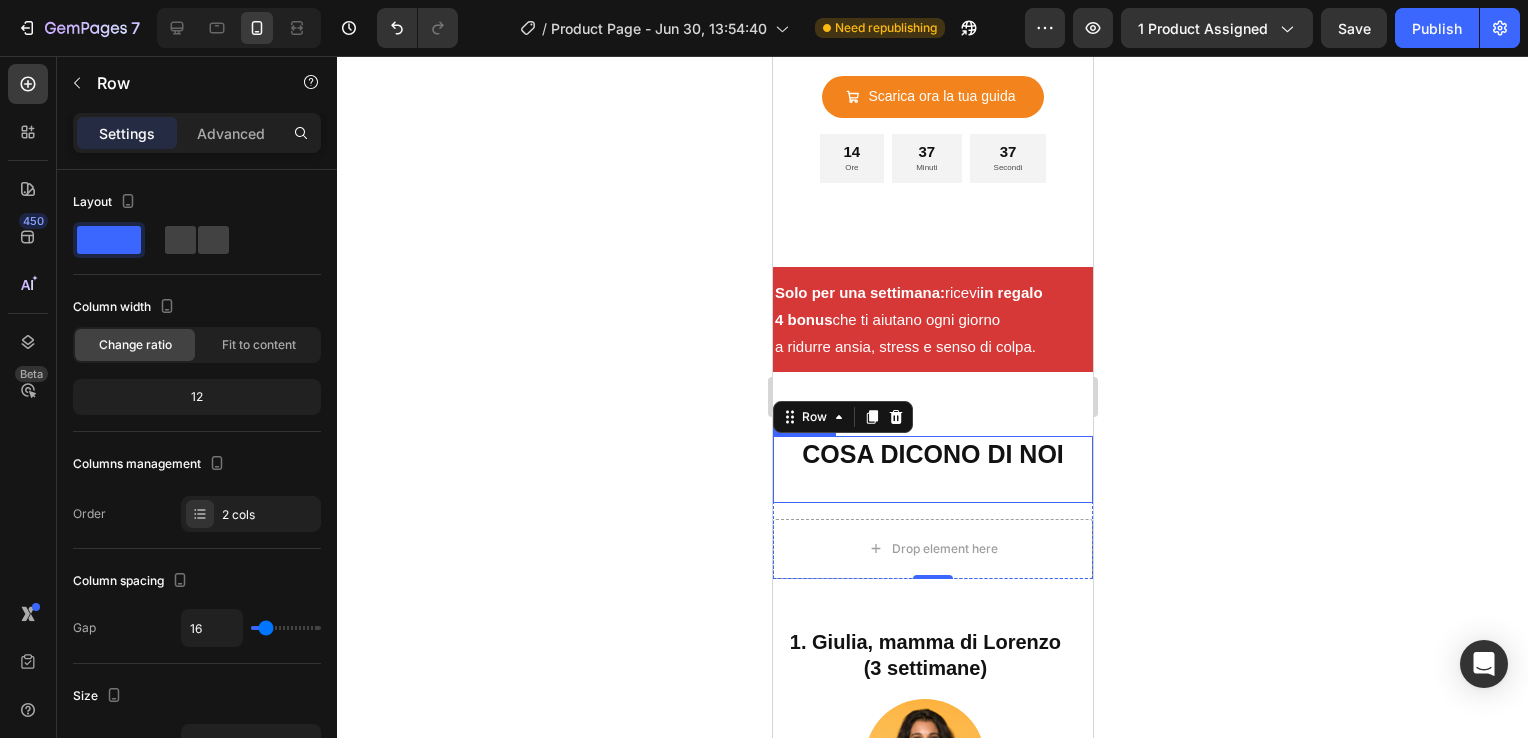 click on "COSA DICONO DI NOI" at bounding box center (932, 454) 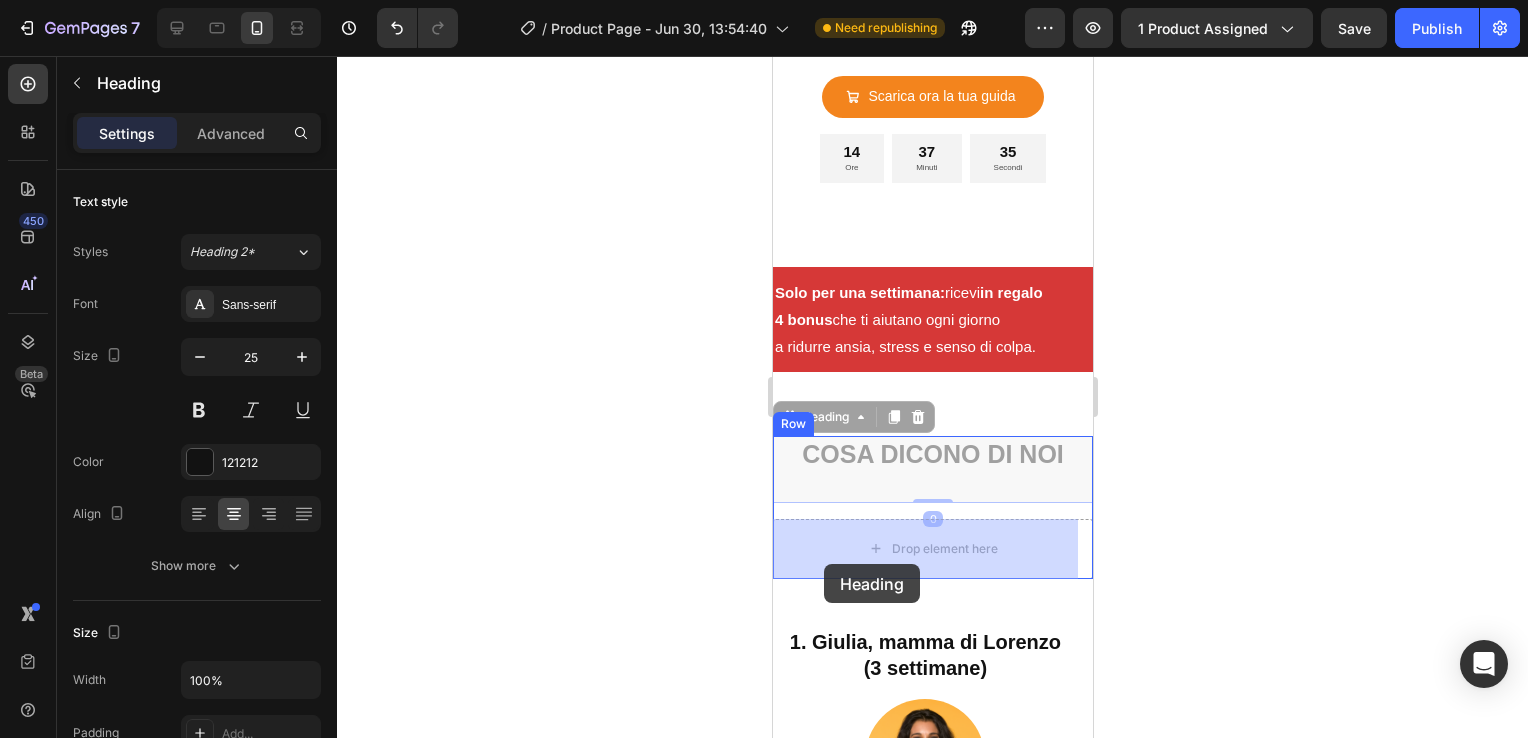 drag, startPoint x: 834, startPoint y: 474, endPoint x: 823, endPoint y: 564, distance: 90.66973 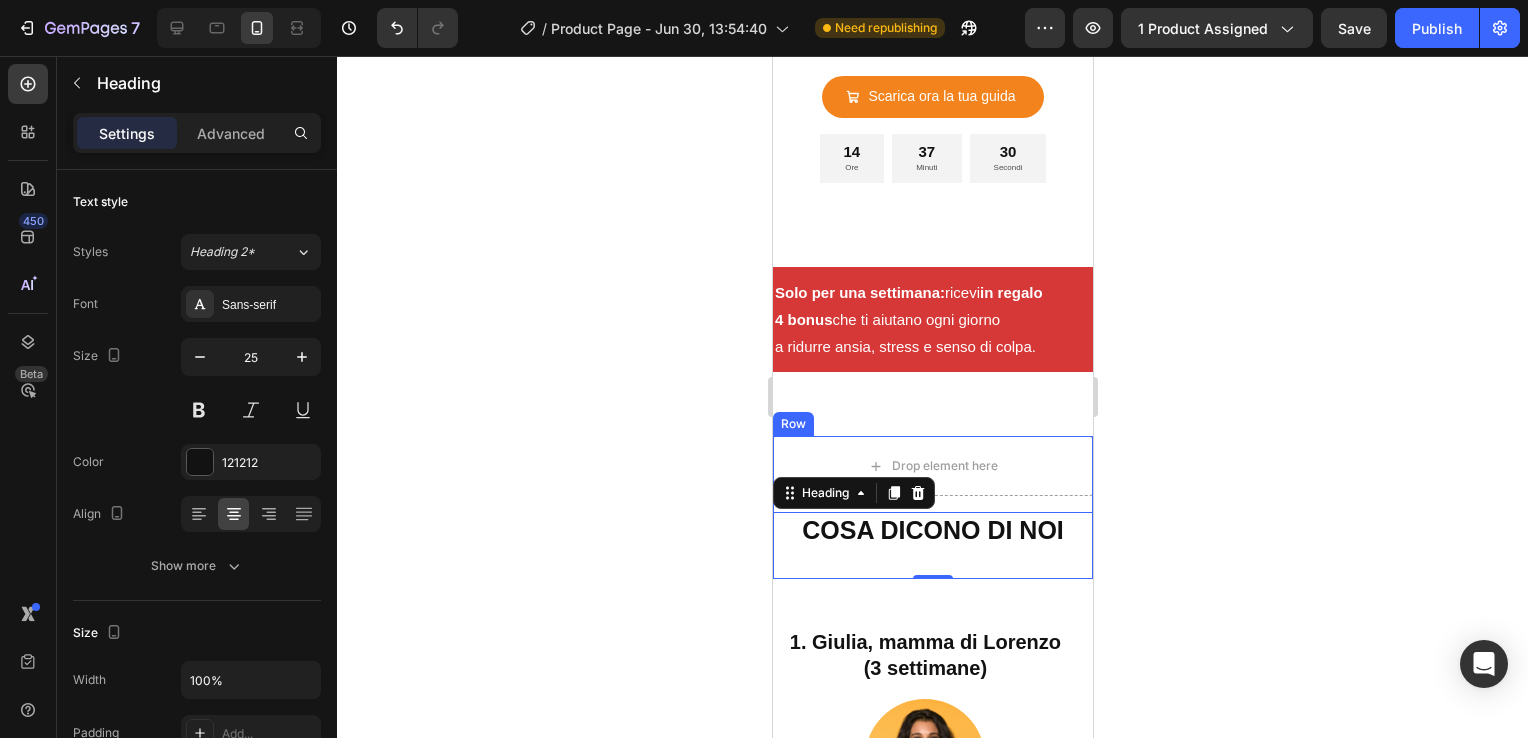 click 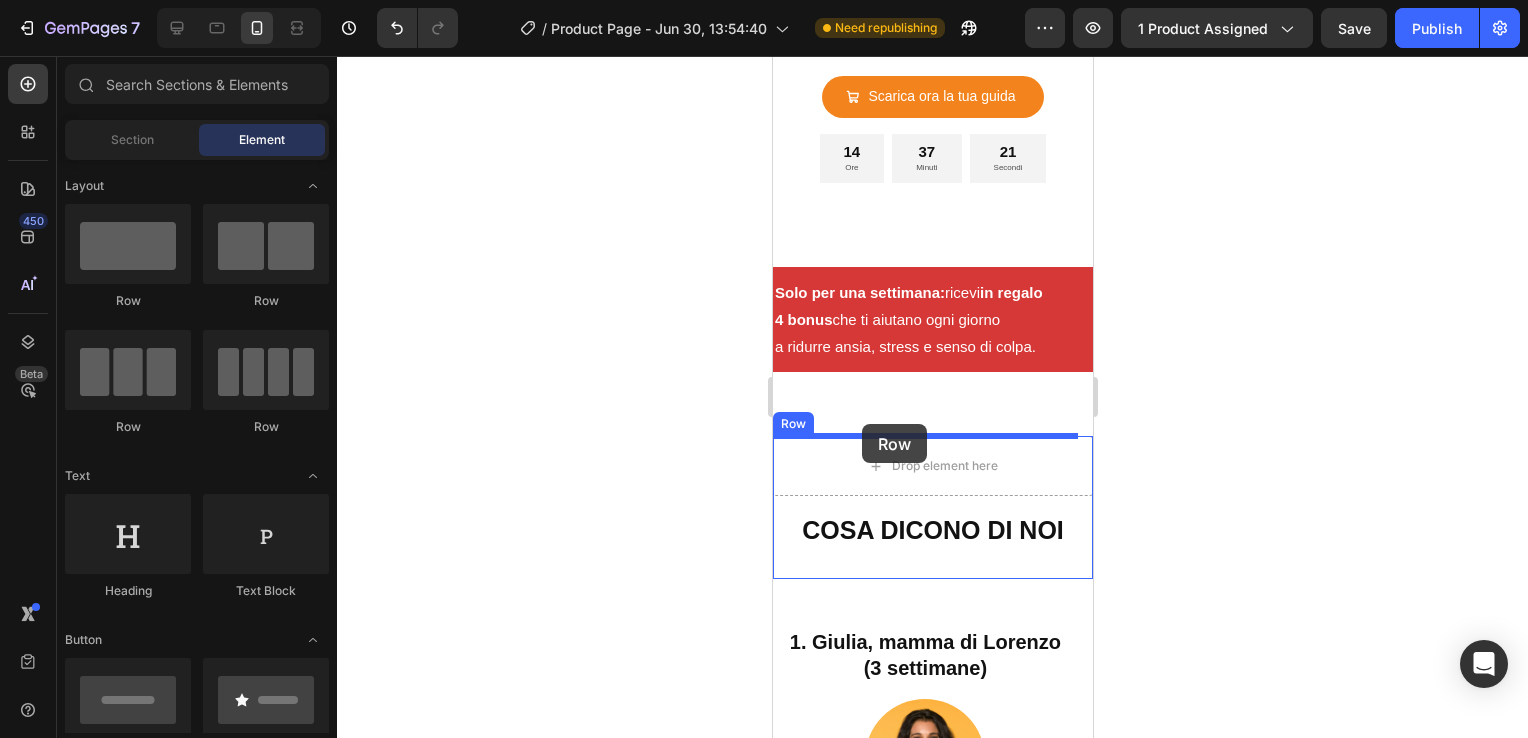 drag, startPoint x: 902, startPoint y: 285, endPoint x: 861, endPoint y: 424, distance: 144.92067 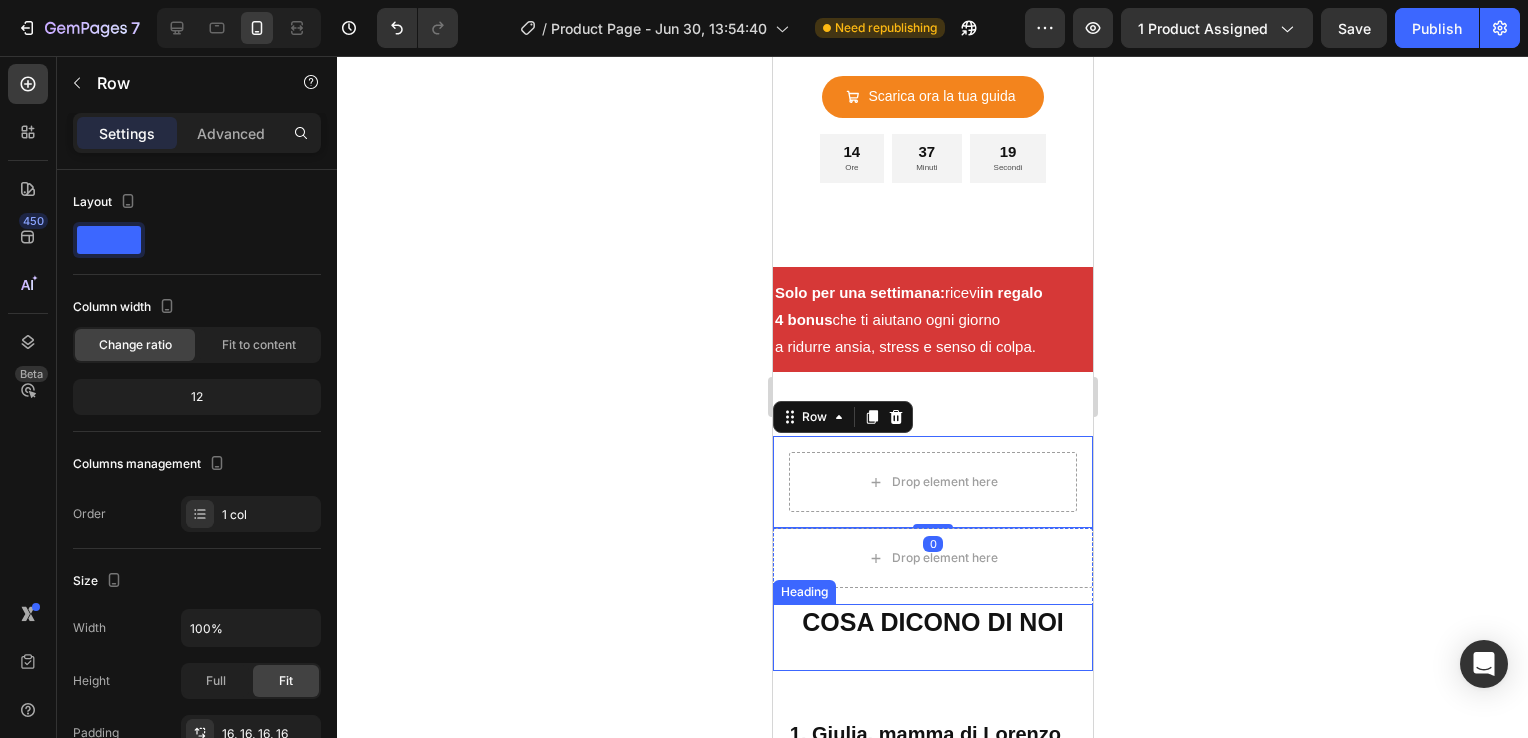 click on "COSA DICONO DI NOI" at bounding box center [932, 622] 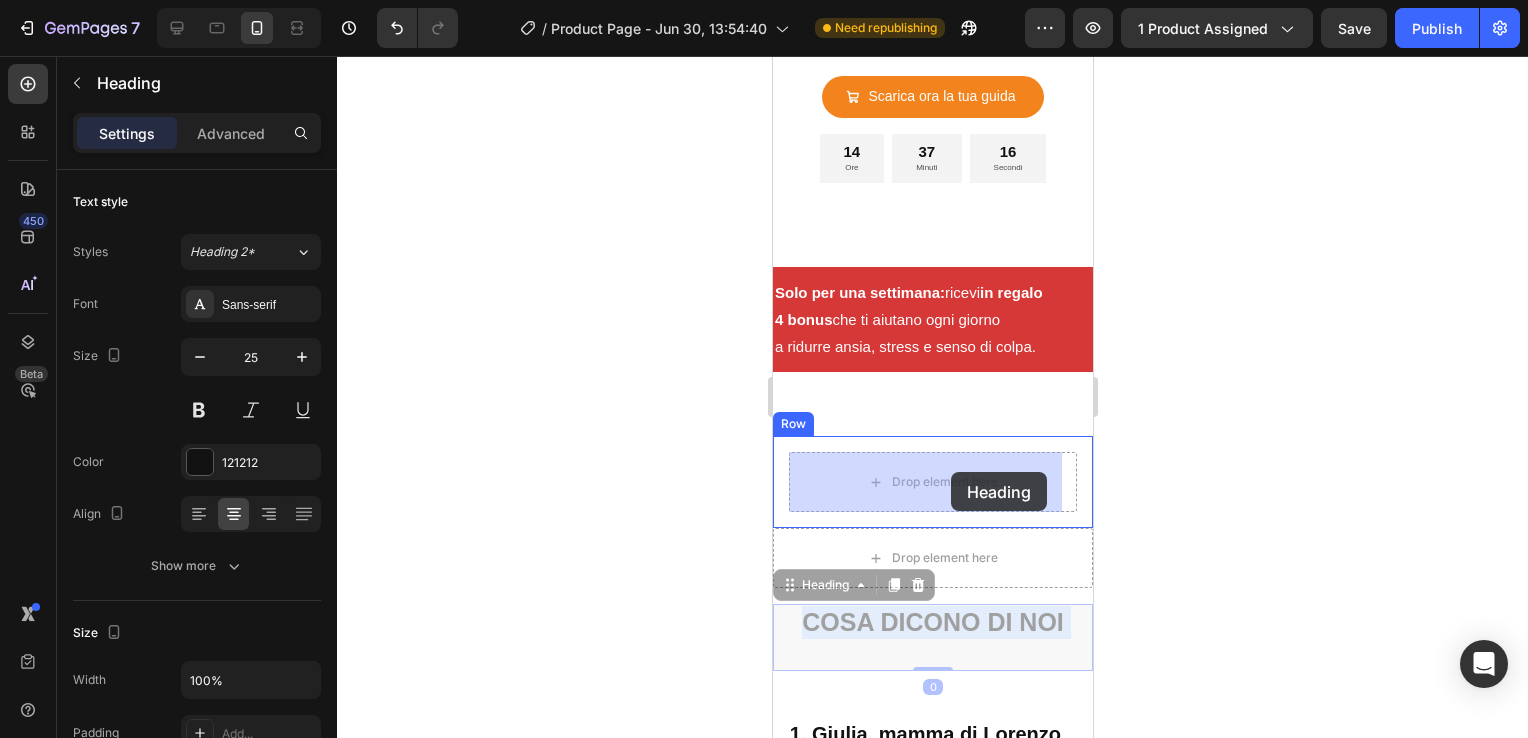 drag, startPoint x: 882, startPoint y: 635, endPoint x: 949, endPoint y: 474, distance: 174.38463 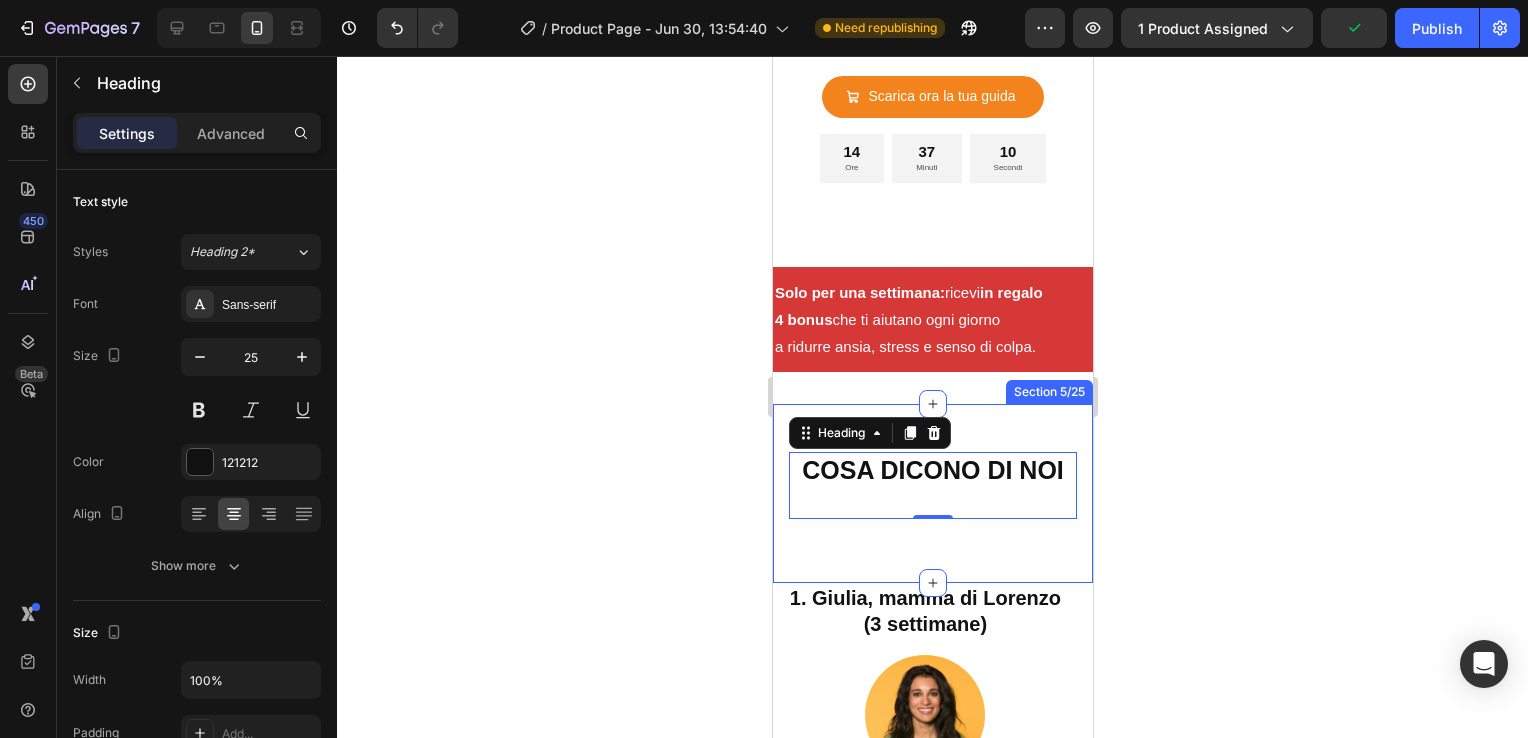 click on "Solo per una settimana:  ricevi  in regalo 4 bonus  che ti aiutano ogni giorno a ridurre ansia, stress e senso di colpa. Text Block Row Solo per una settimana:  ricevi  in regalo 4 bonus  che ti aiutano ogni giorno a ridurre ansia, stress e senso di colpa. Text Block Row COSA DICONO DI NOI Heading   0 Row Row Section 5/25" at bounding box center (932, 493) 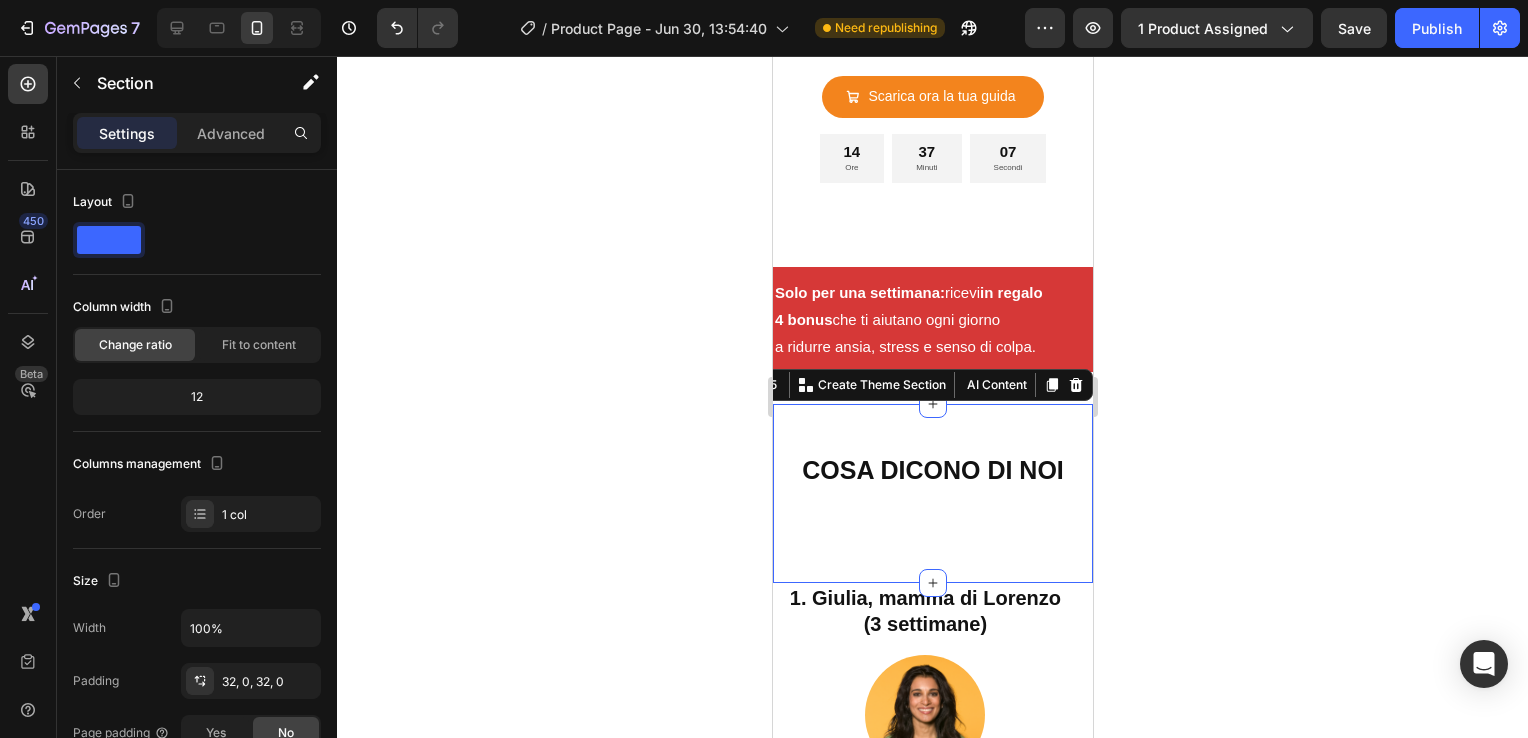 click on "Solo per una settimana:  ricevi  in regalo 4 bonus  che ti aiutano ogni giorno a ridurre ansia, stress e senso di colpa. Text Block Row Solo per una settimana:  ricevi  in regalo 4 bonus  che ti aiutano ogni giorno a ridurre ansia, stress e senso di colpa. Text Block Row COSA DICONO DI NOI Heading Row Row Section 5/25   You can create reusable sections Create Theme Section AI Content Write with GemAI What would you like to describe here? Tone and Voice Persuasive Product Ebook La forza di una mamma Show more Generate" at bounding box center (932, 493) 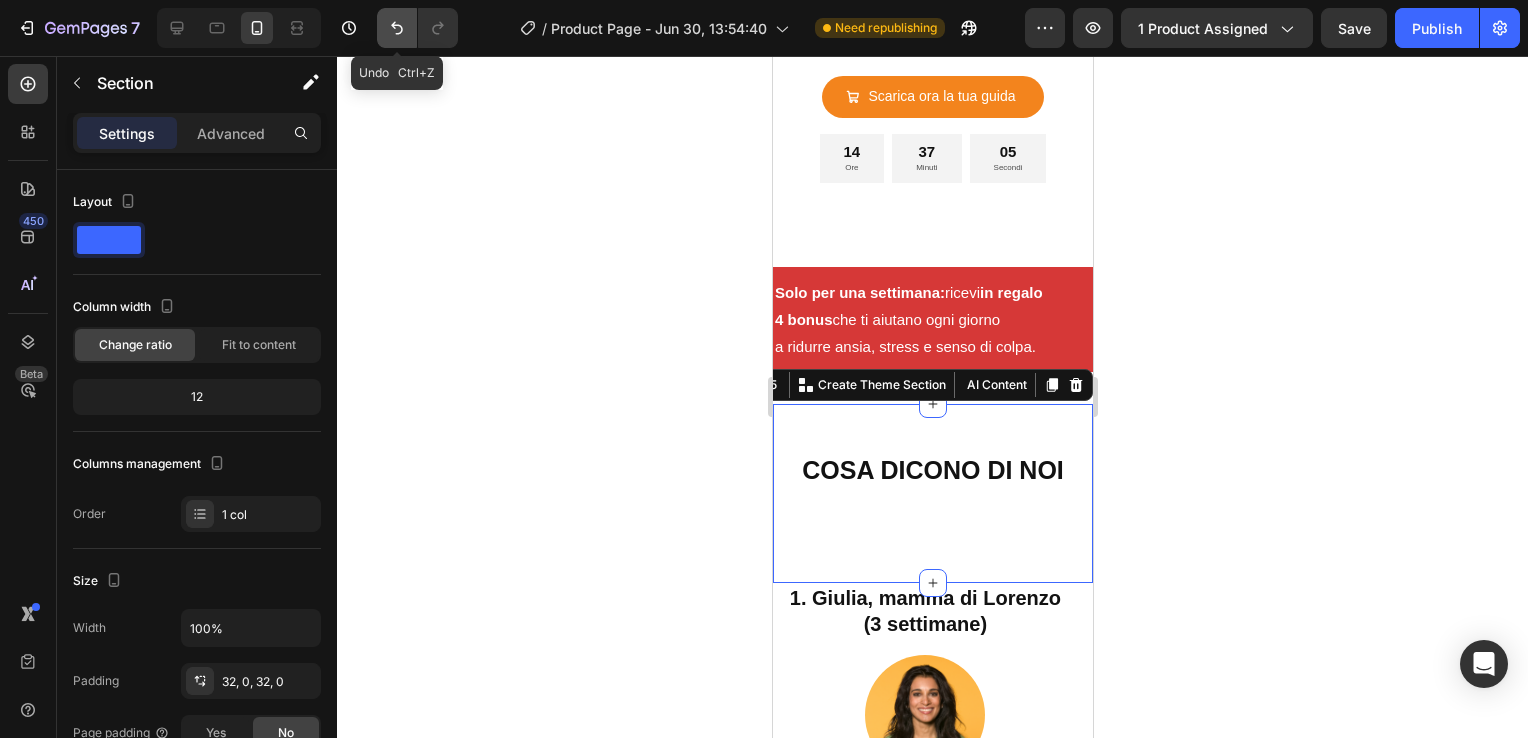 click 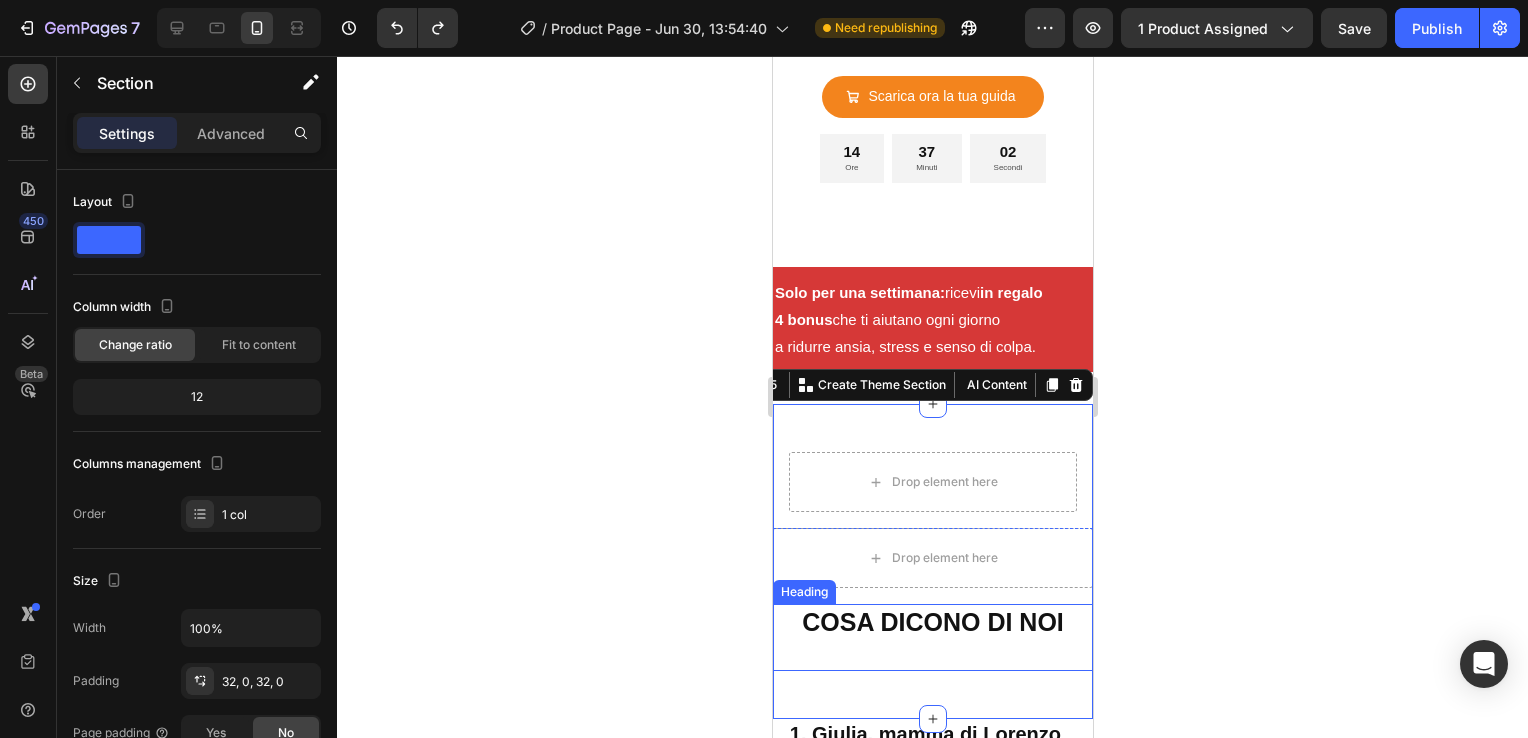 click on "COSA DICONO DI NOI" at bounding box center (932, 622) 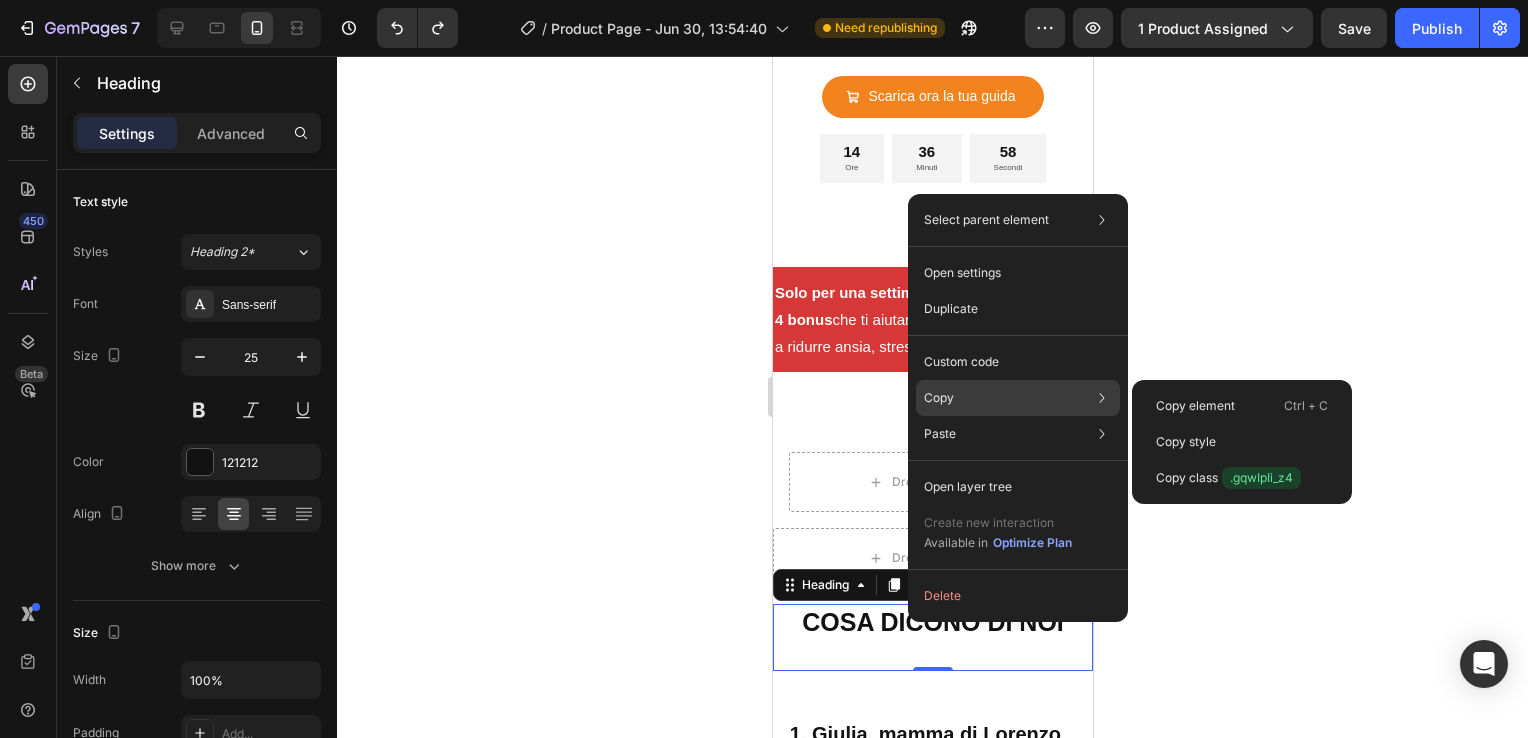 click on "Copy Copy element  Ctrl + C Copy style  Copy class  .gqwIpIi_z4" 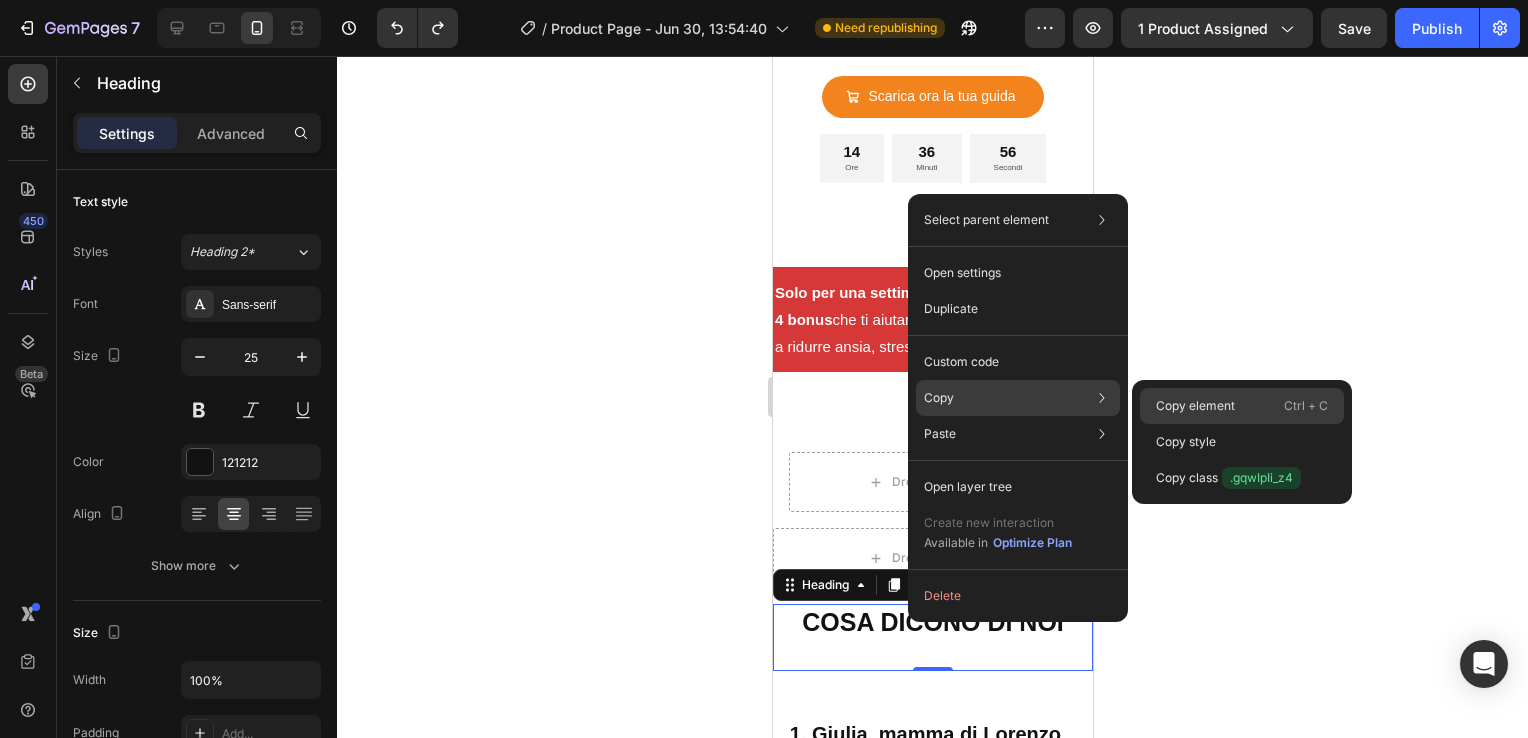 click on "Copy element  Ctrl + C" 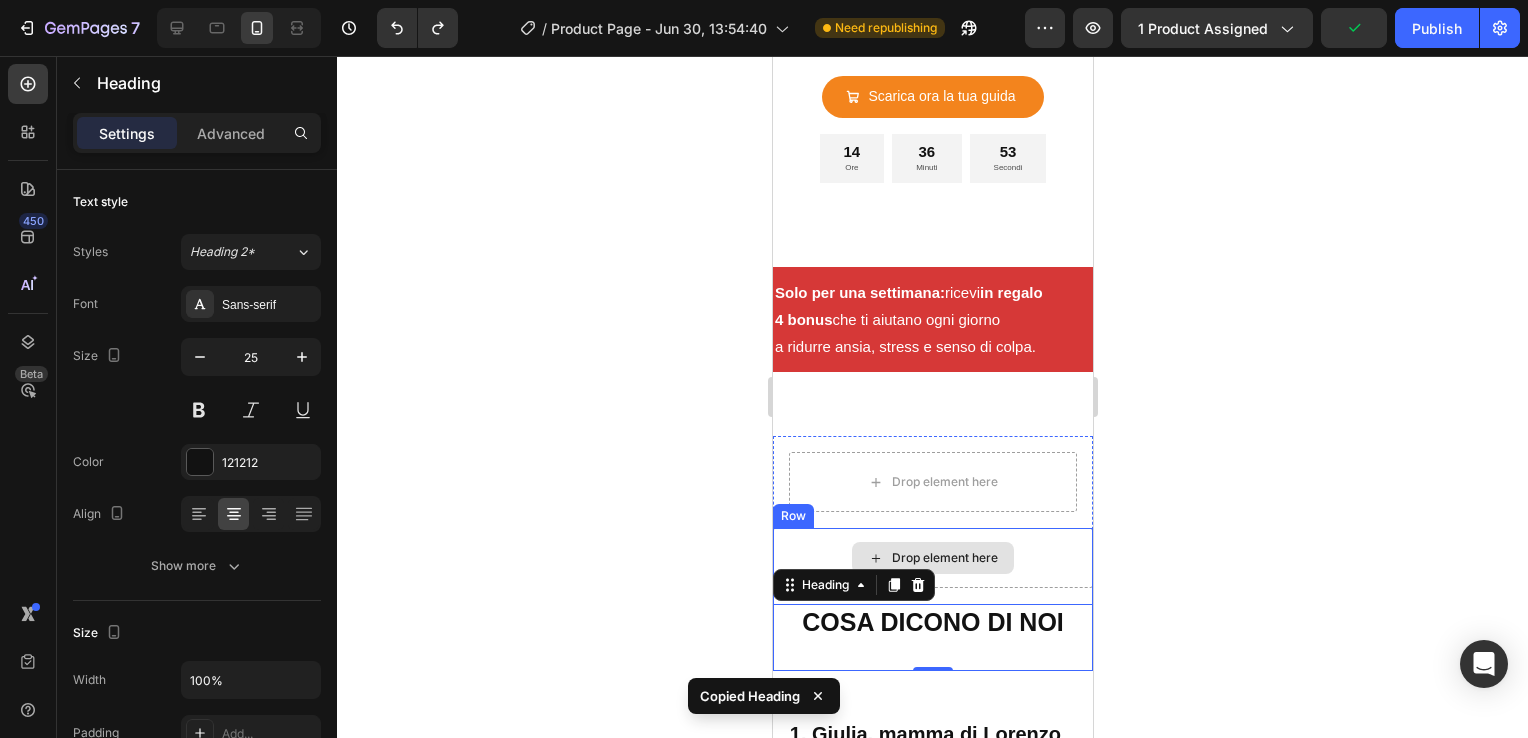 click on "Drop element here" at bounding box center (932, 558) 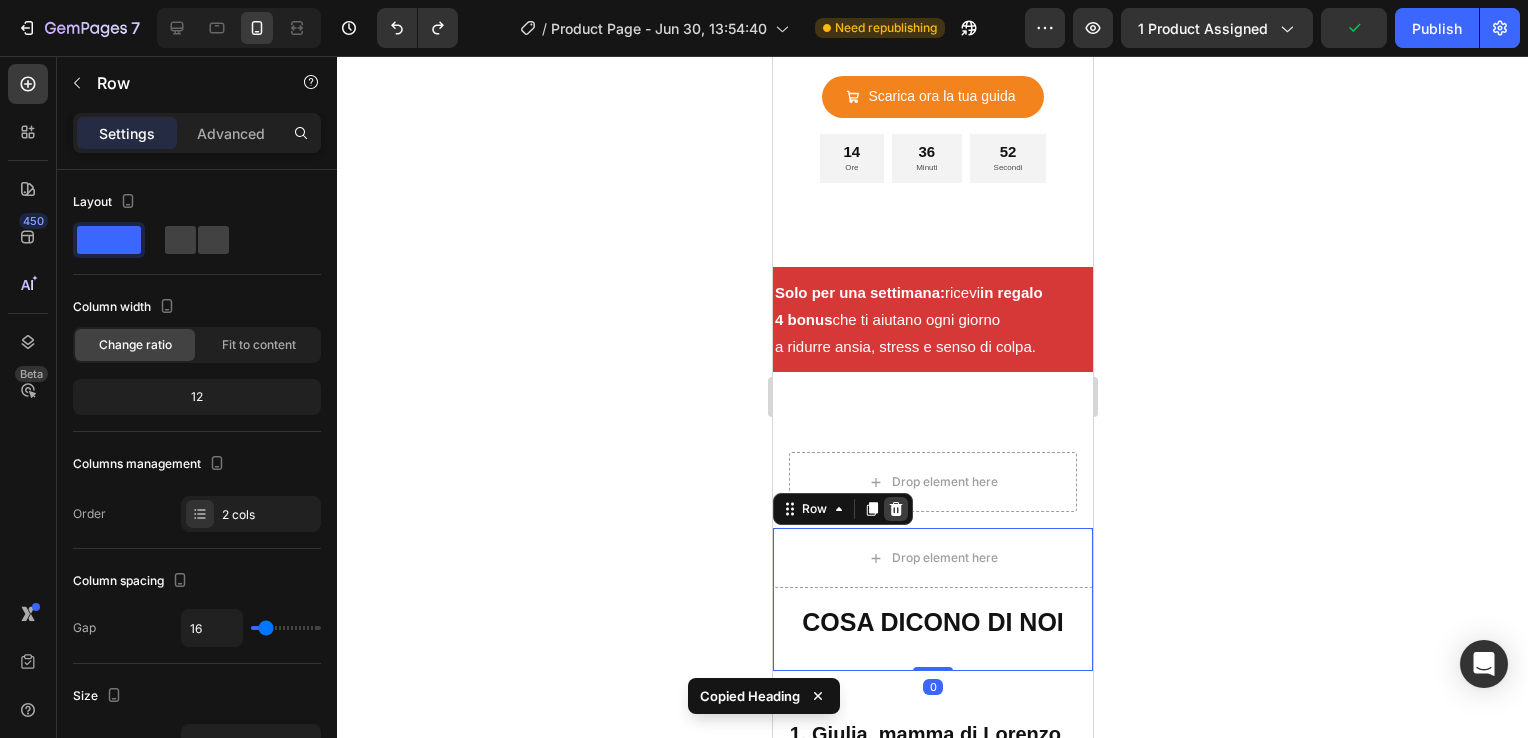 click 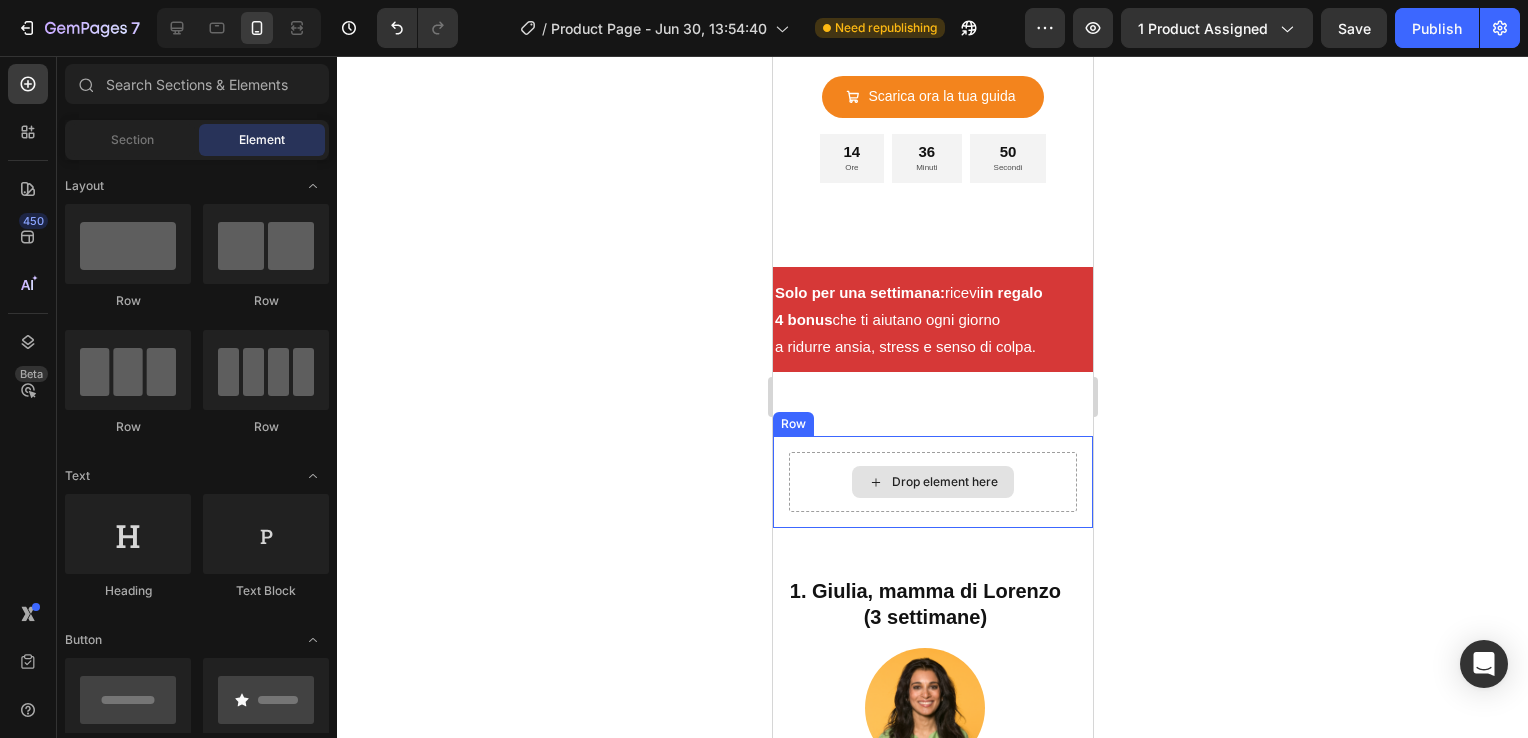 click on "Drop element here" at bounding box center (944, 482) 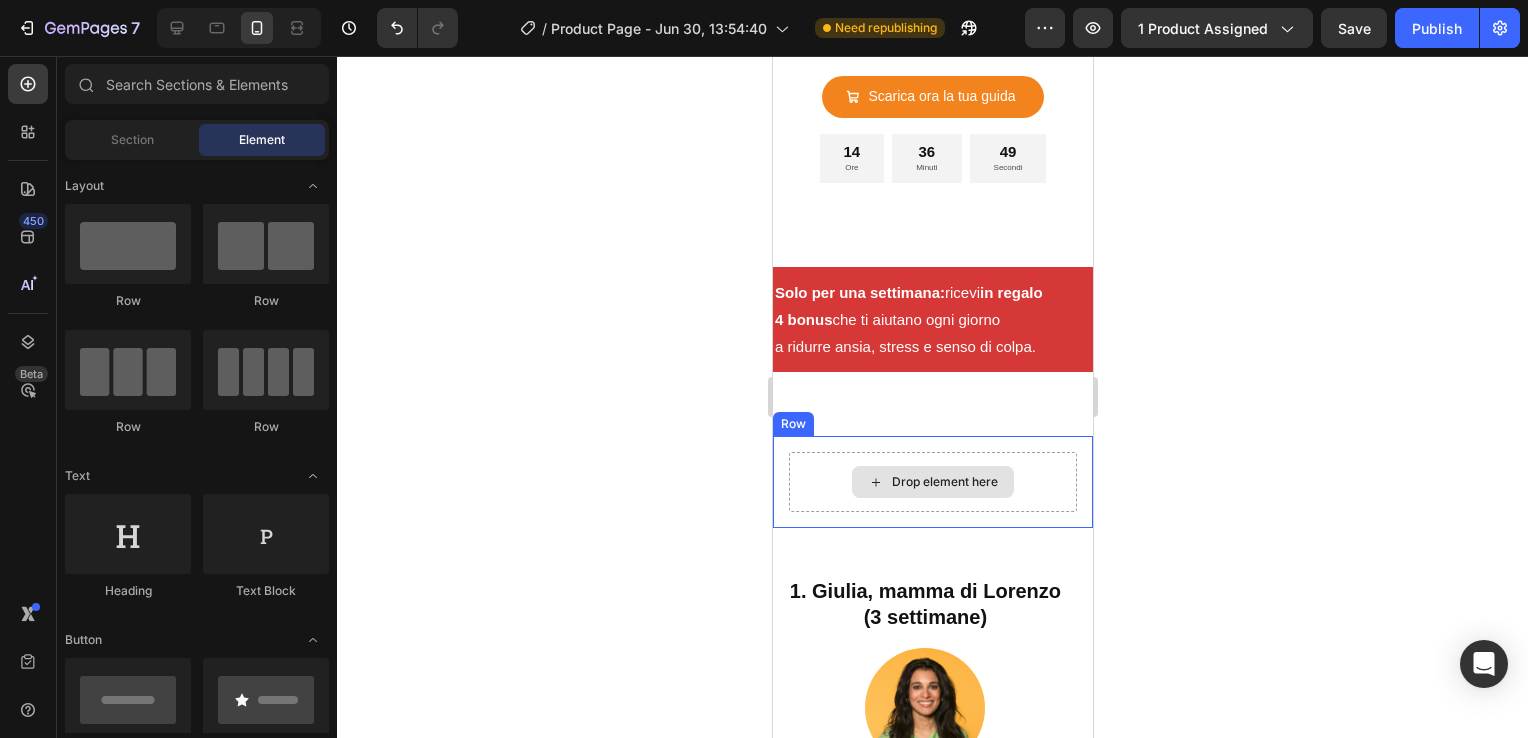 click on "Drop element here" at bounding box center (932, 482) 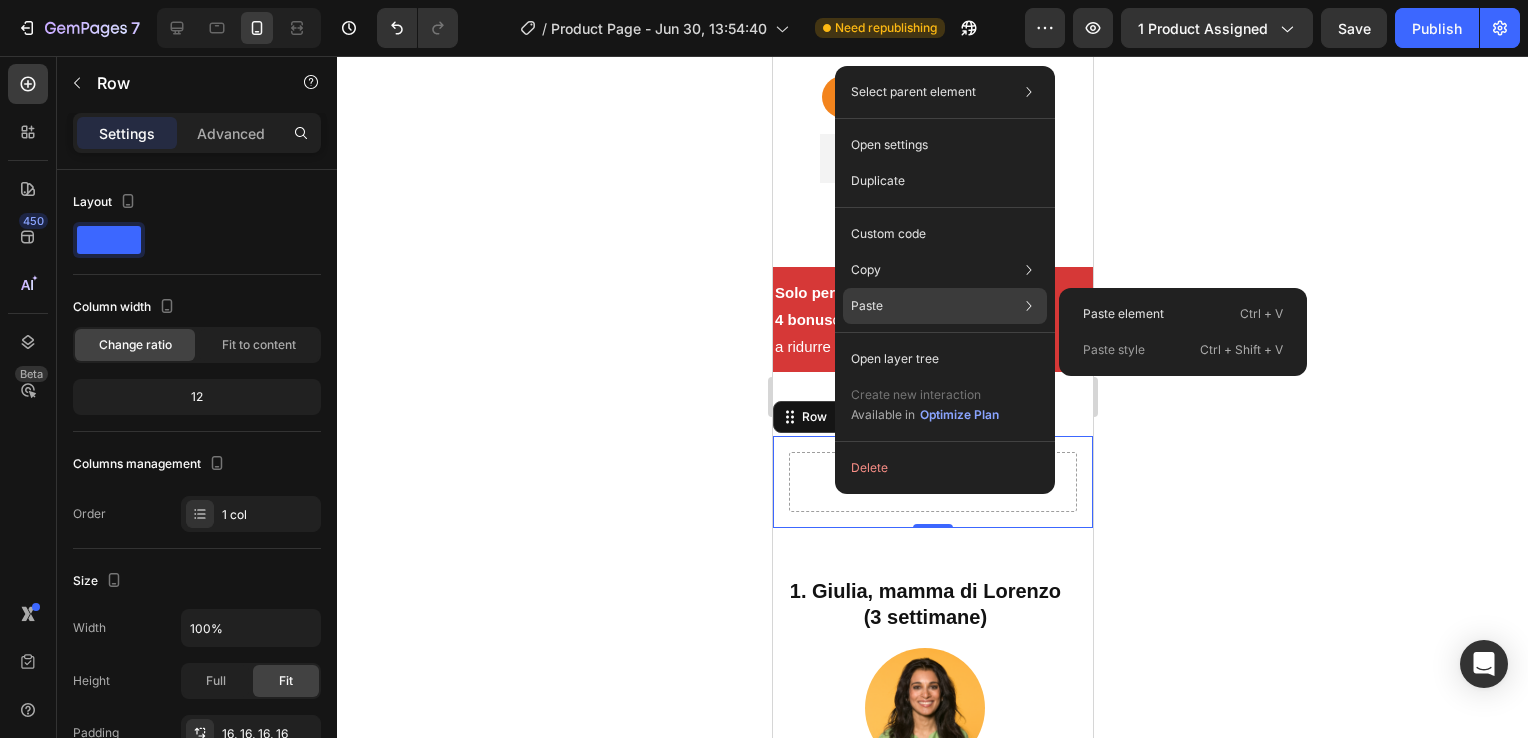 click on "Paste Paste element  Ctrl + V Paste style  Ctrl + Shift + V" 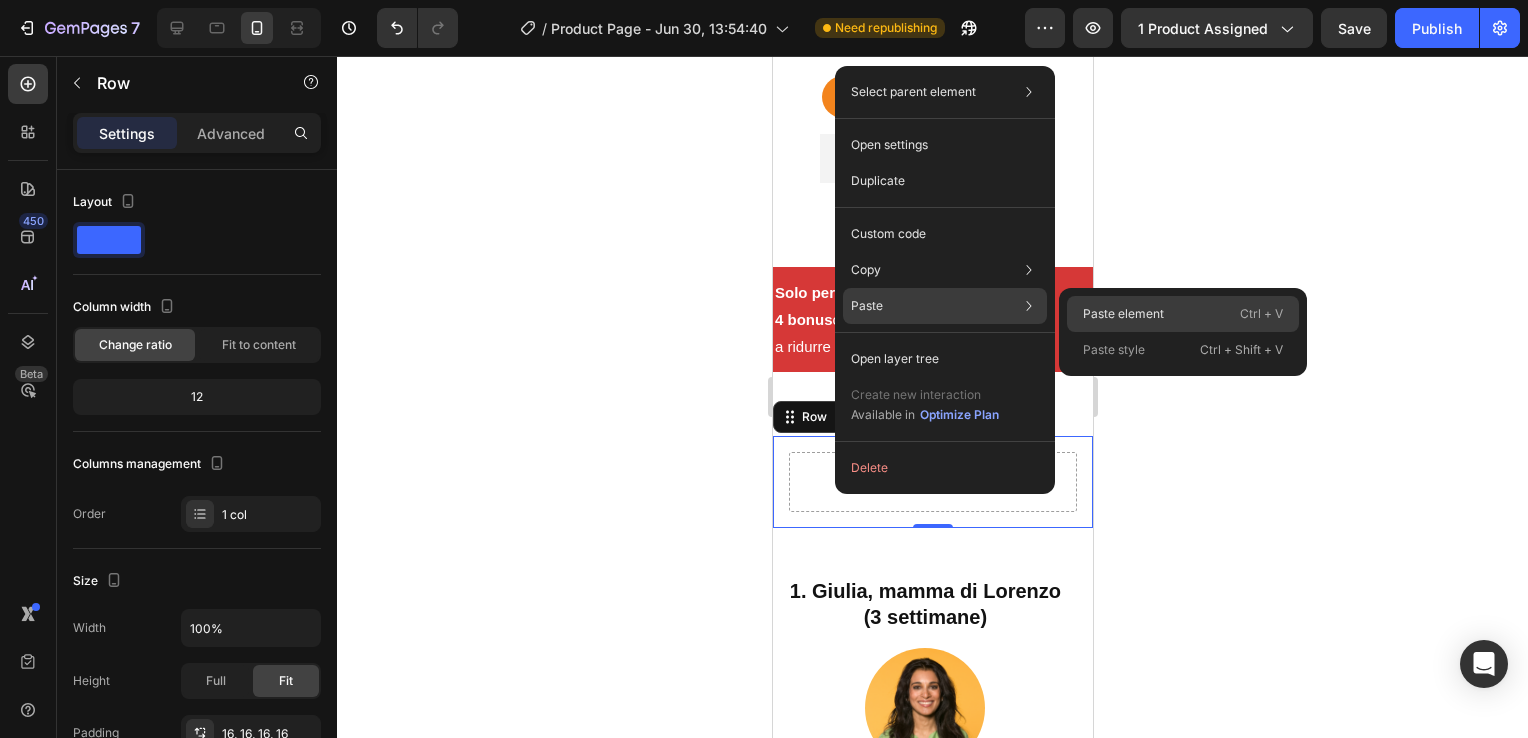 click on "Paste element" at bounding box center (1123, 314) 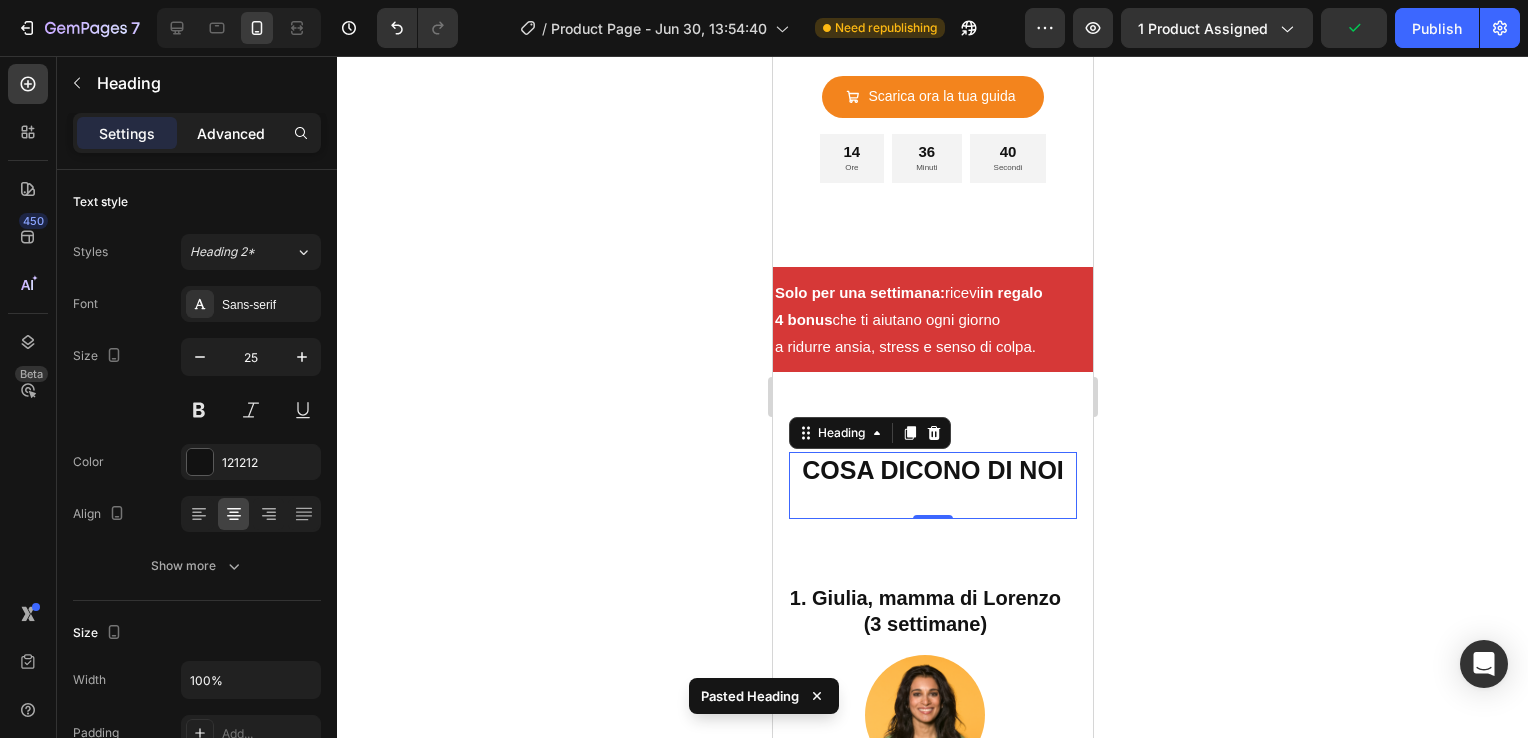click on "Advanced" at bounding box center (231, 133) 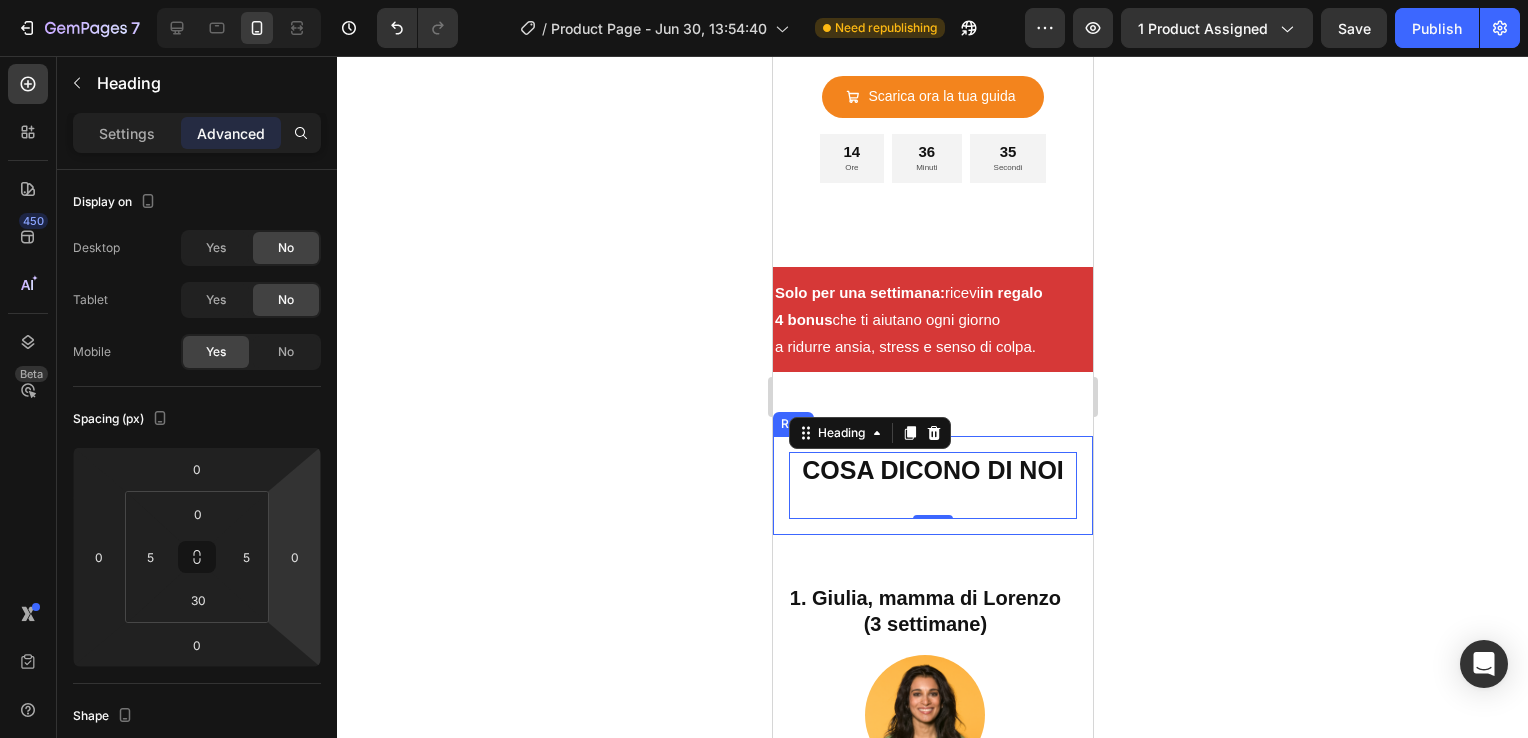 click on "COSA DICONO DI NOI Heading   0 Row" at bounding box center [932, 485] 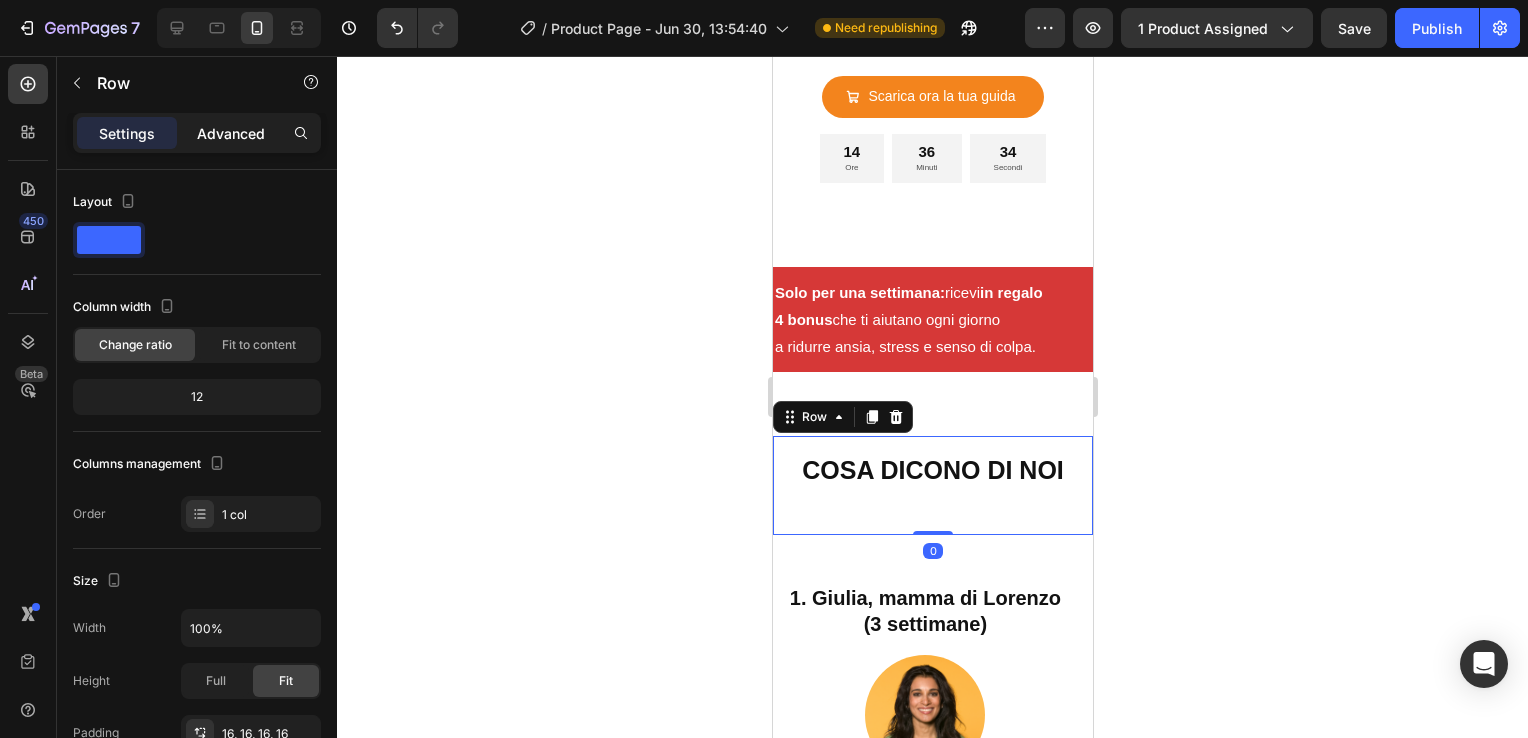 click on "Advanced" at bounding box center (231, 133) 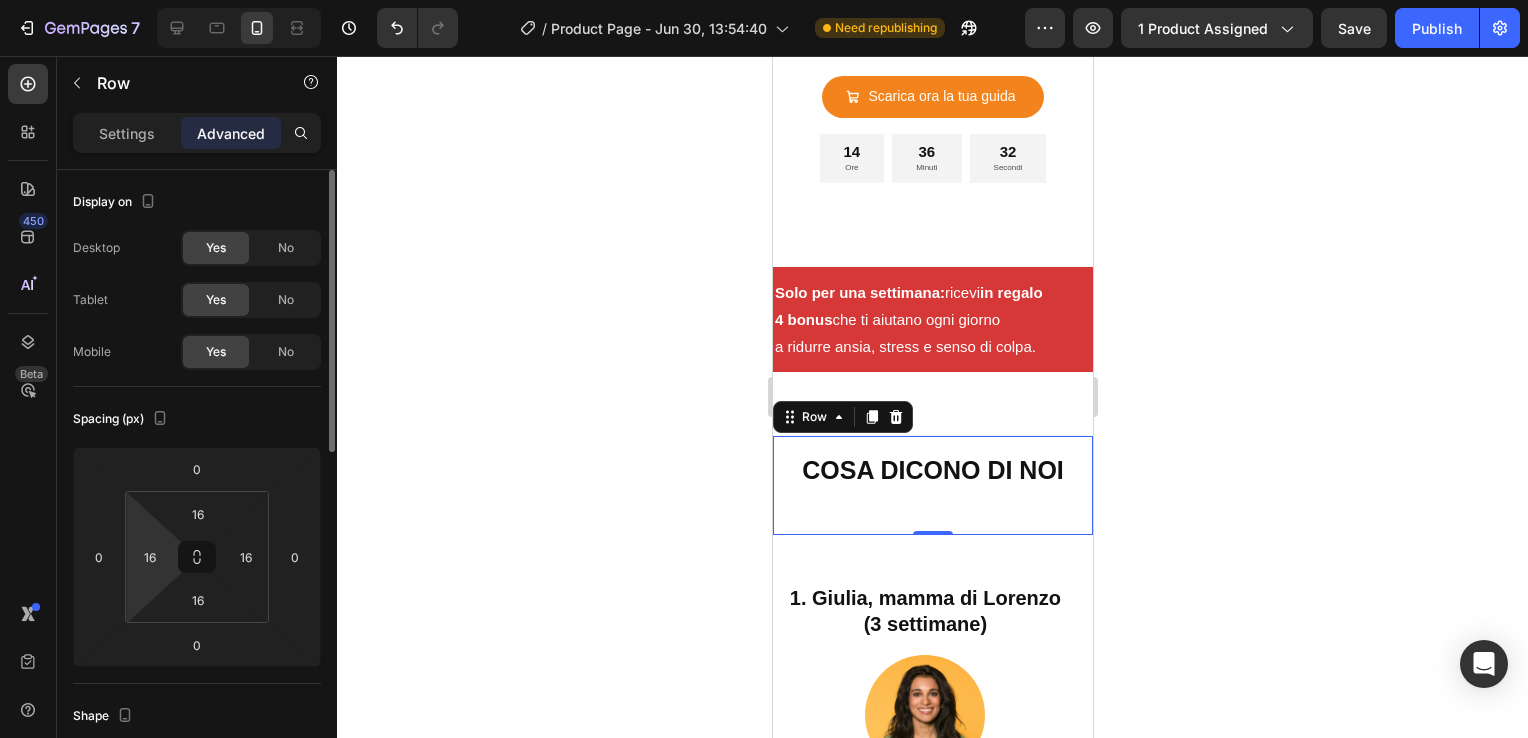 click on "7   /  Product Page - Jun 30, 13:54:40 Need republishing Preview 1 product assigned  Save   Publish  450 Beta Sections(18) Elements(84) Section Element Hero Section Product Detail Brands Trusted Badges Guarantee Product Breakdown How to use Testimonials Compare Bundle FAQs Social Proof Brand Story Product List Collection Blog List Contact Sticky Add to Cart Custom Footer Browse Library 450 Layout
Row
Row
Row
Row Text
Heading
Text Block Button
Button
Button Media
Image
Image
Video" at bounding box center (764, 0) 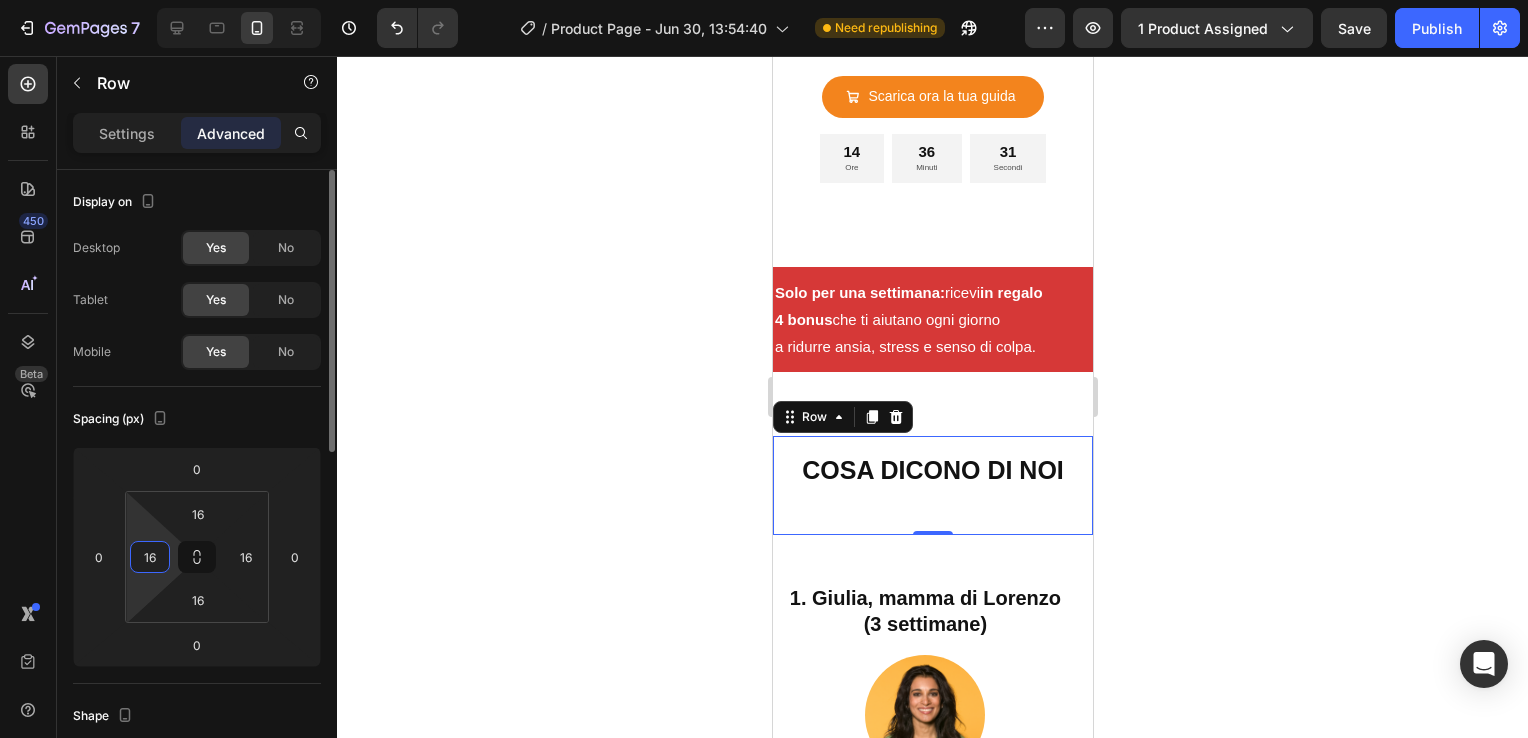 click on "16" at bounding box center (150, 557) 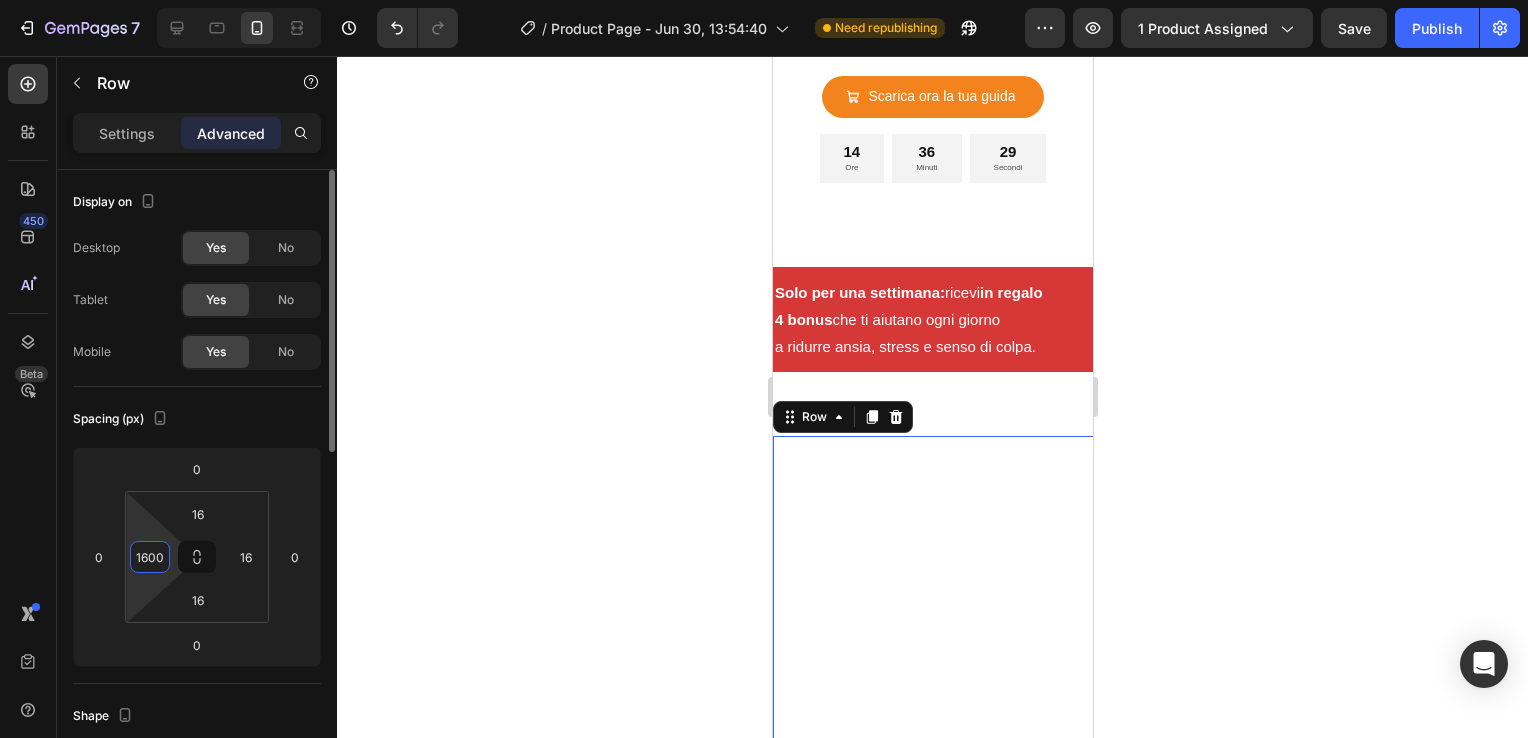 scroll, scrollTop: 0, scrollLeft: 0, axis: both 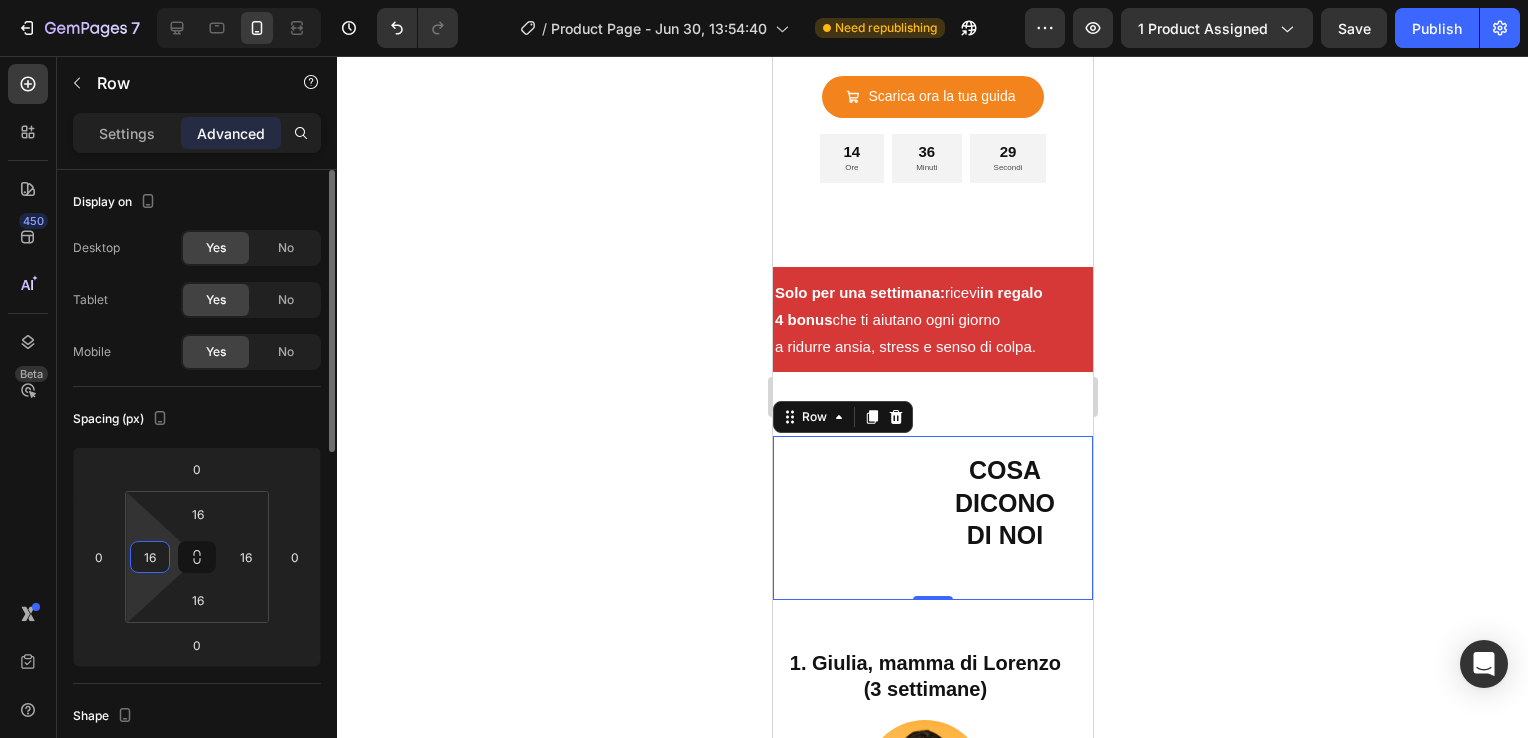 type on "1" 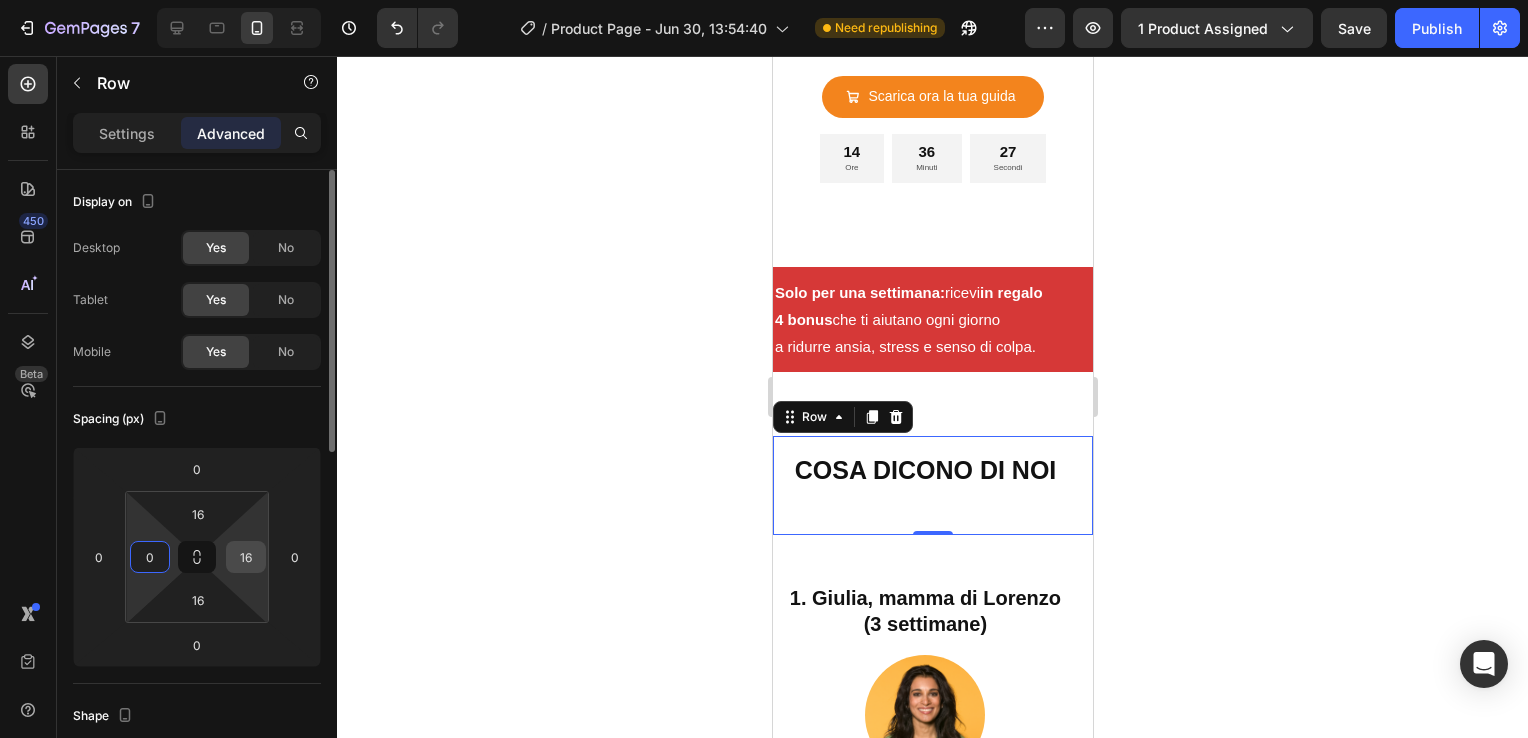 type on "0" 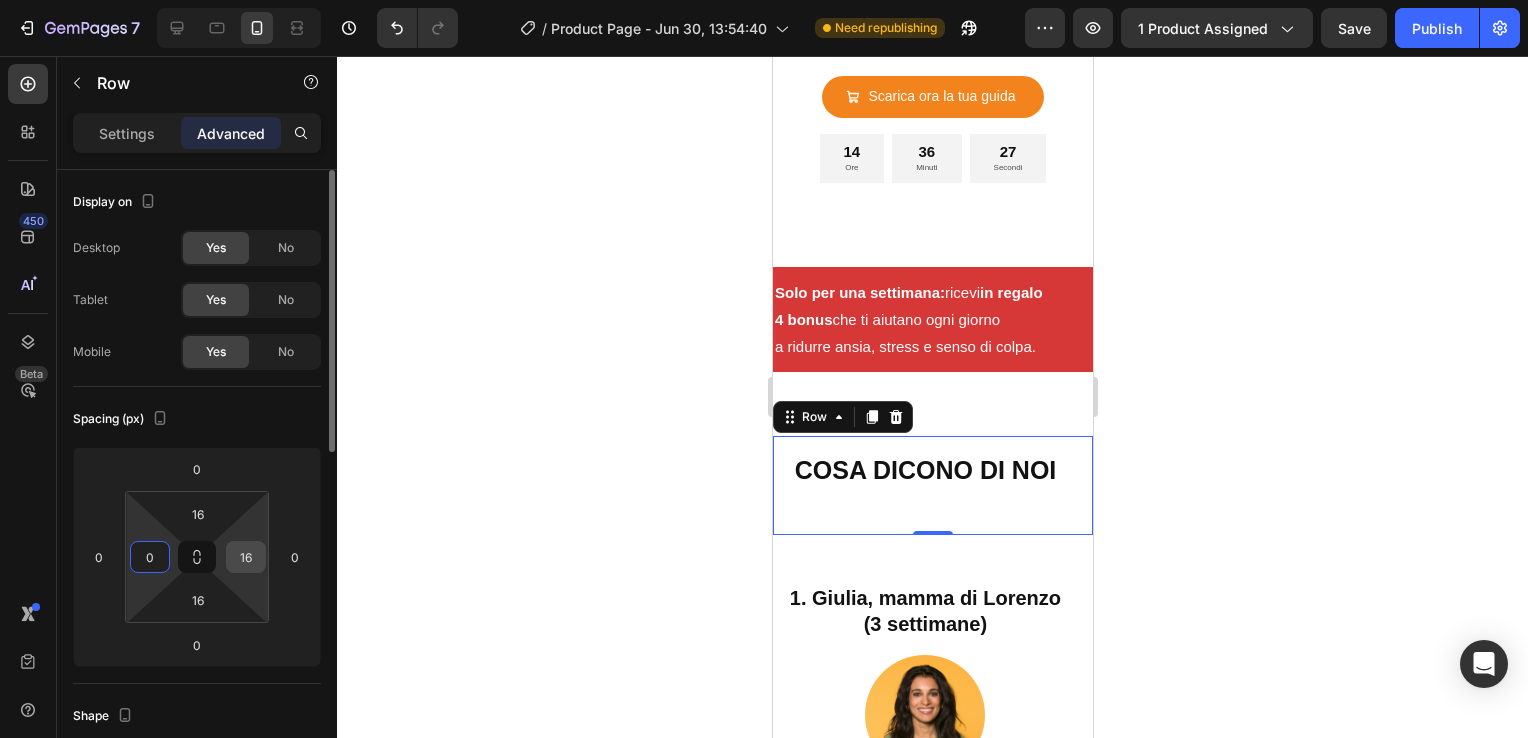 click on "16" at bounding box center (246, 557) 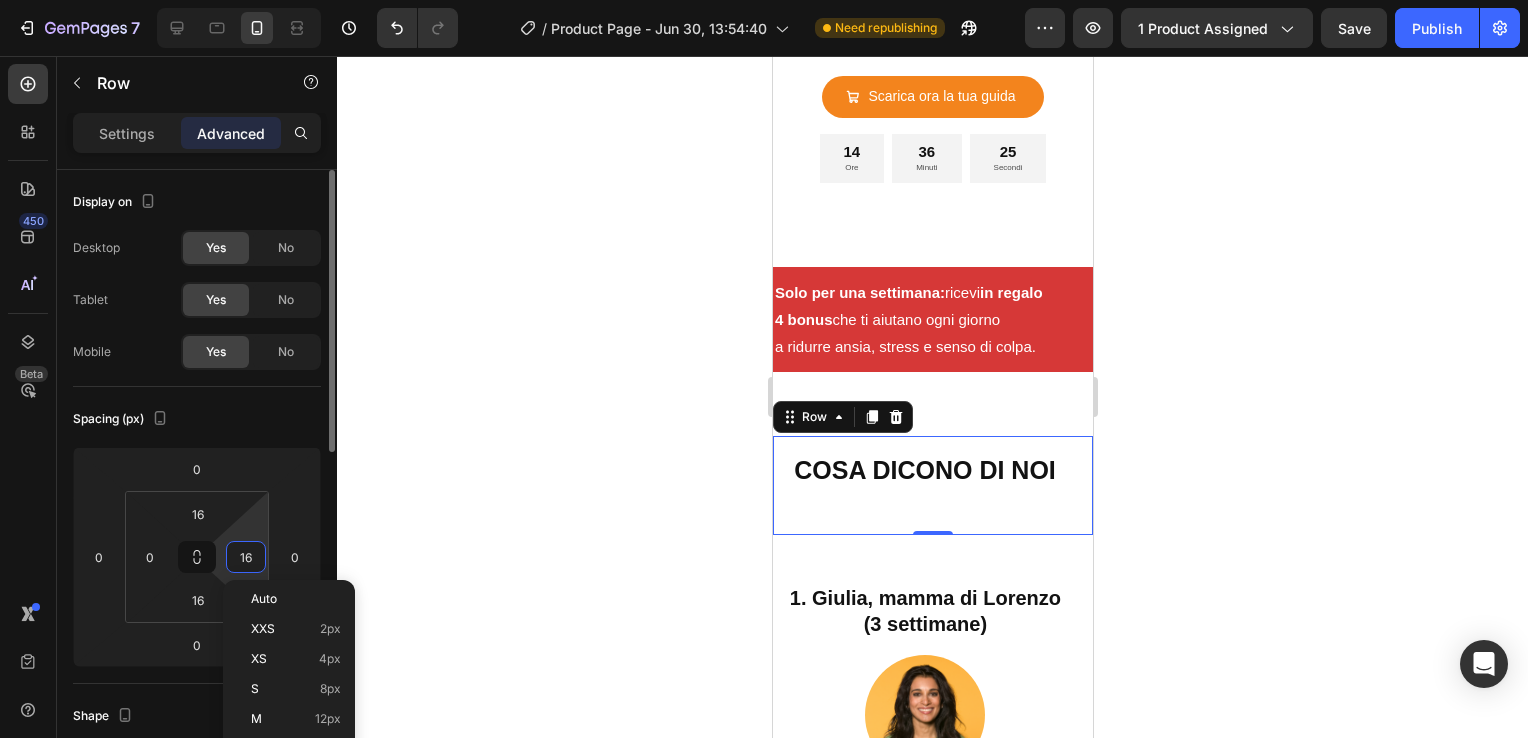 type on "0" 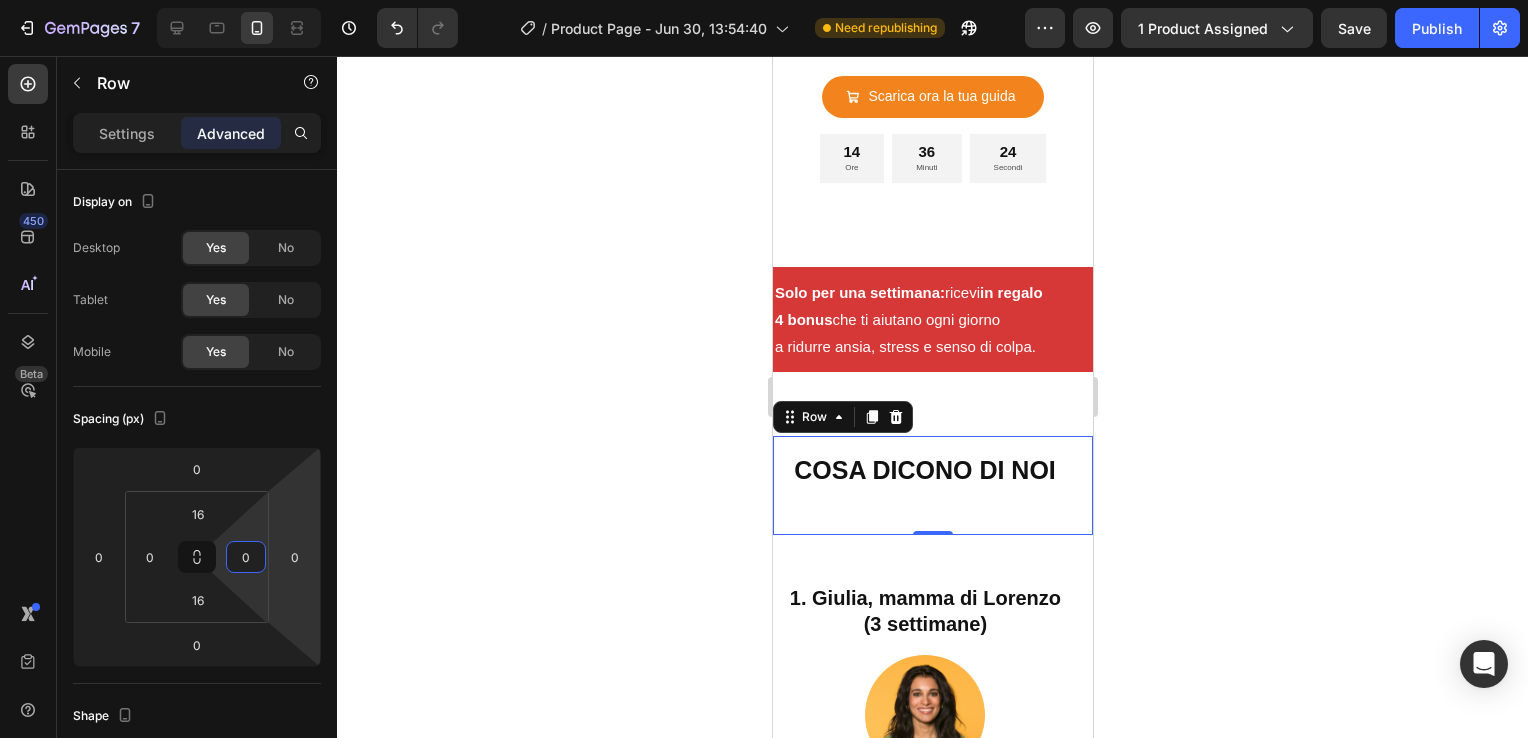 click 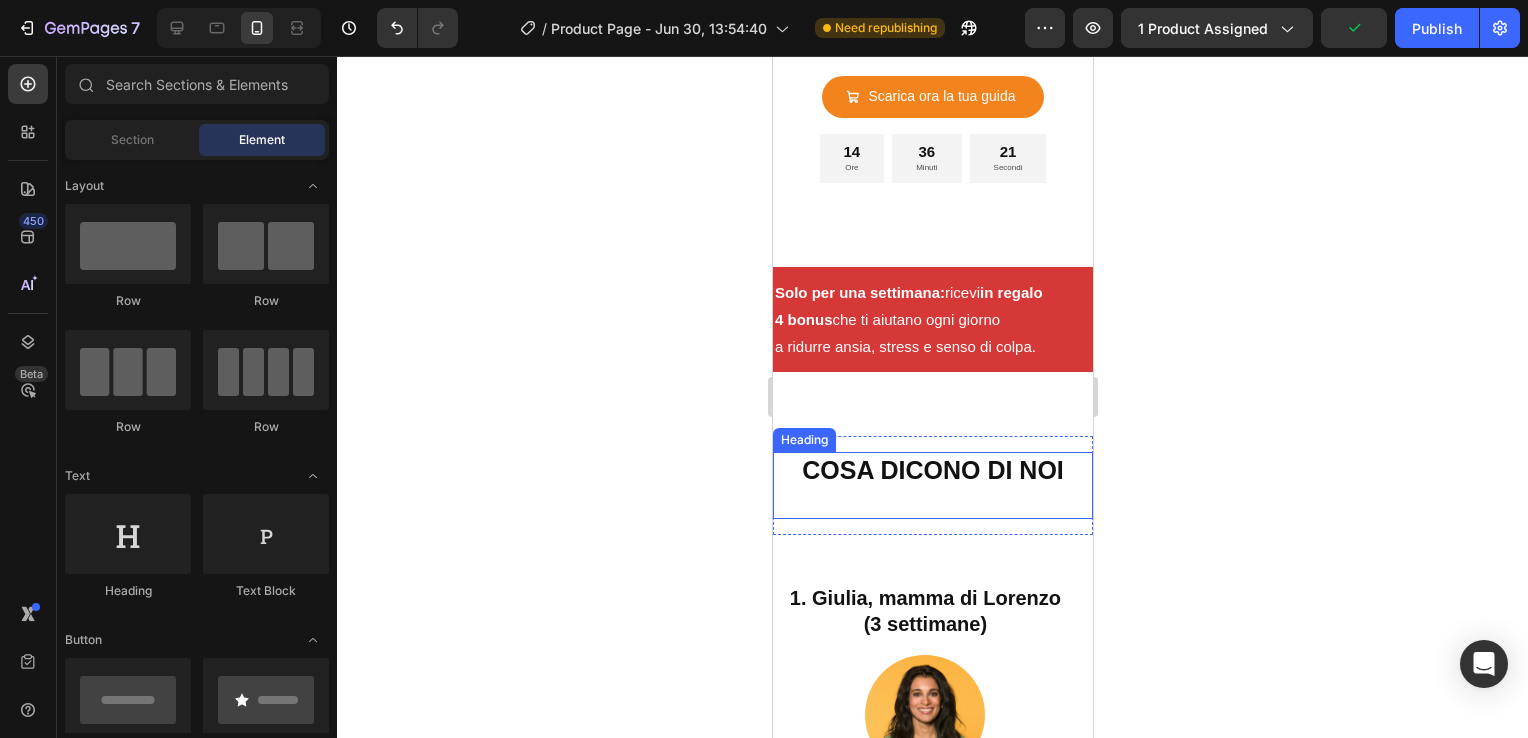 click on "COSA DICONO DI NOI" at bounding box center [932, 470] 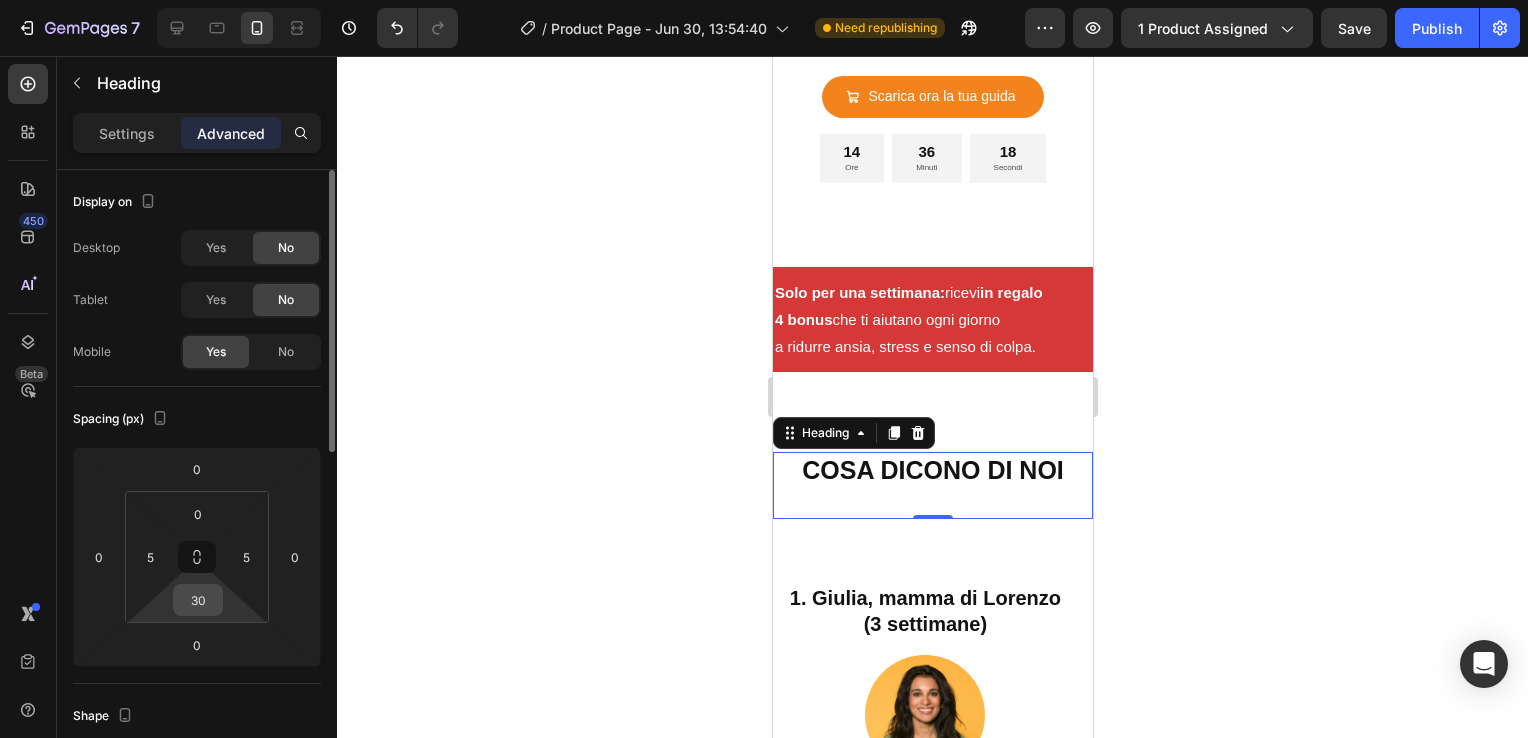 click on "30" at bounding box center [198, 600] 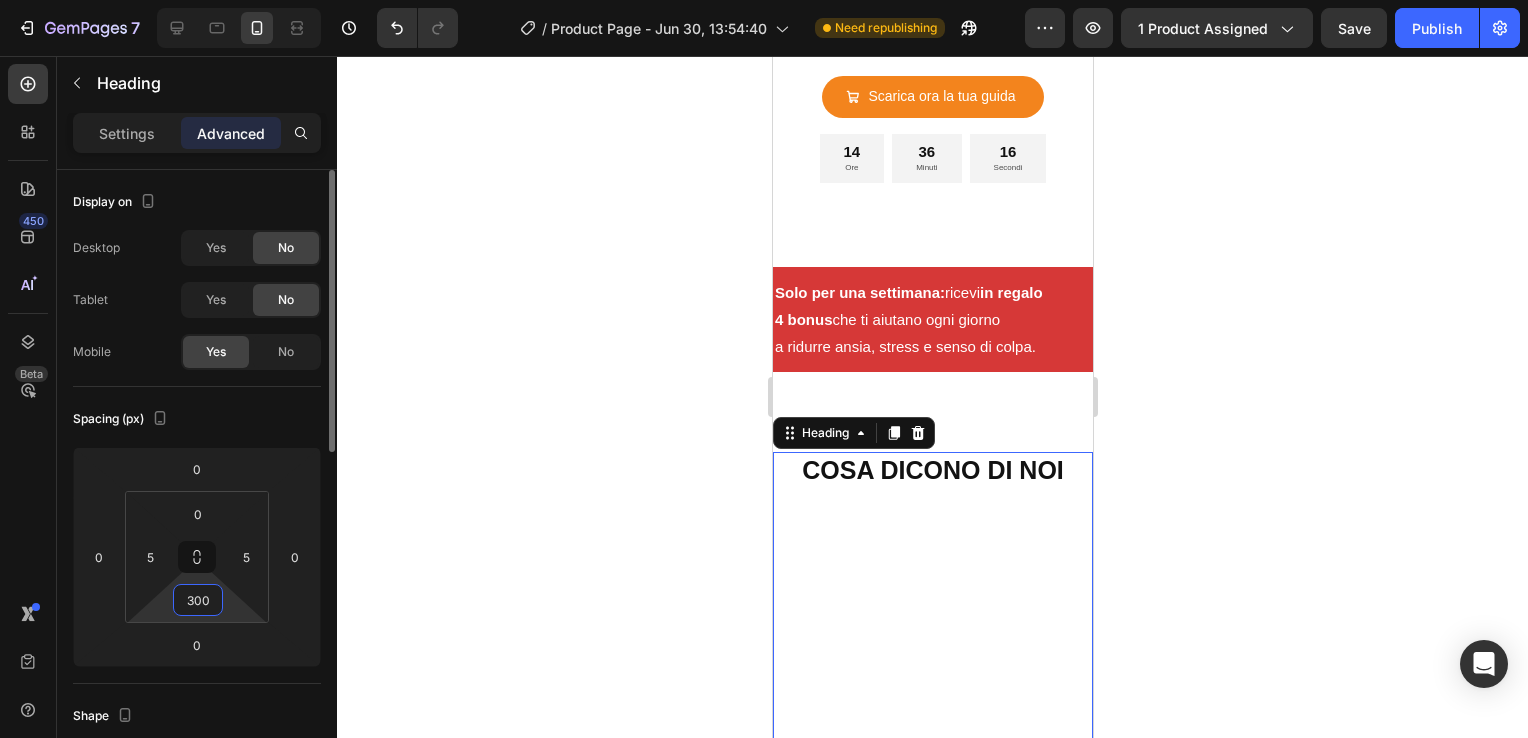 type on "0" 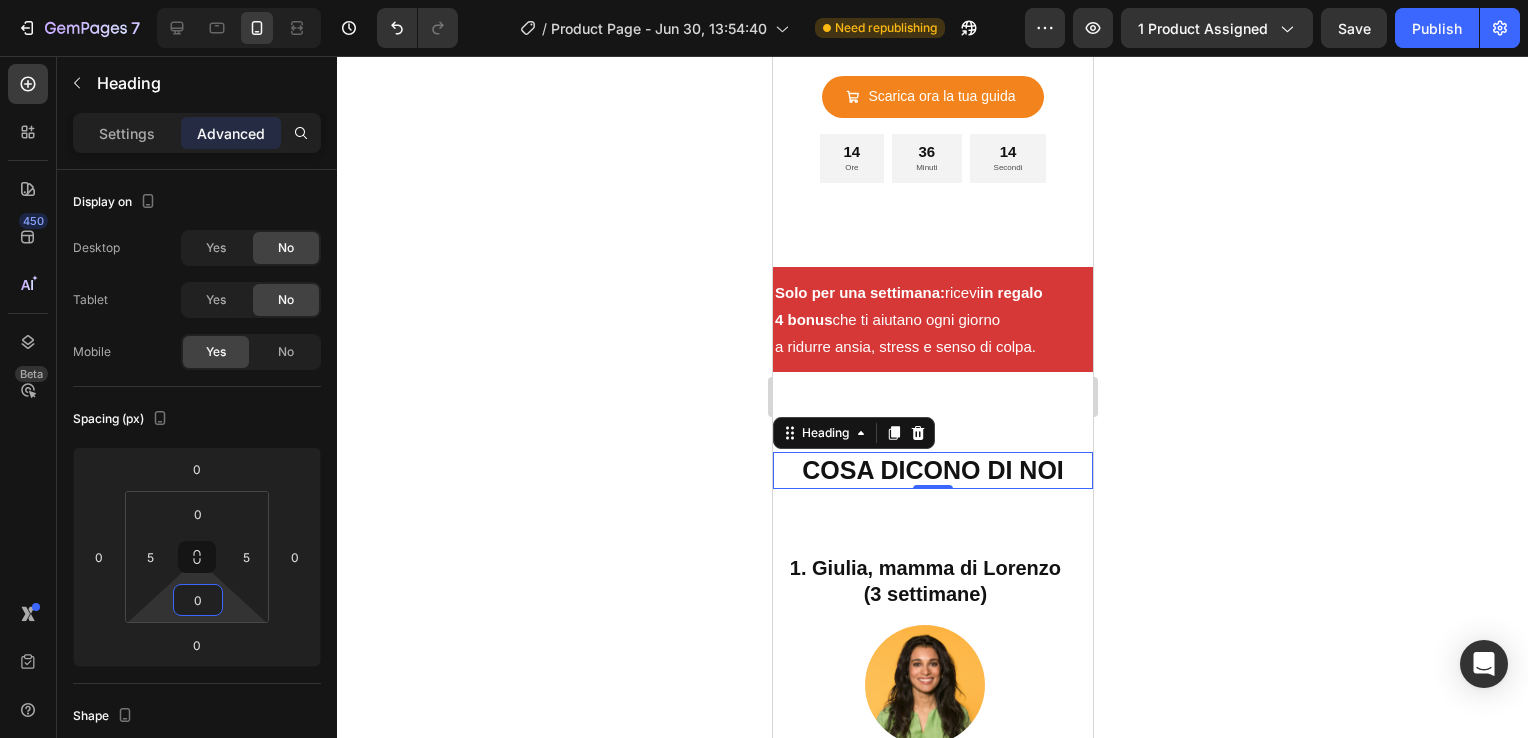 click 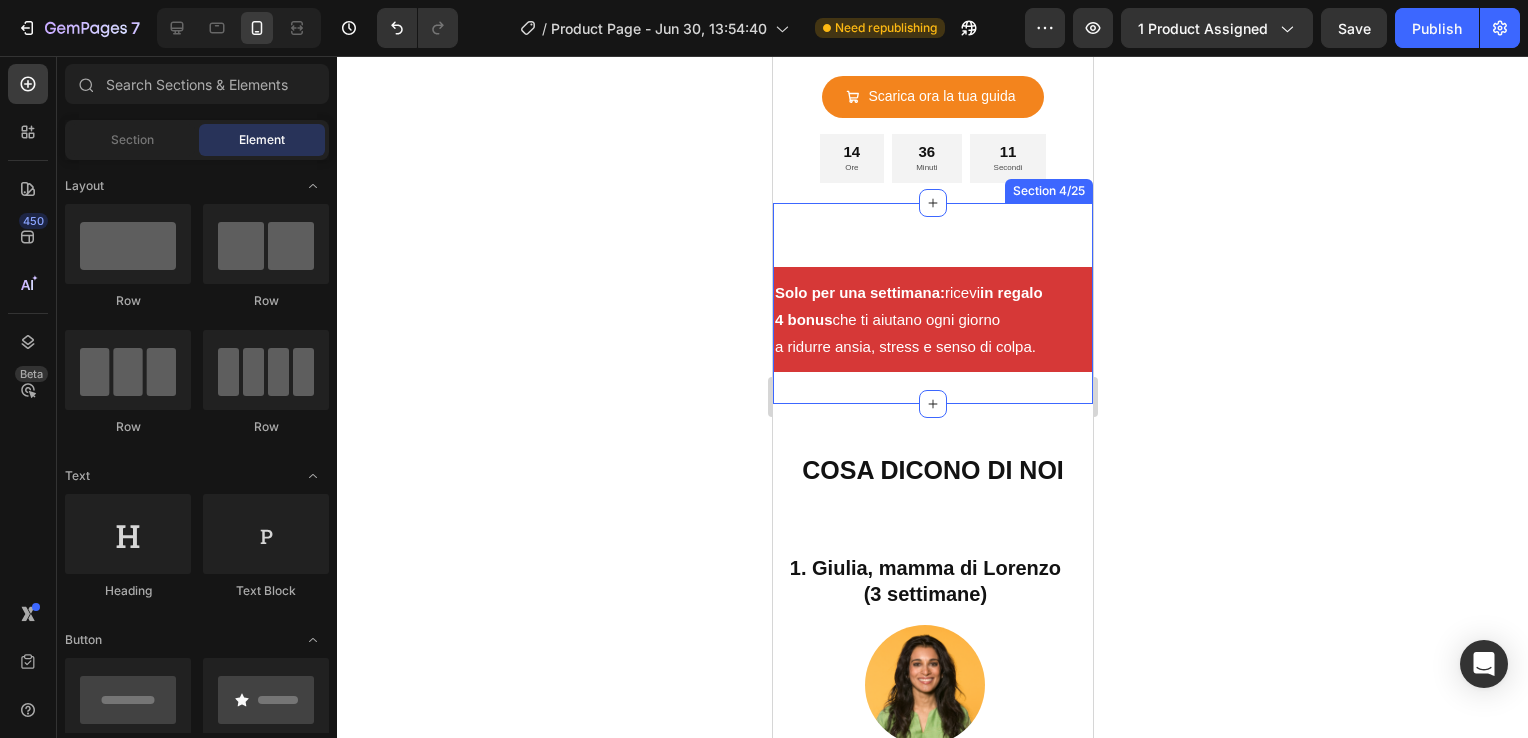 click on "Solo per una settimana:  ricevi  in regalo 4 bonus  che ti aiutano ogni giorno  a ridurre ansia, stress e senso di colpa. Text Block Row Section 4/25" at bounding box center [932, 303] 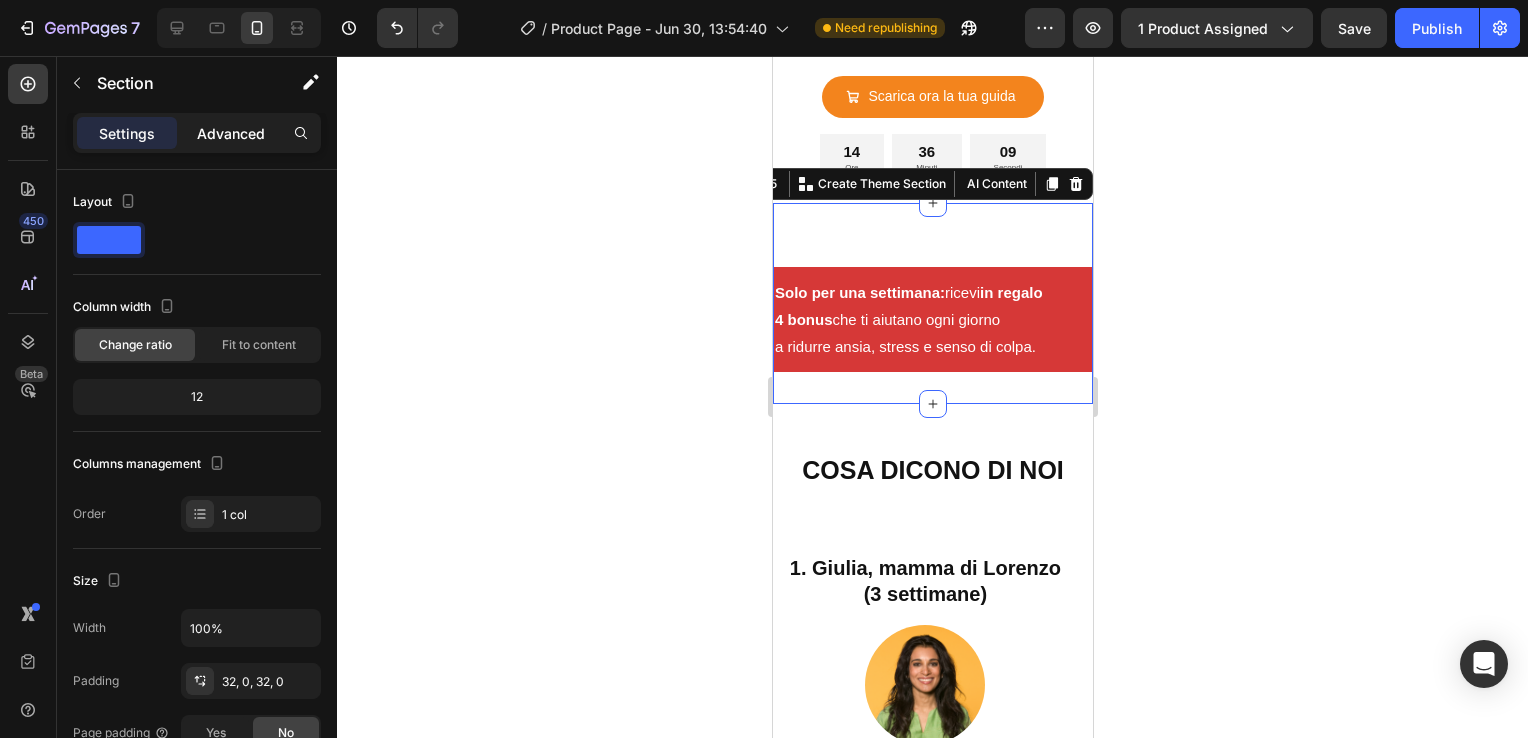 click on "Advanced" at bounding box center [231, 133] 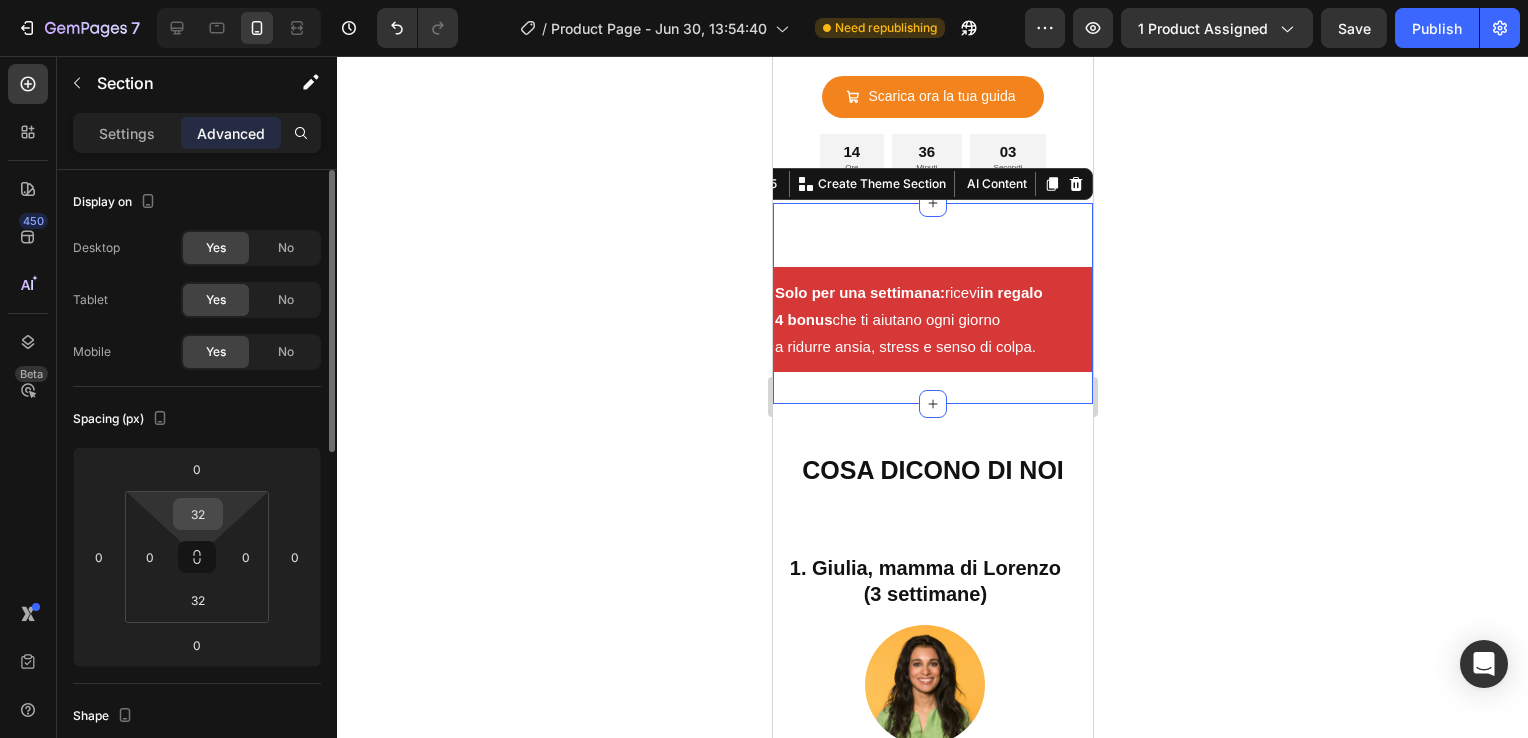 click on "32" at bounding box center [198, 514] 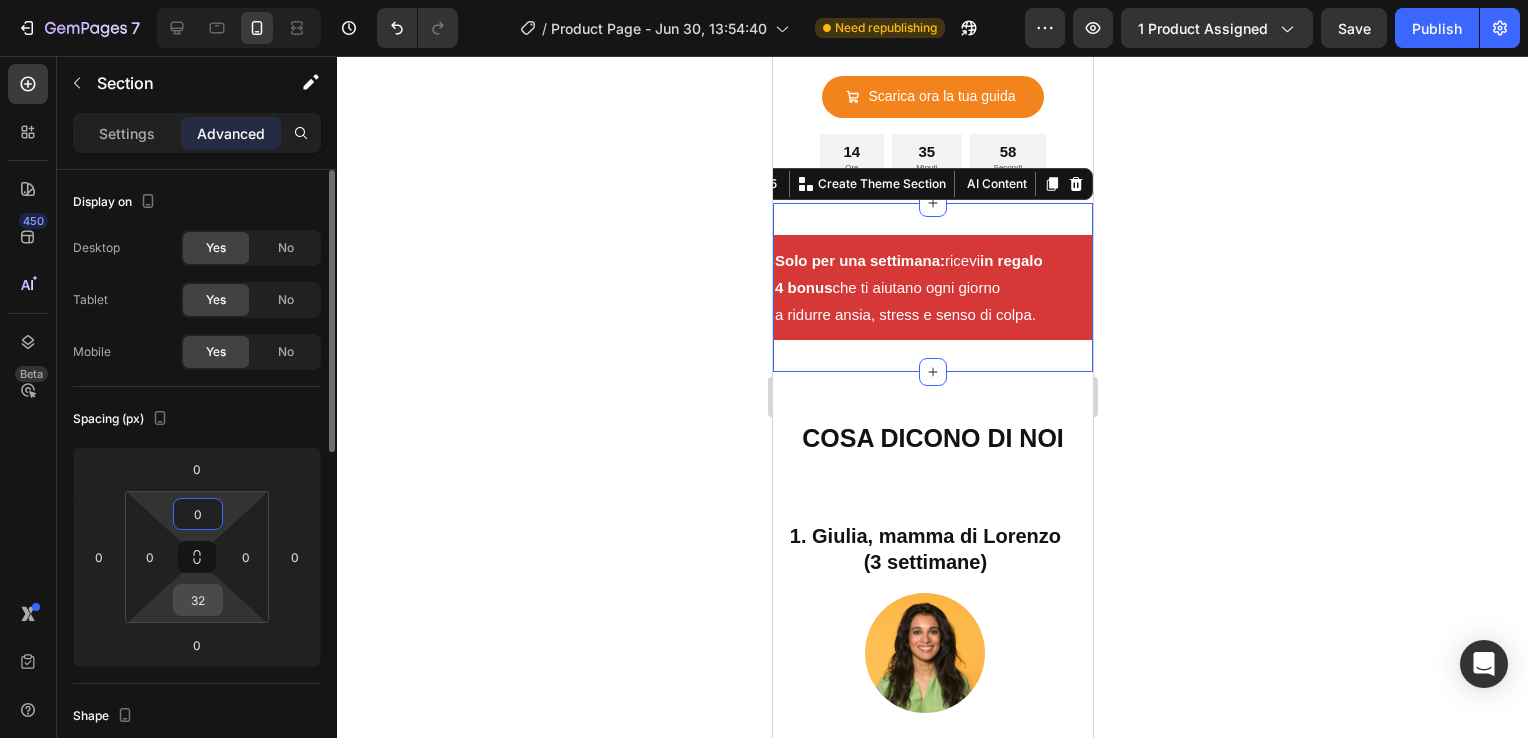 type on "0" 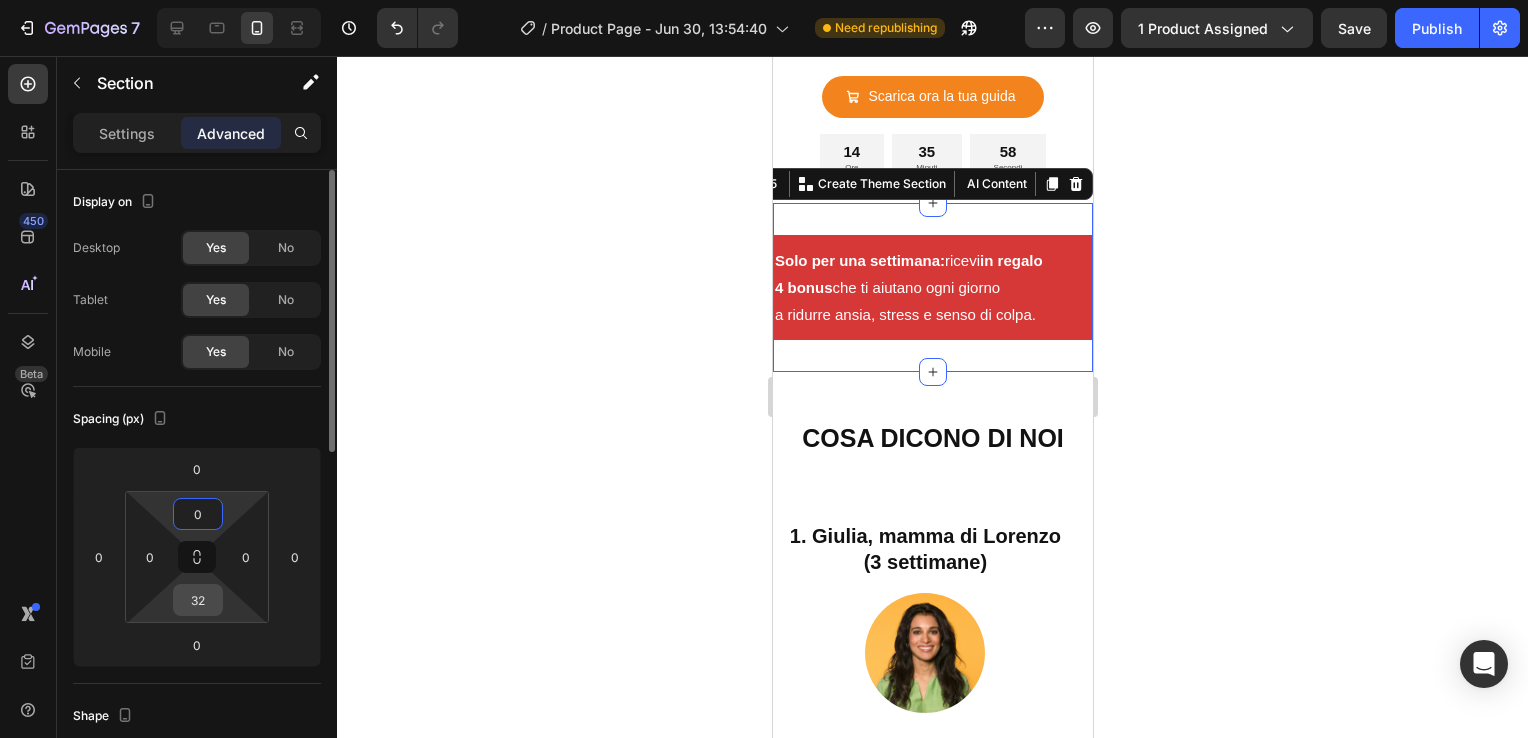 click on "32" at bounding box center (198, 600) 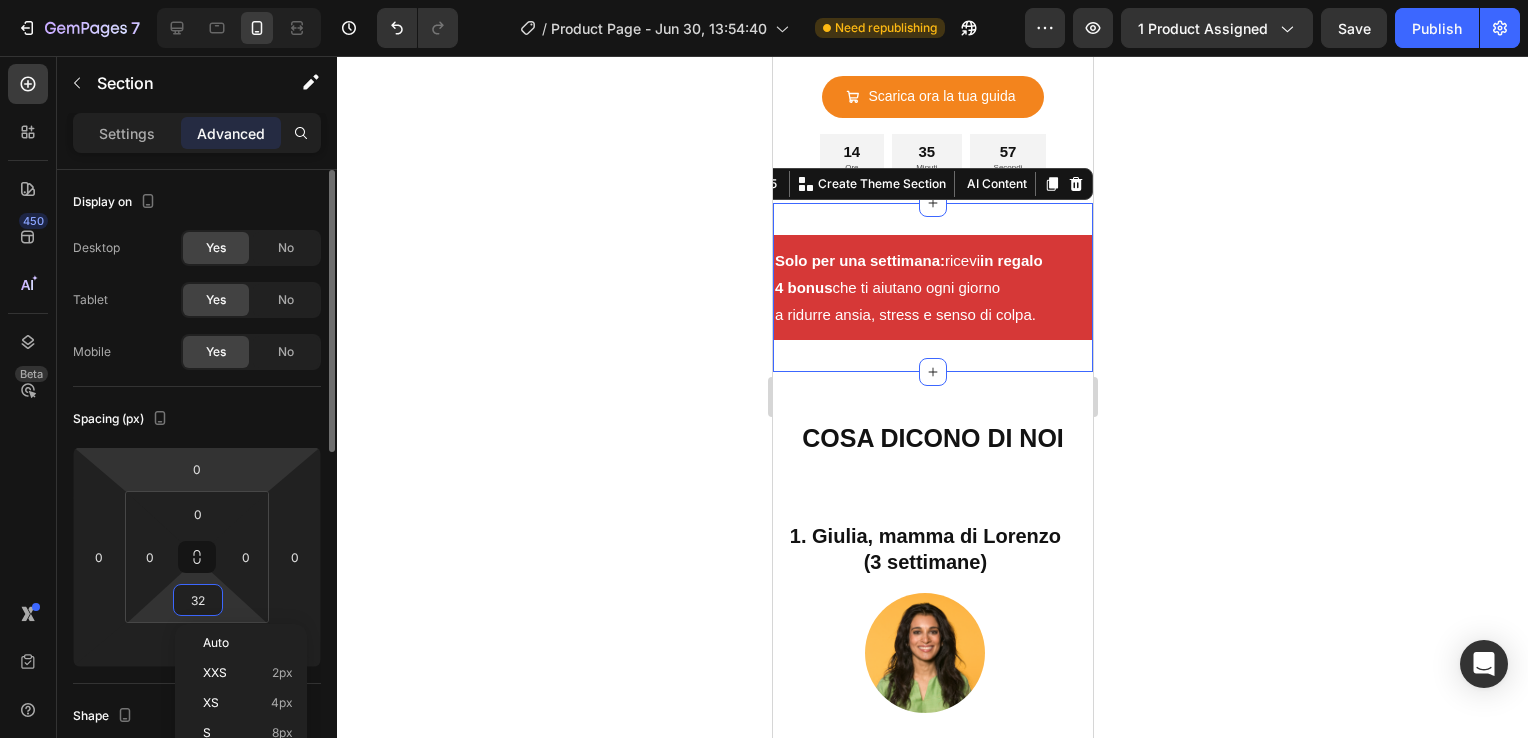 type on "9" 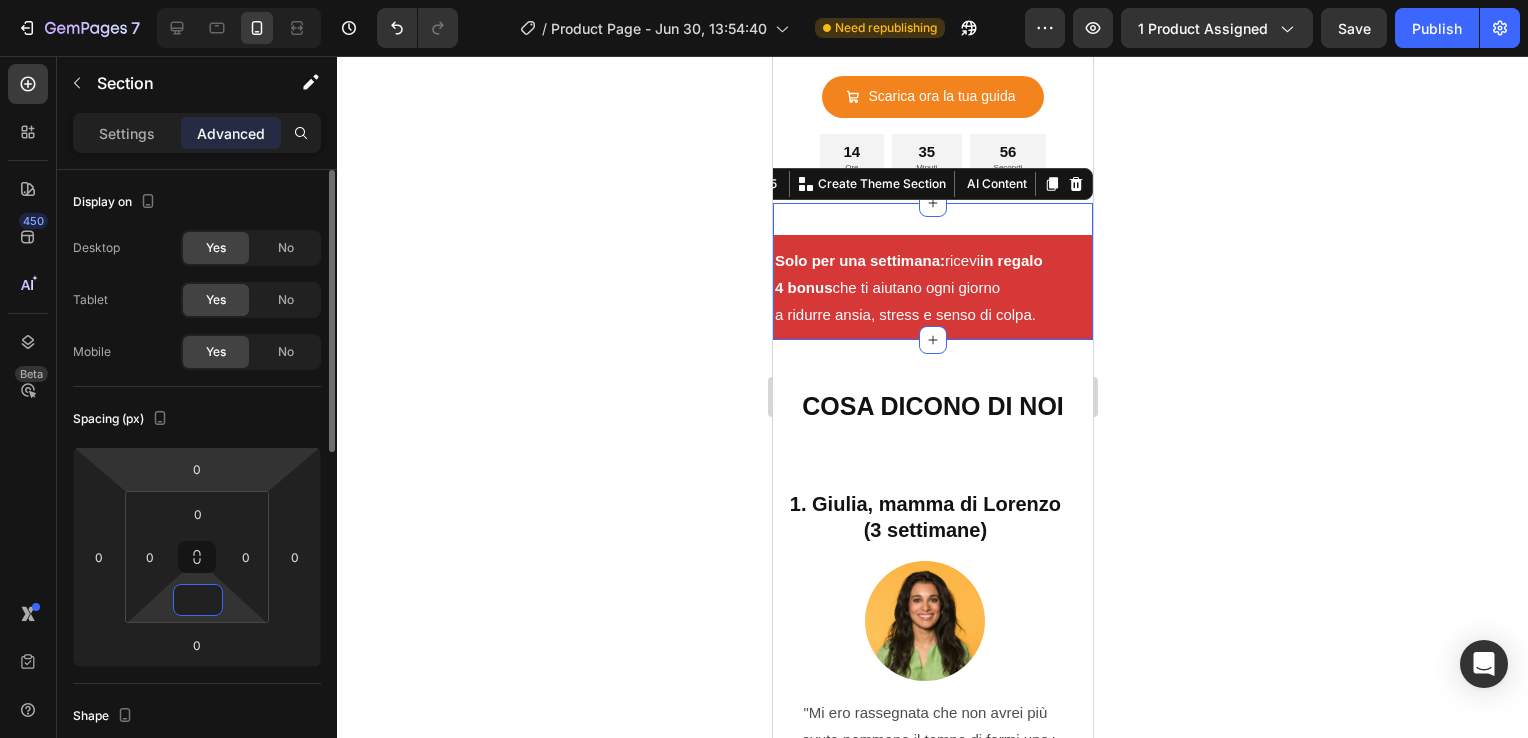 type on "0" 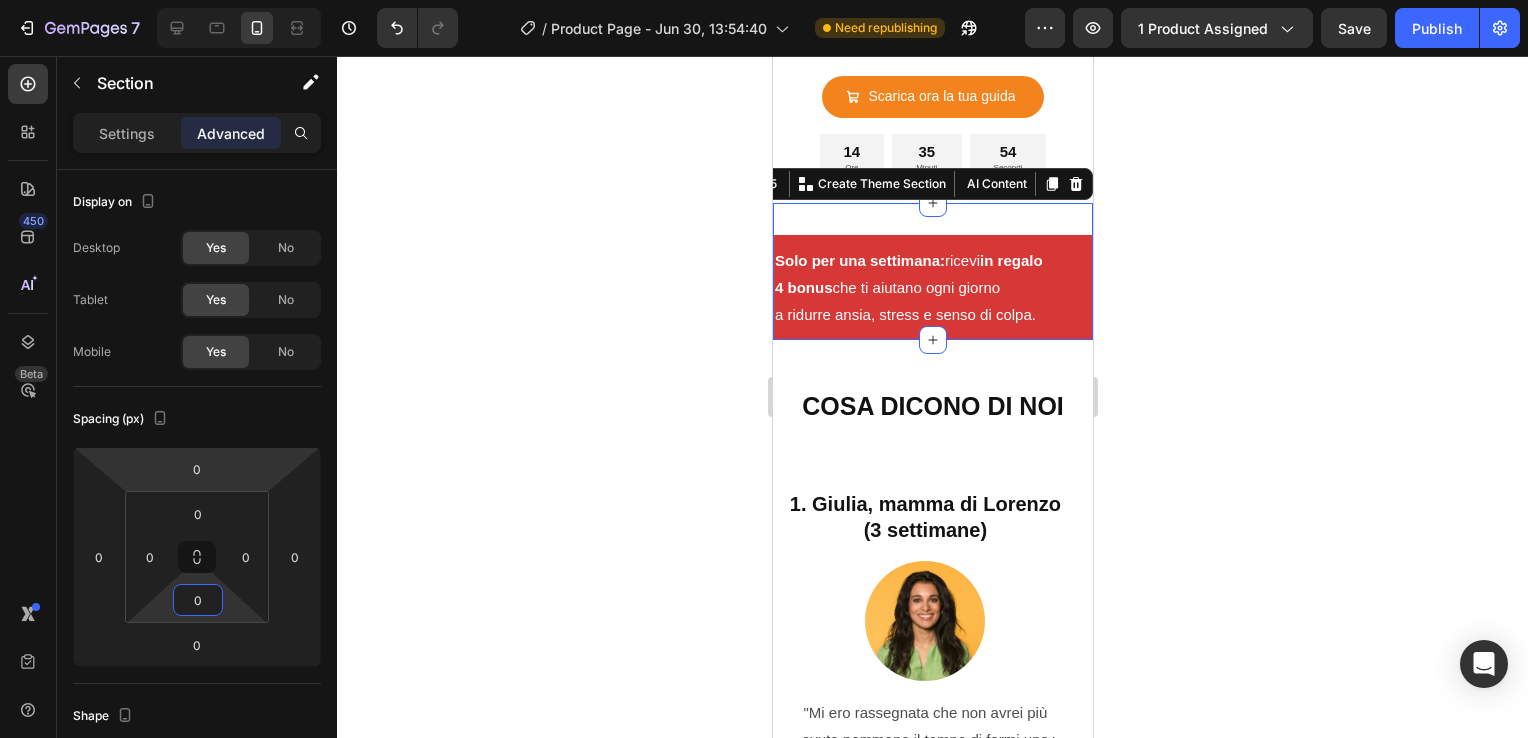 click 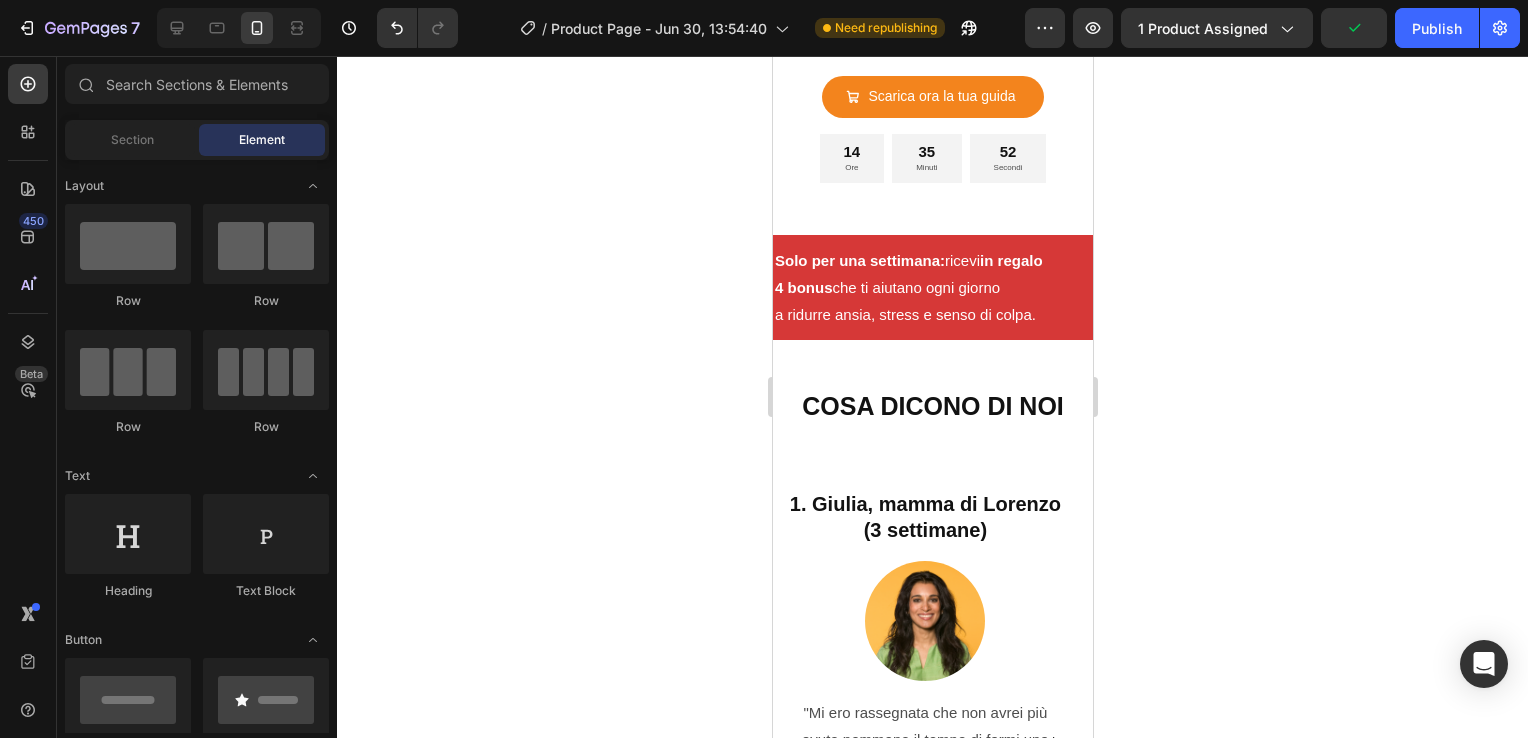 click 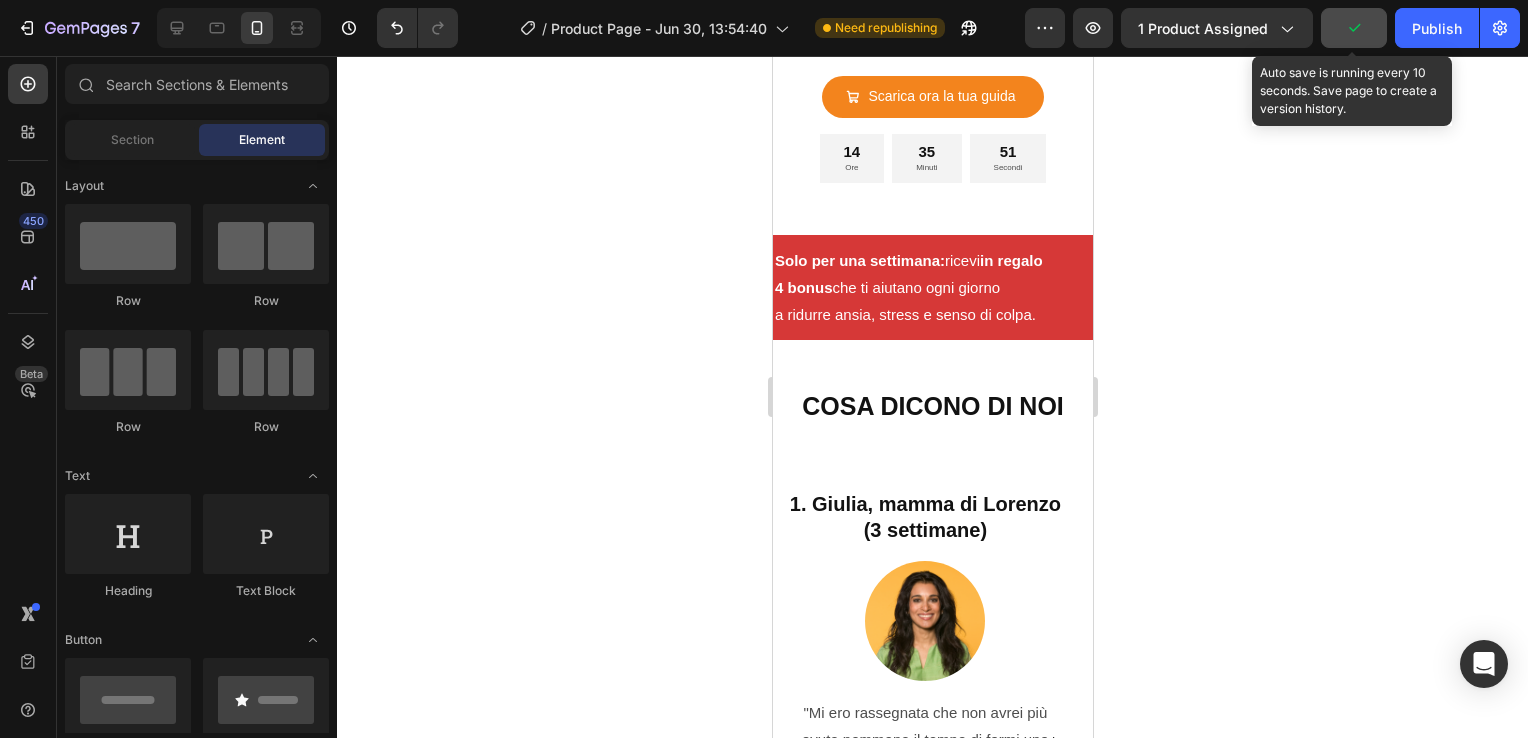 click 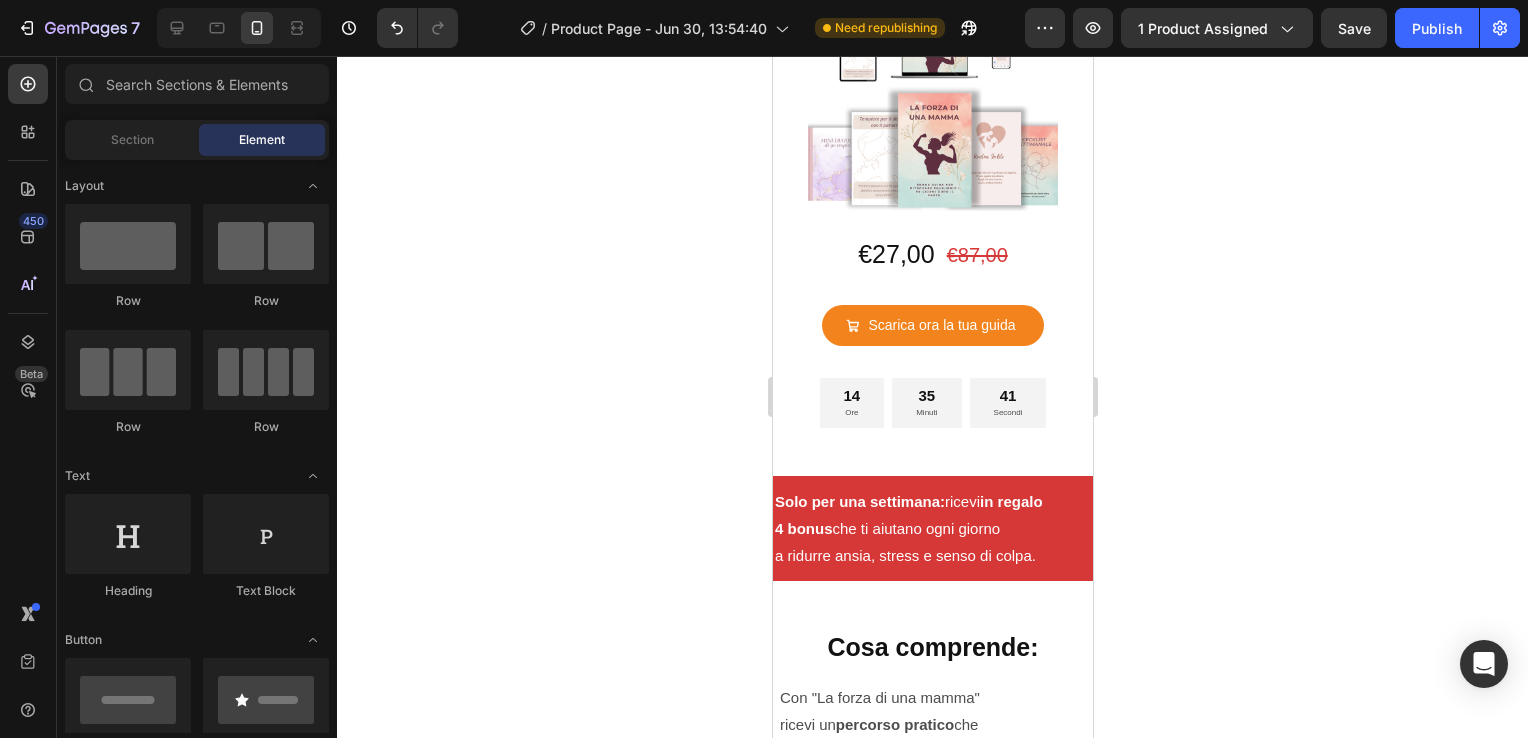 scroll, scrollTop: 5799, scrollLeft: 0, axis: vertical 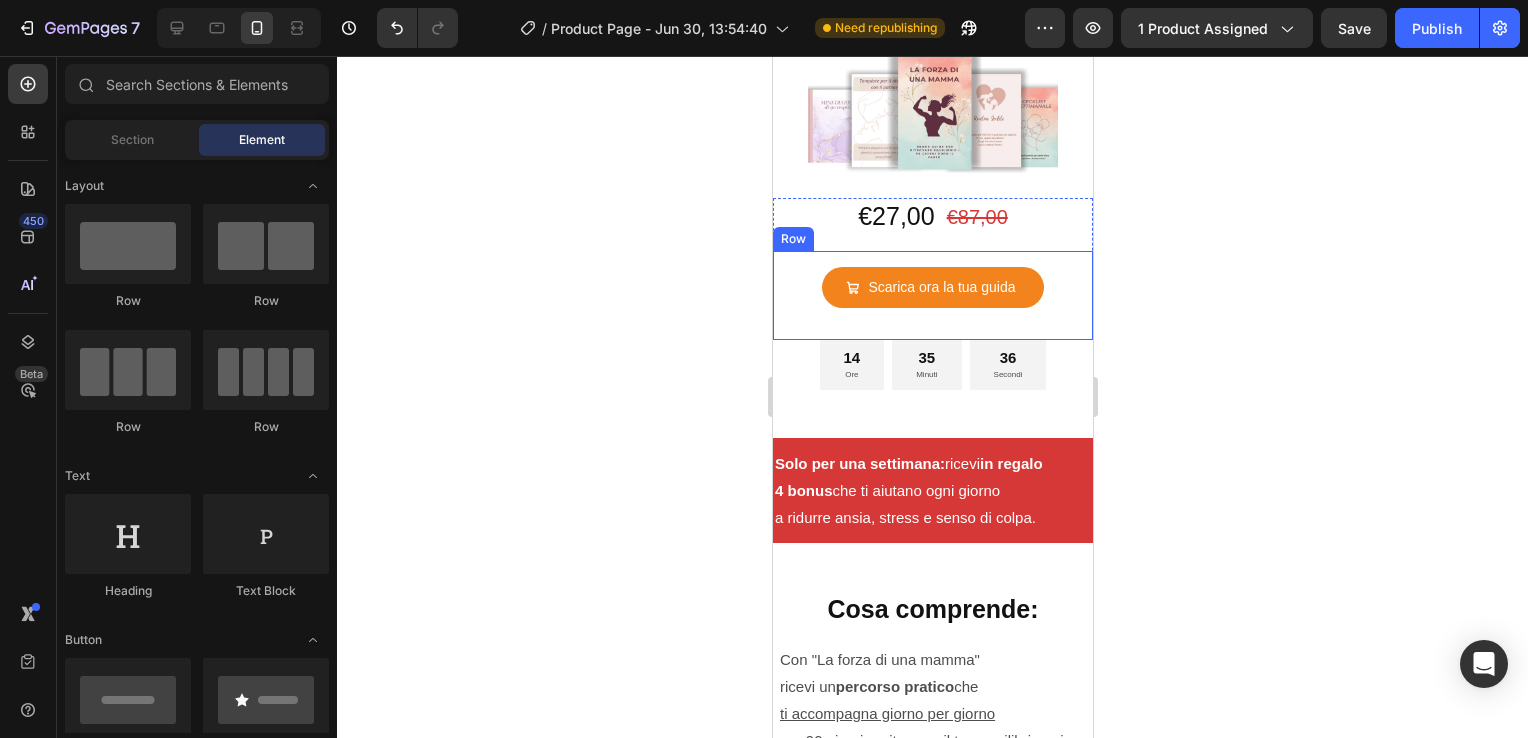 click on "Scarica ora la tua guida Add to Cart Row" at bounding box center [932, 295] 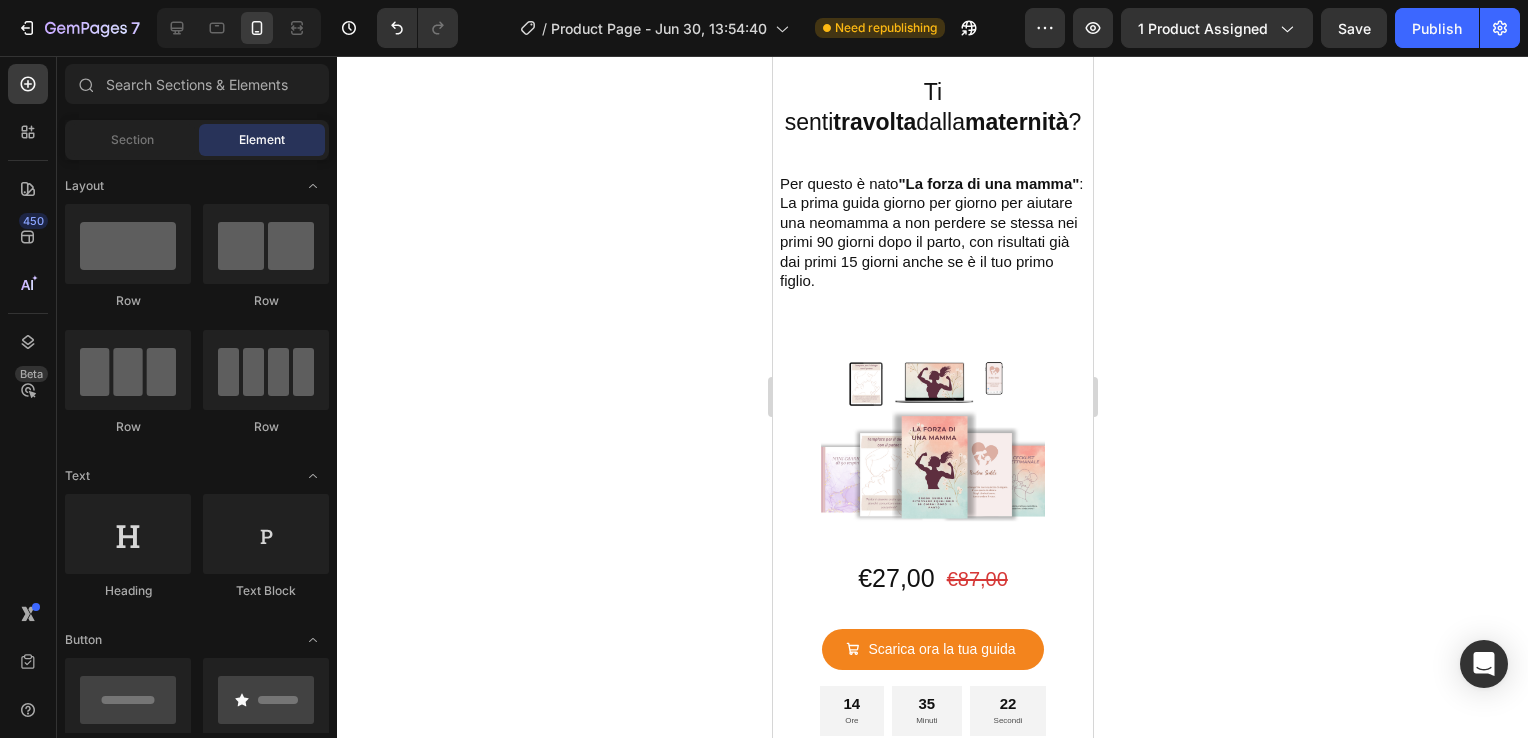 scroll, scrollTop: 380, scrollLeft: 0, axis: vertical 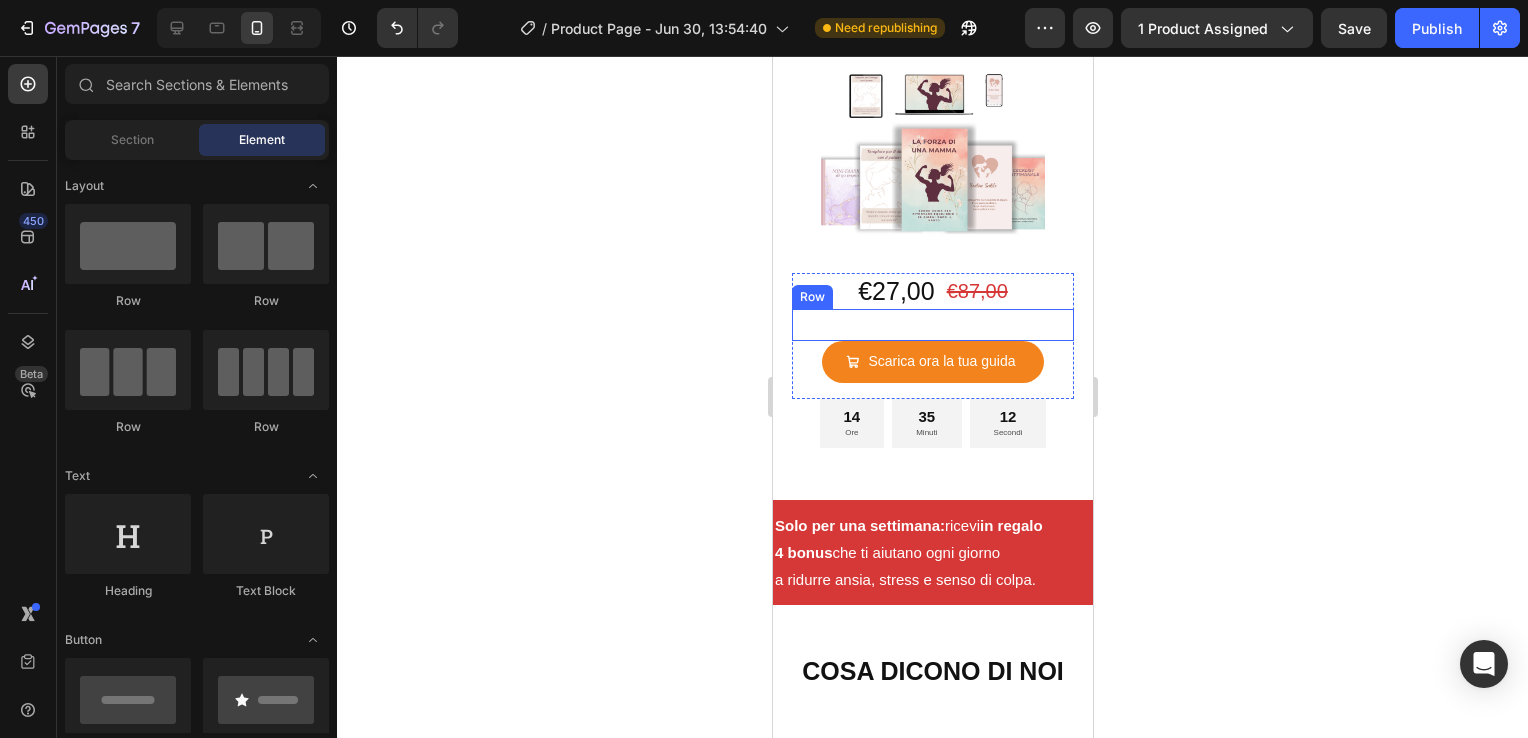 click on "Scarica ora la tua guida Add to Cart Row" at bounding box center (931, 325) 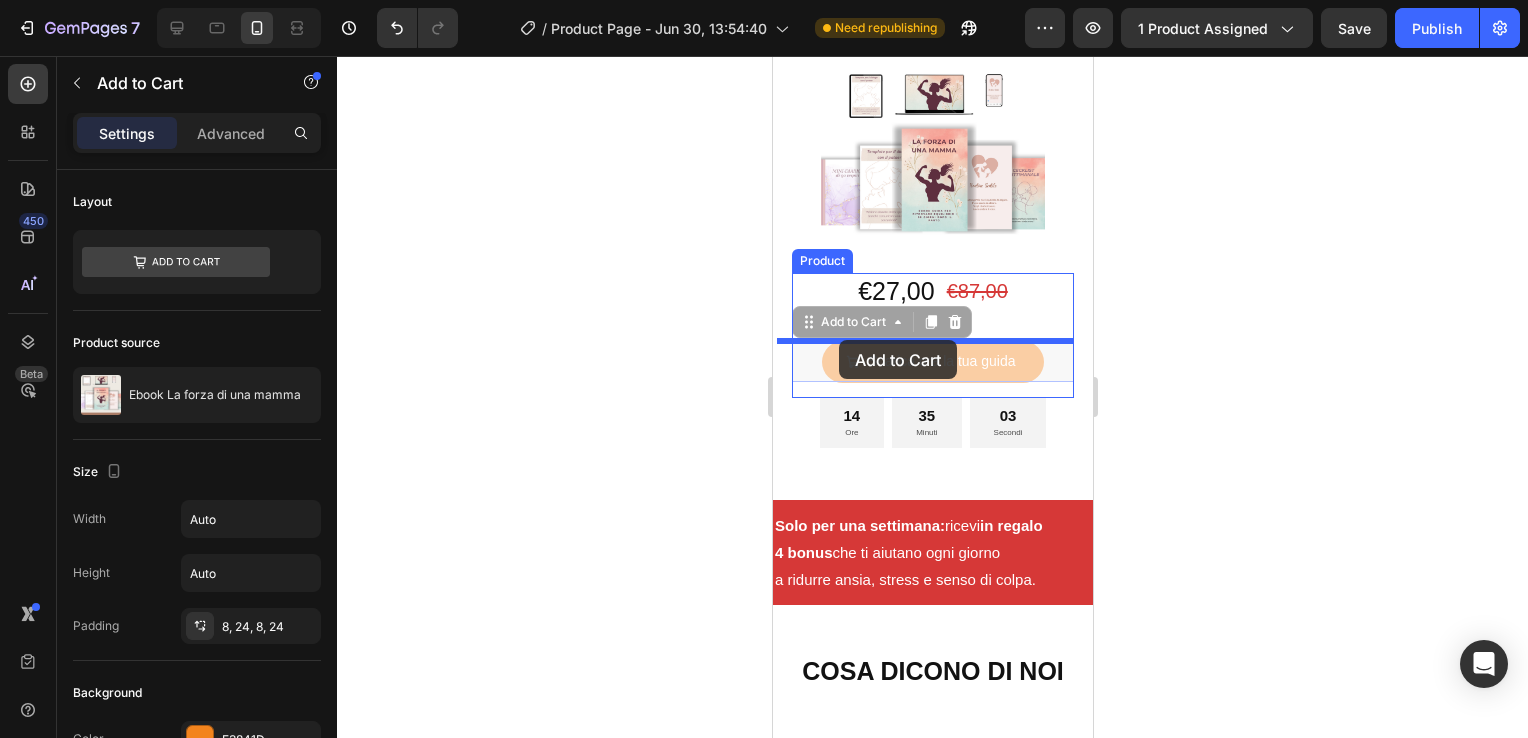 drag, startPoint x: 830, startPoint y: 367, endPoint x: 838, endPoint y: 339, distance: 29.12044 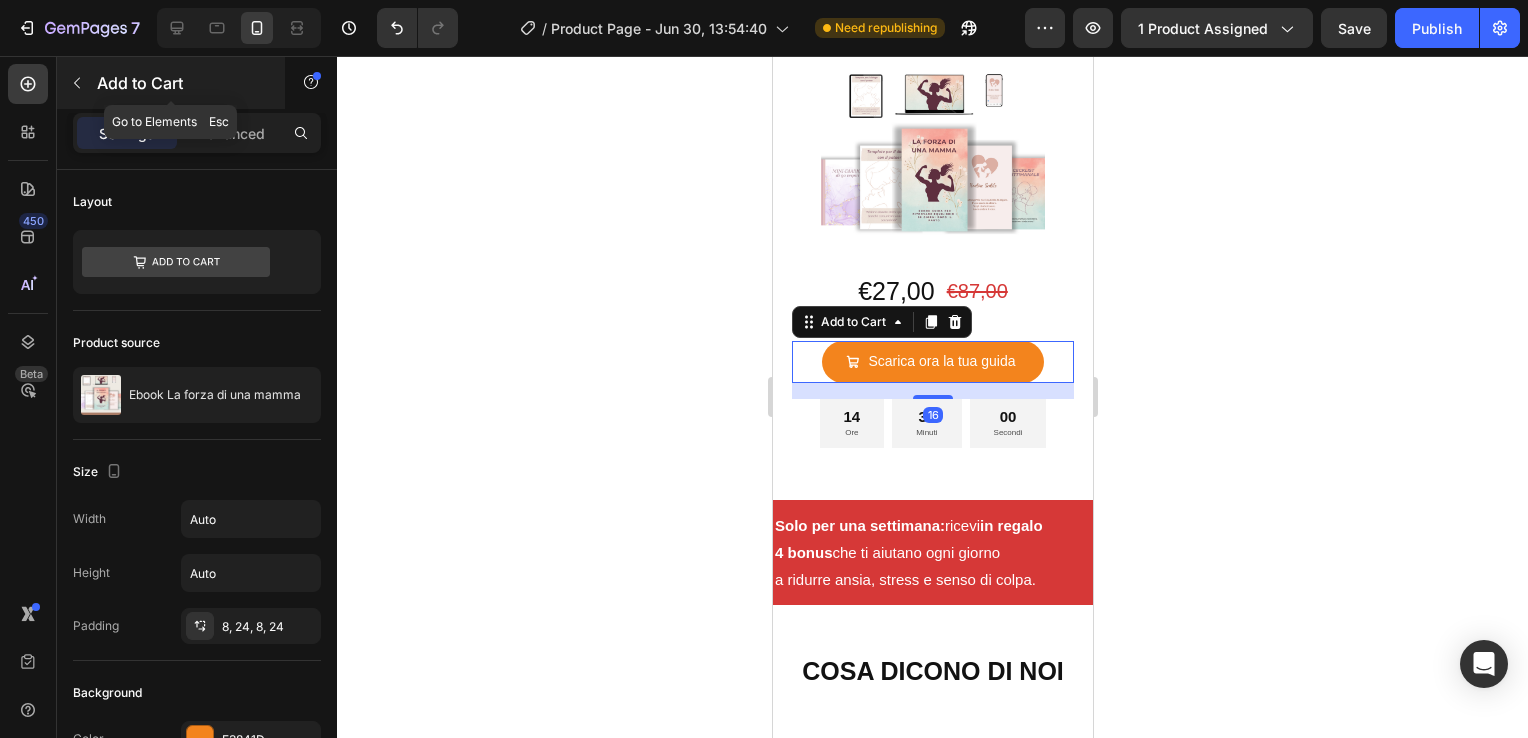 click 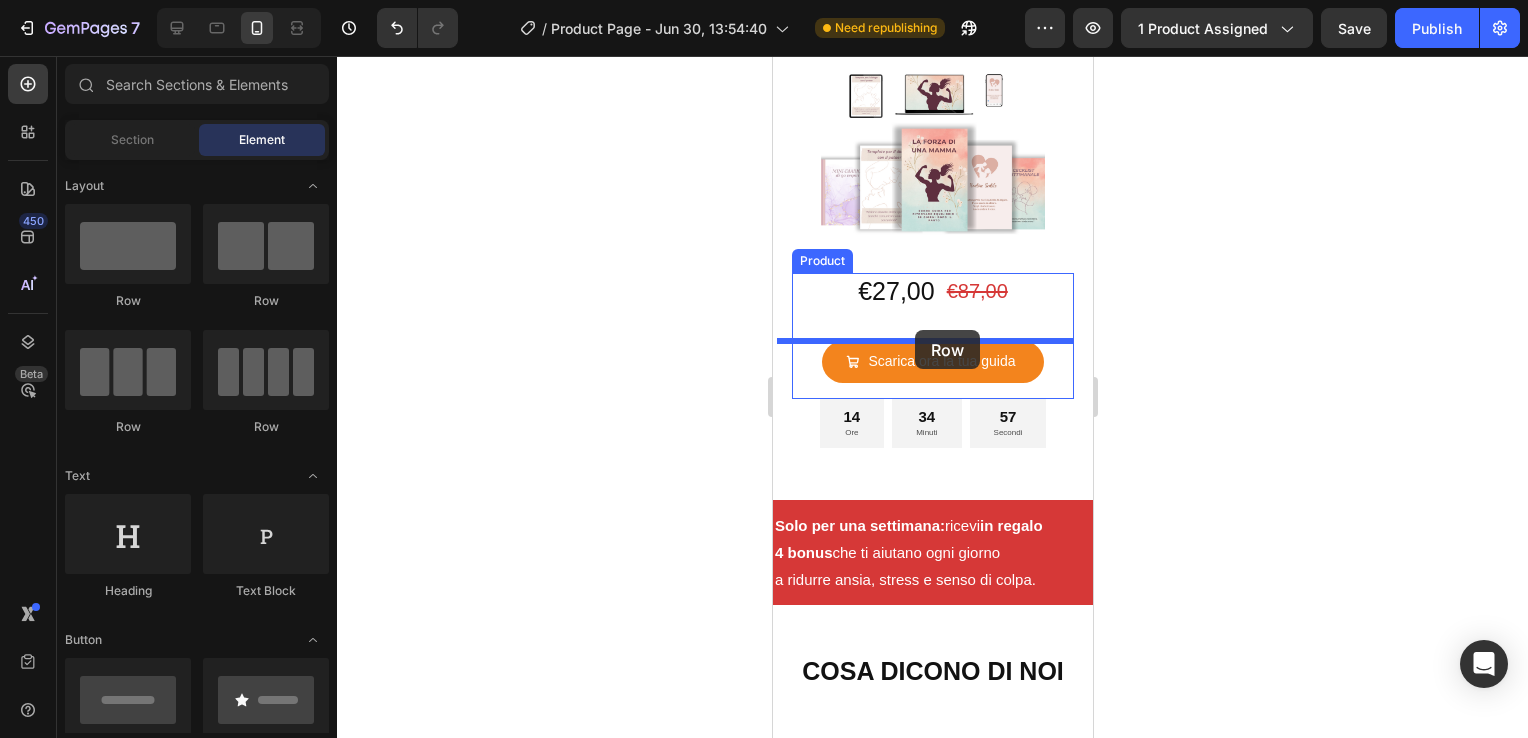 drag, startPoint x: 902, startPoint y: 299, endPoint x: 914, endPoint y: 330, distance: 33.24154 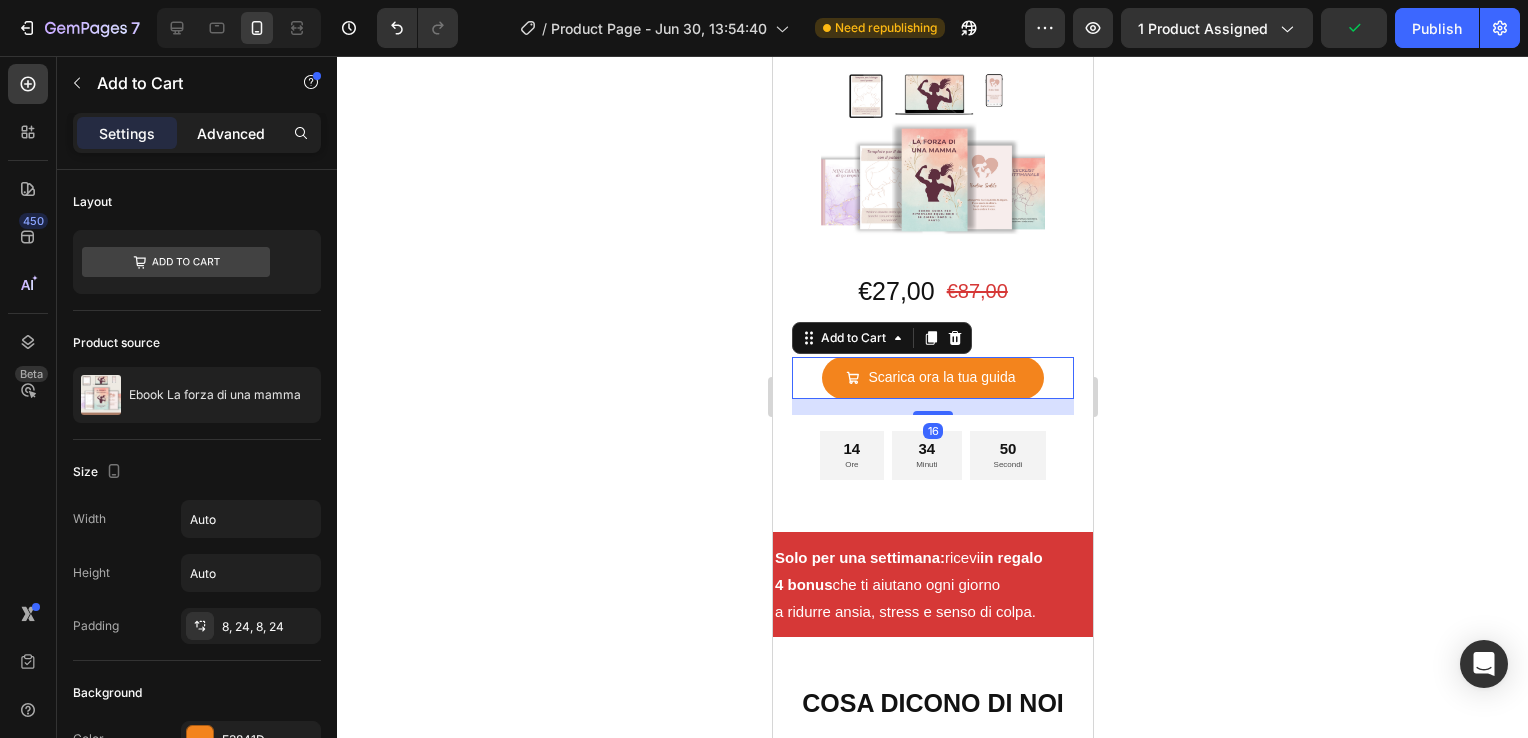 click on "Advanced" at bounding box center (231, 133) 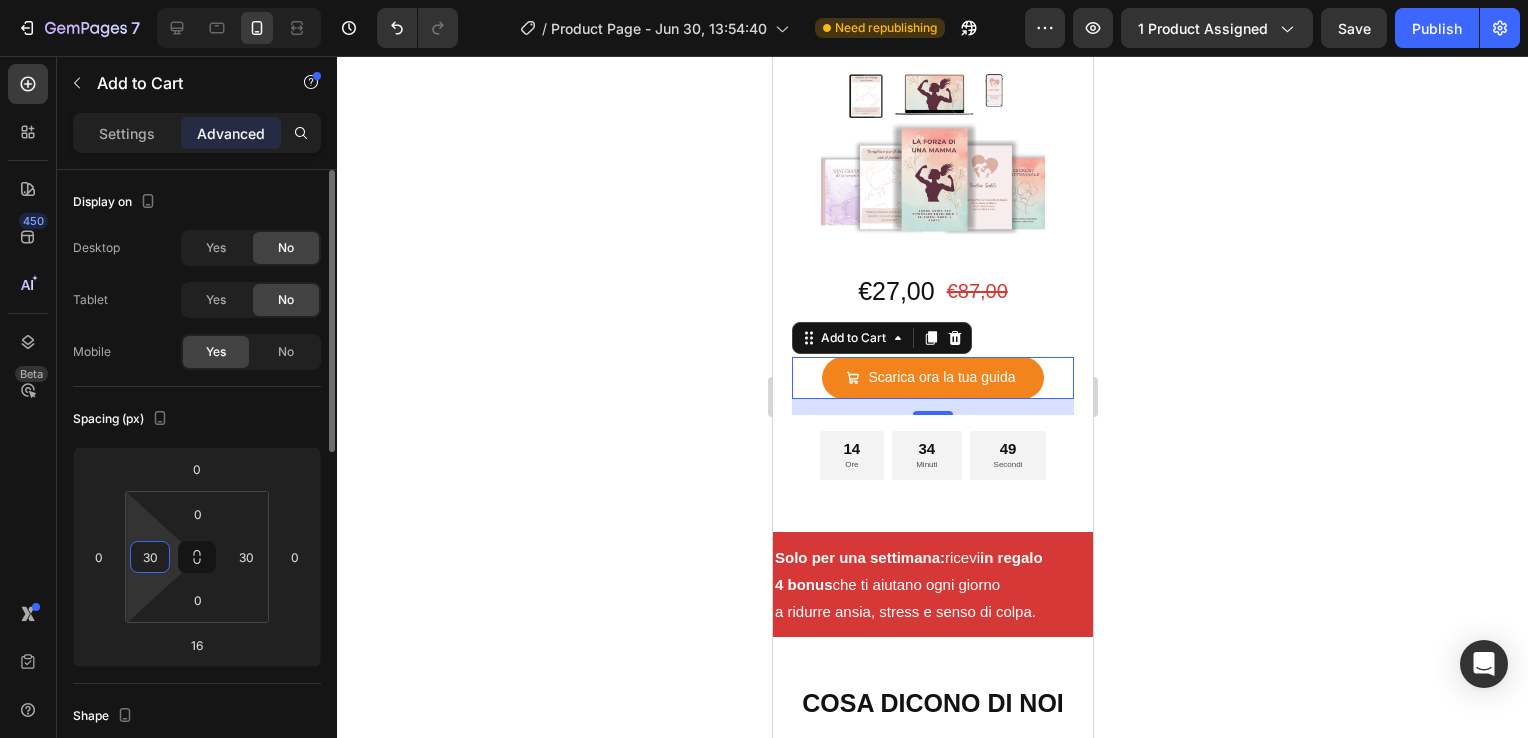 click on "30" at bounding box center [150, 557] 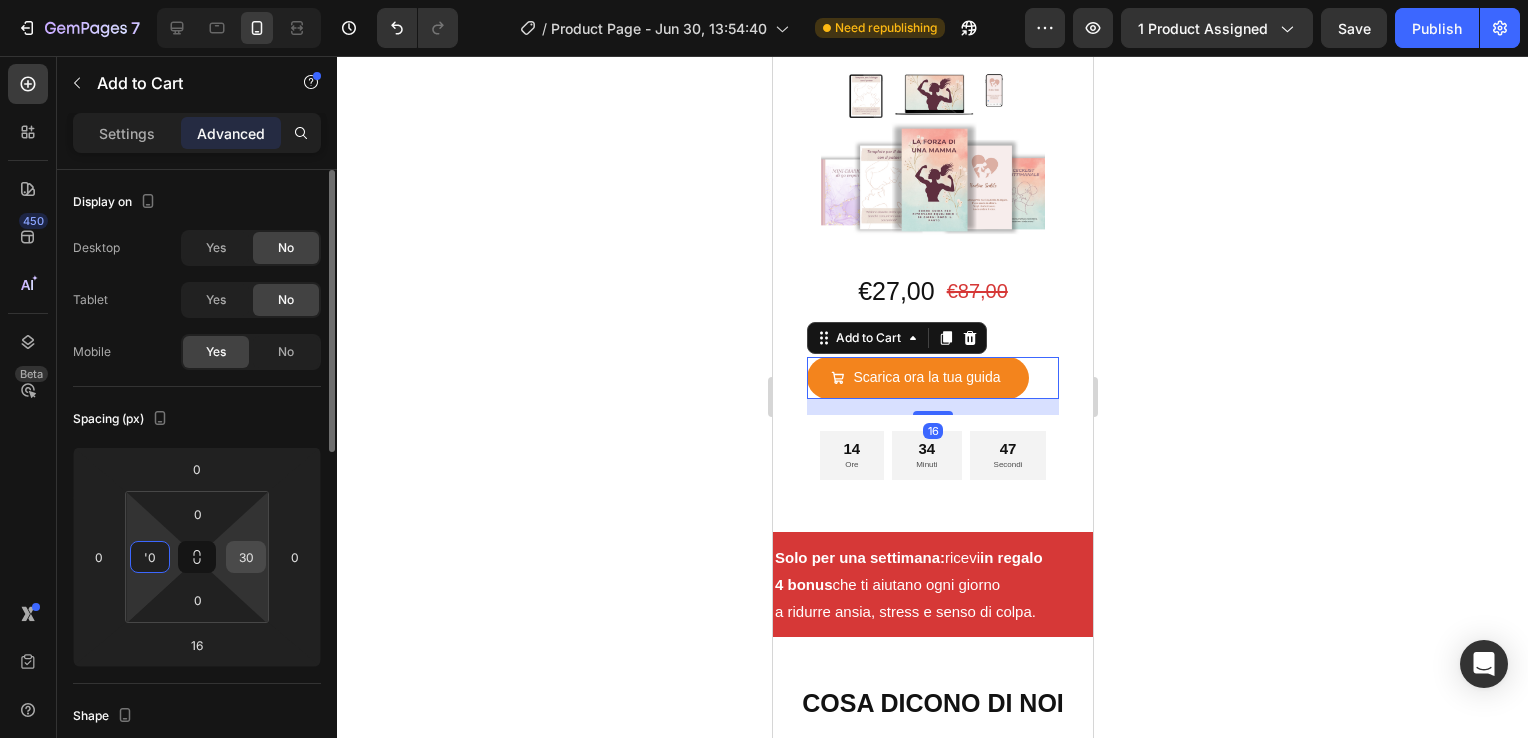 type on "'0" 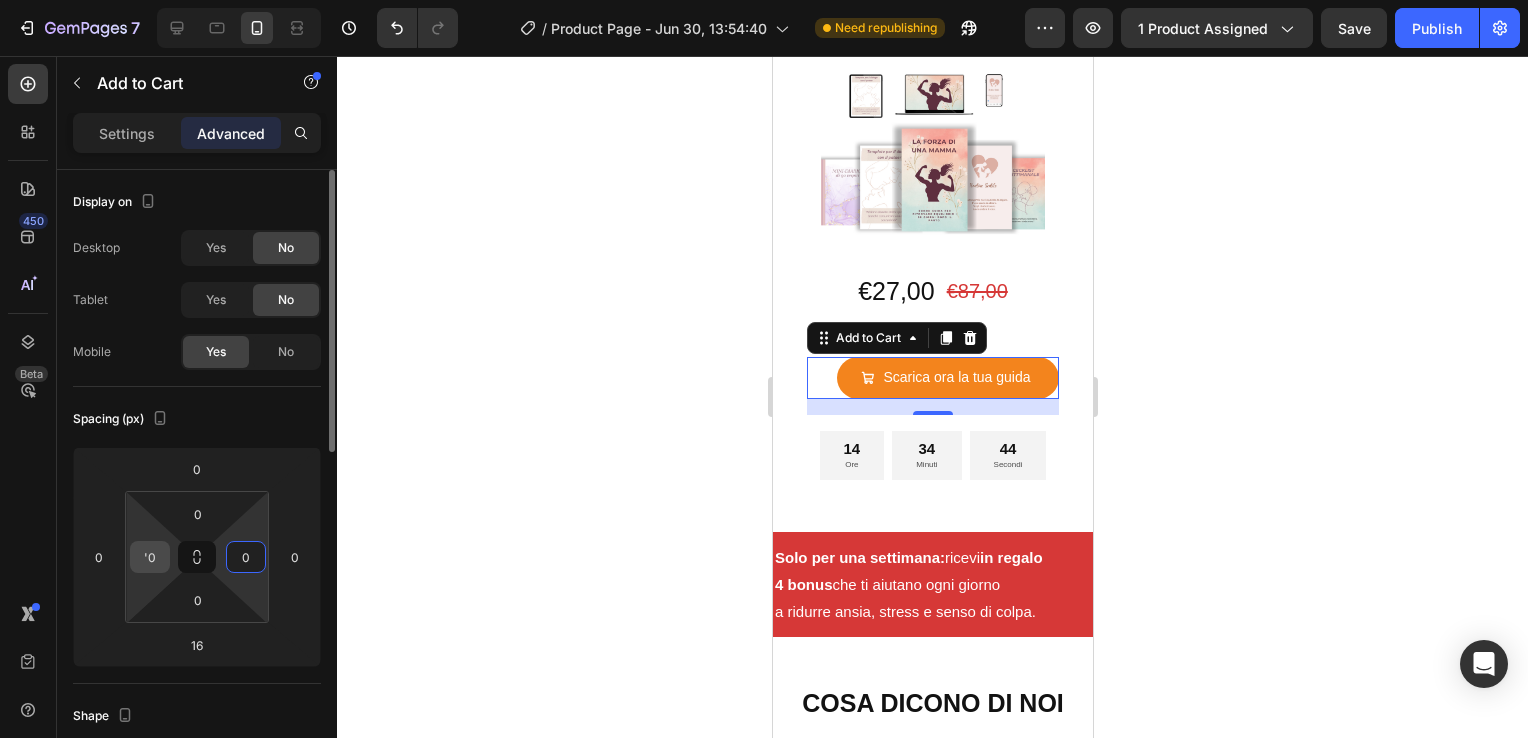 type on "0" 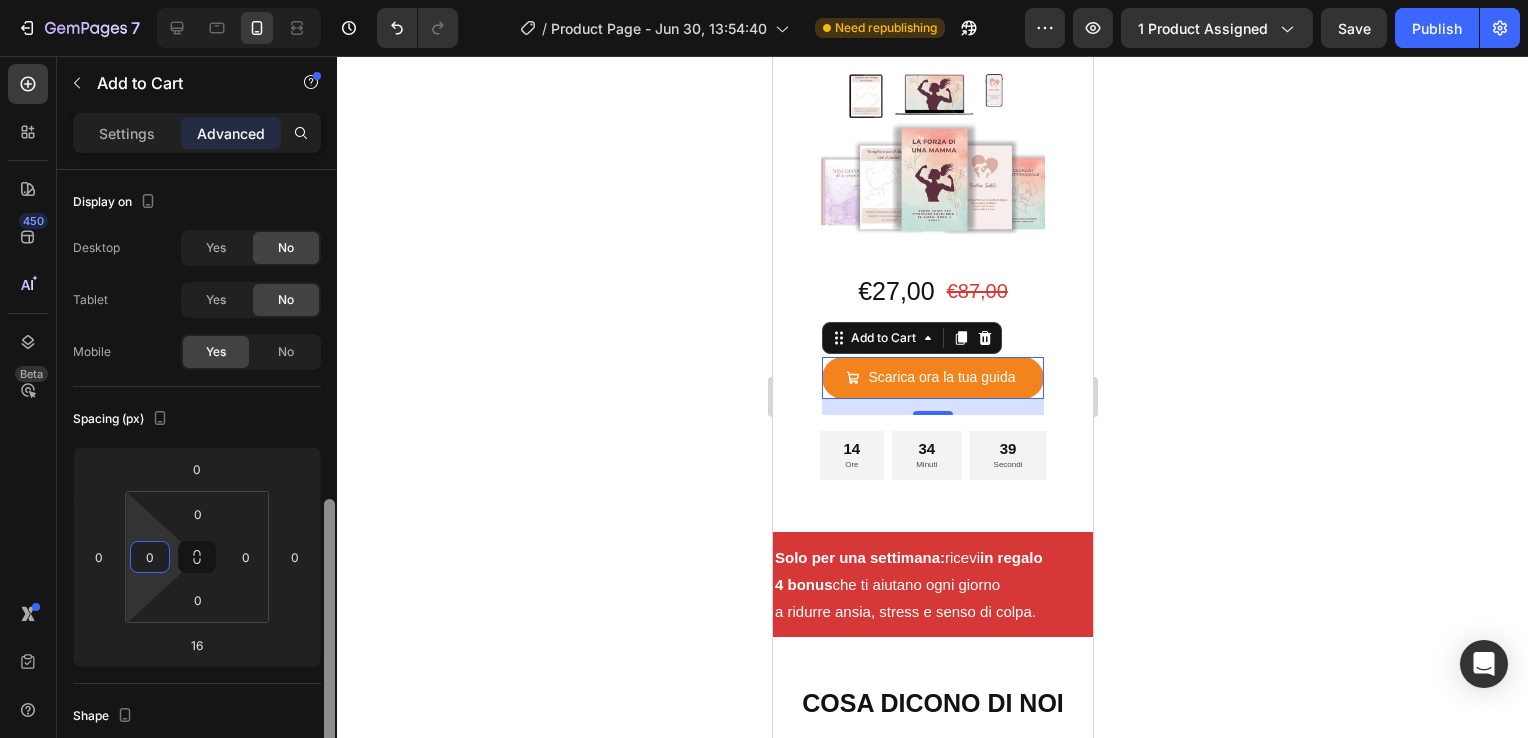 scroll, scrollTop: 245, scrollLeft: 0, axis: vertical 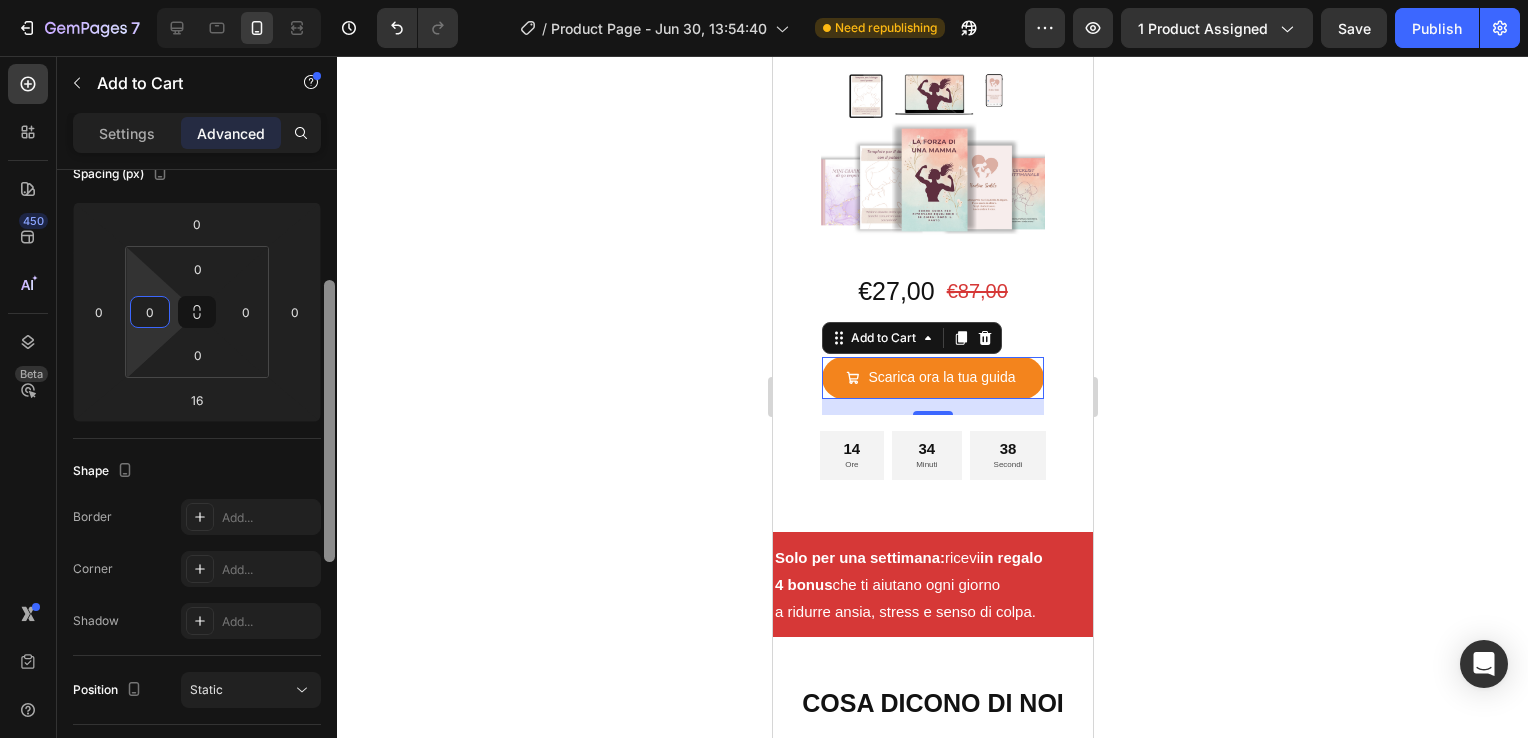 drag, startPoint x: 327, startPoint y: 442, endPoint x: 322, endPoint y: 553, distance: 111.11256 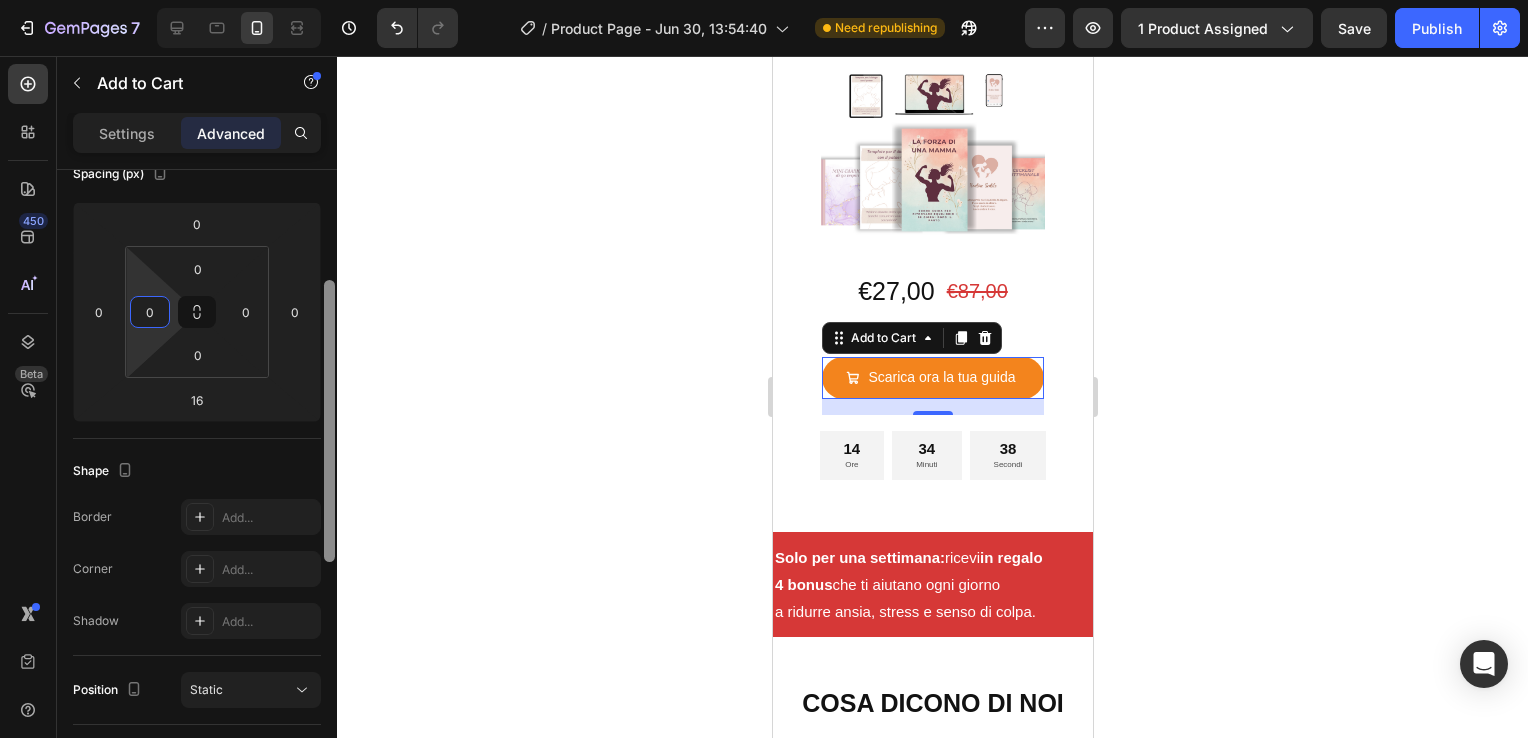 click at bounding box center [329, 483] 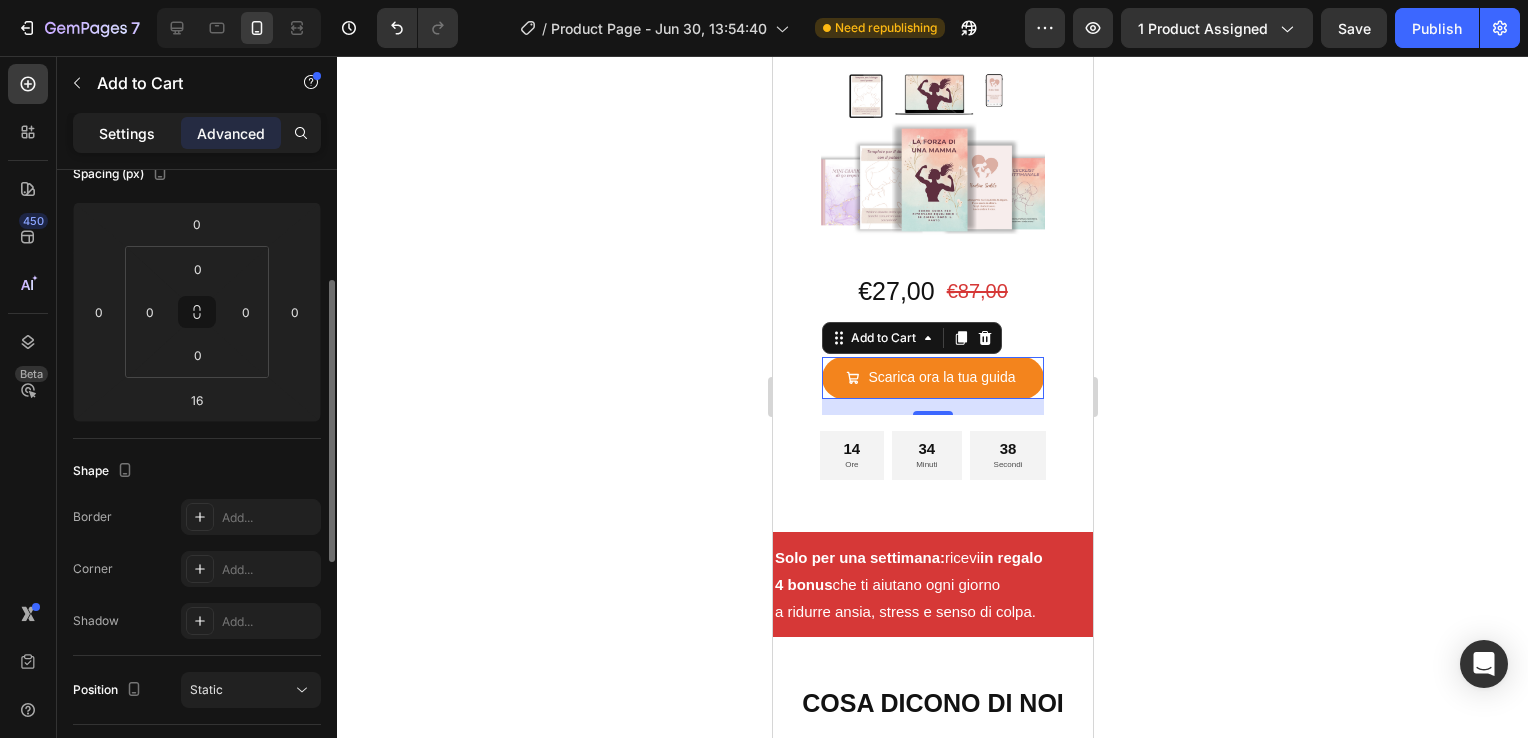 click on "Settings" 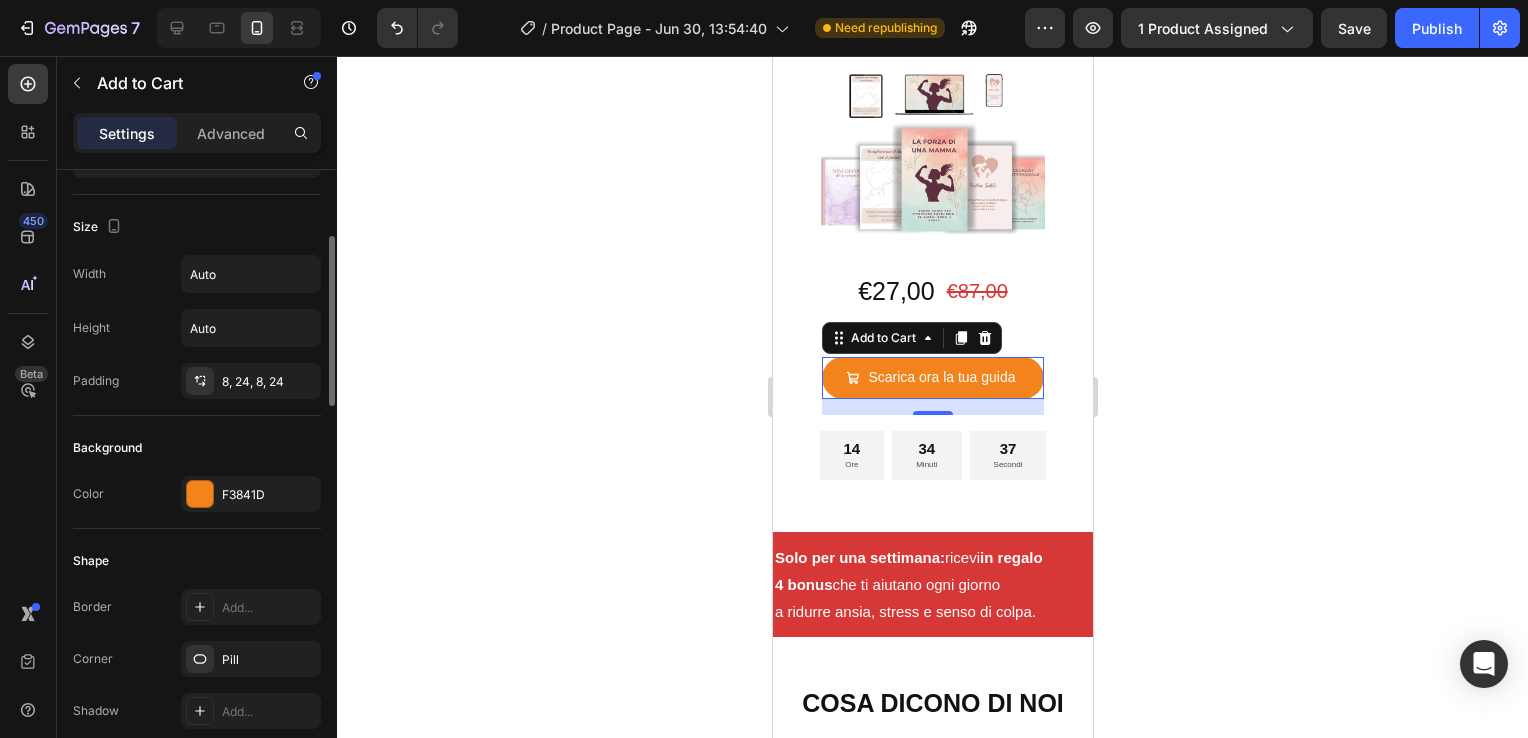 click on "Settings" at bounding box center (127, 133) 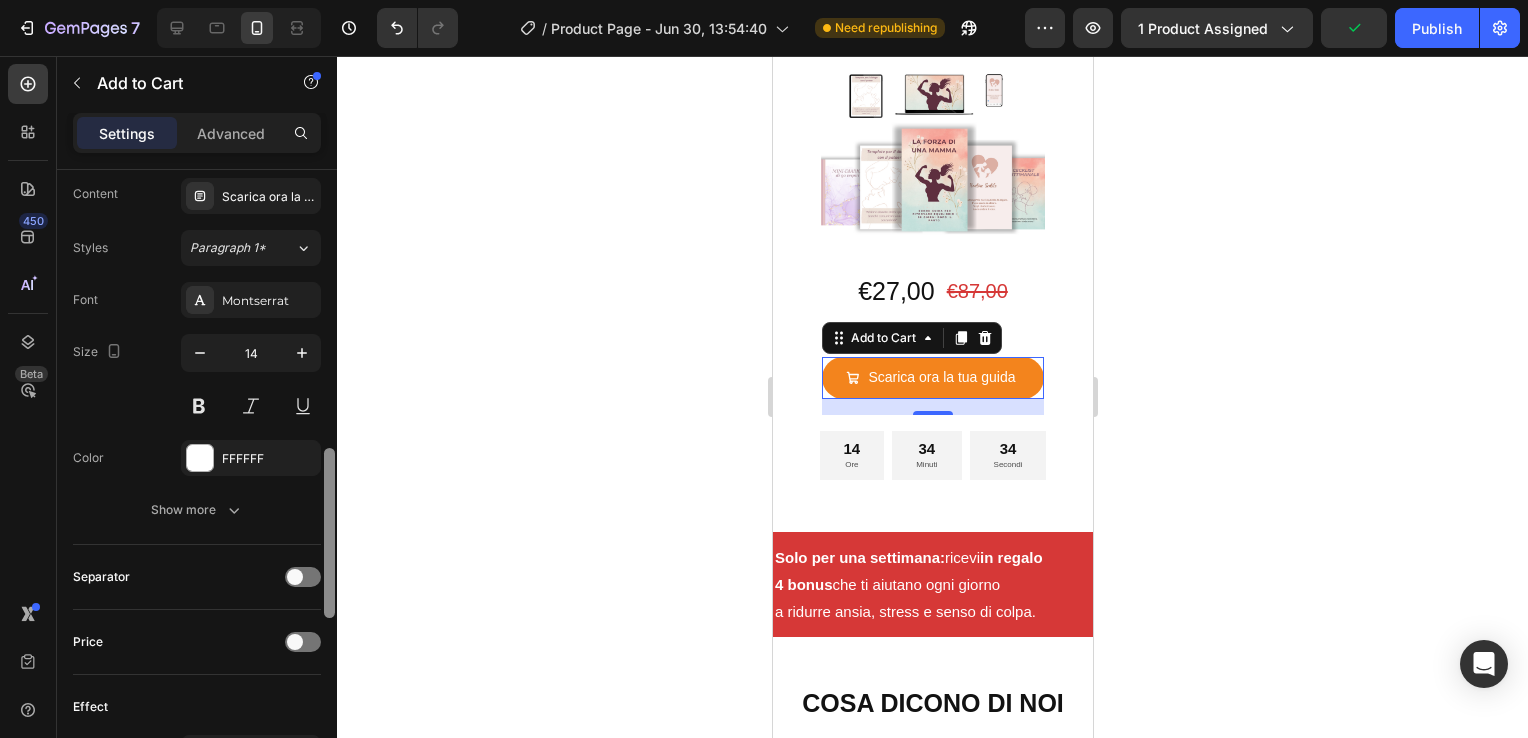 scroll, scrollTop: 1114, scrollLeft: 0, axis: vertical 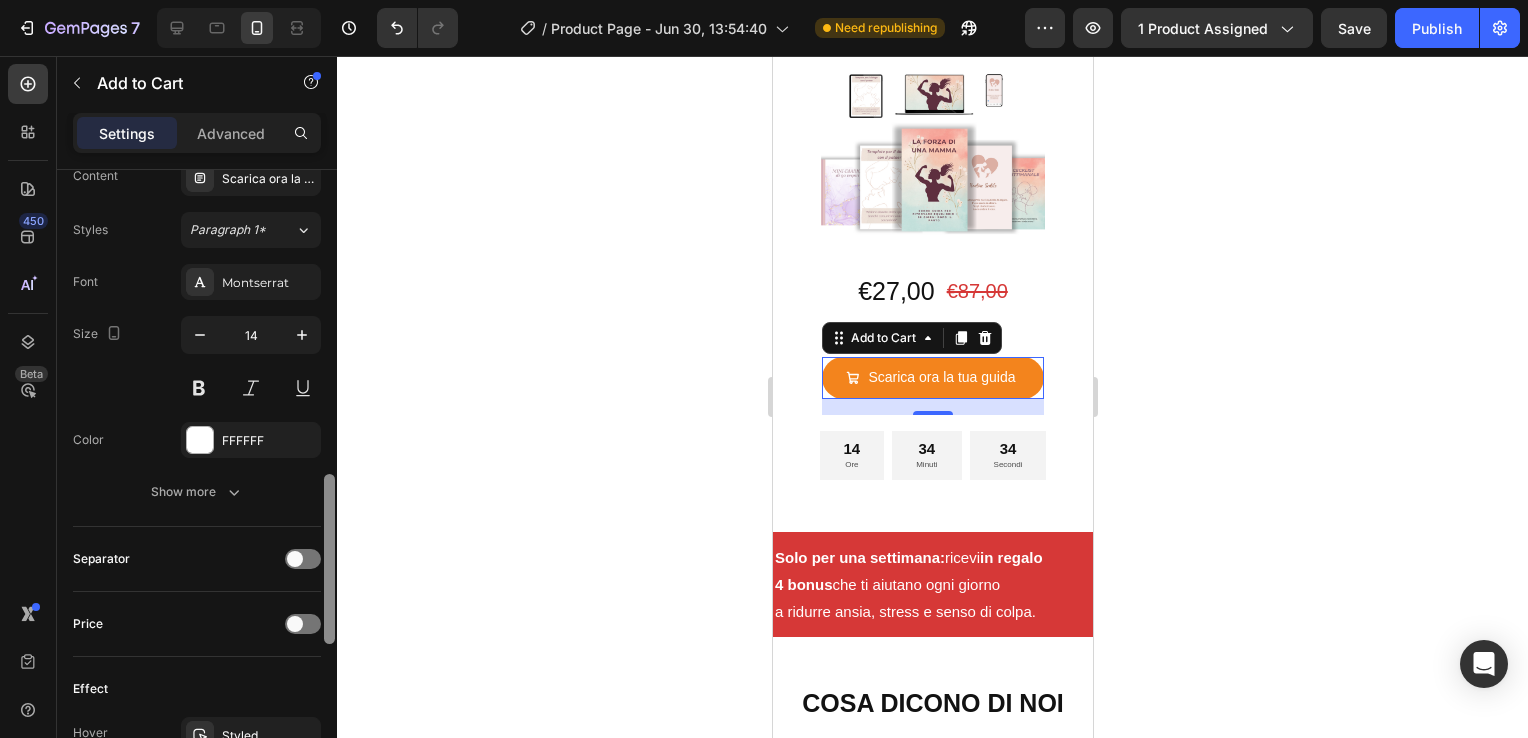 drag, startPoint x: 334, startPoint y: 301, endPoint x: 340, endPoint y: 538, distance: 237.07594 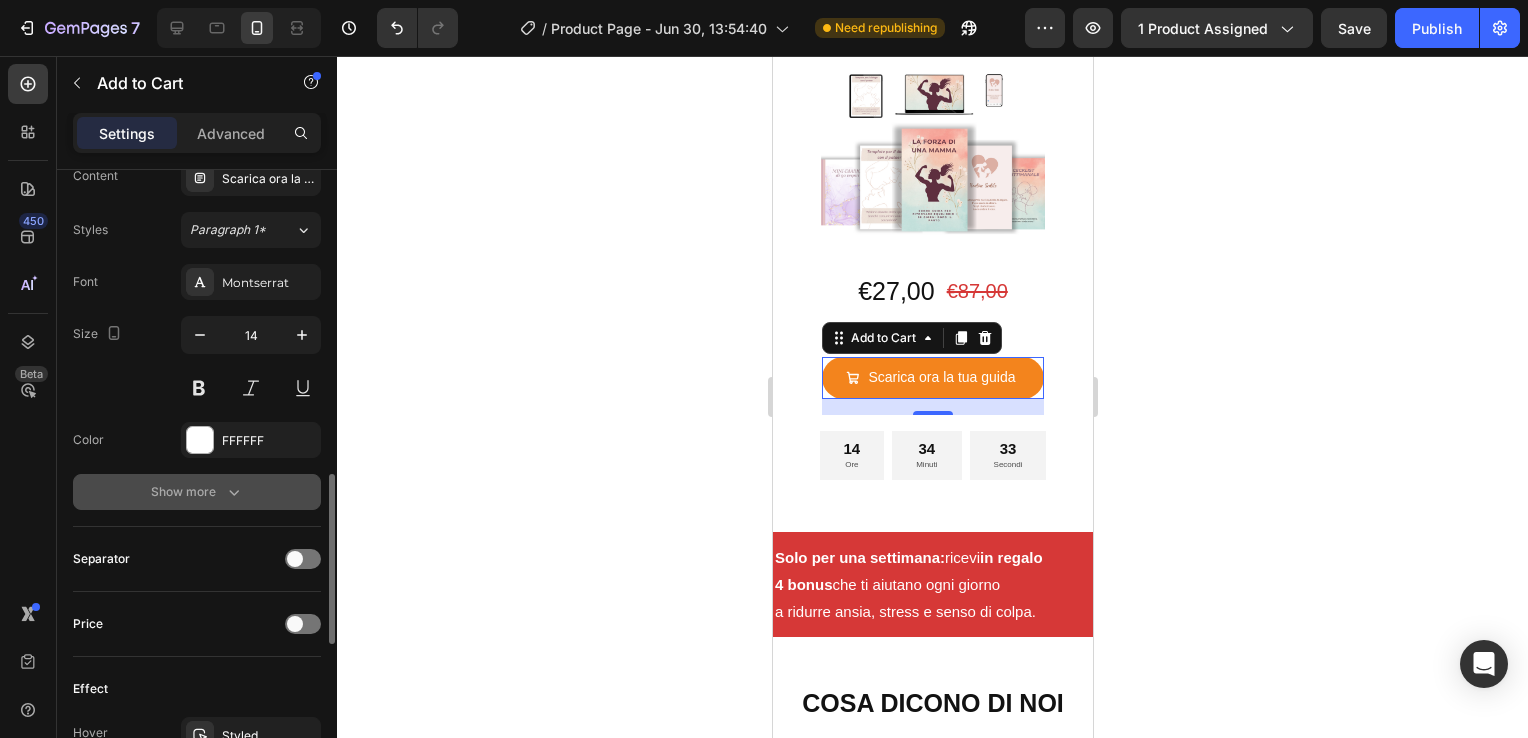 click on "Show more" at bounding box center (197, 492) 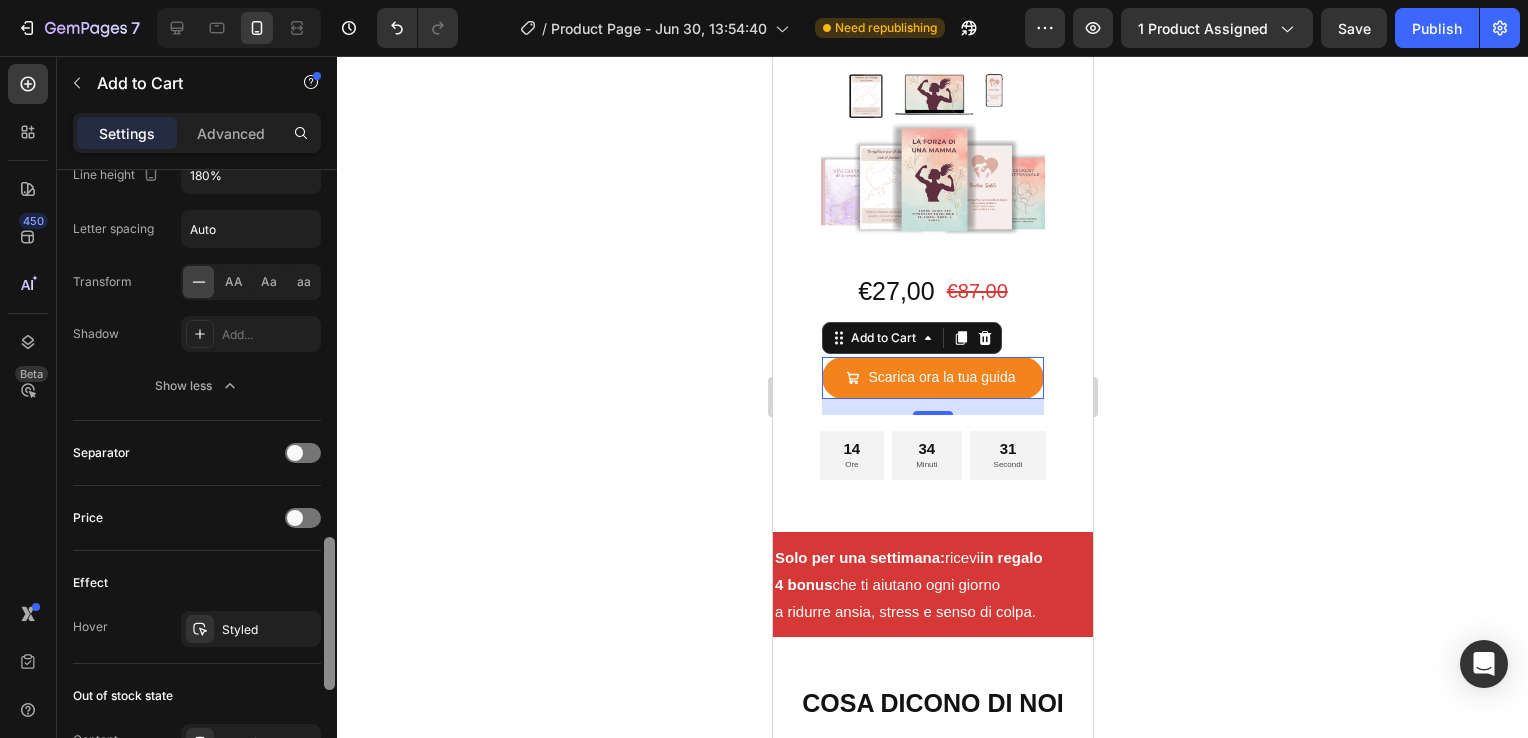scroll, scrollTop: 1503, scrollLeft: 0, axis: vertical 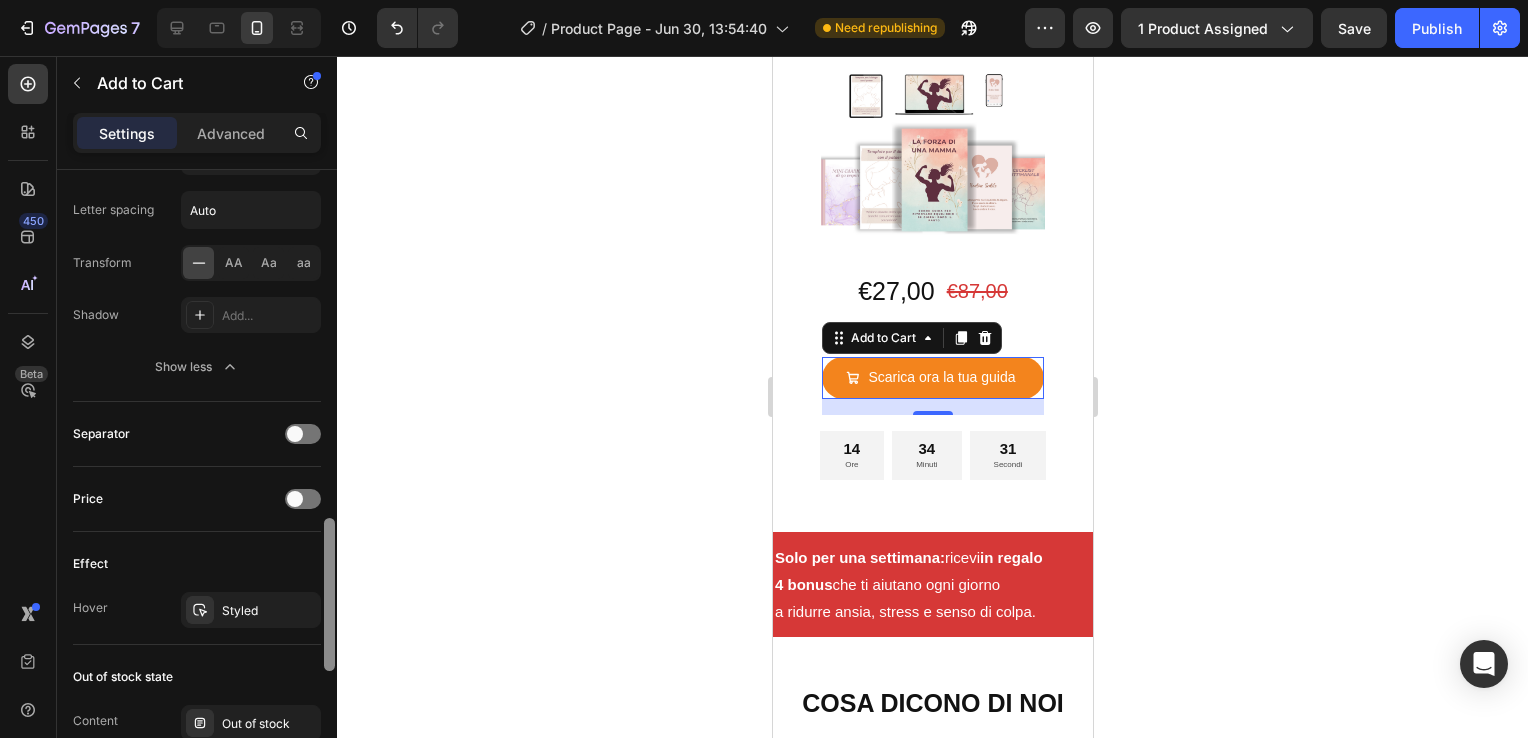 drag, startPoint x: 328, startPoint y: 525, endPoint x: 326, endPoint y: 631, distance: 106.01887 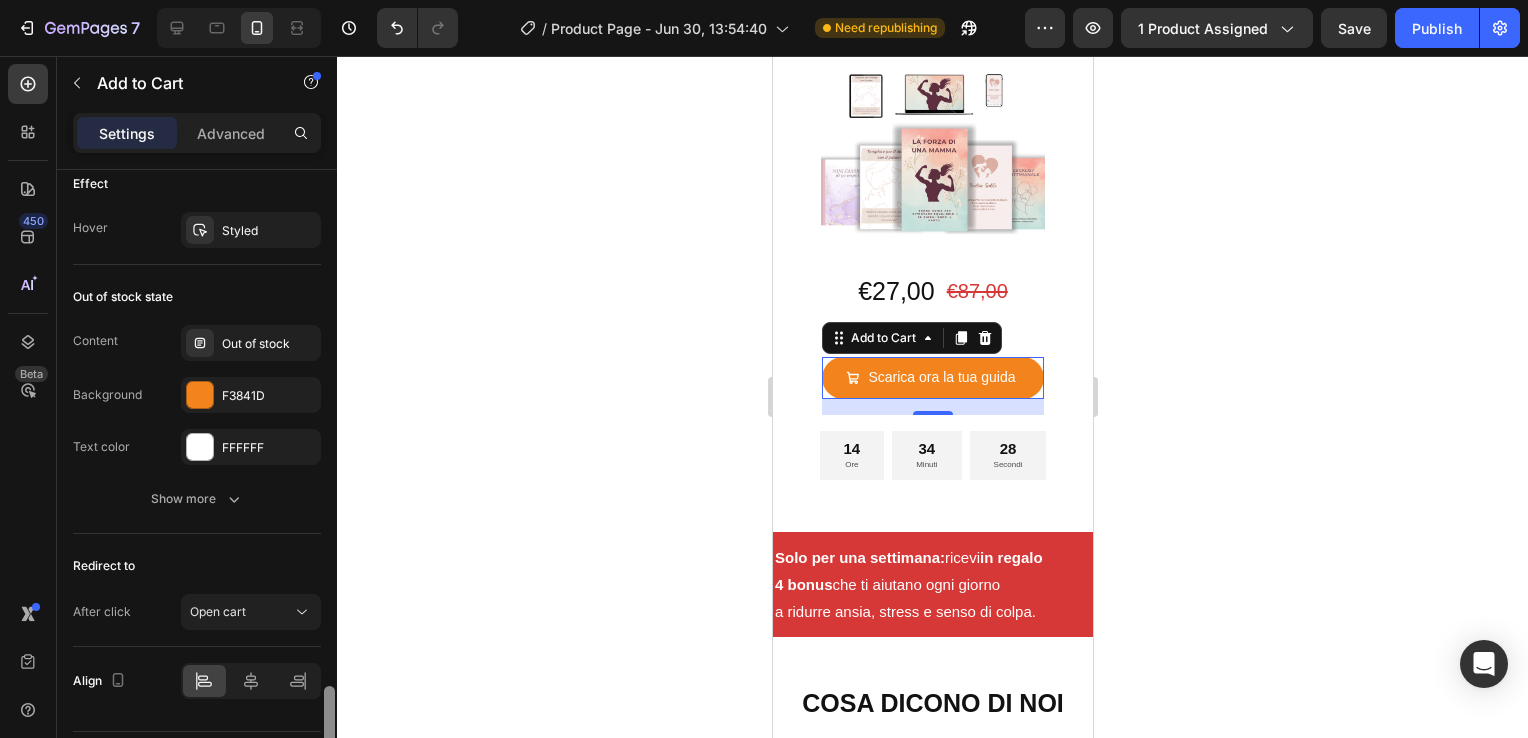 scroll, scrollTop: 1934, scrollLeft: 0, axis: vertical 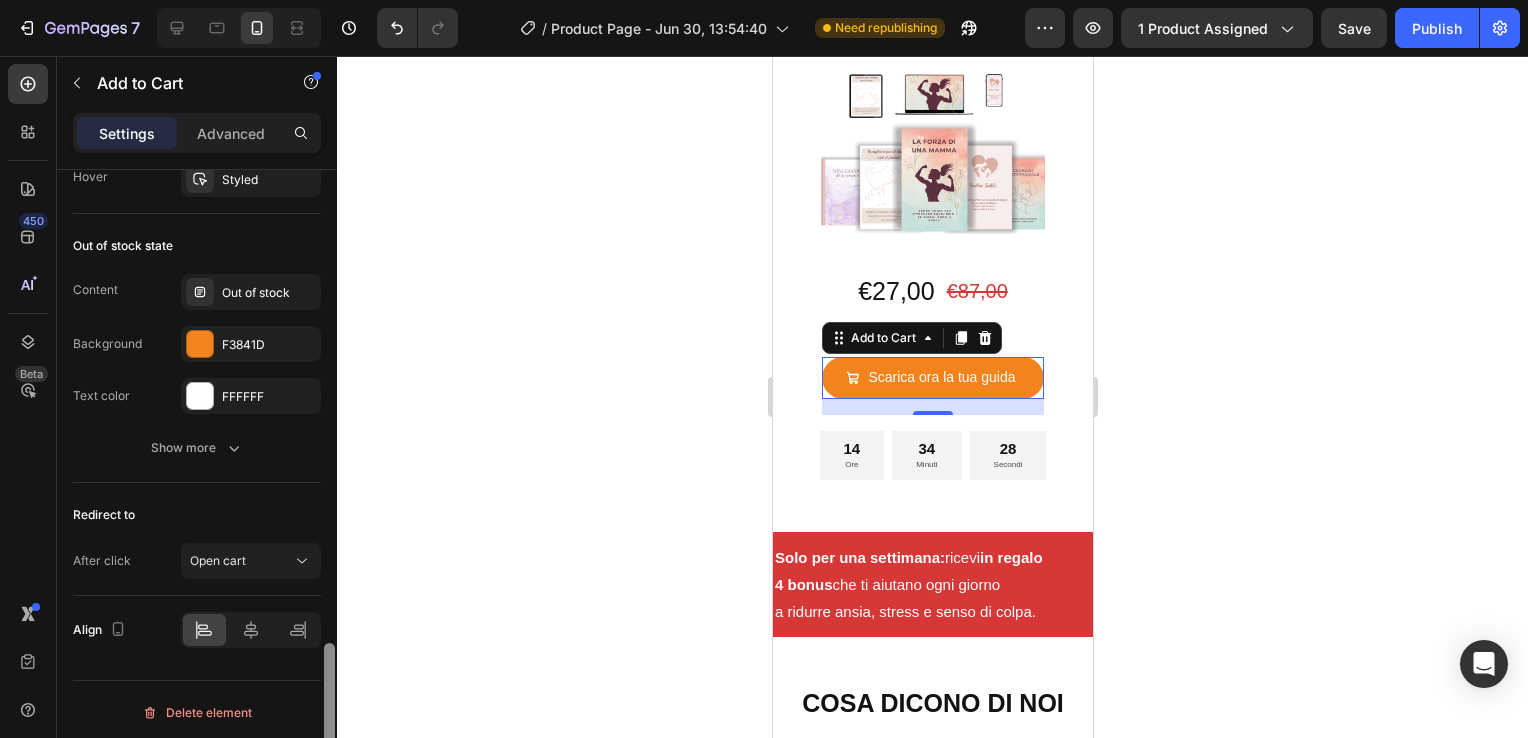 drag, startPoint x: 325, startPoint y: 581, endPoint x: 324, endPoint y: 705, distance: 124.004036 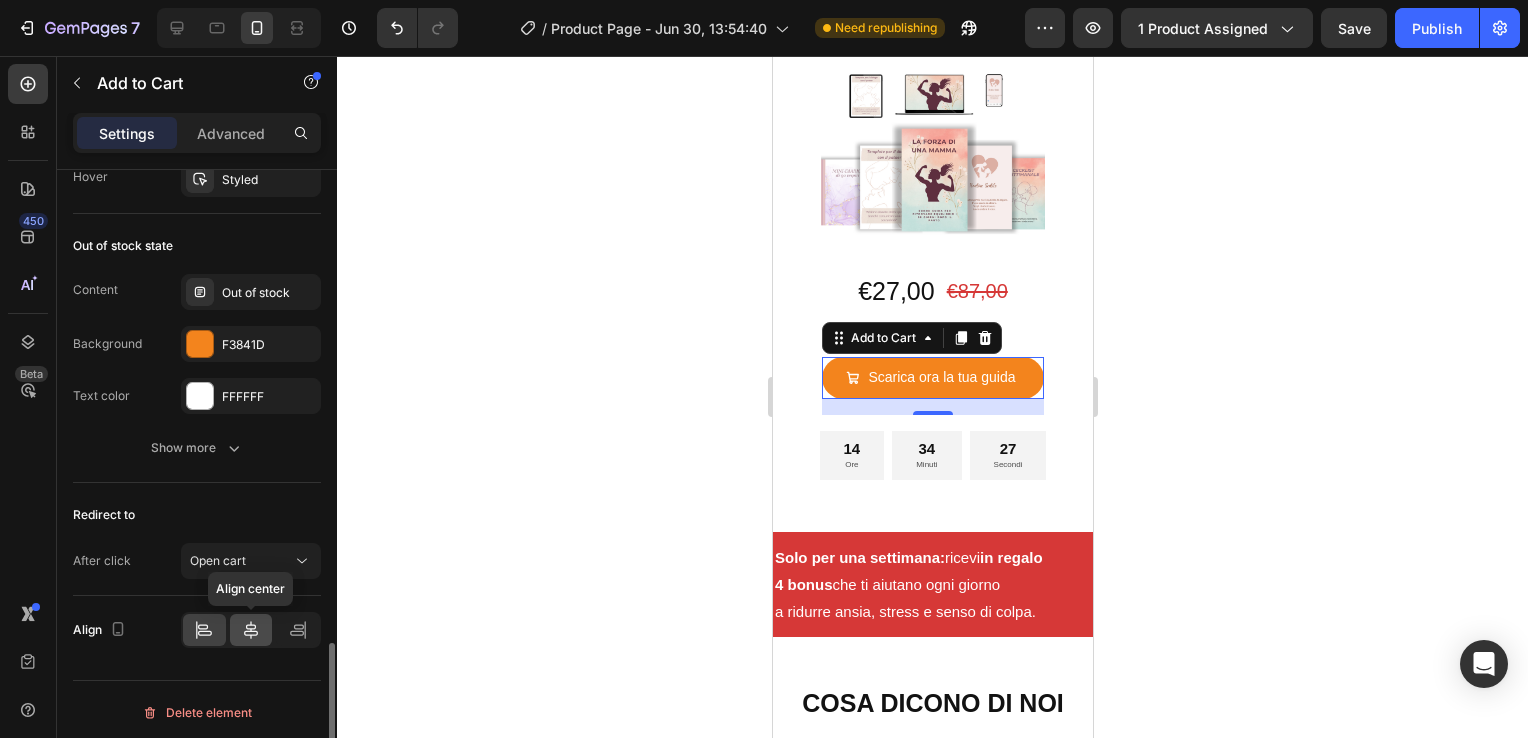 click 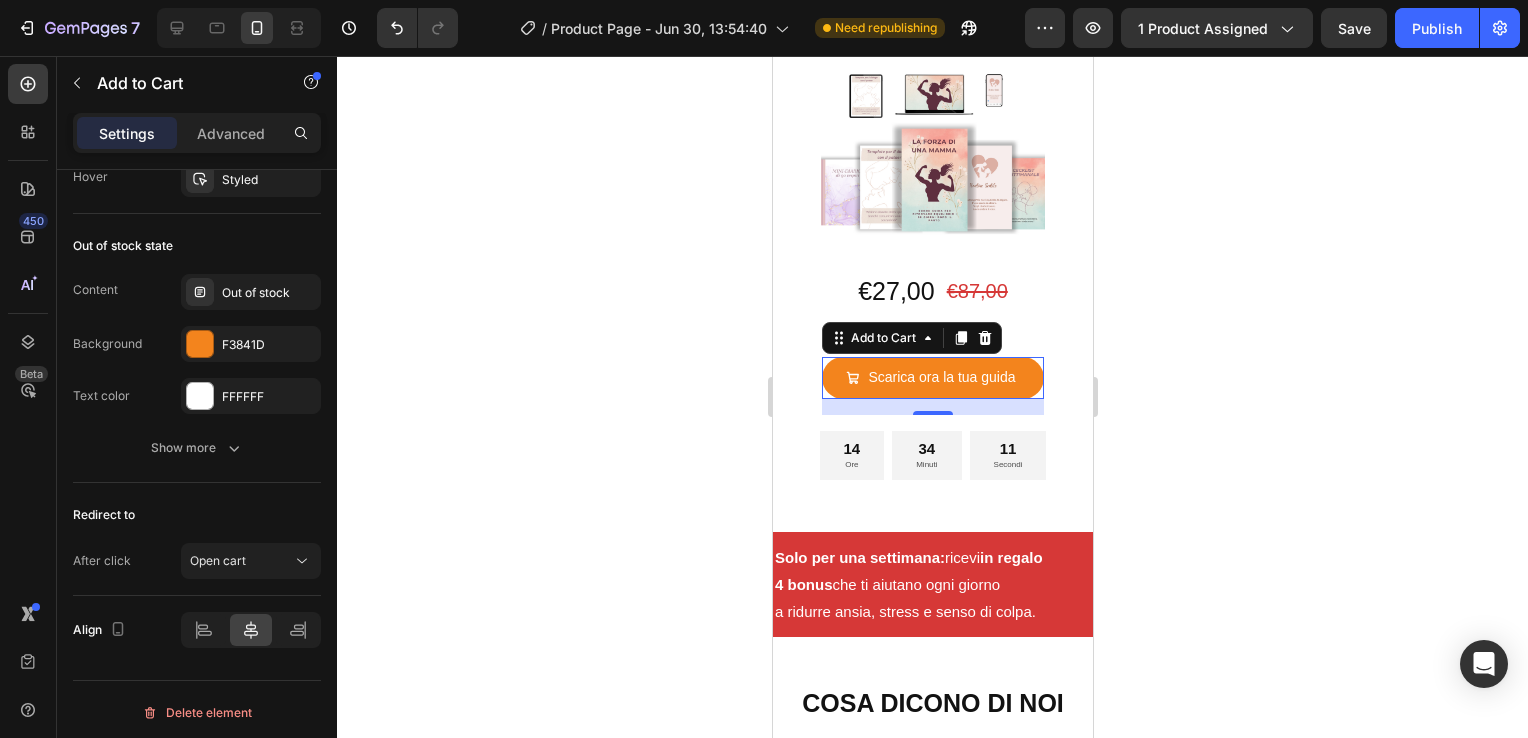 click 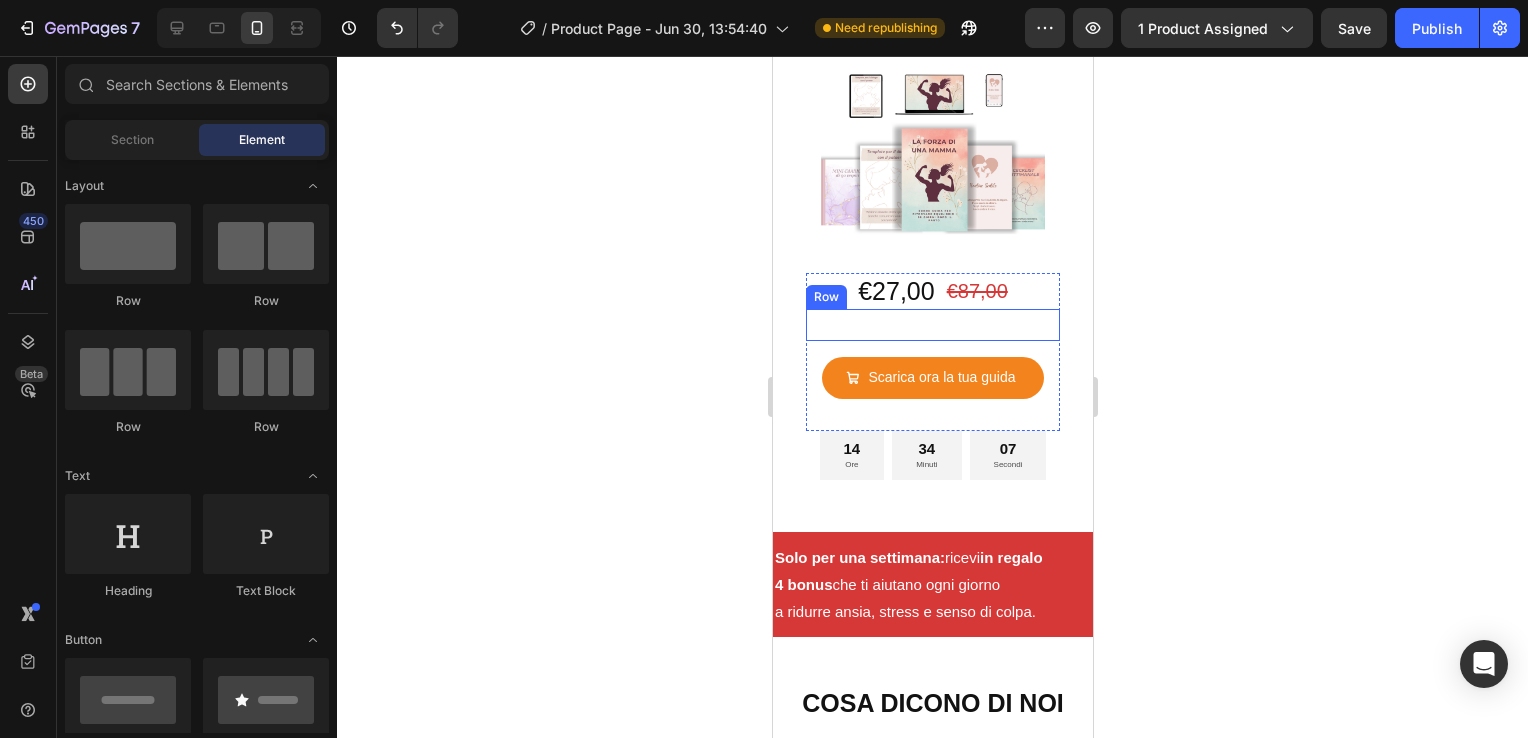 click on "Scarica ora la tua guida Add to Cart Row" at bounding box center (931, 325) 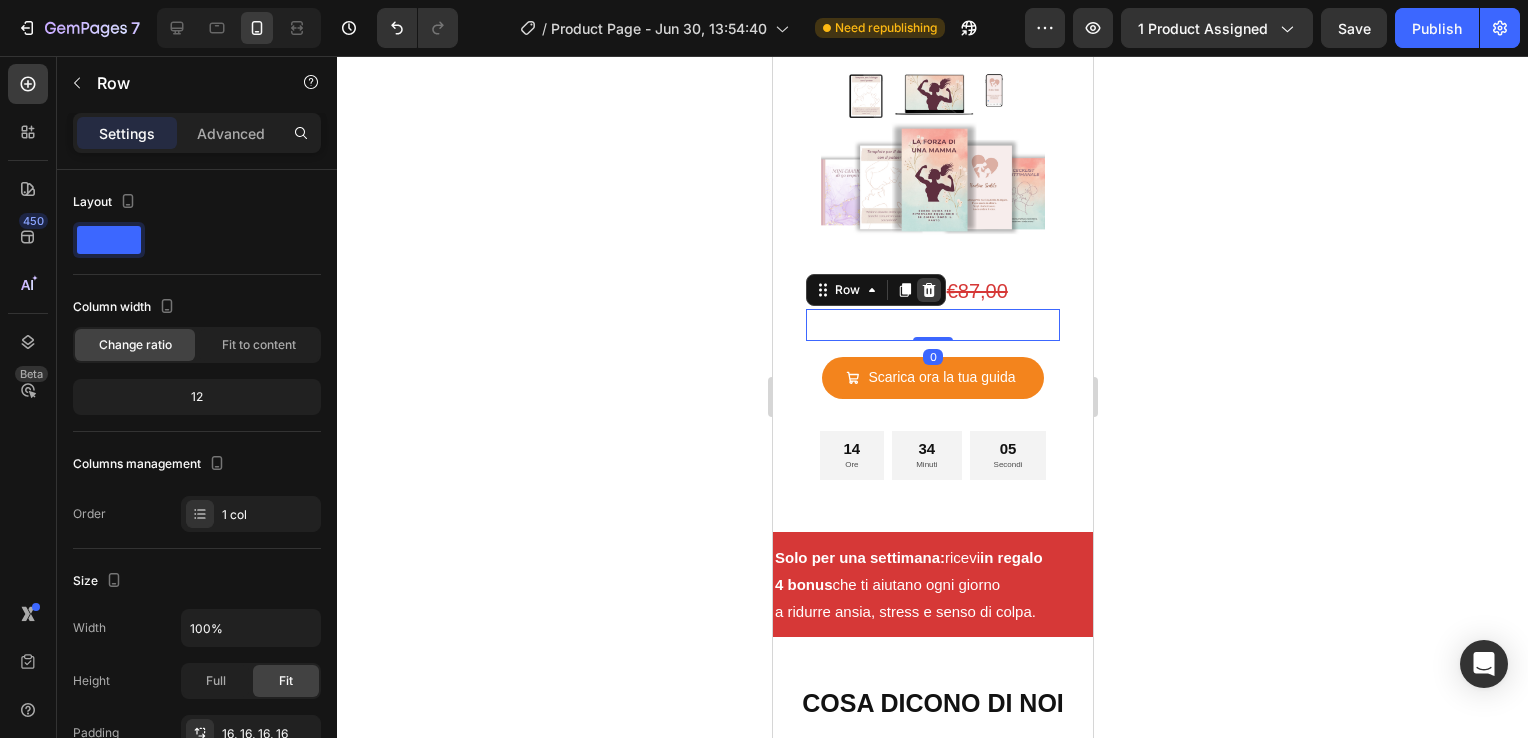 click 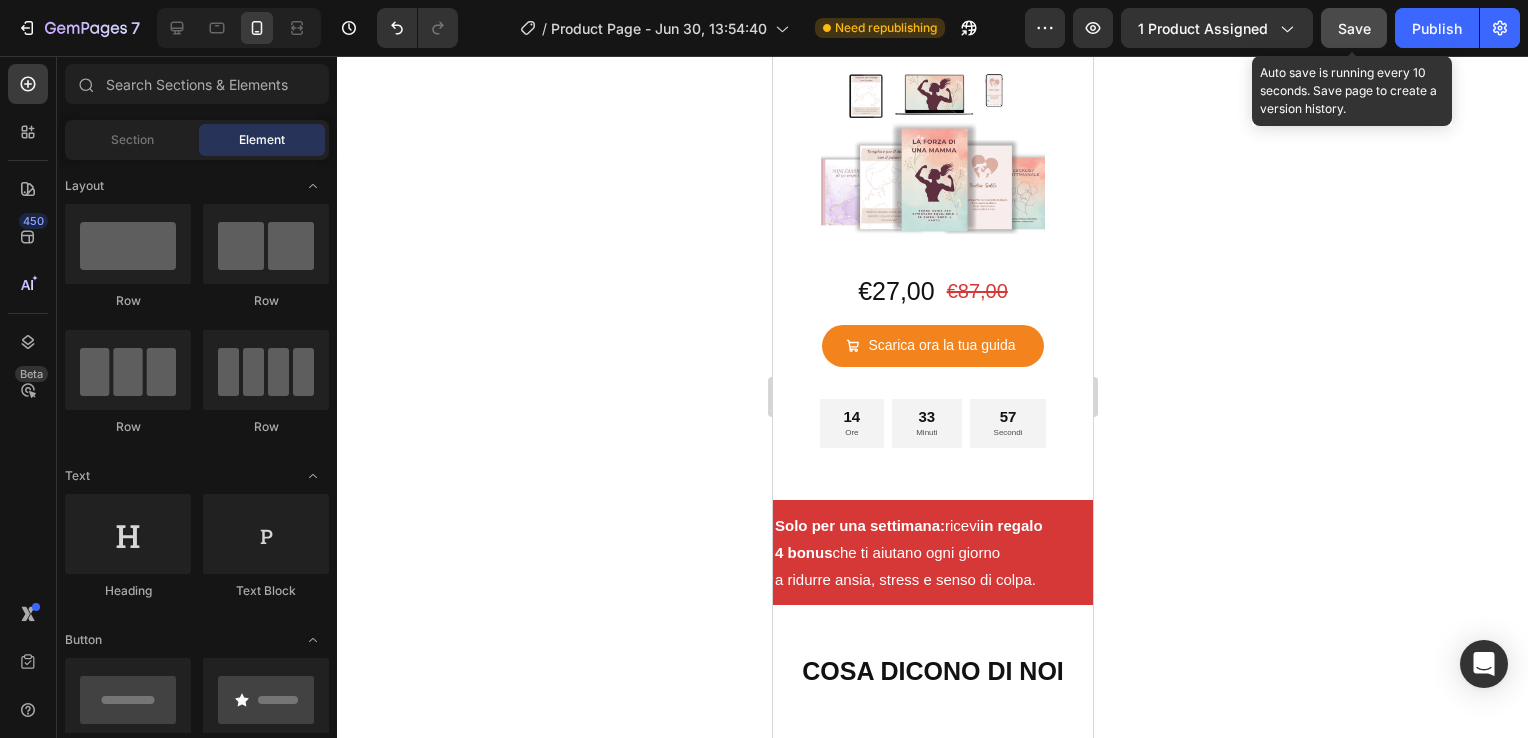 click on "Save" at bounding box center [1354, 28] 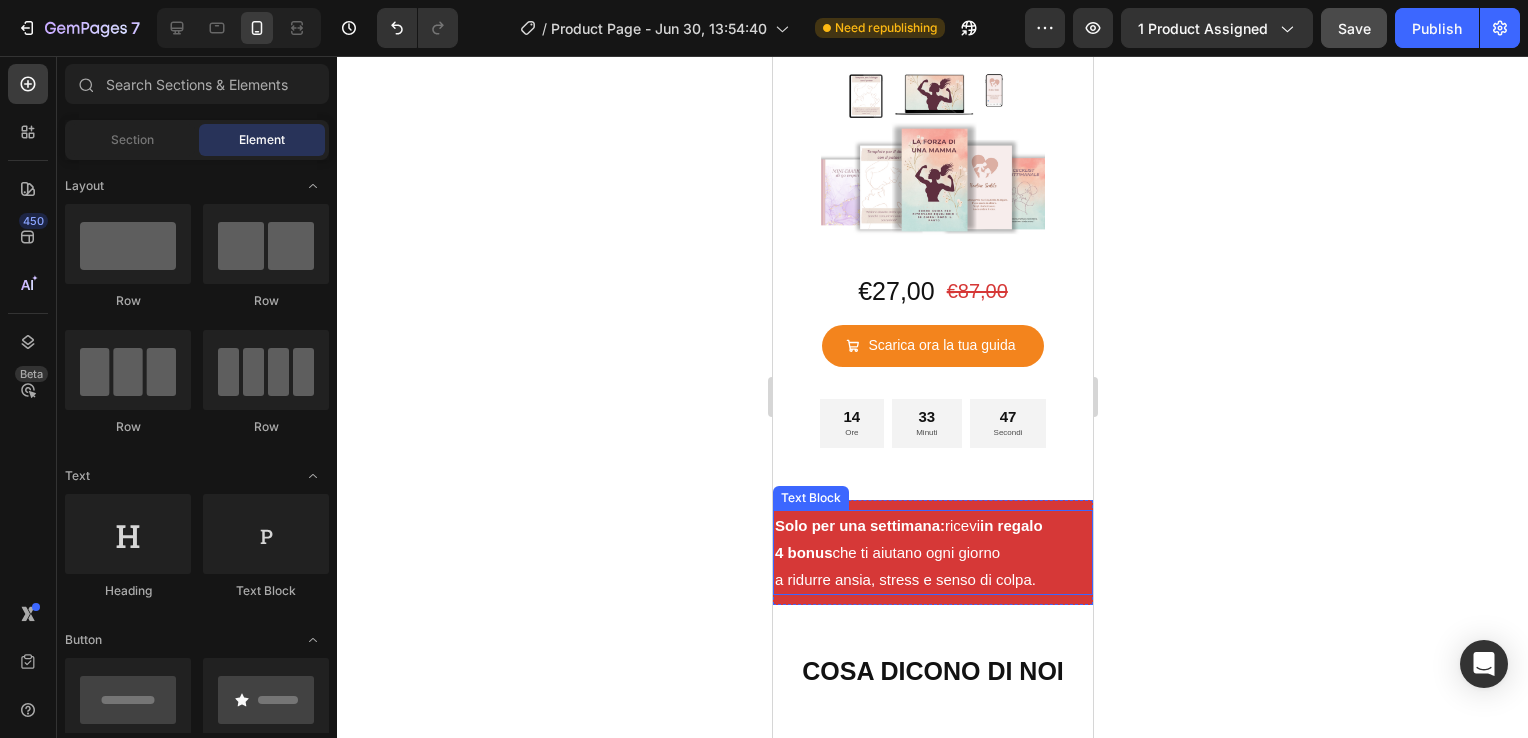 click on "Solo per una settimana:  ricevi  in regalo" at bounding box center [932, 525] 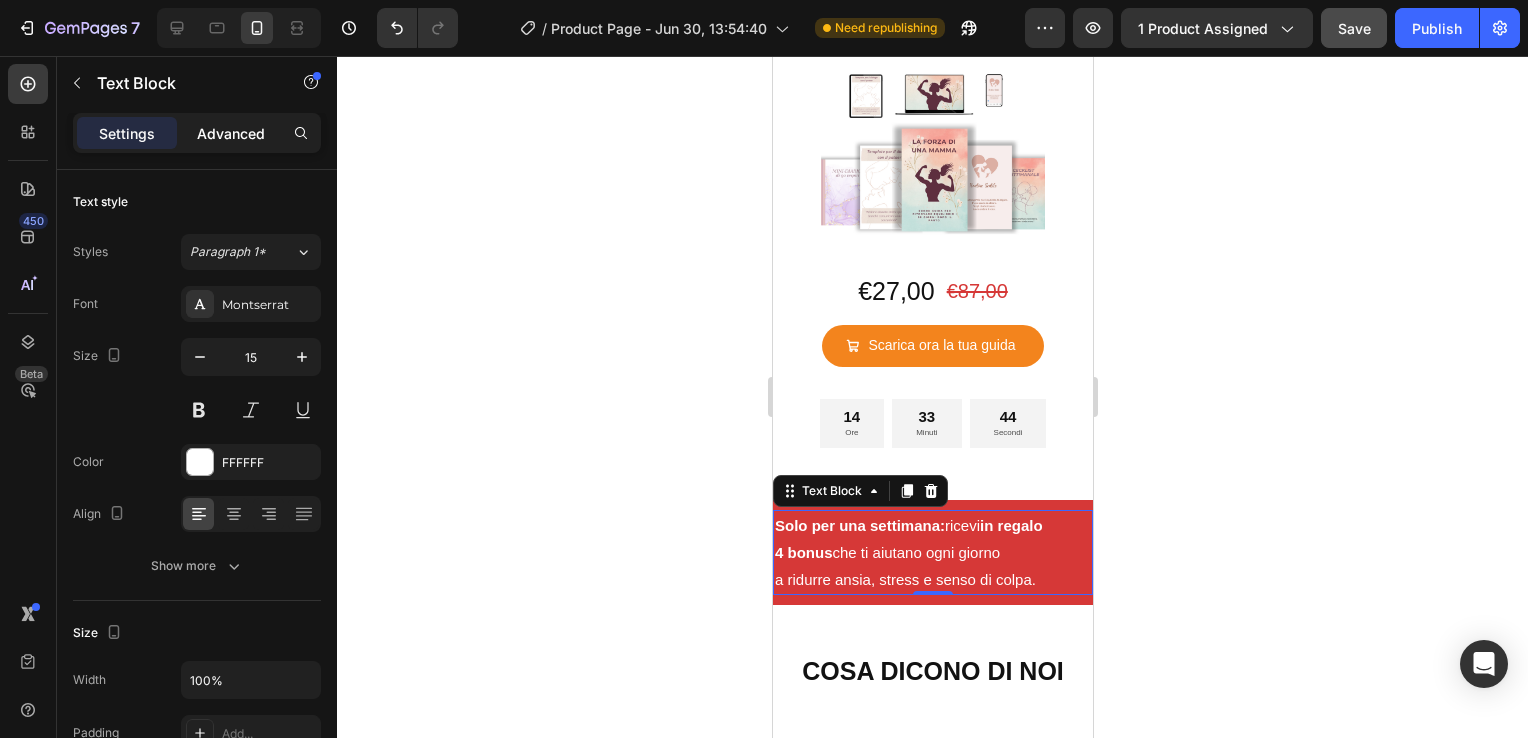 click on "Advanced" at bounding box center [231, 133] 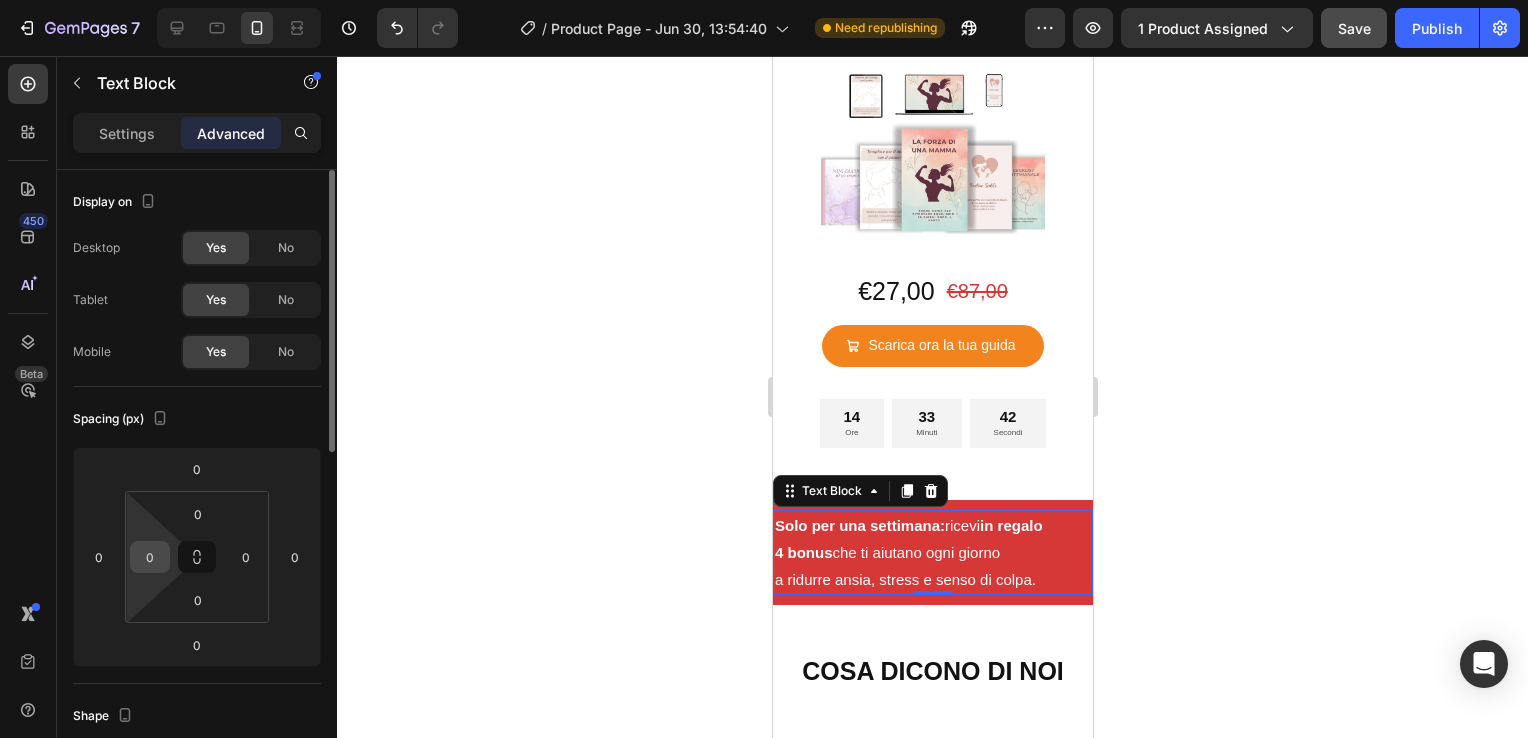 click on "0" at bounding box center [150, 557] 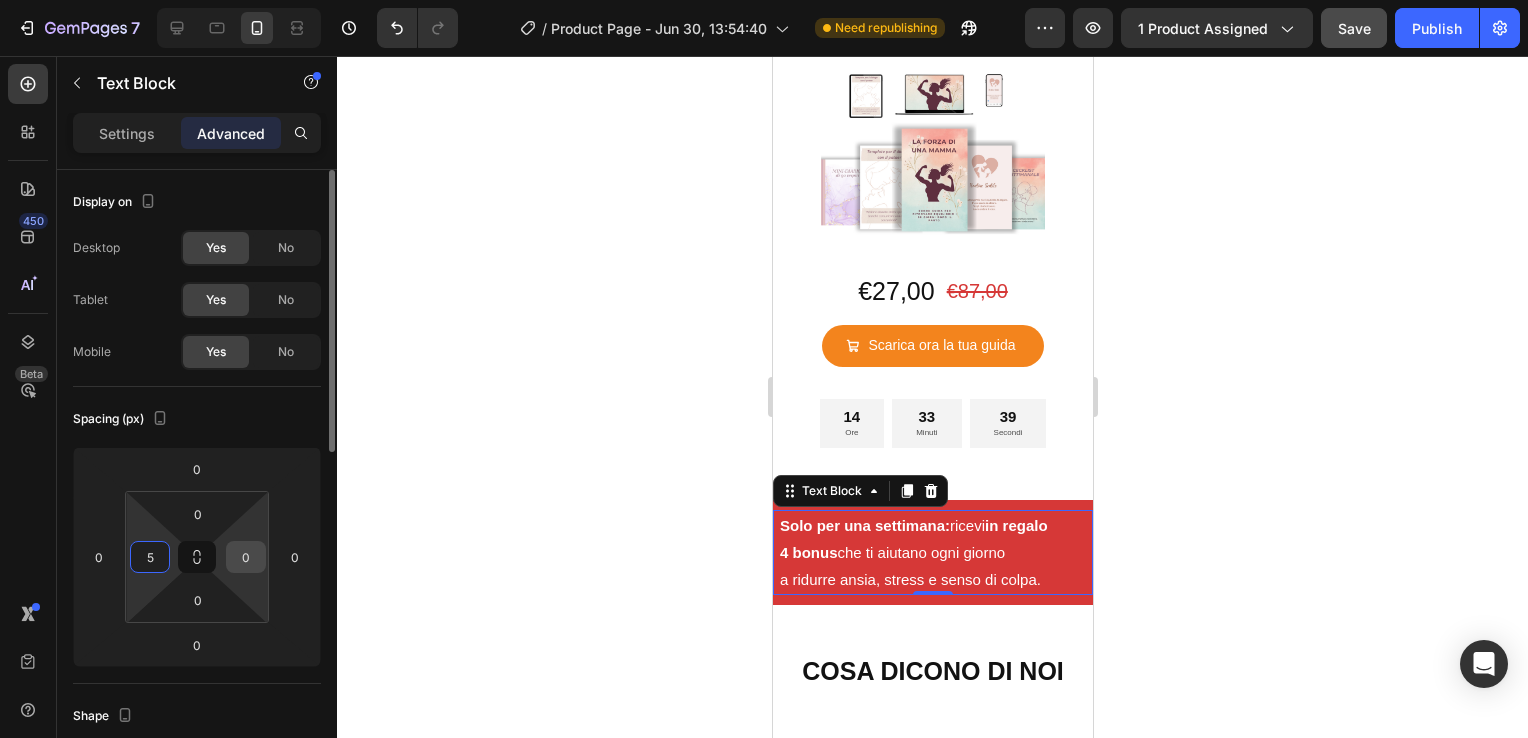 type on "5" 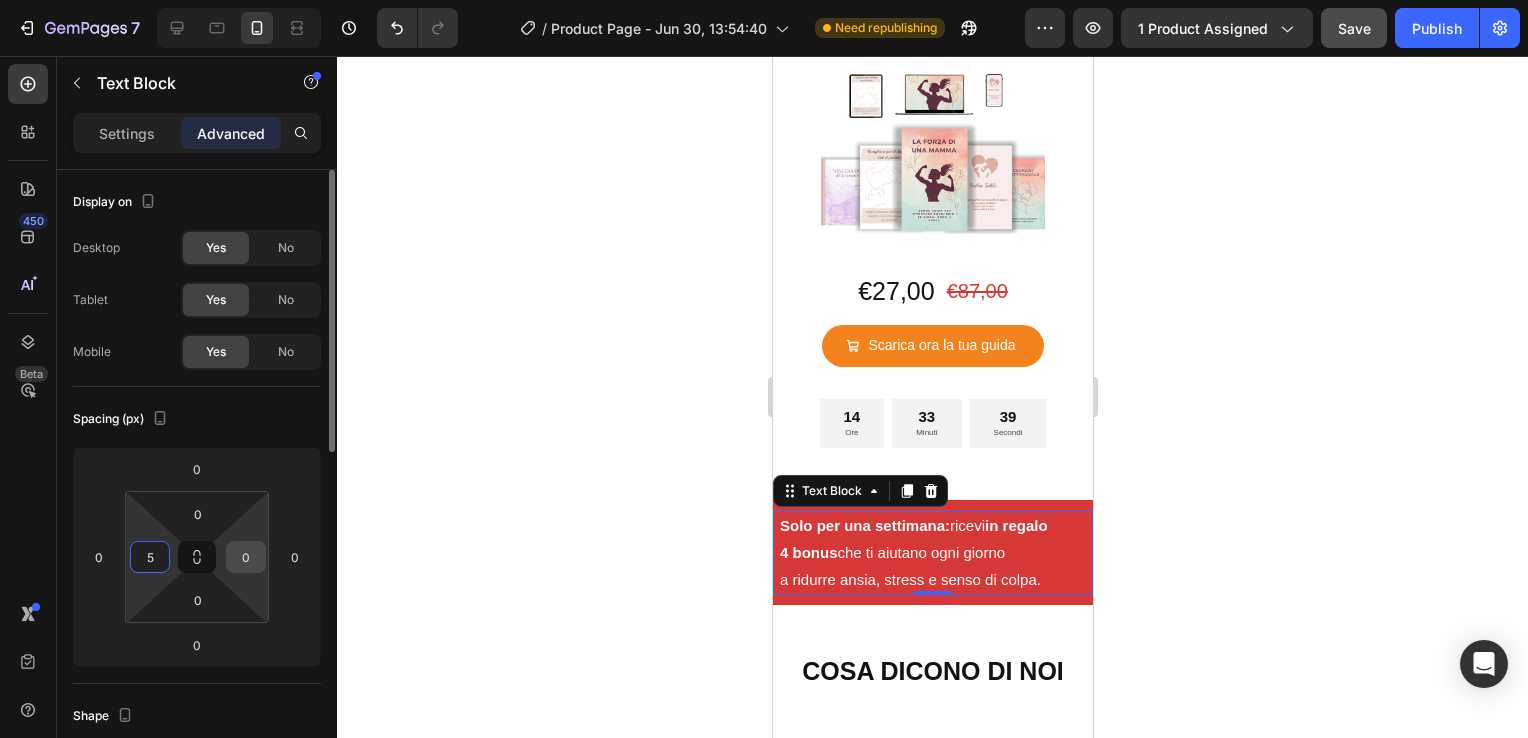 click on "0" at bounding box center (246, 557) 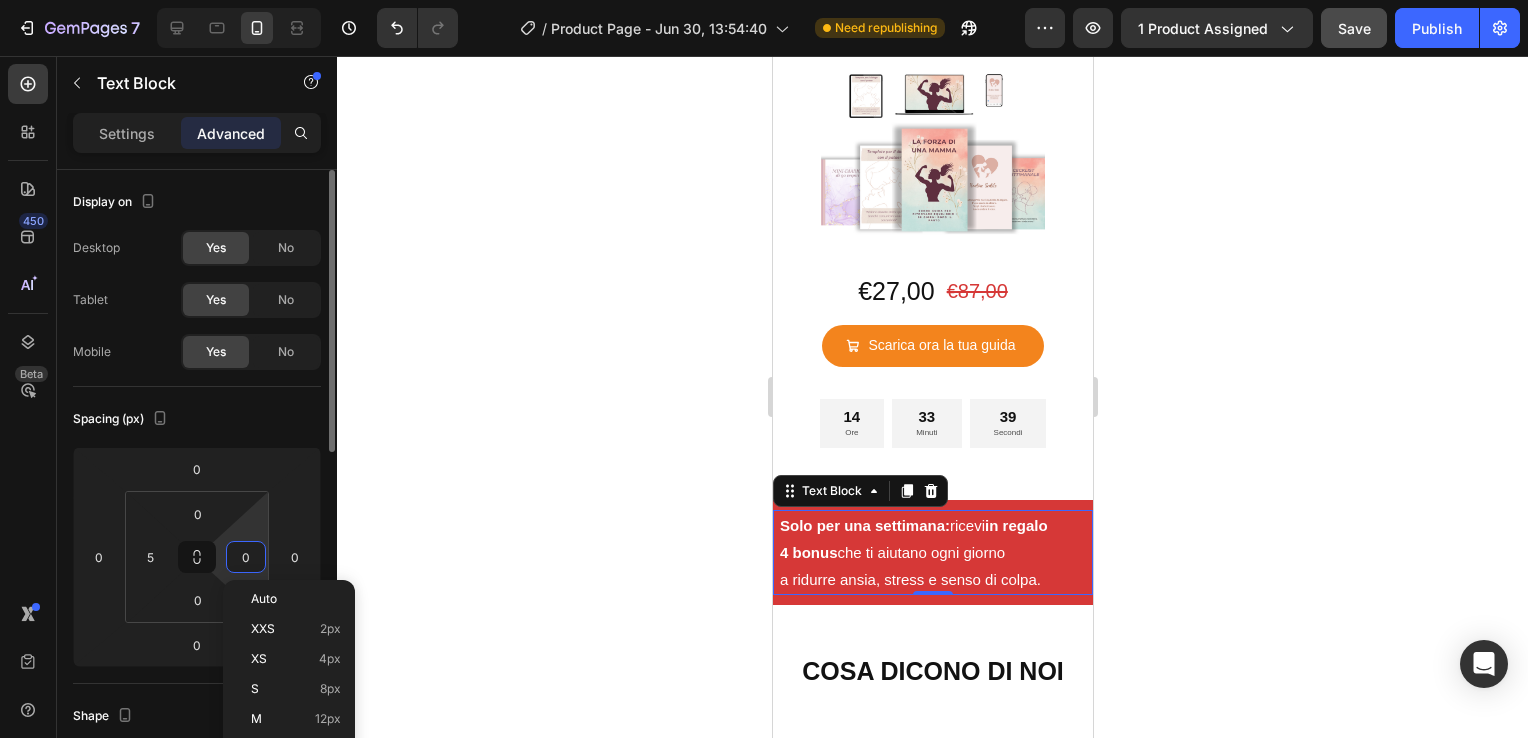 type on "5" 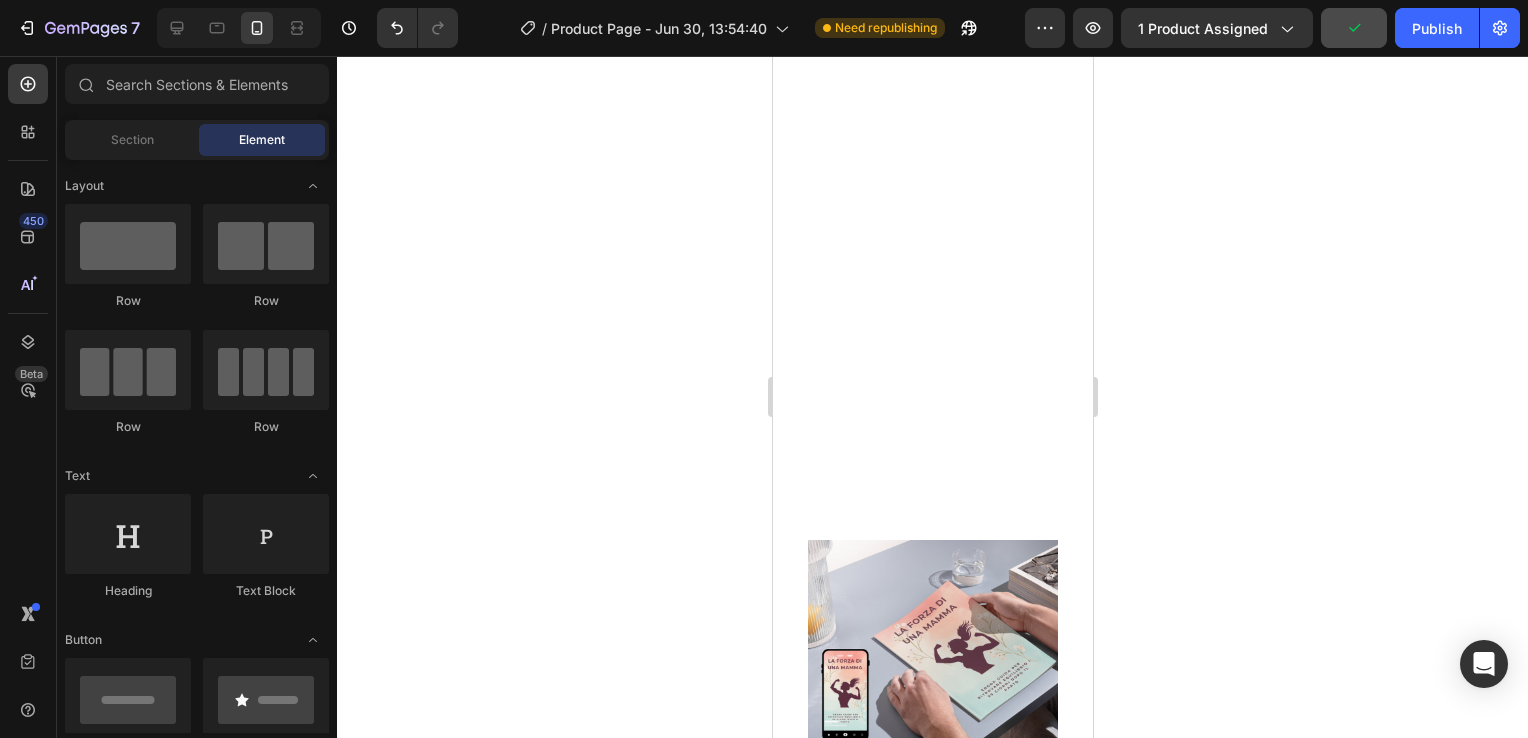 scroll, scrollTop: 5744, scrollLeft: 0, axis: vertical 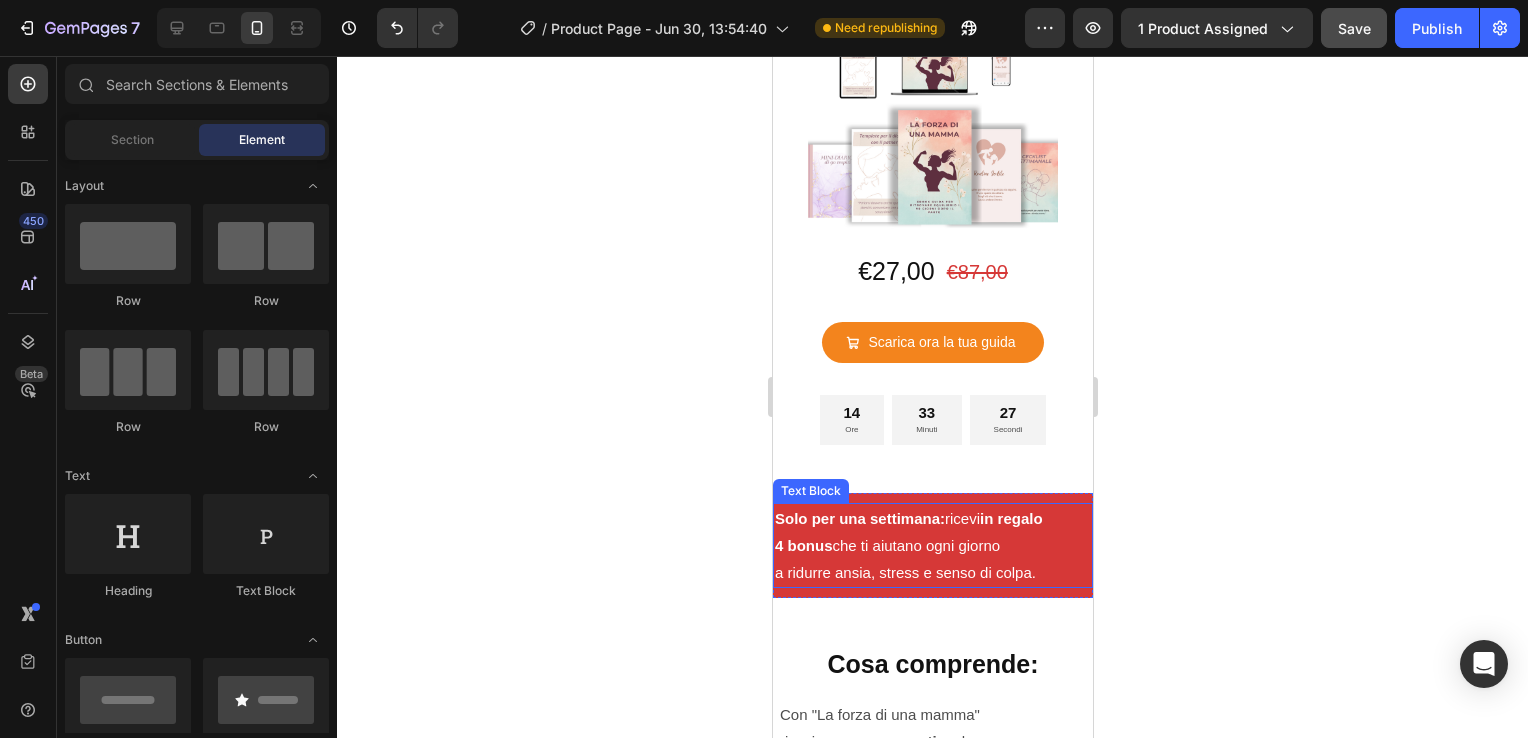 click on "4 bonus  che ti aiutano ogni giorno" at bounding box center [932, 545] 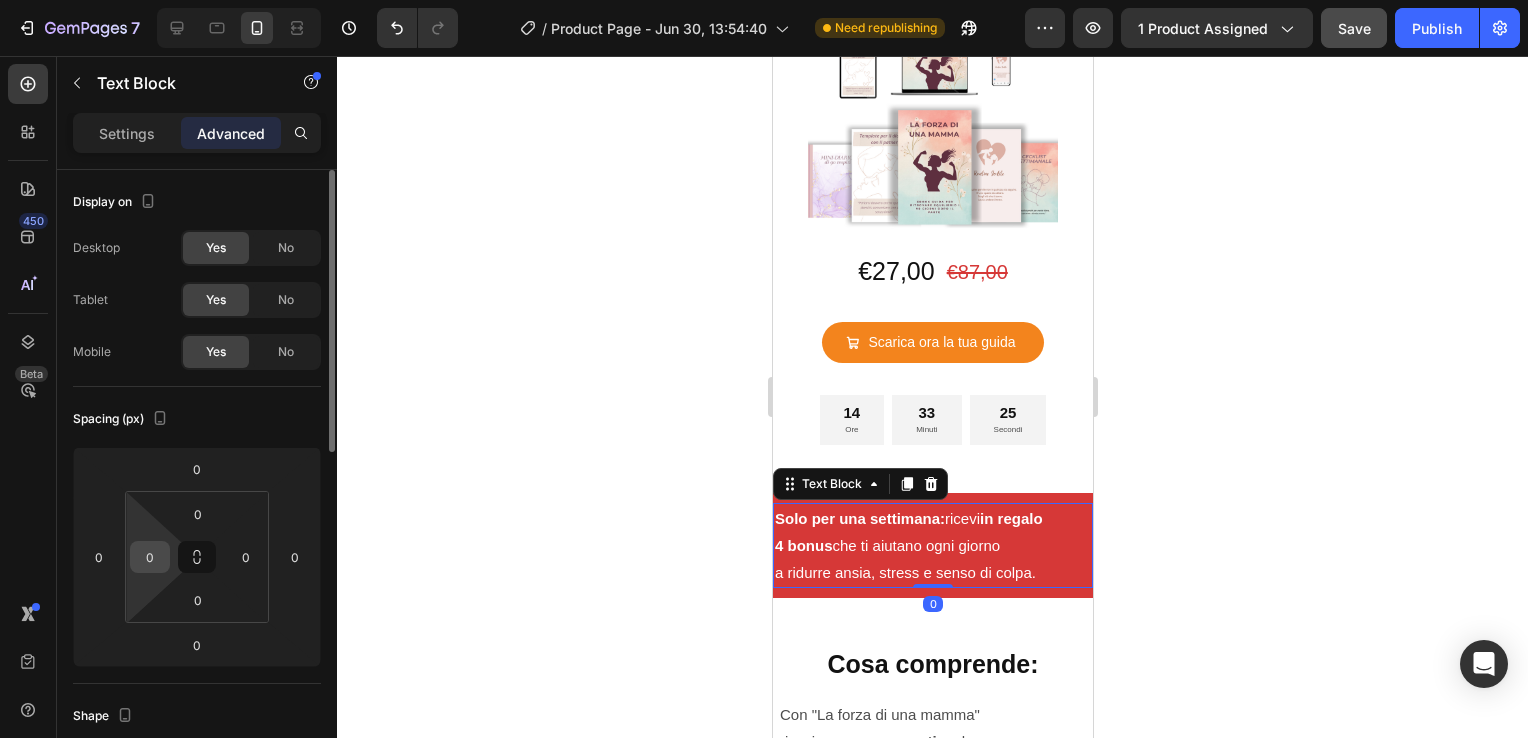 click on "0" at bounding box center (150, 557) 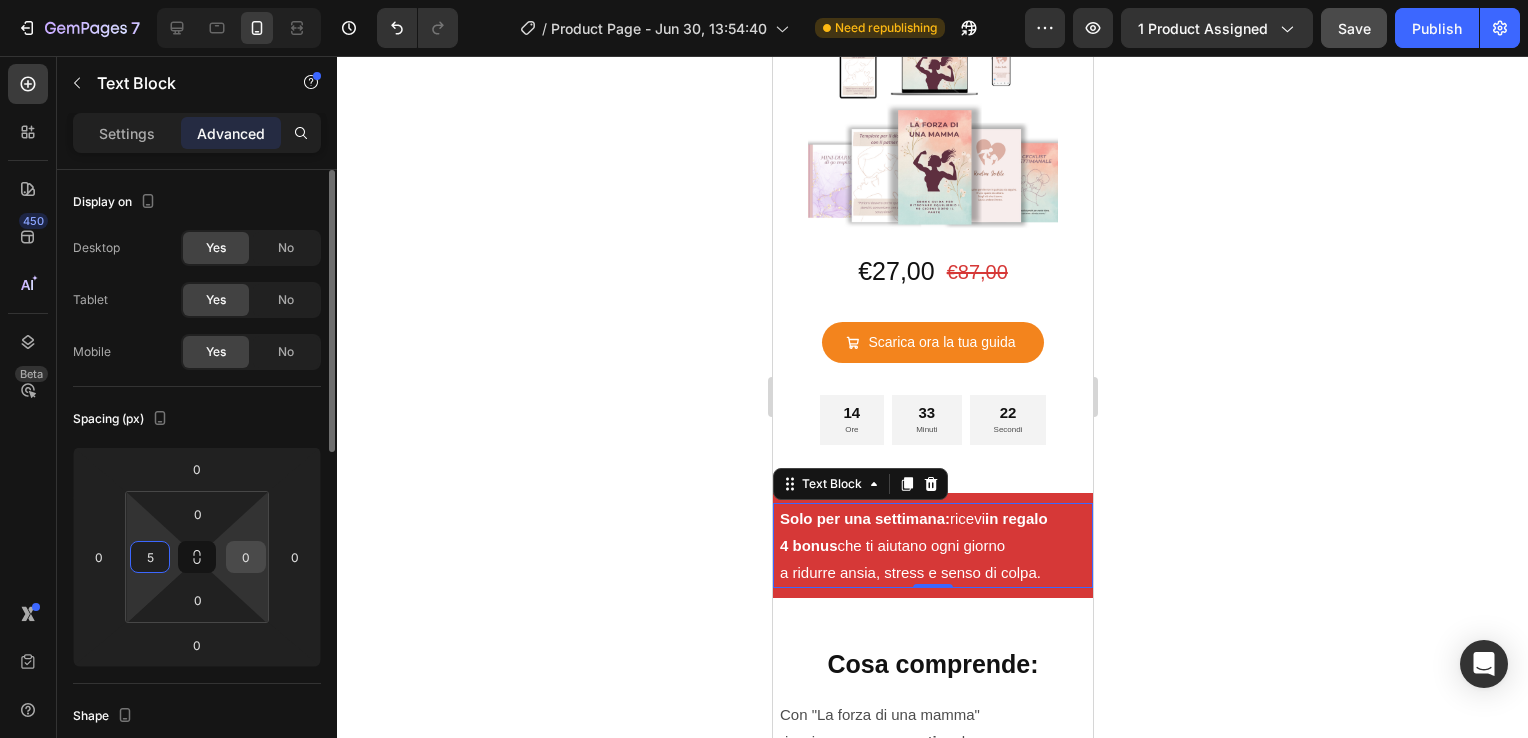 type on "5" 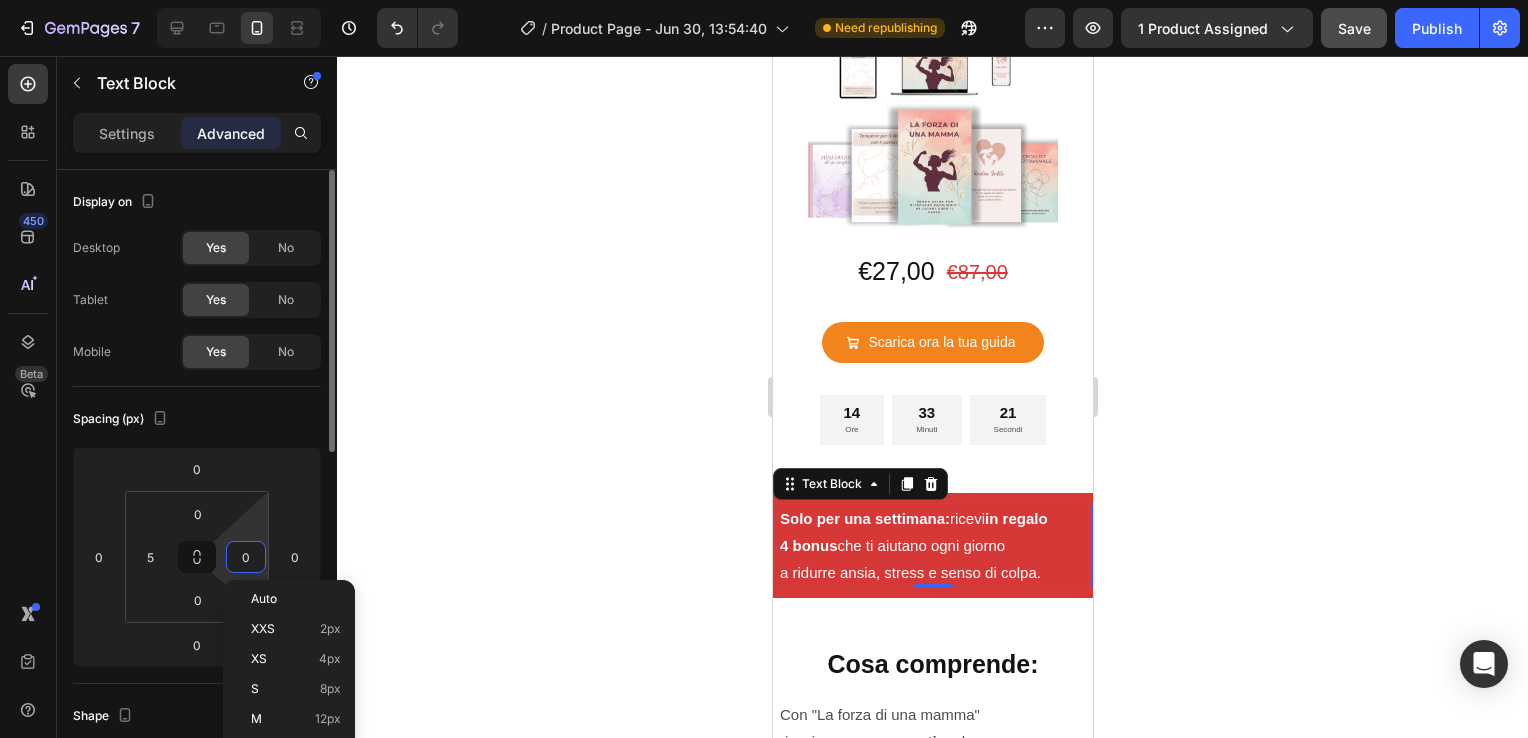 type on "5" 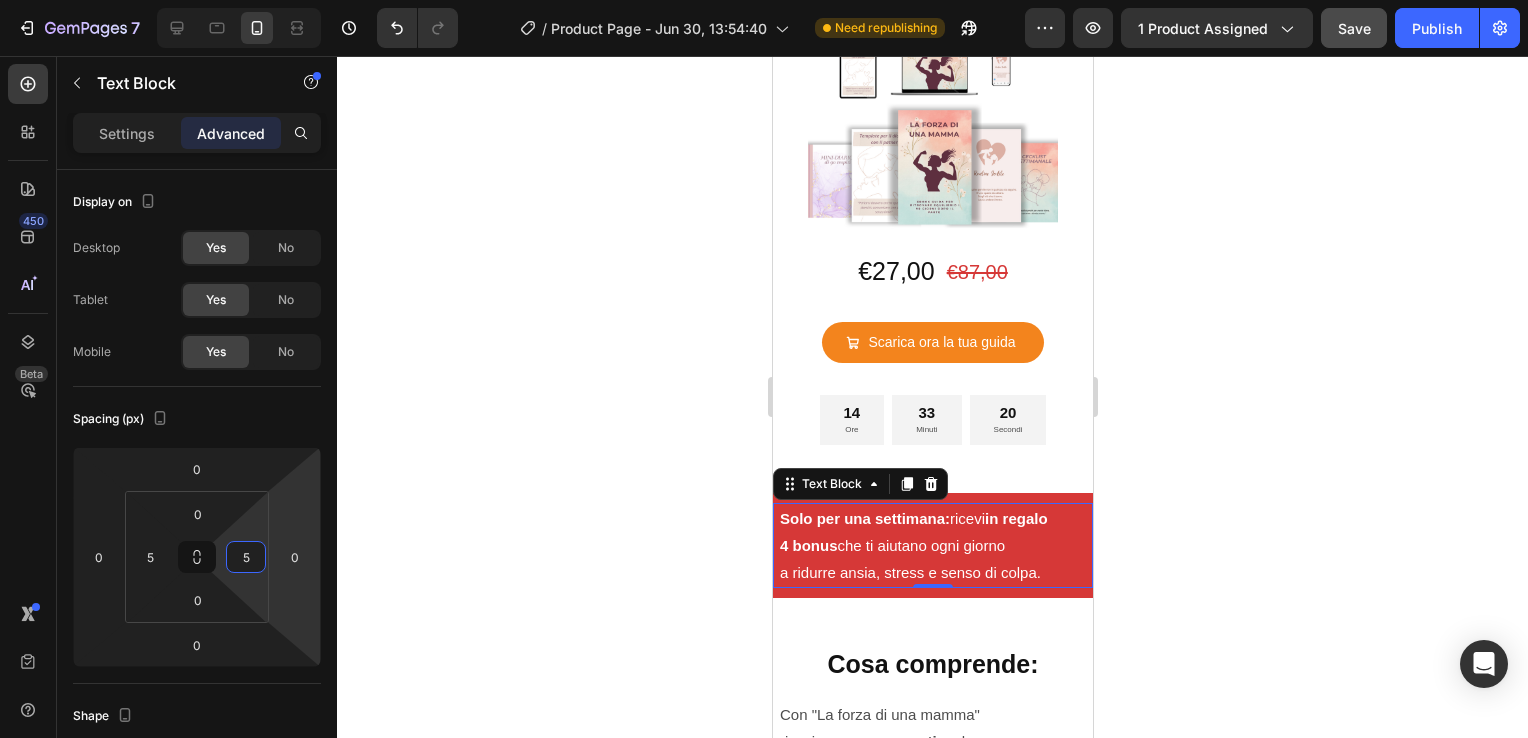 click 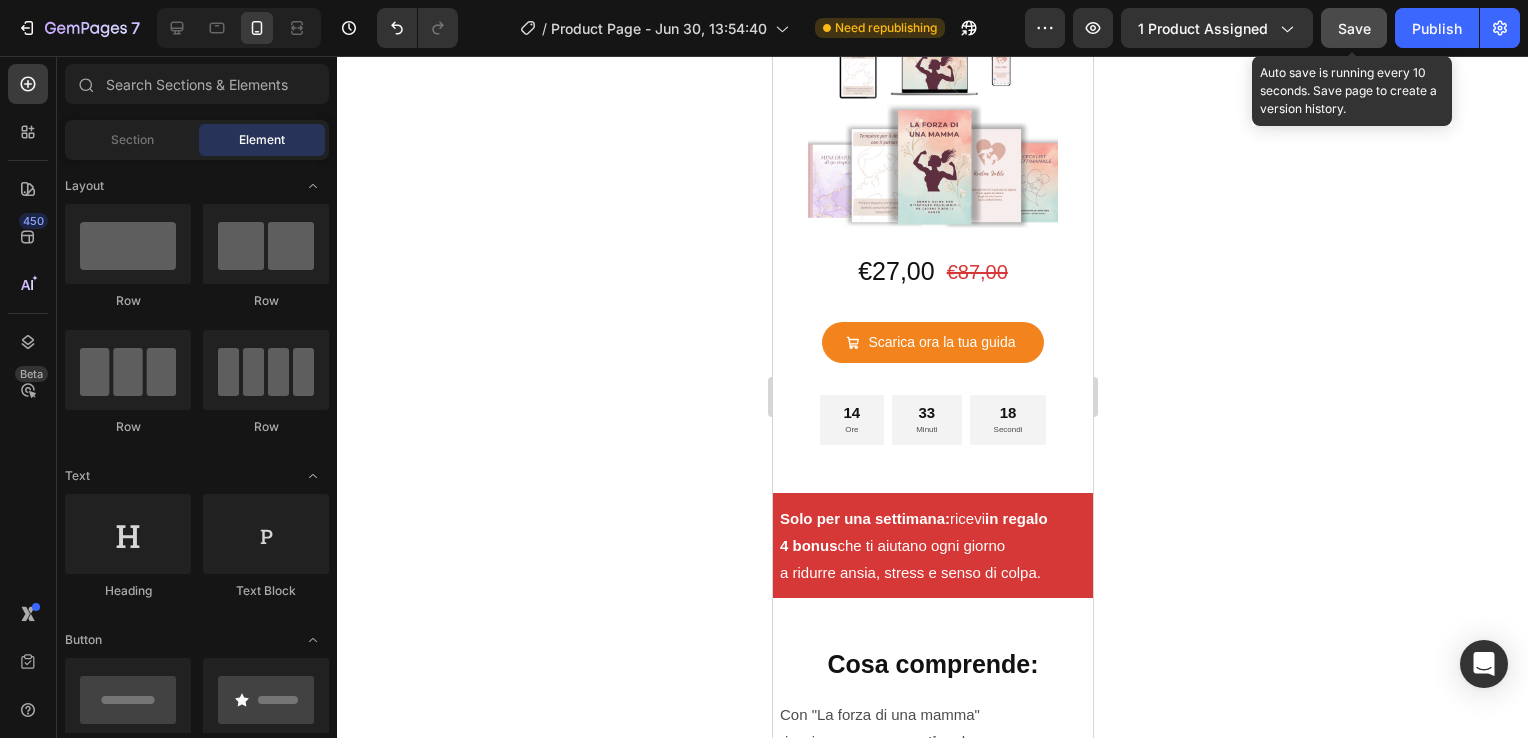 click on "Save" at bounding box center (1354, 28) 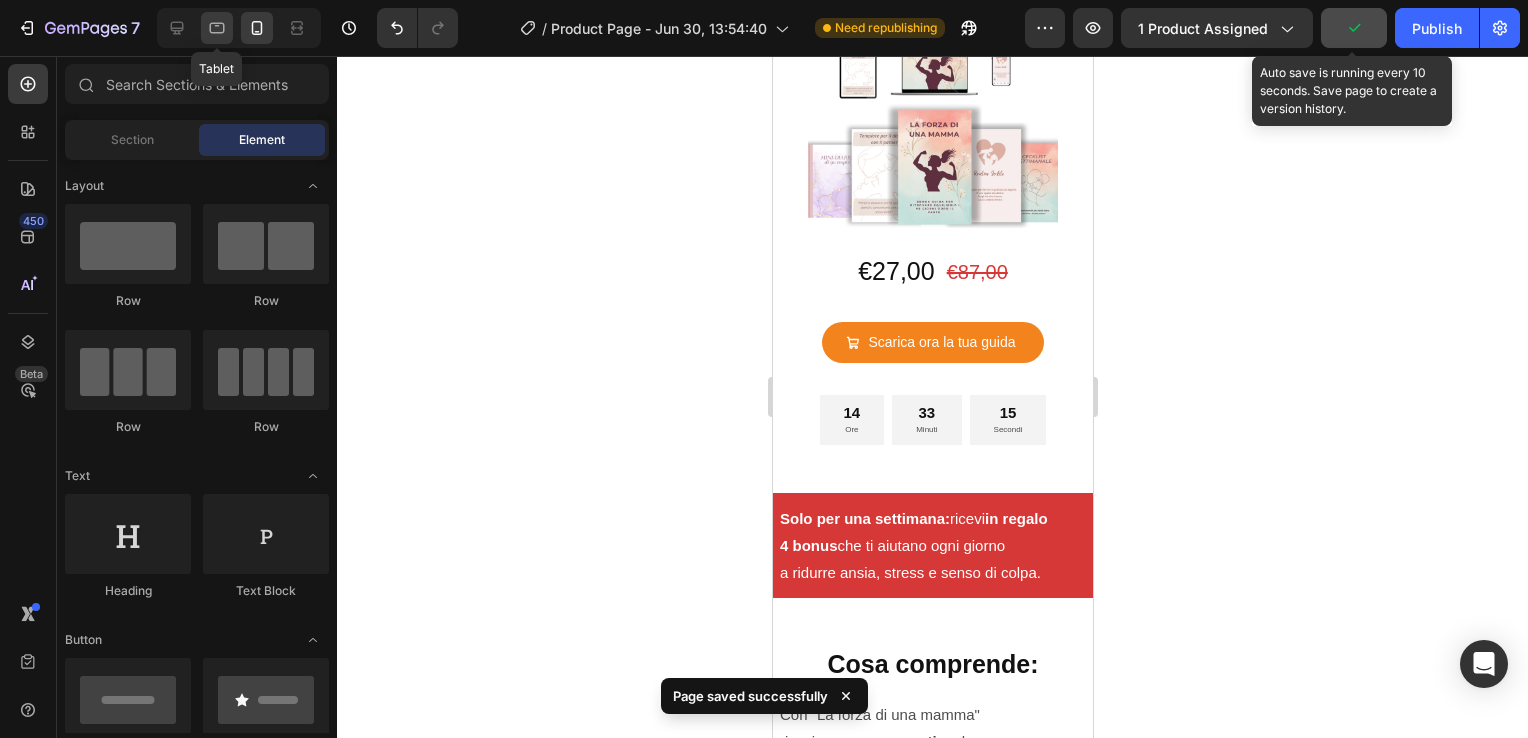 click 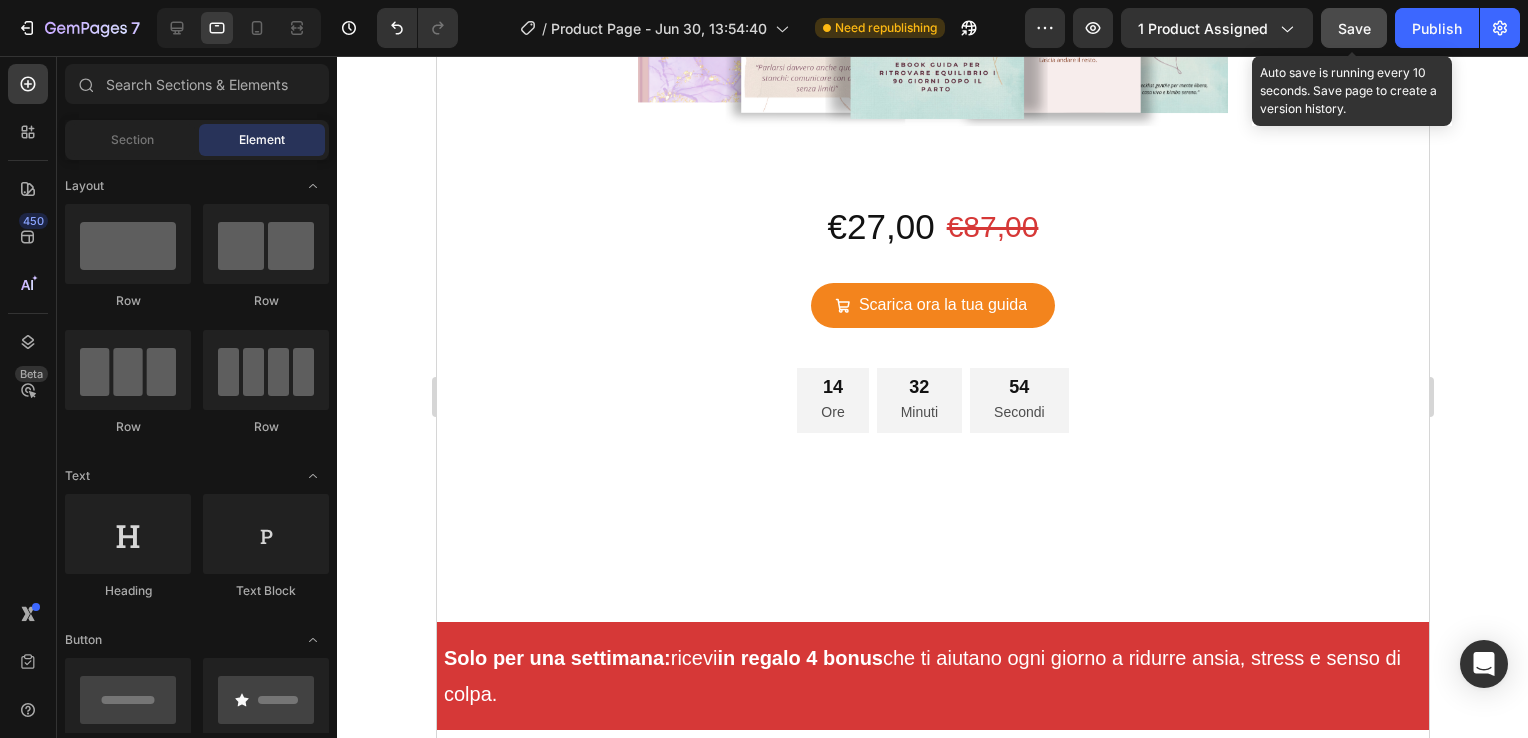 scroll, scrollTop: 864, scrollLeft: 0, axis: vertical 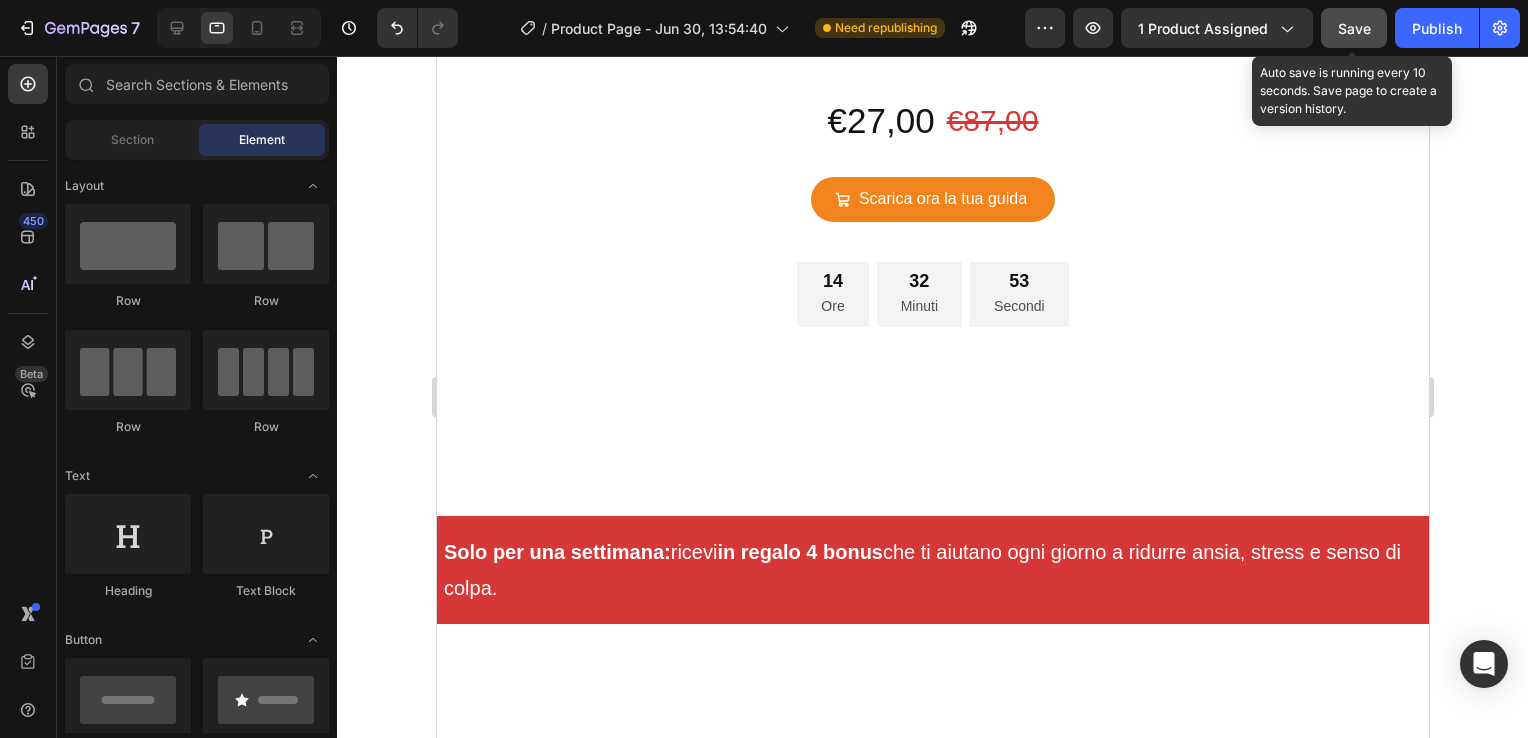 drag, startPoint x: 1419, startPoint y: 363, endPoint x: 1839, endPoint y: 80, distance: 506.44742 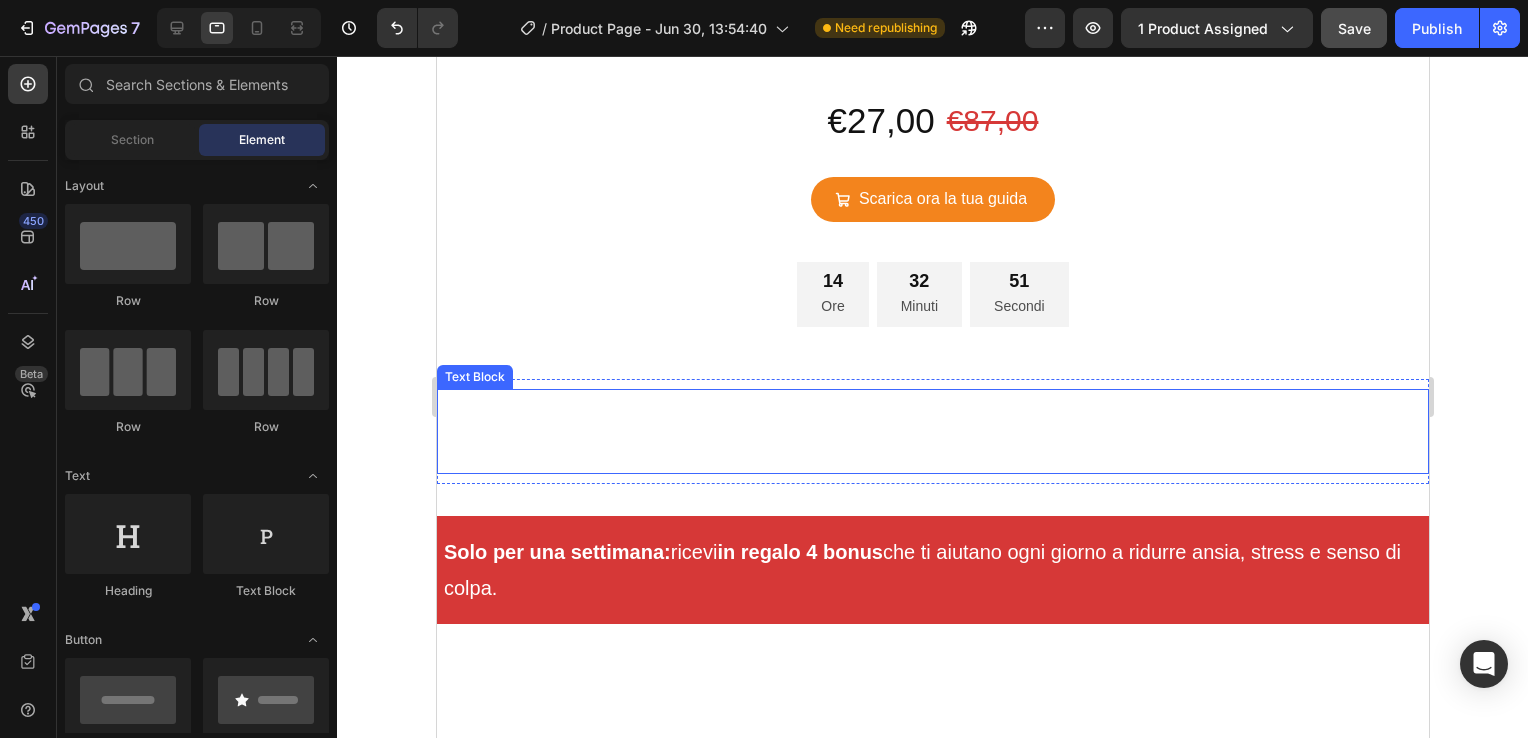 click on "4 bonus  che ti aiutano ogni giorno" at bounding box center [932, 431] 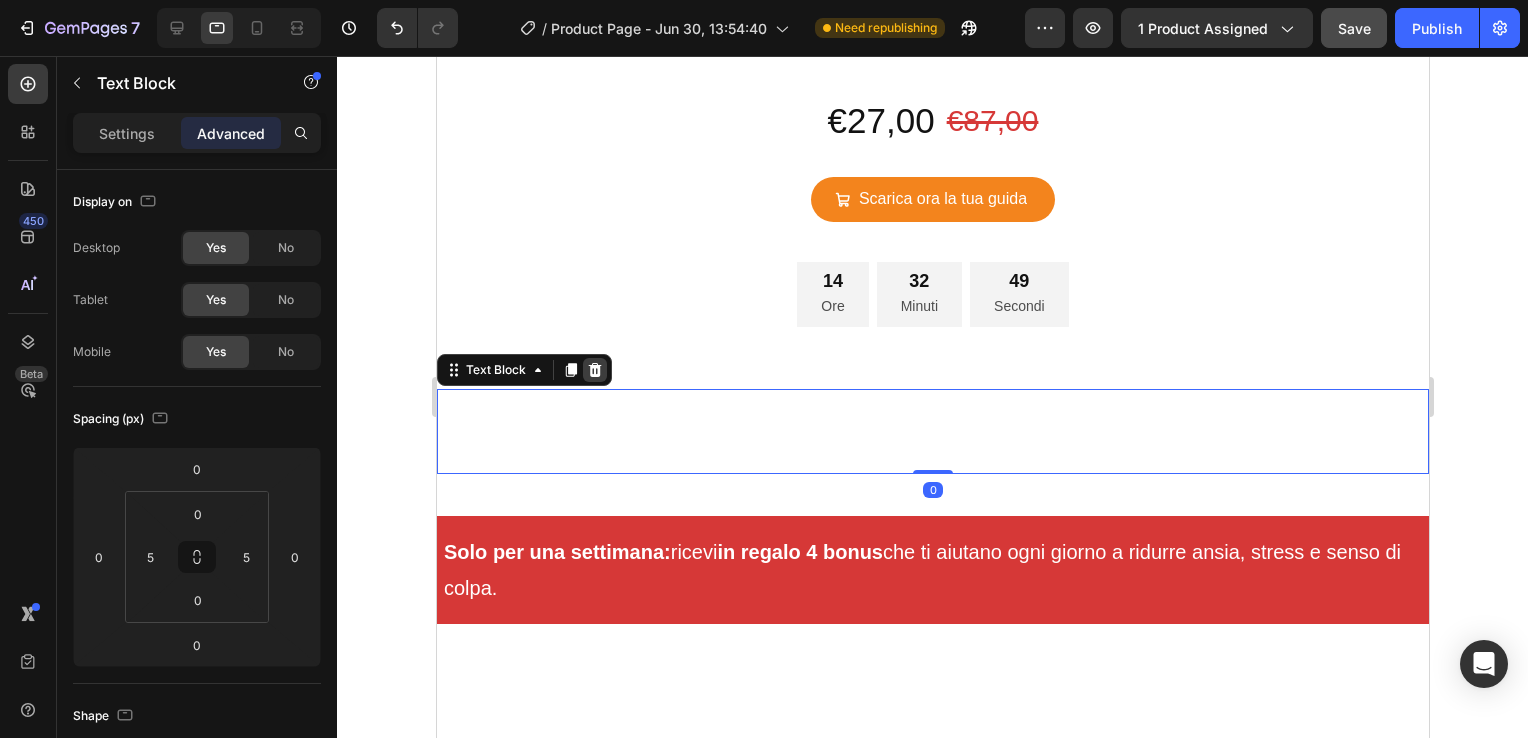 click 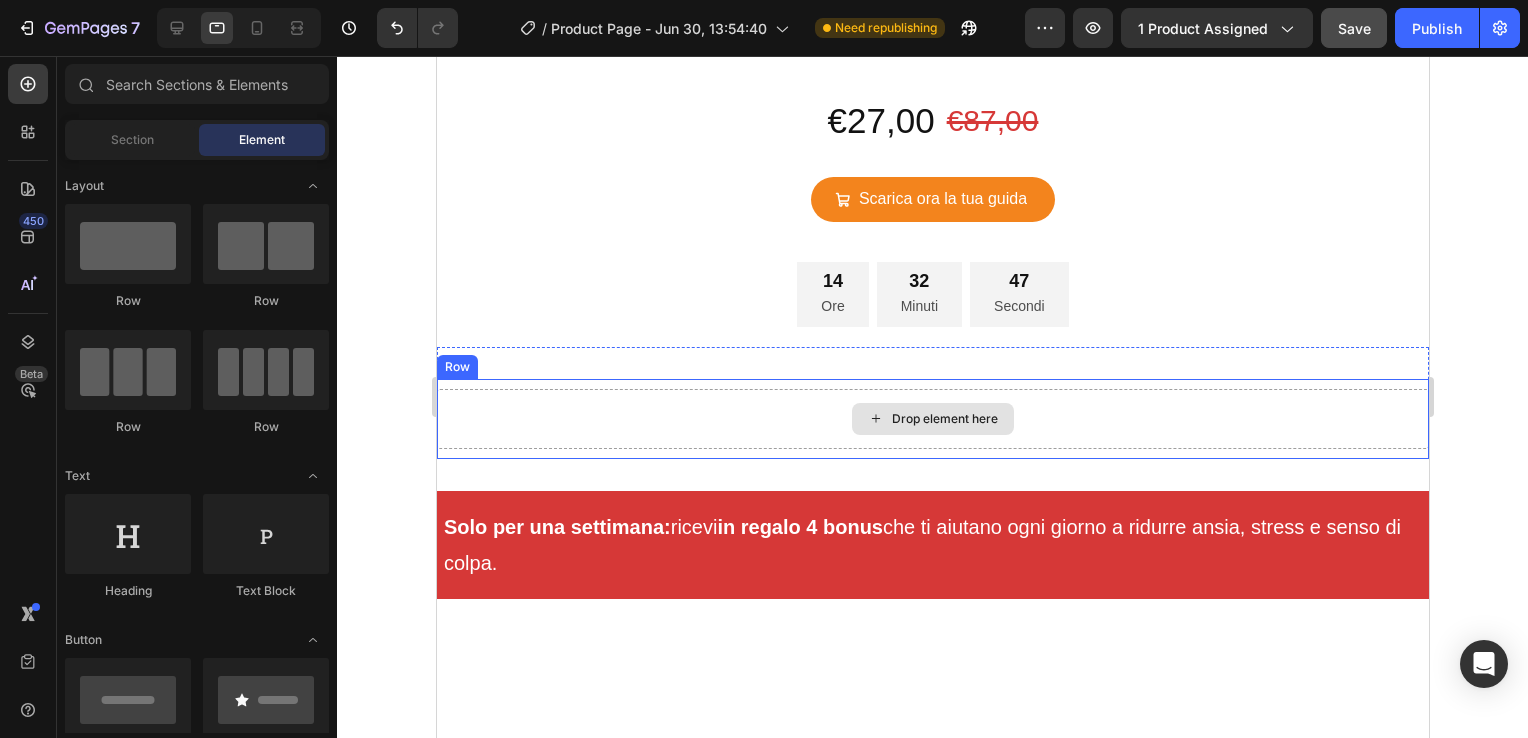 click on "Drop element here" at bounding box center [932, 419] 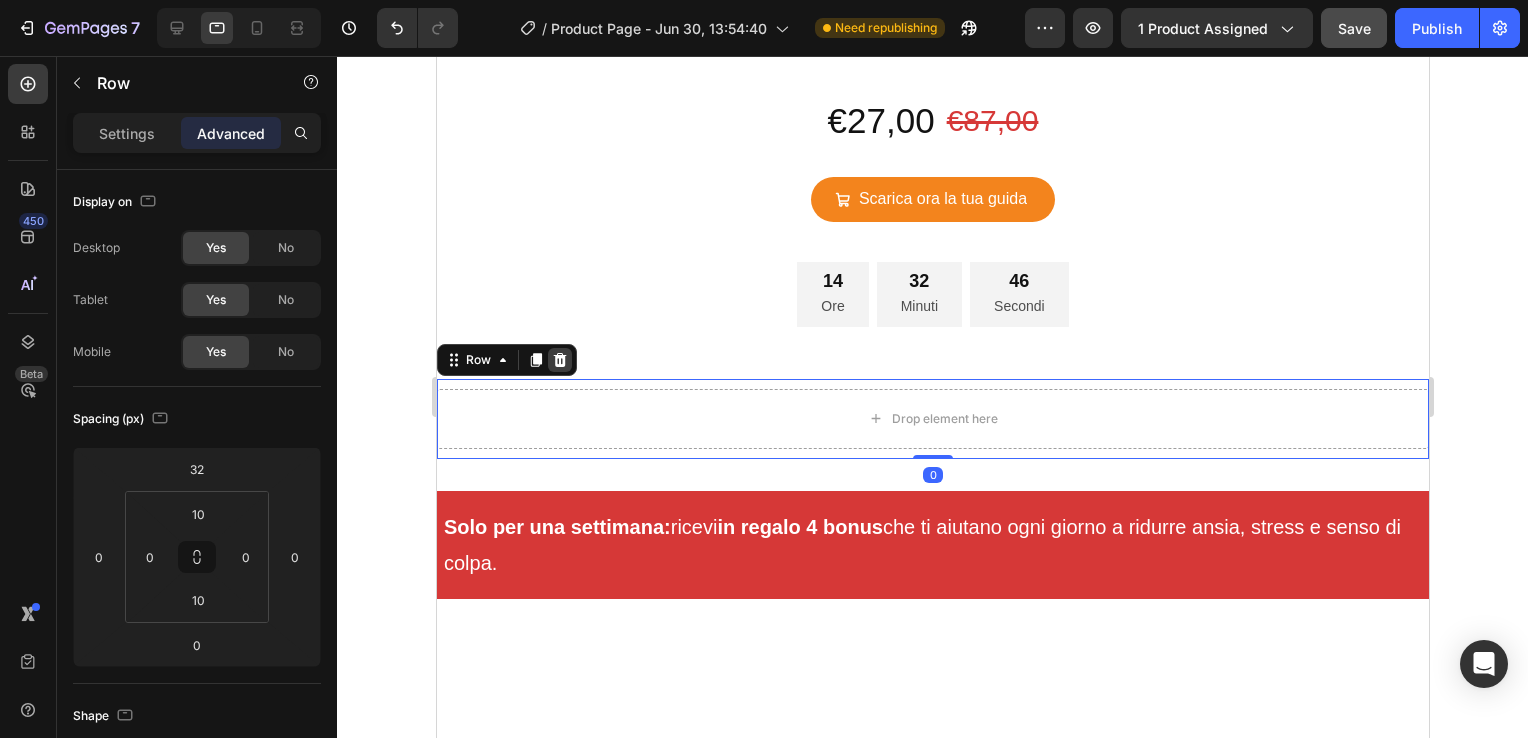 click 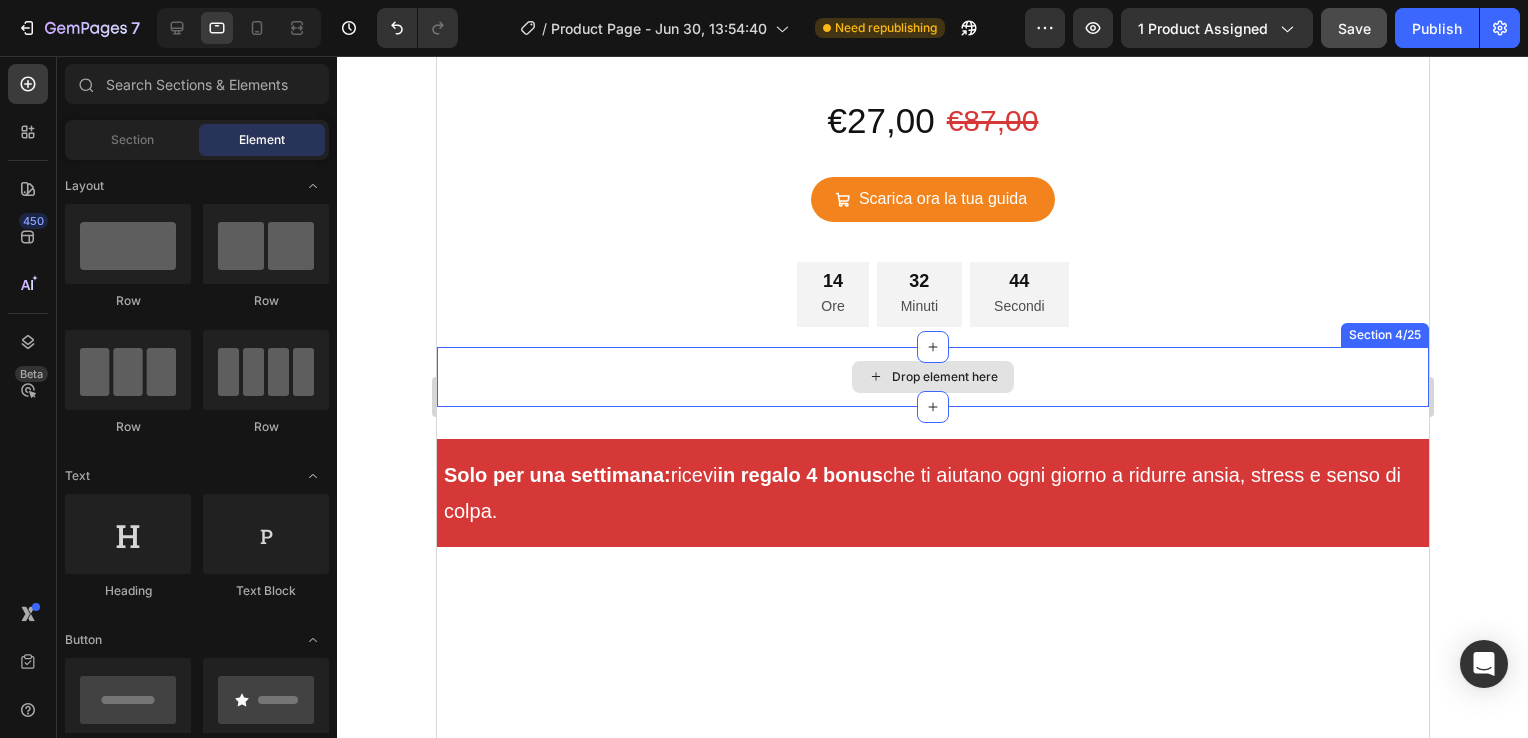 click on "Drop element here" at bounding box center [932, 377] 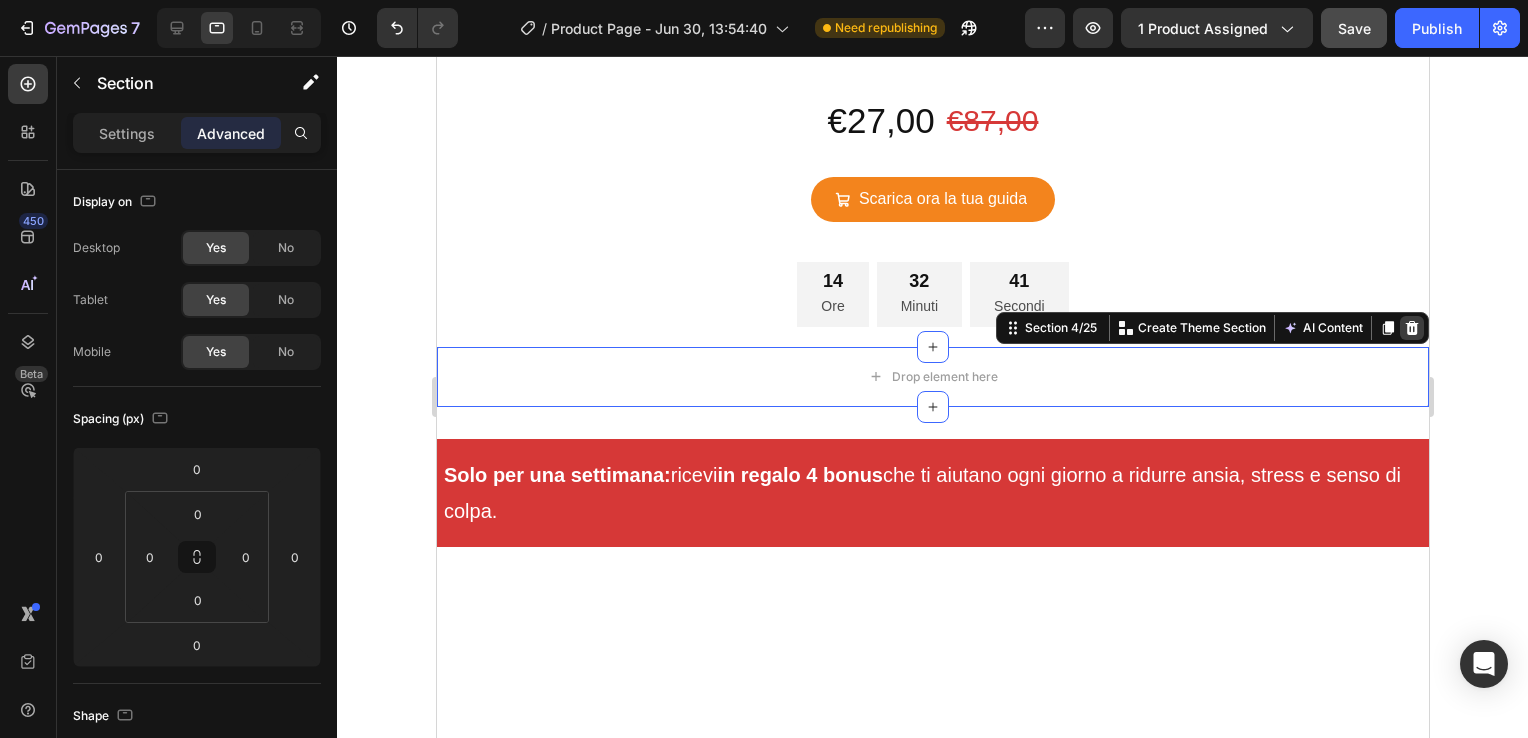 click 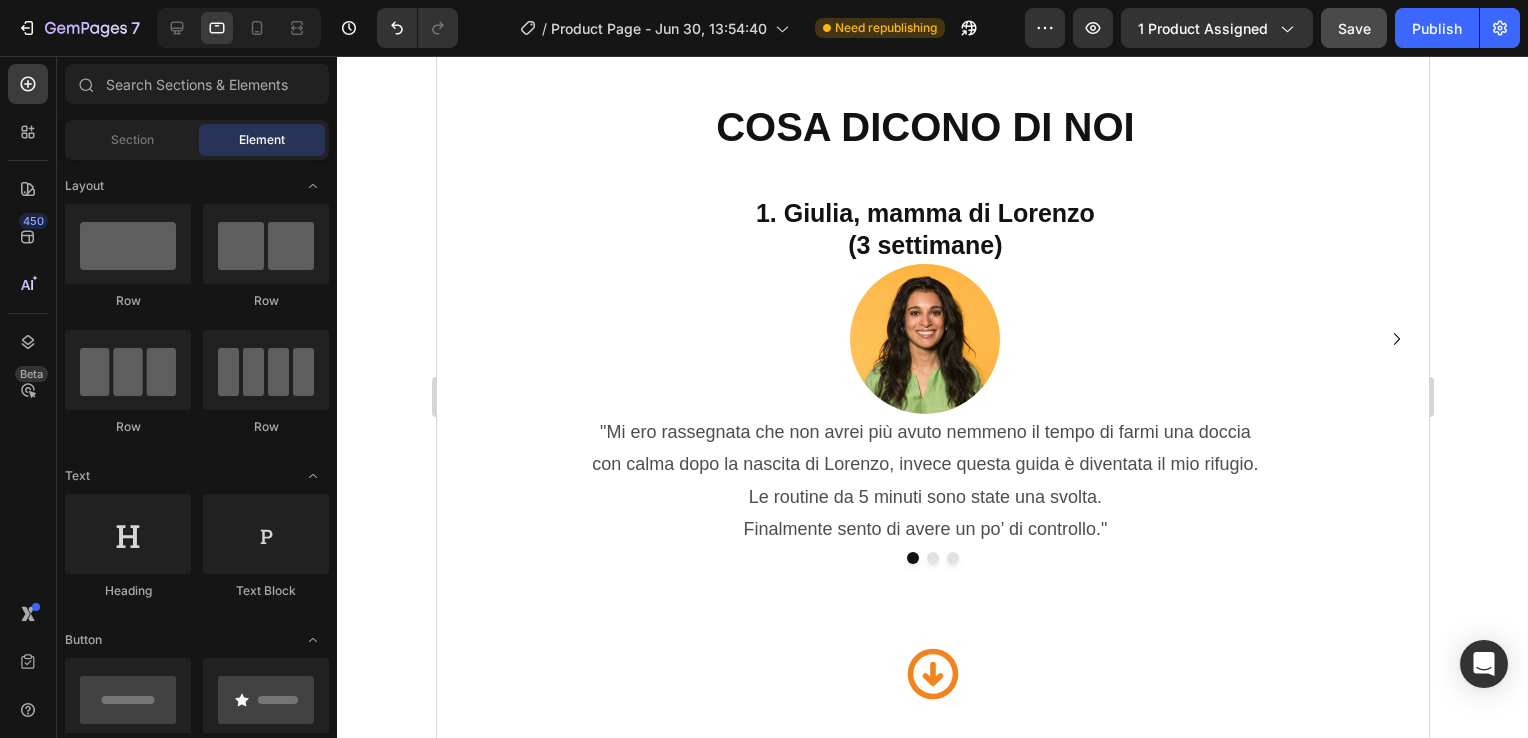 scroll, scrollTop: 1335, scrollLeft: 0, axis: vertical 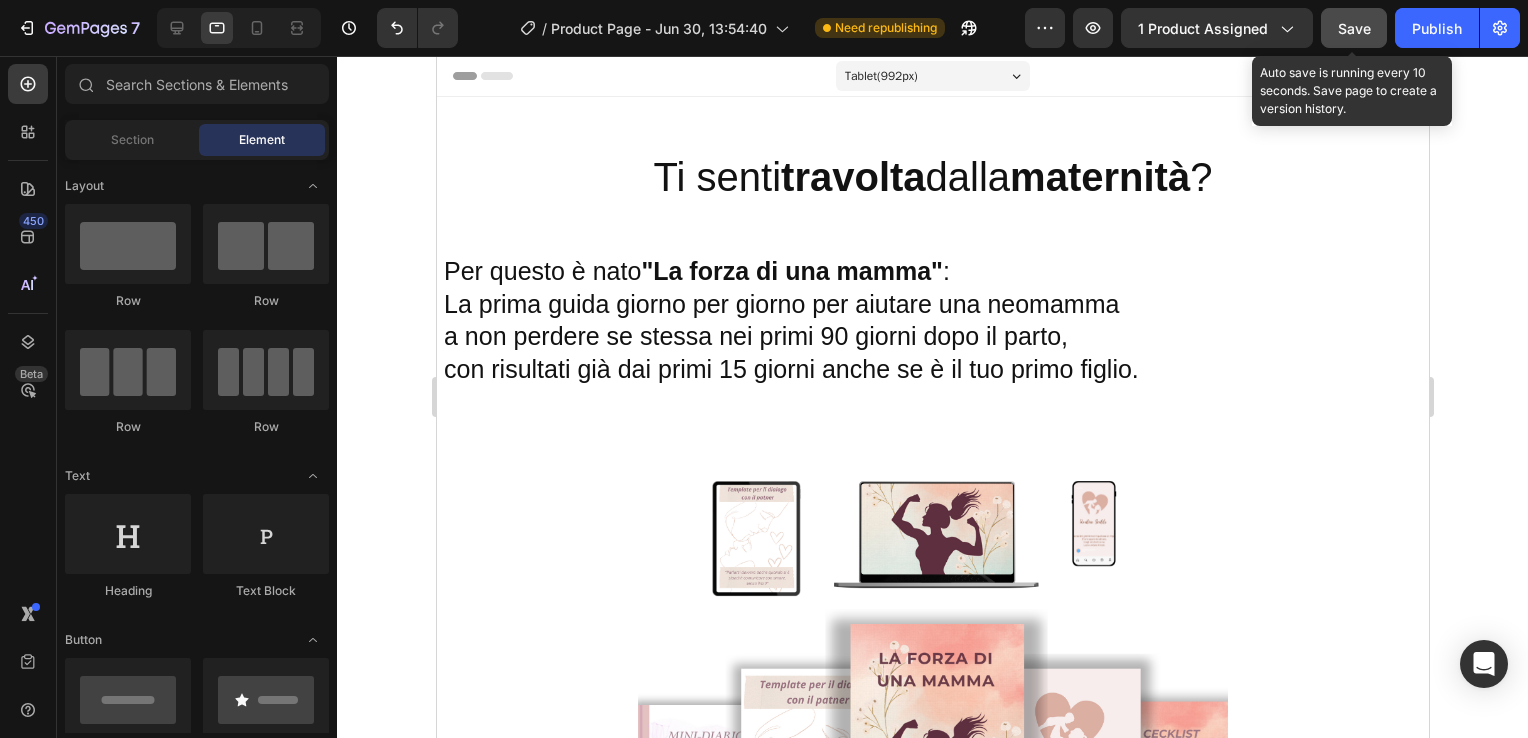 click on "Save" 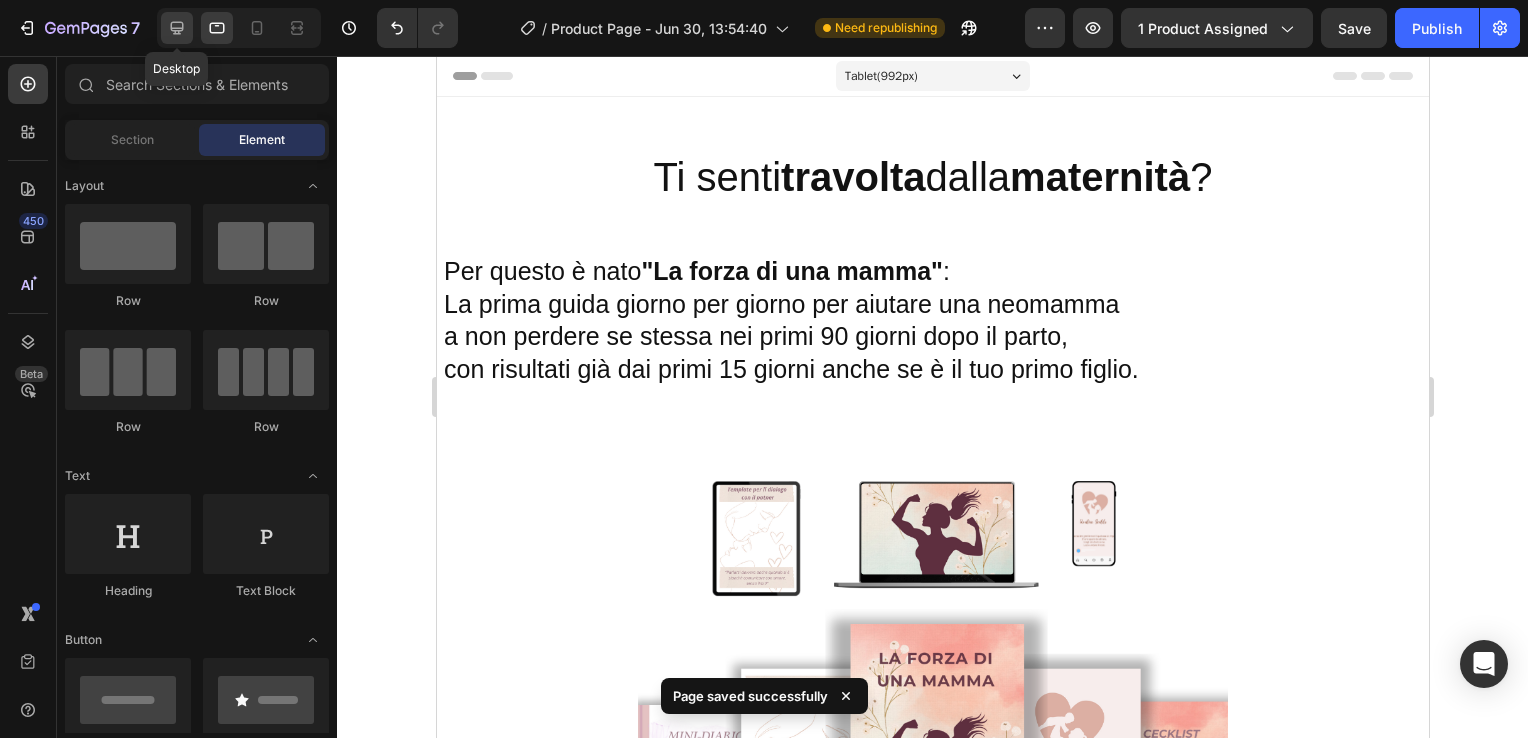 click 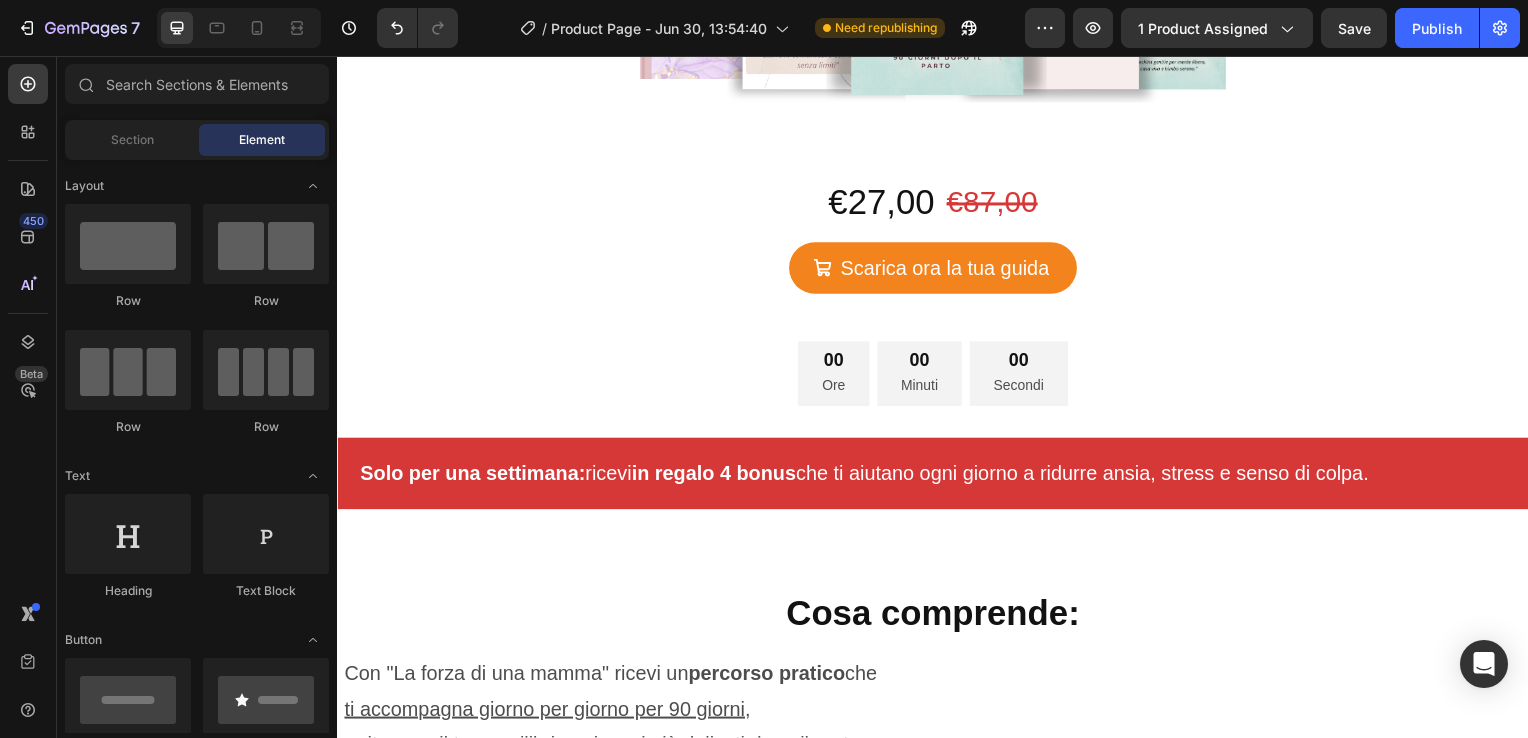 scroll, scrollTop: 7231, scrollLeft: 0, axis: vertical 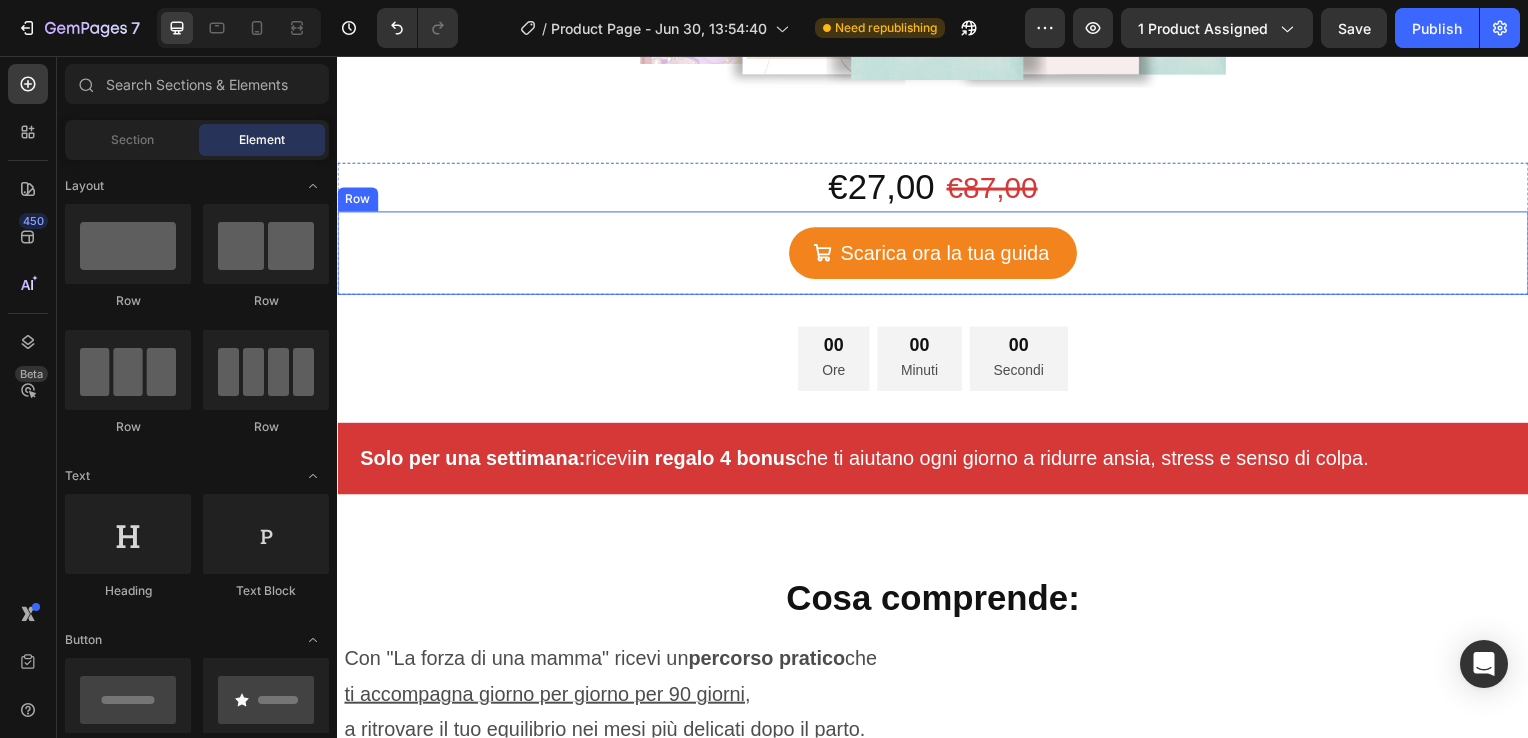 click on "Scarica ora la tua guida Add to Cart Row" at bounding box center (937, 255) 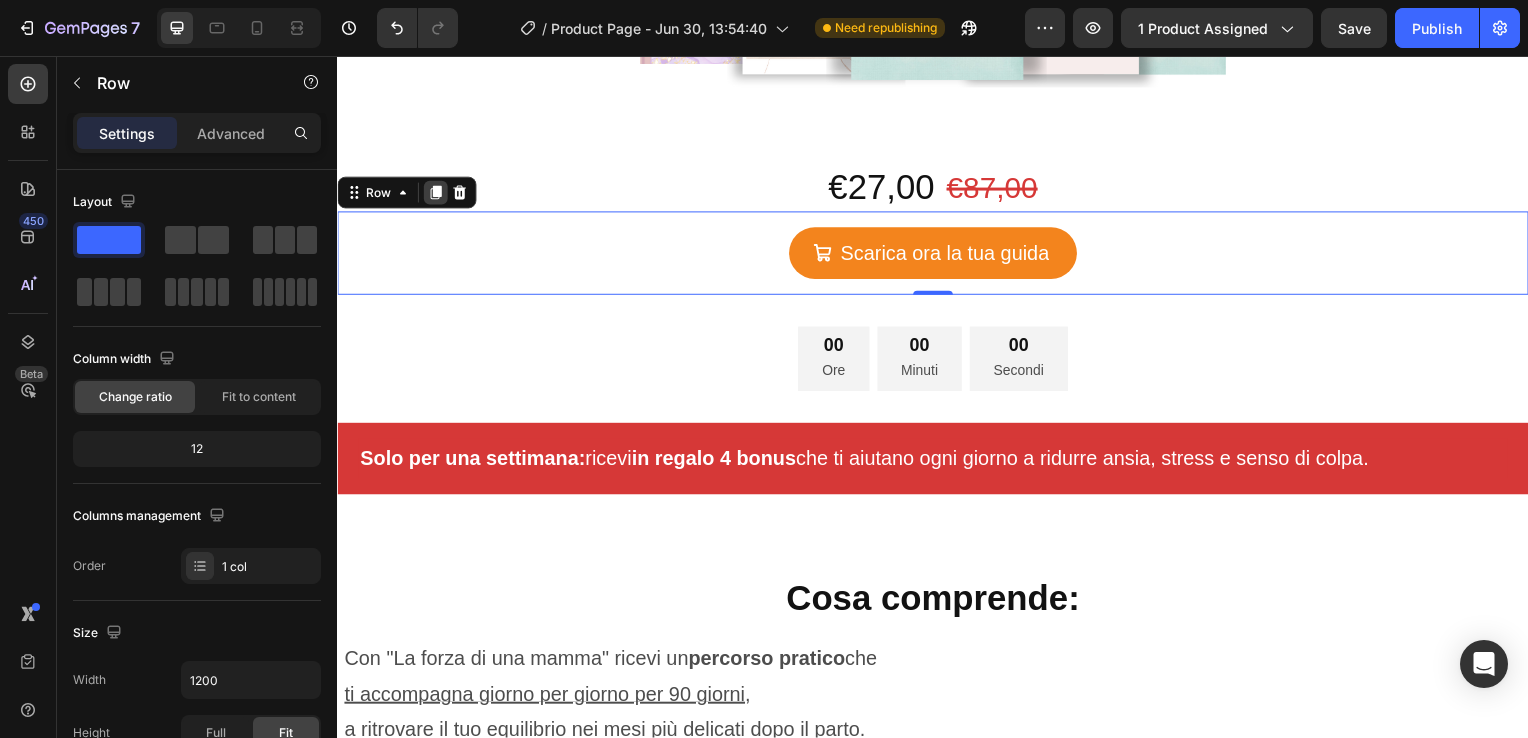 click 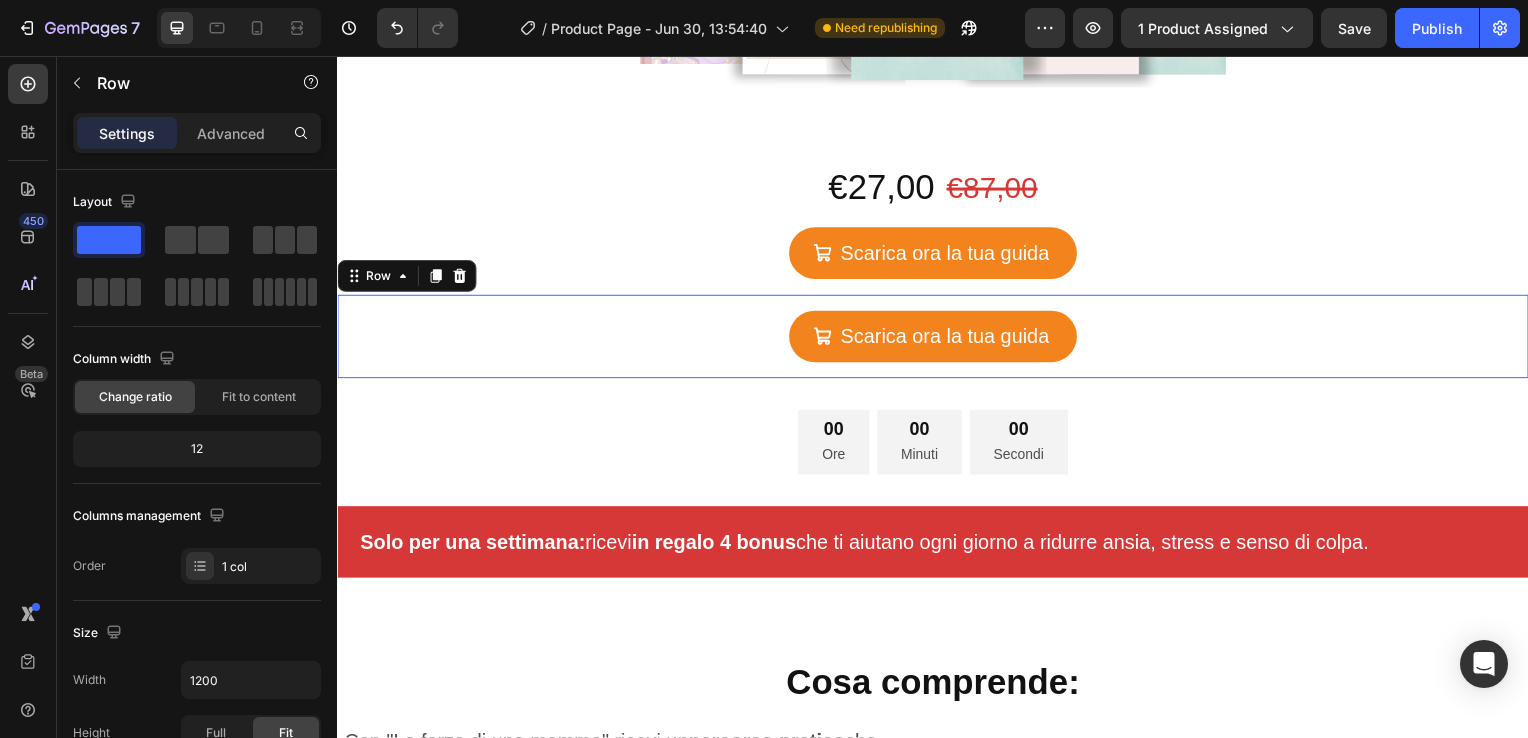 scroll, scrollTop: 592, scrollLeft: 0, axis: vertical 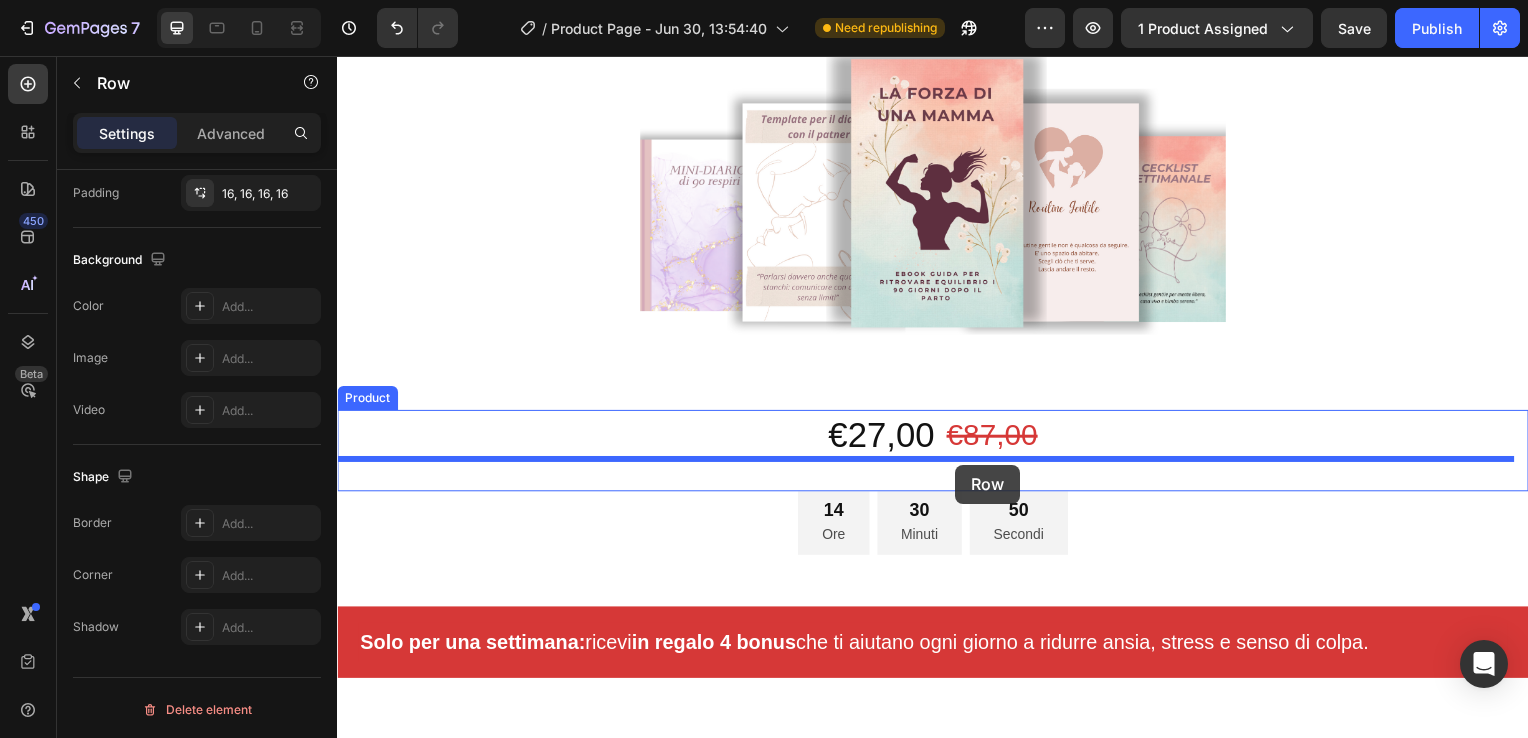 drag, startPoint x: 506, startPoint y: 305, endPoint x: 960, endPoint y: 469, distance: 482.71317 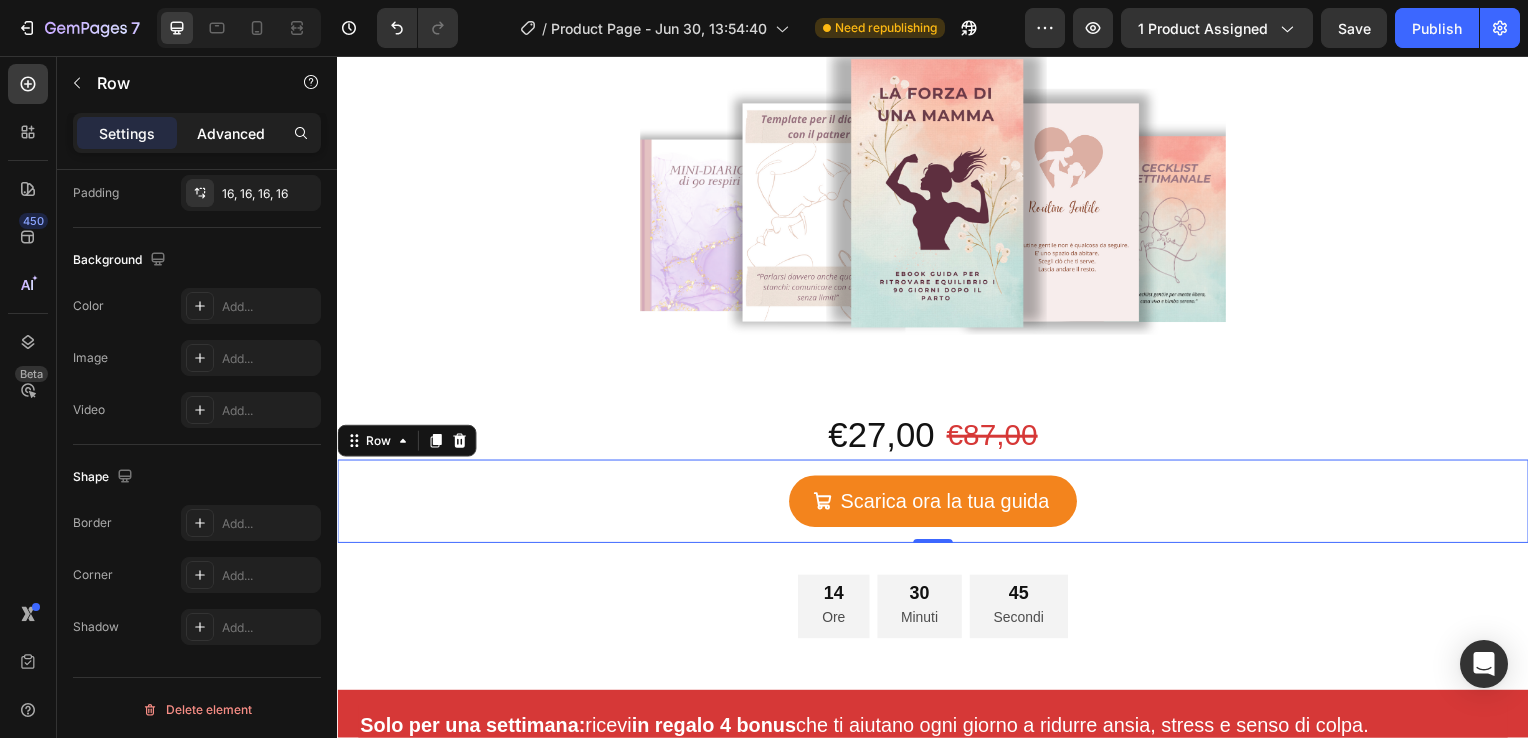 click on "Advanced" at bounding box center (231, 133) 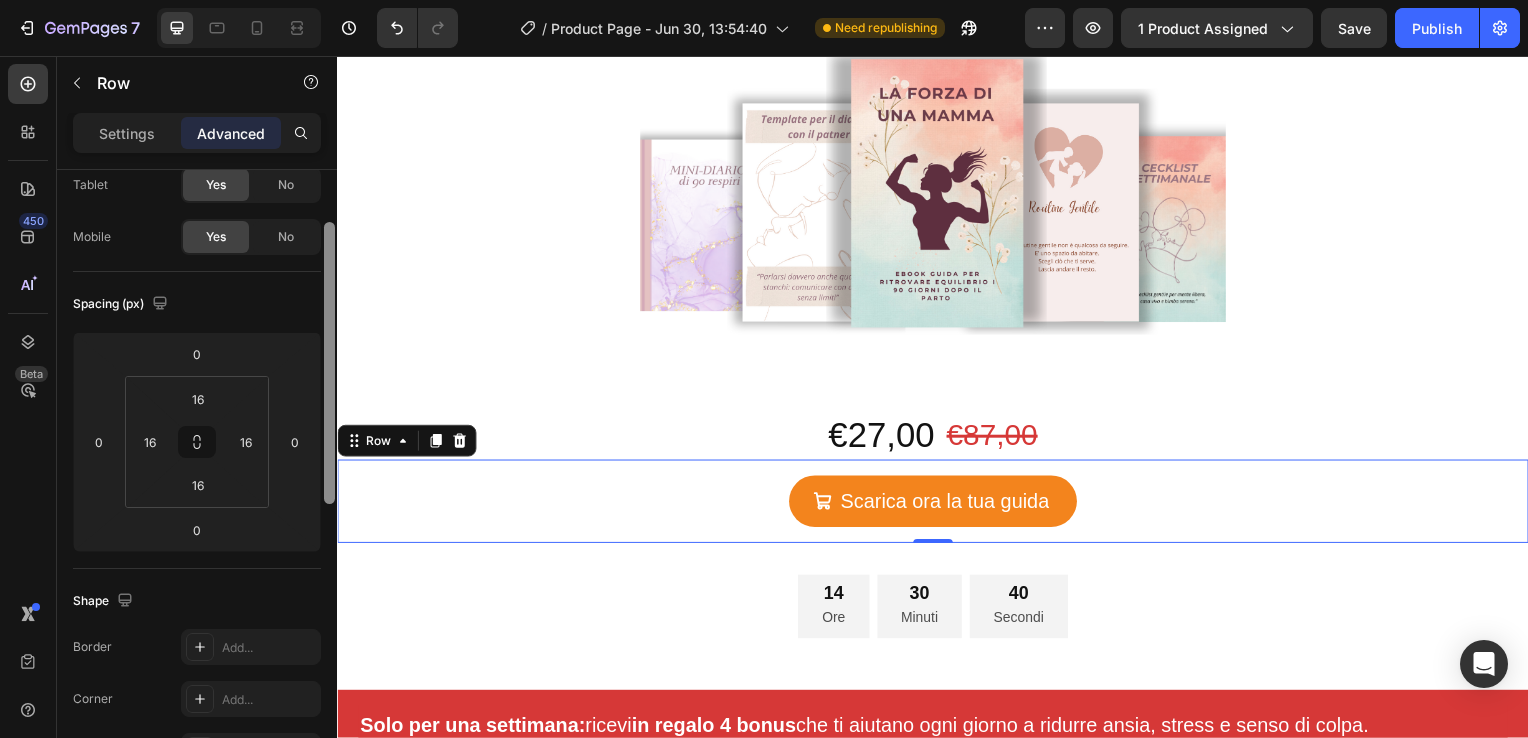 scroll, scrollTop: 111, scrollLeft: 0, axis: vertical 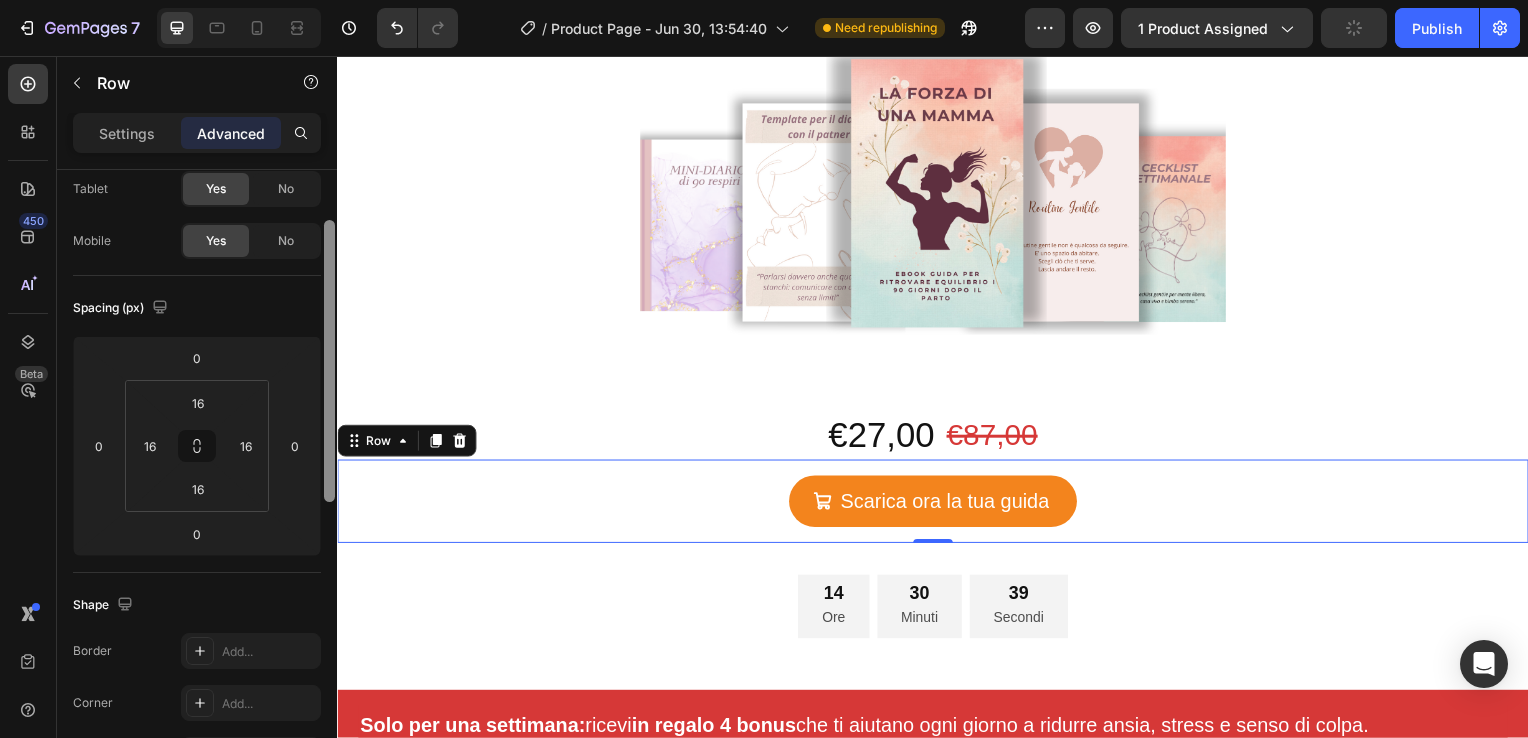 drag, startPoint x: 331, startPoint y: 498, endPoint x: 322, endPoint y: 280, distance: 218.1857 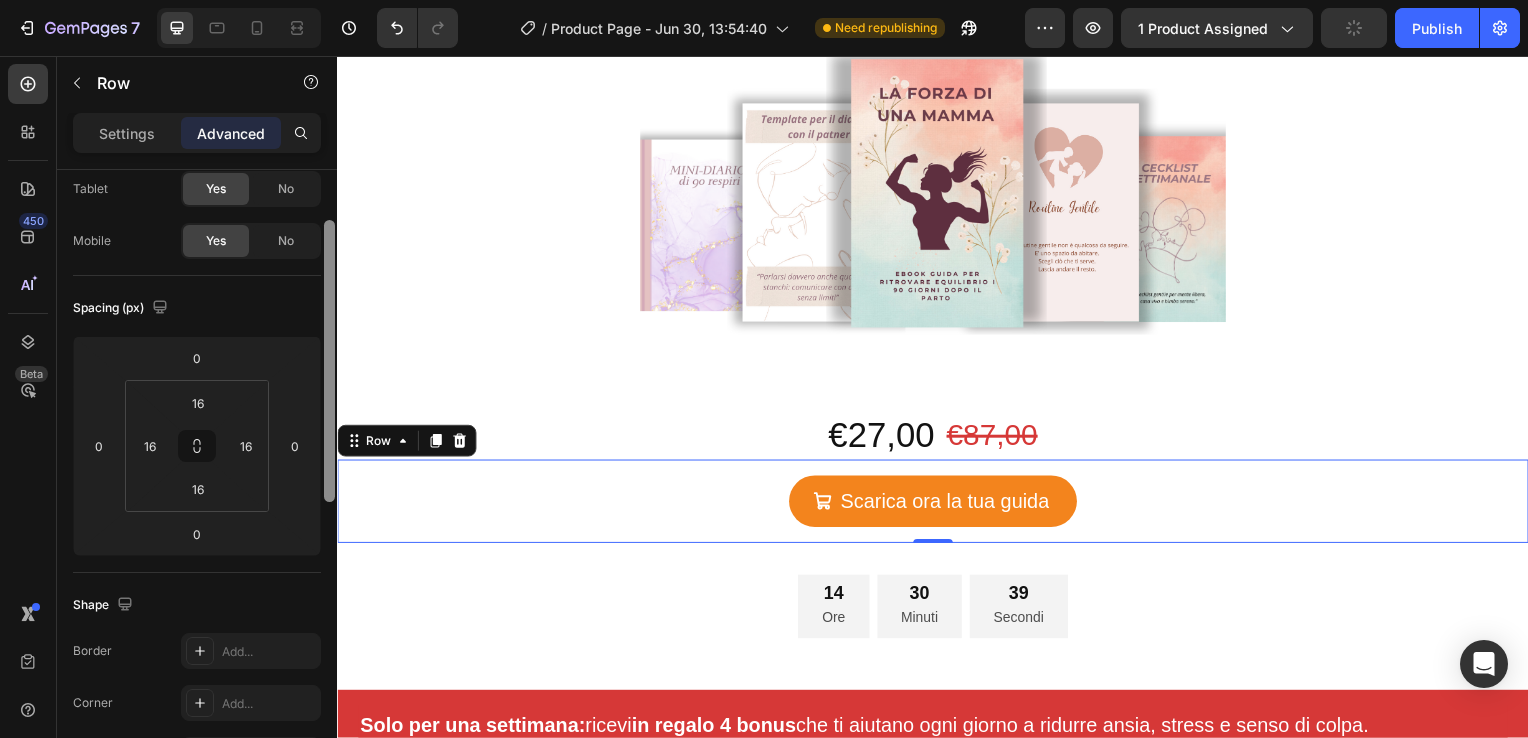 click at bounding box center (329, 483) 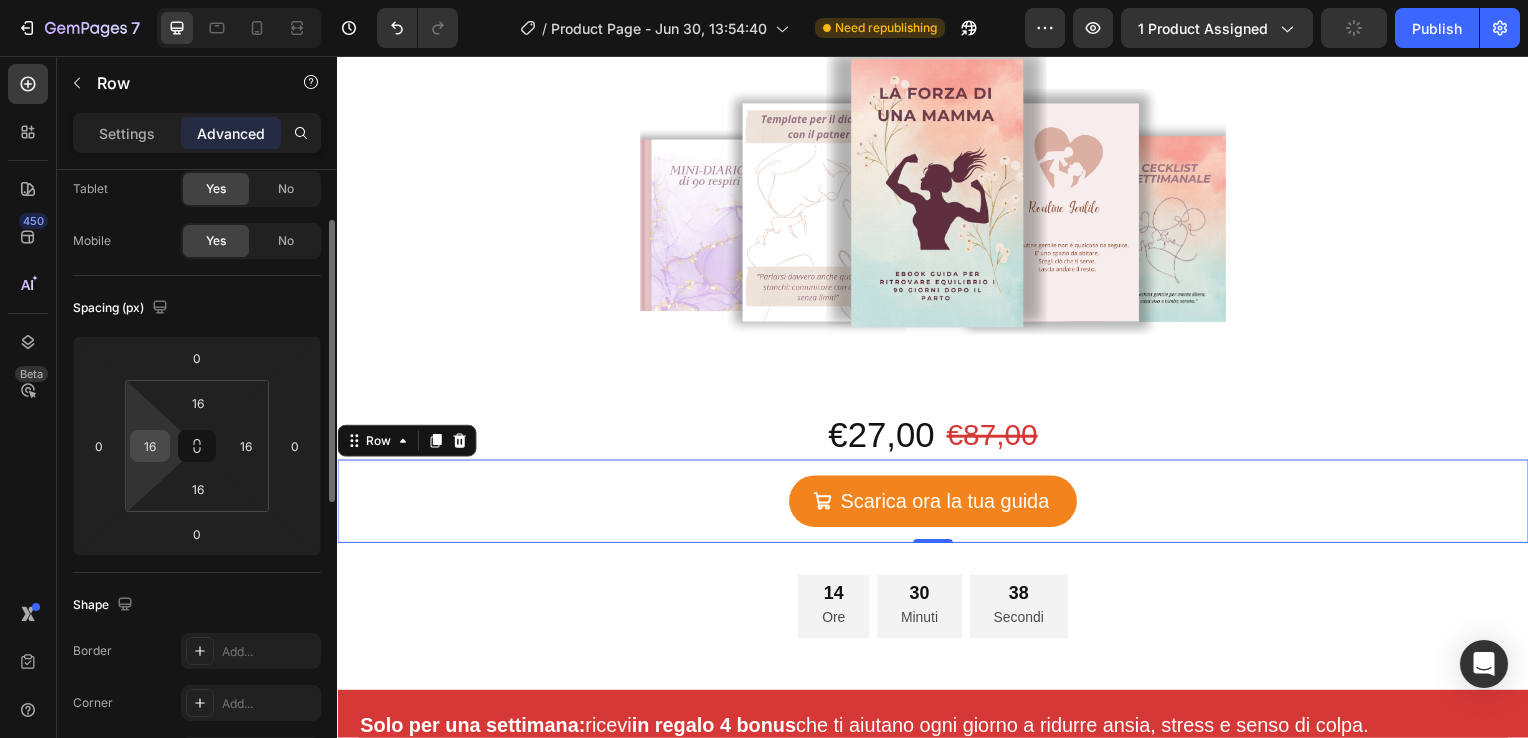 click on "16" at bounding box center (150, 446) 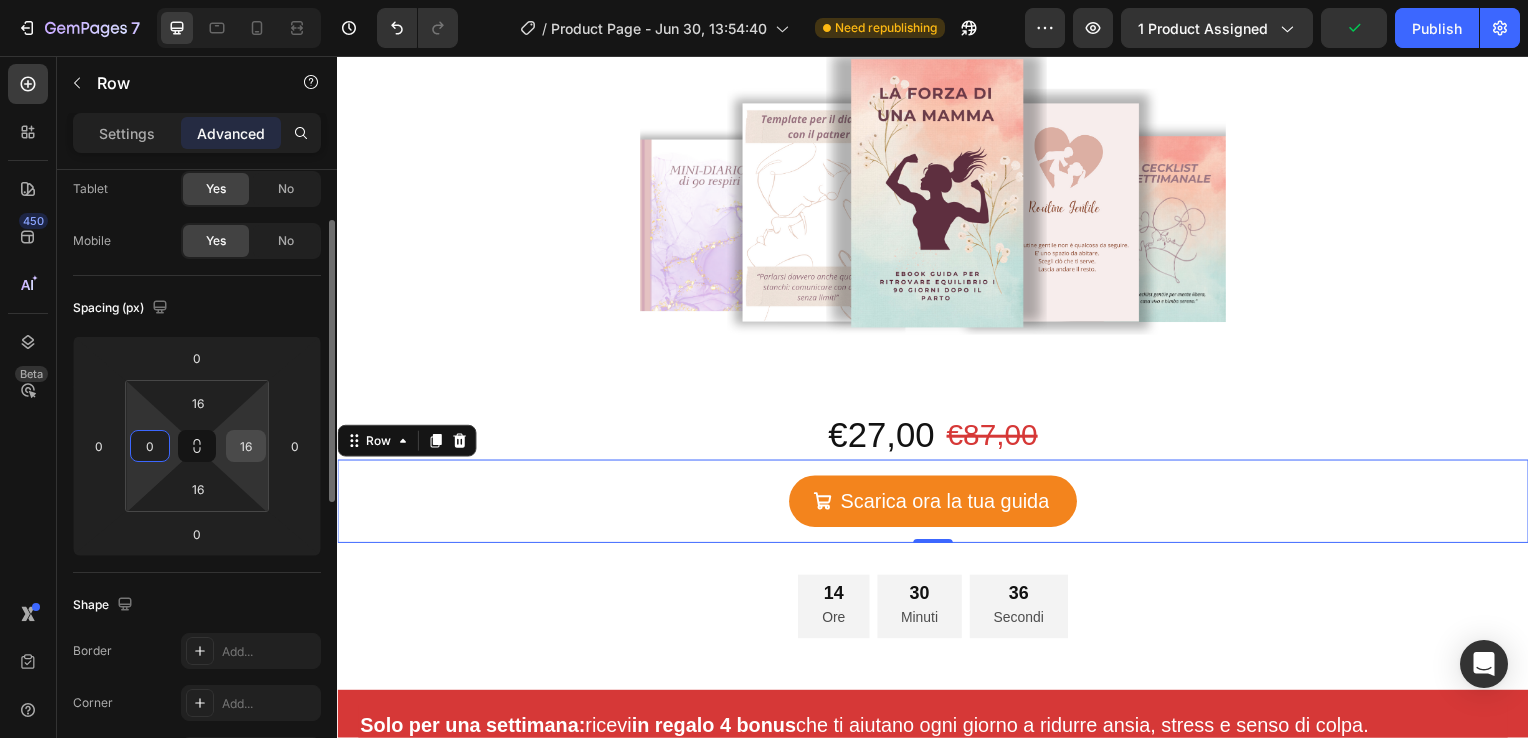 type on "0" 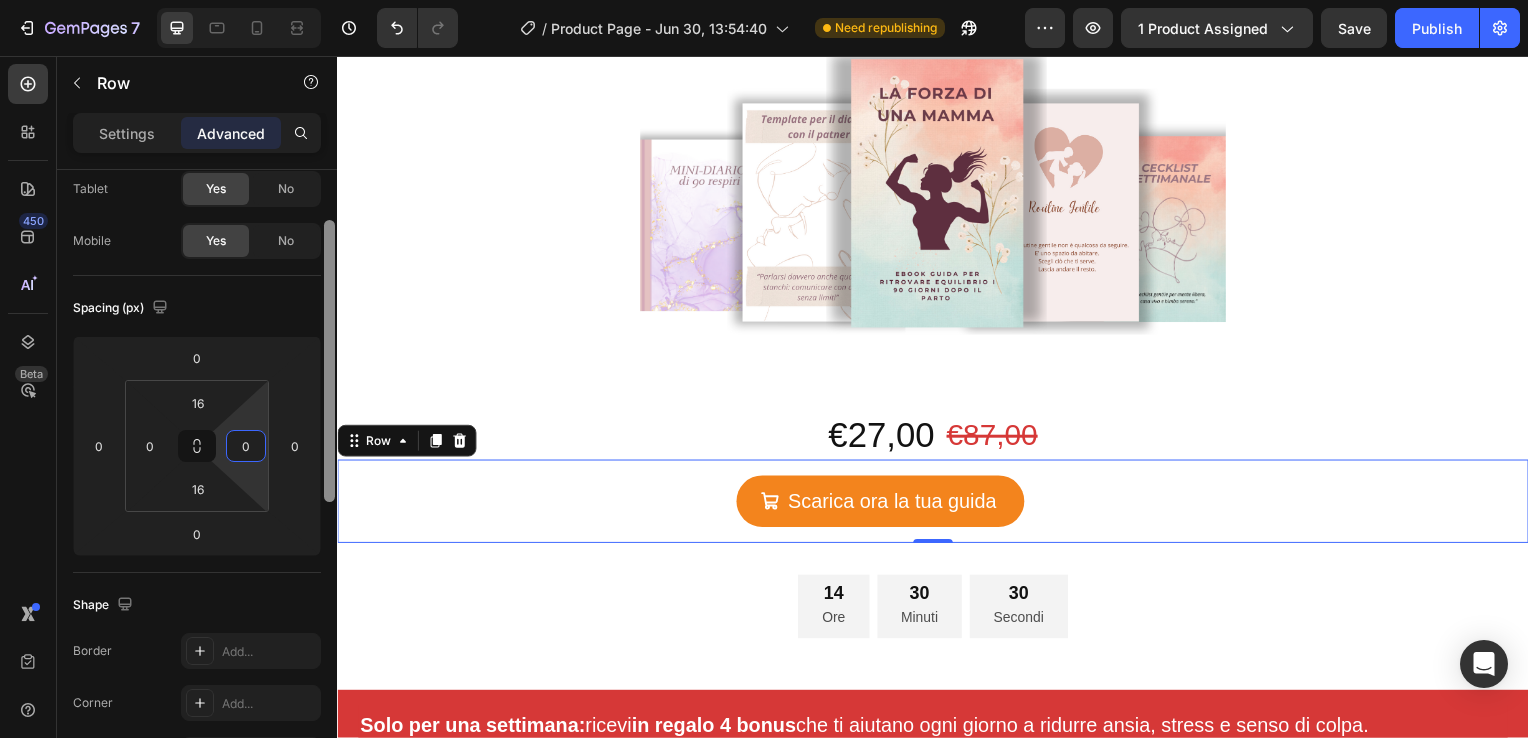 drag, startPoint x: 246, startPoint y: 444, endPoint x: 328, endPoint y: 454, distance: 82.607506 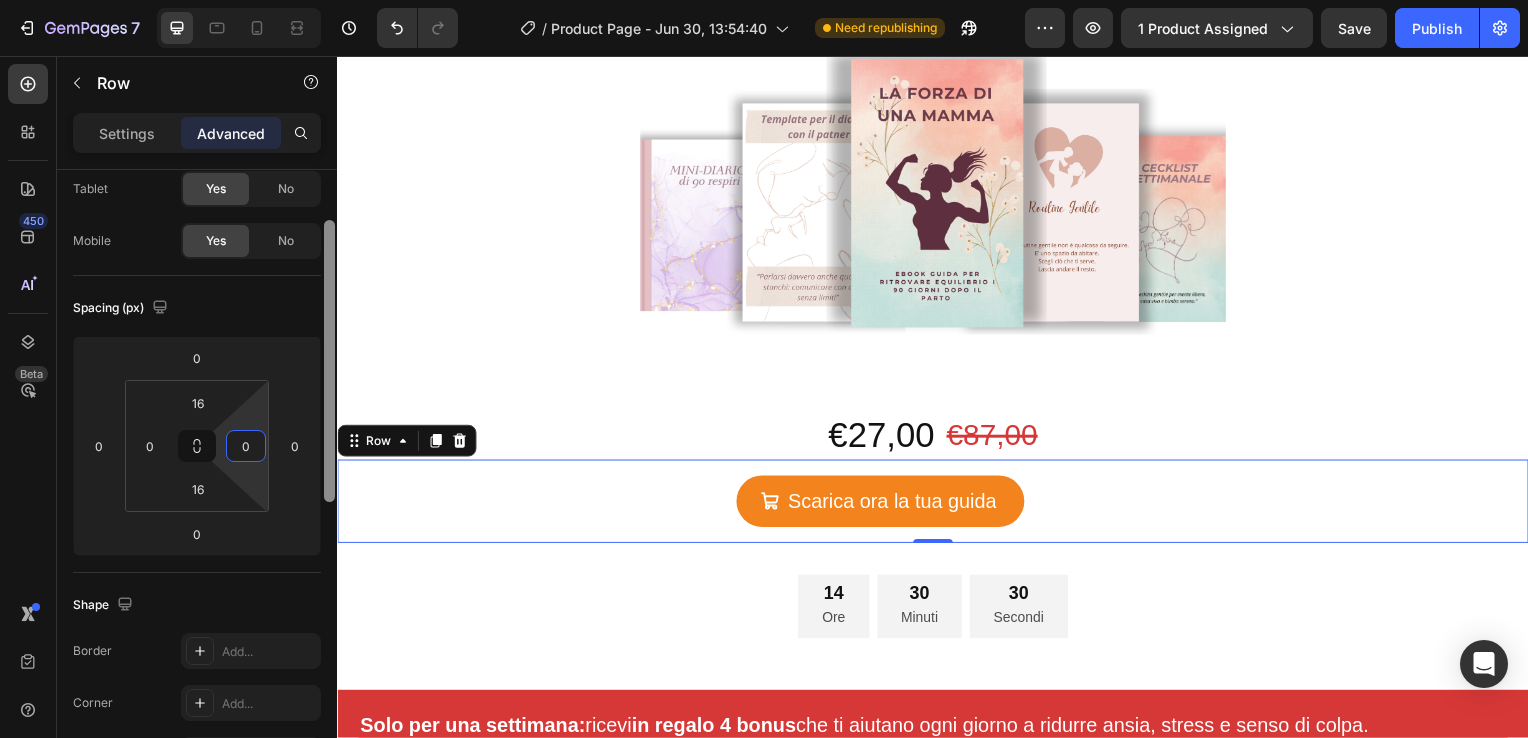 click on "Display on Desktop Yes No Tablet Yes No Mobile Yes No Spacing (px) 0 0 0 0 16 0 16 0 Shape Border Add... Corner Add... Shadow Add... Position Static Opacity 100% Animation Upgrade to Build plan  to unlock Animation & other premium features. Interaction Upgrade to Optimize plan  to unlock Interaction & other premium features. CSS class Delete element" at bounding box center [197, 482] 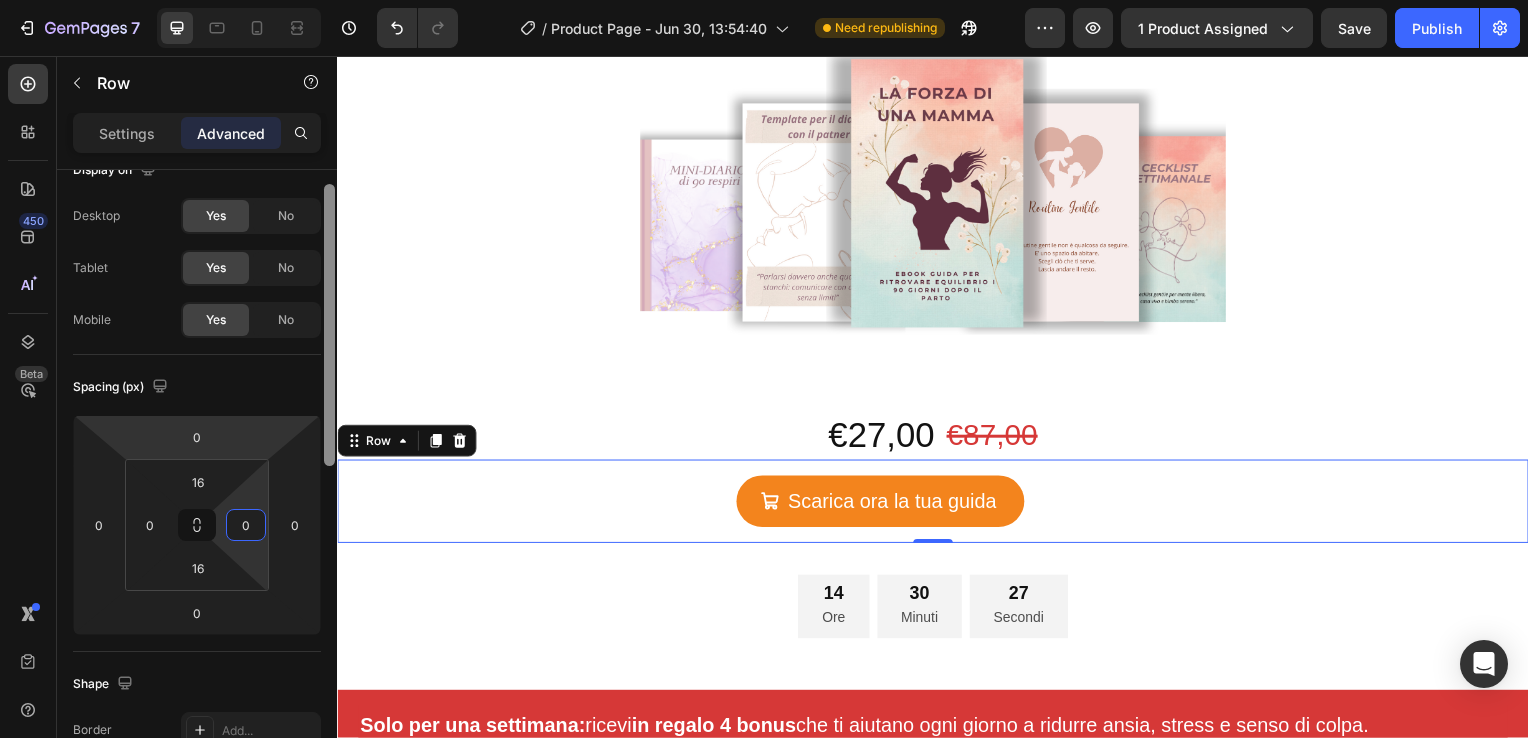 scroll, scrollTop: 0, scrollLeft: 0, axis: both 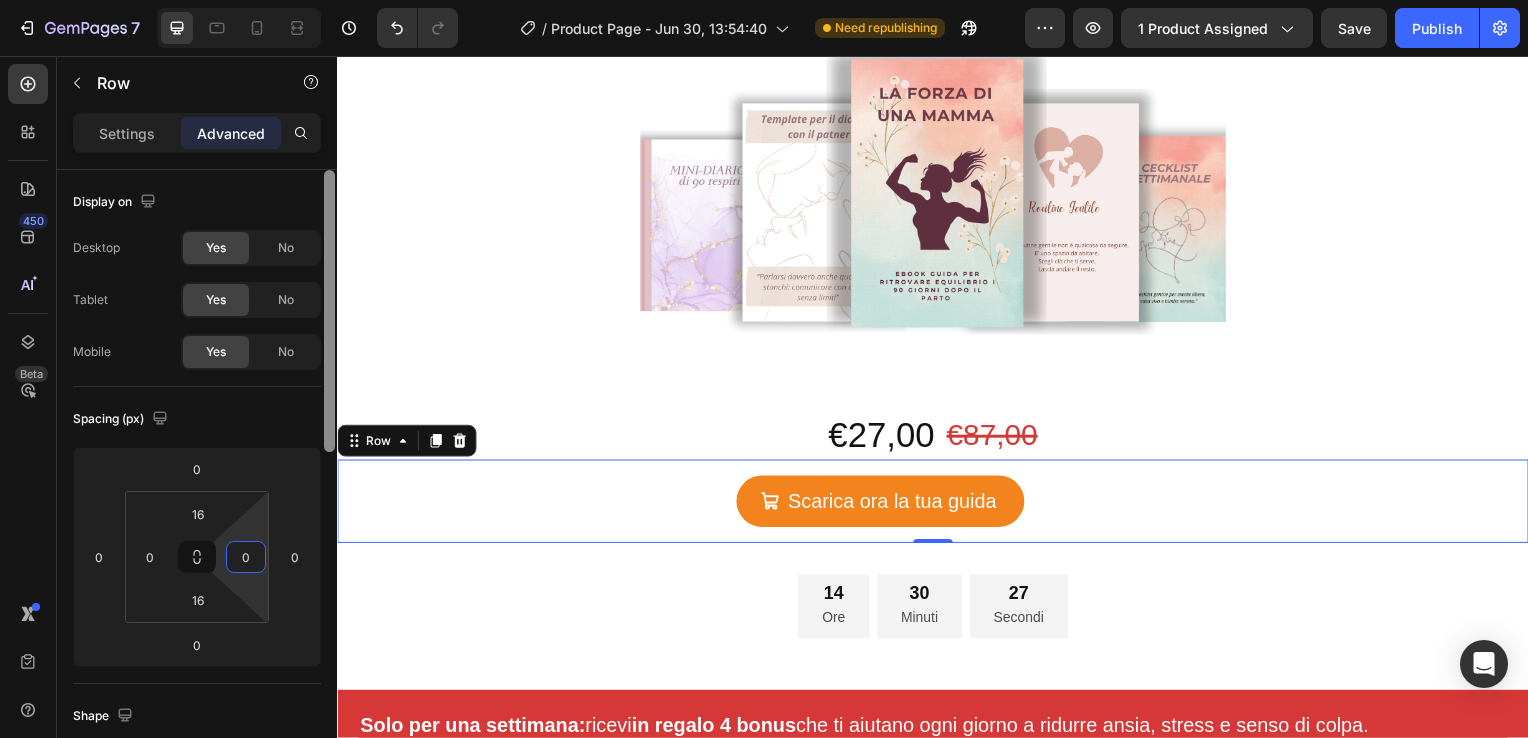 drag, startPoint x: 328, startPoint y: 454, endPoint x: 325, endPoint y: 200, distance: 254.01772 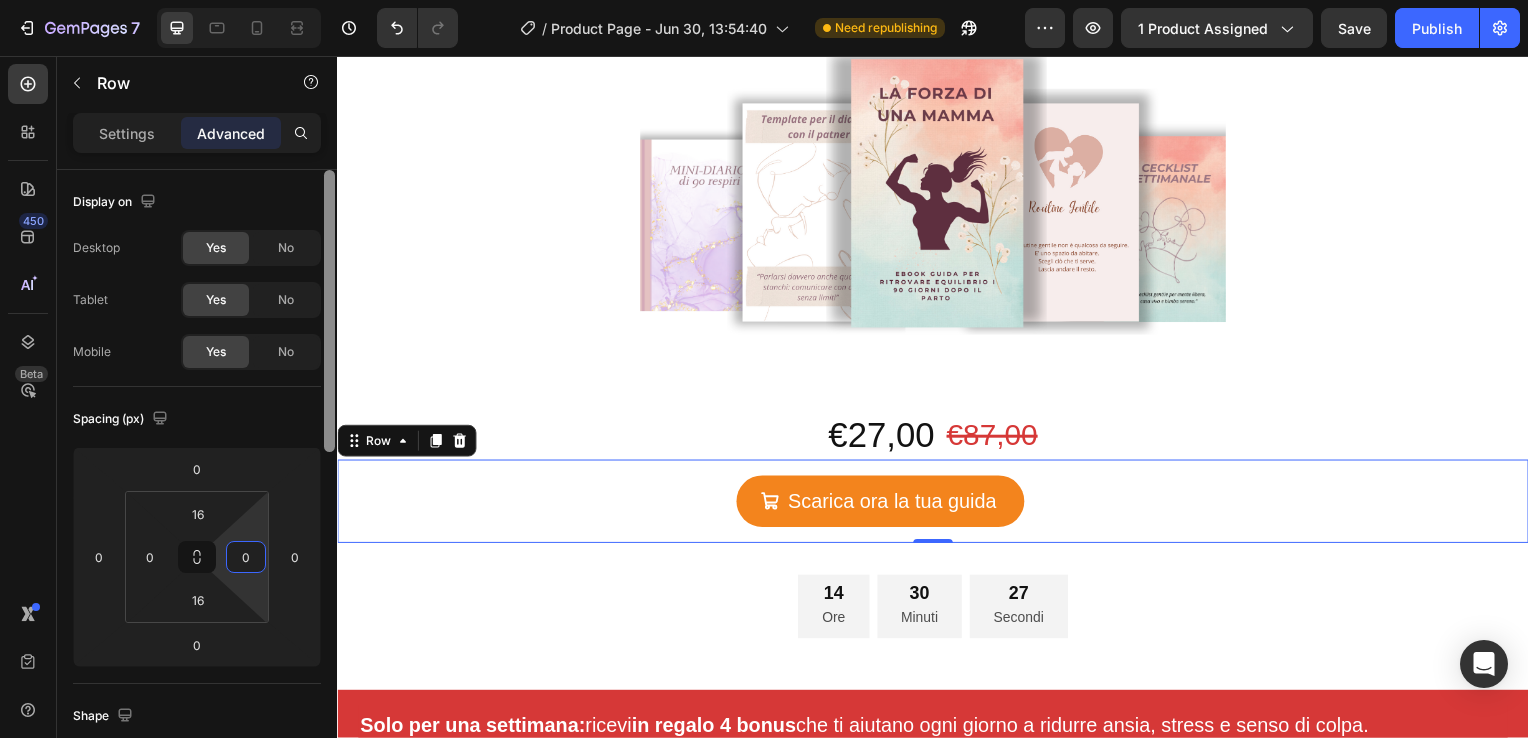 click at bounding box center [329, 311] 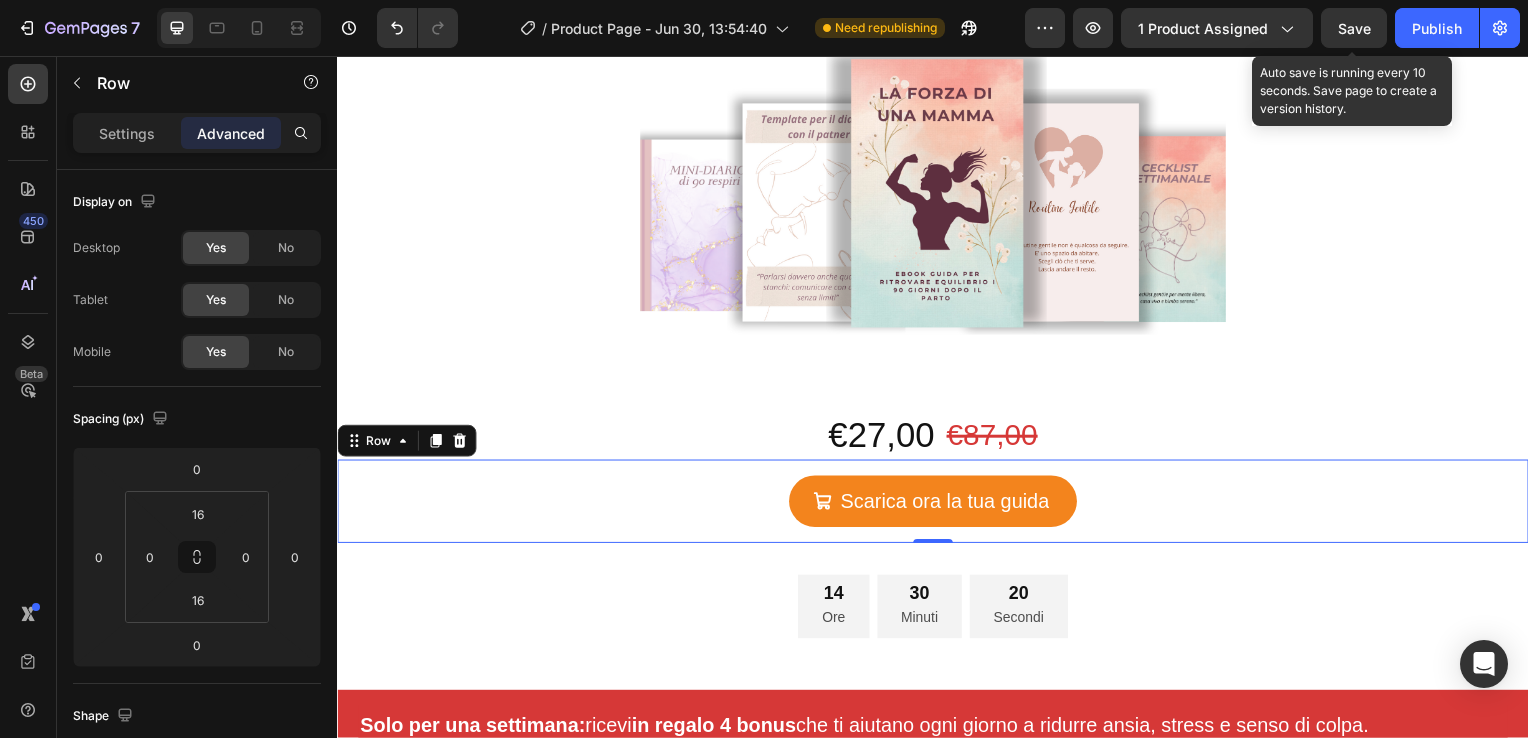 click on "Save" at bounding box center [1354, 28] 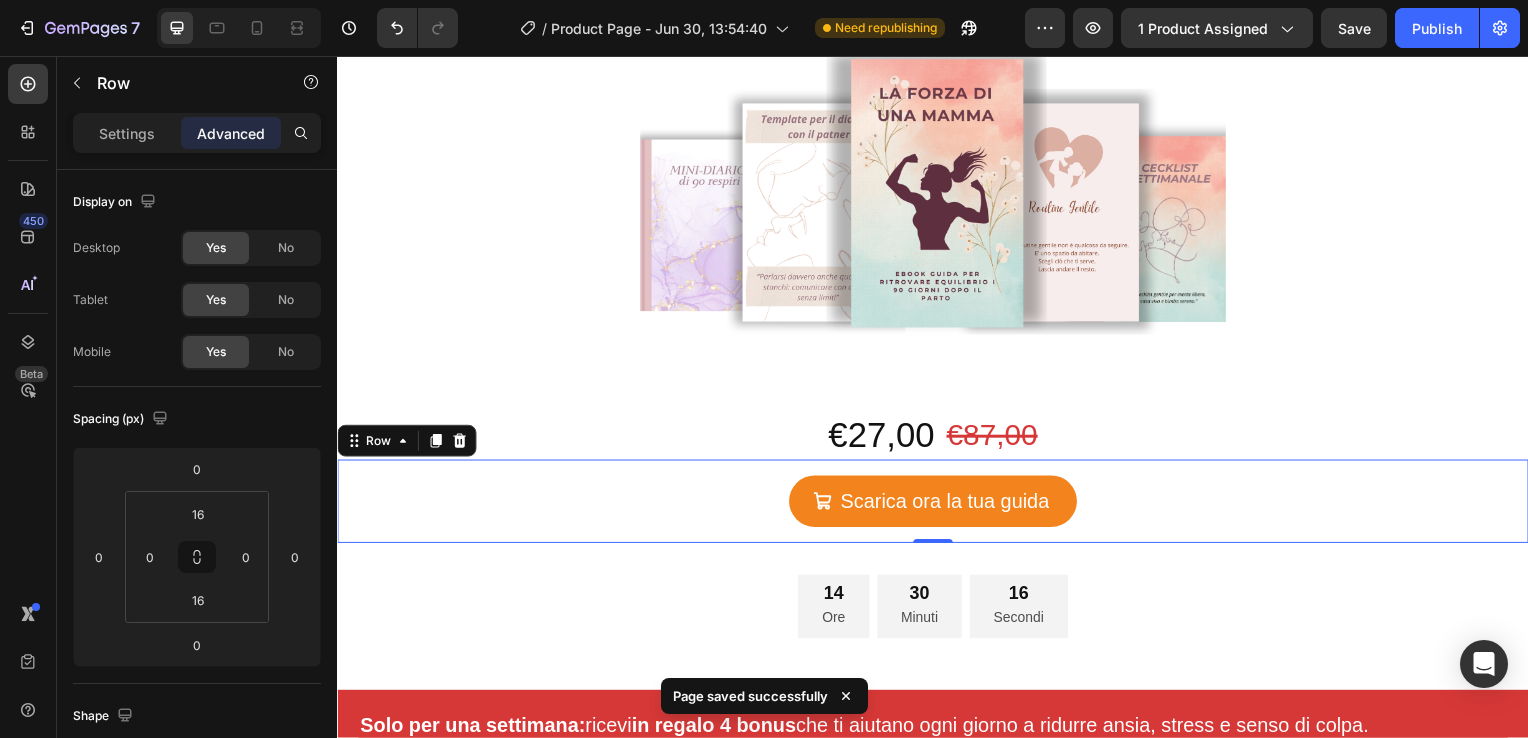 click on "Scarica ora la tua guida Add to Cart Row   0" at bounding box center (937, 505) 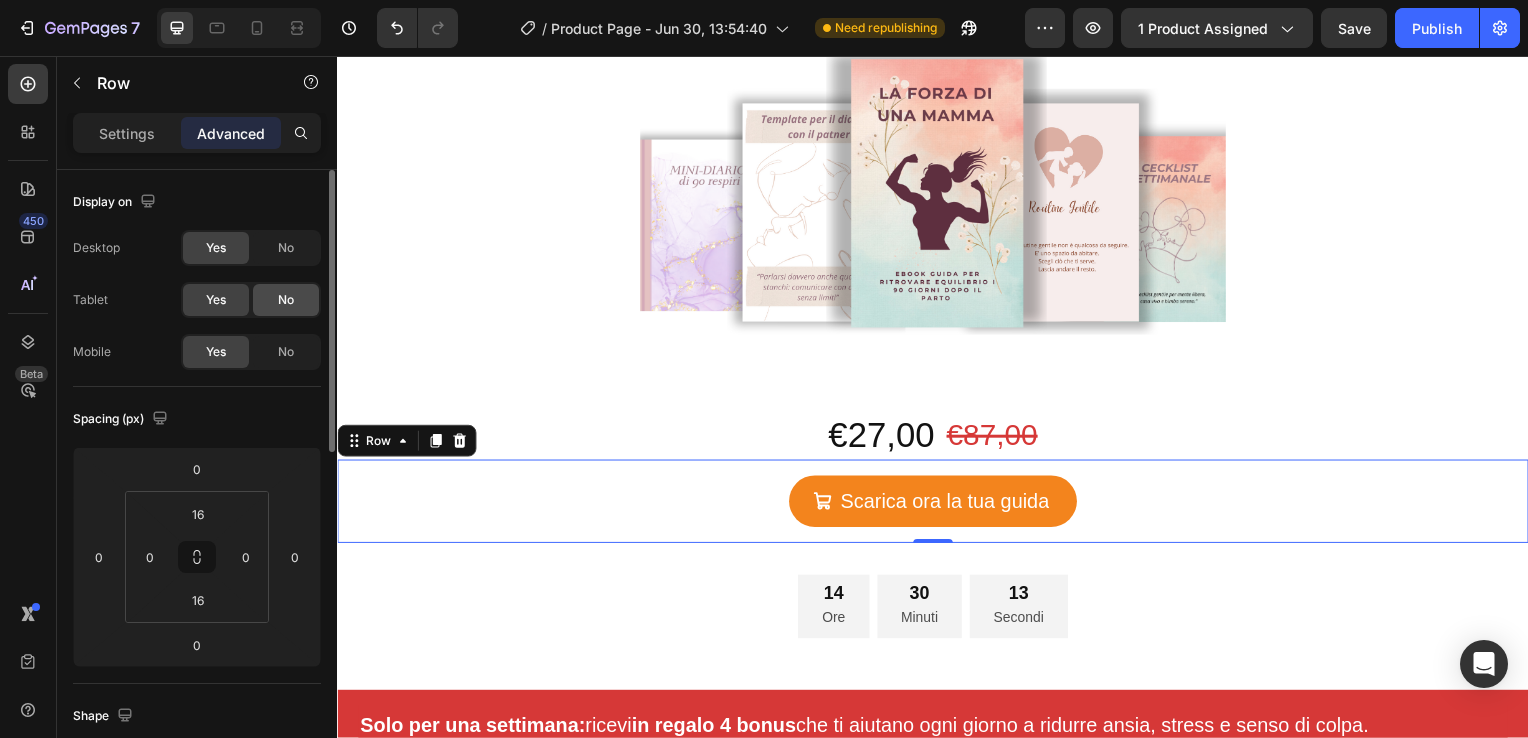 click on "No" 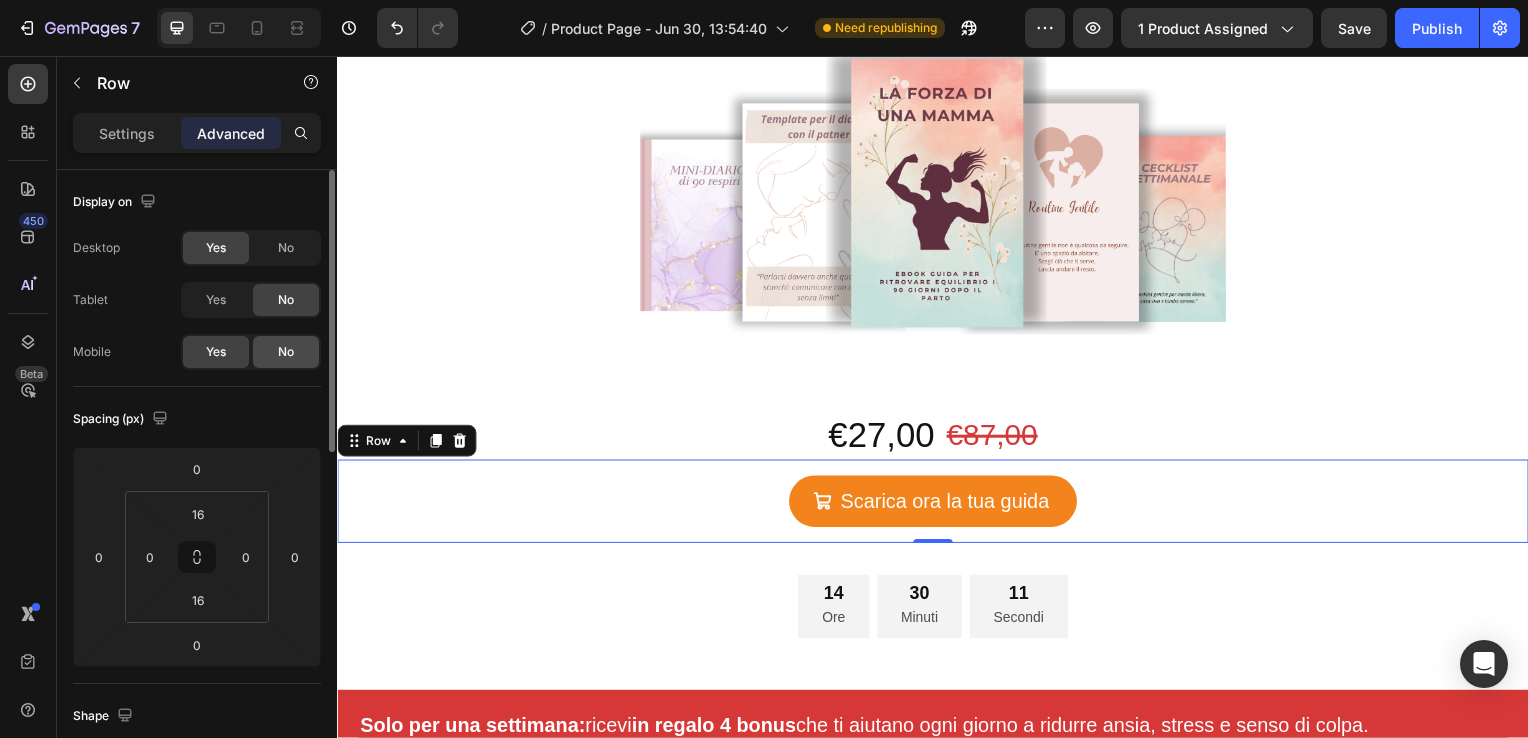 click on "No" 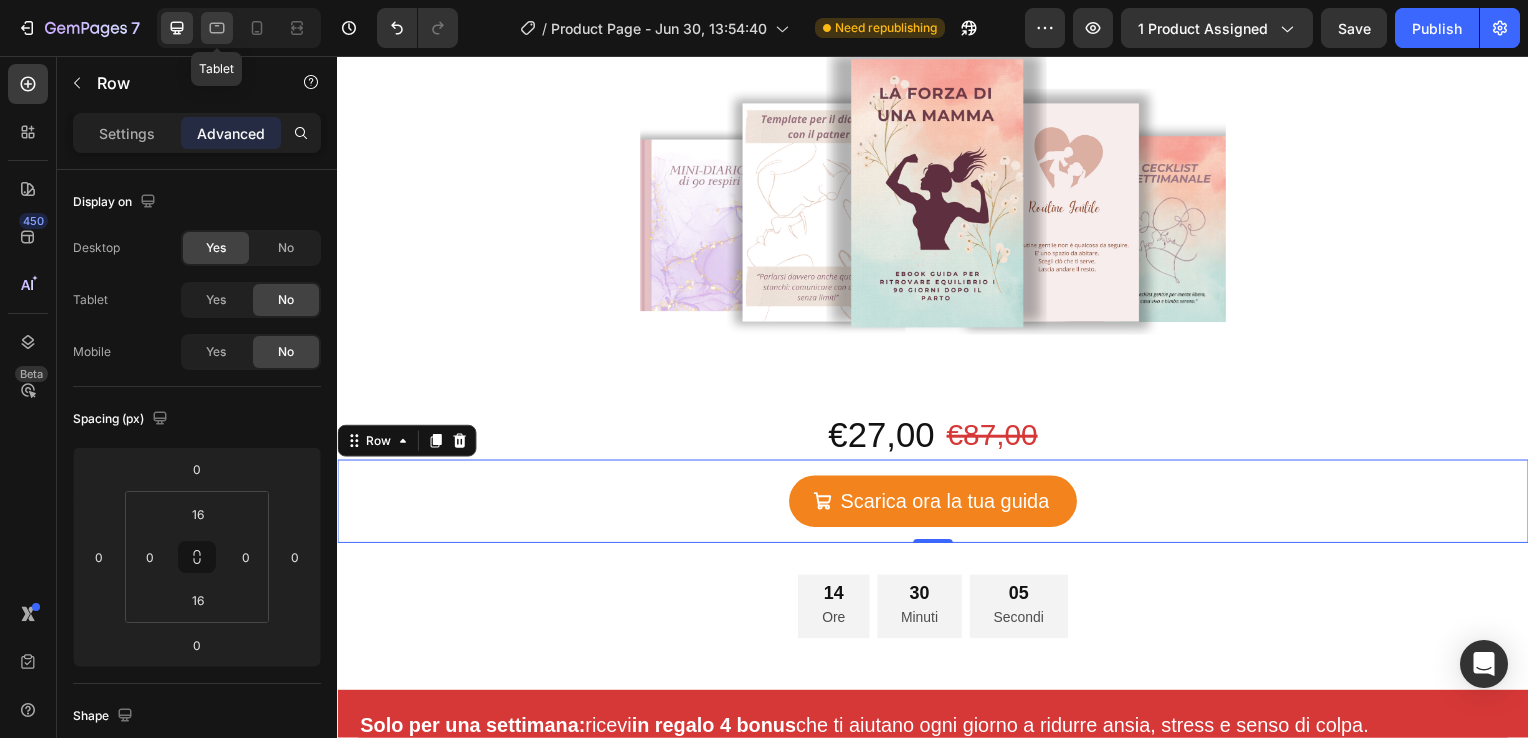 click 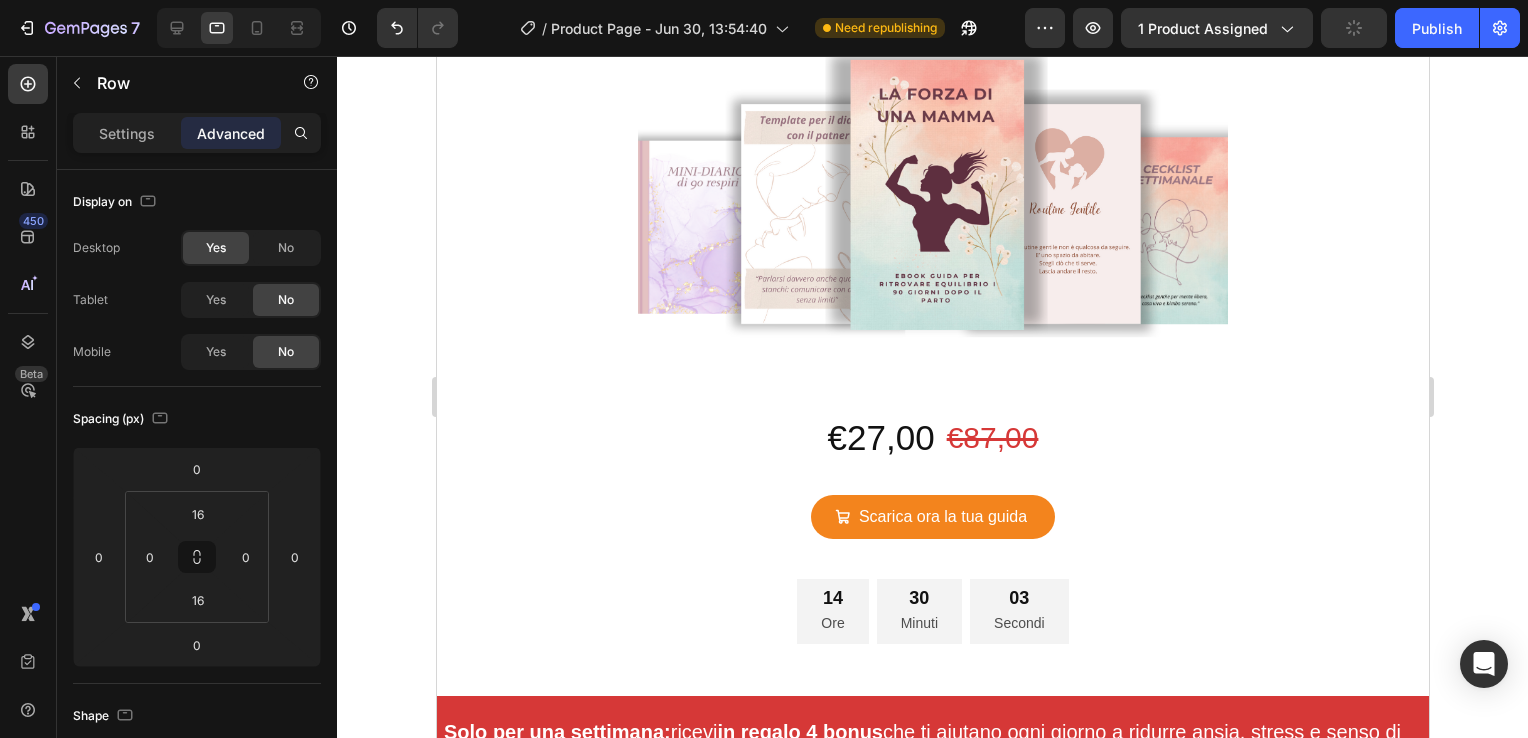 scroll, scrollTop: 462, scrollLeft: 0, axis: vertical 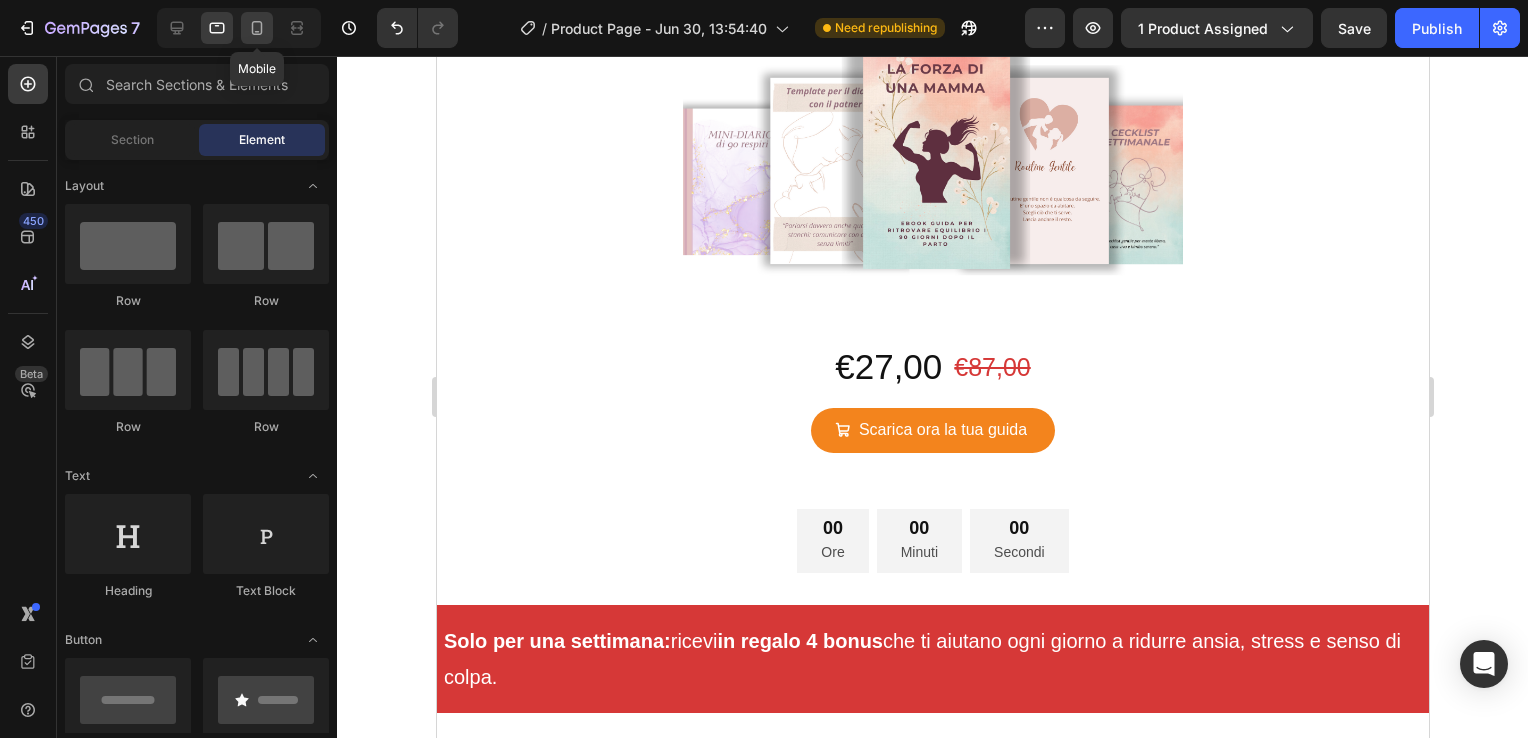 click 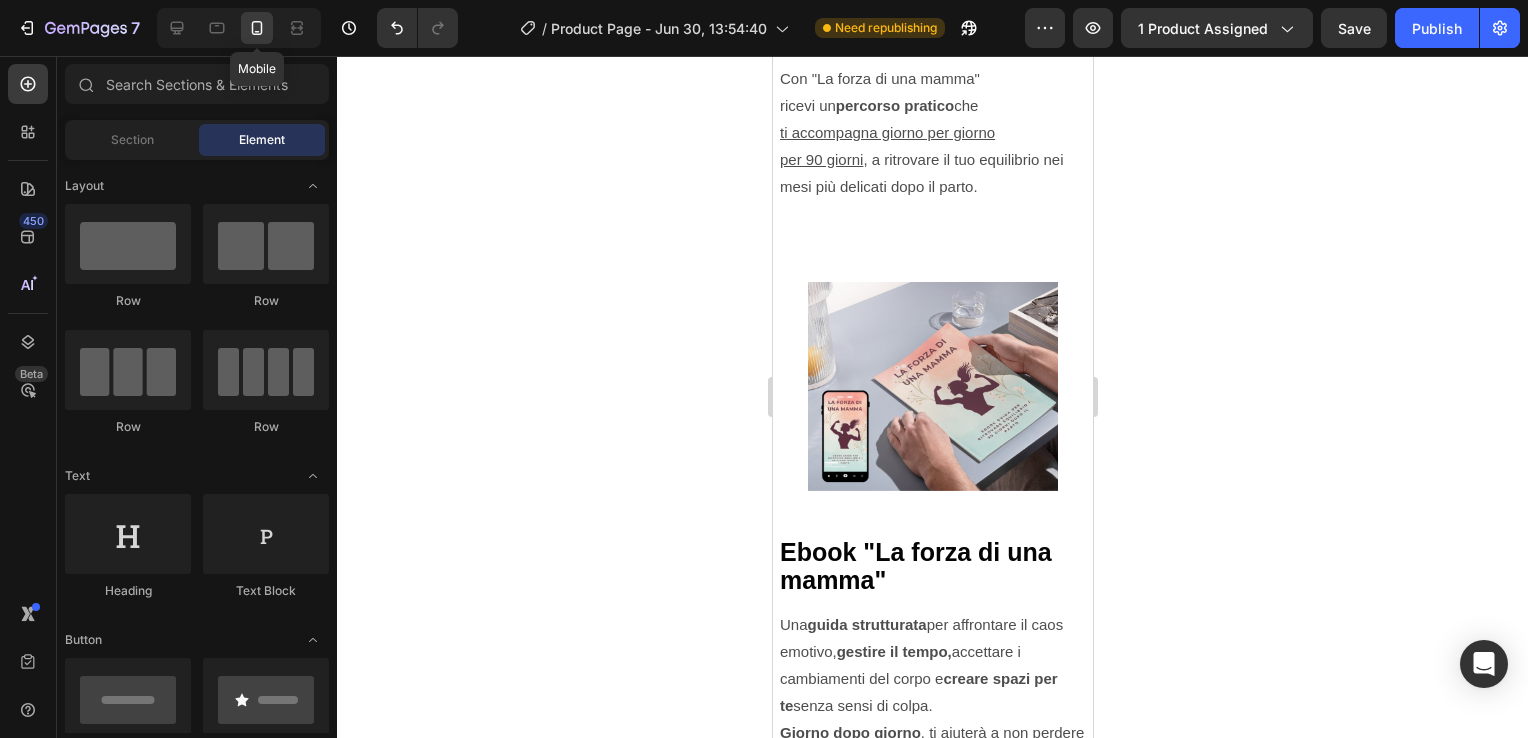 scroll, scrollTop: 6848, scrollLeft: 0, axis: vertical 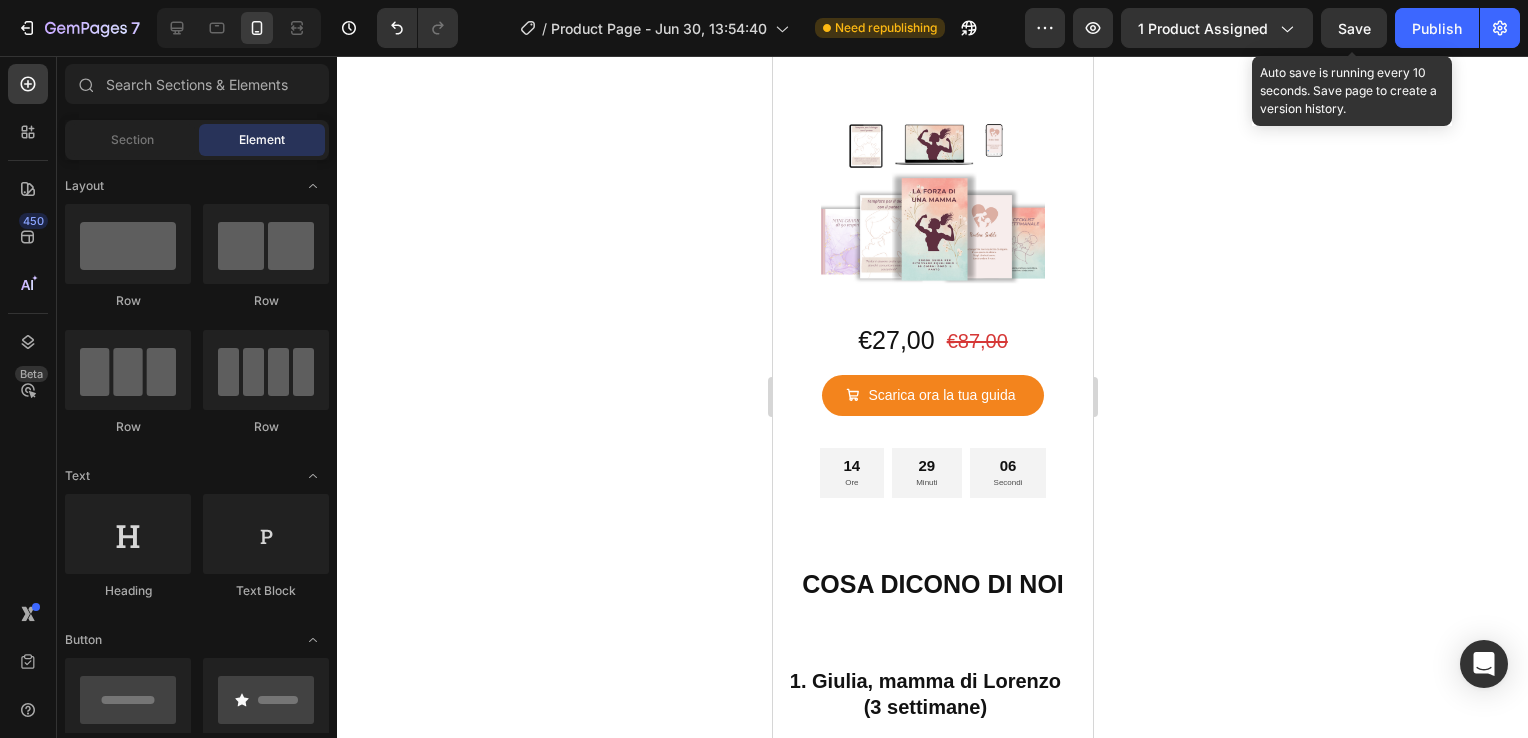 click on "Save" at bounding box center [1354, 28] 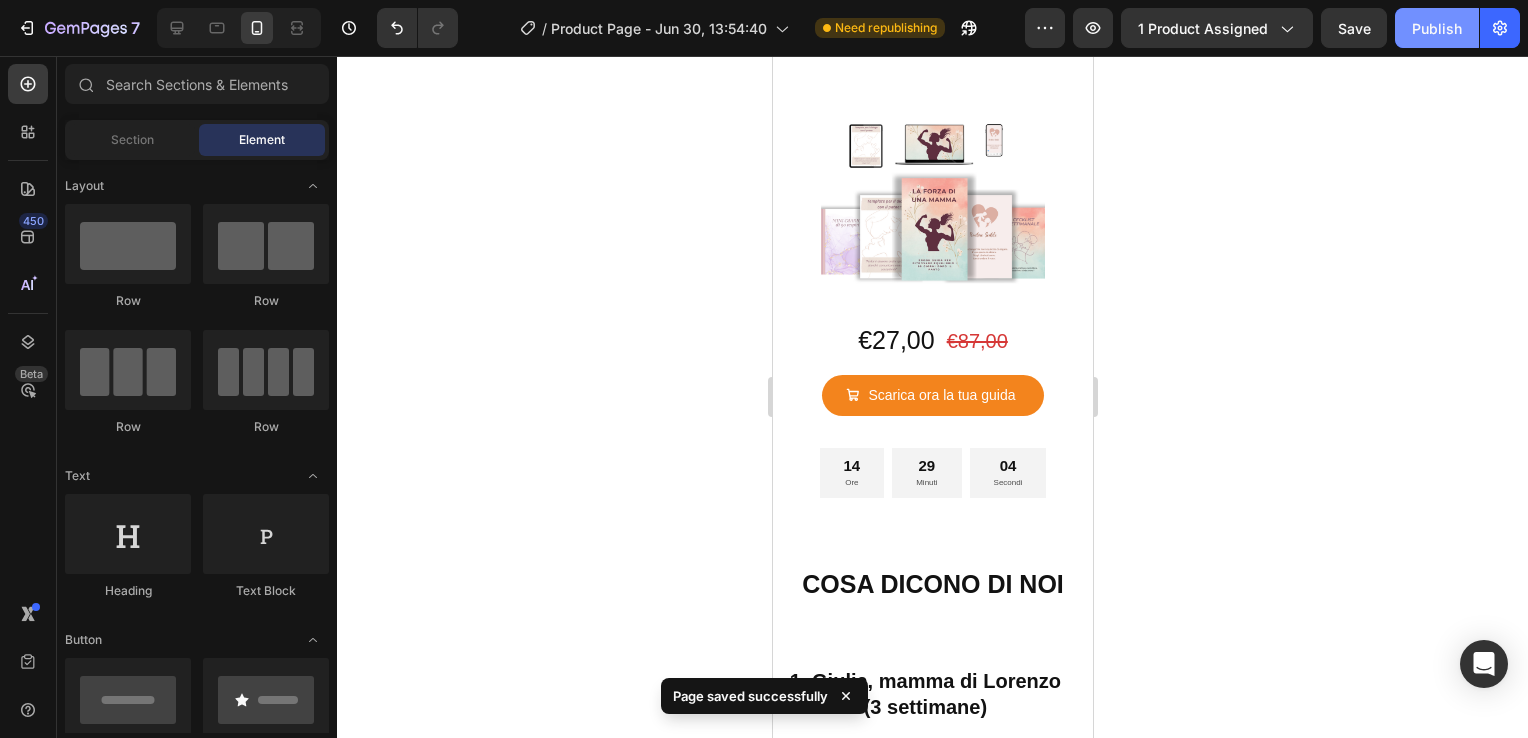 click on "Publish" at bounding box center [1437, 28] 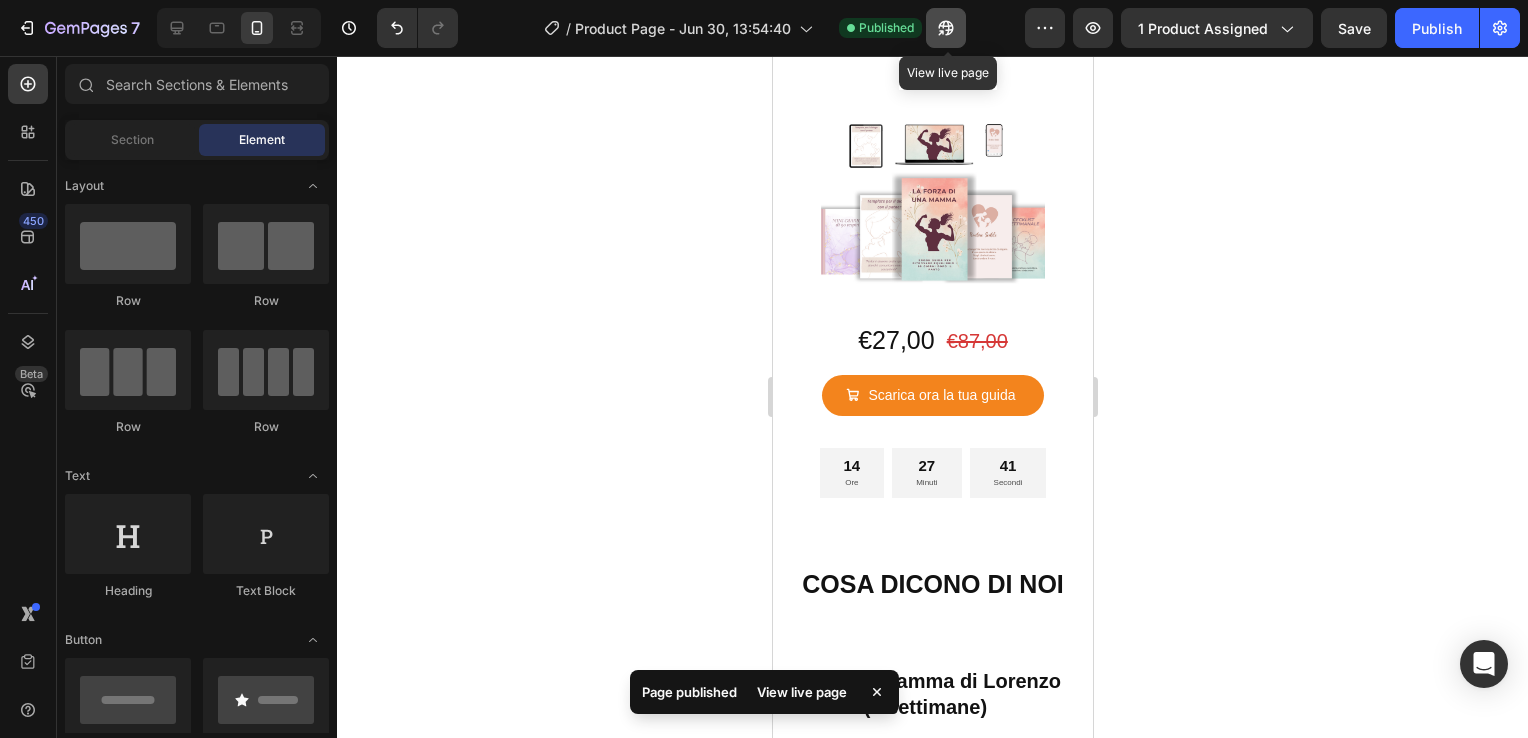 click 